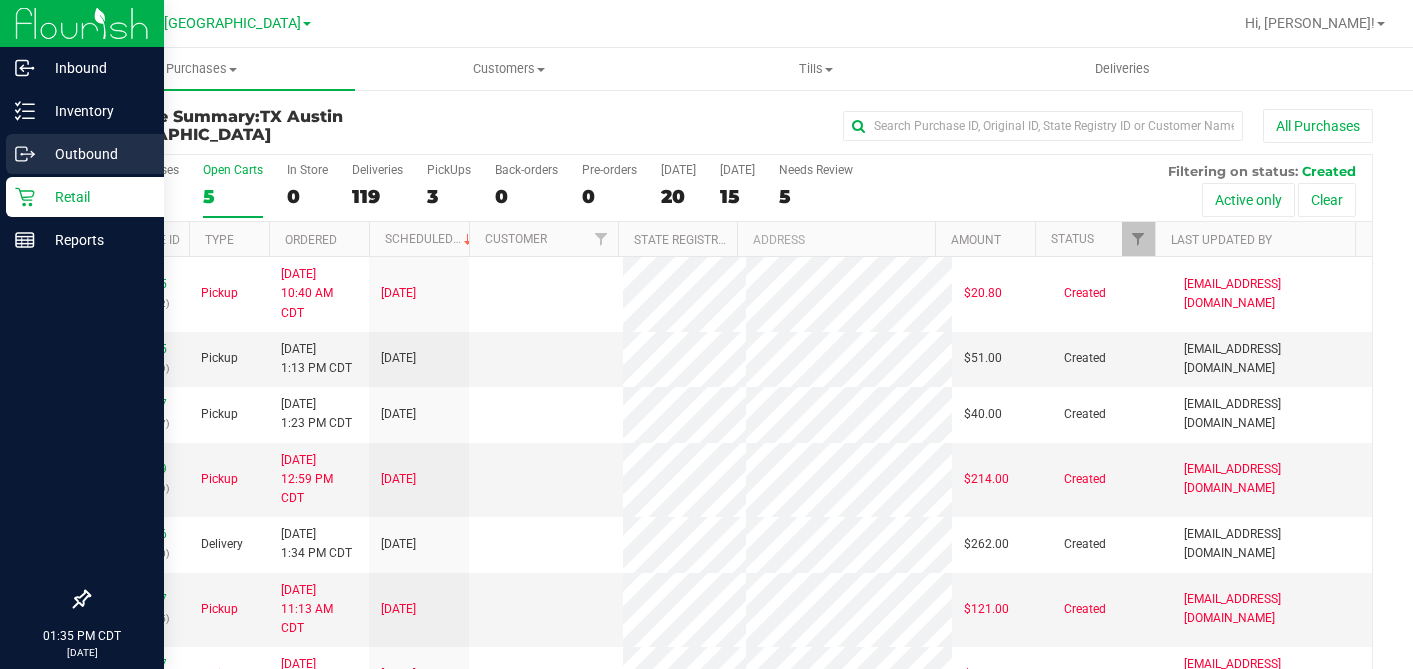 scroll, scrollTop: 0, scrollLeft: 0, axis: both 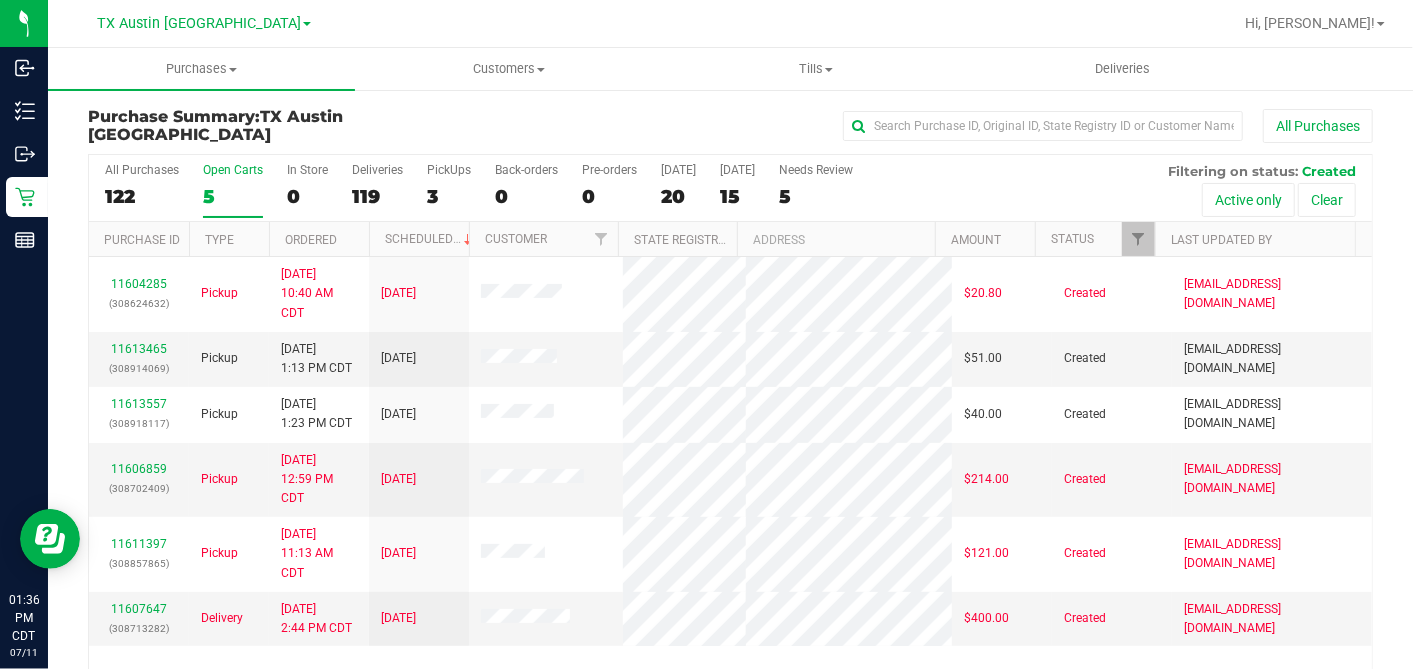 click on "Ordered" at bounding box center [319, 239] 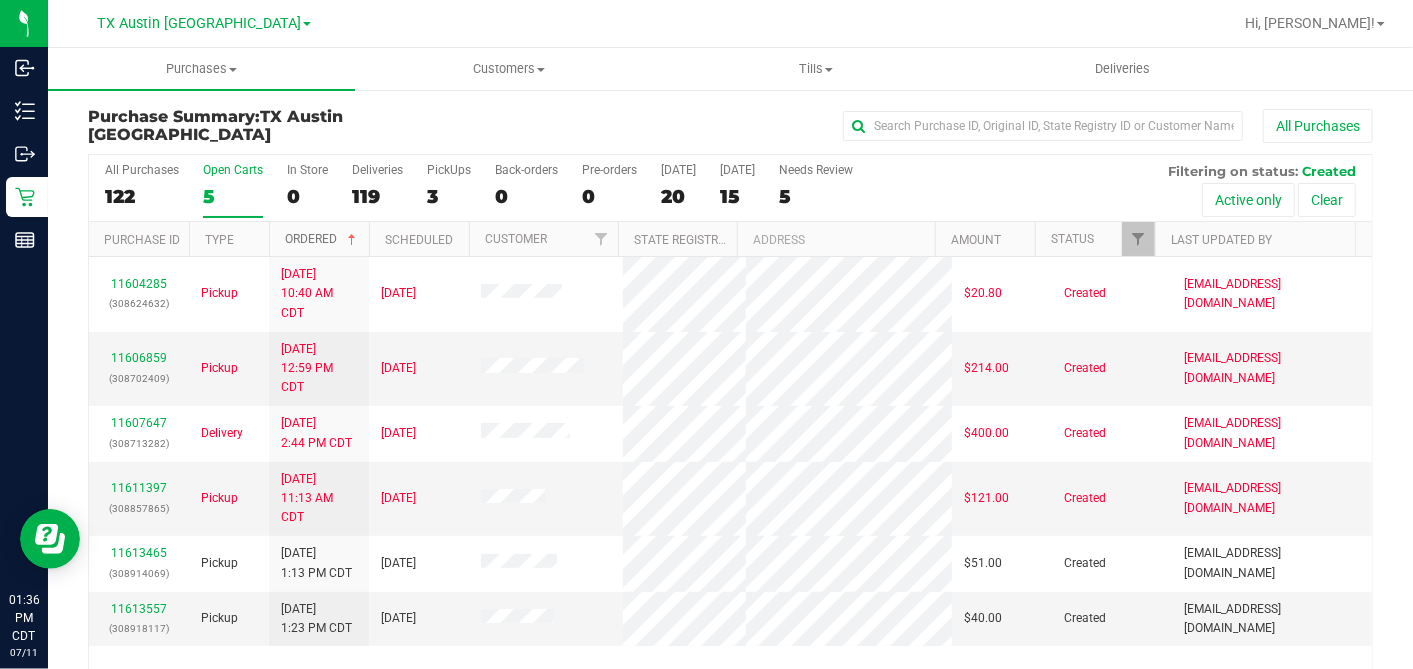 click at bounding box center [352, 240] 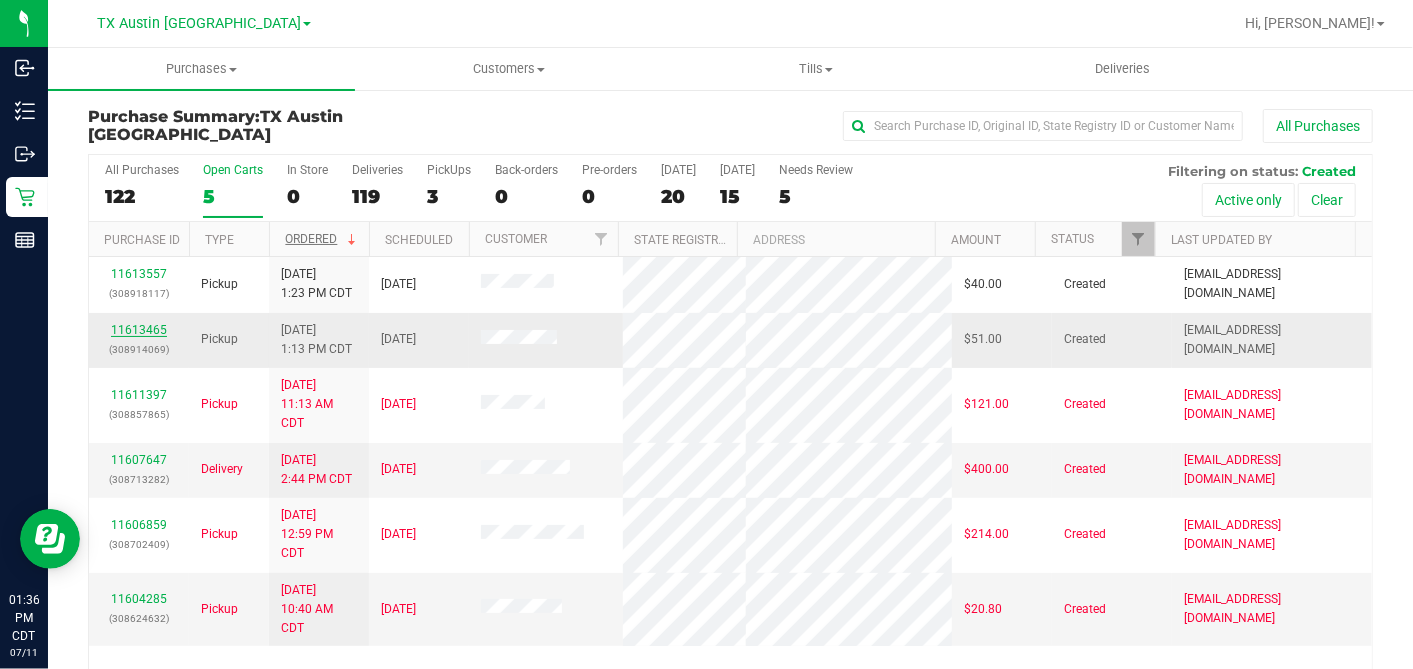 click on "11613465" at bounding box center [139, 330] 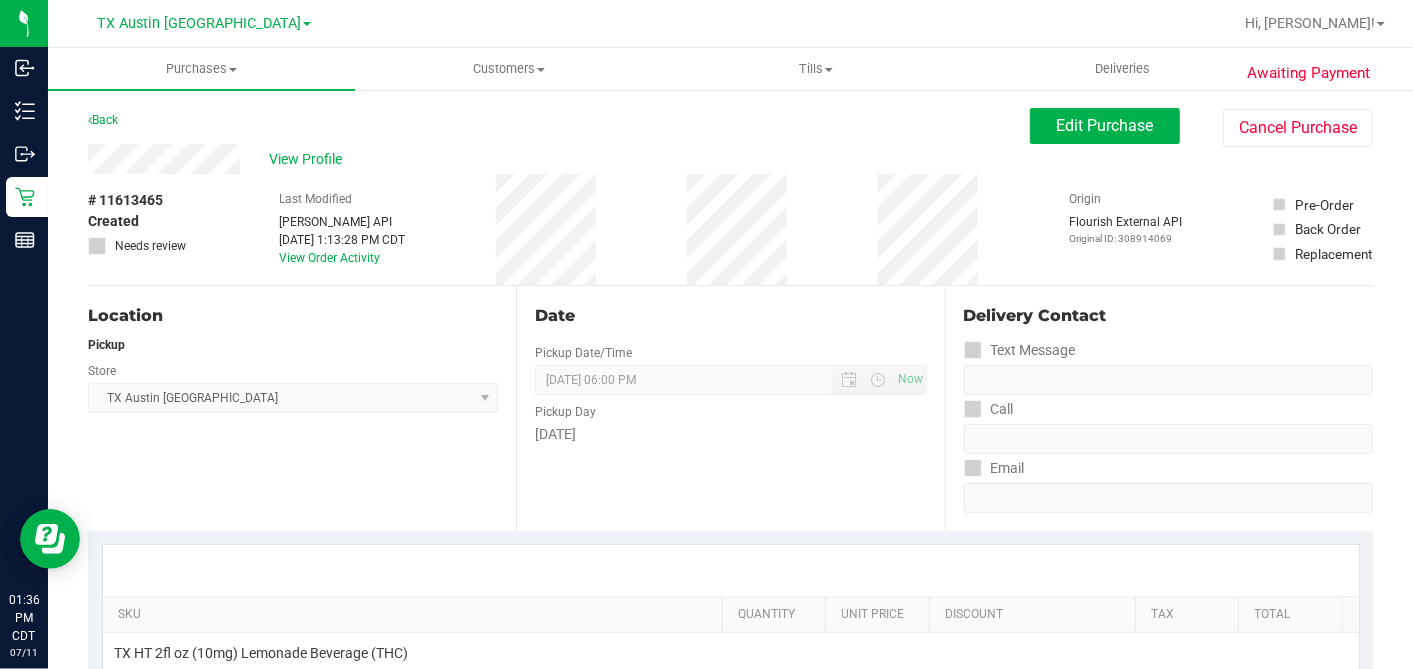 drag, startPoint x: 187, startPoint y: 177, endPoint x: 203, endPoint y: 177, distance: 16 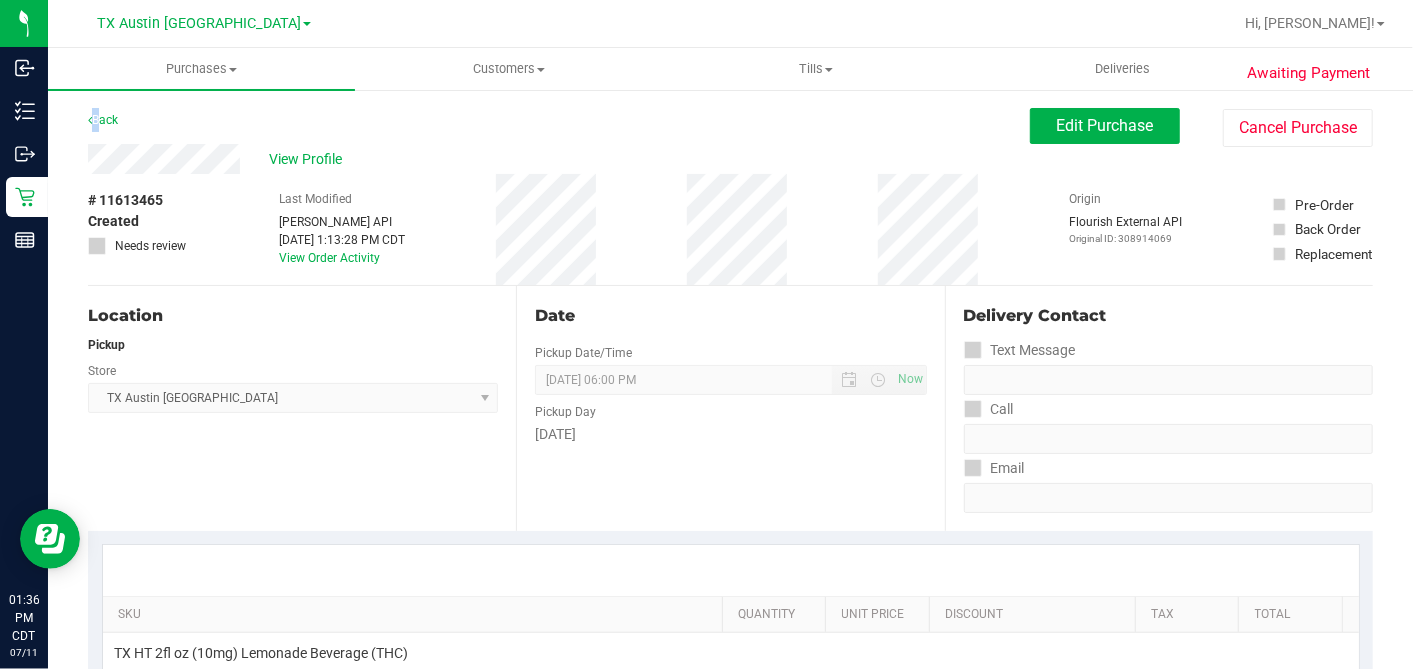 click on "Back
Edit Purchase
Cancel Purchase" at bounding box center [730, 126] 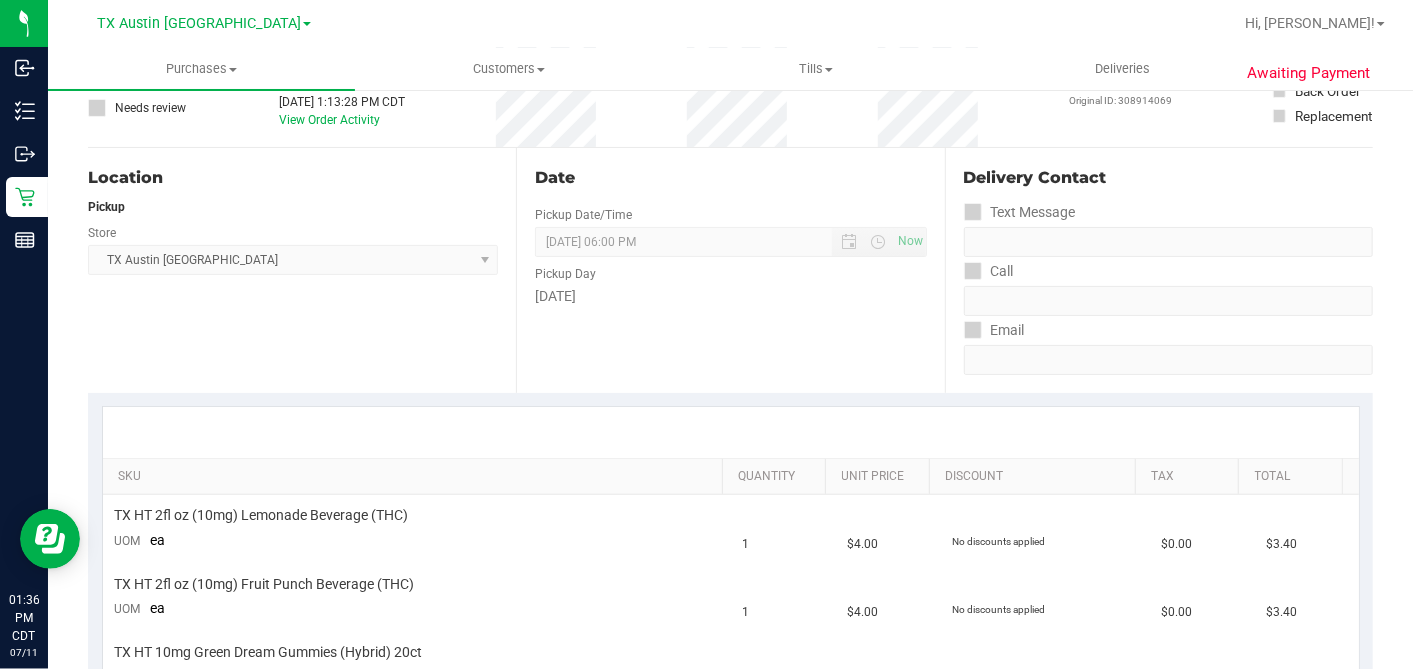 scroll, scrollTop: 0, scrollLeft: 0, axis: both 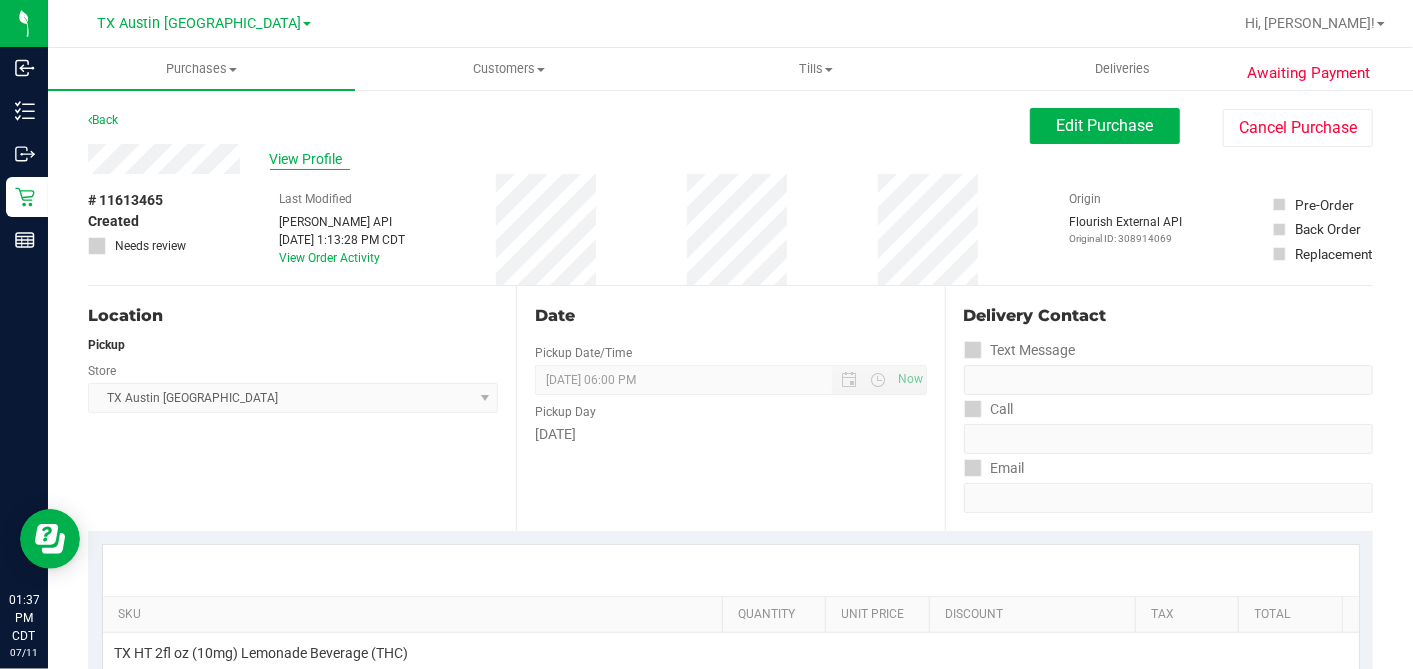 click on "View Profile" at bounding box center (310, 159) 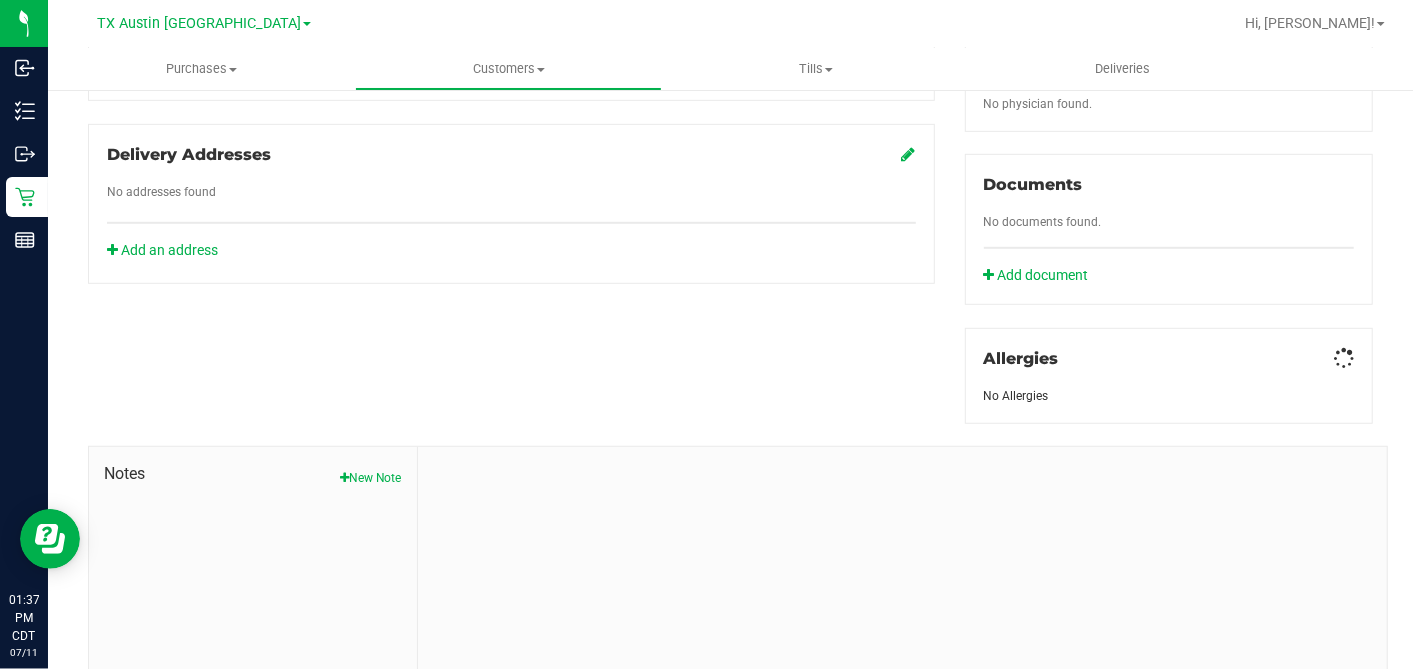 scroll, scrollTop: 750, scrollLeft: 0, axis: vertical 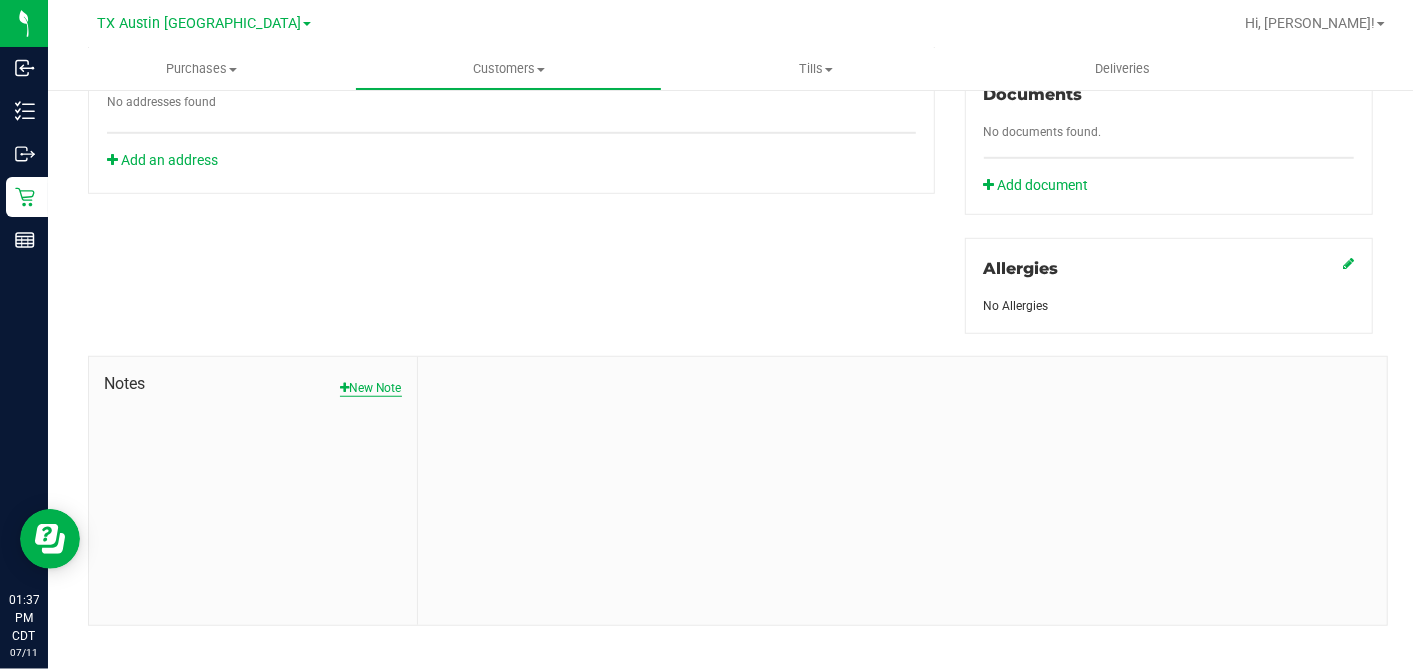 click on "New Note" at bounding box center [371, 388] 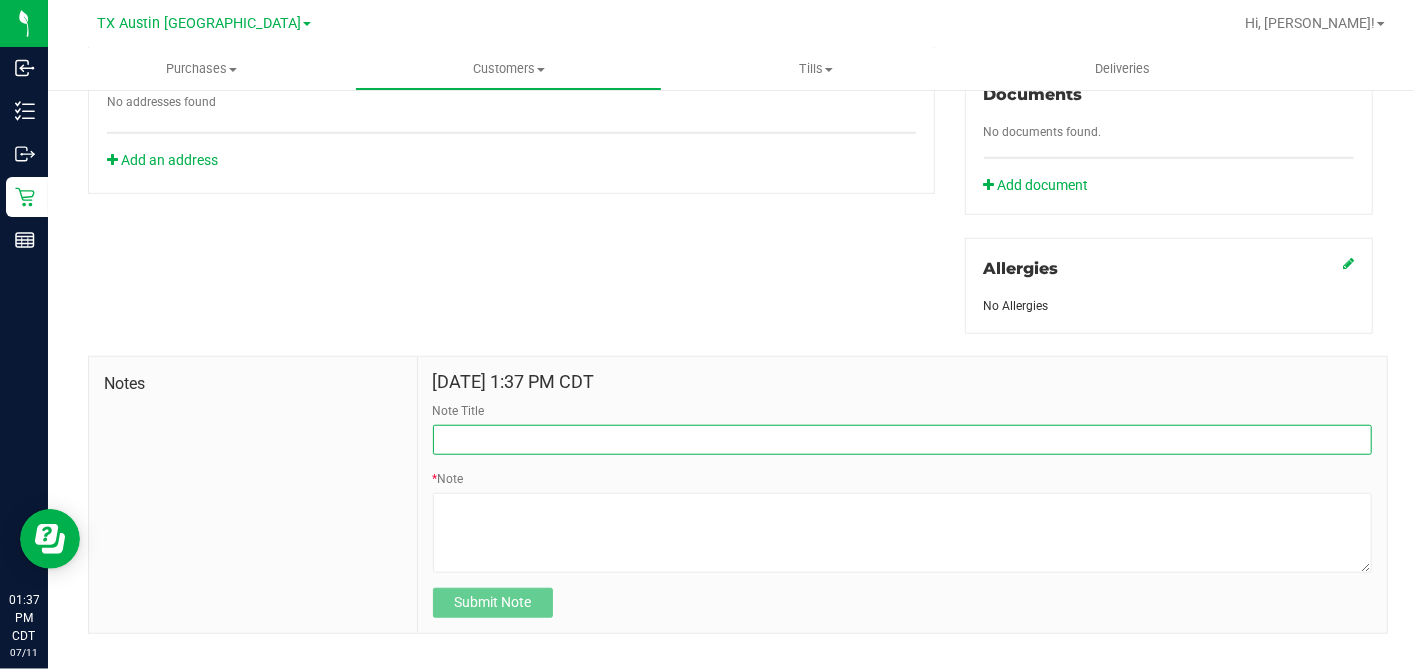 click on "Note Title" at bounding box center [902, 440] 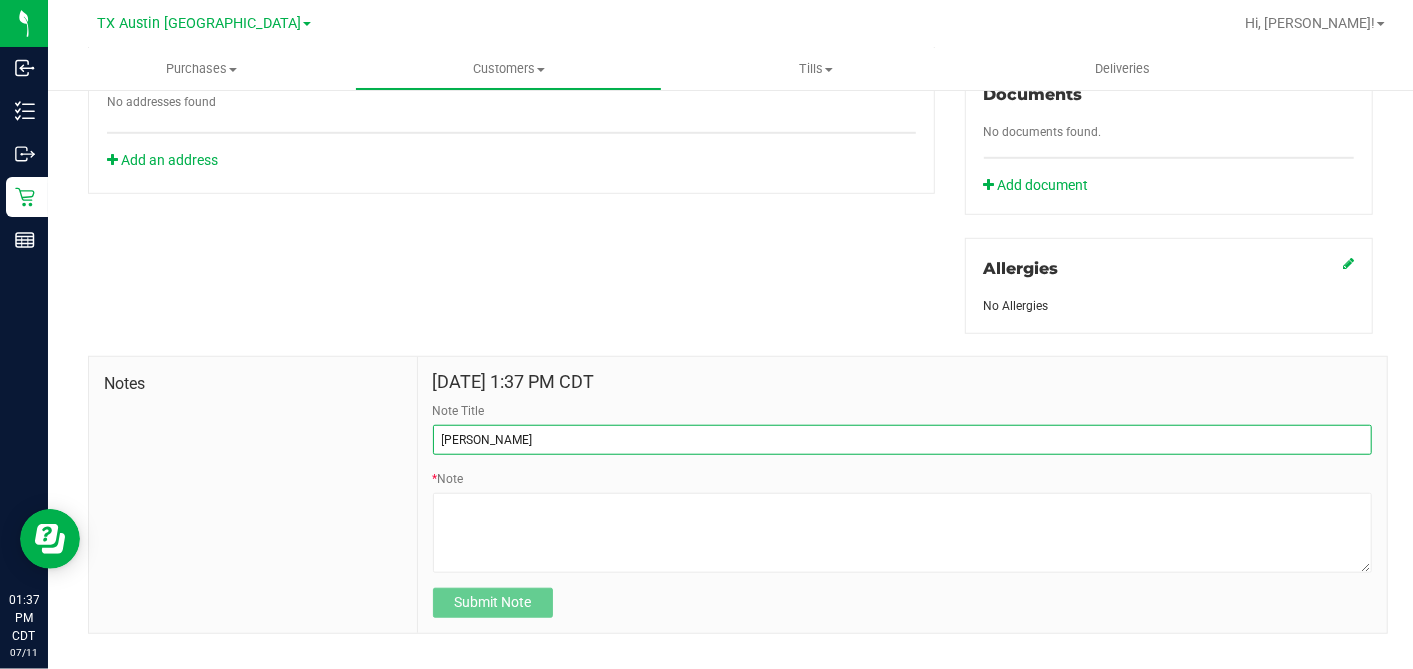 type on "[PERSON_NAME]" 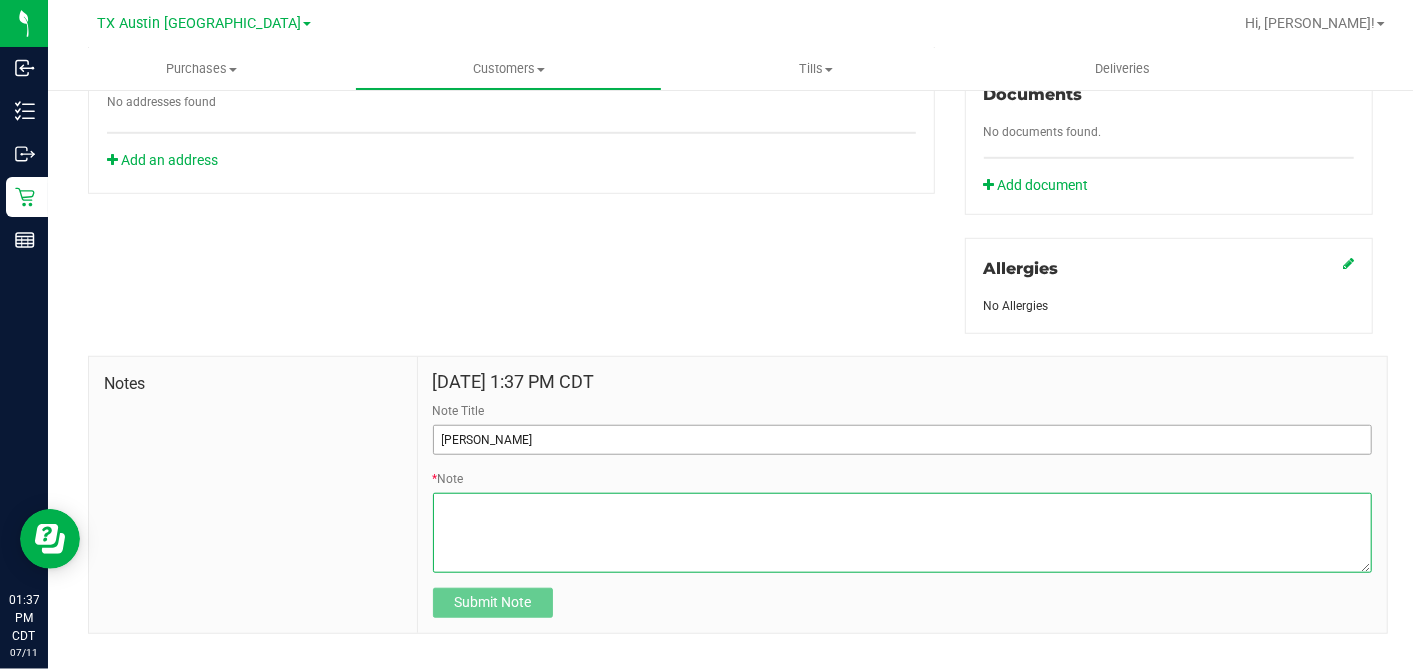 paste on "Patient Name:
marcus fulton
Address:
2050 fm 423 # 4604
little elm, TX, 75068
Phone Number:
(318) 216-8942
DOB:
04/29/1974
SSN Last 5:
14638" 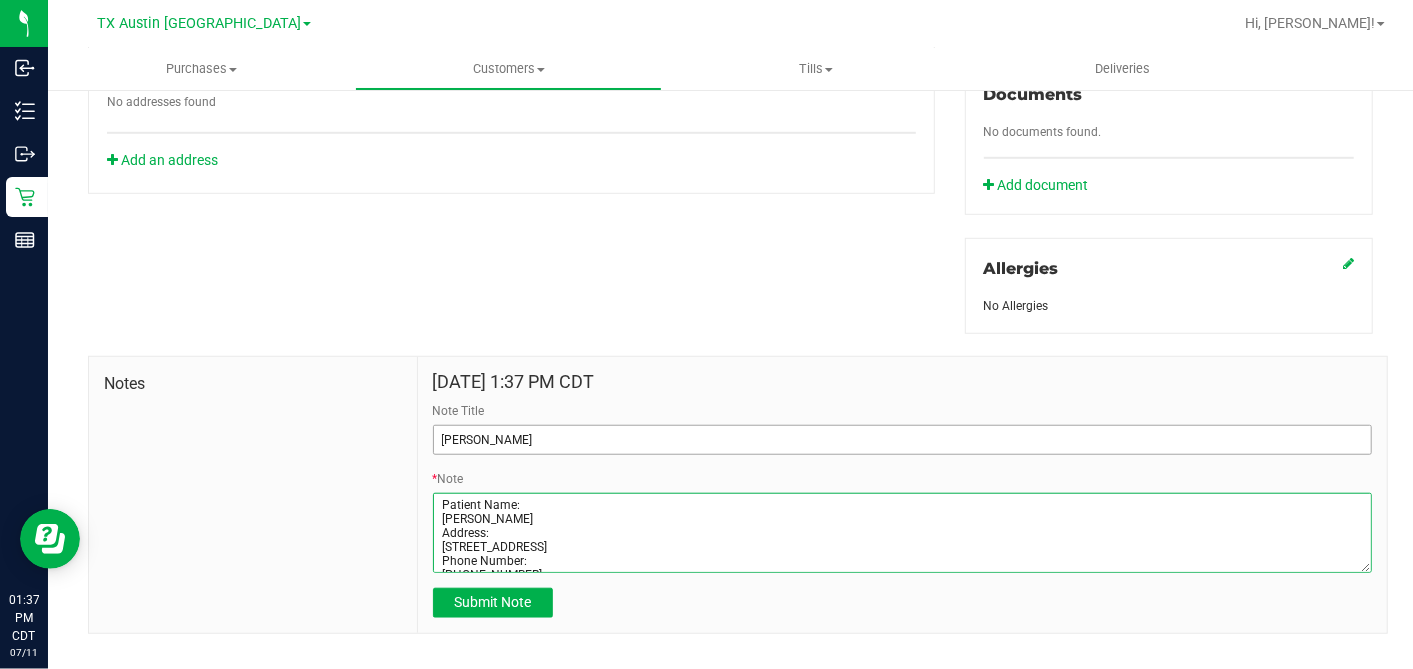scroll, scrollTop: 80, scrollLeft: 0, axis: vertical 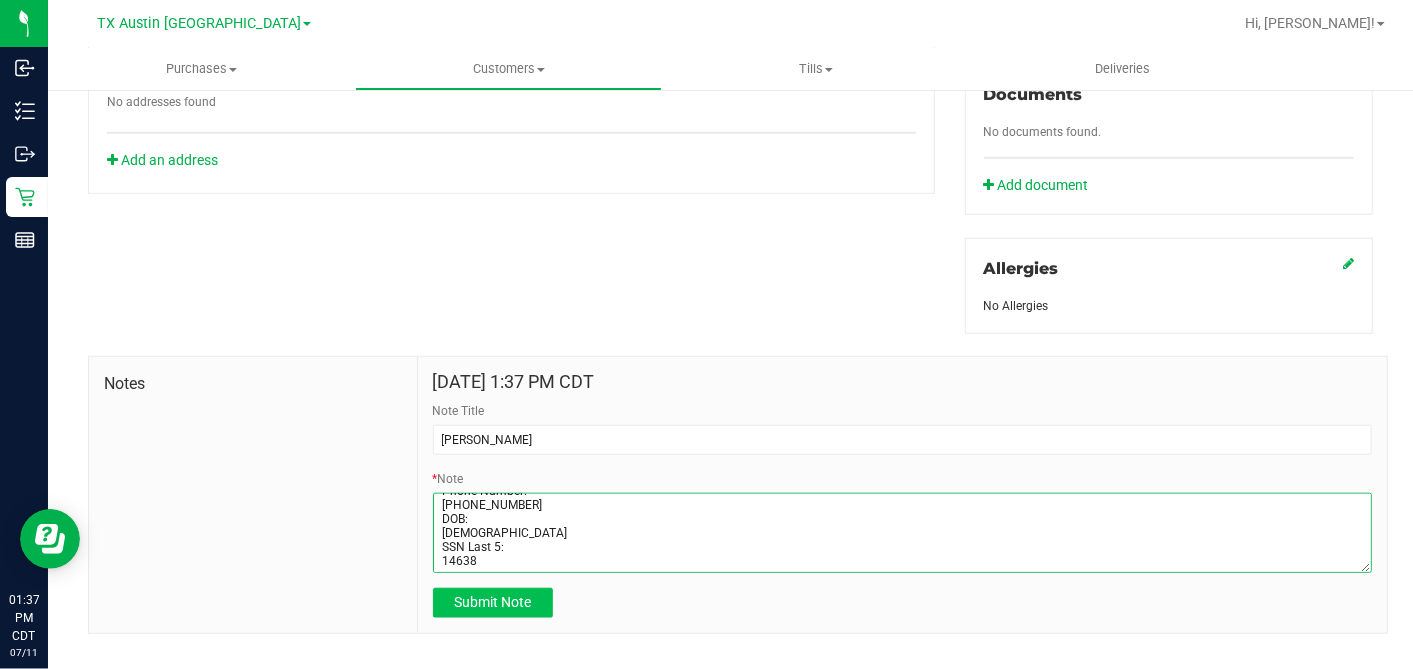 type on "Patient Name:
marcus fulton
Address:
2050 fm 423 # 4604
little elm, TX, 75068
Phone Number:
(318) 216-8942
DOB:
04/29/1974
SSN Last 5:
14638" 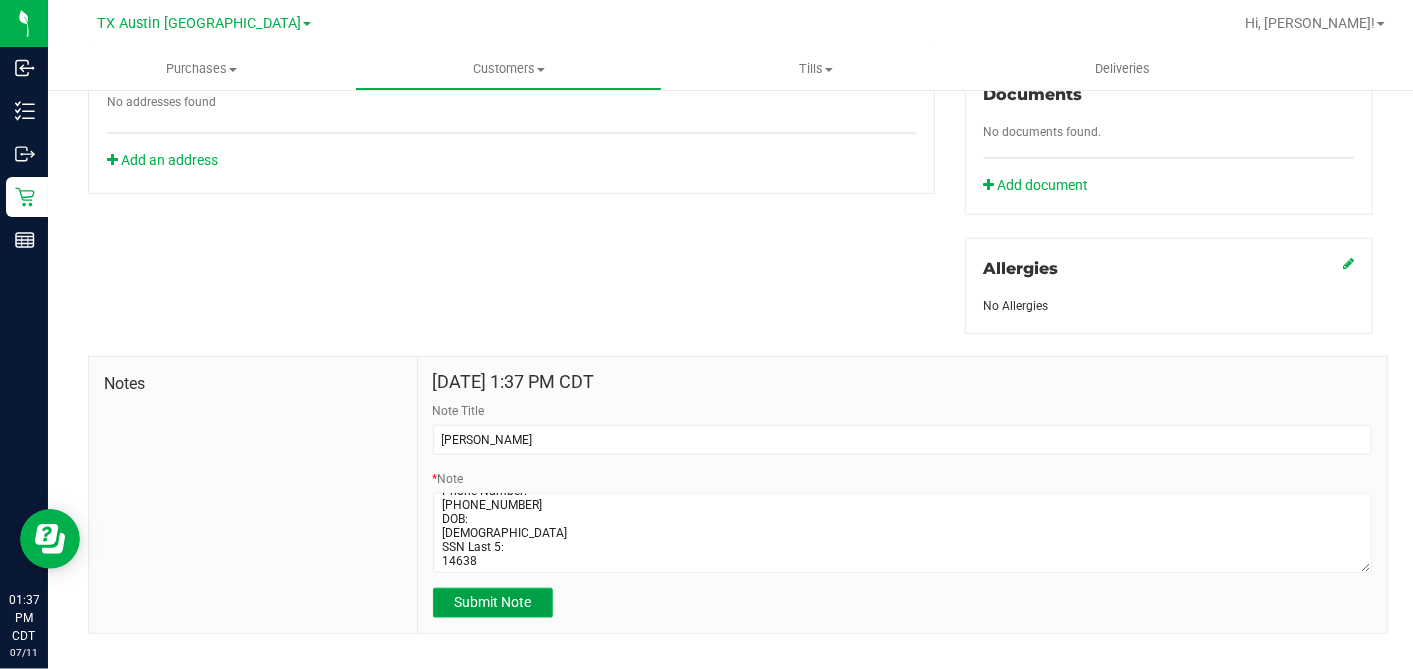 click on "Submit Note" at bounding box center [492, 602] 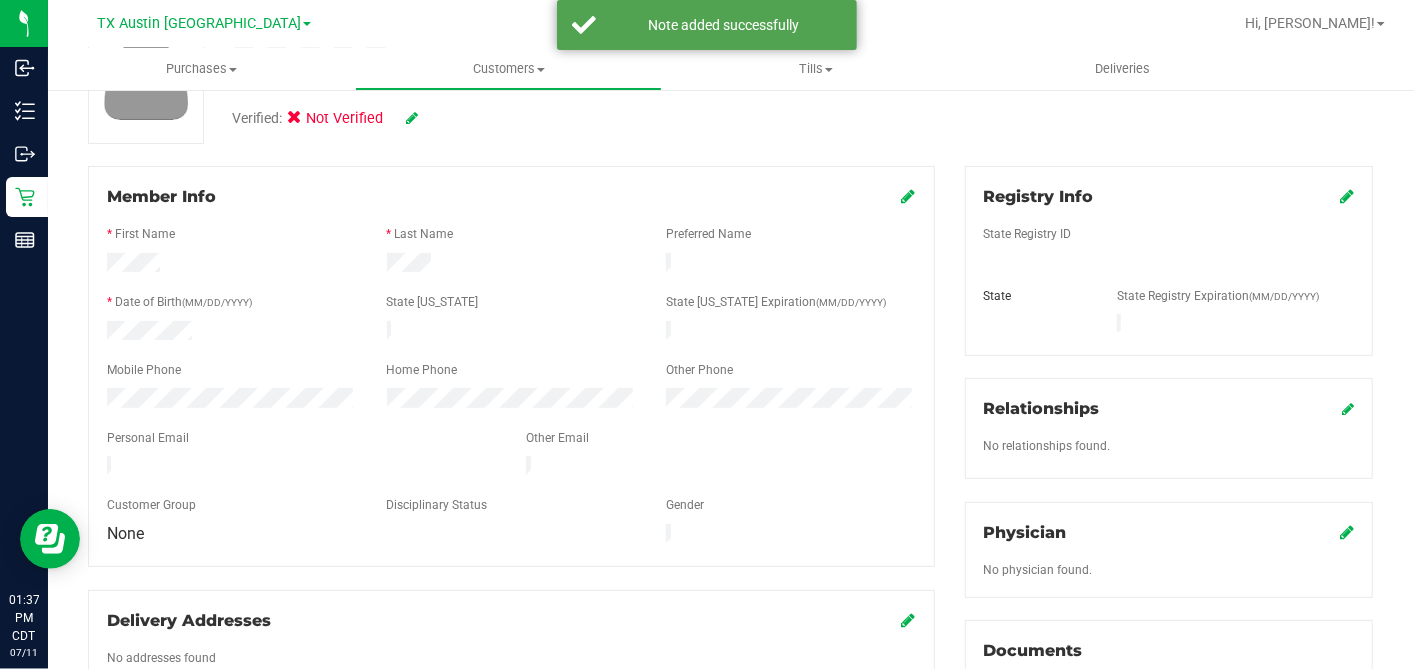 scroll, scrollTop: 417, scrollLeft: 0, axis: vertical 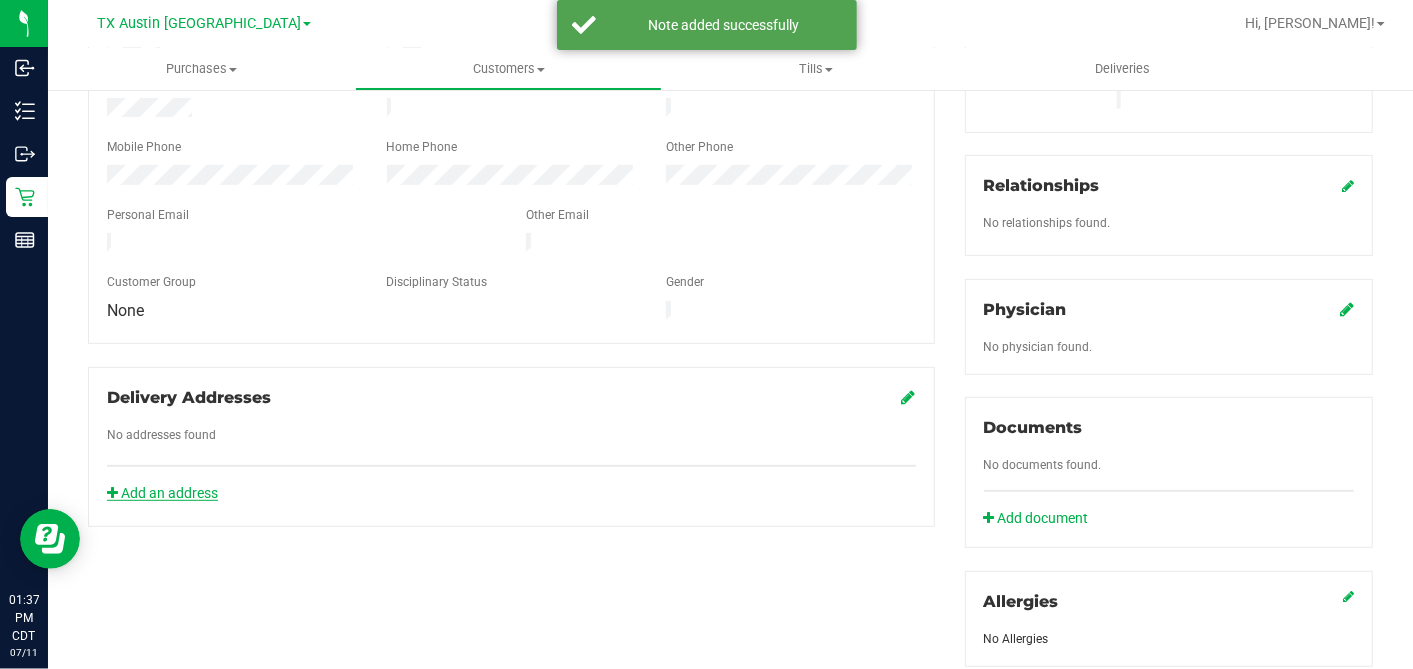 click on "Add an address" 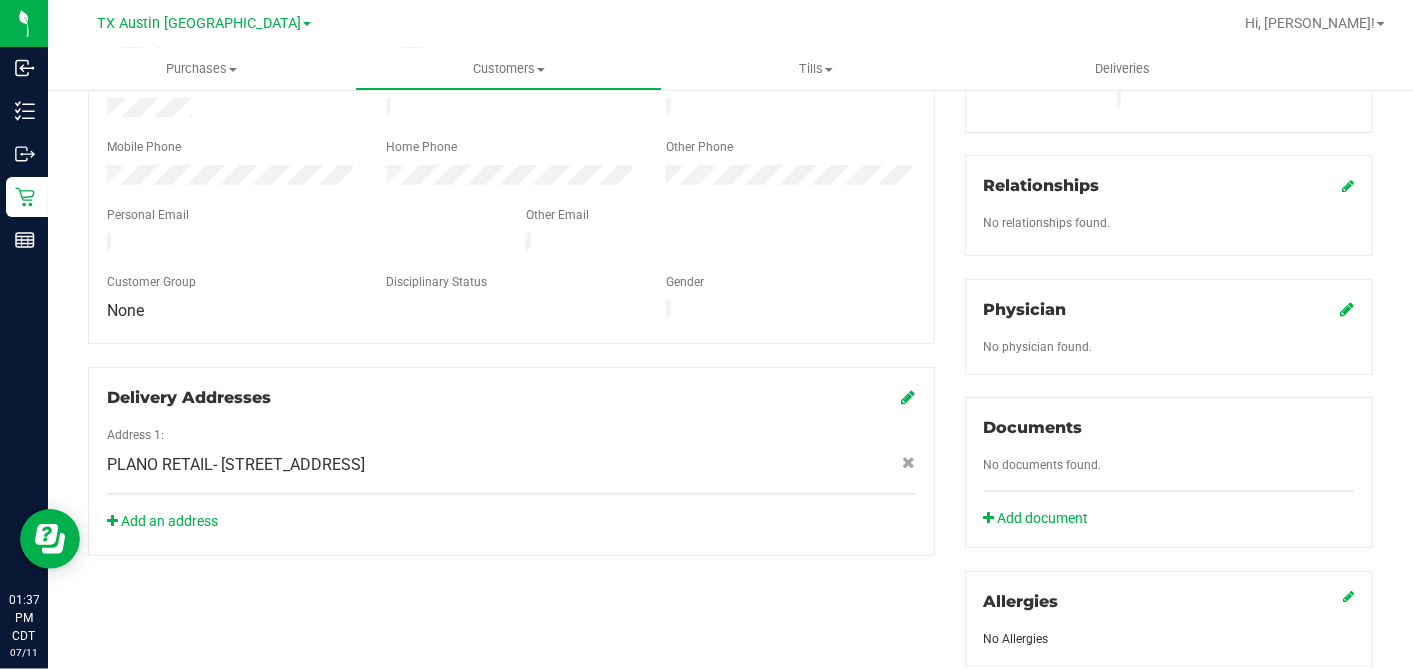 click 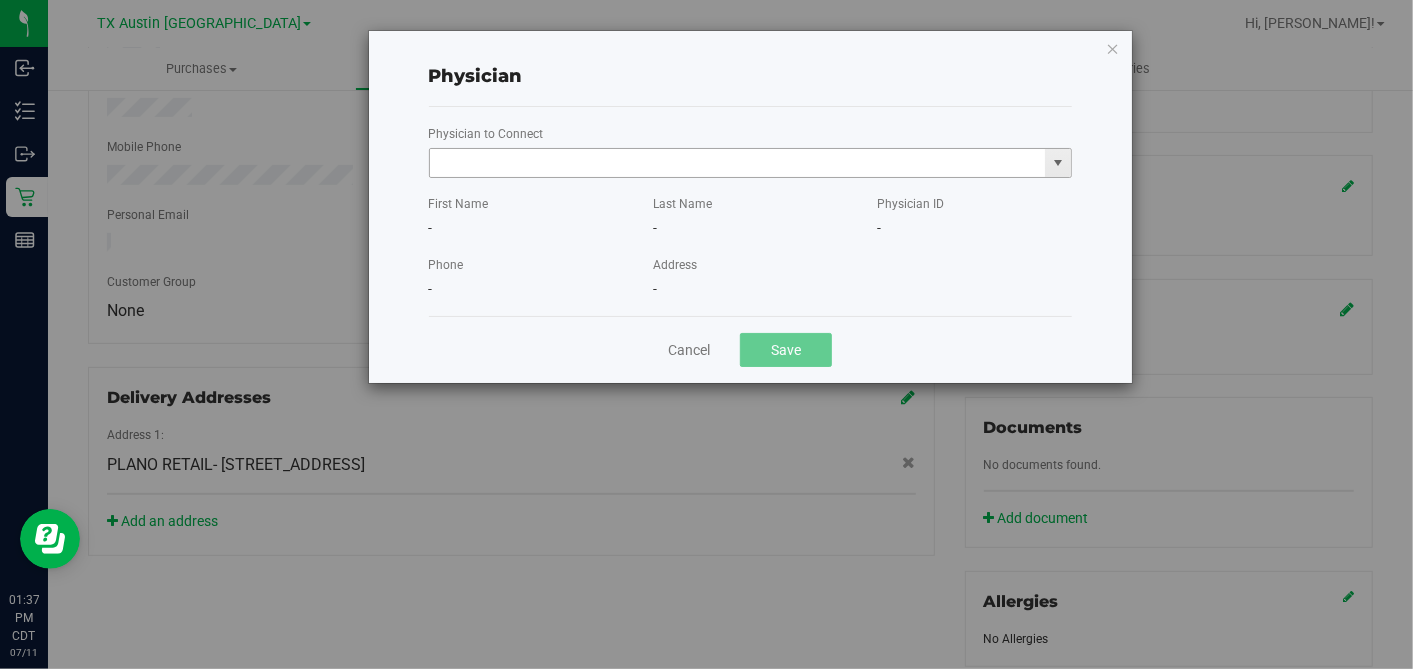 click at bounding box center [738, 163] 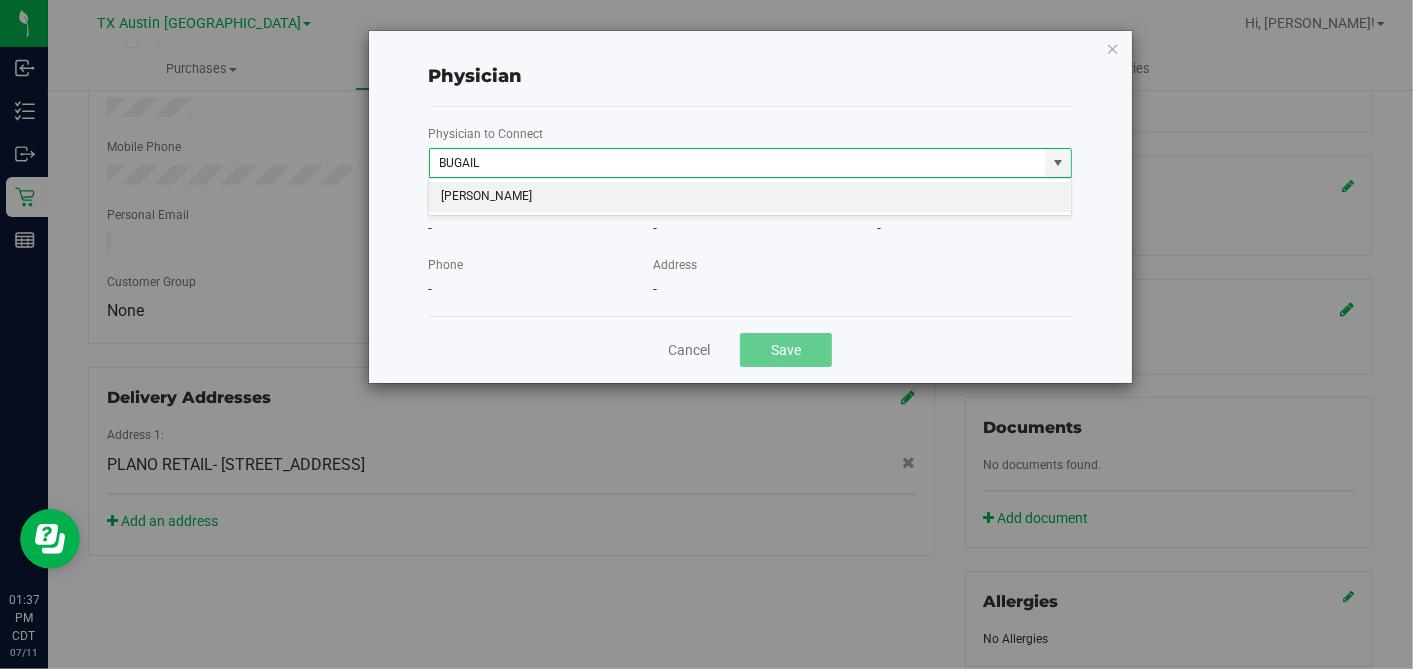 click on "CHERYL-LYNN BUGAILISKIS No matching physicians" at bounding box center (750, 197) 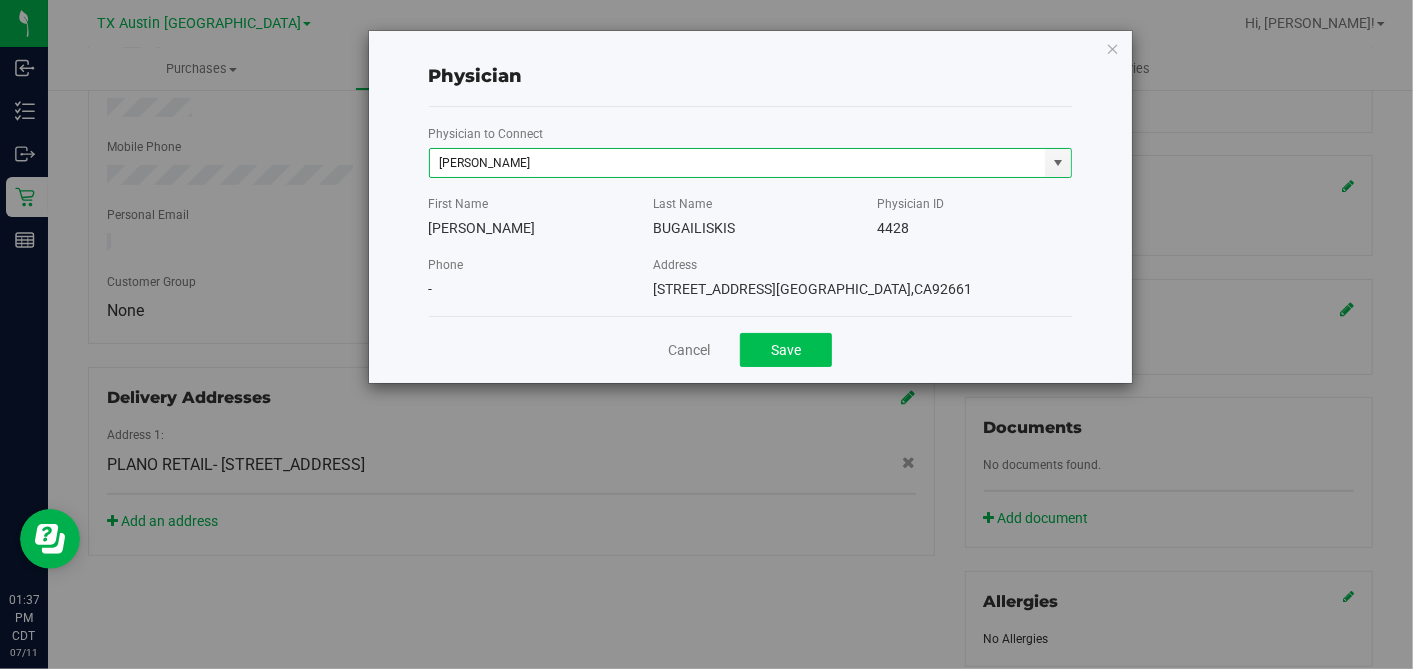 type on "CHERYL-LYNN BUGAILISKIS" 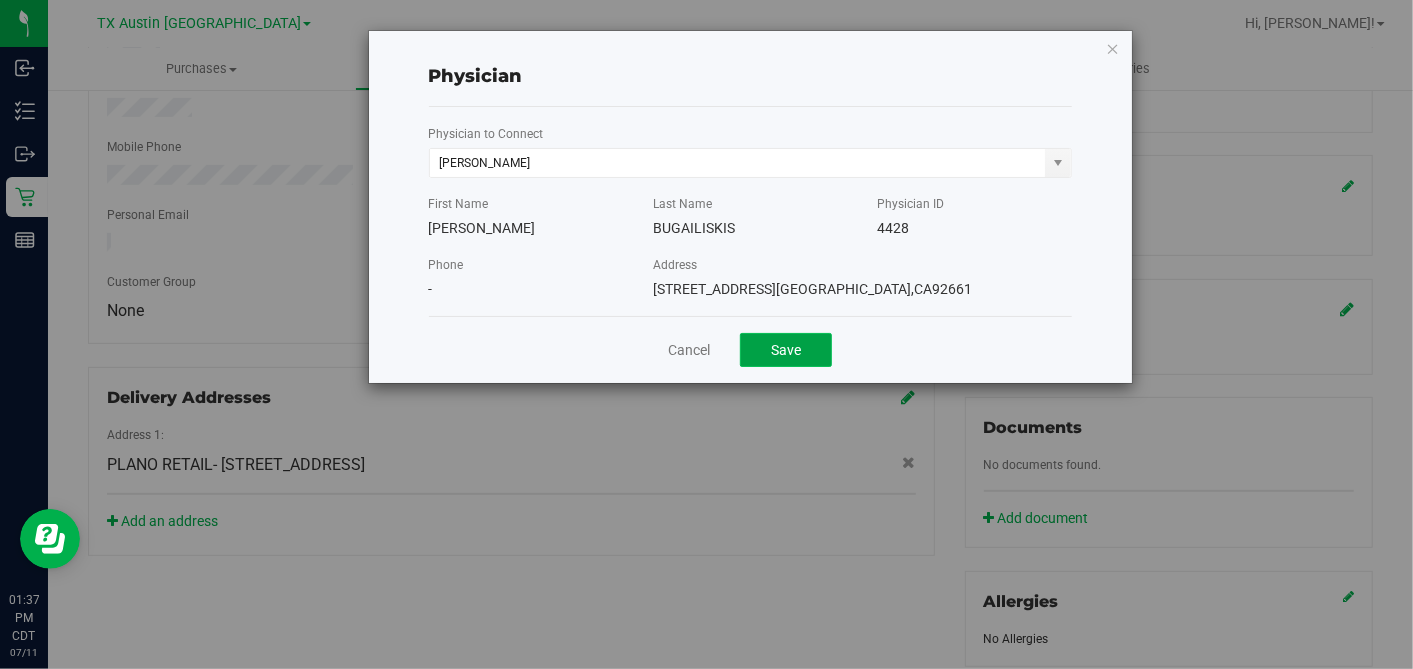 click on "Save" at bounding box center [786, 350] 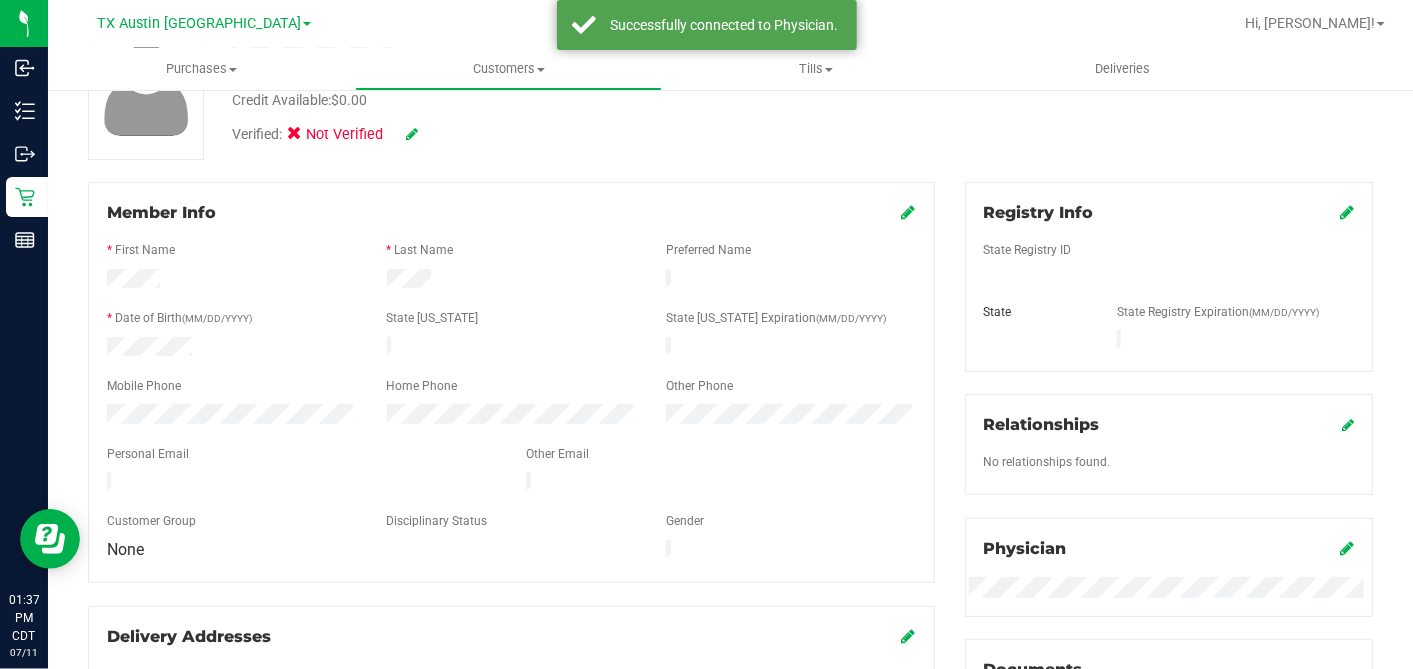 scroll, scrollTop: 83, scrollLeft: 0, axis: vertical 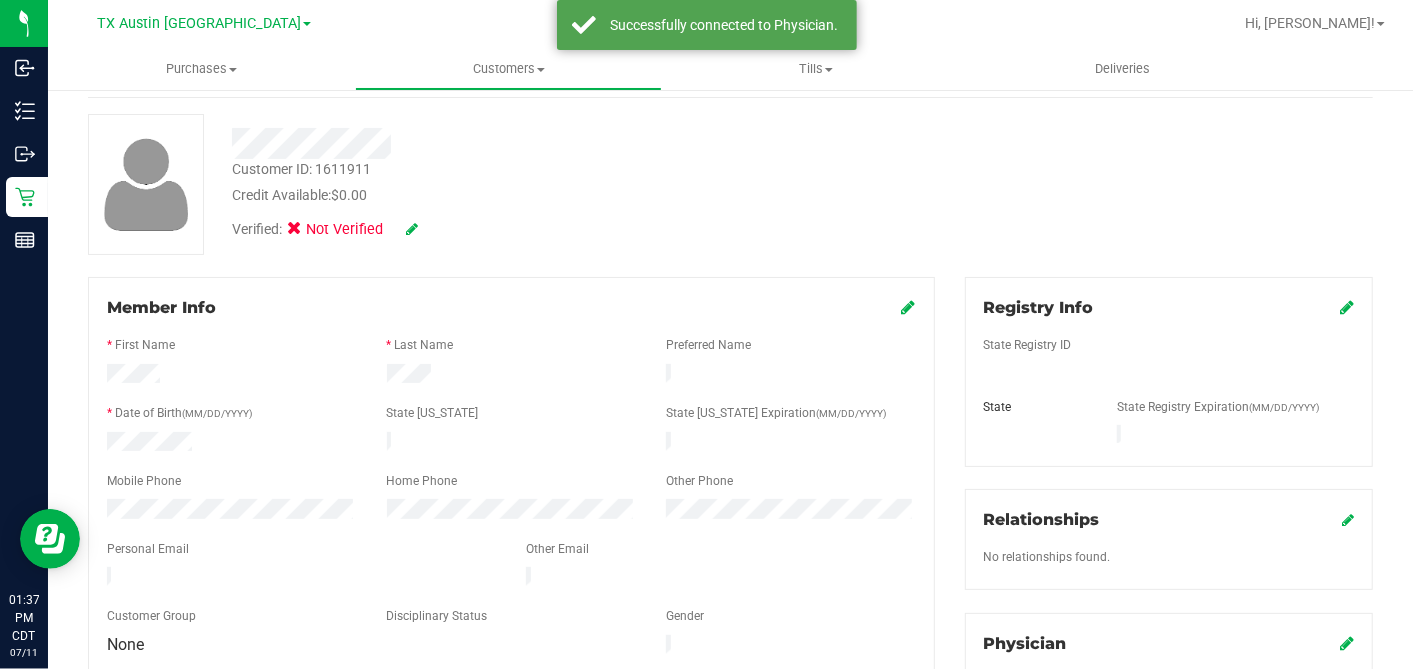click at bounding box center [1347, 307] 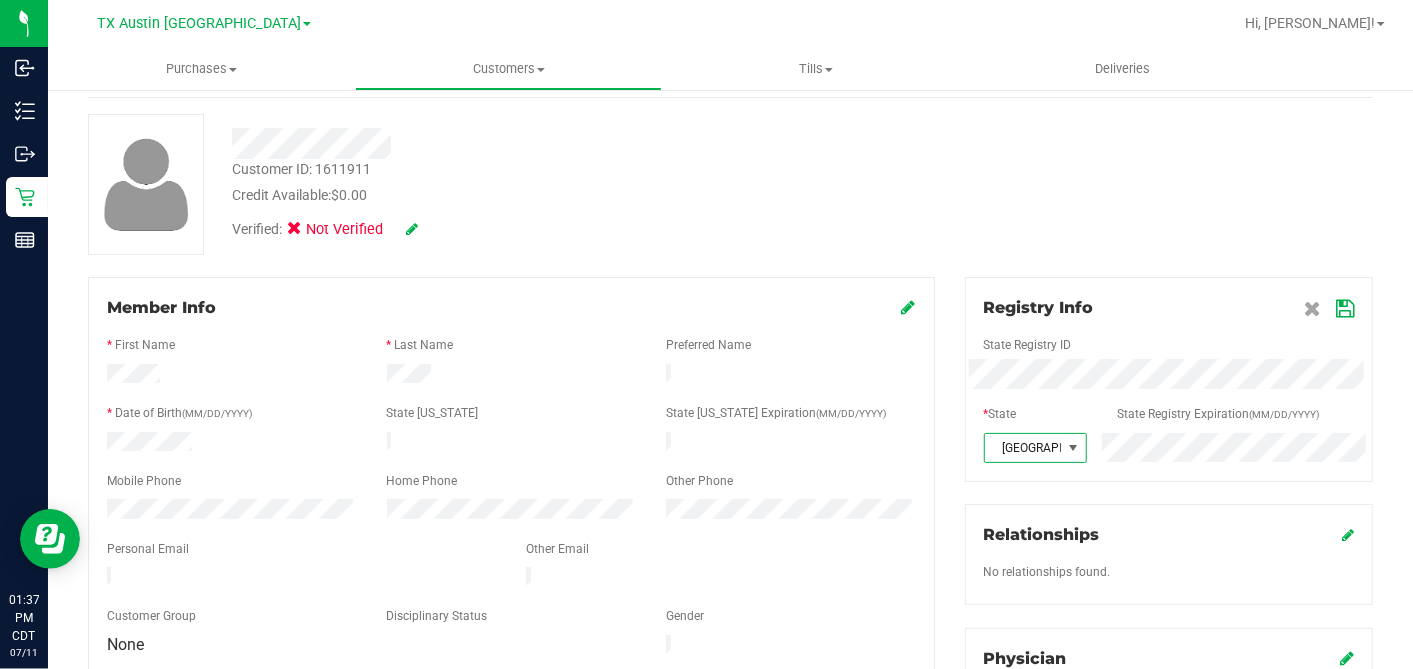 click at bounding box center (1345, 309) 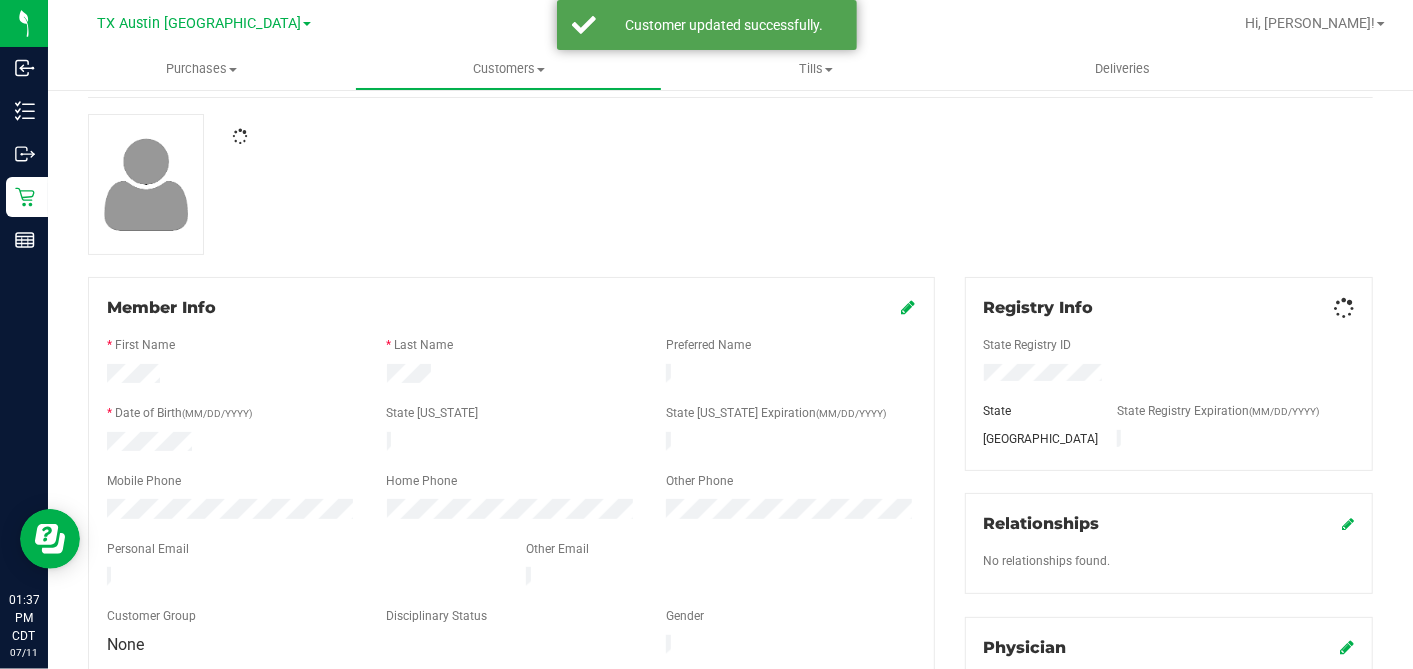 click at bounding box center (909, 307) 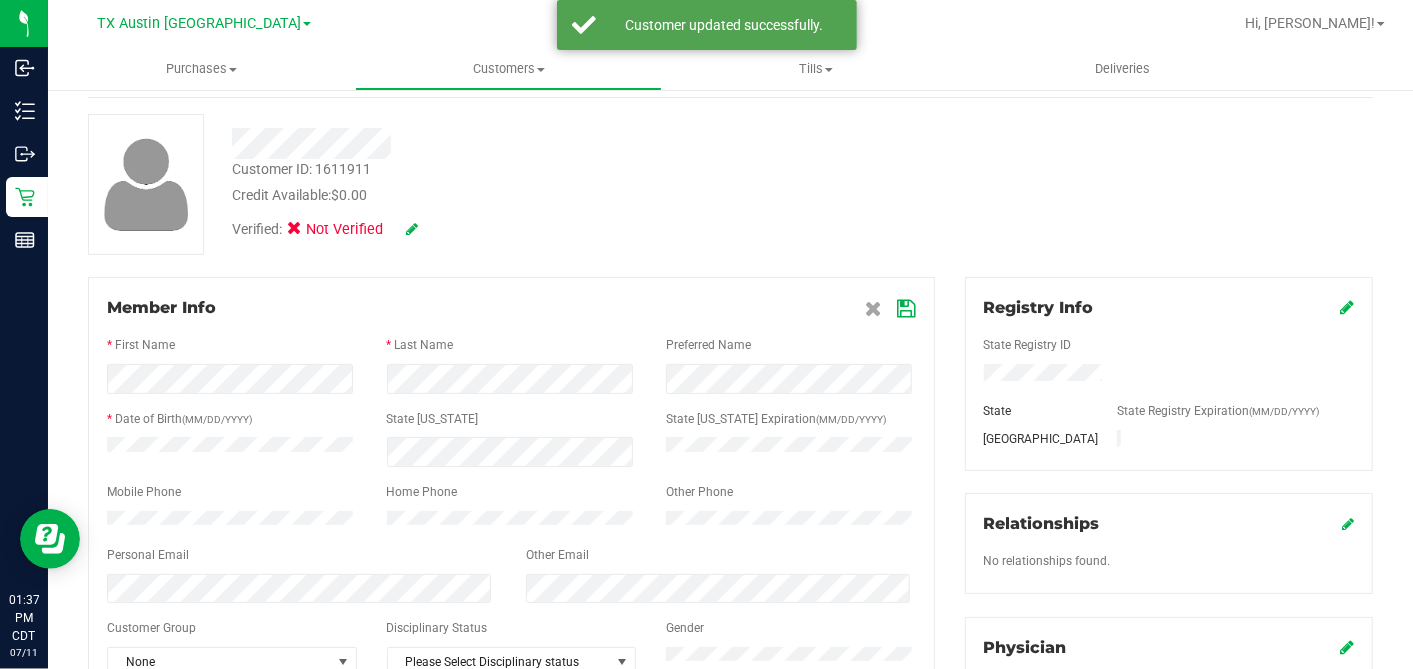 click at bounding box center [907, 309] 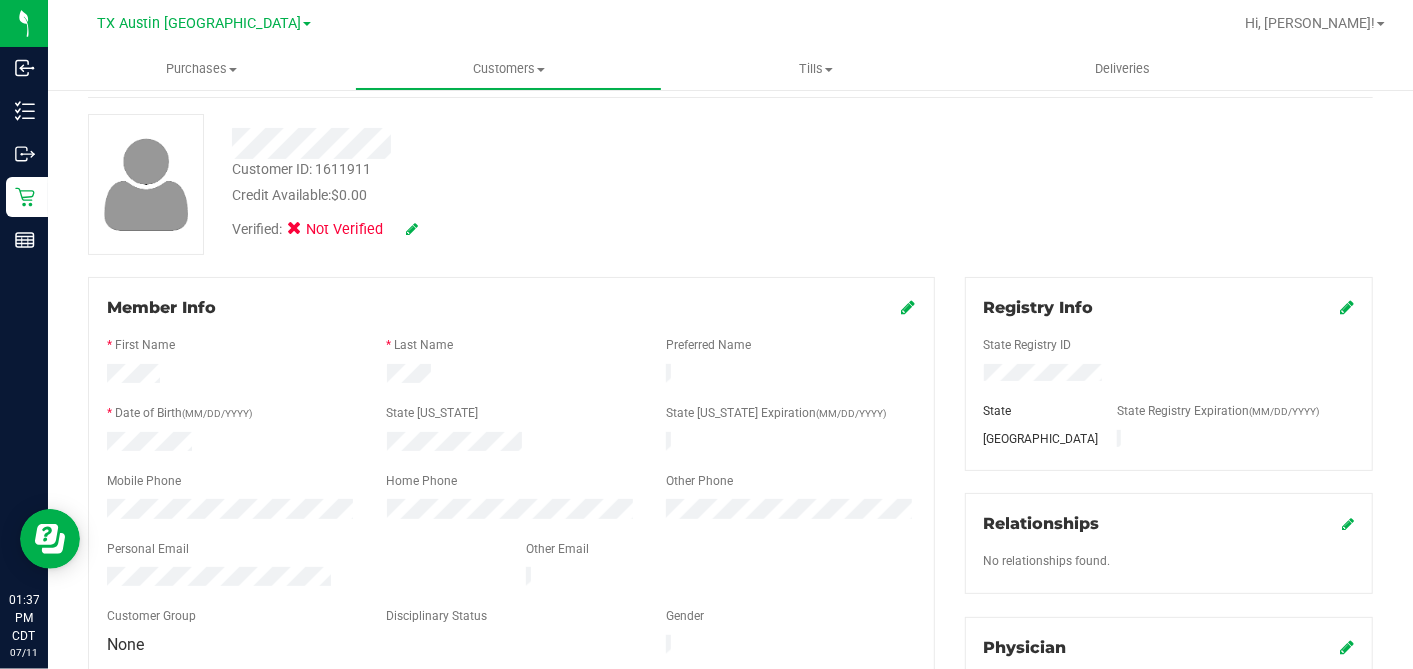 click at bounding box center [412, 229] 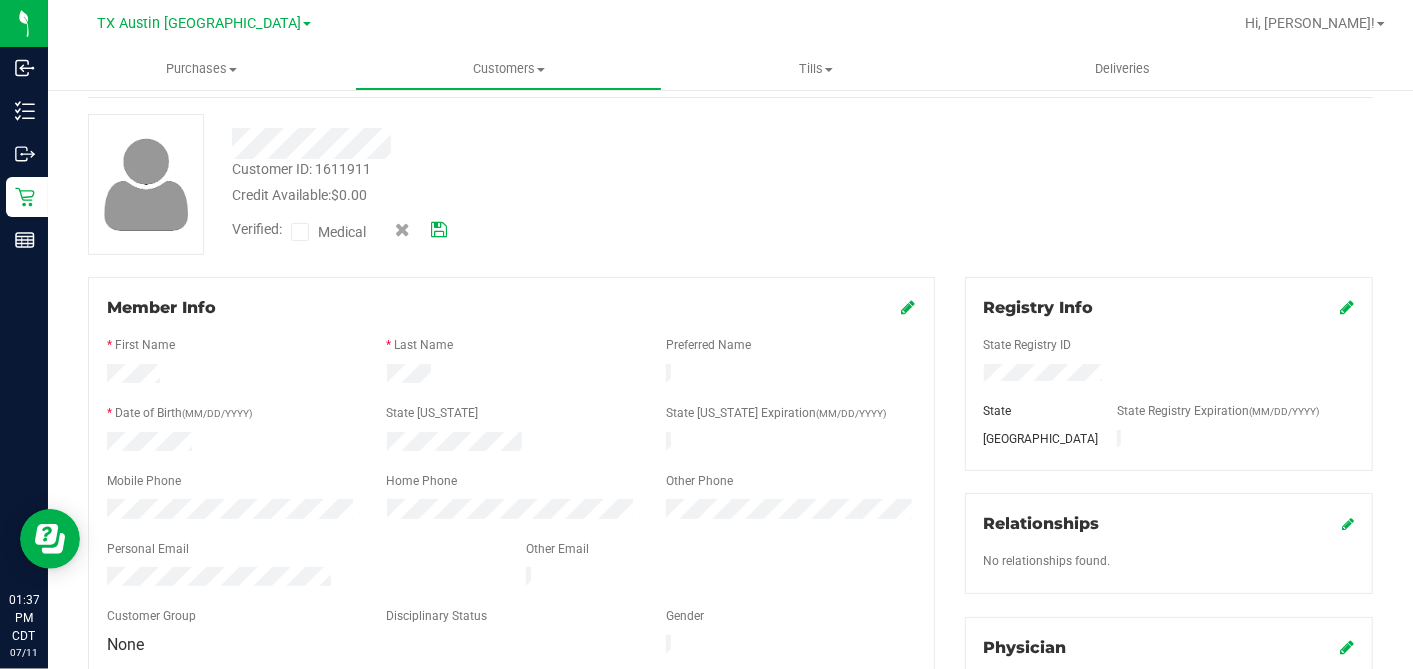 click at bounding box center (300, 232) 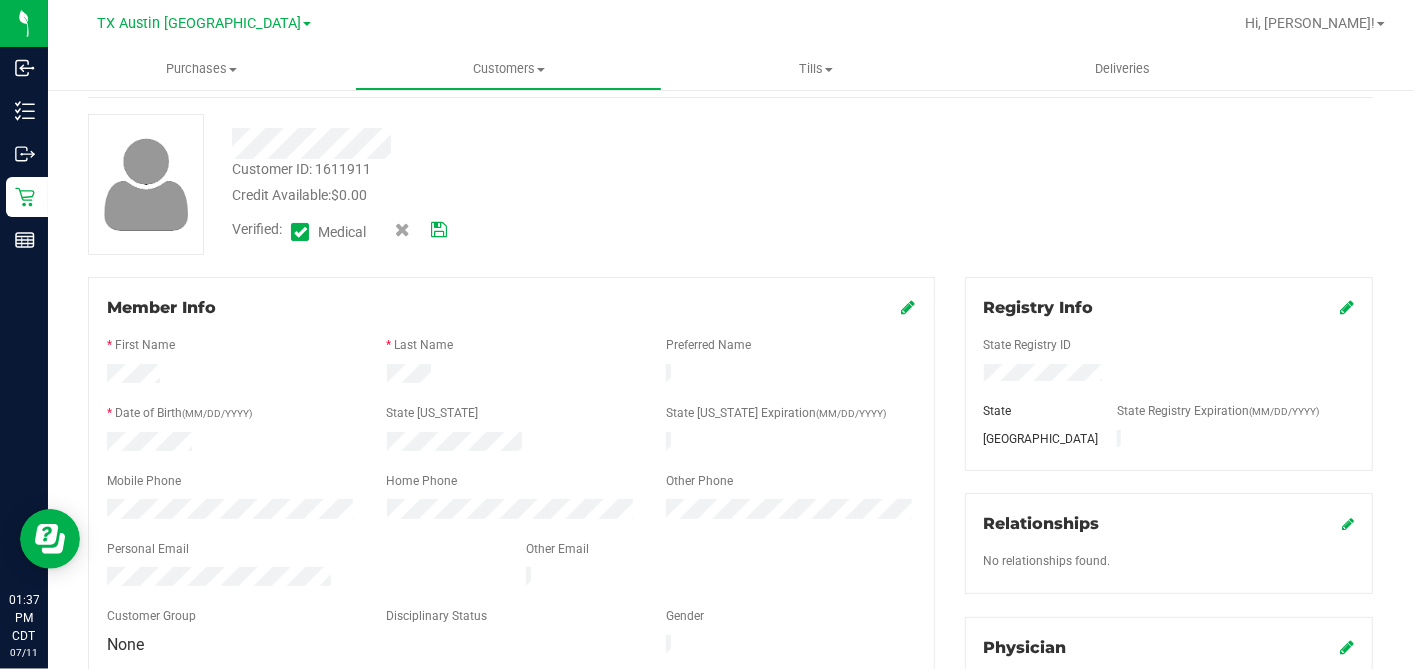 drag, startPoint x: 422, startPoint y: 223, endPoint x: 442, endPoint y: 222, distance: 20.024984 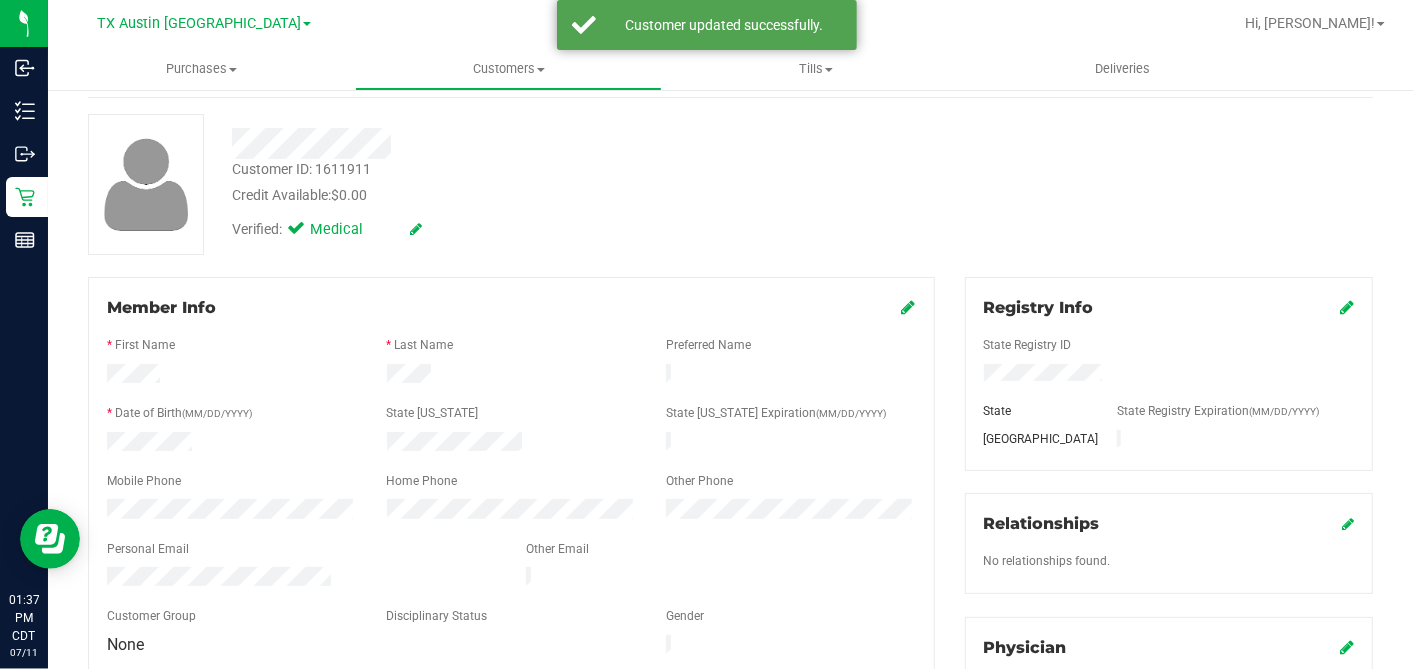 click on "Verified:
Medical" at bounding box center (546, 228) 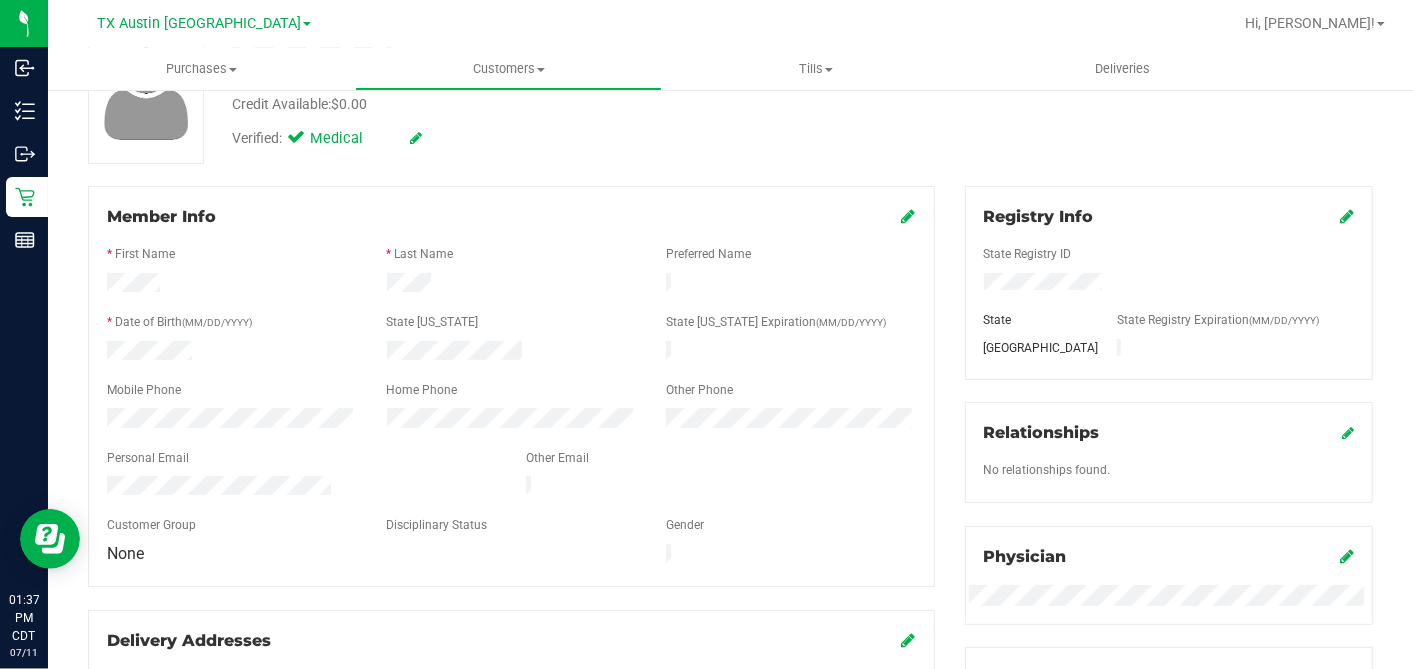 scroll, scrollTop: 0, scrollLeft: 0, axis: both 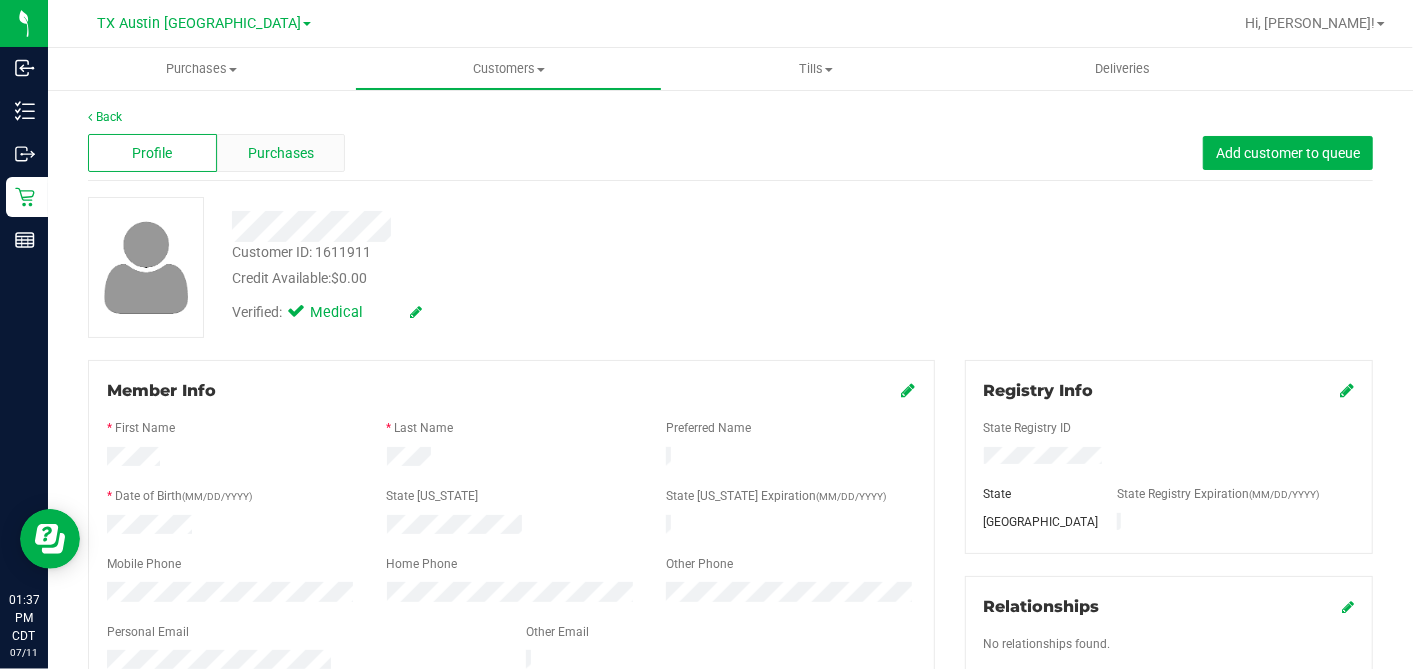 click on "Purchases" at bounding box center [281, 153] 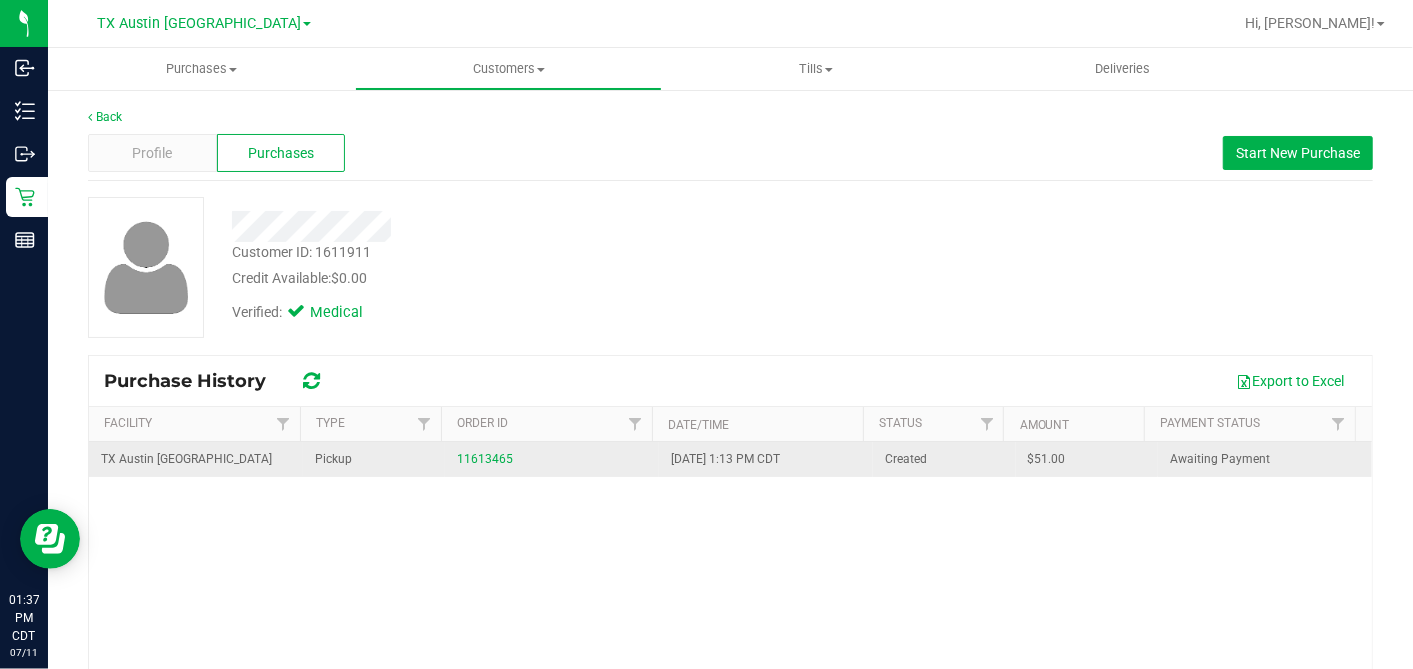 click on "11613465" at bounding box center (552, 459) 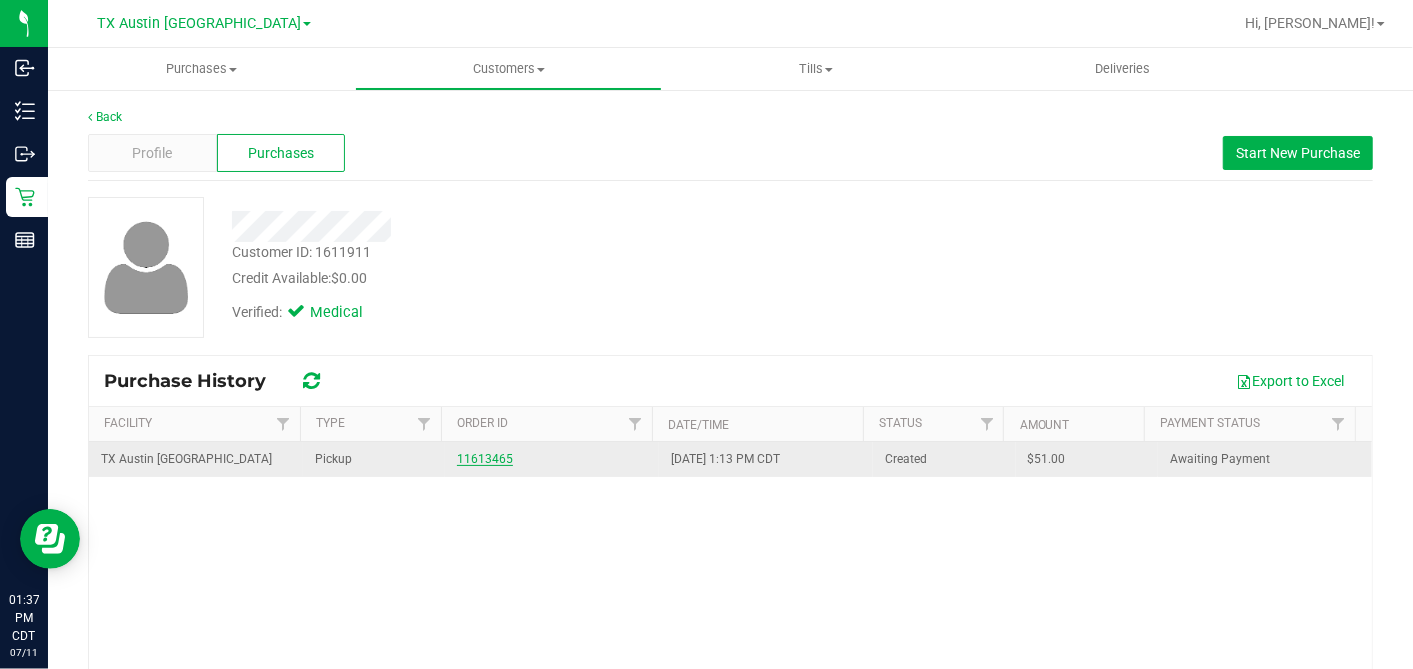 click on "11613465" at bounding box center (485, 459) 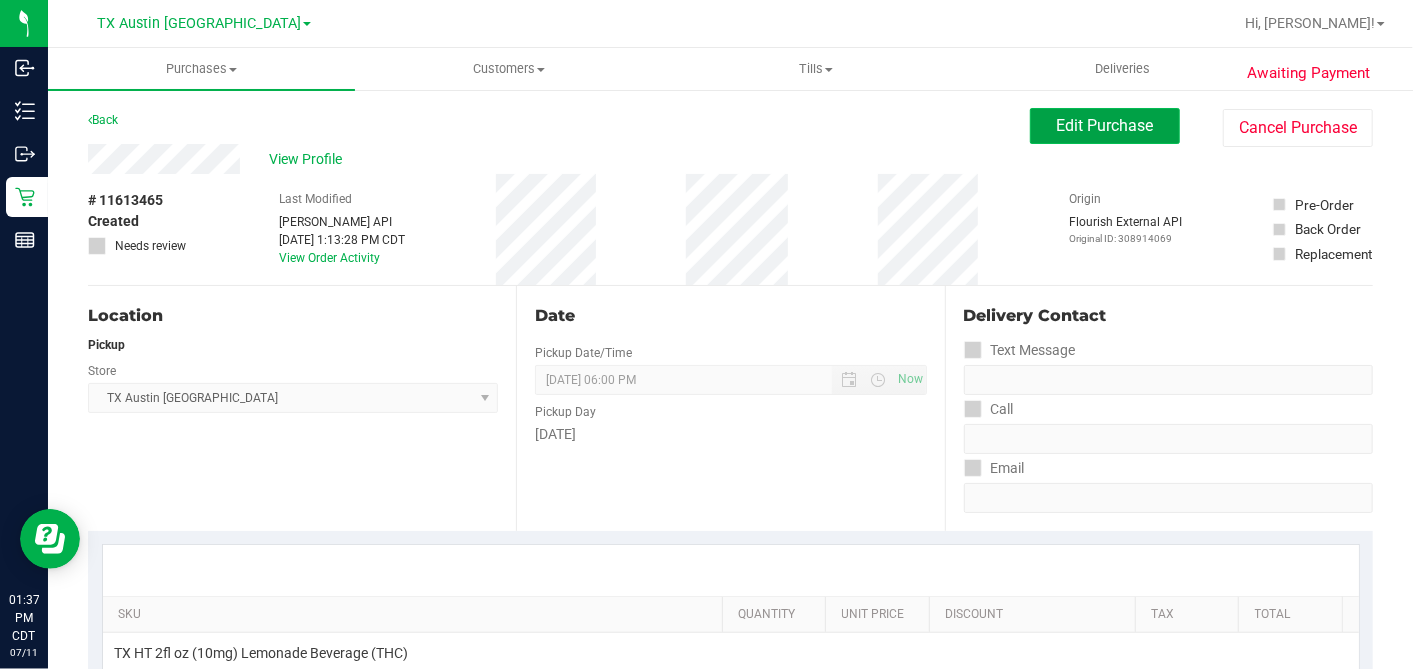 click on "Edit Purchase" at bounding box center [1105, 126] 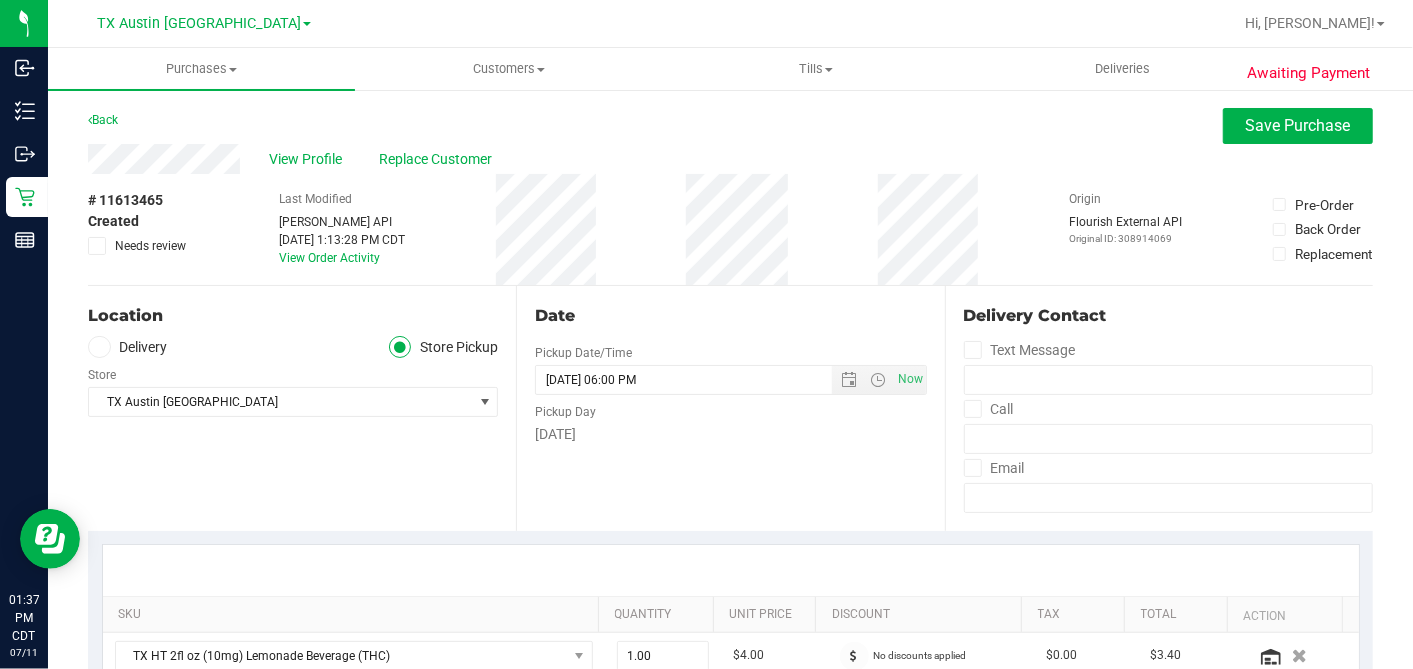 click at bounding box center [99, 347] 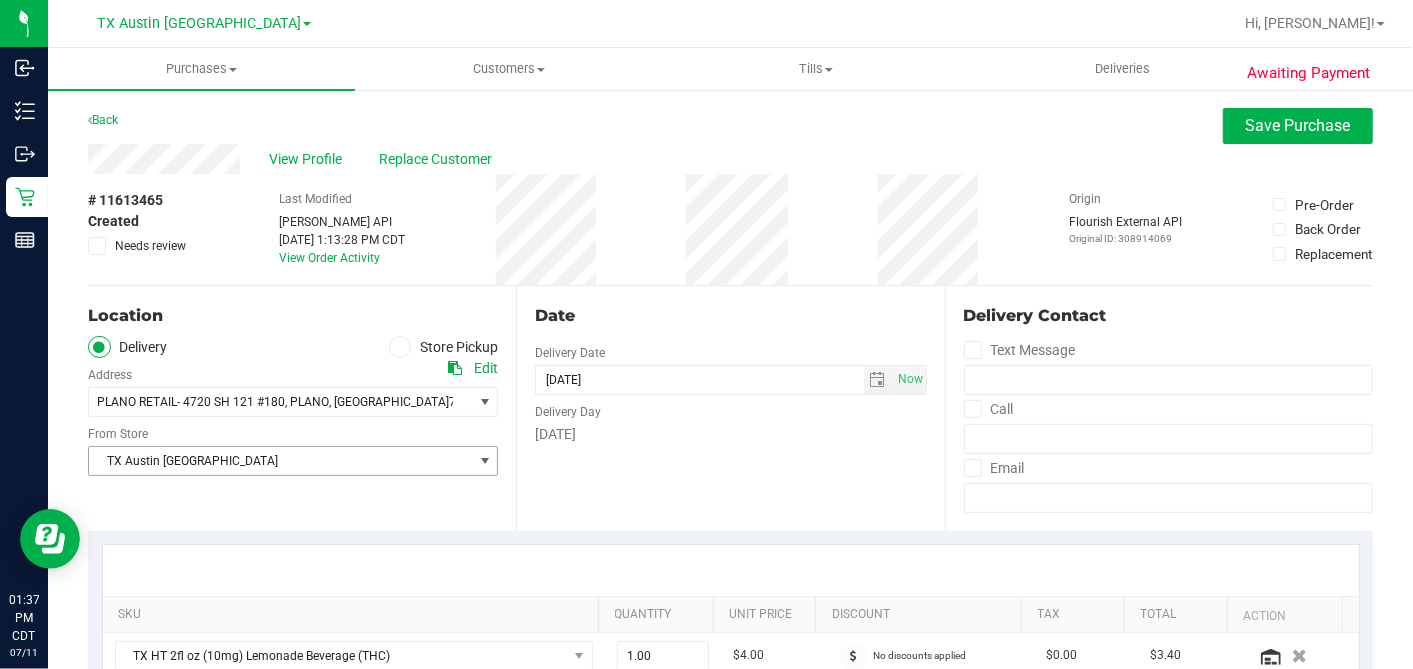 click on "TX Austin [GEOGRAPHIC_DATA]" at bounding box center (280, 461) 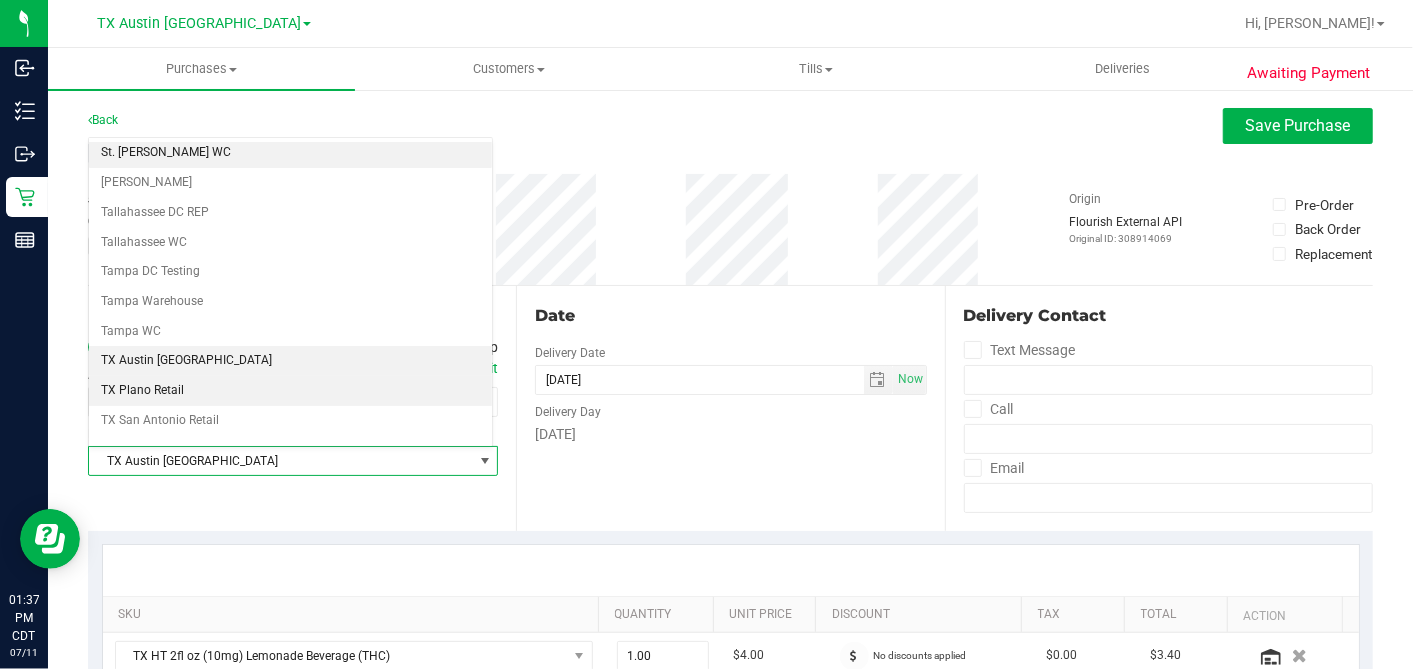 scroll, scrollTop: 1422, scrollLeft: 0, axis: vertical 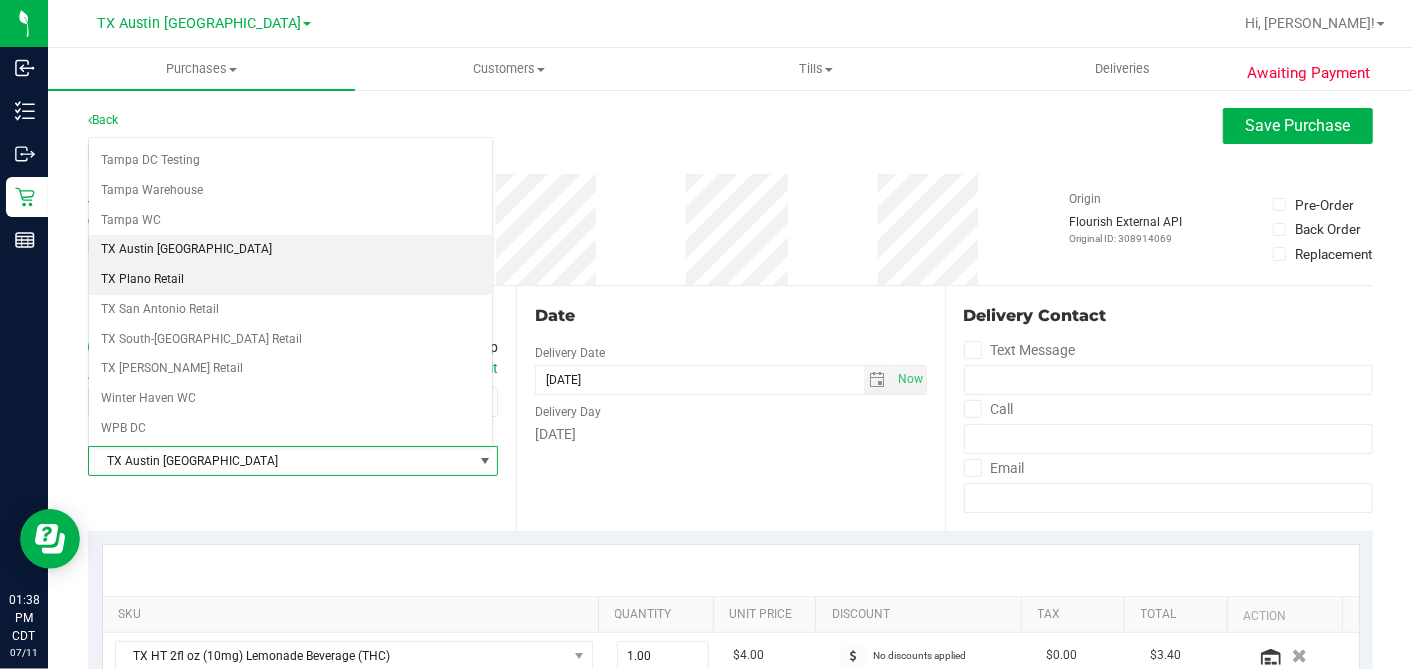 click on "TX Plano Retail" at bounding box center (290, 280) 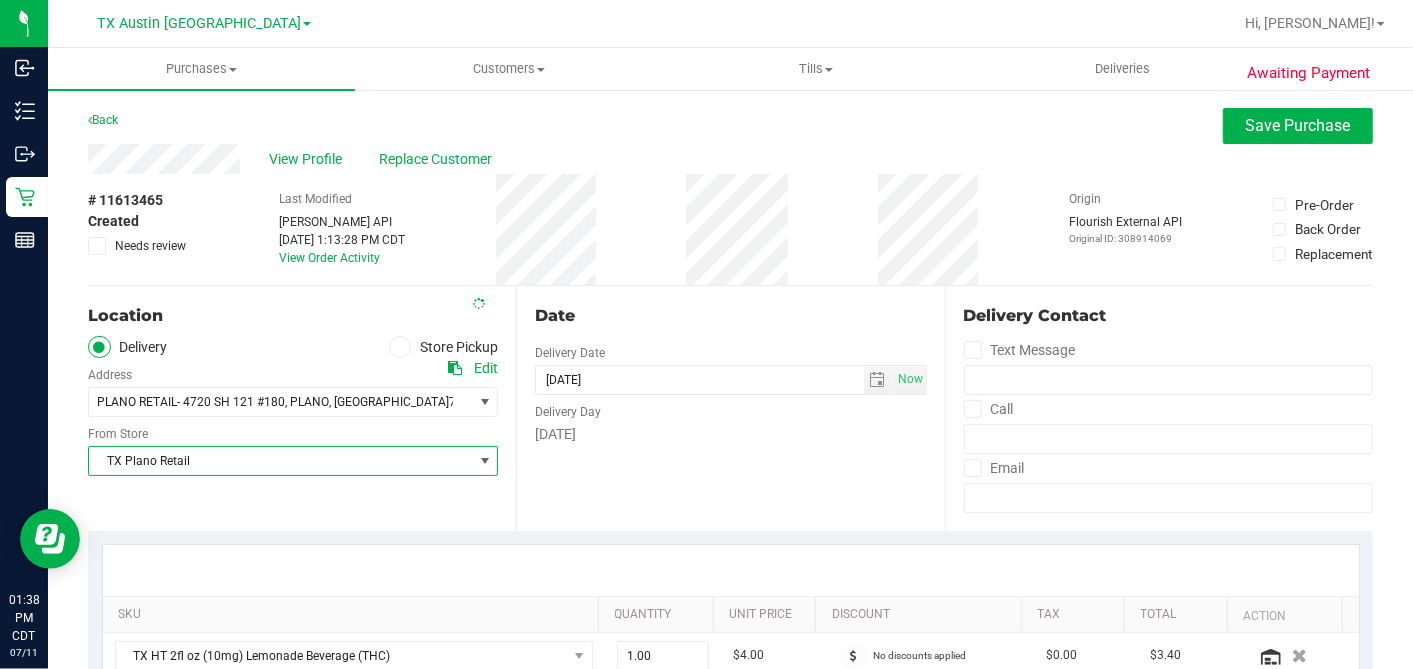 click on "Date
Delivery Date
07/12/2025
Now
07/12/2025 06:00 PM
Now
Delivery Day
Saturday" at bounding box center (730, 408) 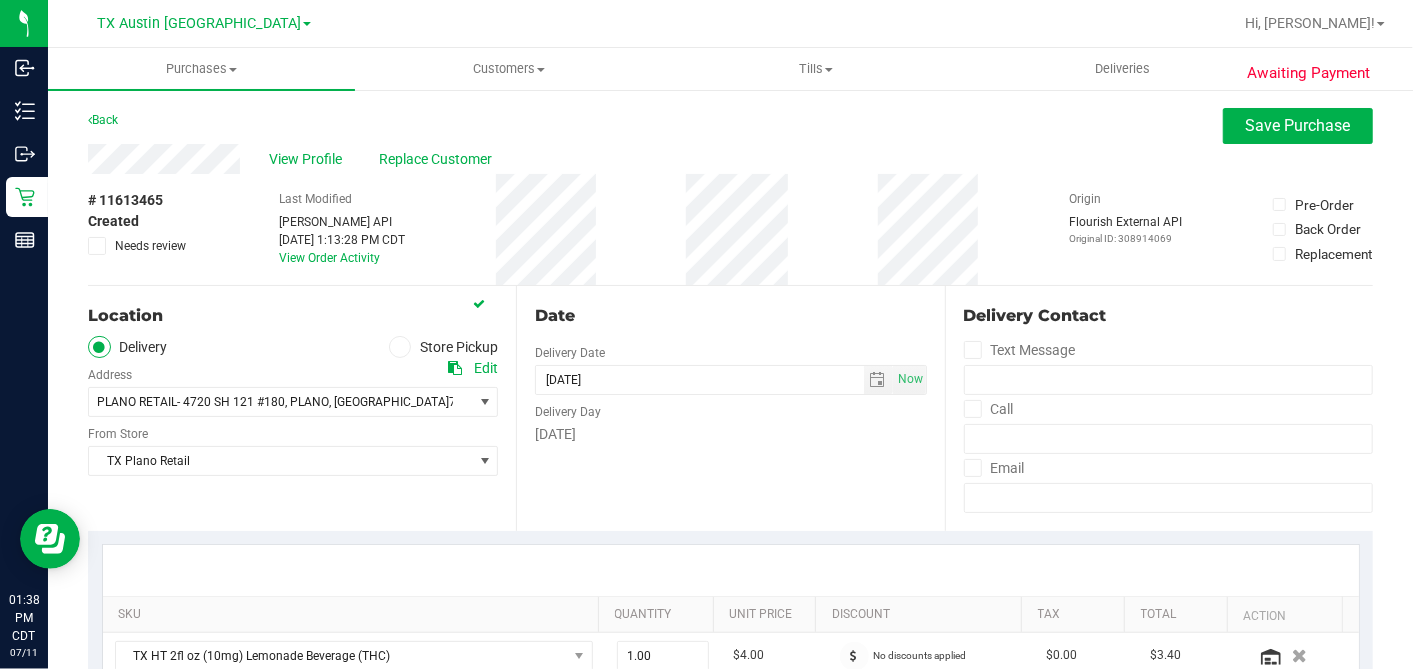 scroll, scrollTop: 555, scrollLeft: 0, axis: vertical 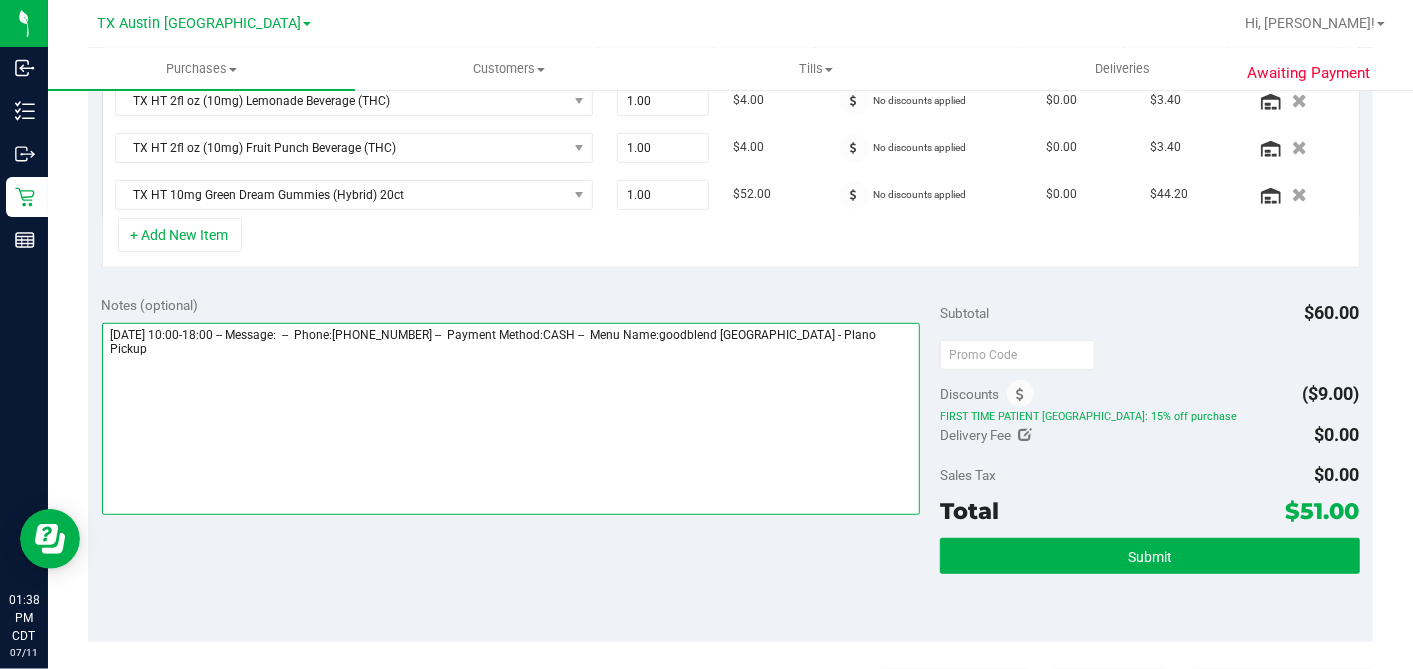 click at bounding box center (511, 419) 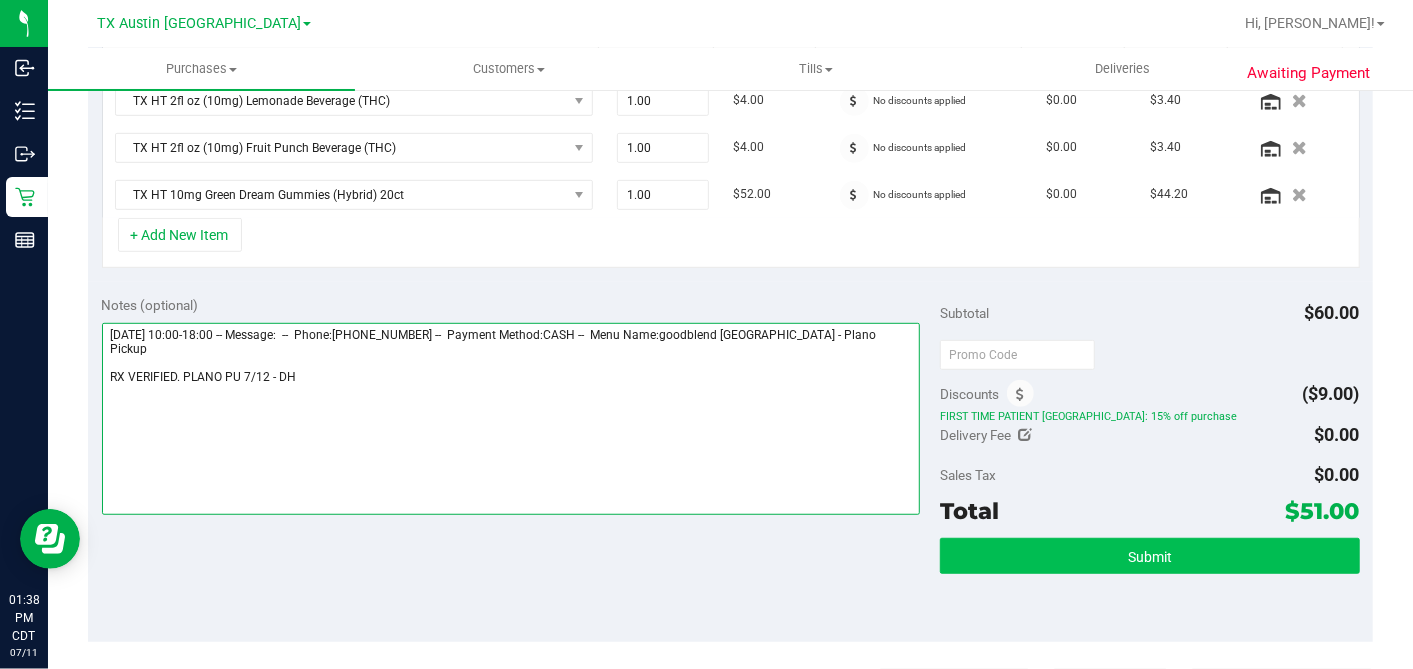 type on "Saturday 07/12/2025 10:00-18:00 -- Message:  --  Phone:3182168942 --  Payment Method:CASH --  Menu Name:goodblend TX - Plano Pickup
RX VERIFIED. PLANO PU 7/12 - DH" 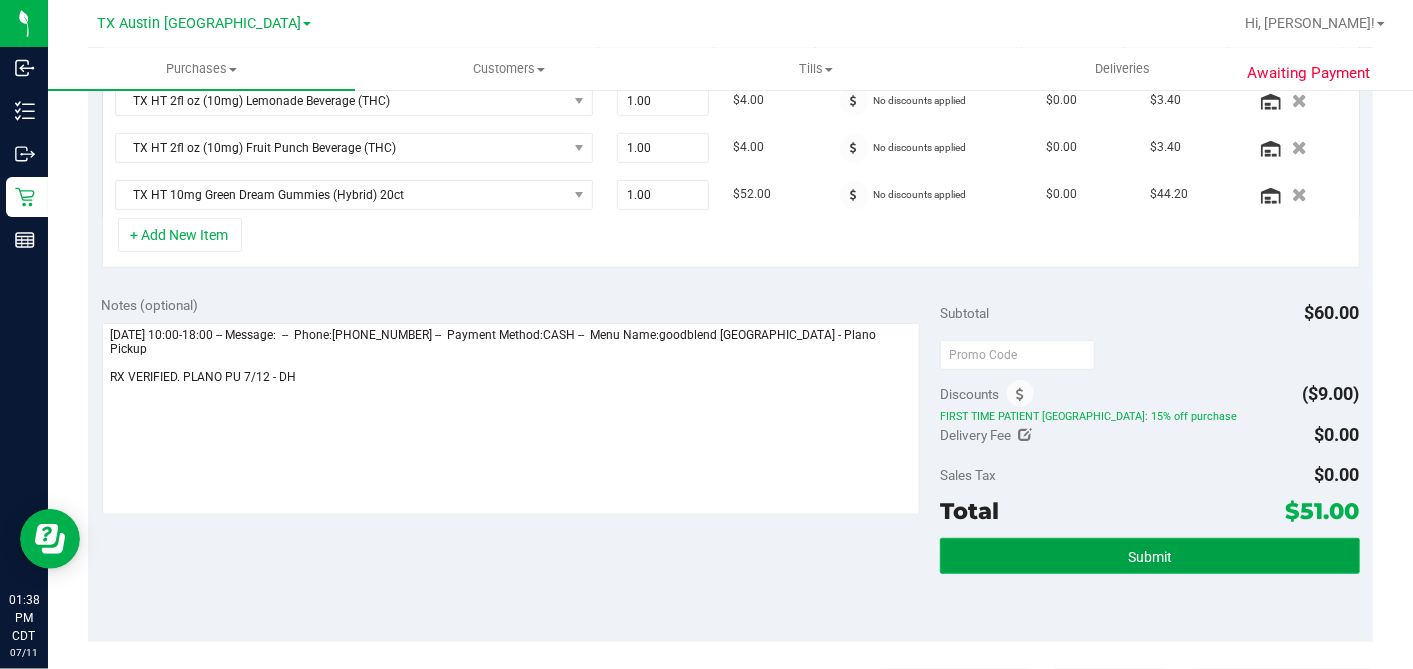 click on "Submit" at bounding box center [1149, 556] 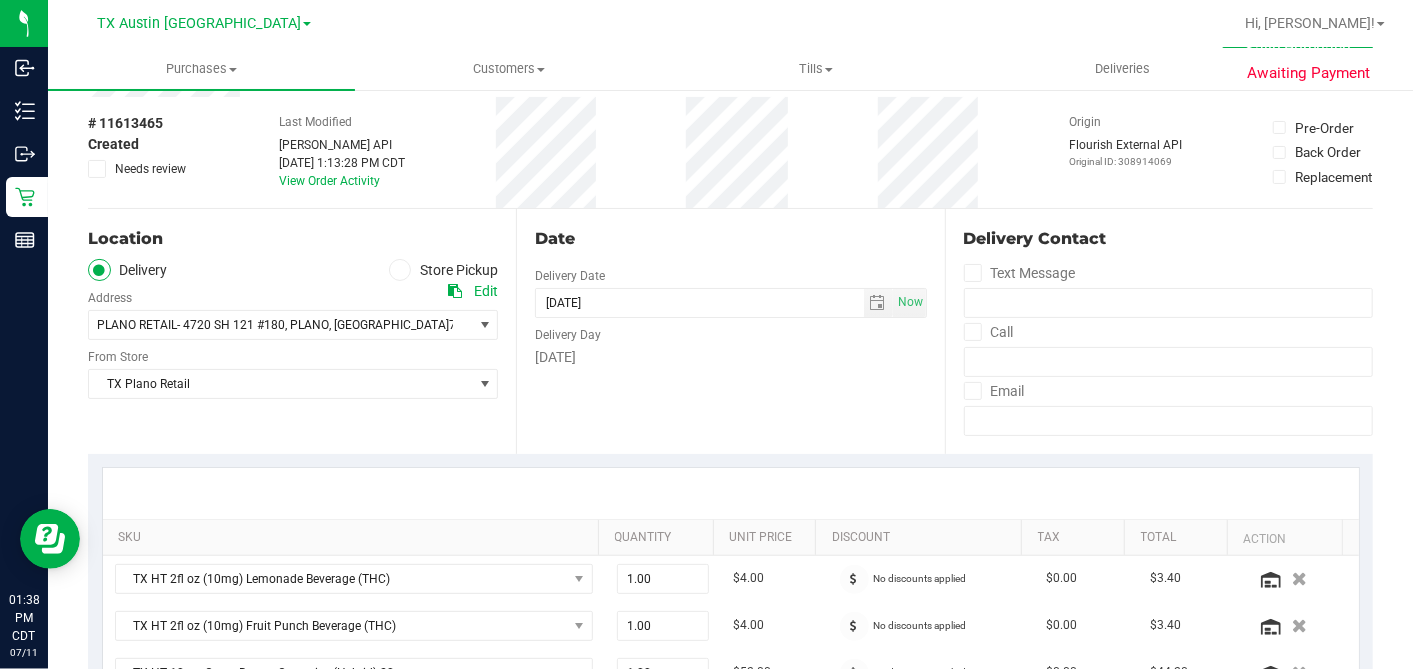 scroll, scrollTop: 0, scrollLeft: 0, axis: both 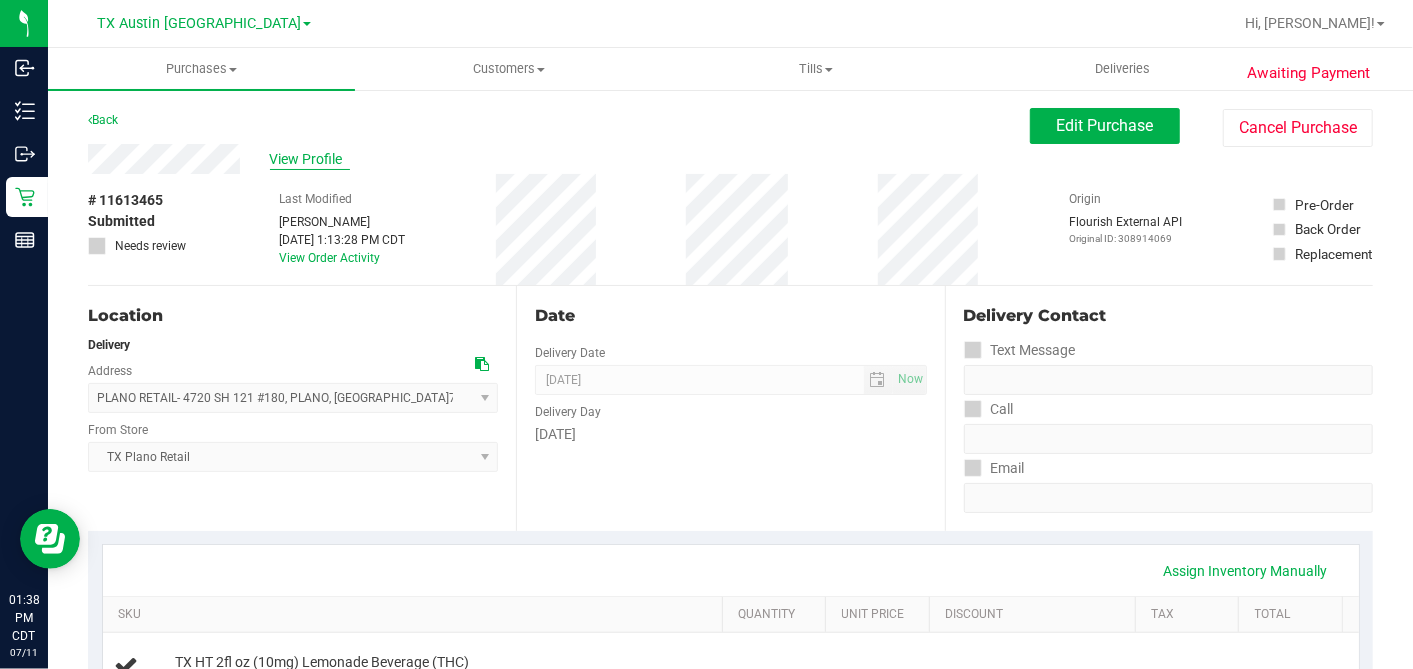 click on "View Profile" at bounding box center (310, 159) 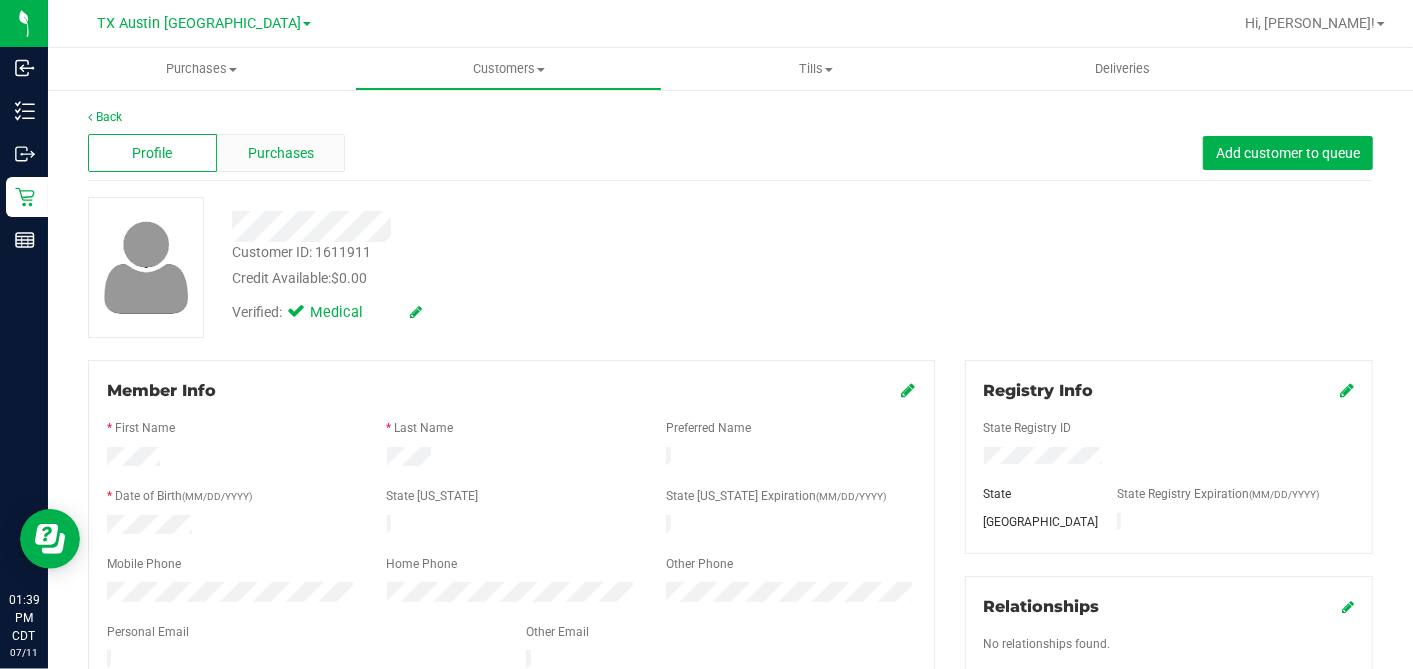 click on "Purchases" at bounding box center (281, 153) 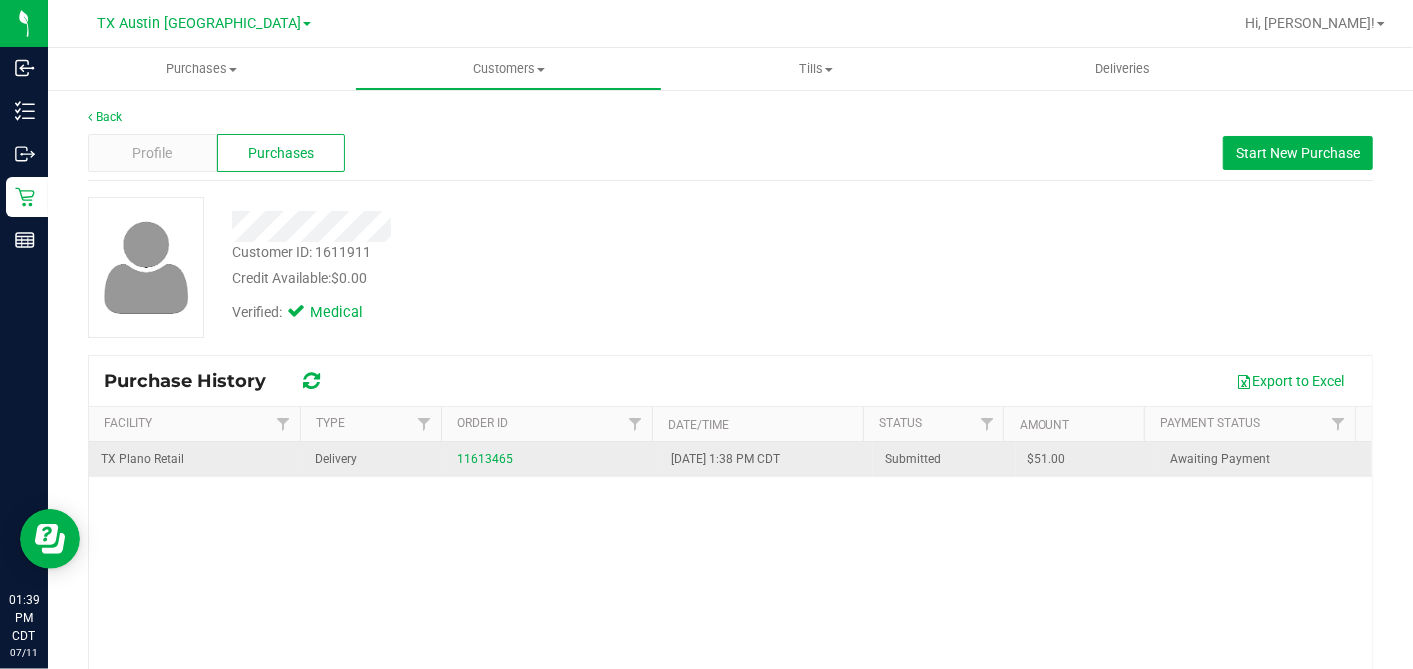 click on "$51.00" at bounding box center (1047, 459) 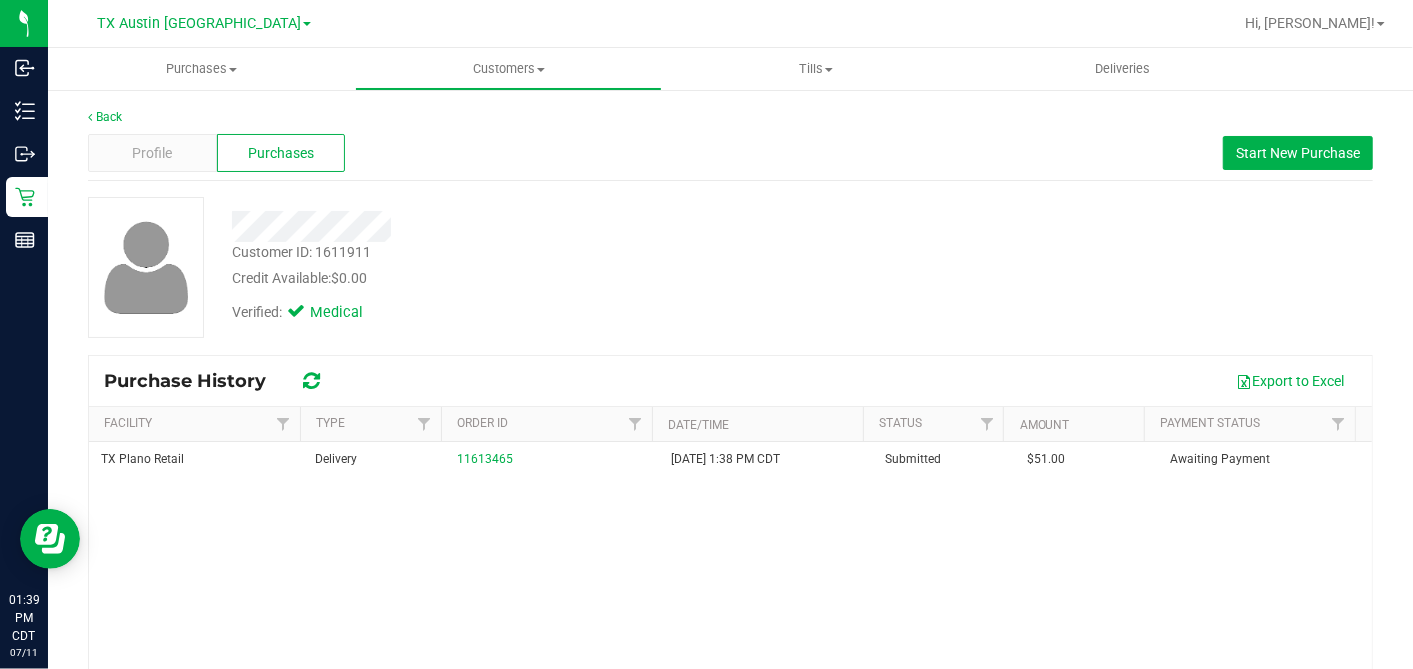 copy on "51.00" 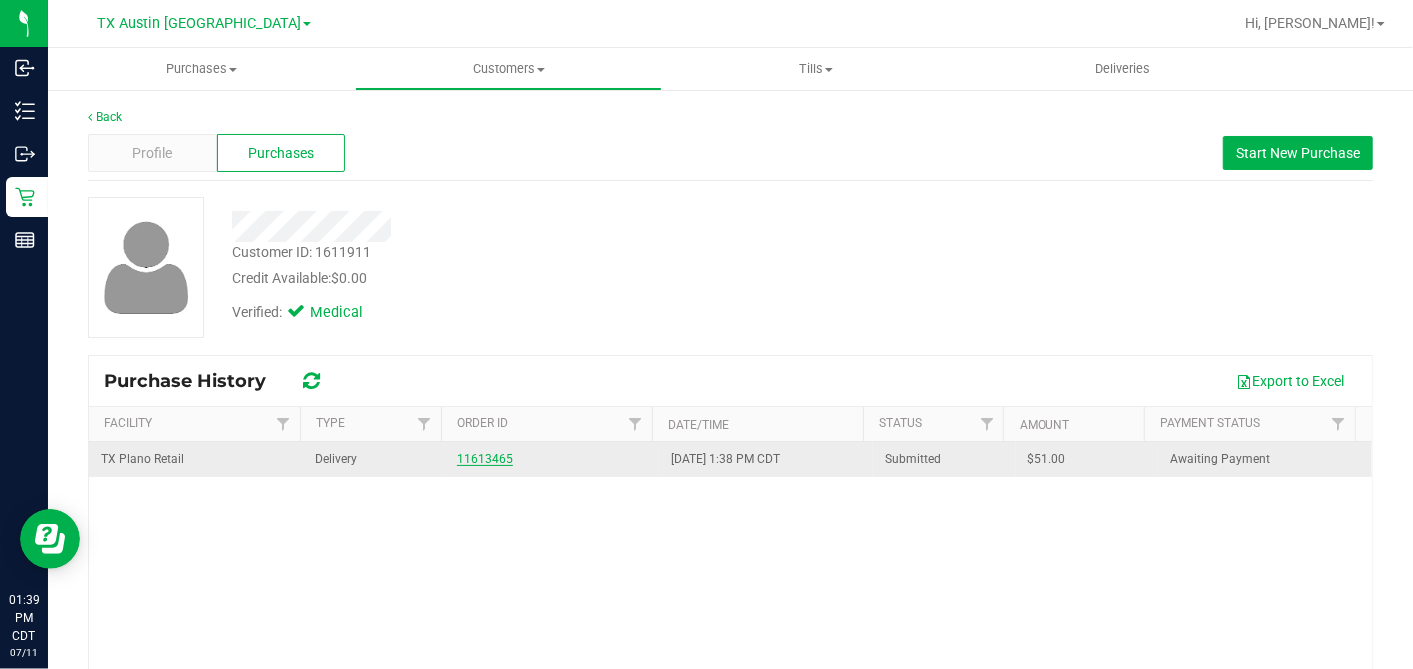 click on "11613465" at bounding box center [485, 459] 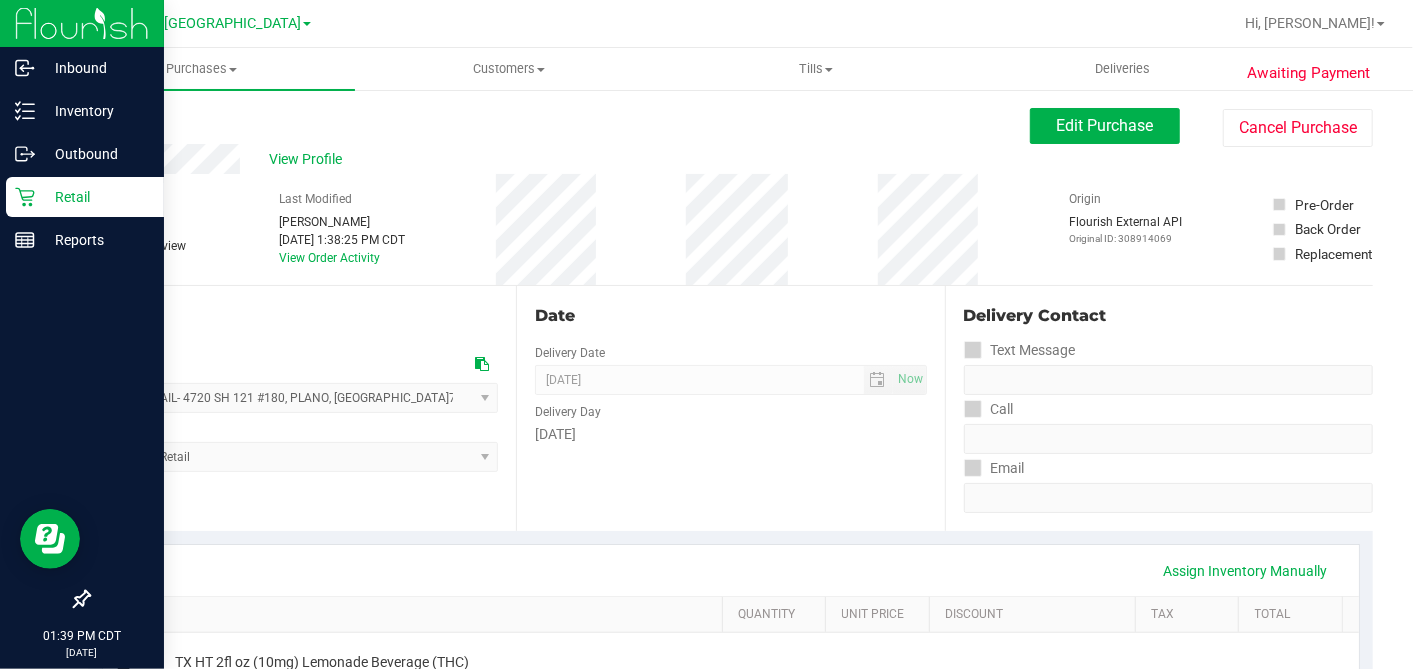 click on "Retail" at bounding box center [95, 197] 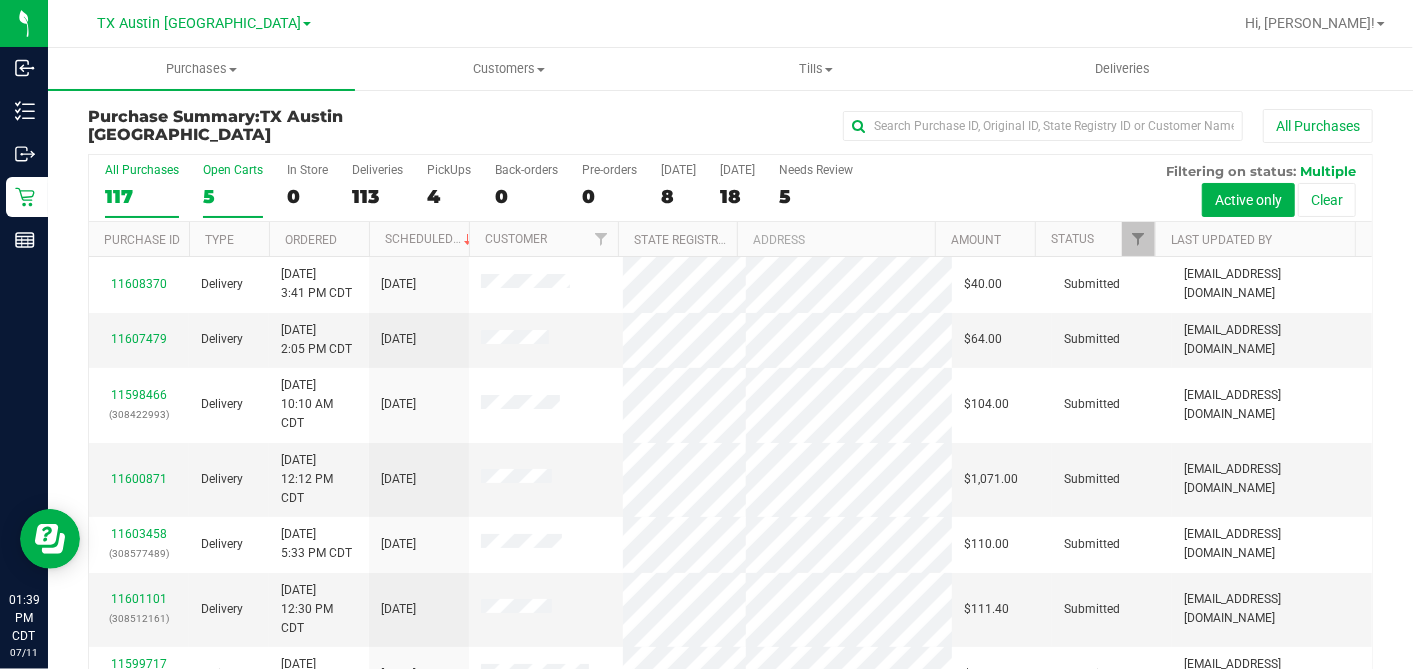 click on "5" at bounding box center (233, 196) 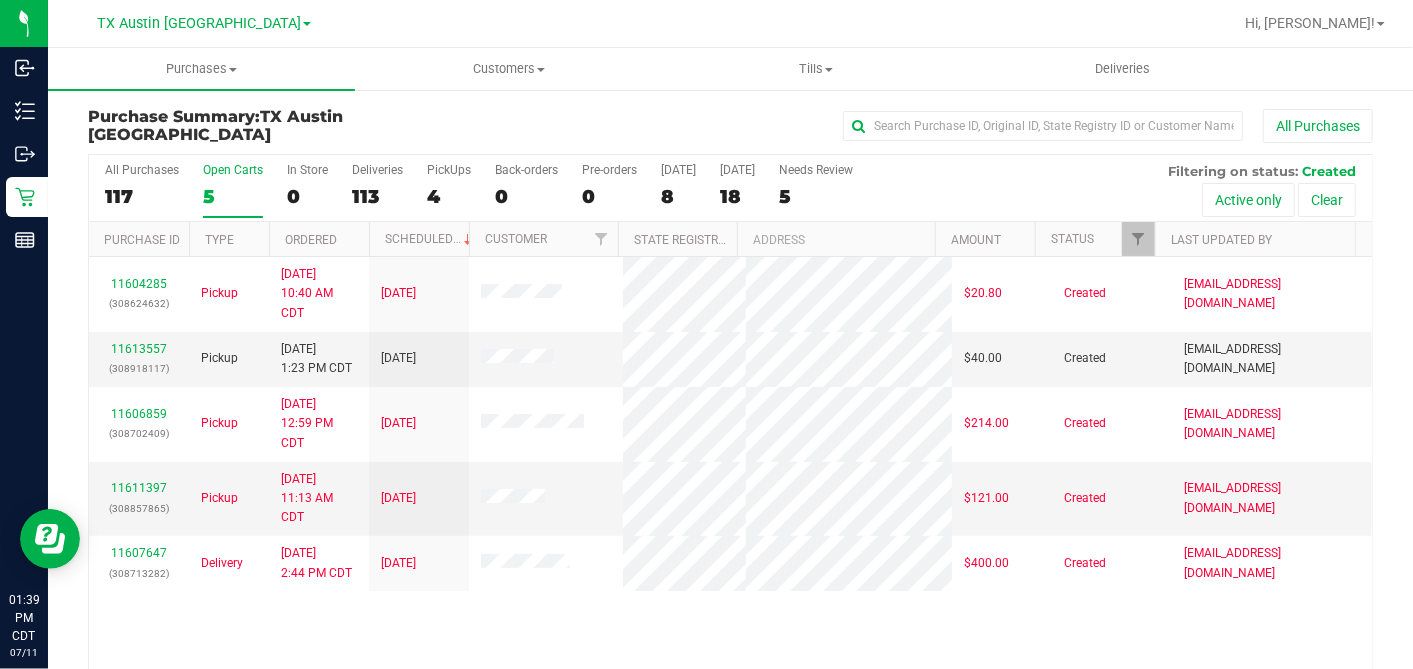 click on "Ordered" at bounding box center (319, 239) 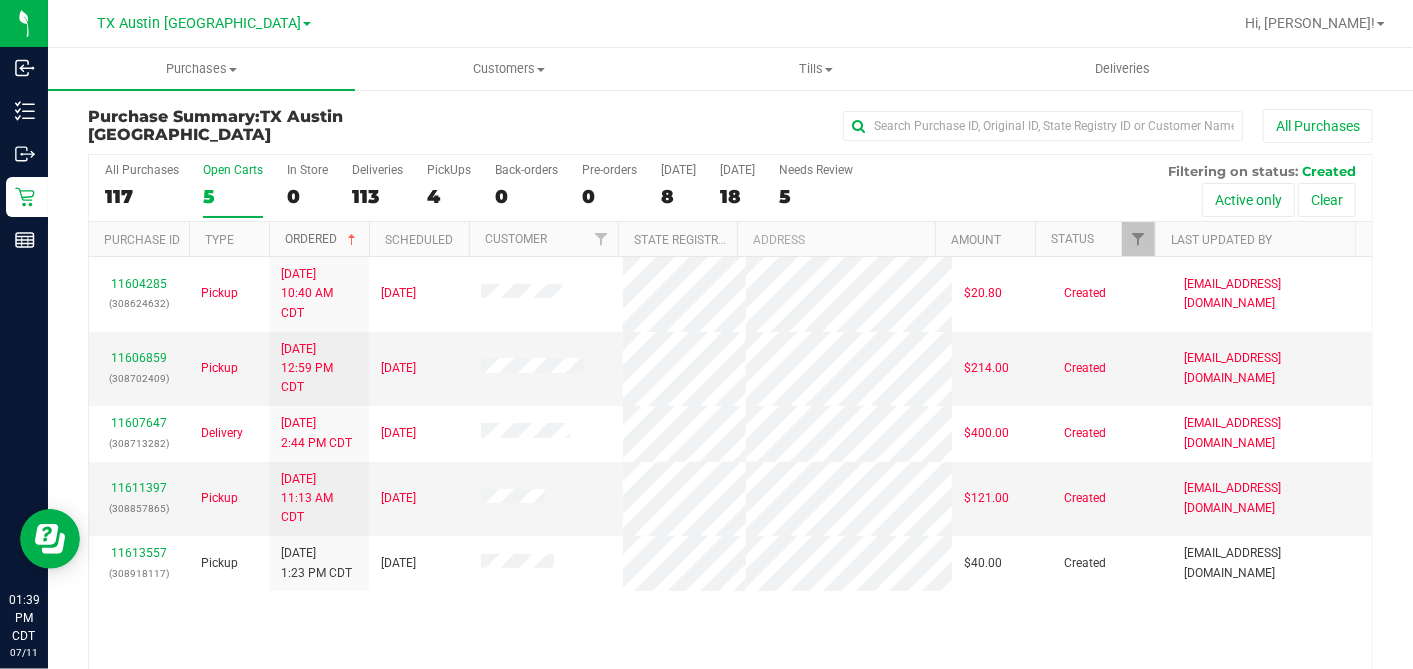 click at bounding box center (352, 240) 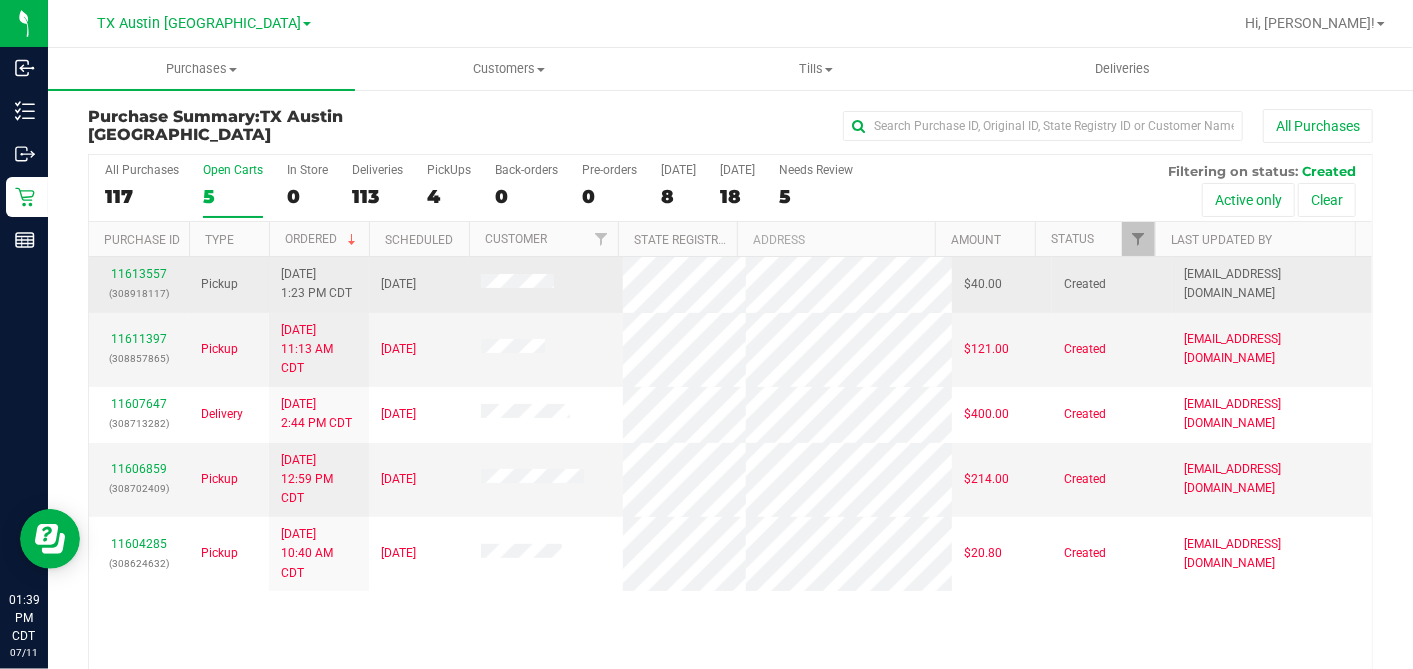 click on "11613557
(308918117)" at bounding box center (139, 284) 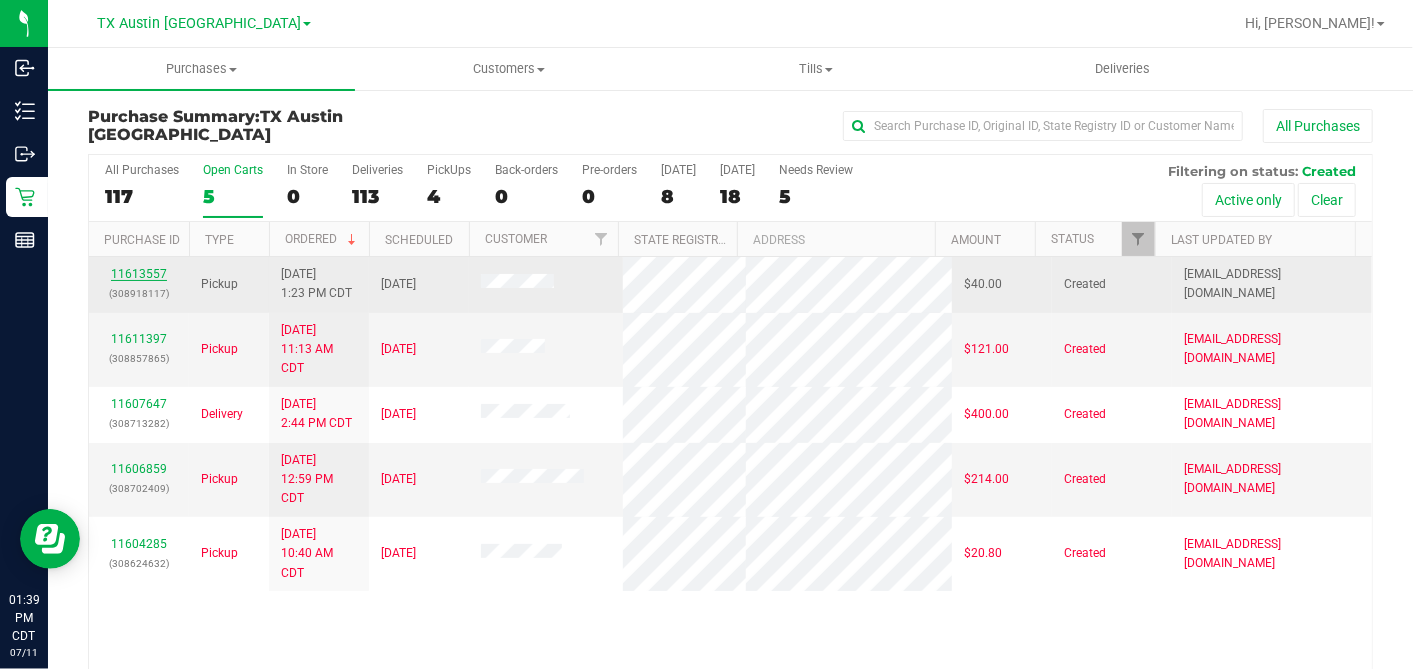 click on "11613557" at bounding box center [139, 274] 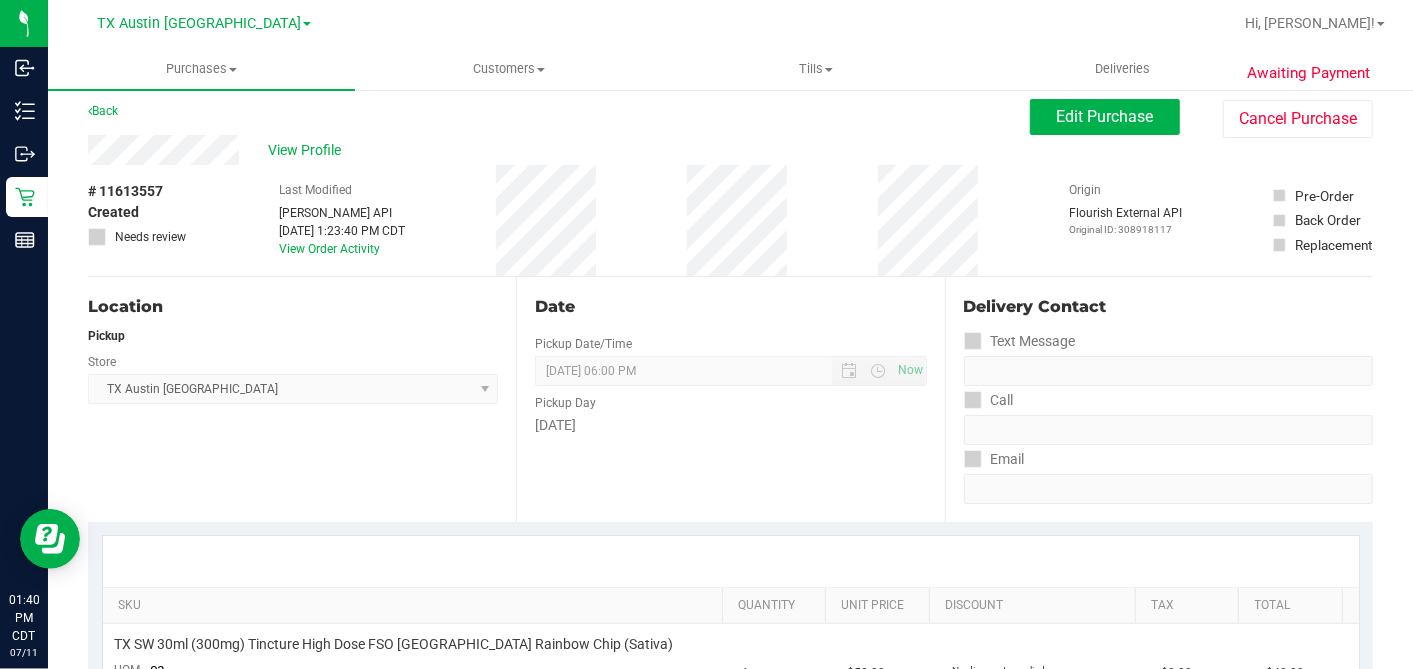 scroll, scrollTop: 0, scrollLeft: 0, axis: both 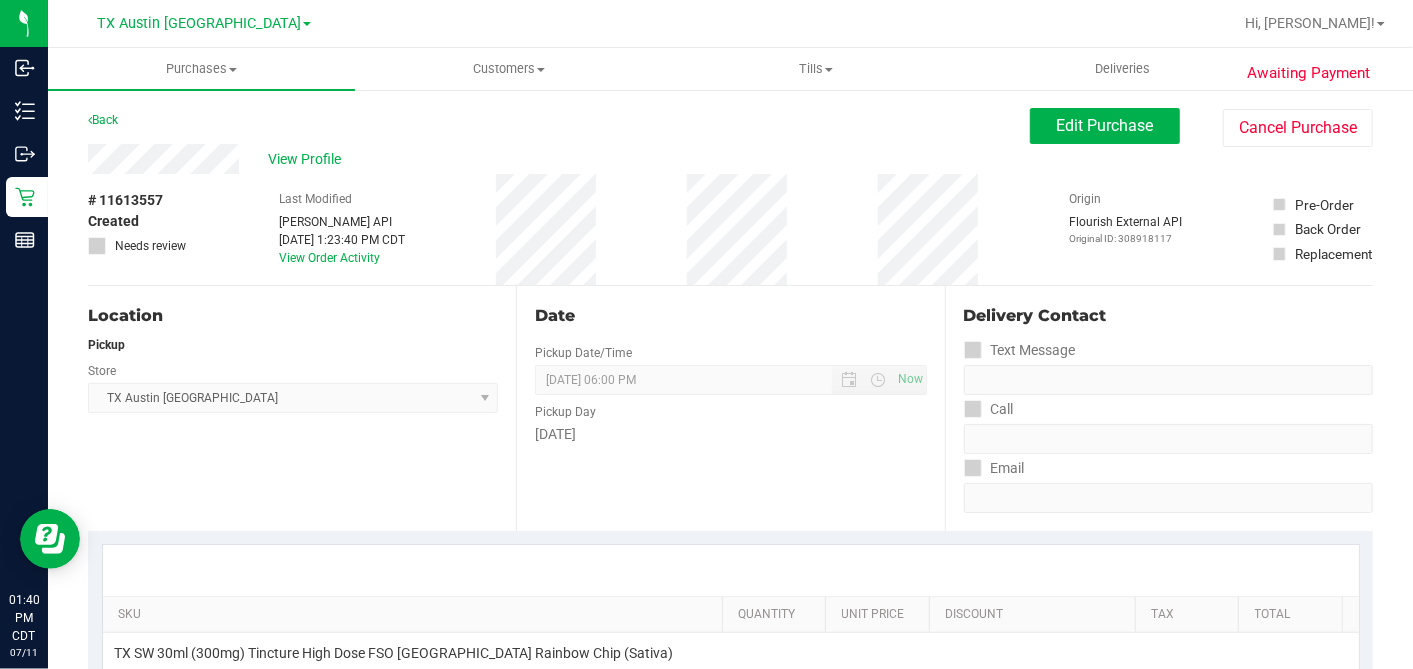 click on "Awaiting Payment
Back
Edit Purchase
Cancel Purchase
View Profile
# 11613557
Created
Needs review
Last Modified
Jane API
Jul 11, 2025 1:23:40 PM CDT
View Order Activity
Origin" at bounding box center (730, 841) 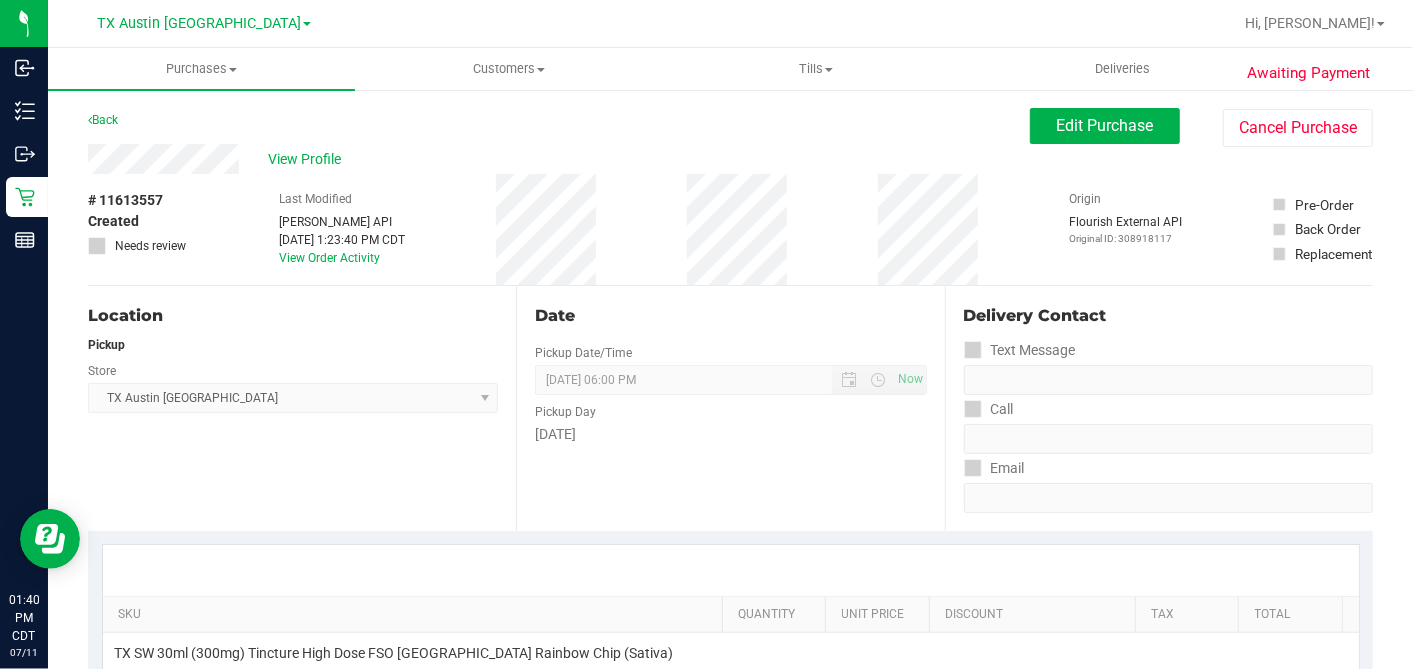 click on "Awaiting Payment
Back
Edit Purchase
Cancel Purchase
View Profile
# 11613557
Created
Needs review
Last Modified
Jane API
Jul 11, 2025 1:23:40 PM CDT
View Order Activity
Origin" at bounding box center (730, 841) 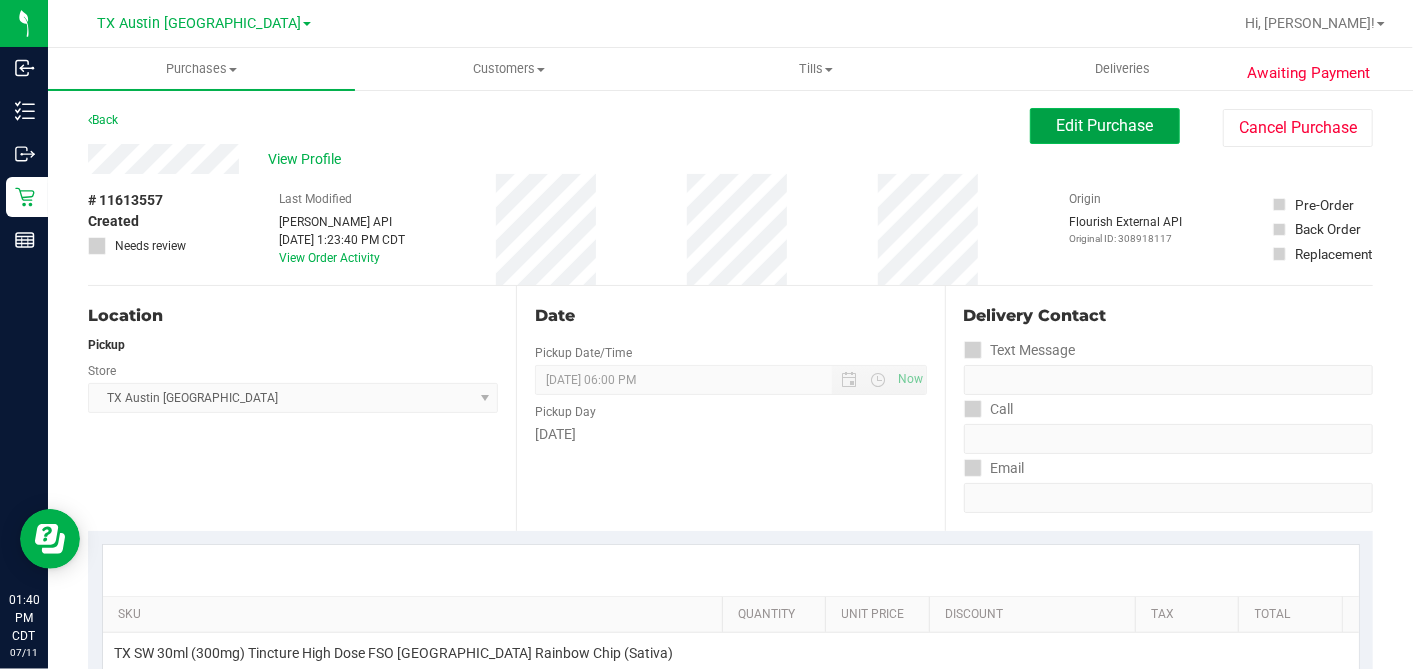 click on "Edit Purchase" at bounding box center [1105, 125] 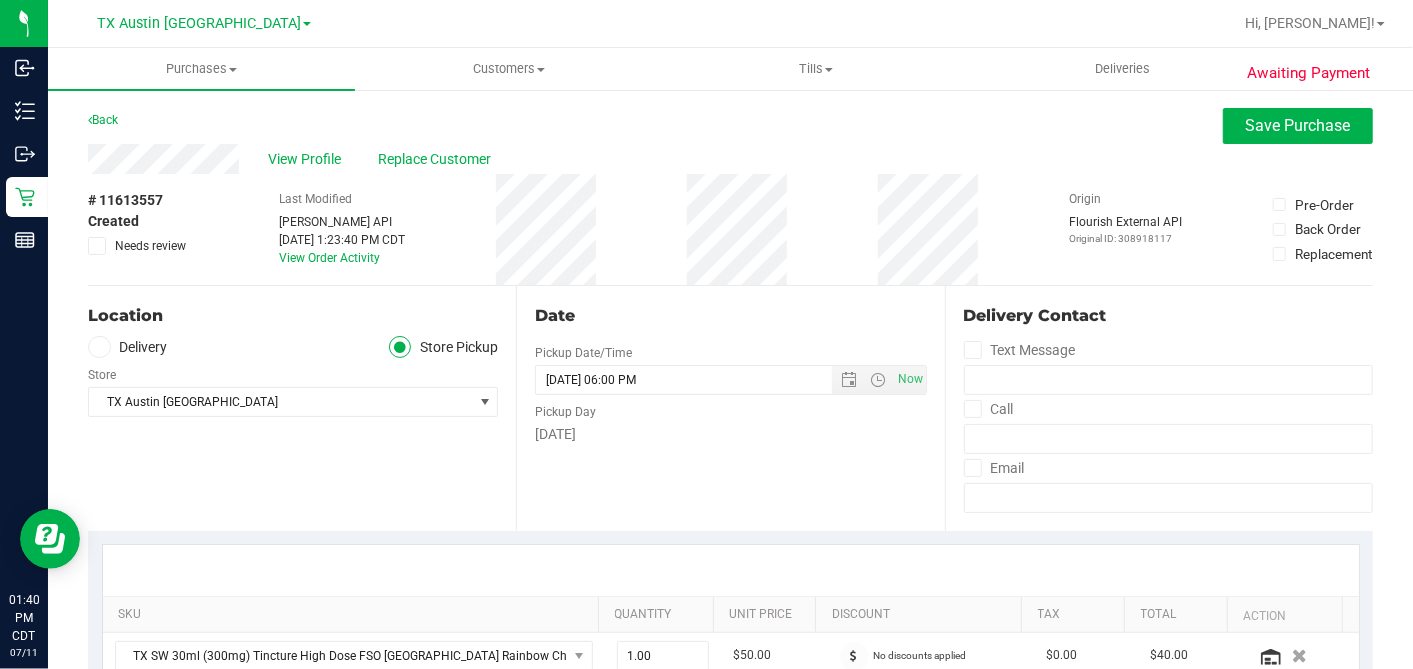 click at bounding box center (99, 347) 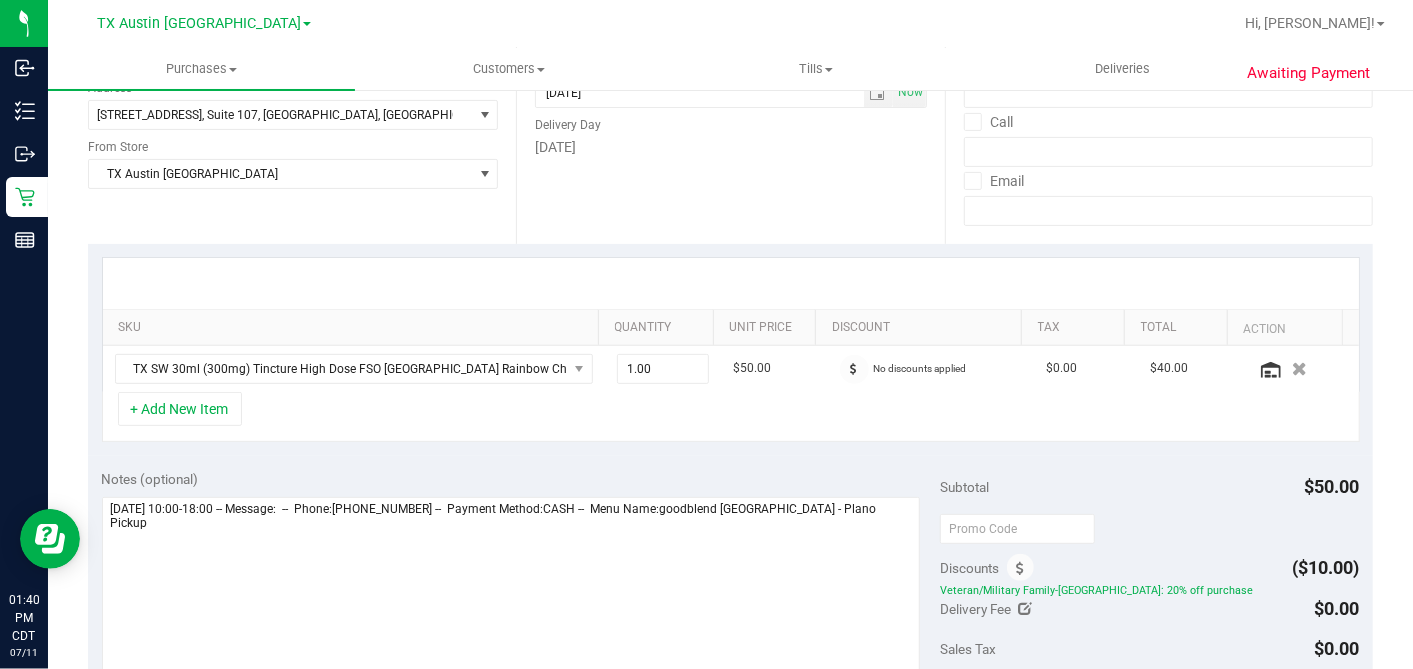 scroll, scrollTop: 222, scrollLeft: 0, axis: vertical 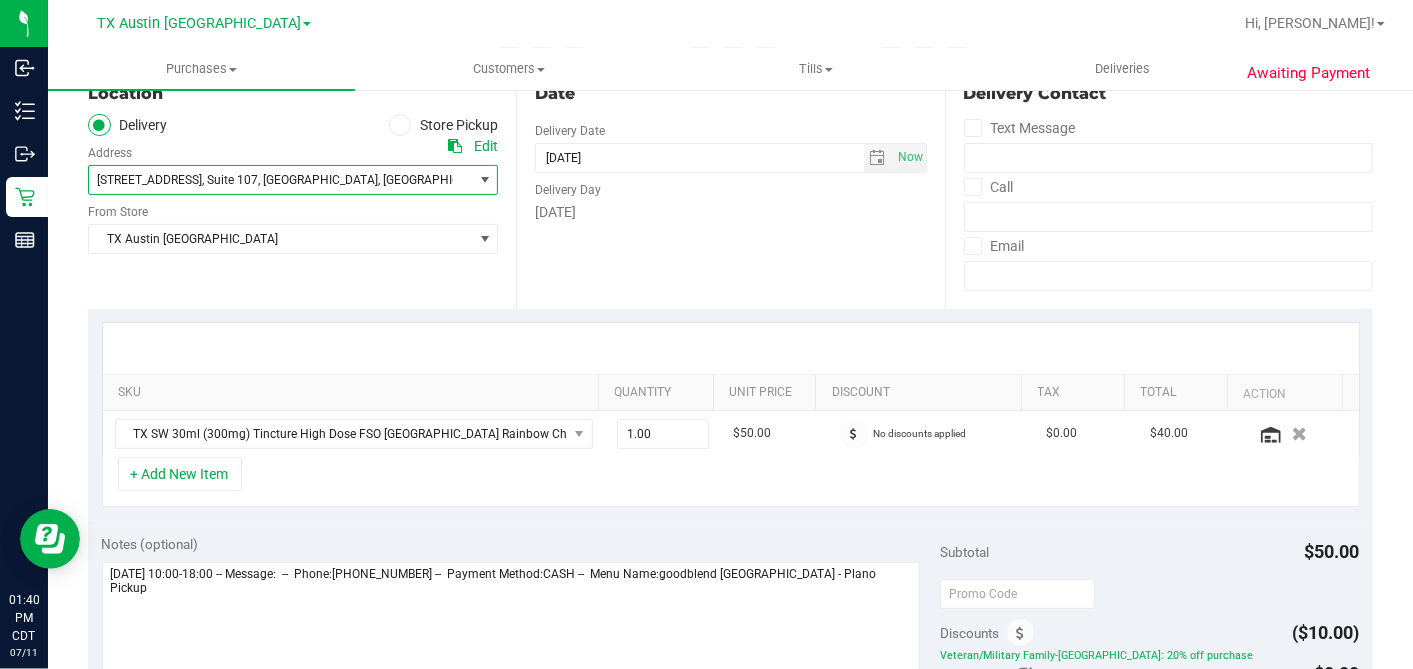 click on "18720 Stone Oak Parkway" at bounding box center [149, 180] 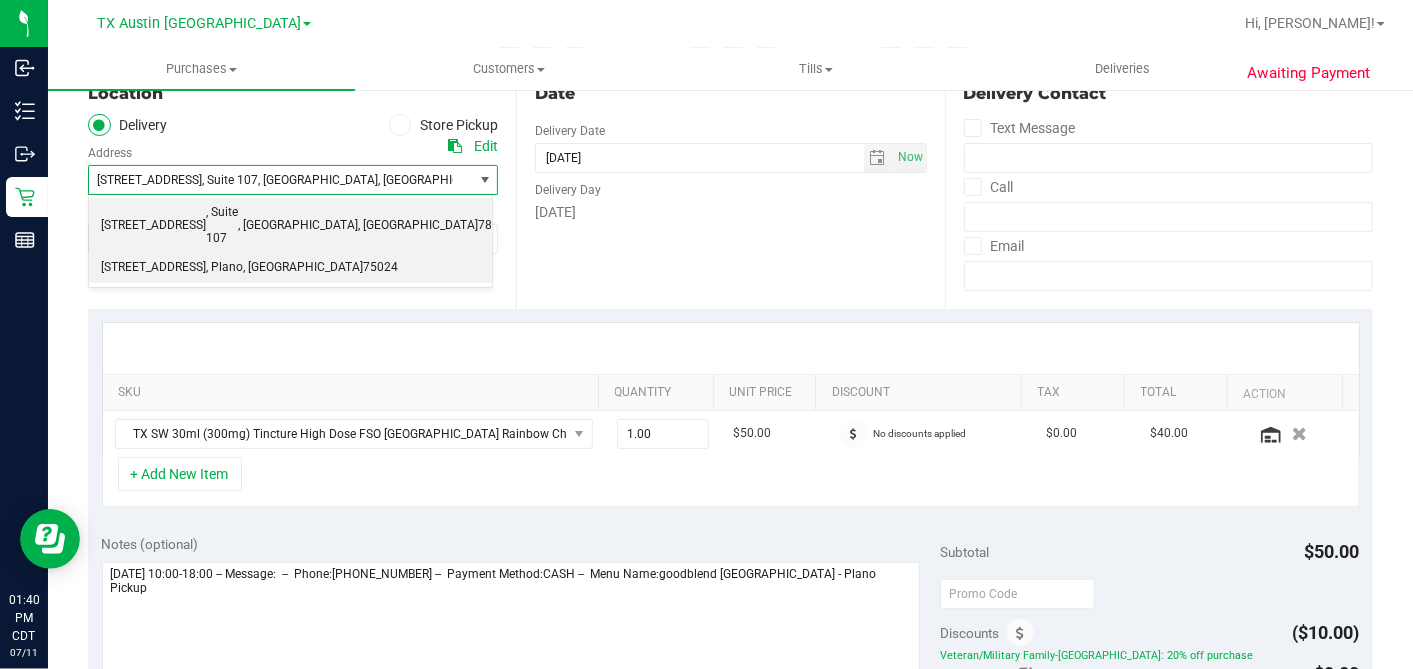 click on "4720 SH 121 N, Suite#180" at bounding box center (153, 268) 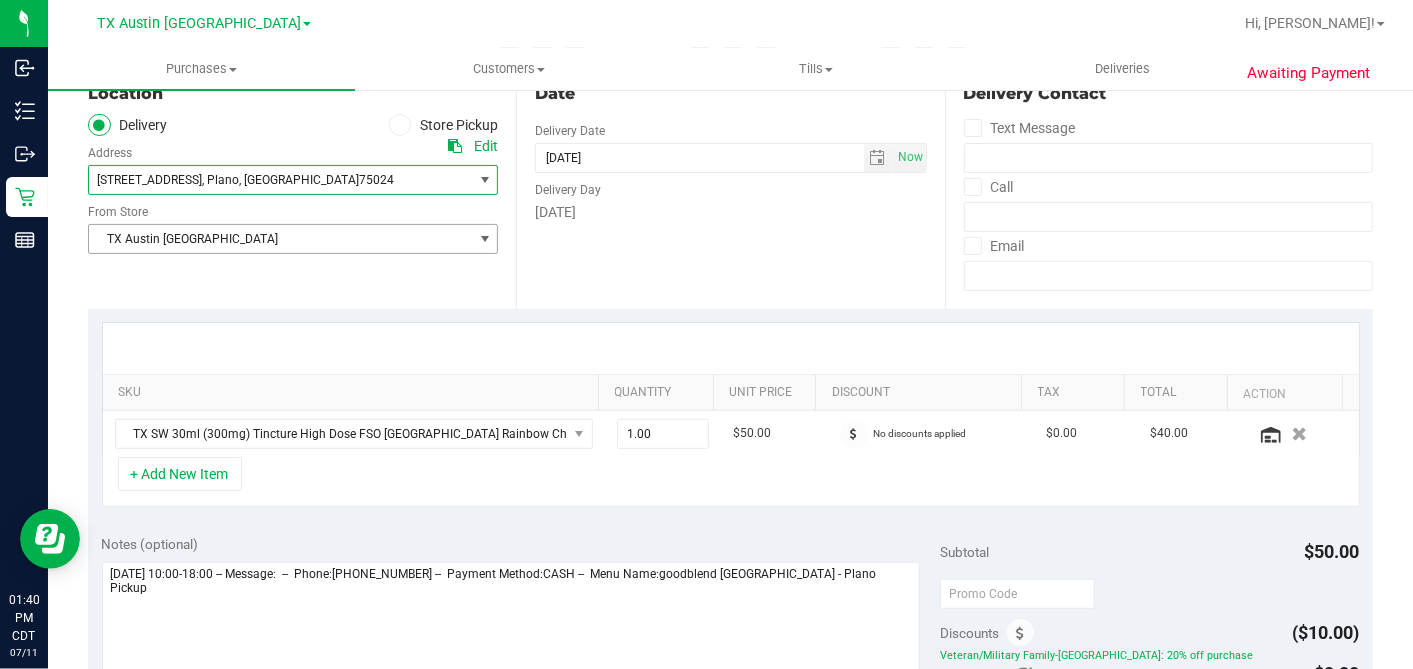 click on "TX Austin DC Select Store Bonita Springs WC Boynton Beach WC Bradenton WC Brandon WC Brooksville WC Call Center Clermont WC Crestview WC Deerfield Beach WC Delray Beach WC Deltona WC Ft Walton Beach WC Ft. Lauderdale WC Ft. Myers WC Gainesville WC Jax Atlantic WC JAX DC REP Jax WC Key West WC Lakeland WC Largo WC Lehigh Acres DC REP Merritt Island WC Miami 72nd WC Miami Beach WC Miami Dadeland WC Miramar DC REP New Port Richey WC North Palm Beach WC North Port WC Ocala WC Orange Park WC Orlando Colonial WC Orlando DC REP Orlando WC Oviedo WC Palm Bay WC Palm Coast WC Panama City WC Pensacola WC Port Orange WC Port St. Lucie WC Sebring WC South Tampa WC St. Pete WC Summerfield WC Tallahassee DC REP Tallahassee WC Tampa DC Testing Tampa Warehouse Tampa WC TX Austin DC TX Plano Retail TX San Antonio Retail TX South-Austin Retail TX Sugarland Retail Winter Haven WC WPB DC WPB WC" at bounding box center (293, 224) 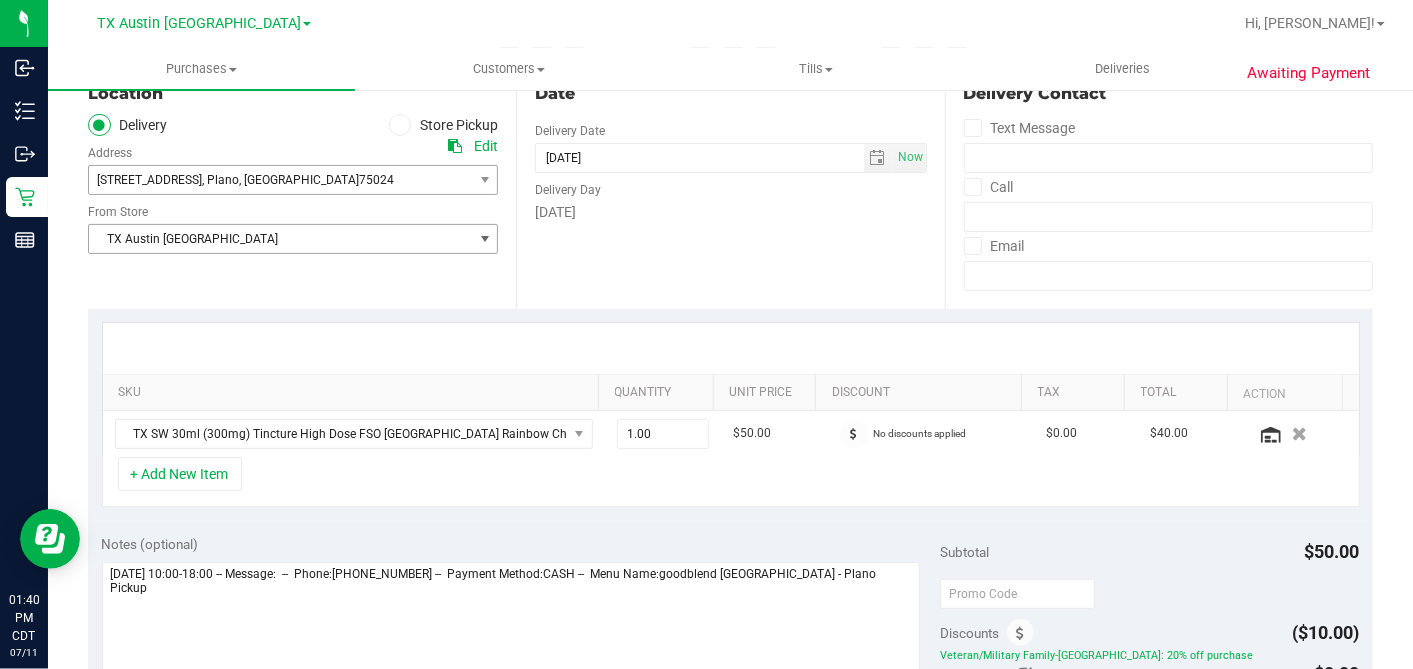 click on "TX Austin [GEOGRAPHIC_DATA]" at bounding box center (280, 239) 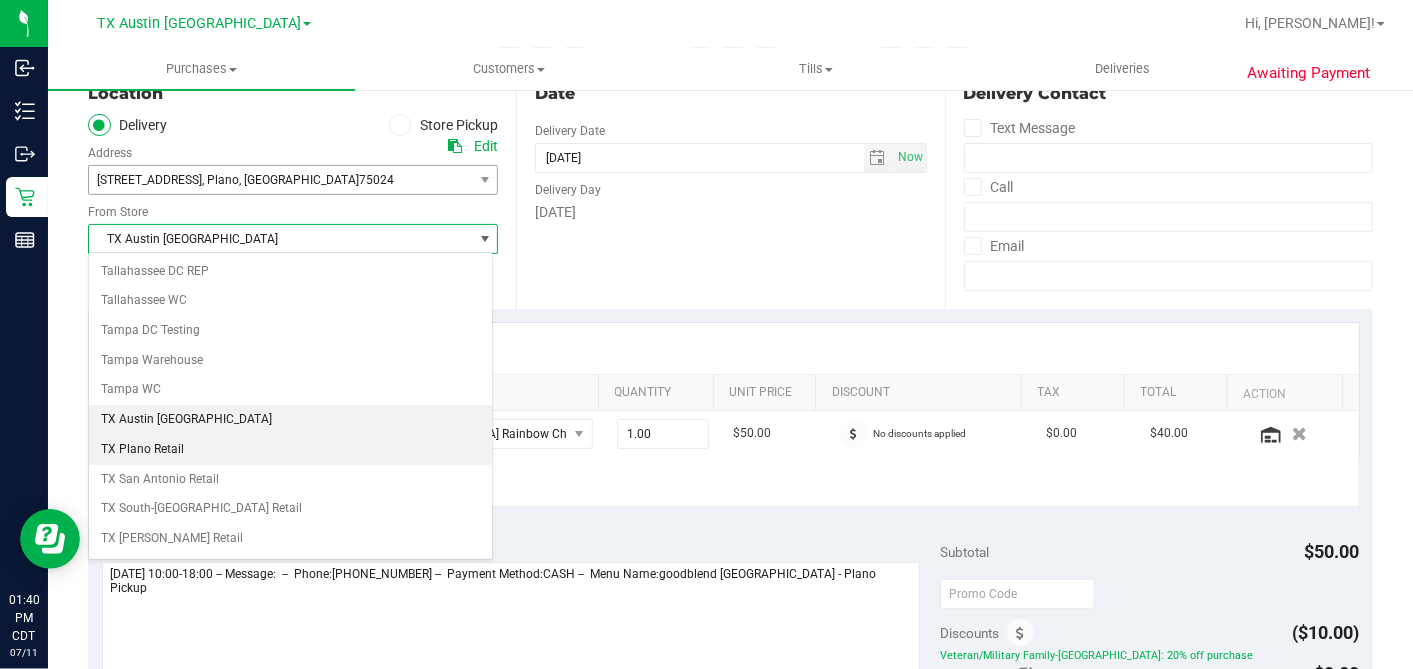 scroll, scrollTop: 1422, scrollLeft: 0, axis: vertical 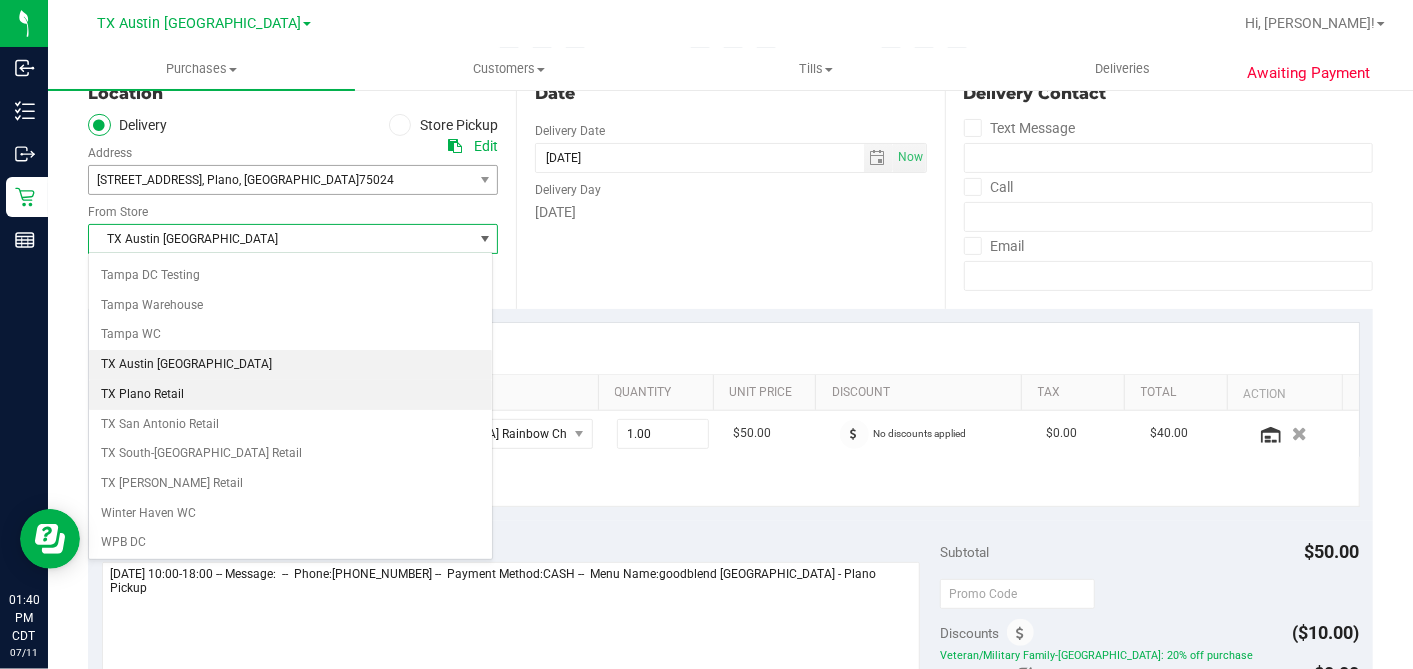 click on "TX Plano Retail" at bounding box center (290, 395) 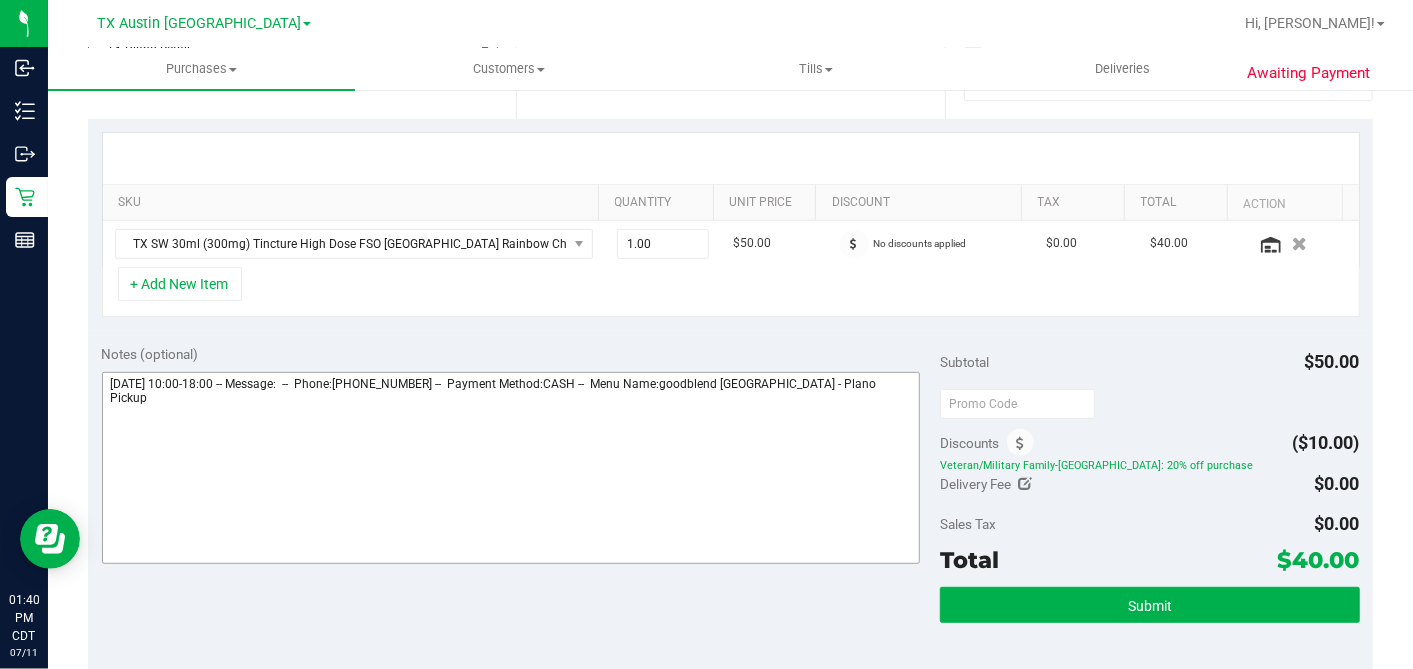 scroll, scrollTop: 555, scrollLeft: 0, axis: vertical 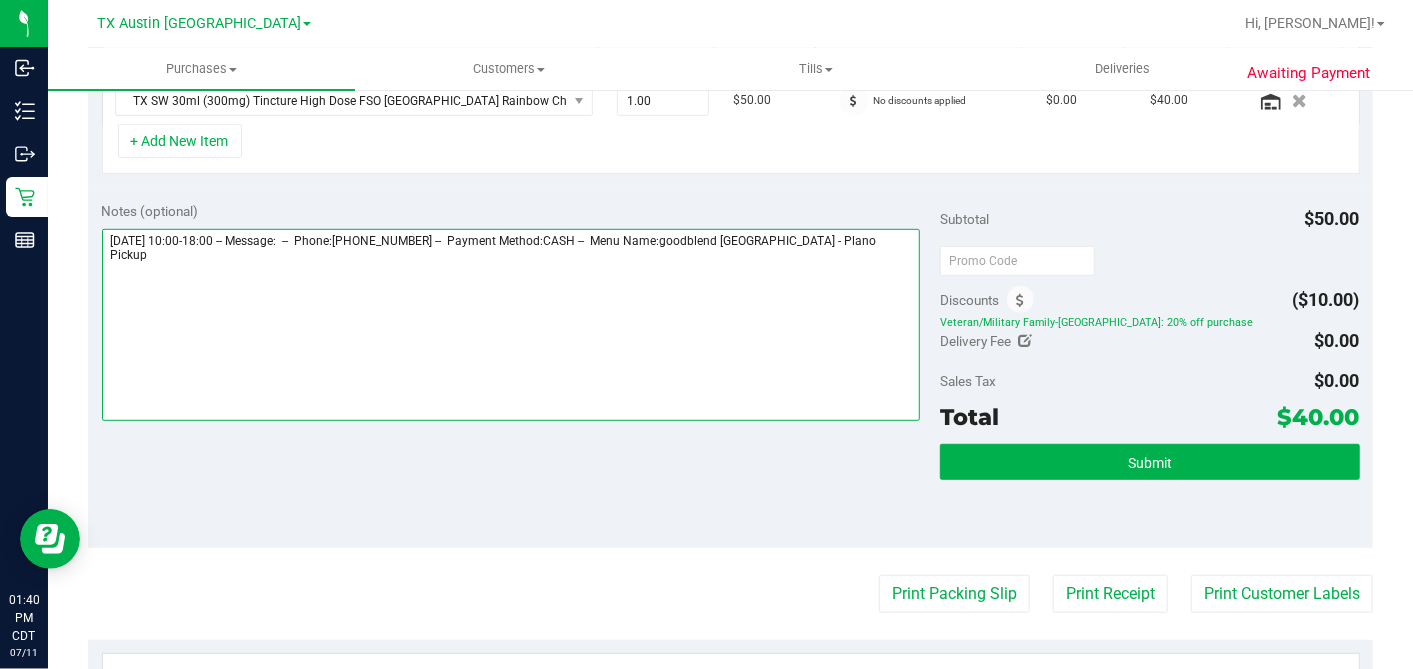 click at bounding box center [511, 325] 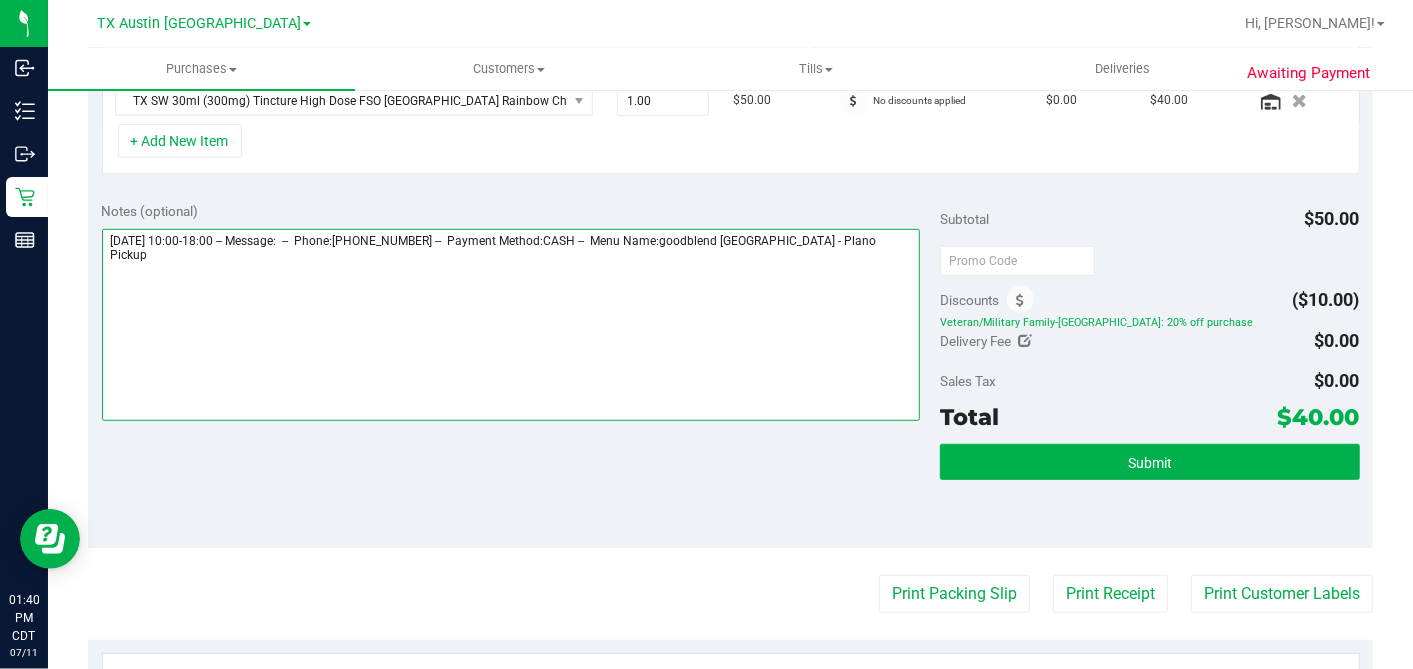 click at bounding box center (511, 325) 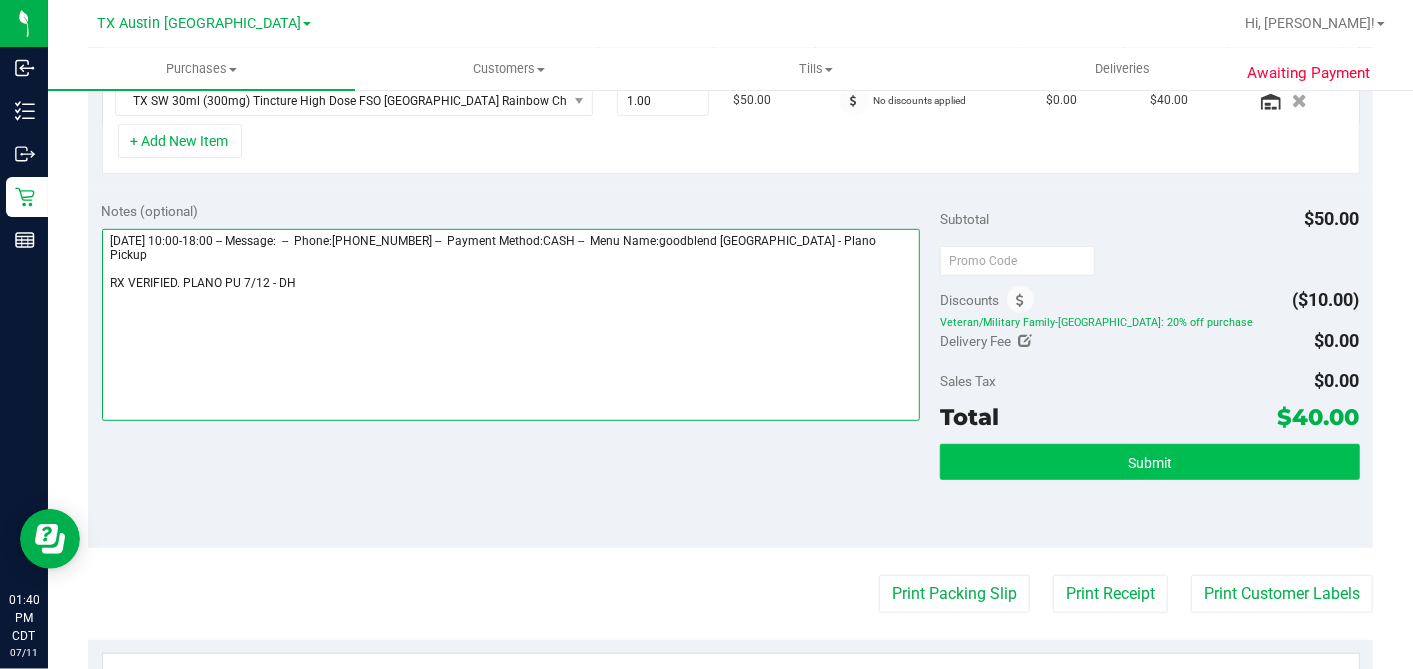 type on "Saturday 07/12/2025 10:00-18:00 -- Message:  --  Phone:2253241842 --  Payment Method:CASH --  Menu Name:goodblend TX - Plano Pickup
RX VERIFIED. PLANO PU 7/12 - DH" 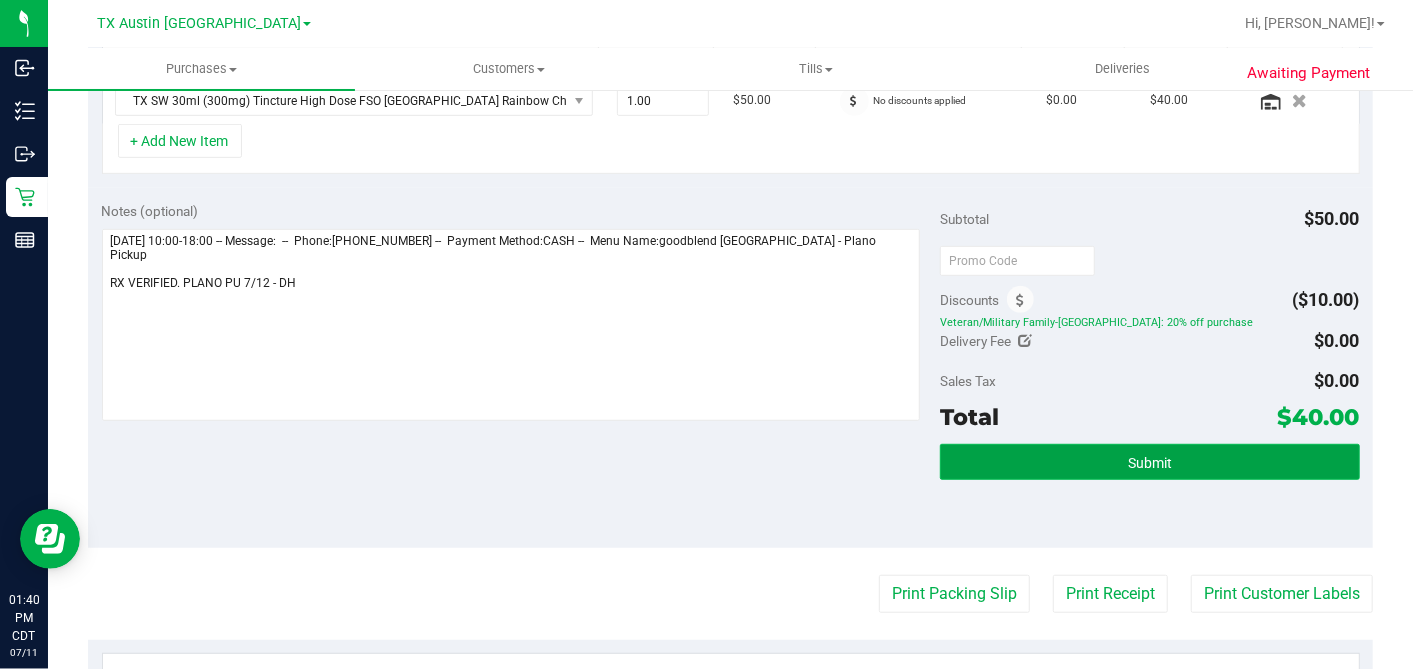 click on "Submit" at bounding box center (1149, 462) 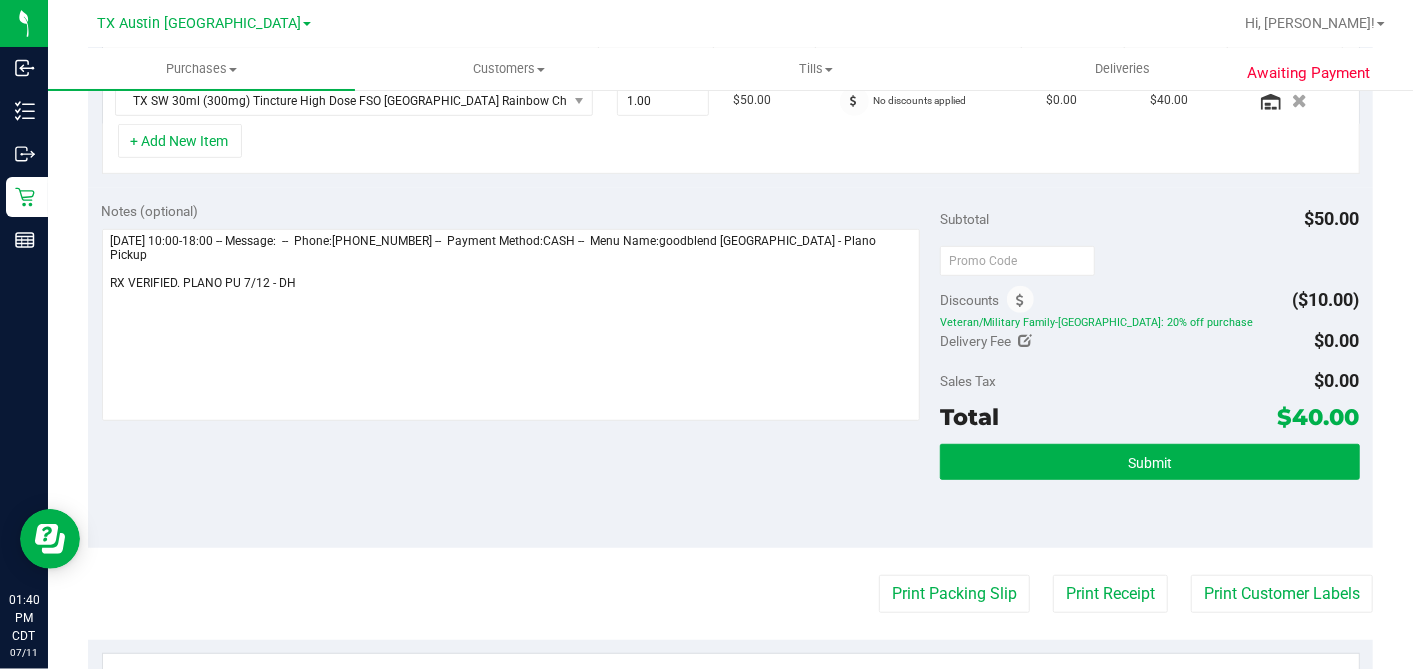 scroll, scrollTop: 559, scrollLeft: 0, axis: vertical 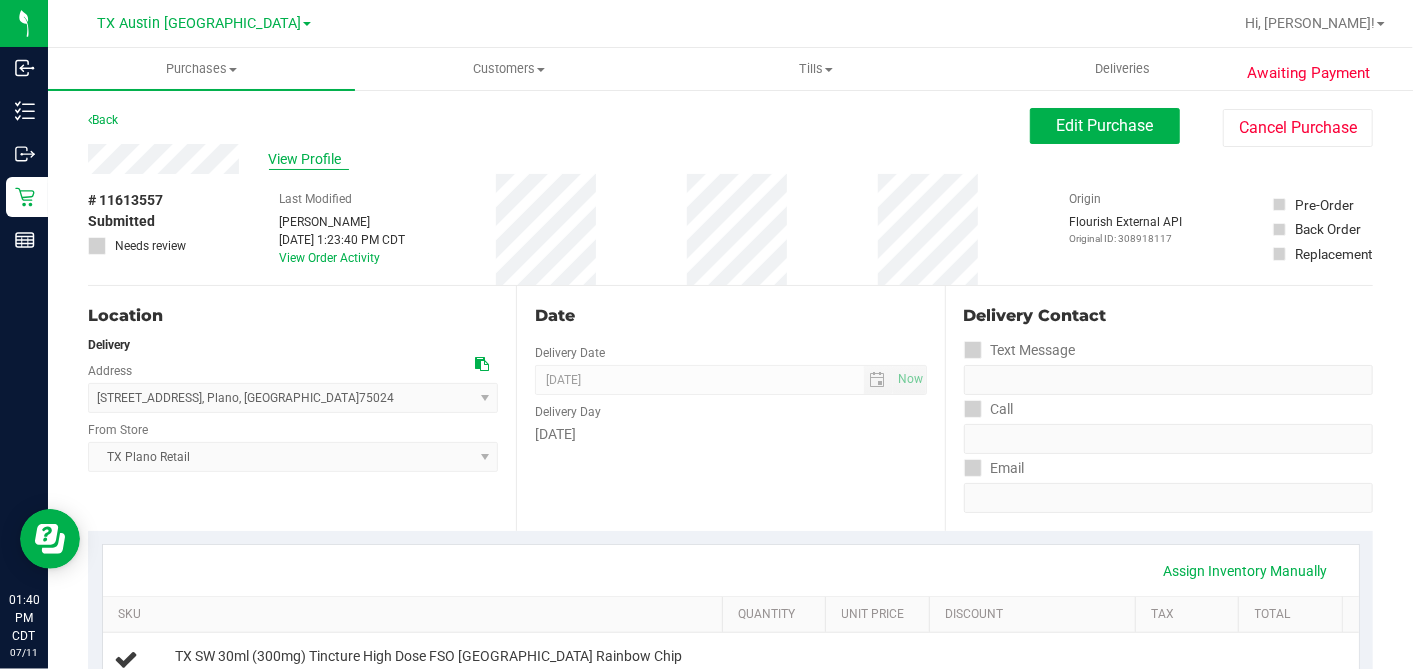 click on "View Profile" at bounding box center (309, 159) 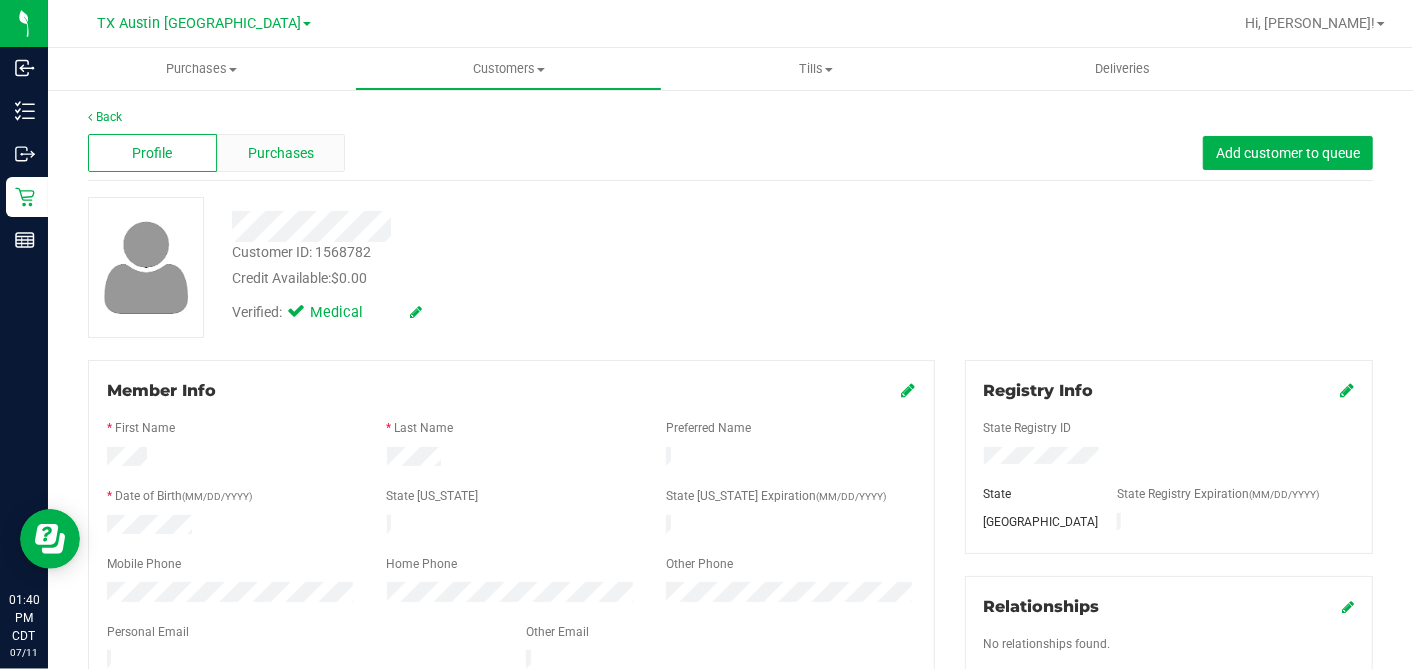 click on "Purchases" at bounding box center [281, 153] 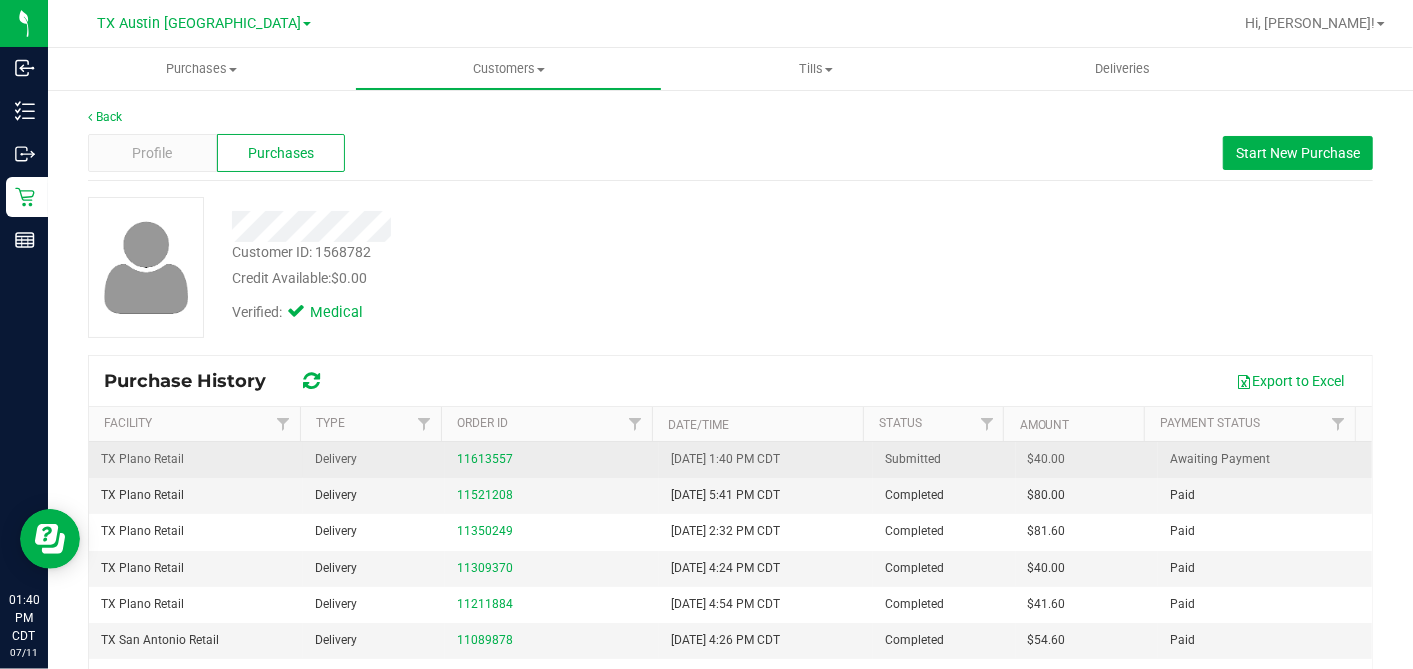 click on "$40.00" at bounding box center (1047, 459) 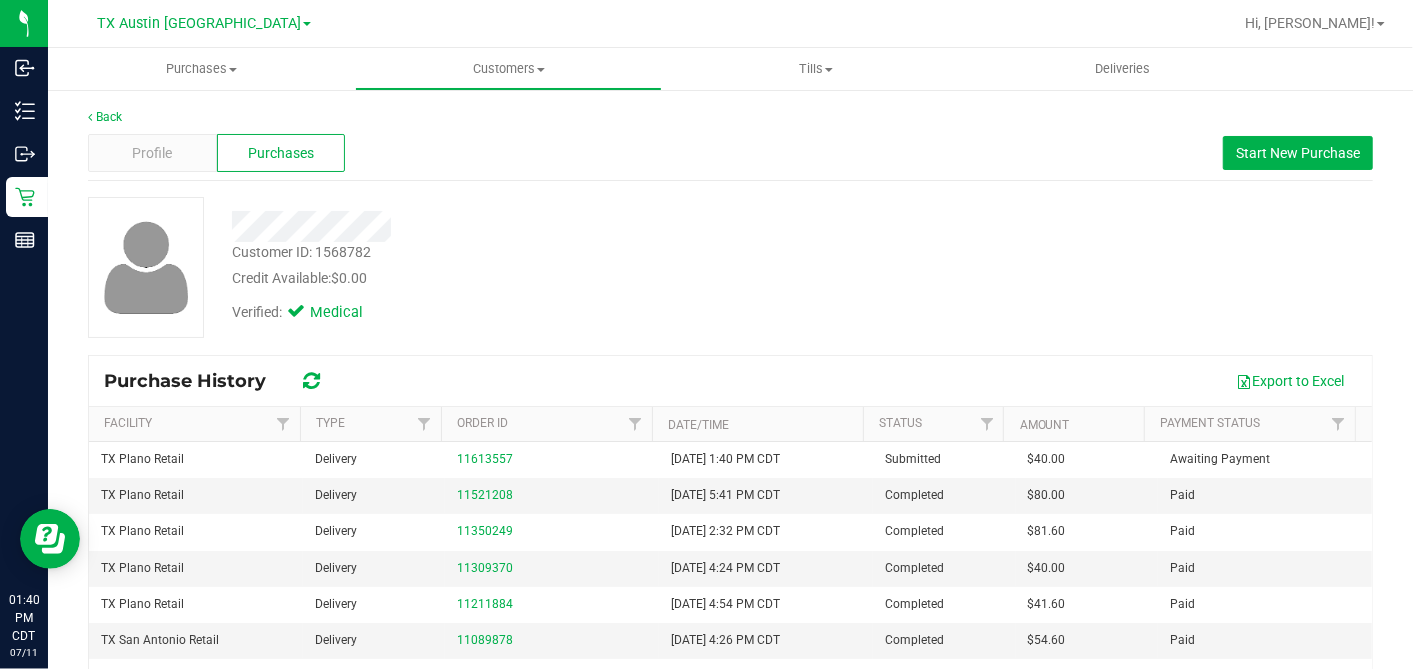 copy on "40.00" 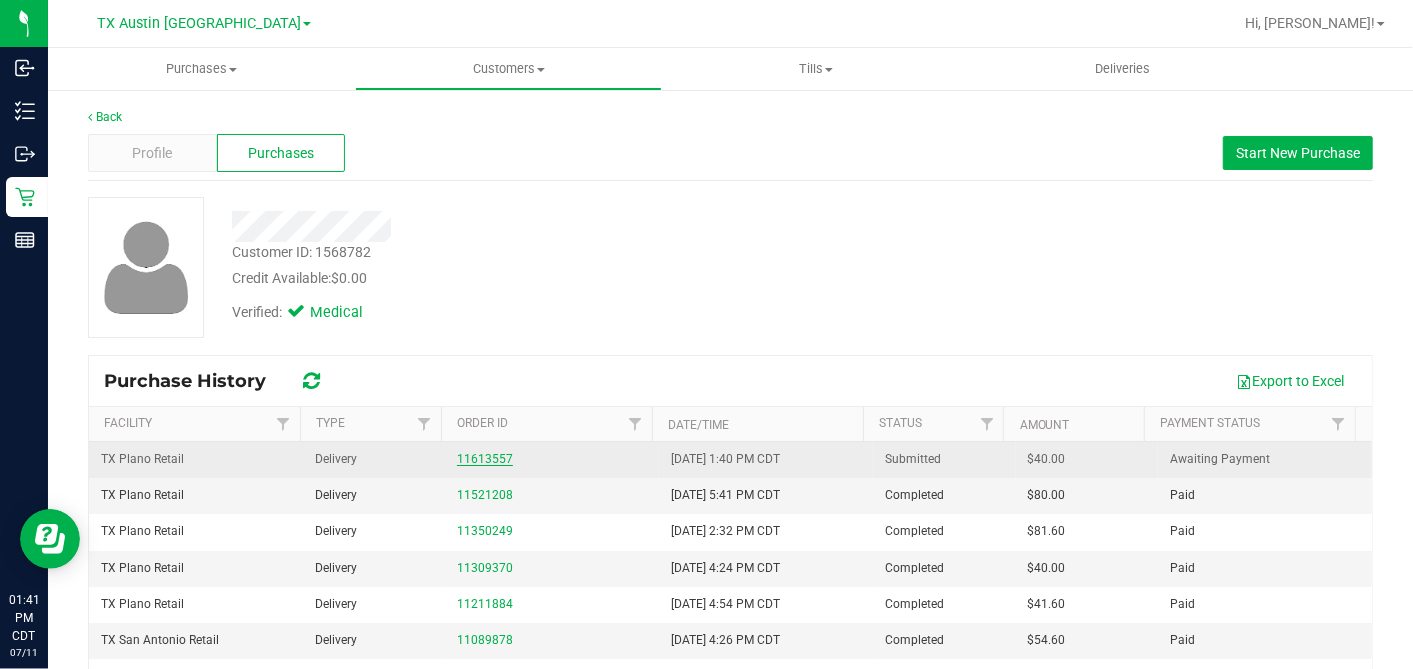 click on "11613557" at bounding box center [485, 459] 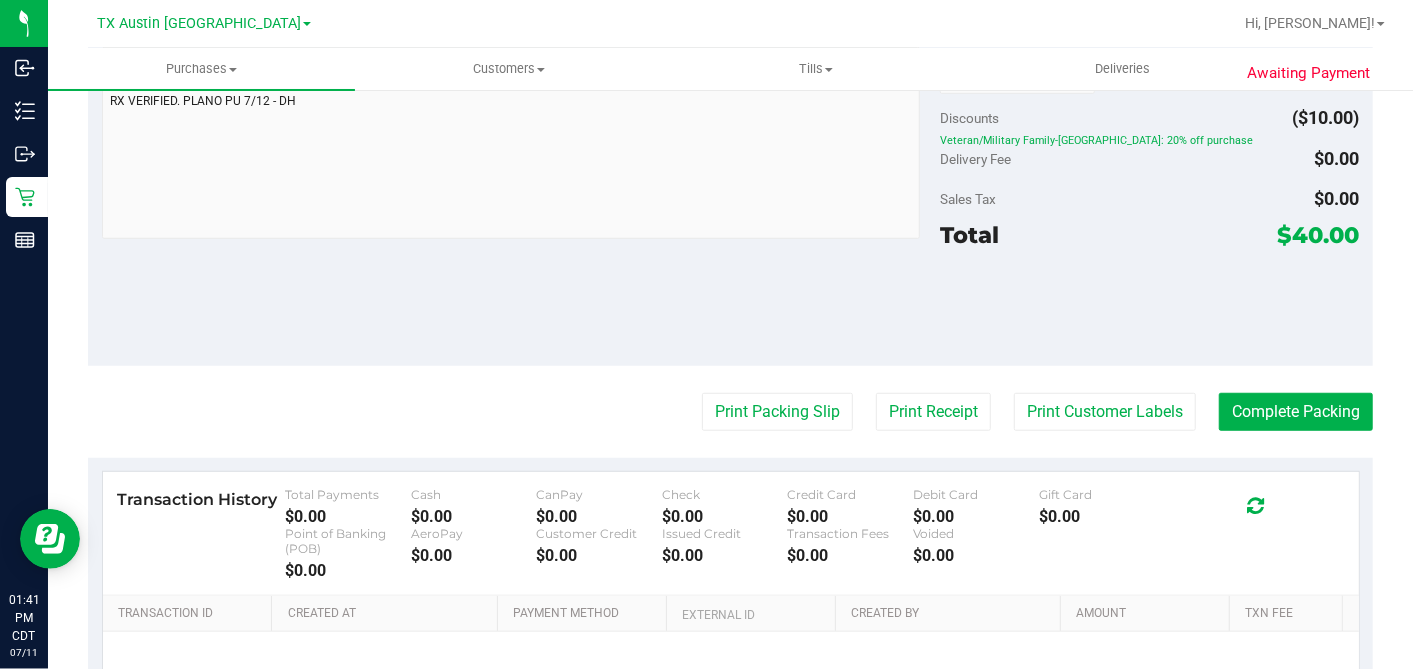 scroll, scrollTop: 777, scrollLeft: 0, axis: vertical 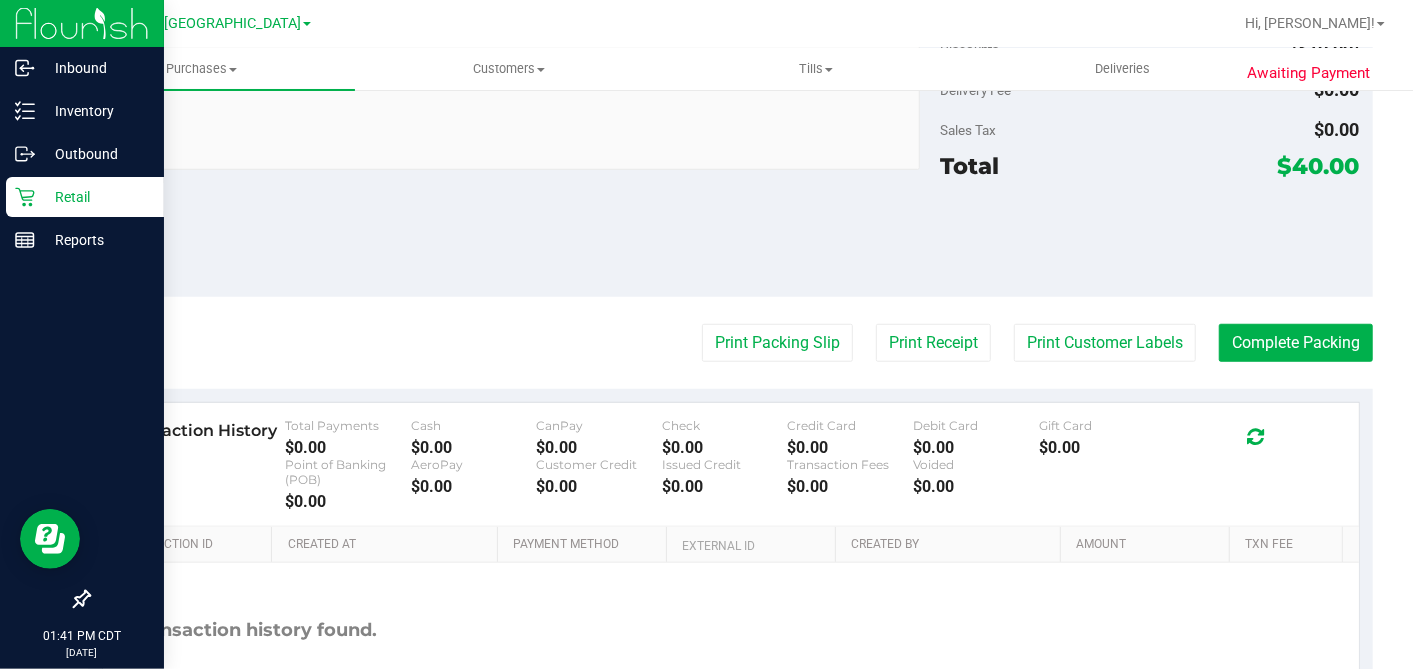click on "Retail" at bounding box center [95, 197] 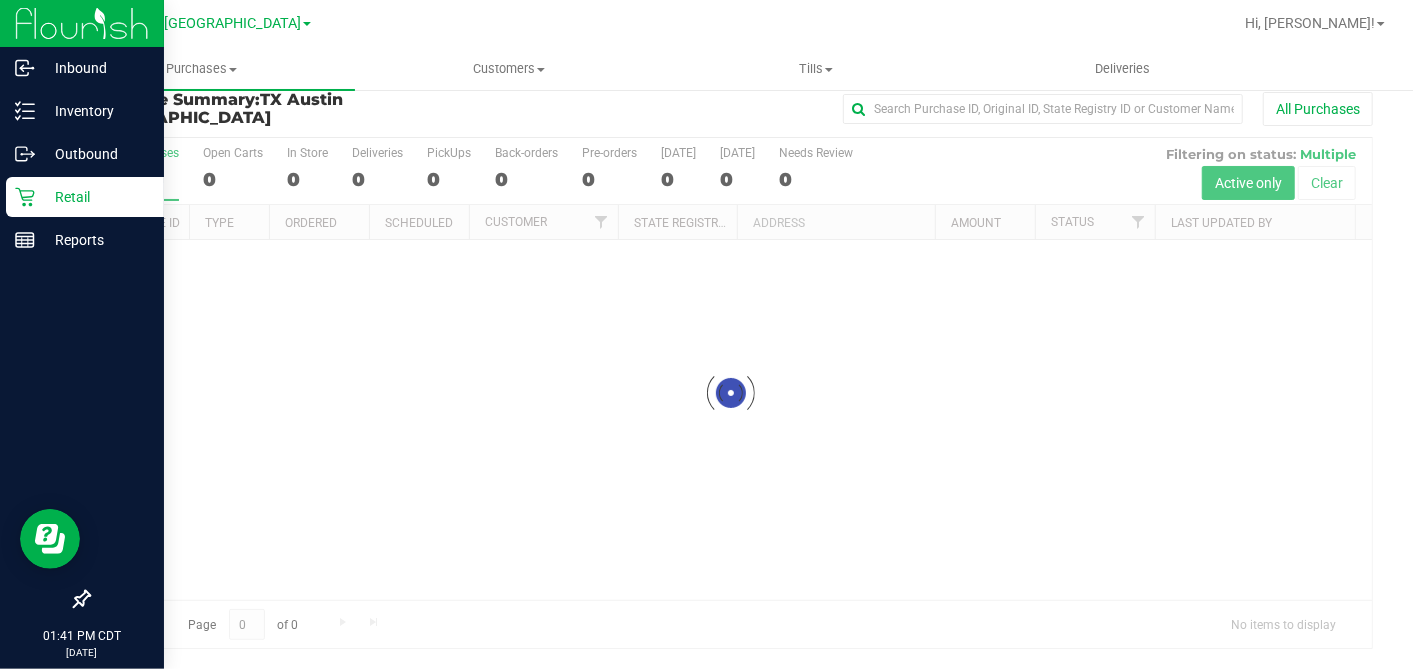 scroll, scrollTop: 0, scrollLeft: 0, axis: both 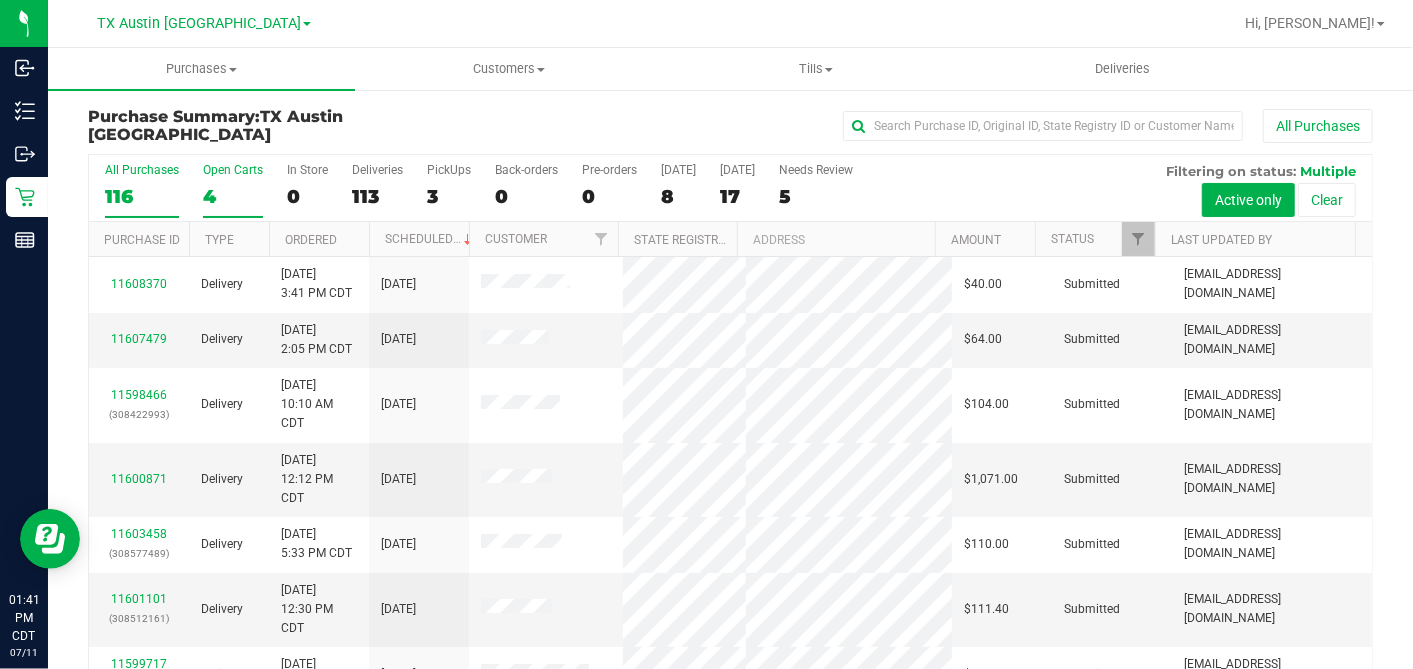 click on "4" at bounding box center [233, 196] 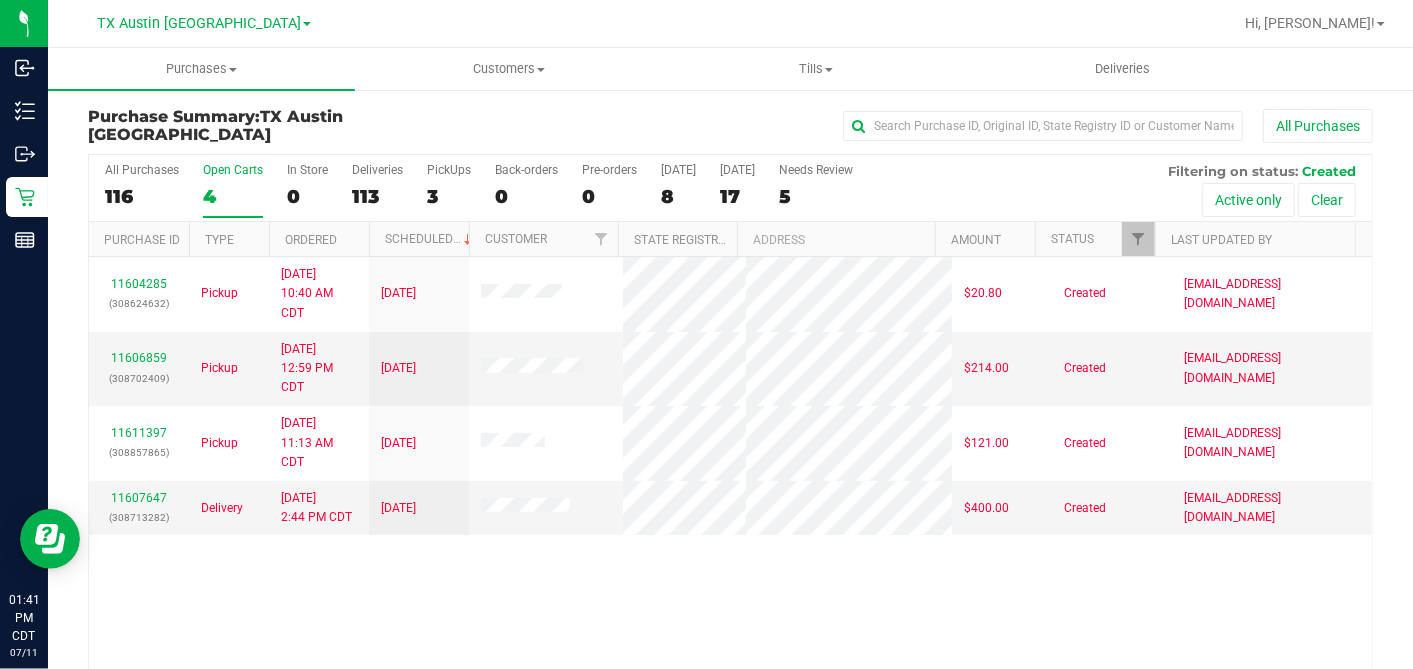 click on "Ordered" at bounding box center (319, 239) 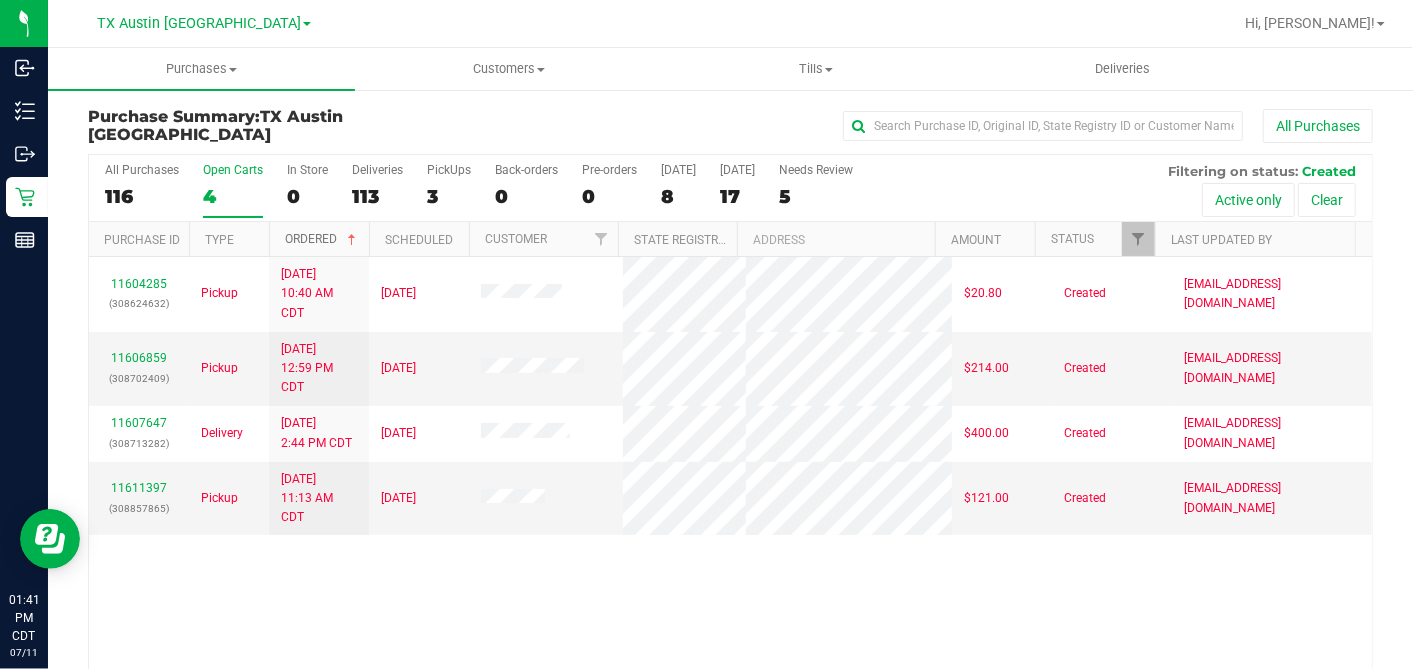 click at bounding box center [352, 240] 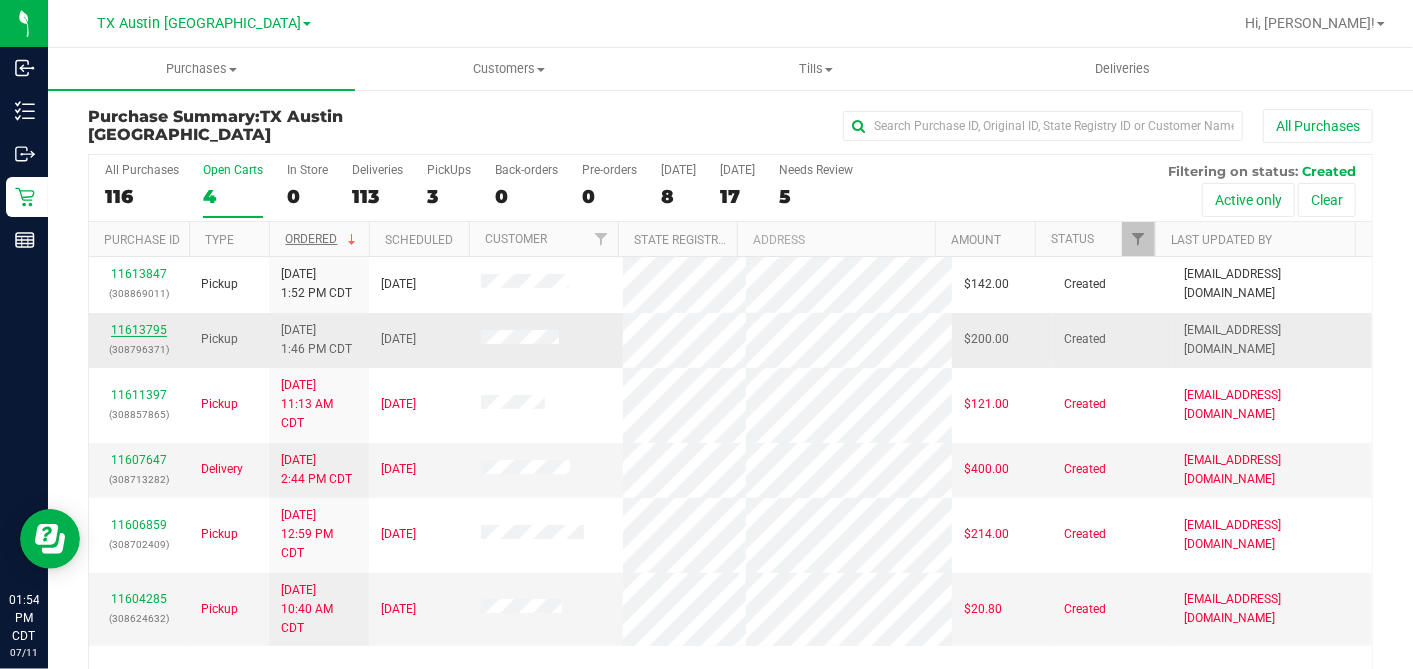 click on "11613795" at bounding box center (139, 330) 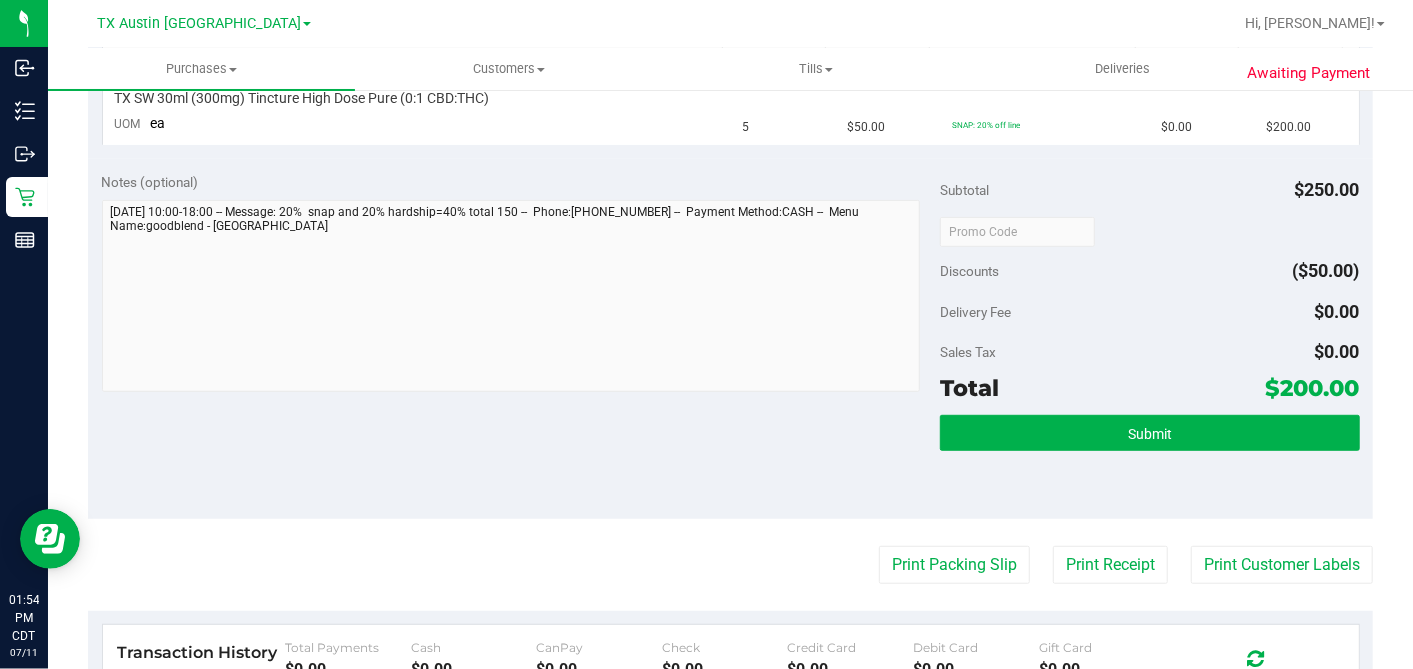 scroll, scrollTop: 0, scrollLeft: 0, axis: both 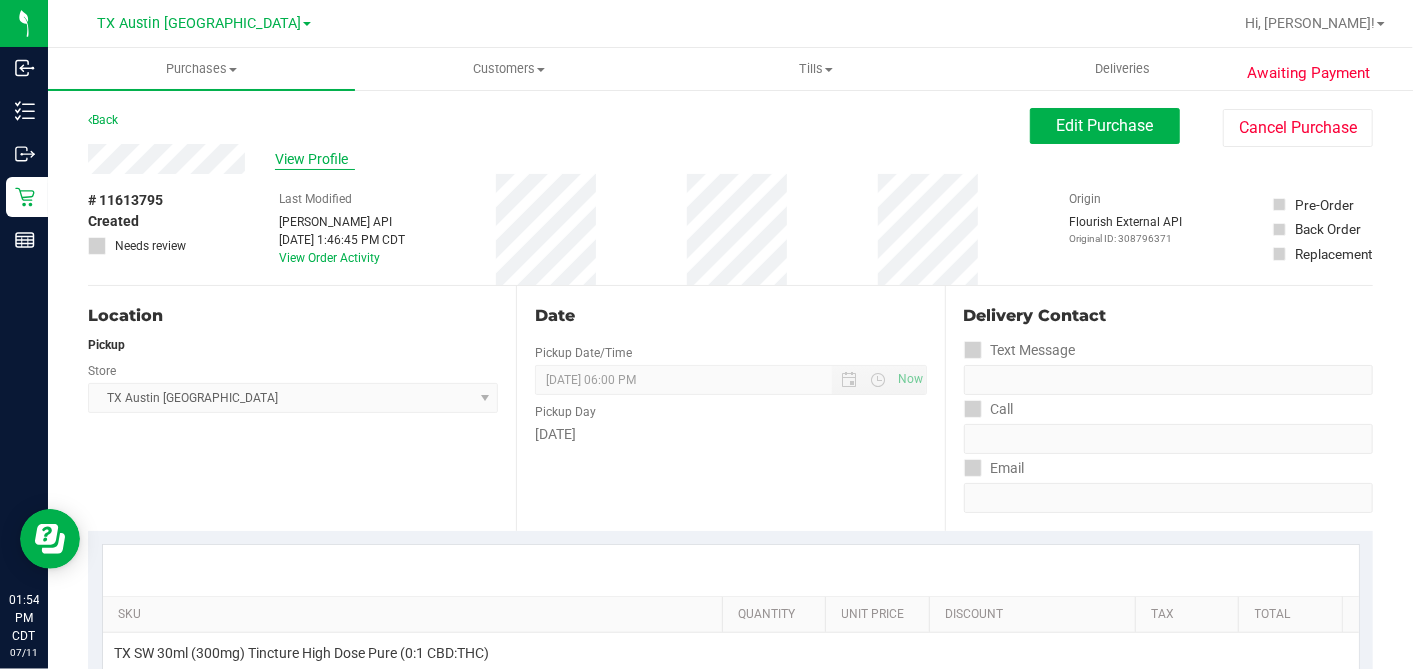 click on "View Profile" at bounding box center (315, 159) 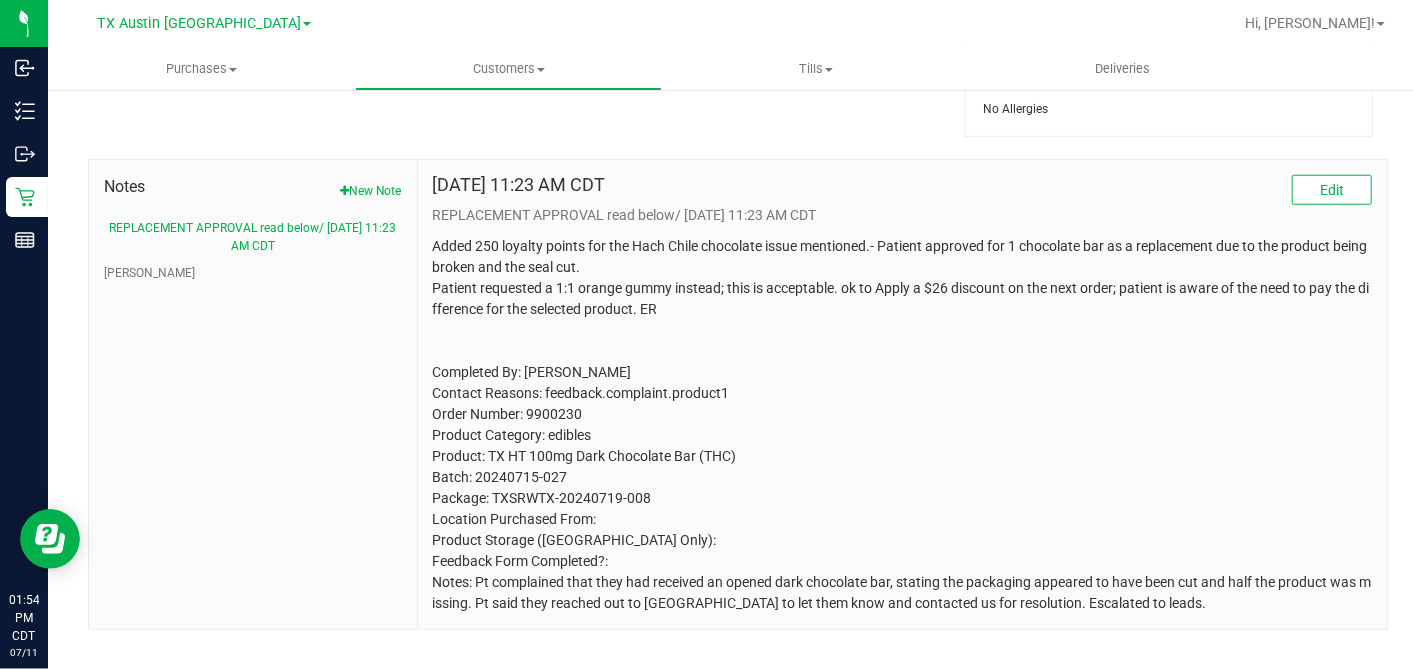 scroll, scrollTop: 977, scrollLeft: 0, axis: vertical 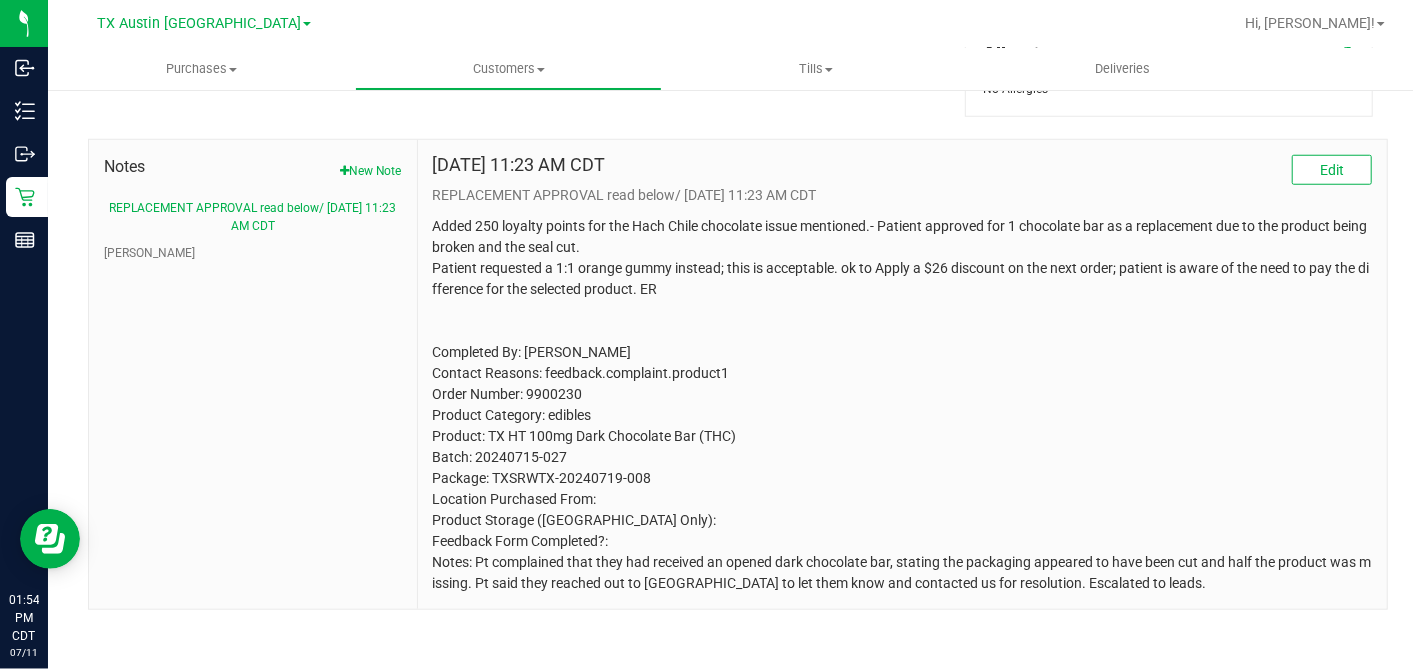 click on "Notes
New Note
REPLACEMENT APPROVAL read below/ 9/13/2024 11:23 AM CDT
CURT
Sep 13, 2024 11:23 AM CDT
Edit
REPLACEMENT APPROVAL read below/ 9/13/2024 11:23 AM CDT" at bounding box center [730, 364] 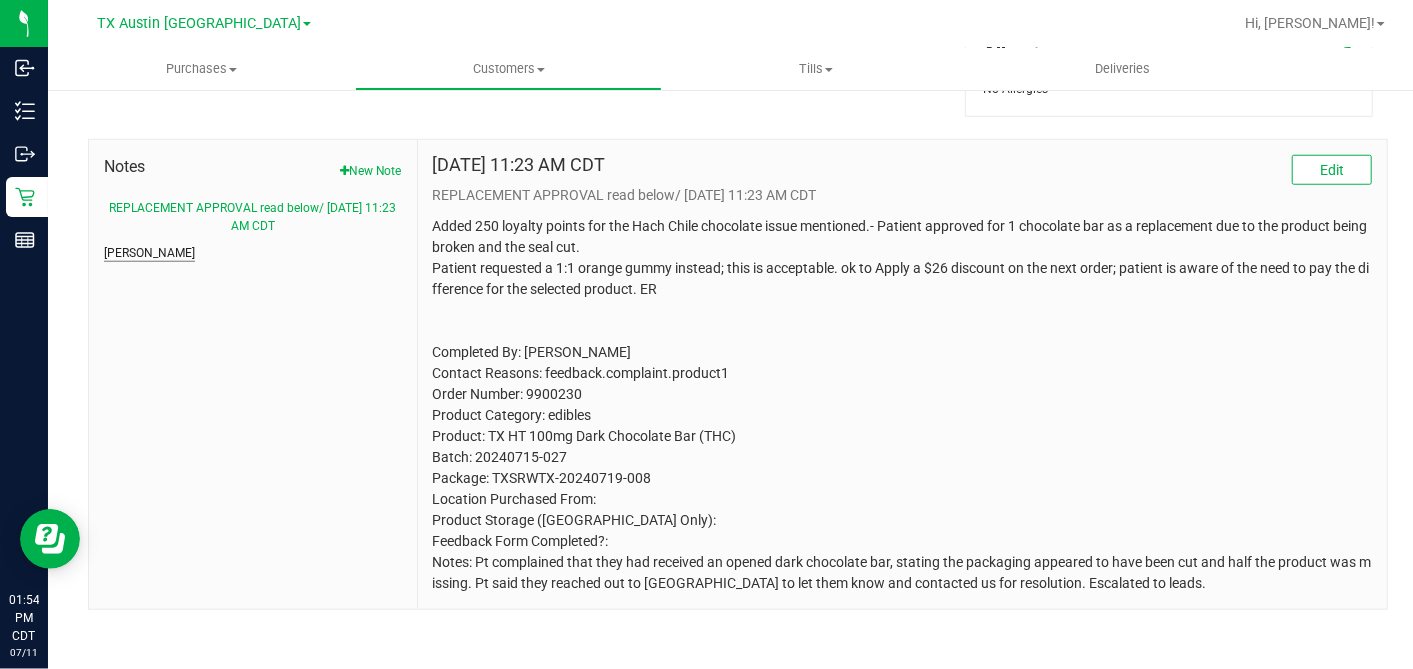 click on "CURT" at bounding box center (149, 253) 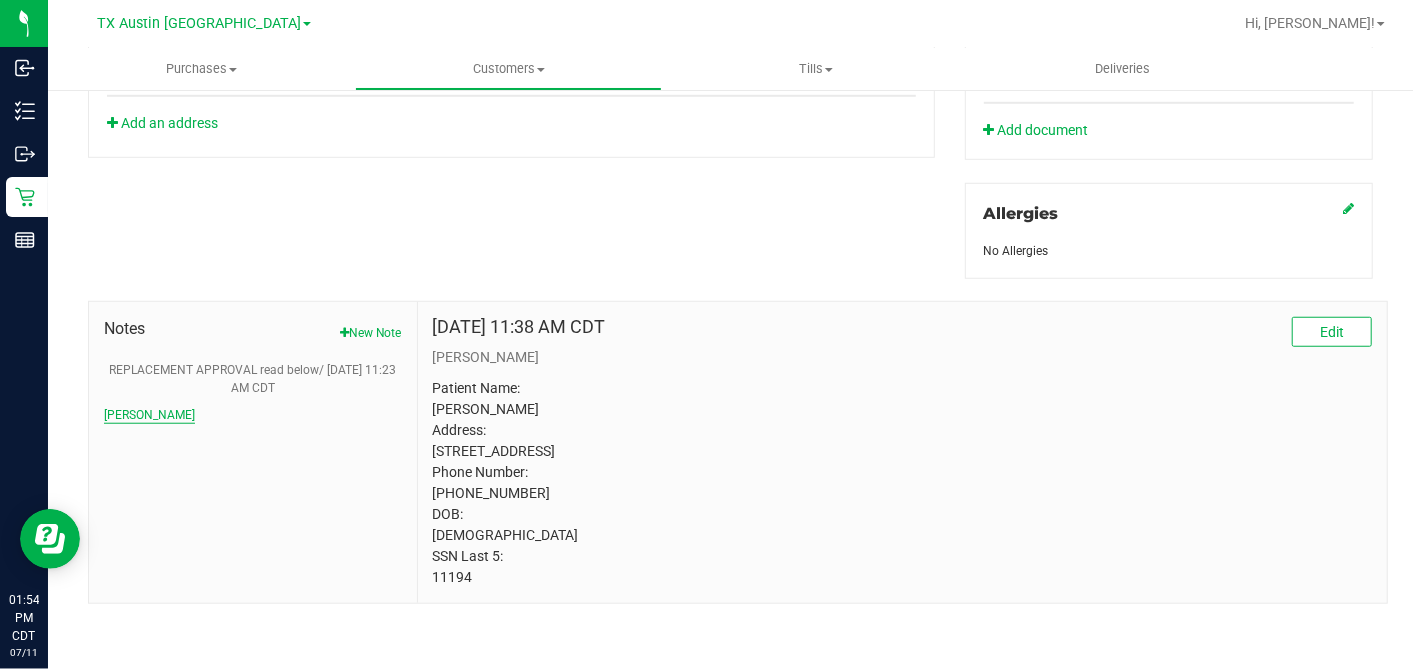 scroll, scrollTop: 830, scrollLeft: 0, axis: vertical 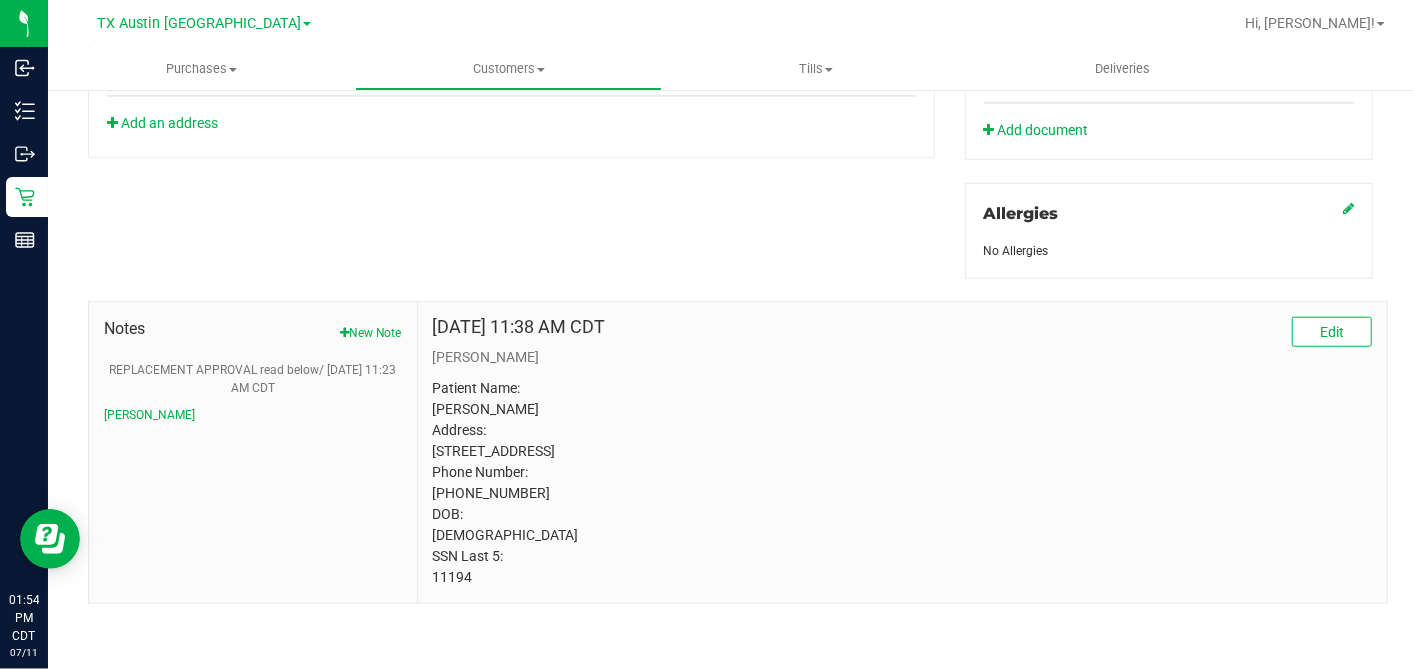 click on "Patient Name:
Latanya Sneed
Address:
1208 Idlewood Drive
Sherman, TX, 75092
Phone Number:
(903) 449-2564
DOB:
01/10/1975
SSN Last 5:
11194" at bounding box center [902, 483] 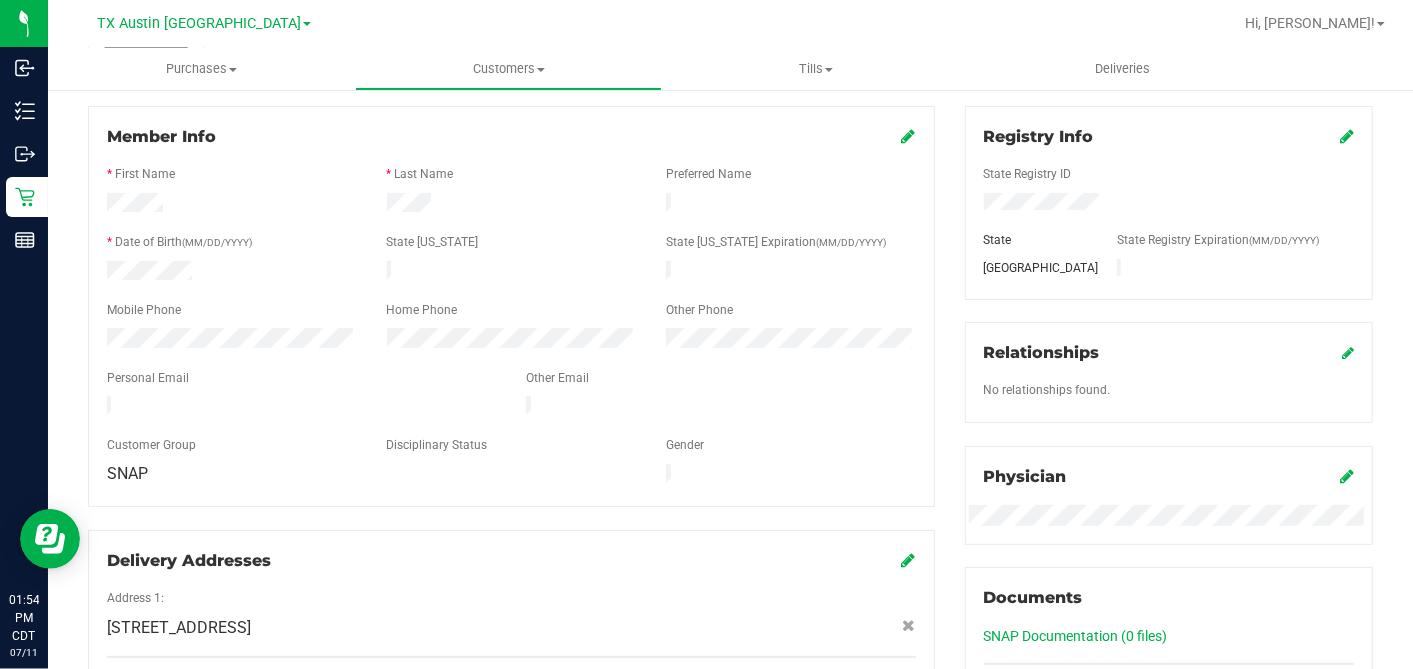 scroll, scrollTop: 0, scrollLeft: 0, axis: both 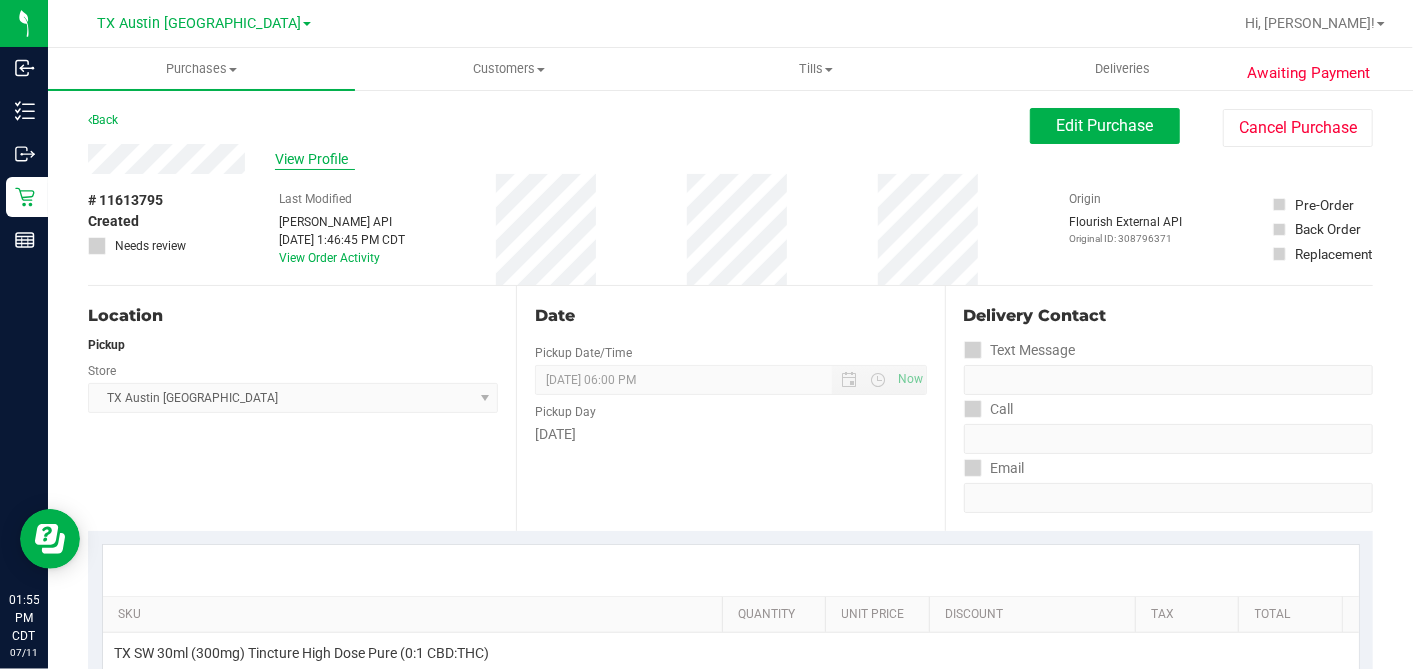 click on "View Profile" at bounding box center [315, 159] 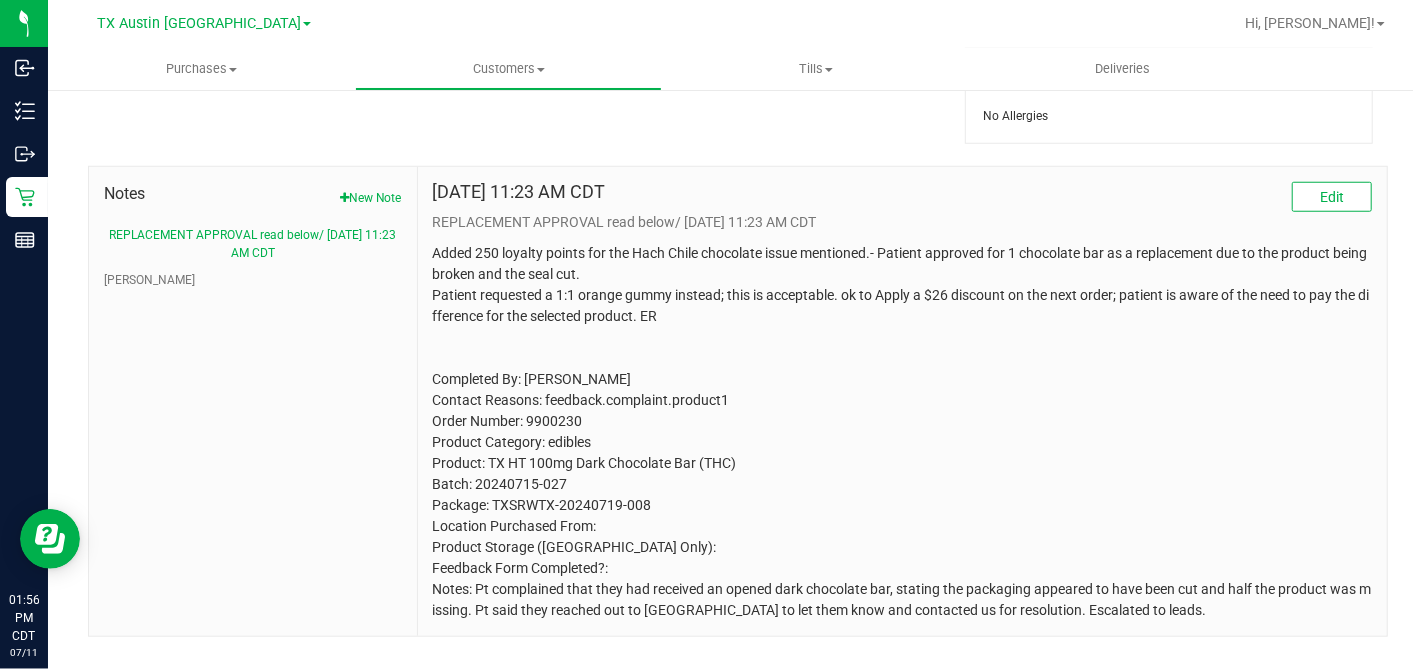 scroll, scrollTop: 977, scrollLeft: 0, axis: vertical 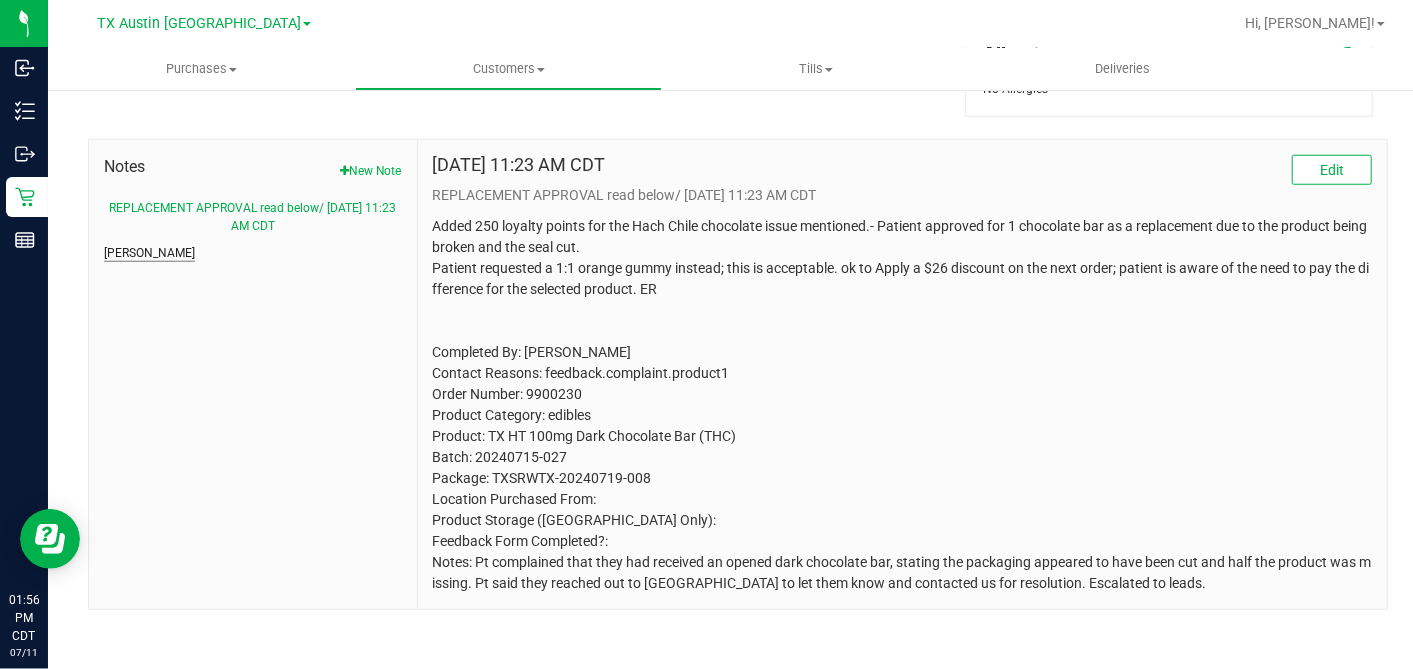 click on "CURT" at bounding box center (149, 253) 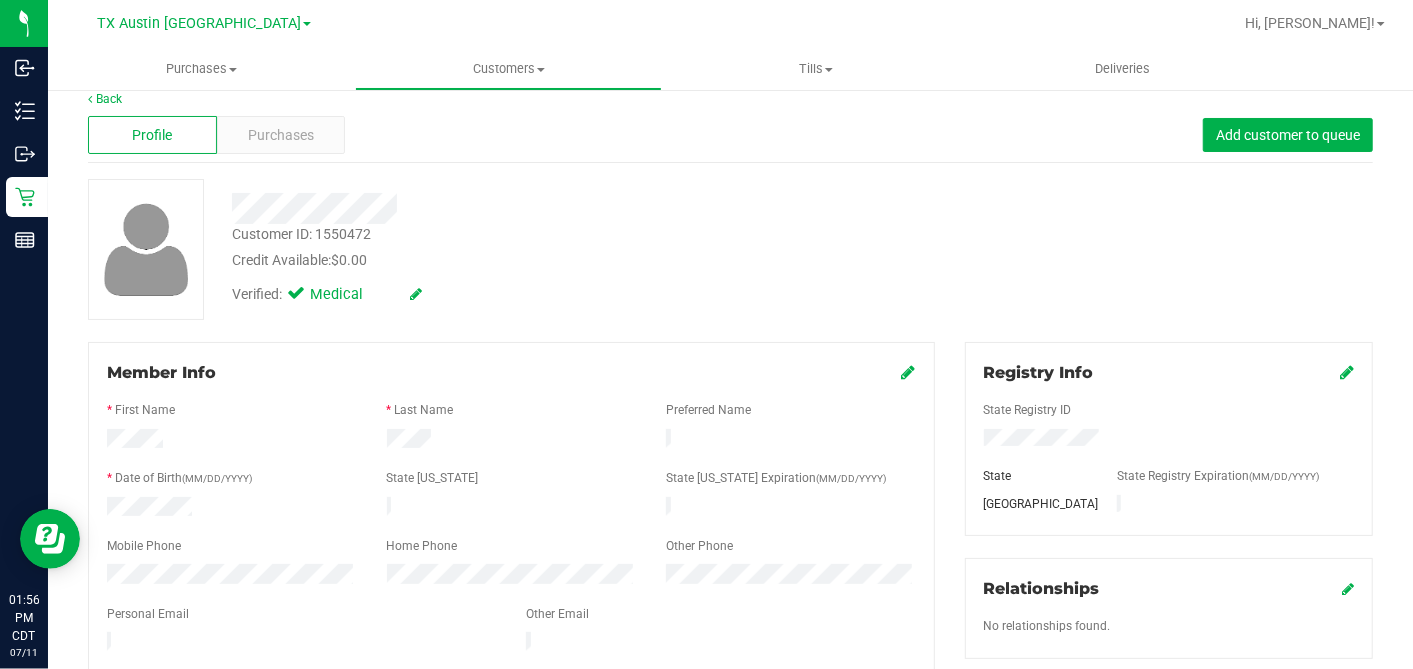 scroll, scrollTop: 0, scrollLeft: 0, axis: both 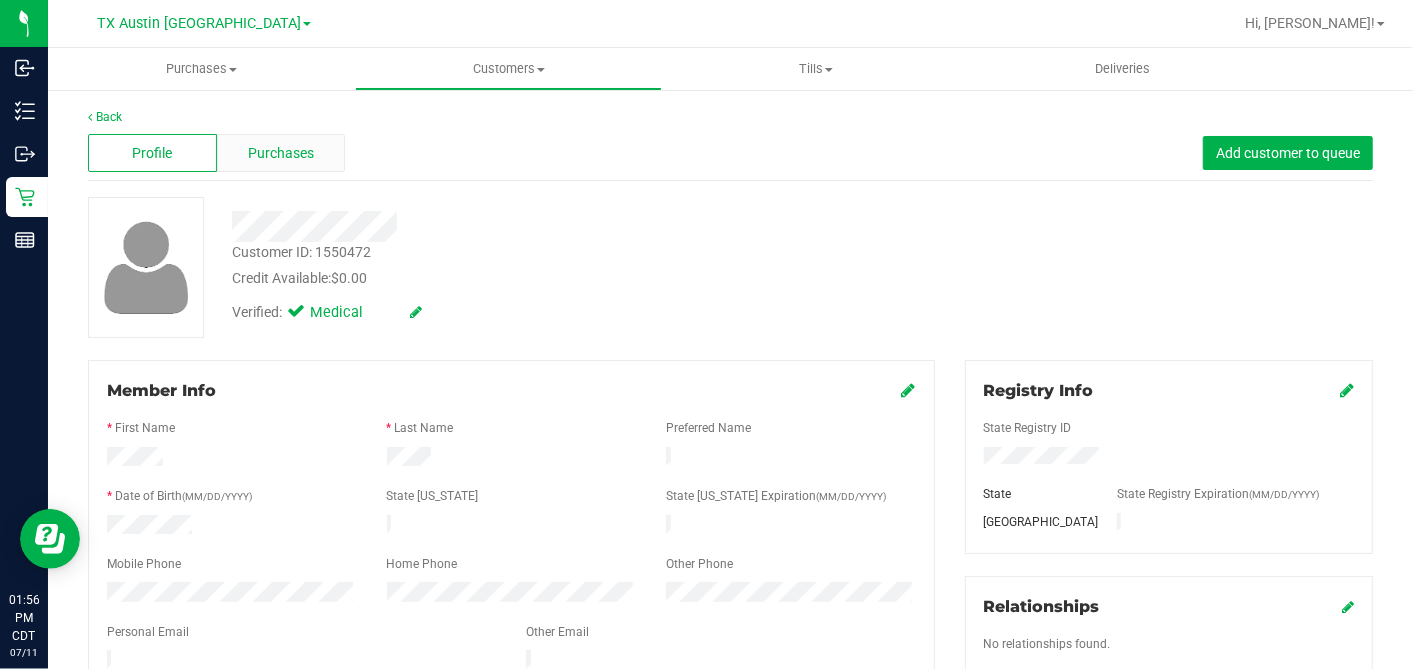 click on "Purchases" at bounding box center (281, 153) 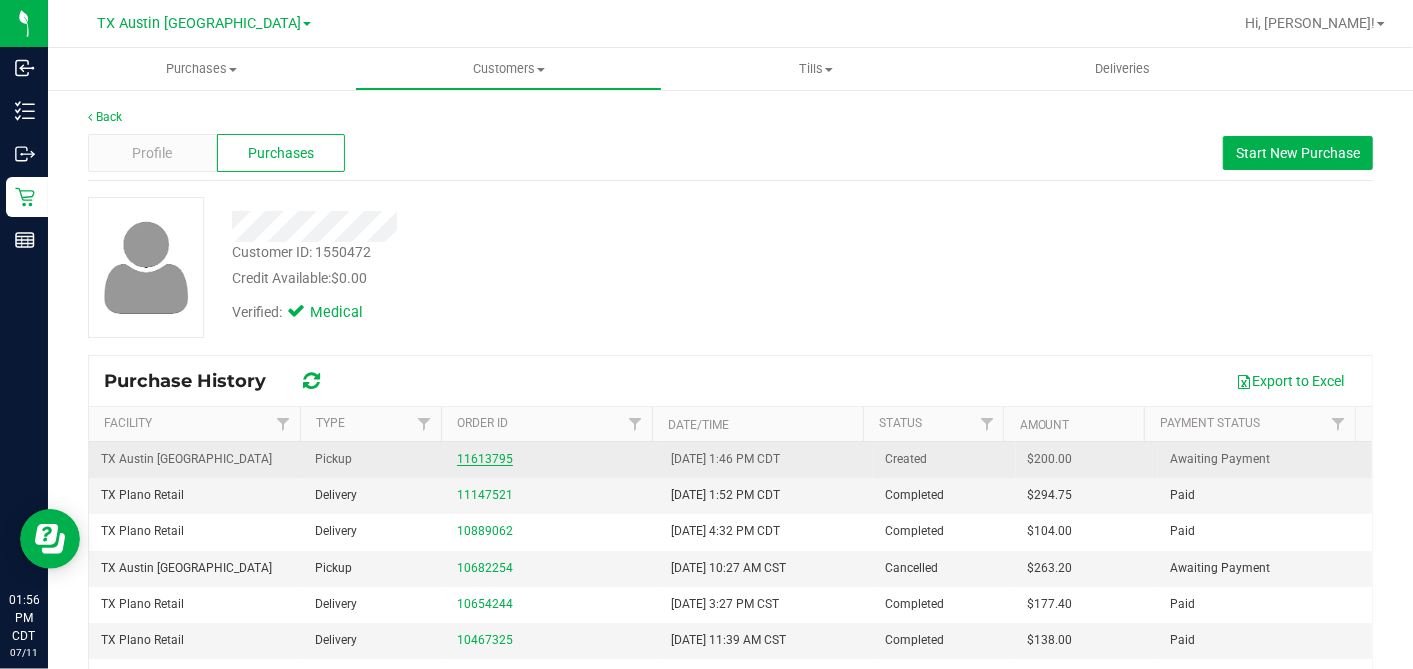 click on "11613795" at bounding box center (485, 459) 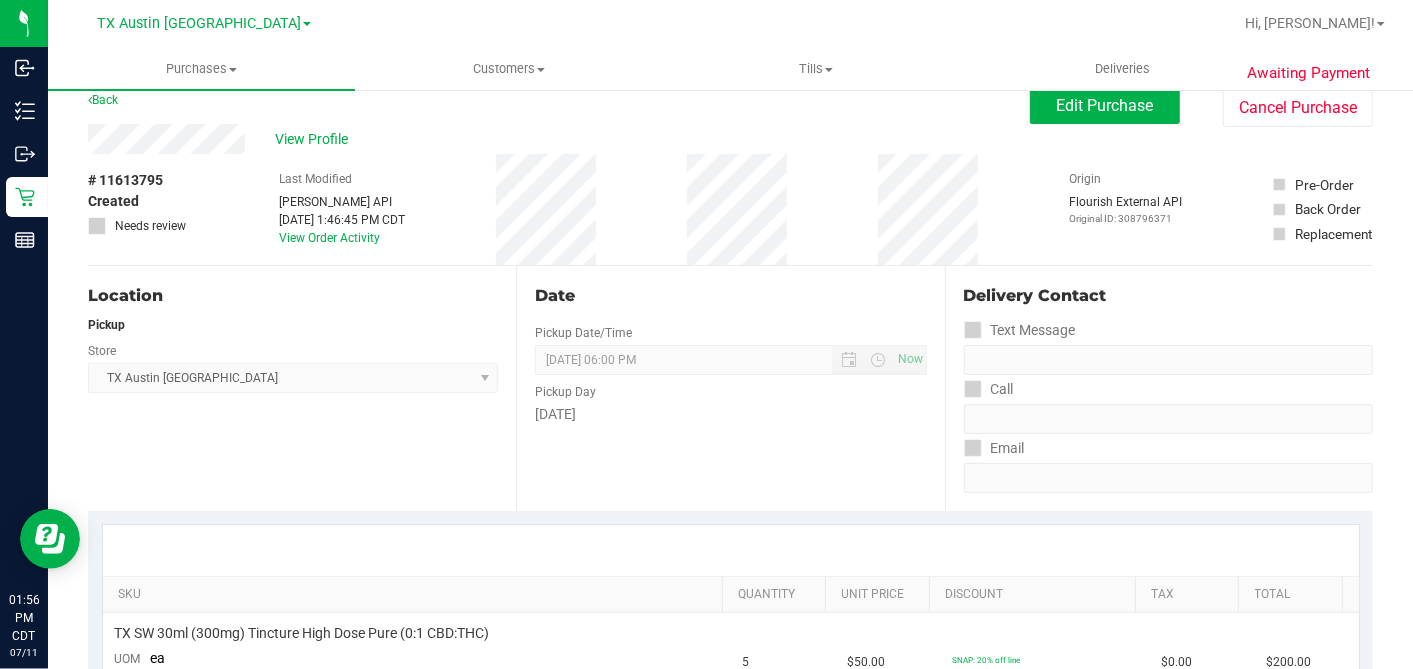 scroll, scrollTop: 0, scrollLeft: 0, axis: both 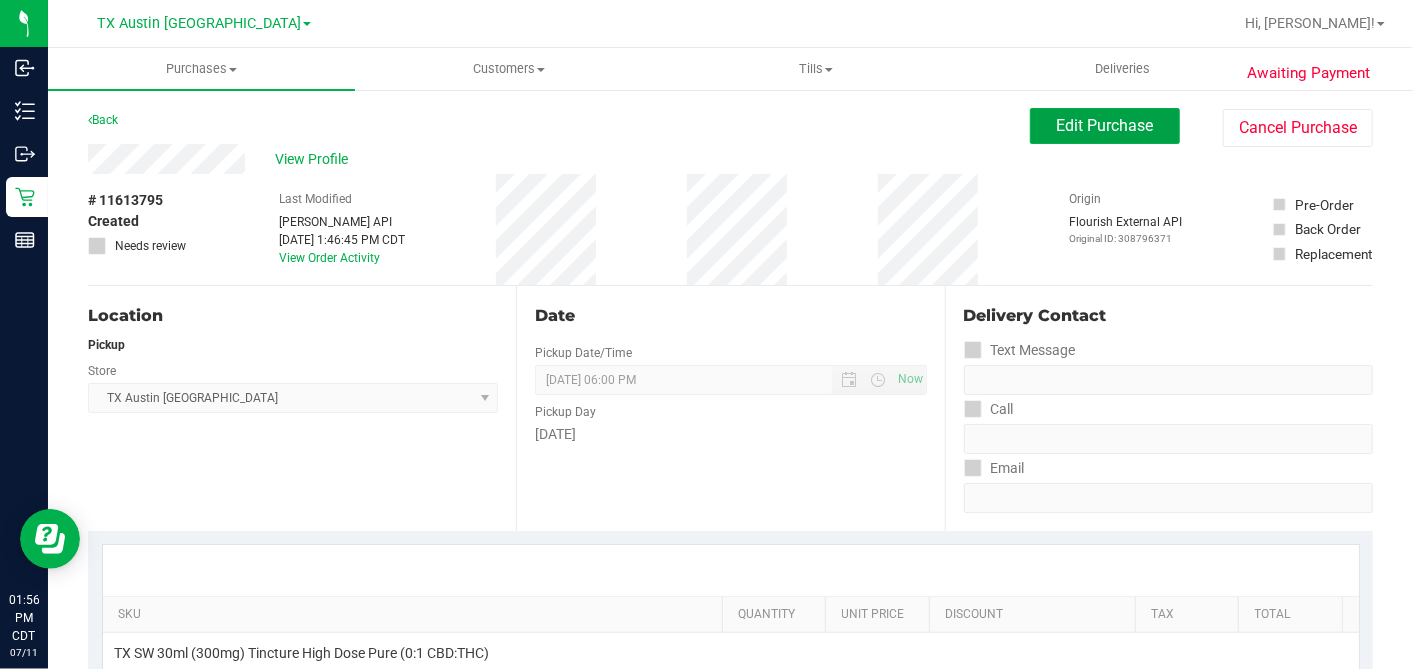 drag, startPoint x: 1042, startPoint y: 118, endPoint x: 996, endPoint y: 151, distance: 56.61272 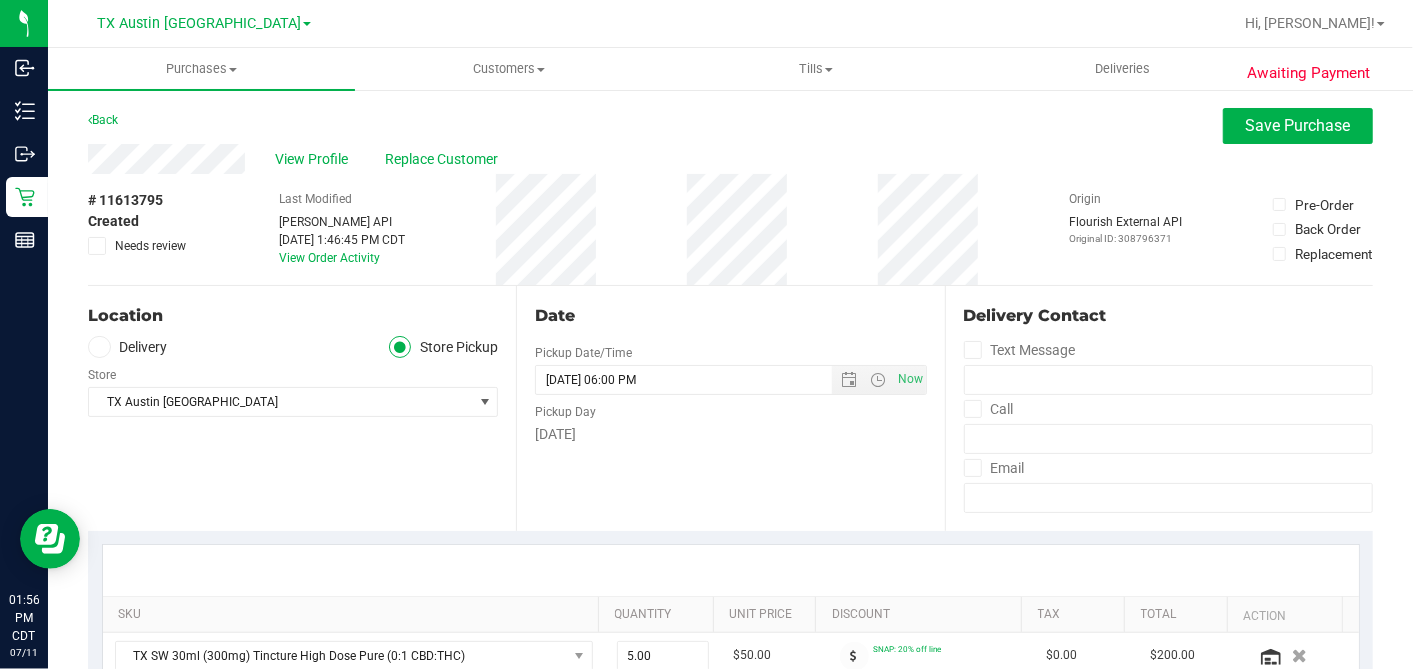 click at bounding box center (99, 347) 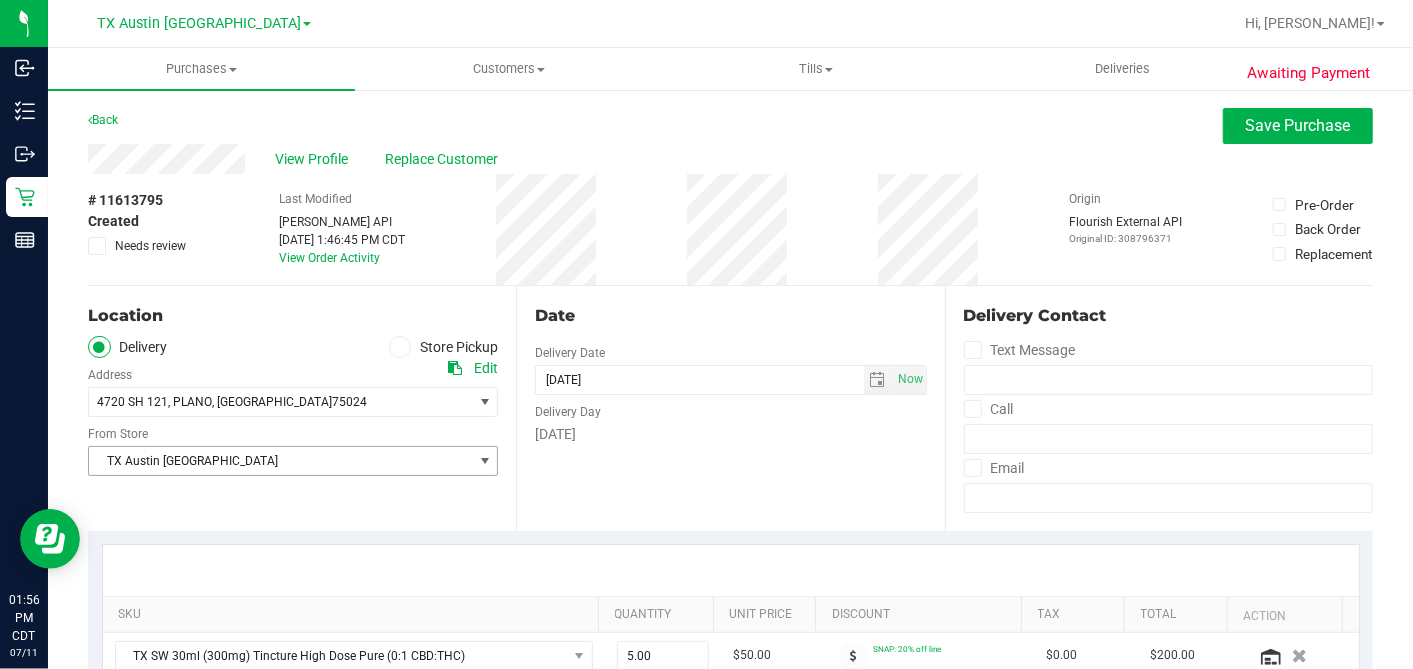 click on "TX Austin [GEOGRAPHIC_DATA]" at bounding box center (280, 461) 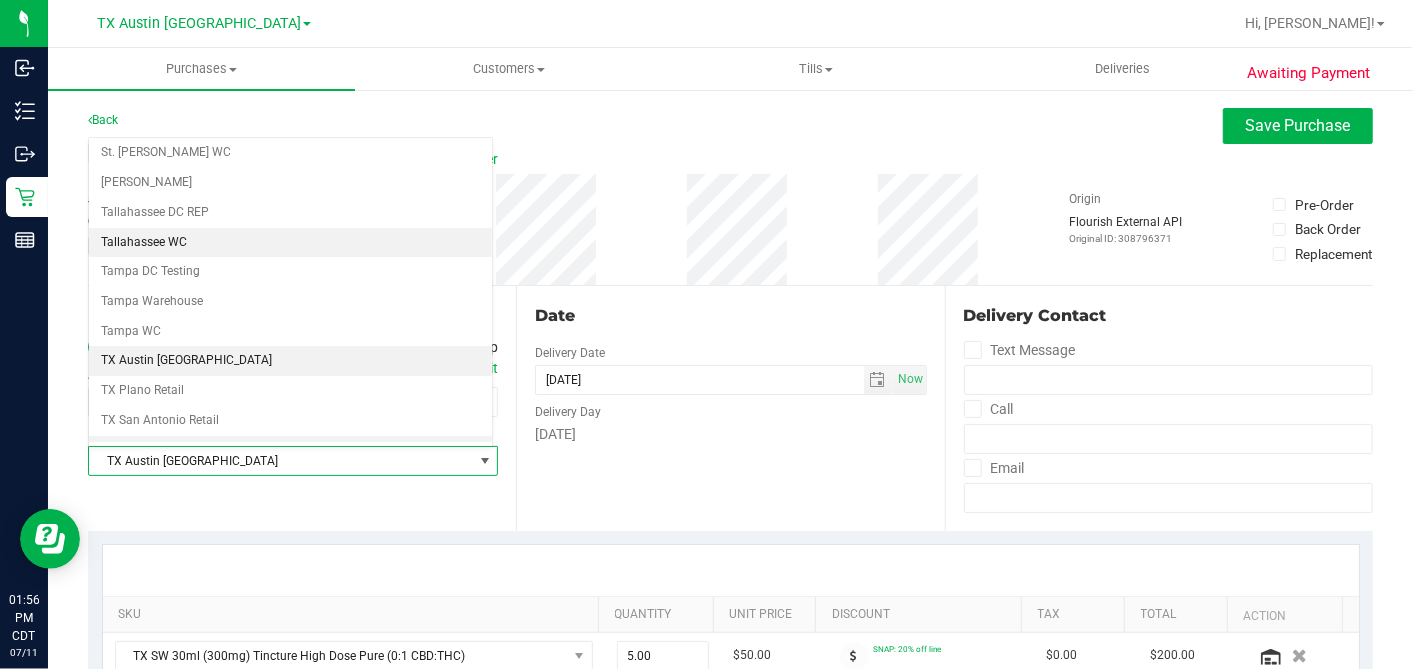 scroll, scrollTop: 1422, scrollLeft: 0, axis: vertical 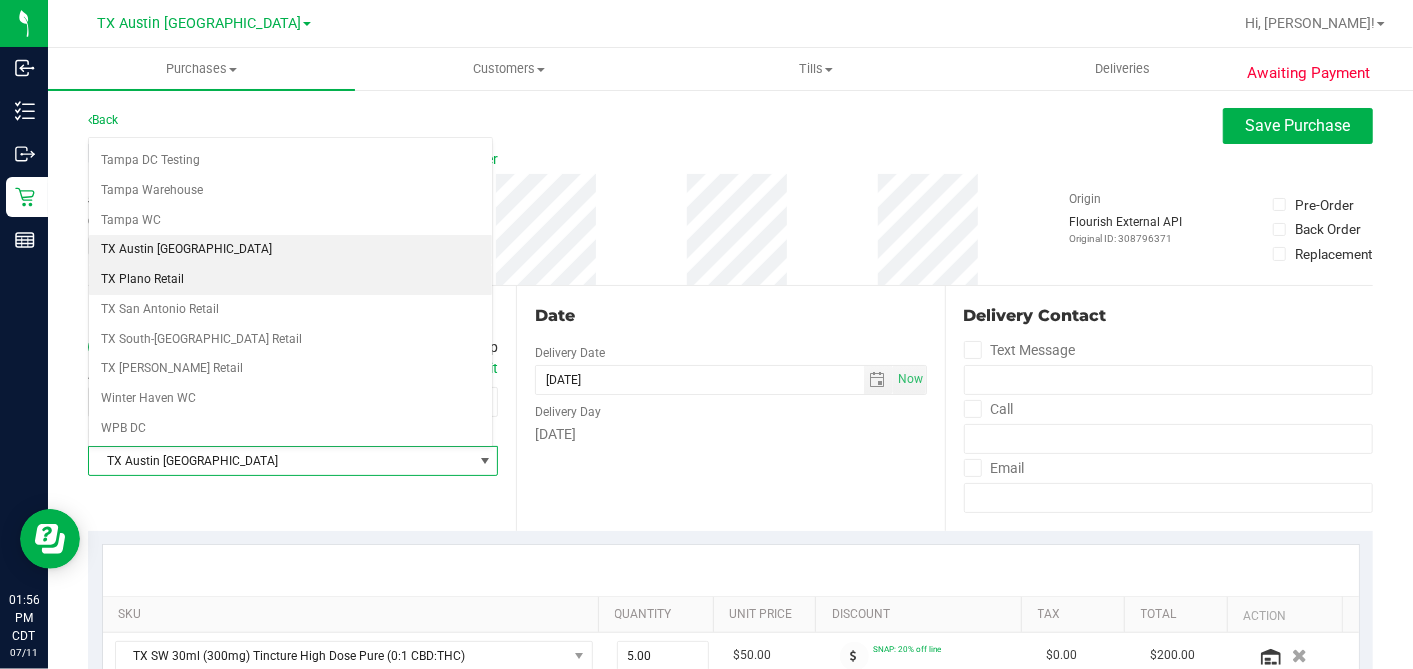 click on "TX Plano Retail" at bounding box center (290, 280) 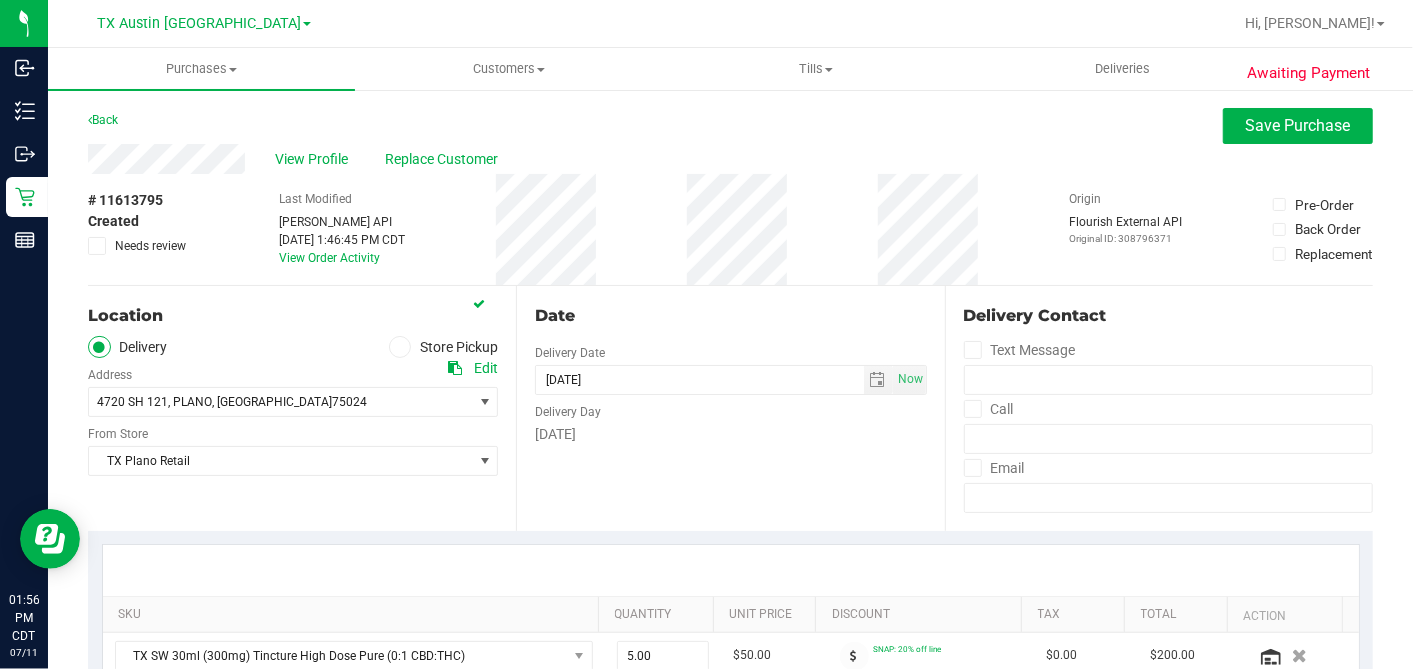 scroll, scrollTop: 666, scrollLeft: 0, axis: vertical 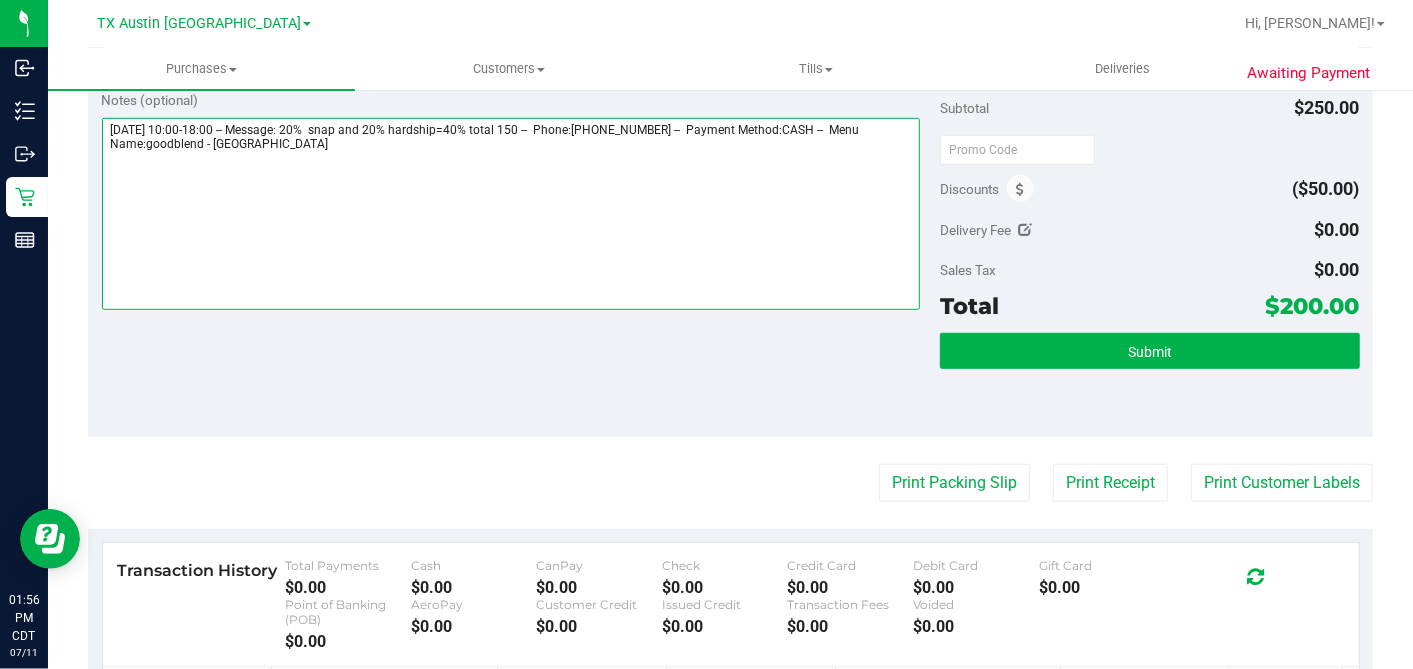 click at bounding box center [511, 214] 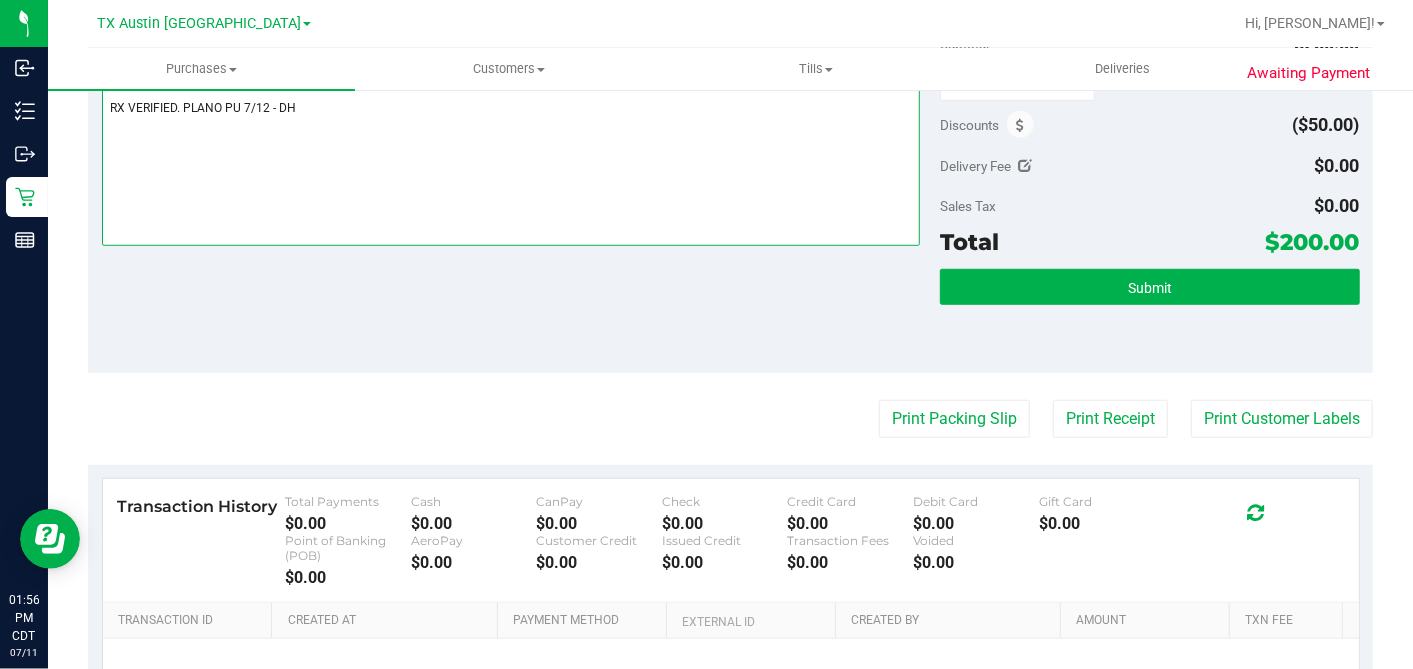 scroll, scrollTop: 888, scrollLeft: 0, axis: vertical 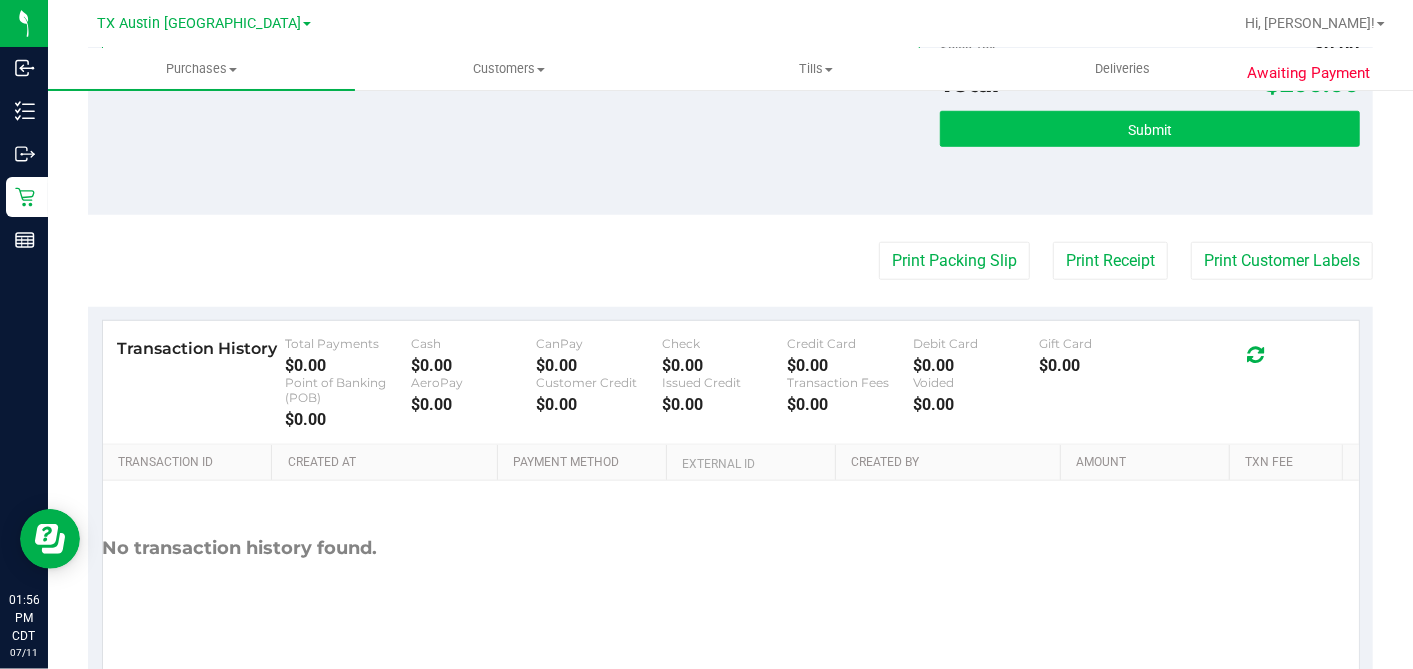 type on "Saturday 07/12/2025 10:00-18:00 -- Message: 20%  snap and 20% hardship=40% total 150 --  Phone:9034492564 --  Payment Method:CASH --  Menu Name:goodblend - South Austin
RX VERIFIED. PLANO PU 7/12 - DH" 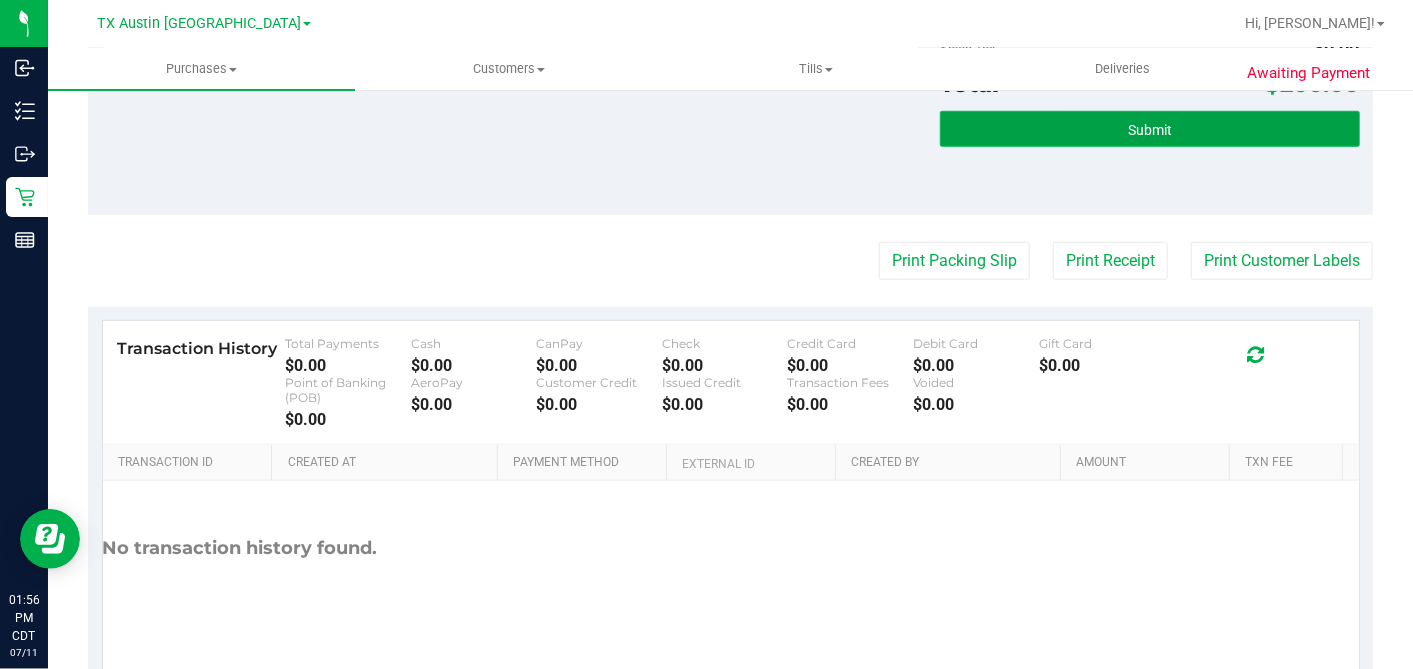 click on "Submit" at bounding box center (1149, 129) 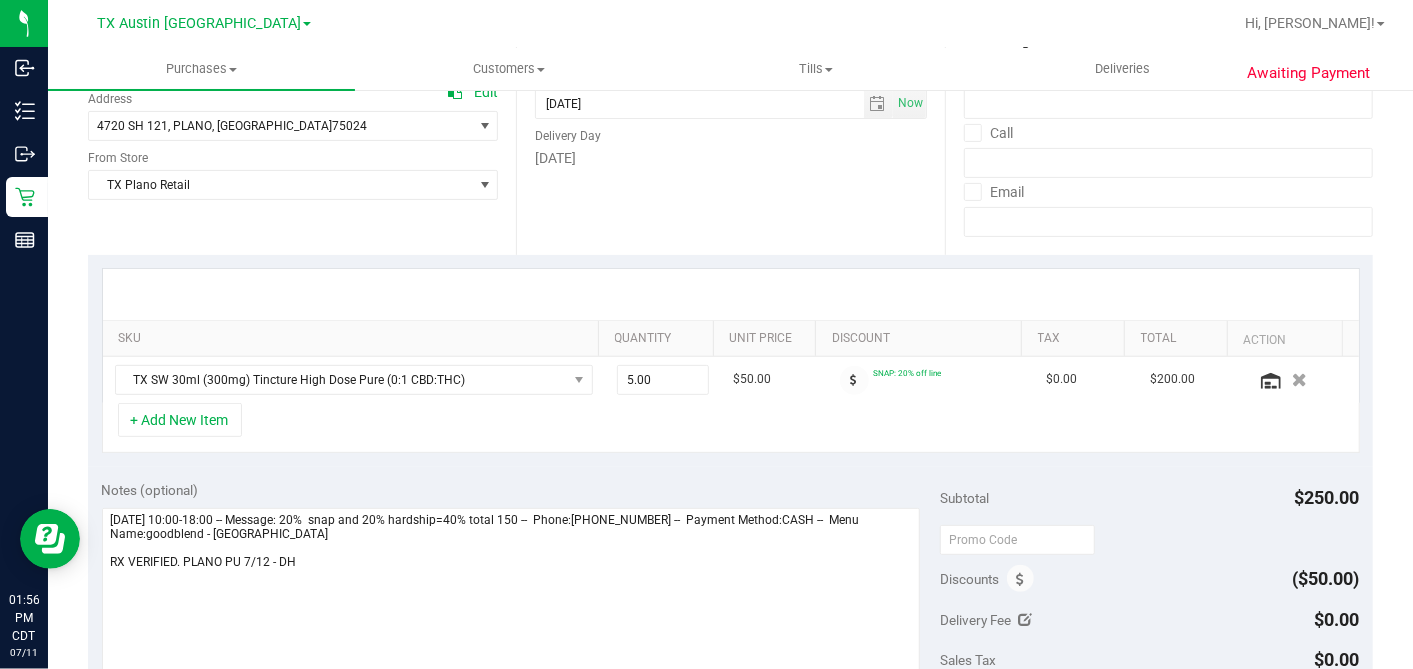 scroll, scrollTop: 0, scrollLeft: 0, axis: both 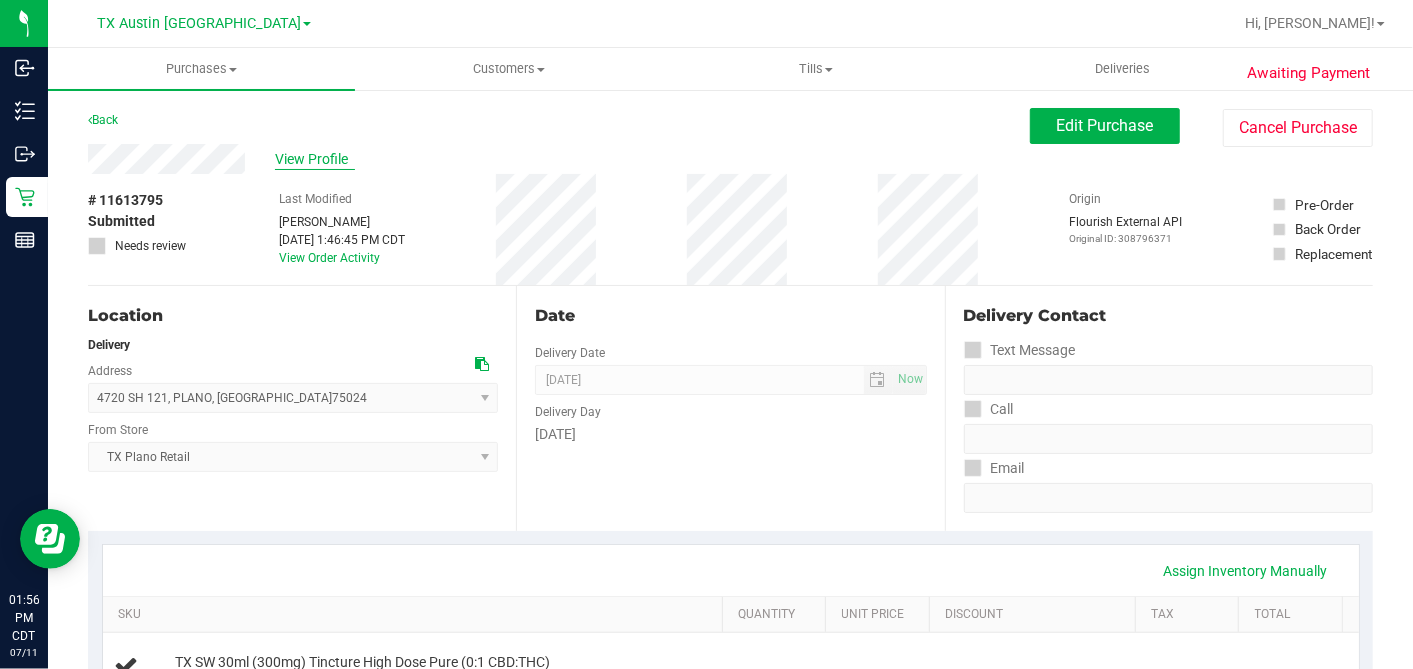 click on "View Profile" at bounding box center (315, 159) 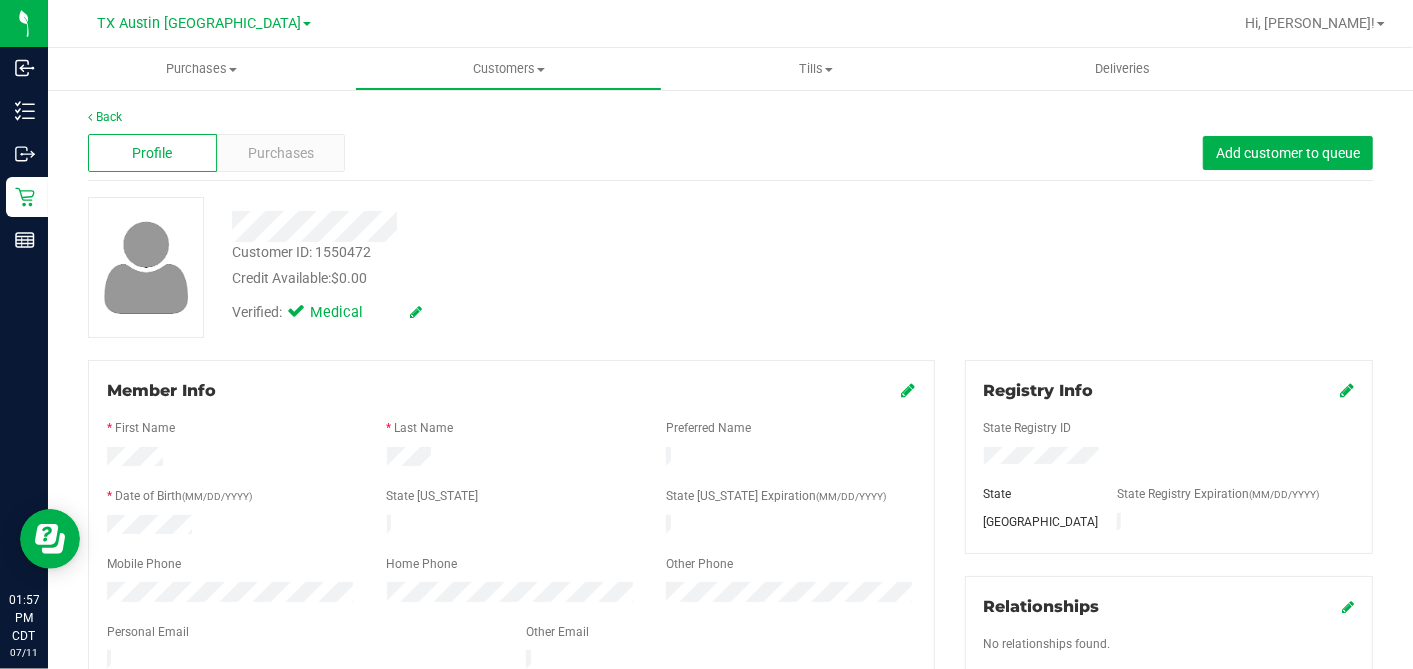 click on "Profile
Purchases
Add customer to queue" at bounding box center [730, 153] 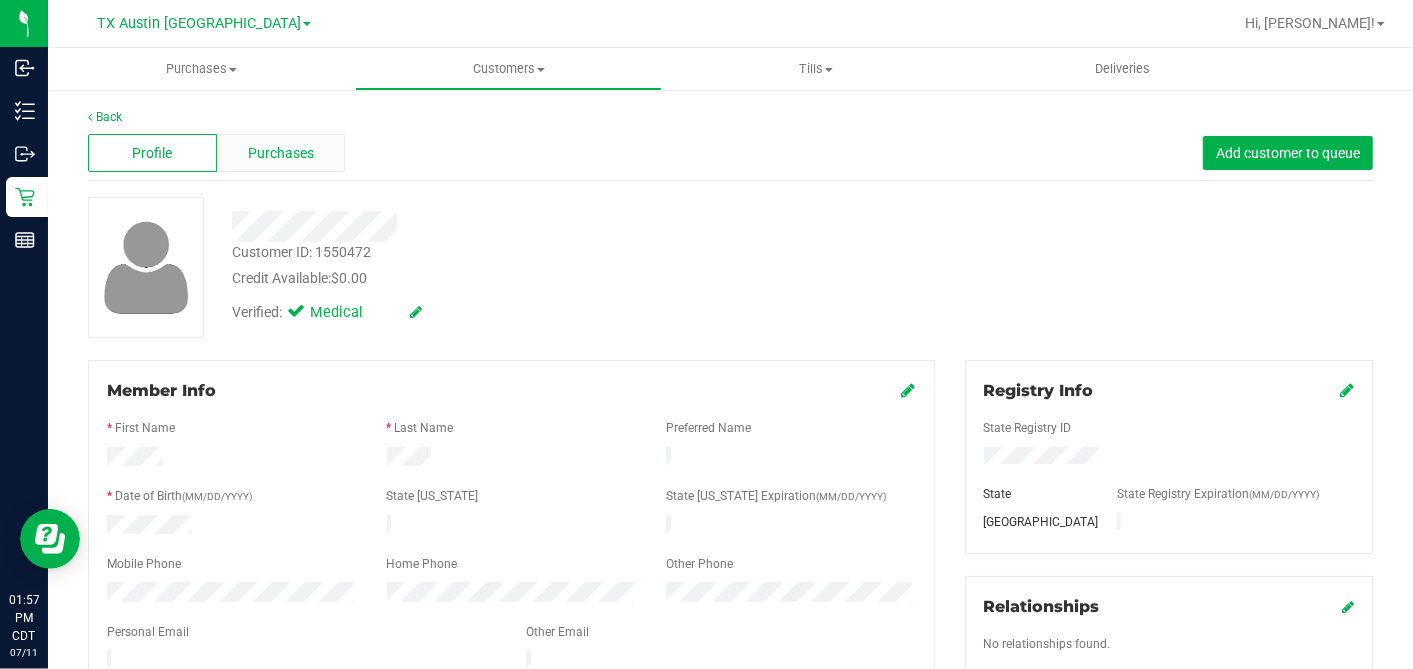 click on "Purchases" at bounding box center [281, 153] 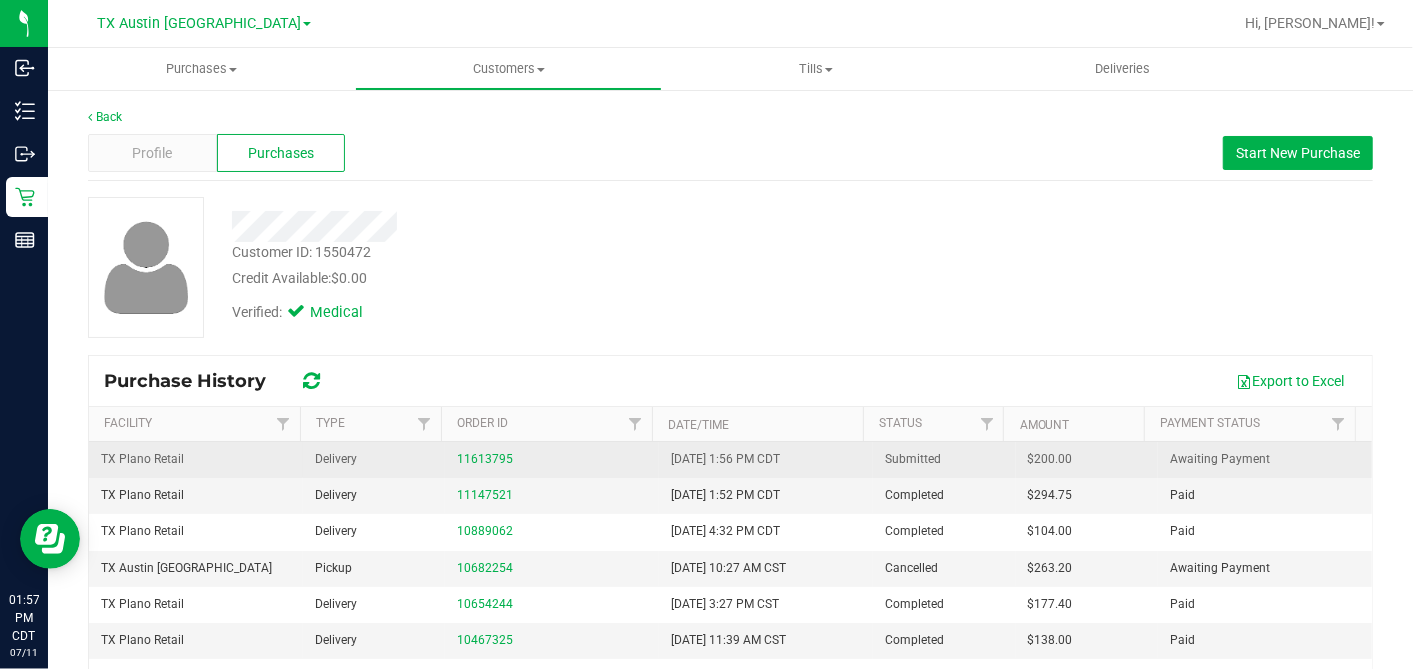 click on "$200.00" at bounding box center [1050, 459] 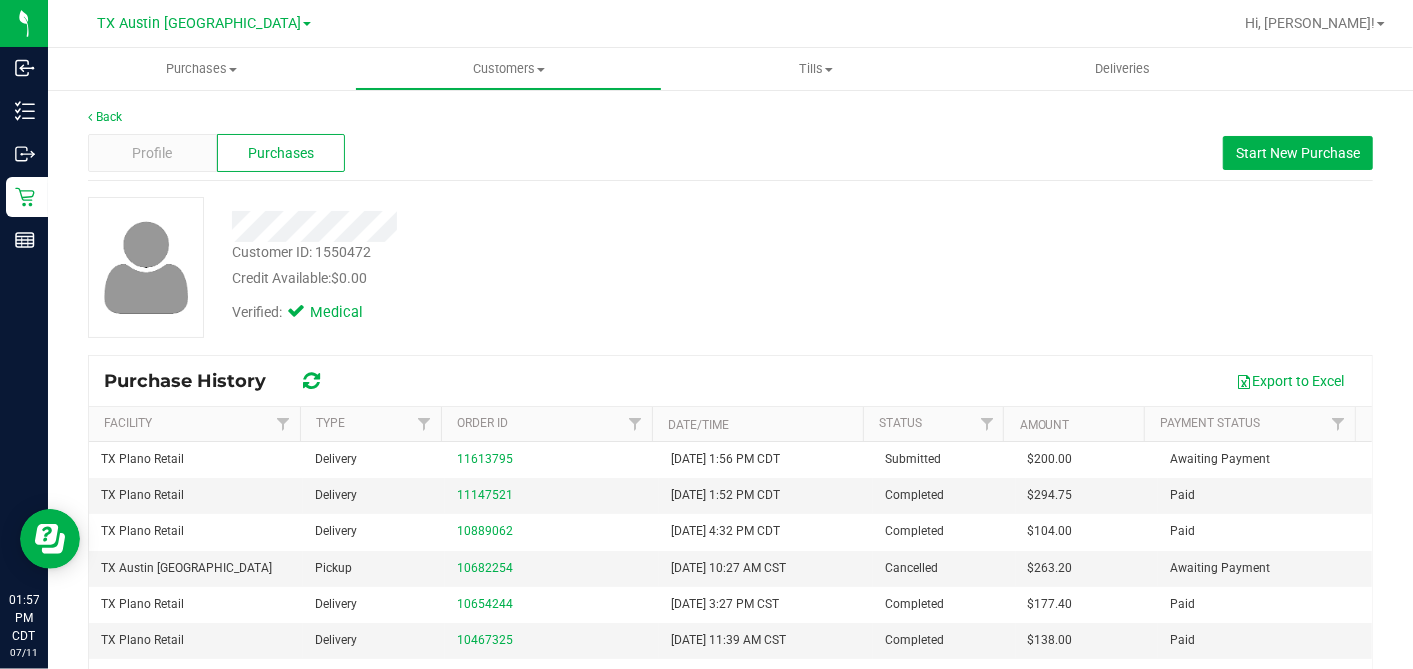 click on "Back
Profile
Purchases
Start New Purchase
Customer ID: 1550472
Credit Available:
$0.00
Verified:
Medical" at bounding box center (730, 499) 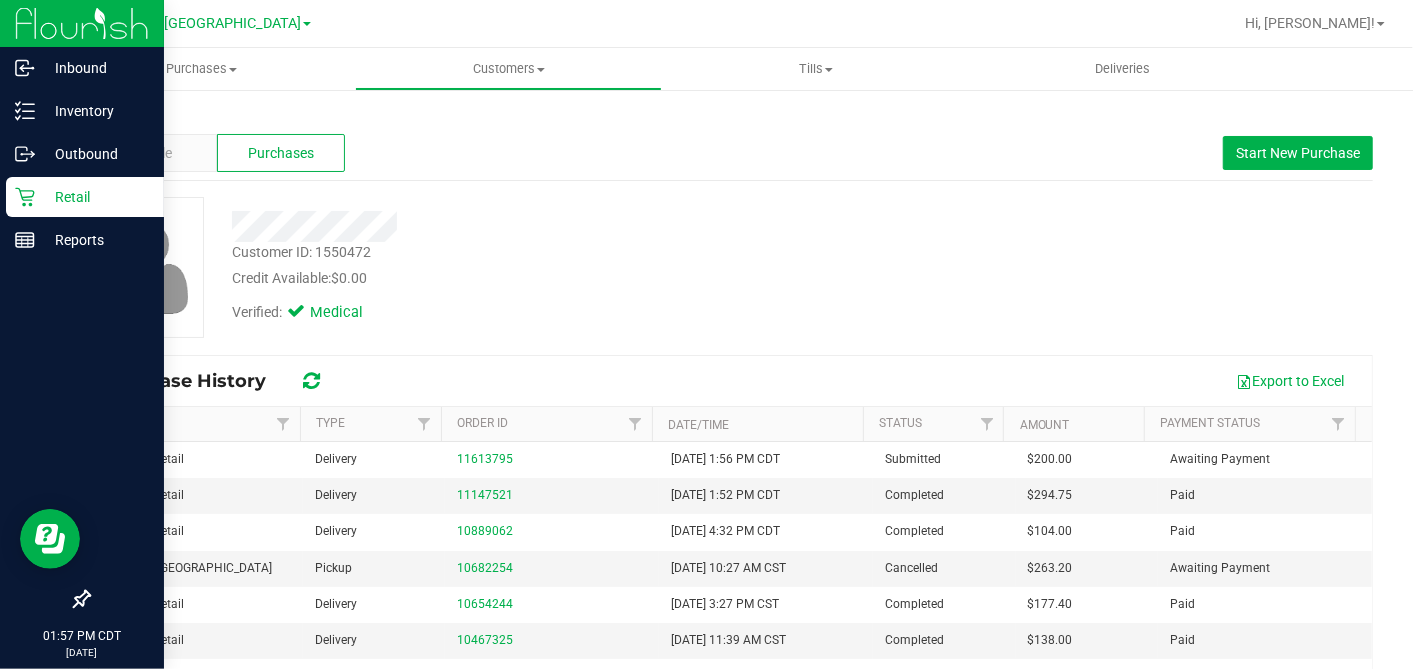 click 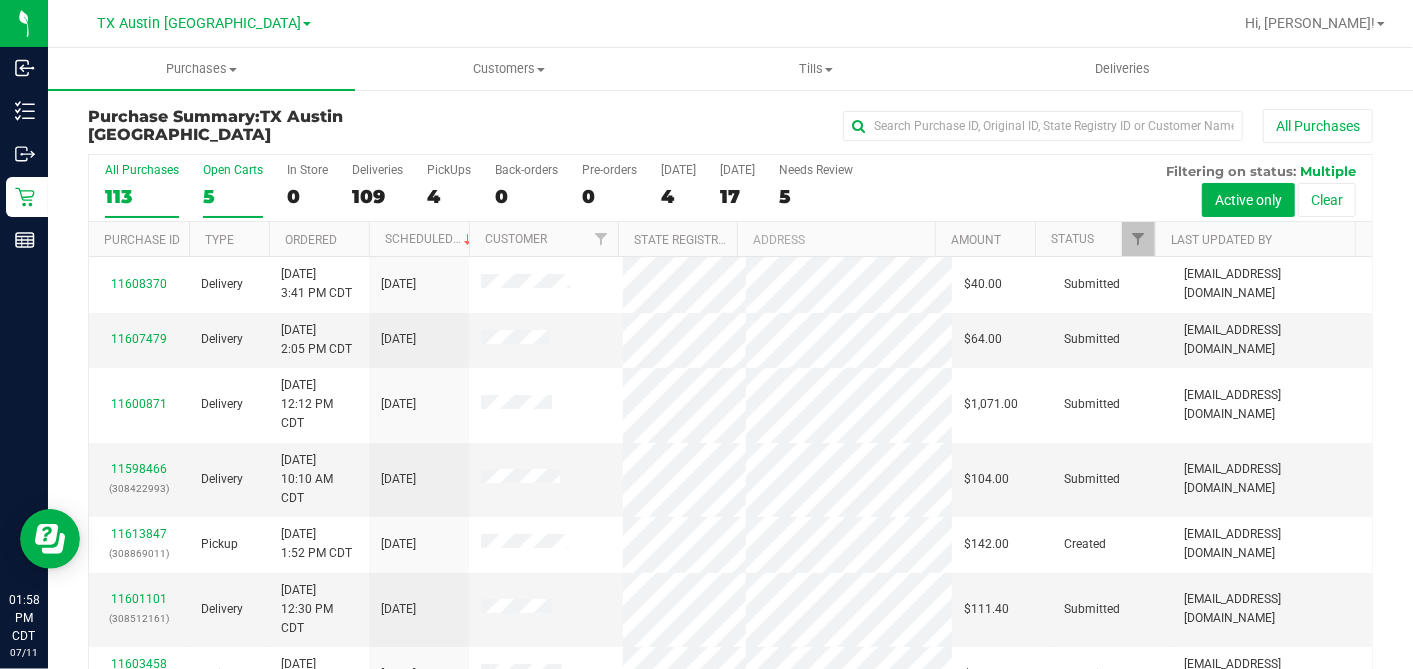 click on "5" at bounding box center [233, 196] 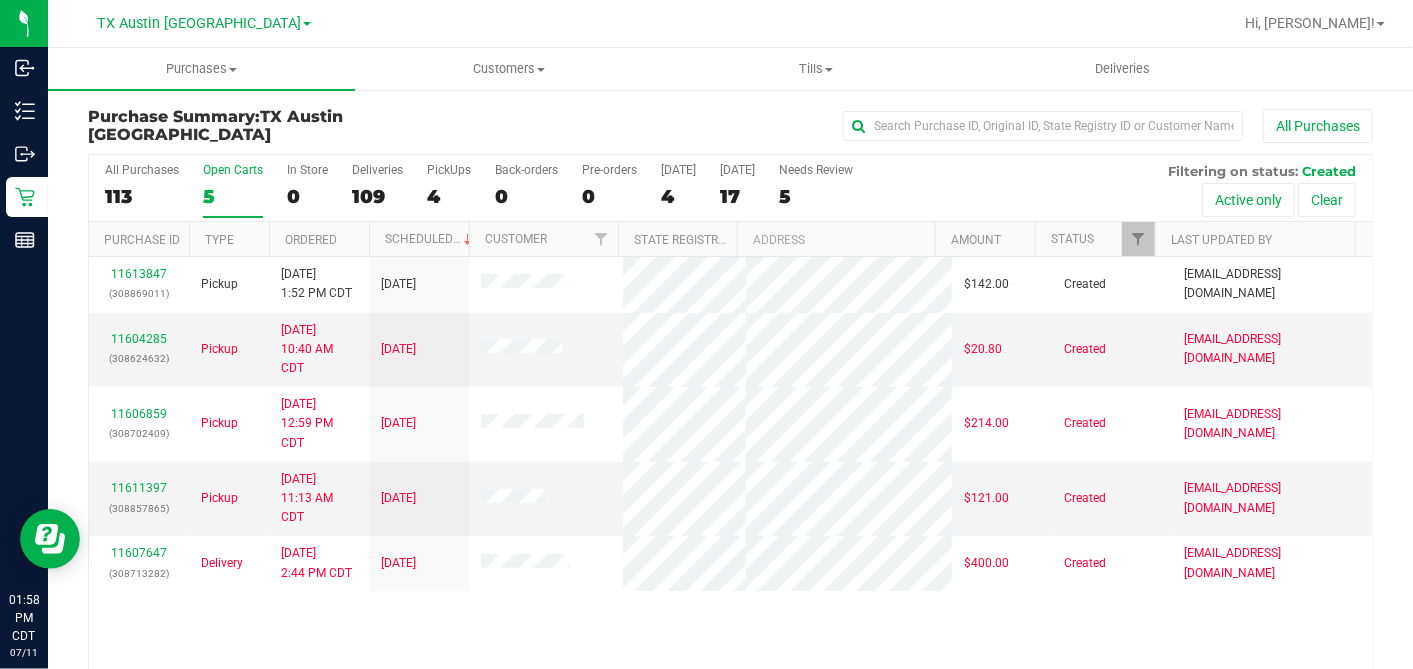click on "Ordered" at bounding box center [319, 239] 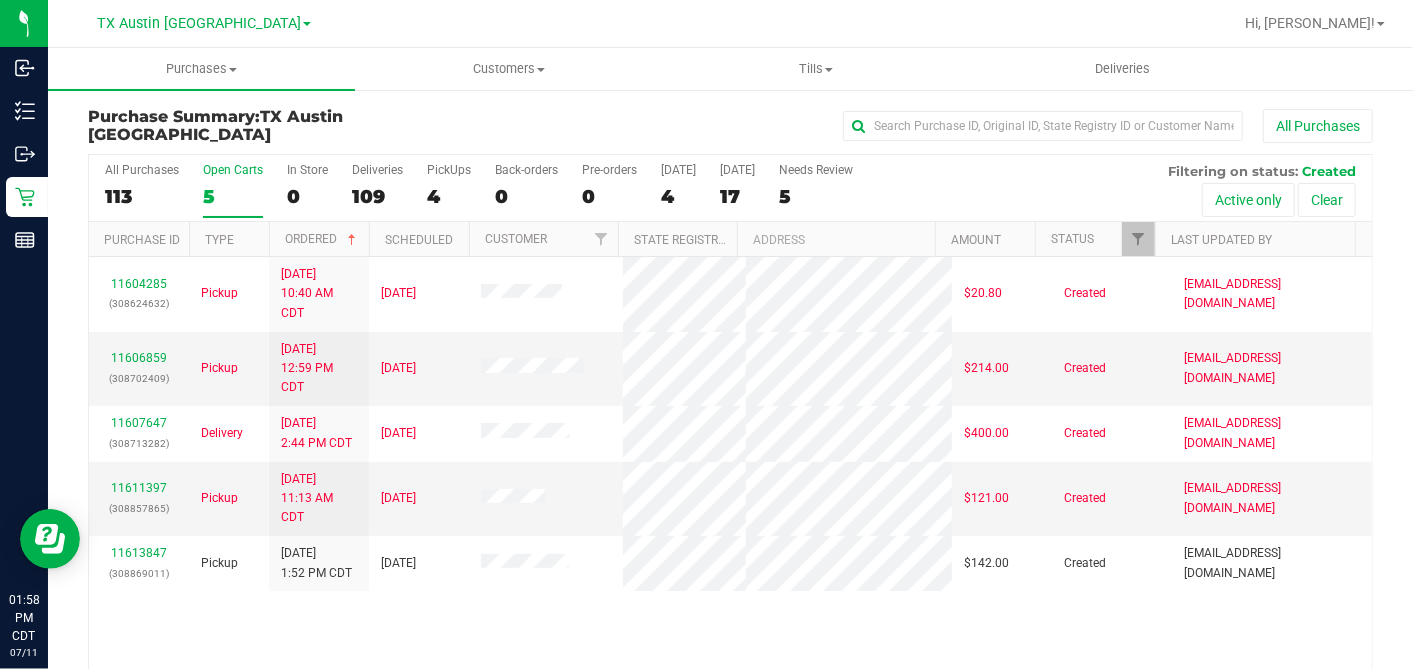 click on "Ordered" at bounding box center [319, 239] 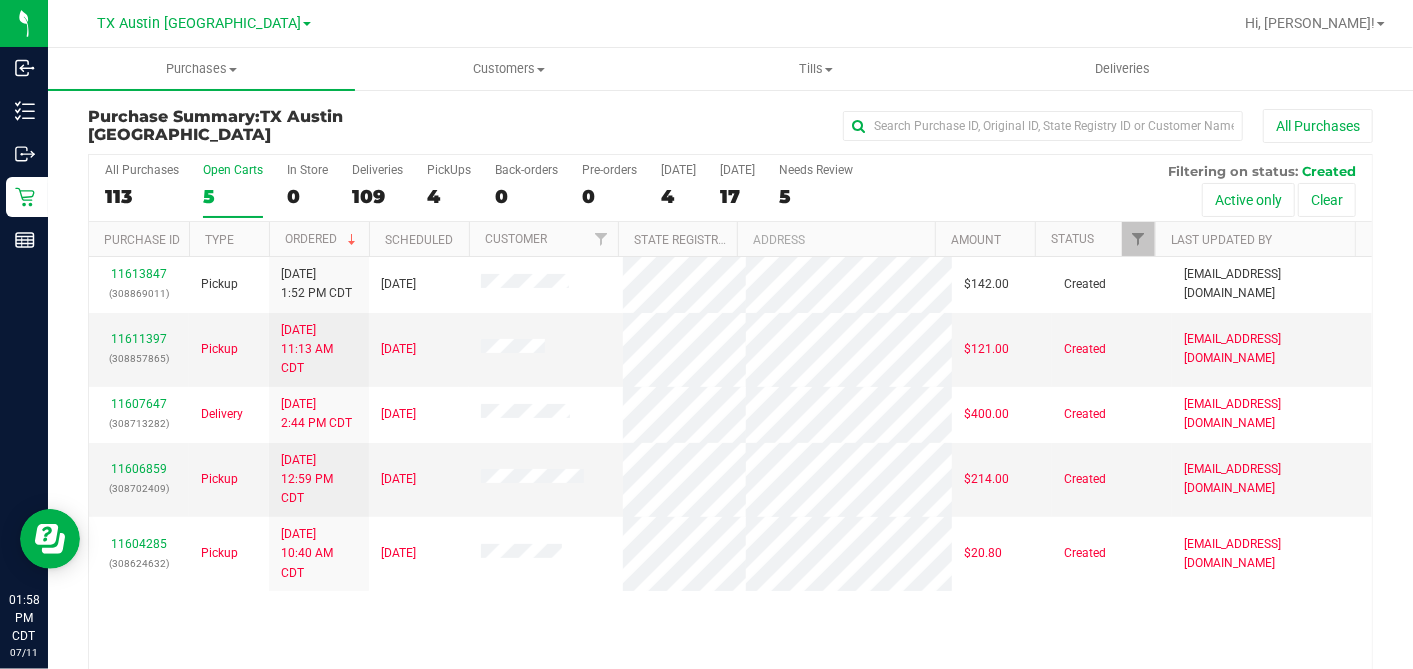 click on "All Purchases" at bounding box center [944, 126] 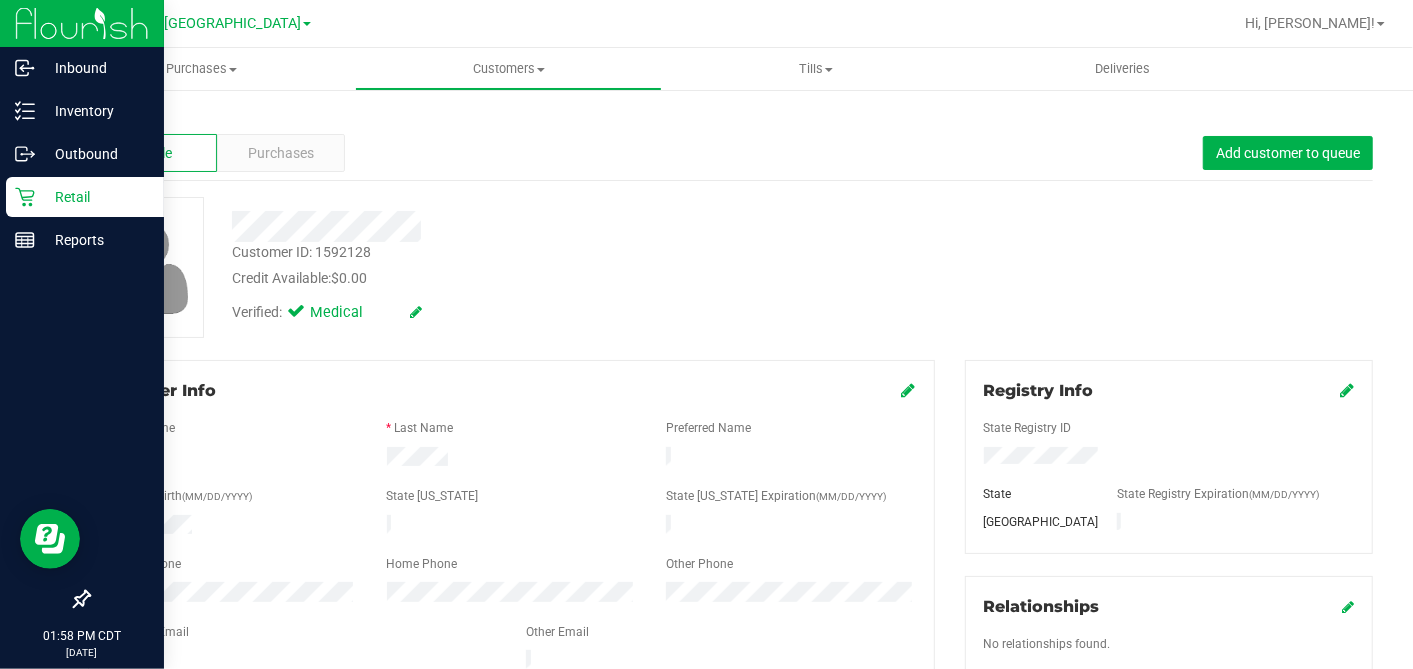 drag, startPoint x: 40, startPoint y: 188, endPoint x: 2, endPoint y: 197, distance: 39.051247 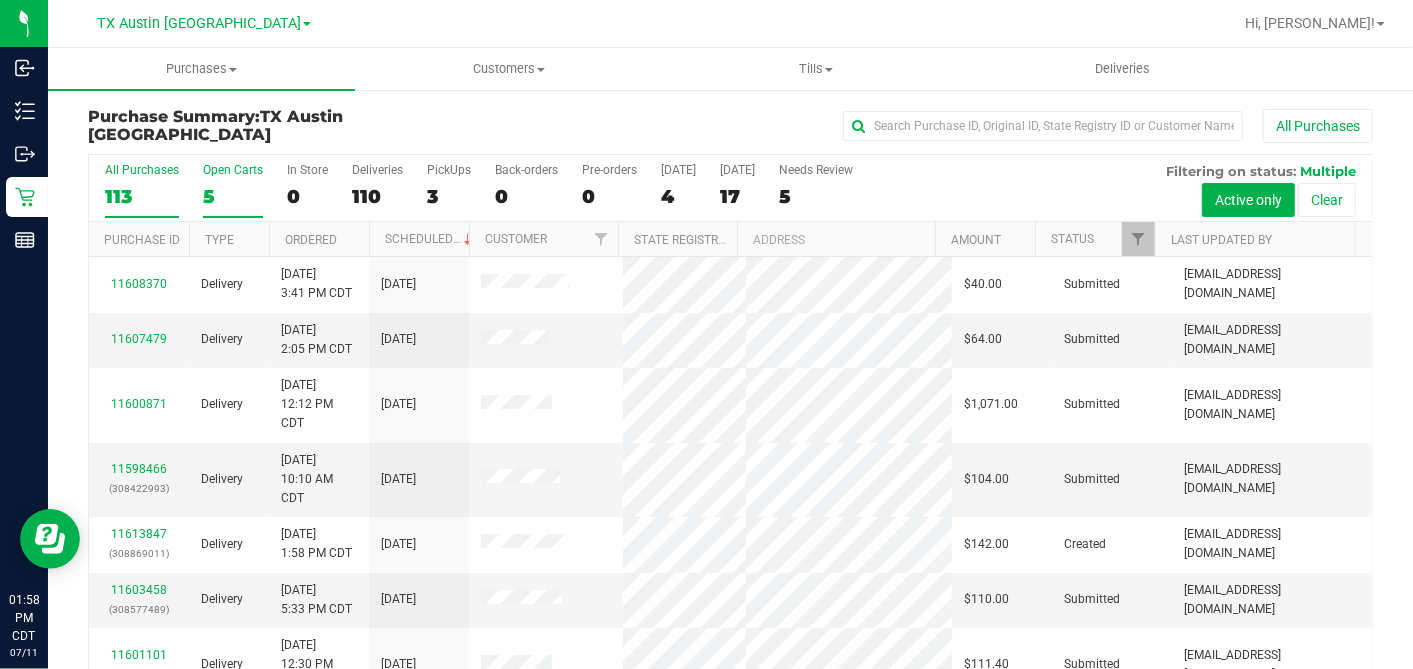 click on "5" at bounding box center [233, 196] 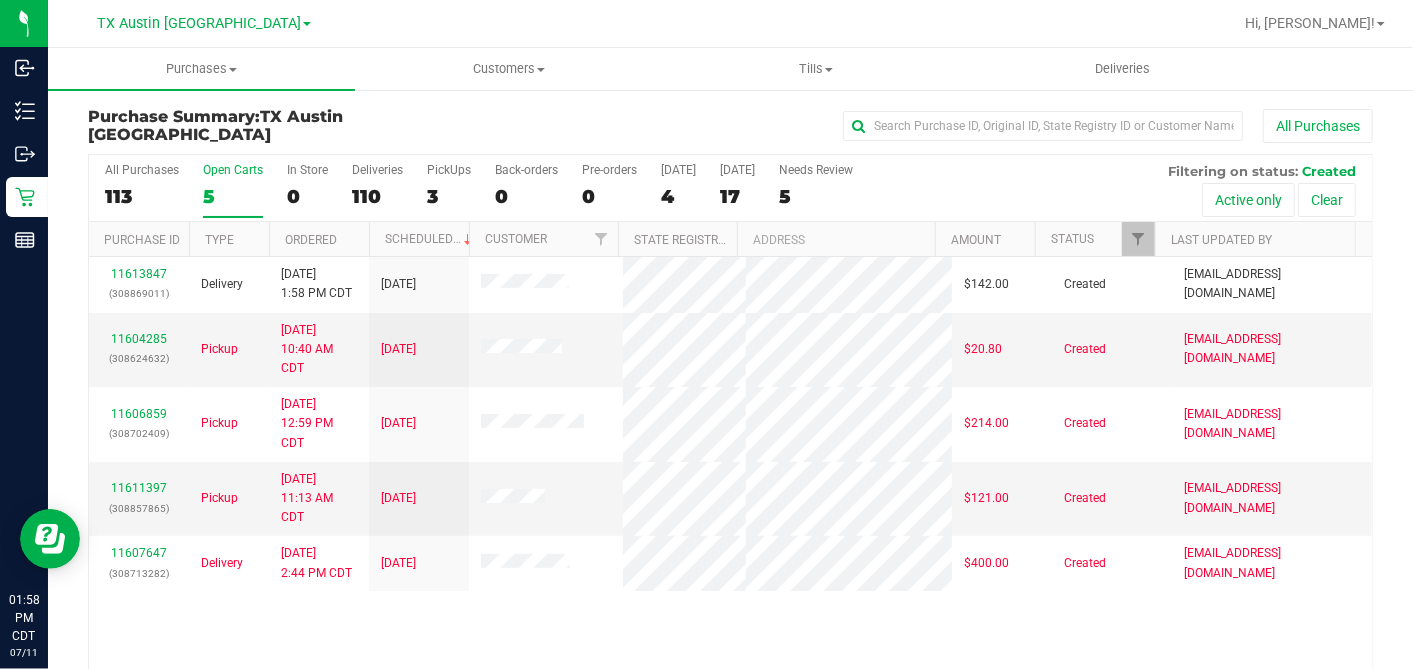 click on "Ordered" at bounding box center [319, 239] 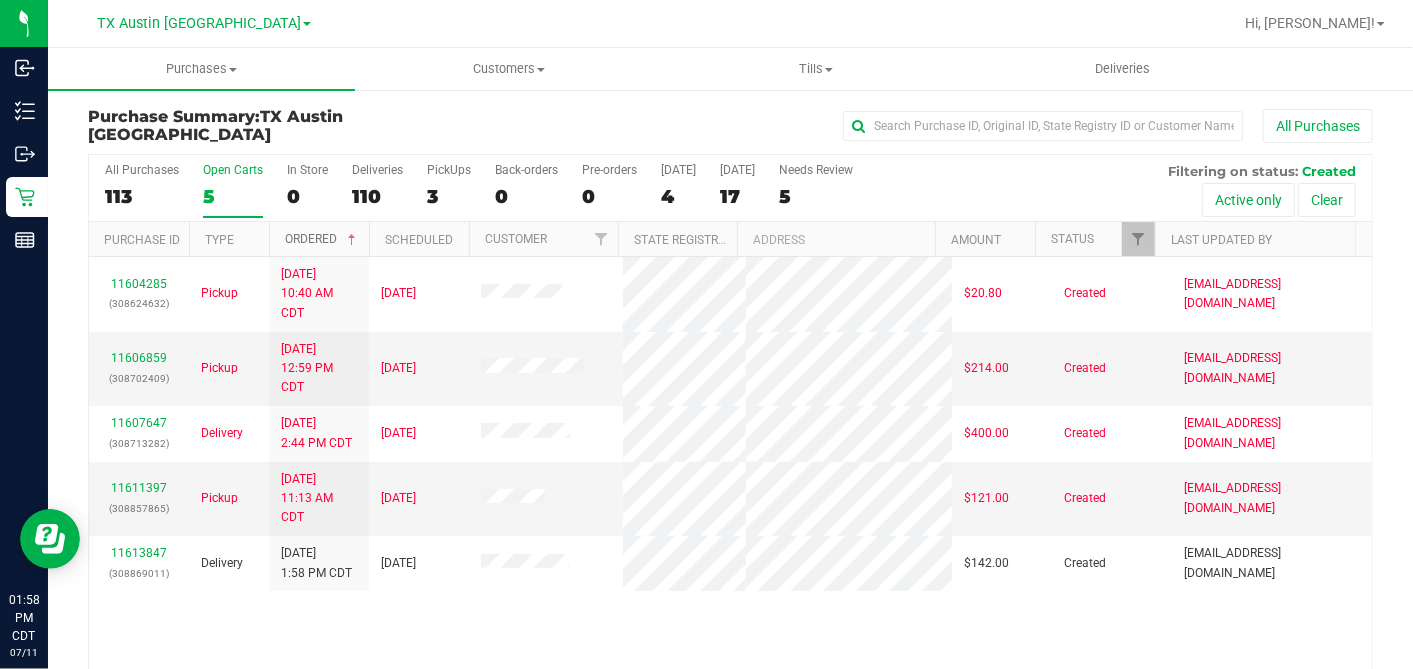 click at bounding box center (352, 240) 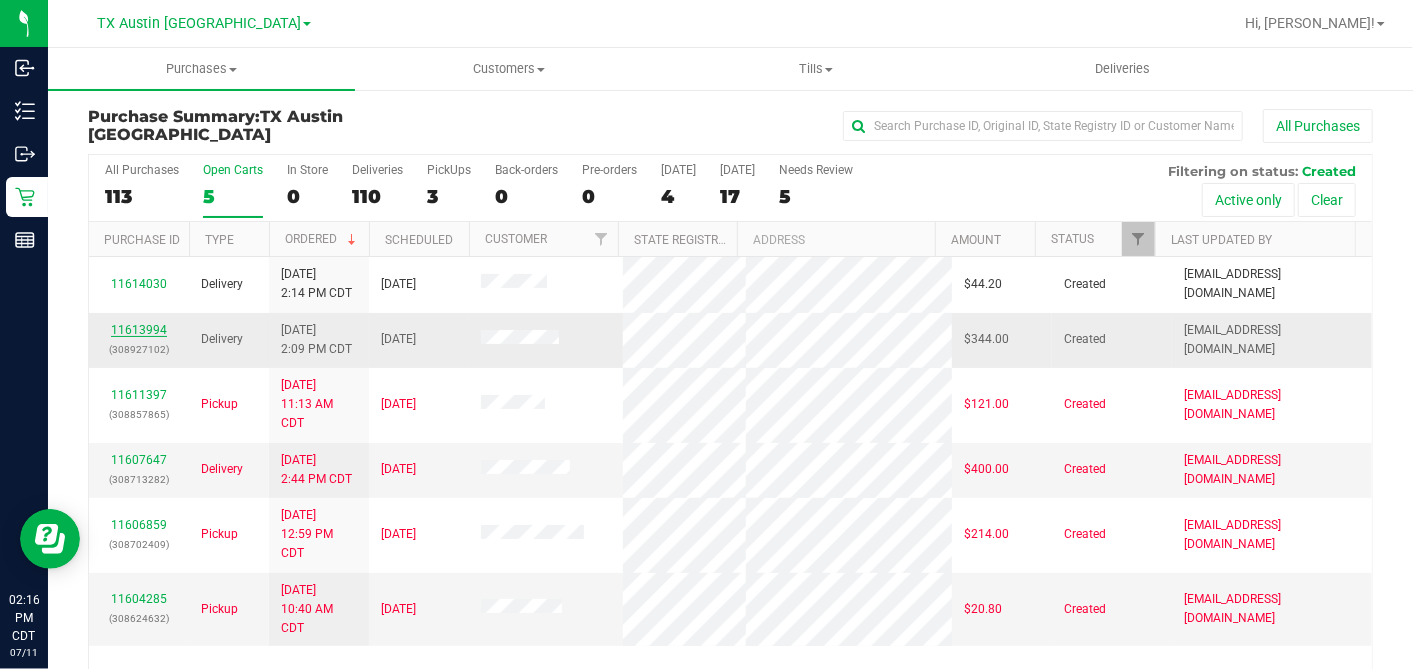 click on "11613994" at bounding box center (139, 330) 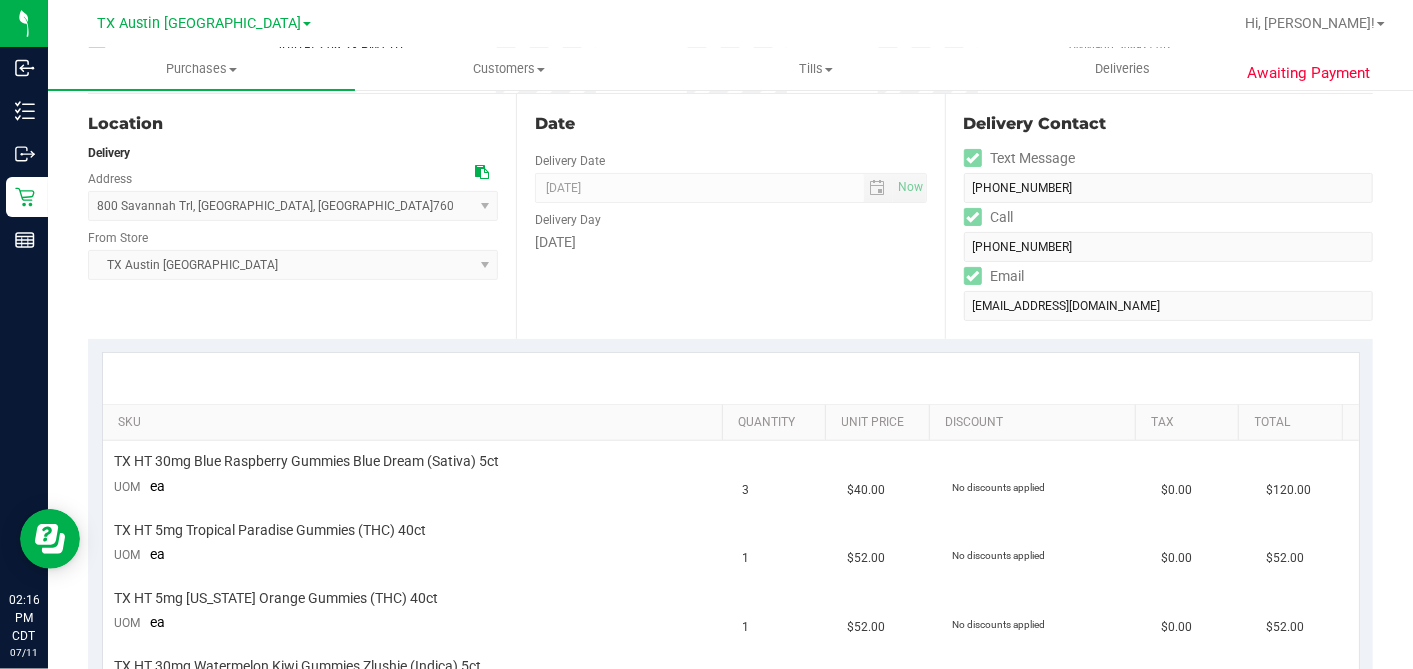 scroll, scrollTop: 0, scrollLeft: 0, axis: both 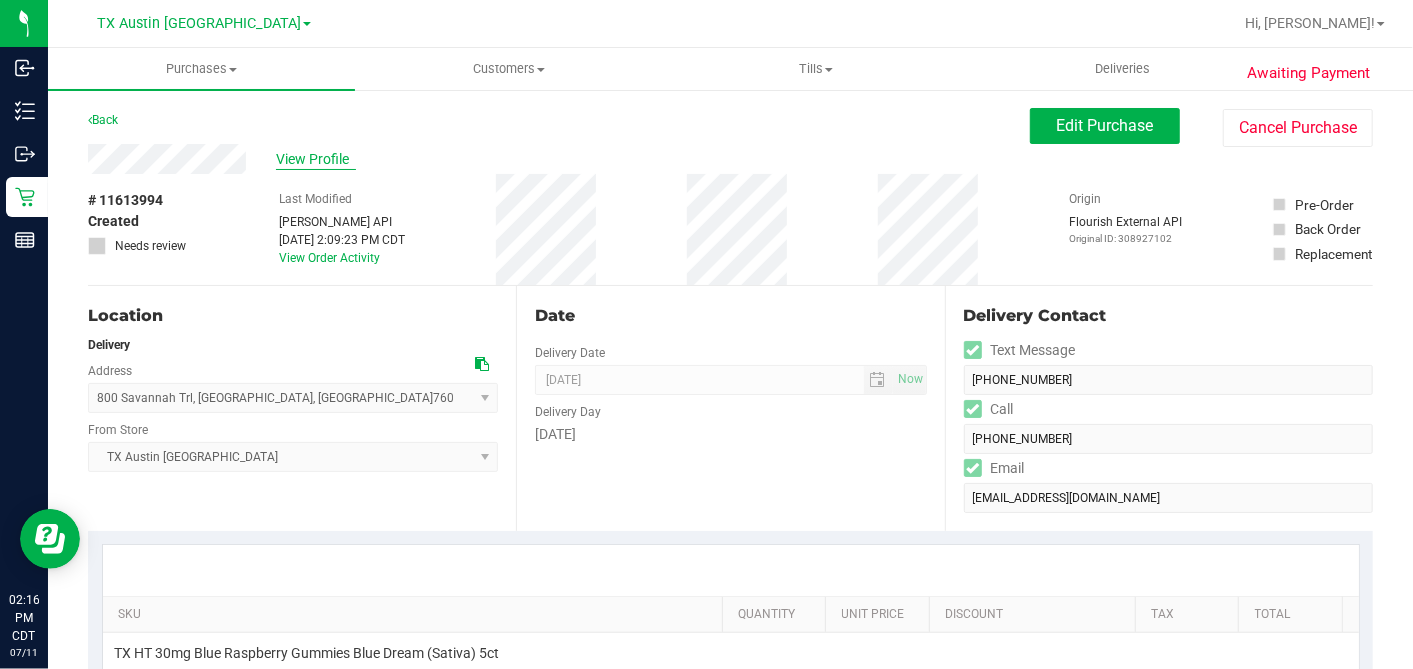 click on "View Profile" at bounding box center (316, 159) 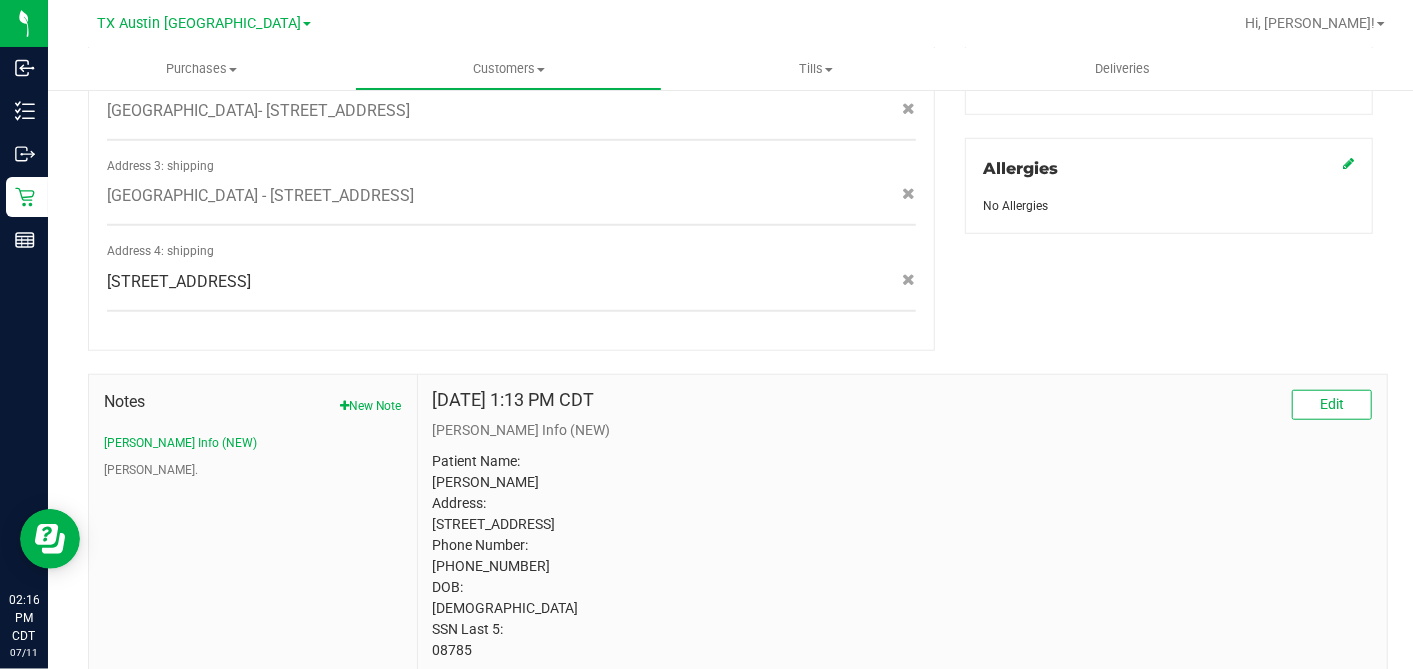 scroll, scrollTop: 930, scrollLeft: 0, axis: vertical 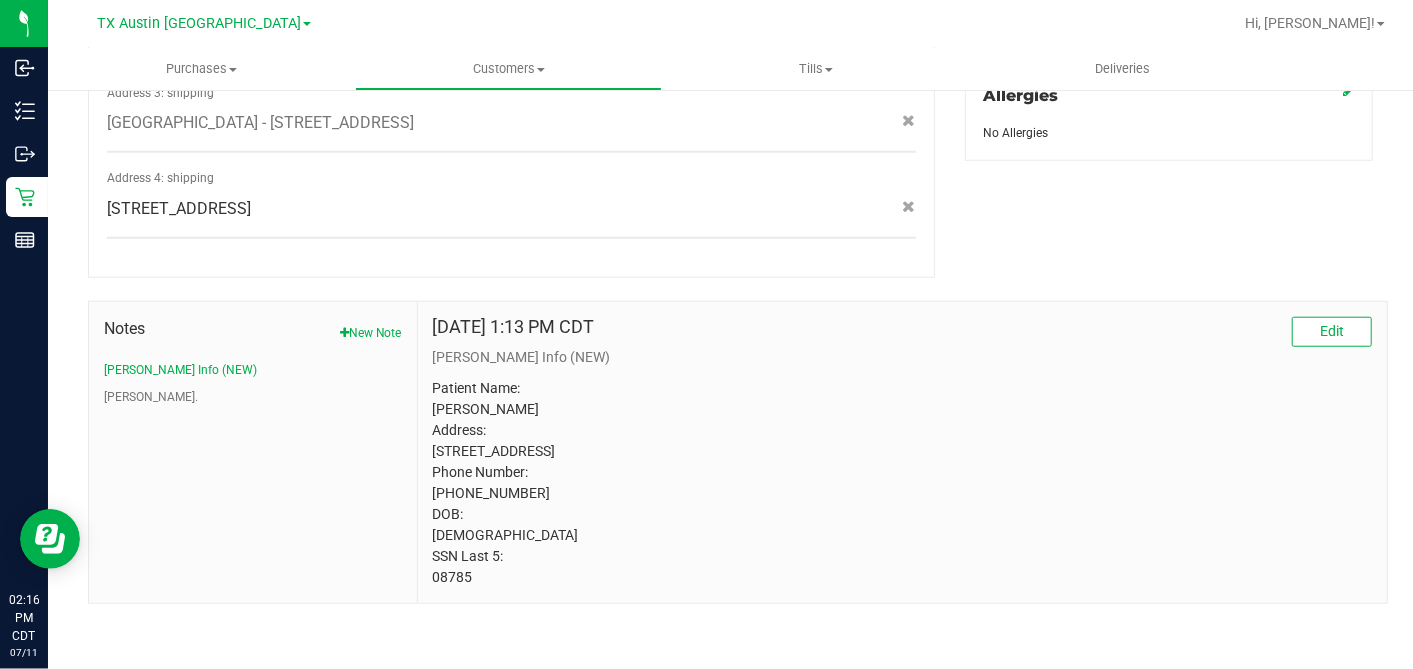 click on "Patient Name:
Susan J Douville
Address:
800 Savannah Trail
Southlake, TX, 76092
Phone Number:
(817) 300-8785
DOB:
04/05/1953
SSN Last 5:
08785" at bounding box center (902, 483) 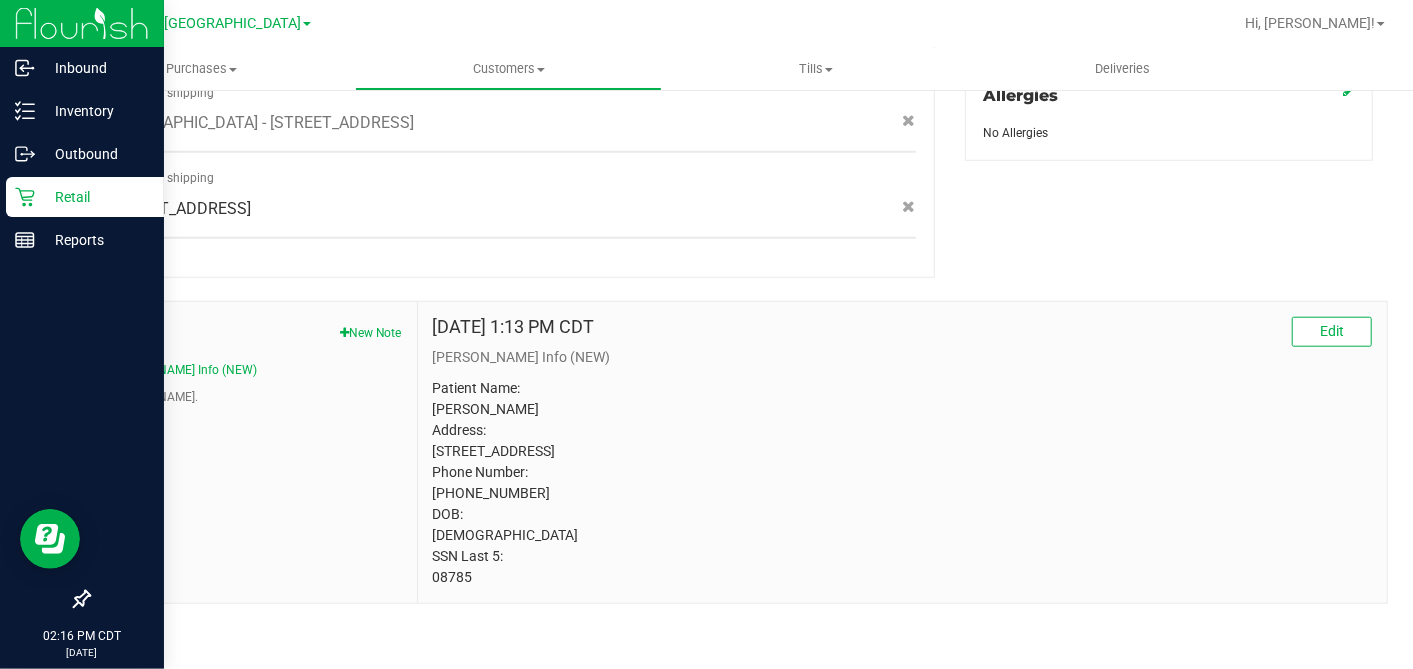 copy on "08785" 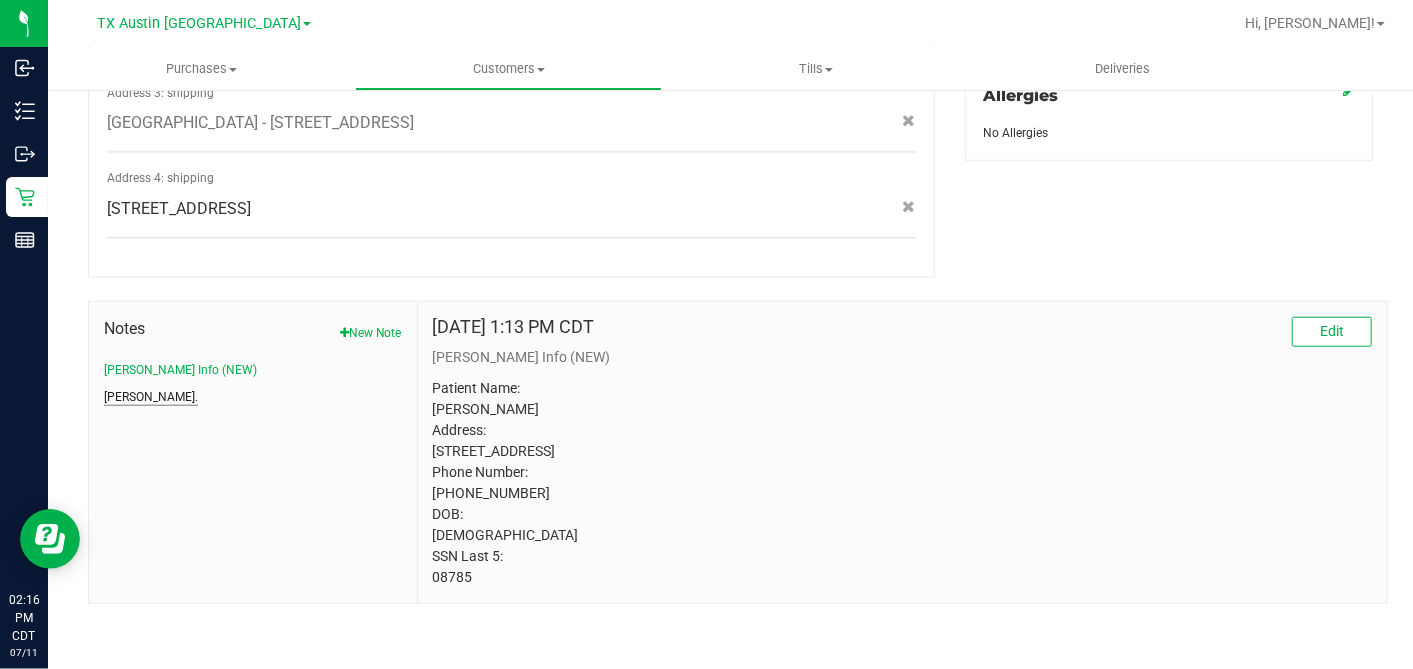 click on "CURT." at bounding box center [151, 397] 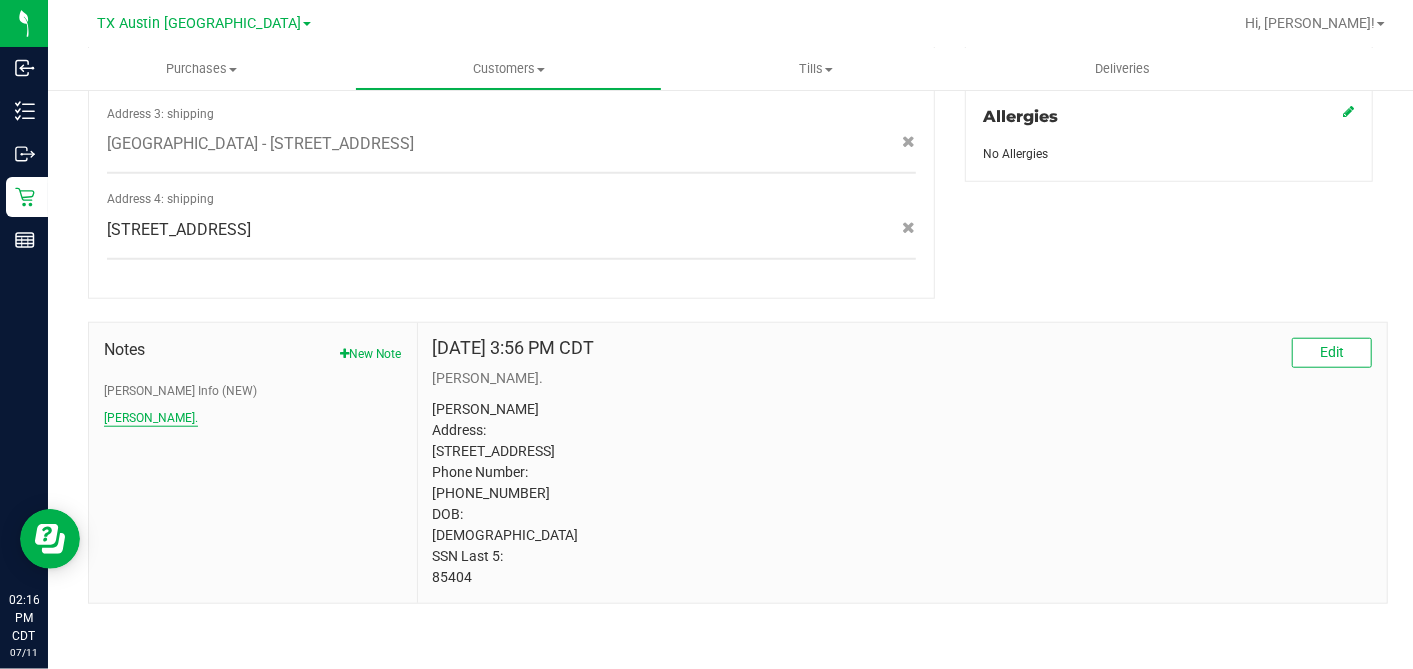 click on "CURT." at bounding box center [151, 418] 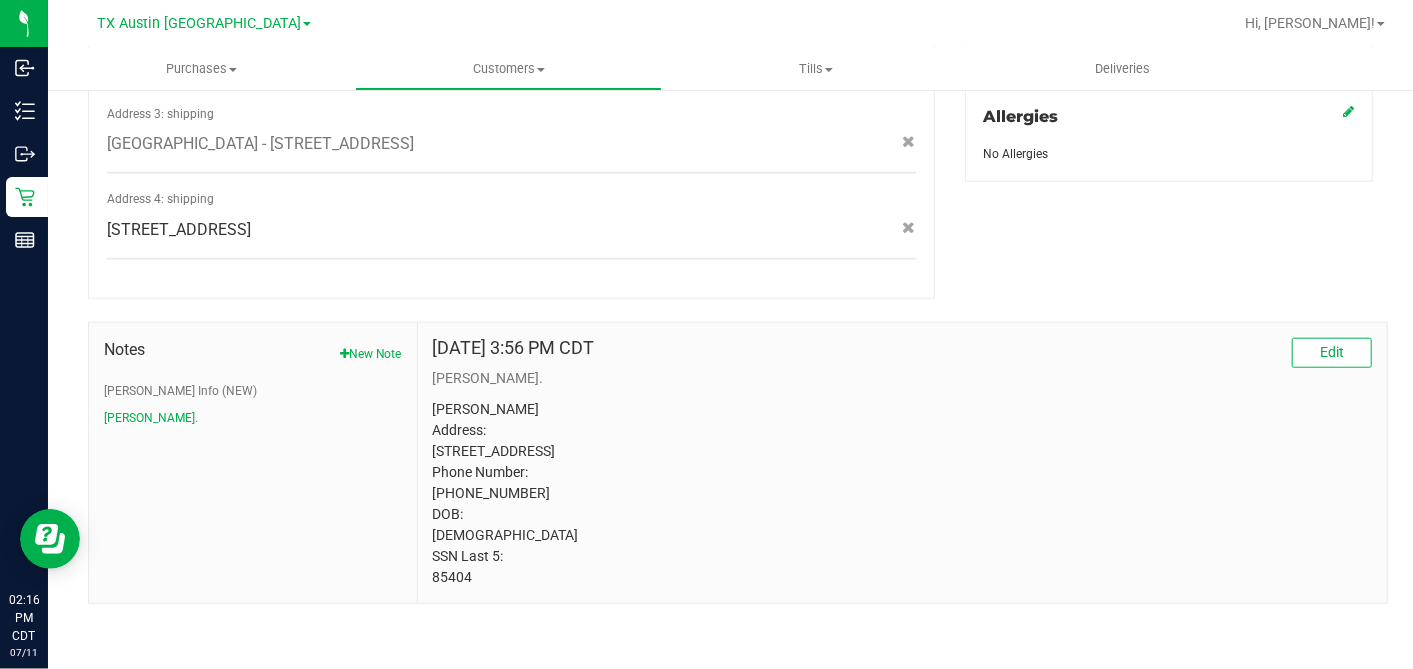 click on "Susan Douville
Address:
800 Savannah Trl
Southlake, TX, 76092
Phone Number:
(817) 300-8785
DOB:
04/05/1953
SSN Last 5:
85404" at bounding box center [902, 493] 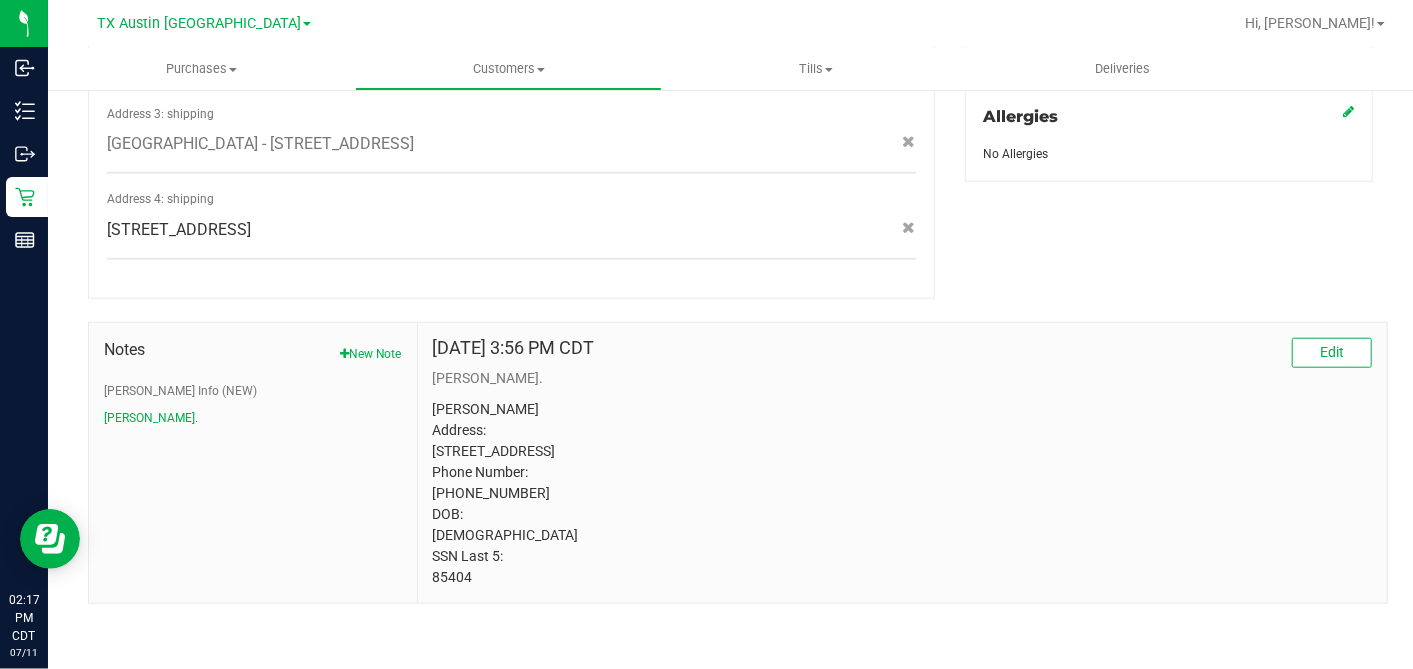 click on "Susan Douville
Address:
800 Savannah Trl
Southlake, TX, 76092
Phone Number:
(817) 300-8785
DOB:
04/05/1953
SSN Last 5:
85404" at bounding box center [902, 493] 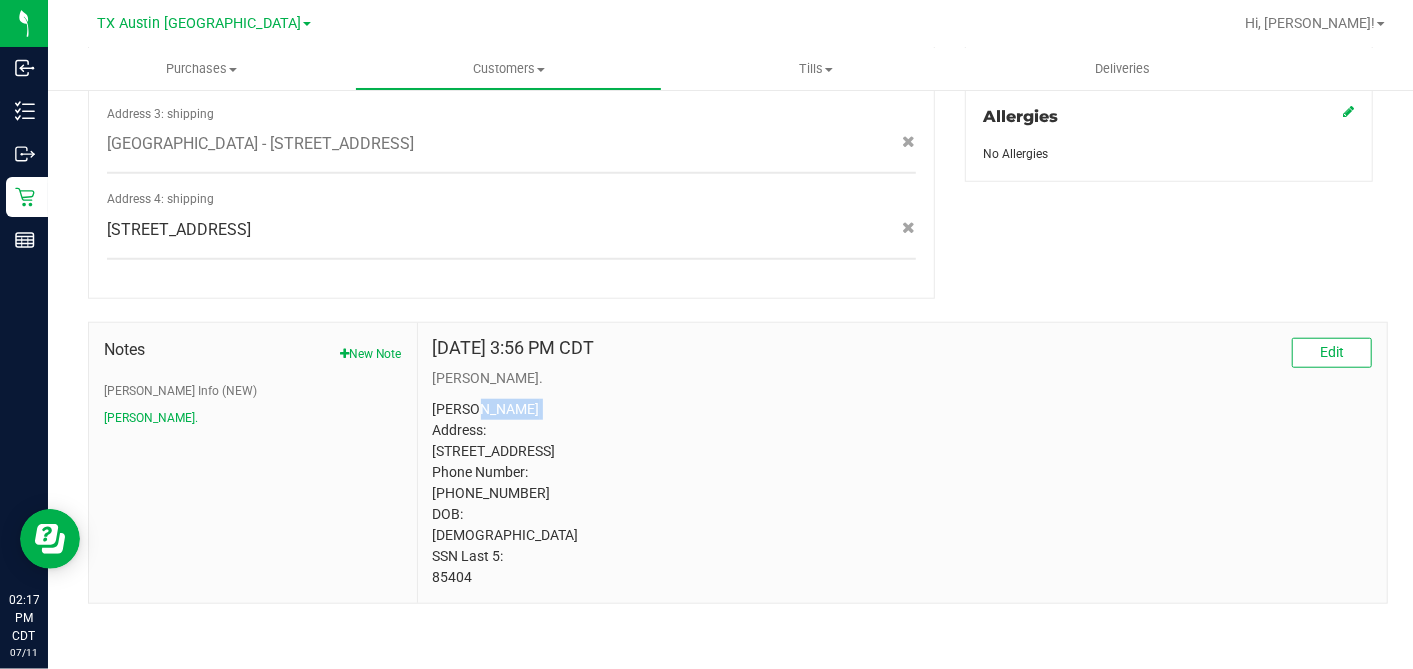 click on "Susan Douville
Address:
800 Savannah Trl
Southlake, TX, 76092
Phone Number:
(817) 300-8785
DOB:
04/05/1953
SSN Last 5:
85404" at bounding box center (902, 493) 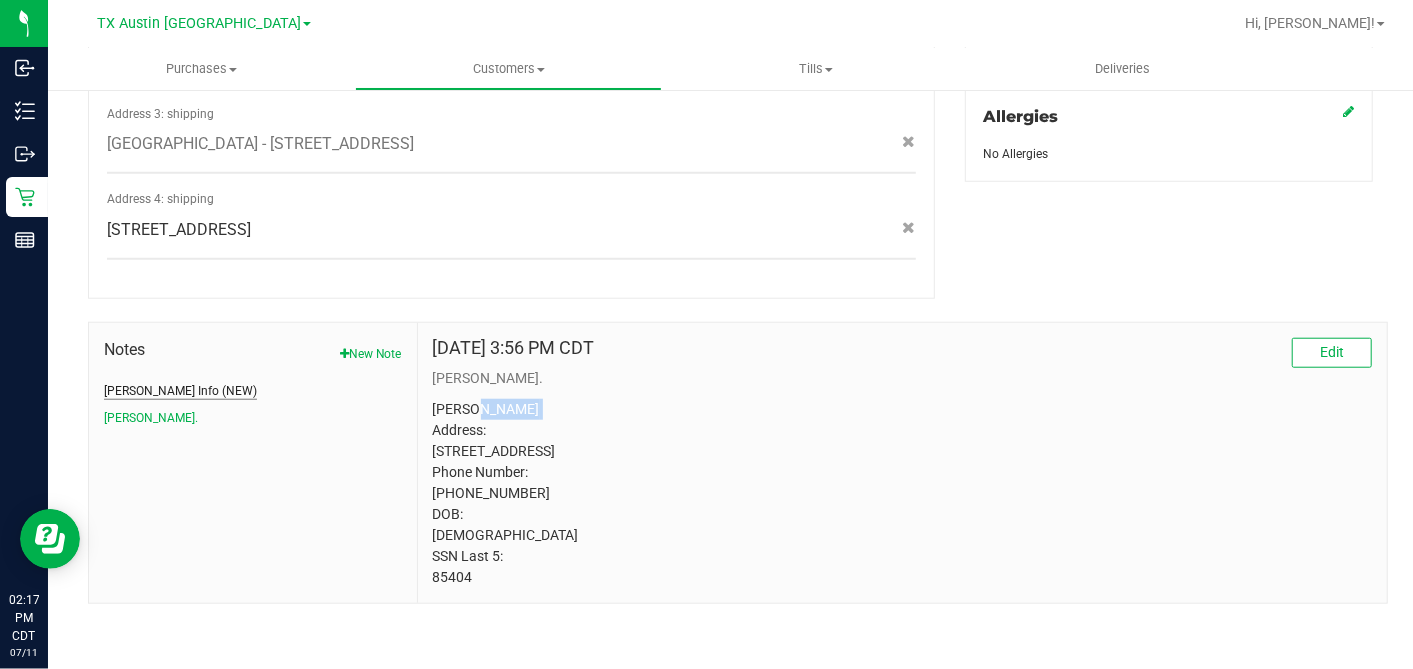 click on "CURT Info (NEW)" at bounding box center (180, 391) 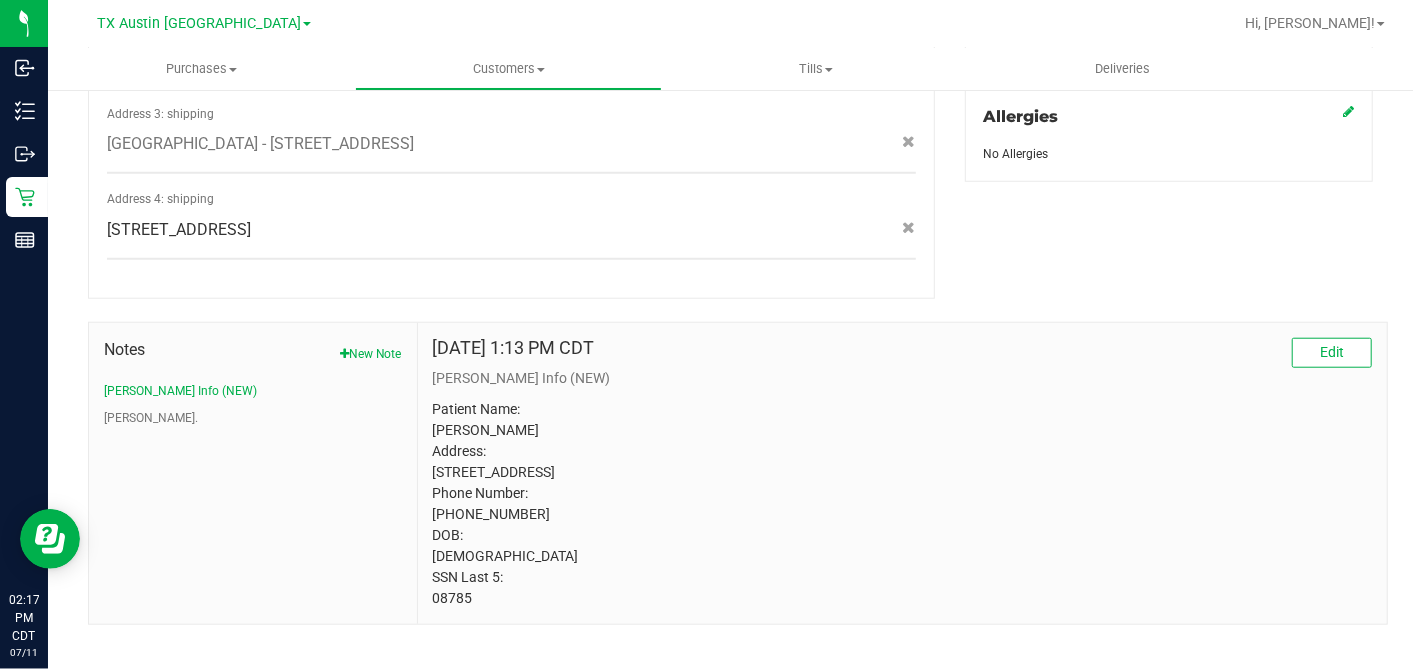 click on "Patient Name:
Susan J Douville
Address:
800 Savannah Trail
Southlake, TX, 76092
Phone Number:
(817) 300-8785
DOB:
04/05/1953
SSN Last 5:
08785" at bounding box center [902, 504] 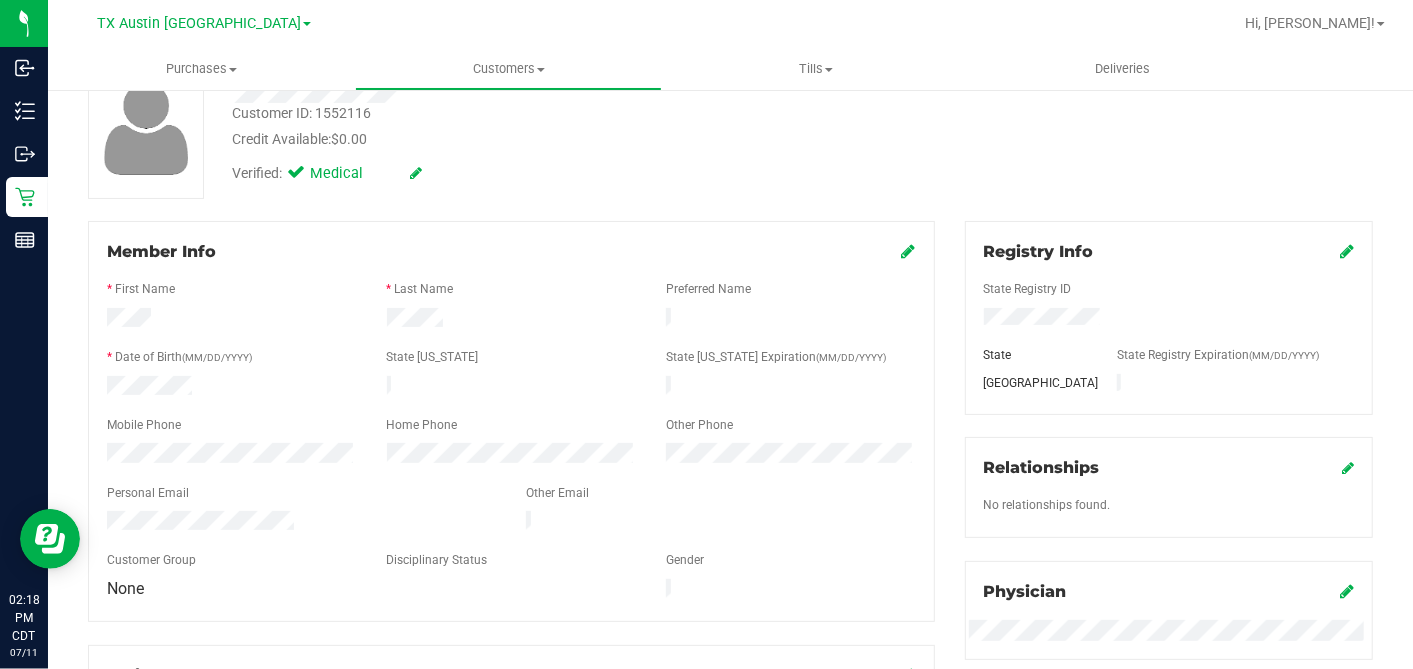 scroll, scrollTop: 0, scrollLeft: 0, axis: both 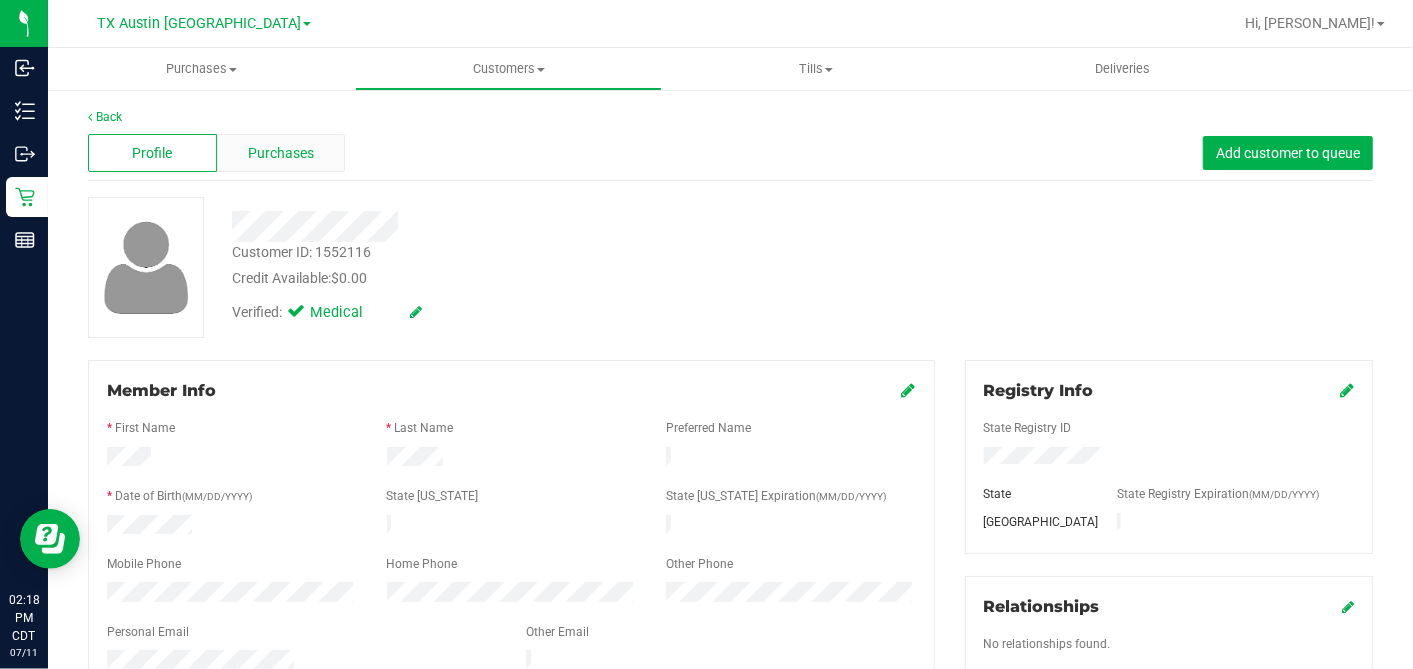 click on "Purchases" at bounding box center [281, 153] 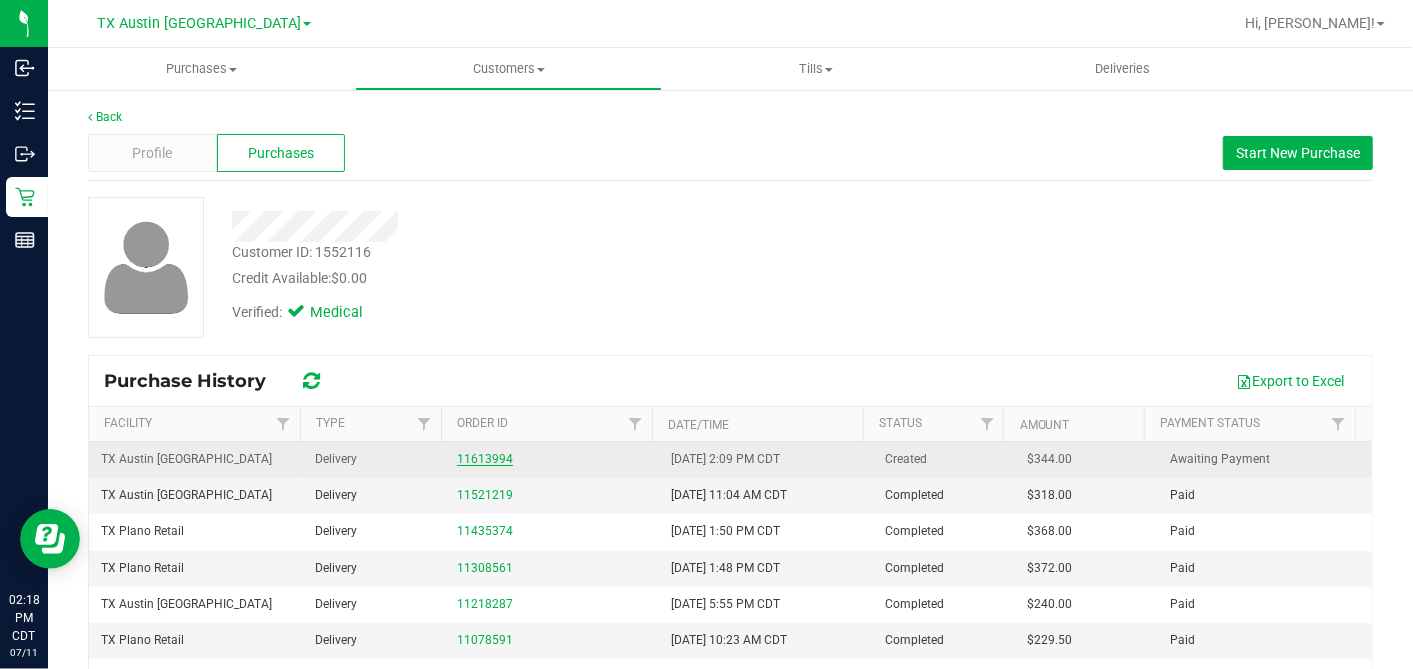 click on "11613994" at bounding box center [485, 459] 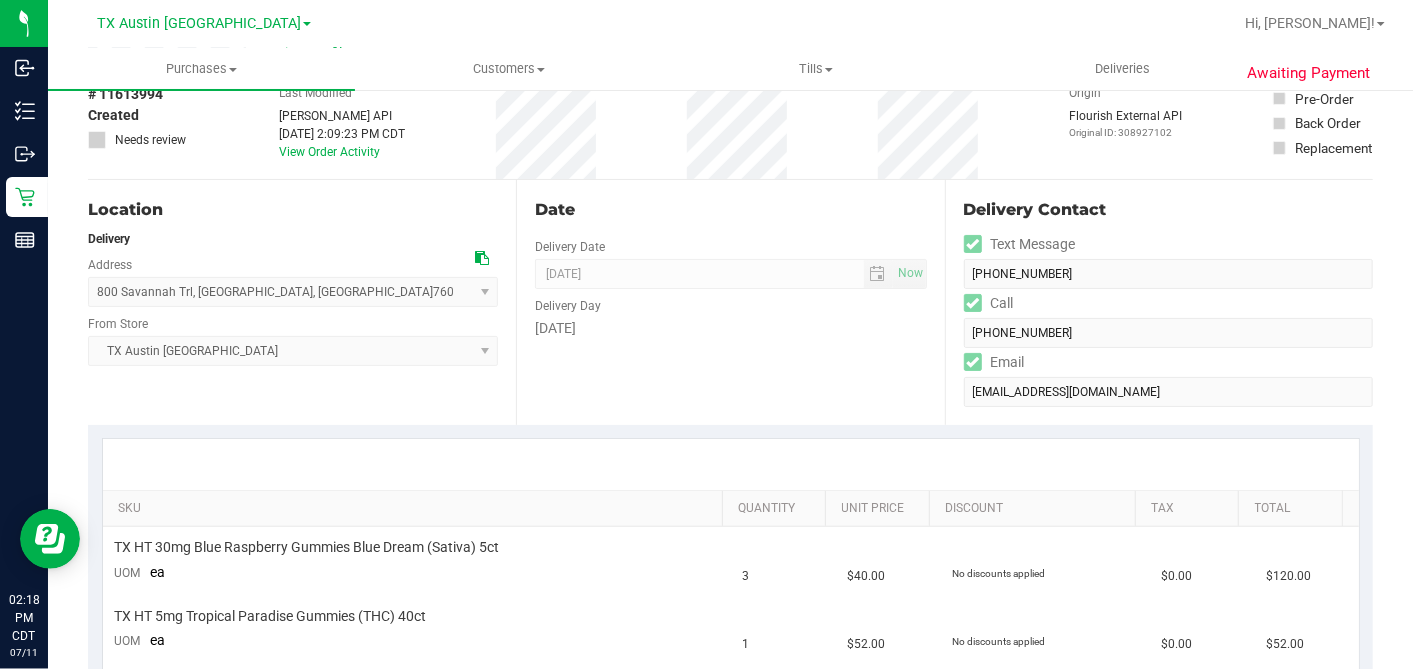 scroll, scrollTop: 0, scrollLeft: 0, axis: both 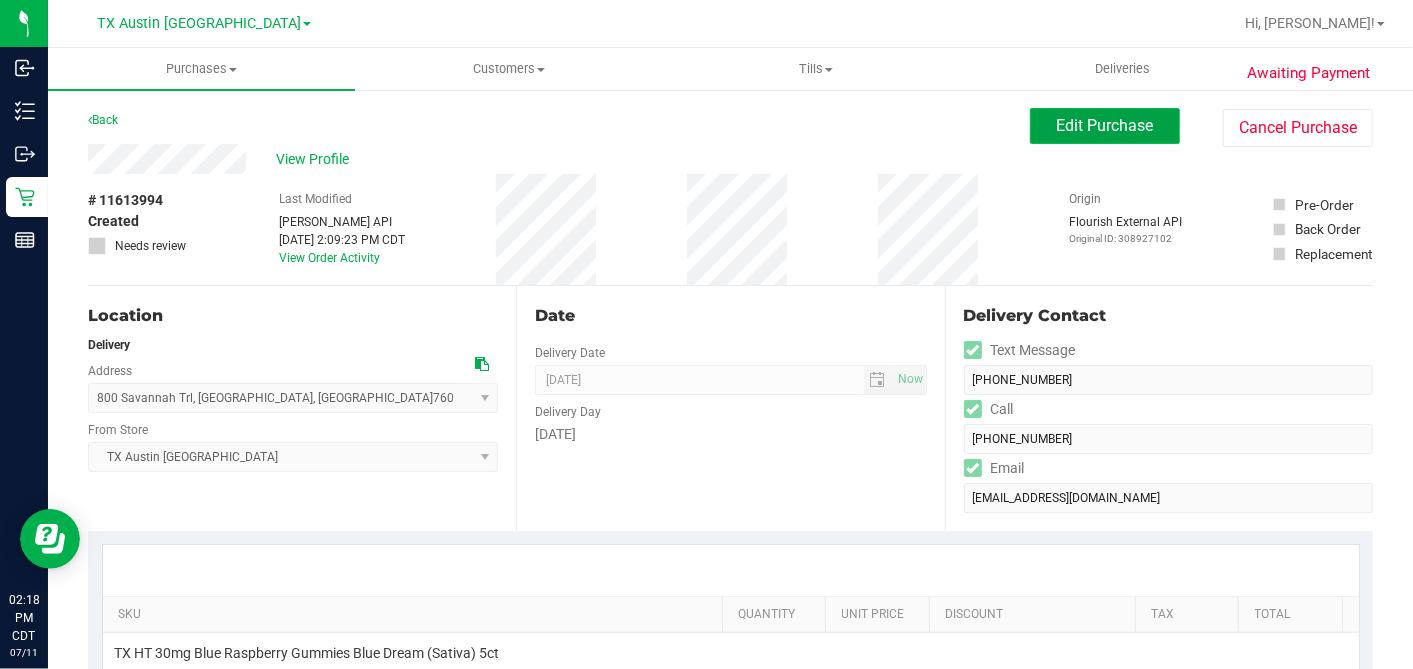 click on "Edit Purchase" at bounding box center [1105, 125] 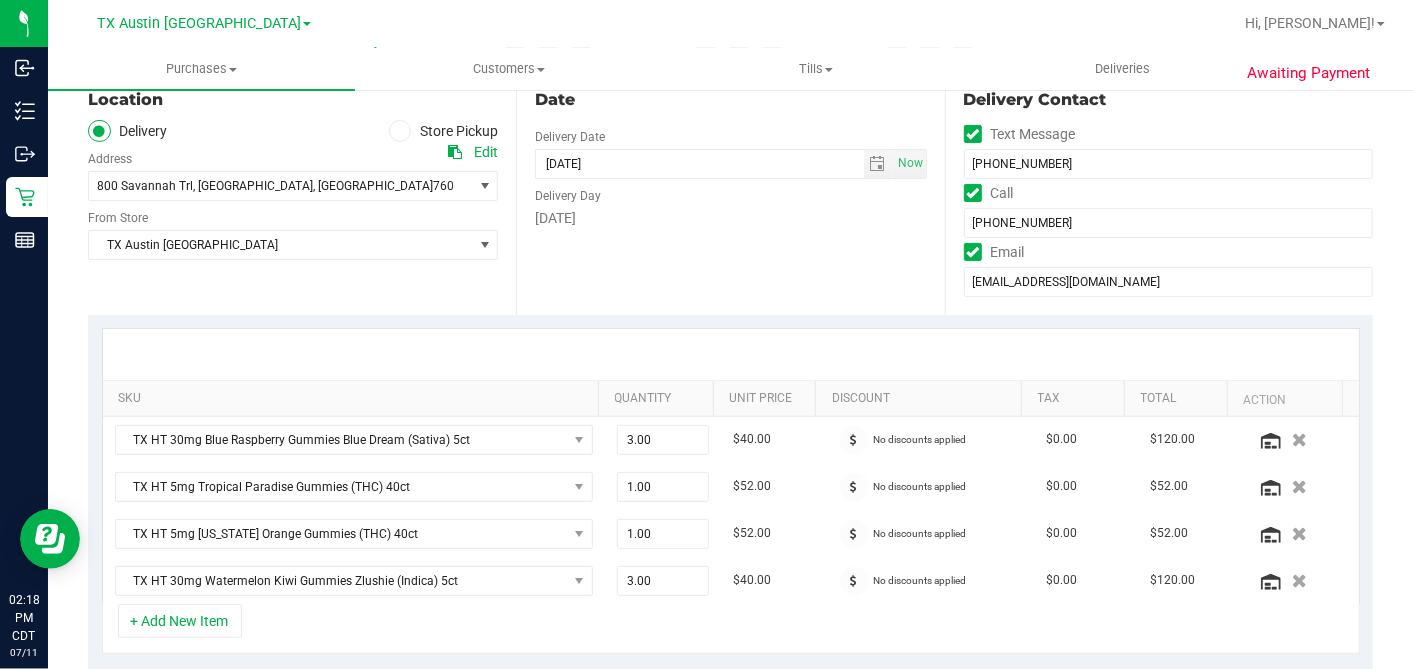 scroll, scrollTop: 777, scrollLeft: 0, axis: vertical 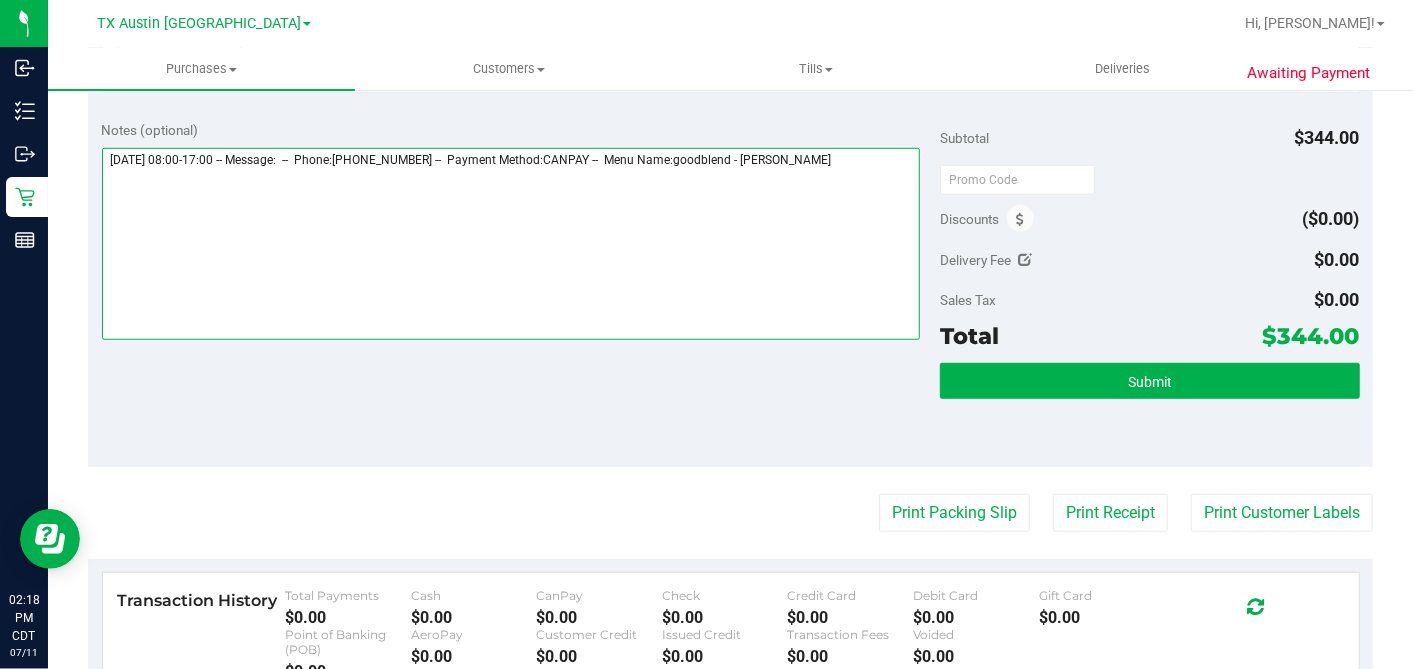 click at bounding box center (511, 244) 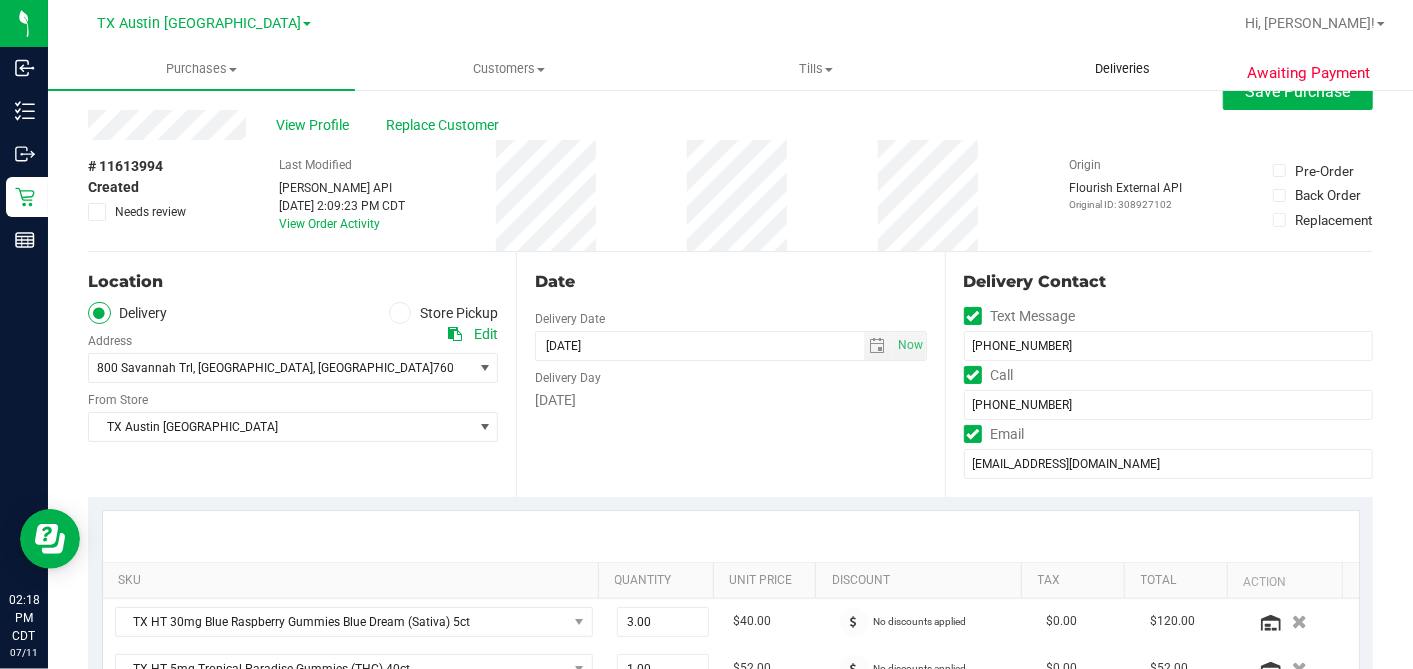 scroll, scrollTop: 0, scrollLeft: 0, axis: both 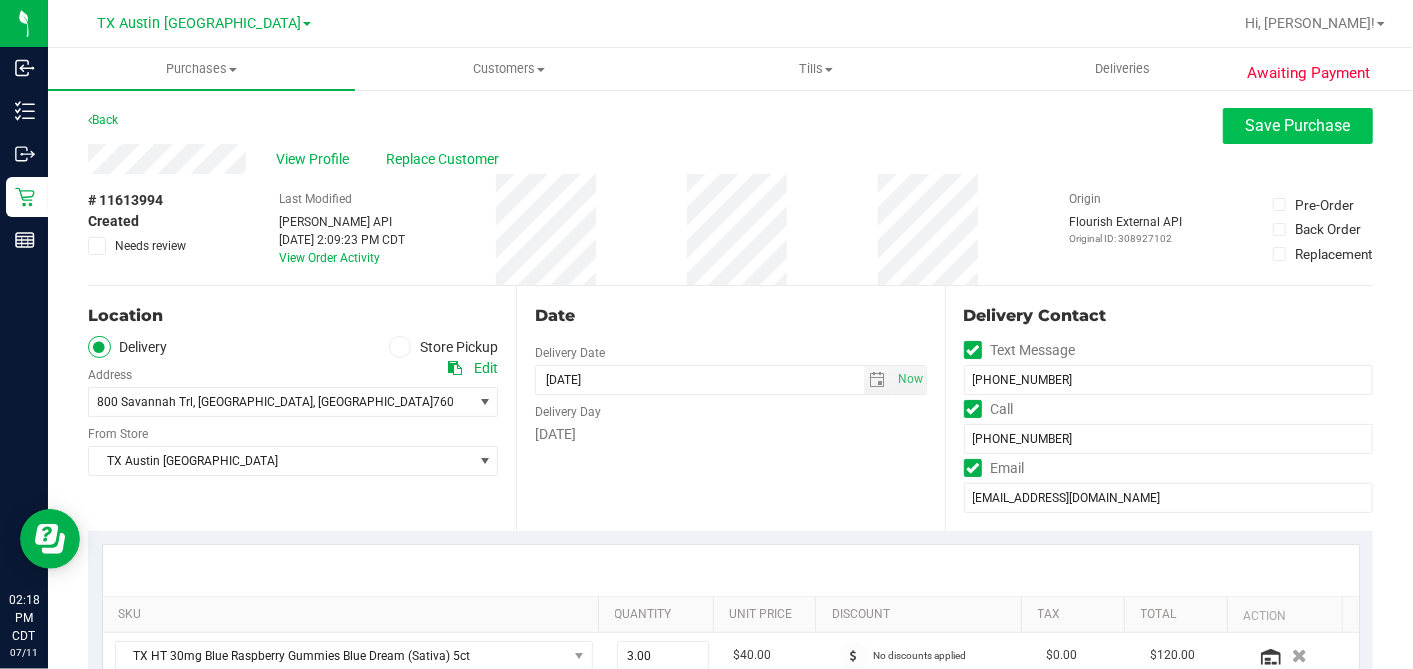 type on "Friday 07/18/2025 08:00-17:00 -- Message:  --  Phone:8173008785 --  Payment Method:CANPAY --  Menu Name:goodblend - Austin Delivery
NO ACTIVE RX IN CURT. PREVIOUS RX DATED 5/6/25 WAS FILLED. CALLING PT TO REVIEW - DH" 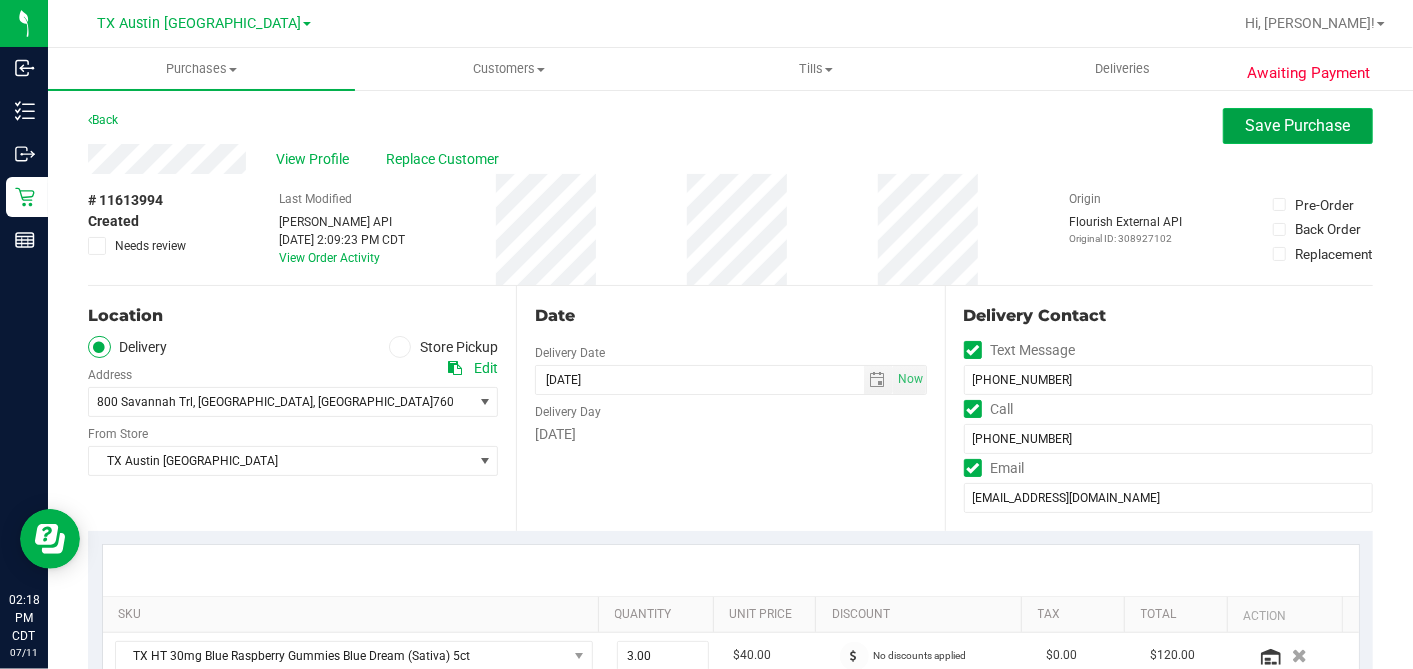 click on "Save Purchase" at bounding box center (1298, 126) 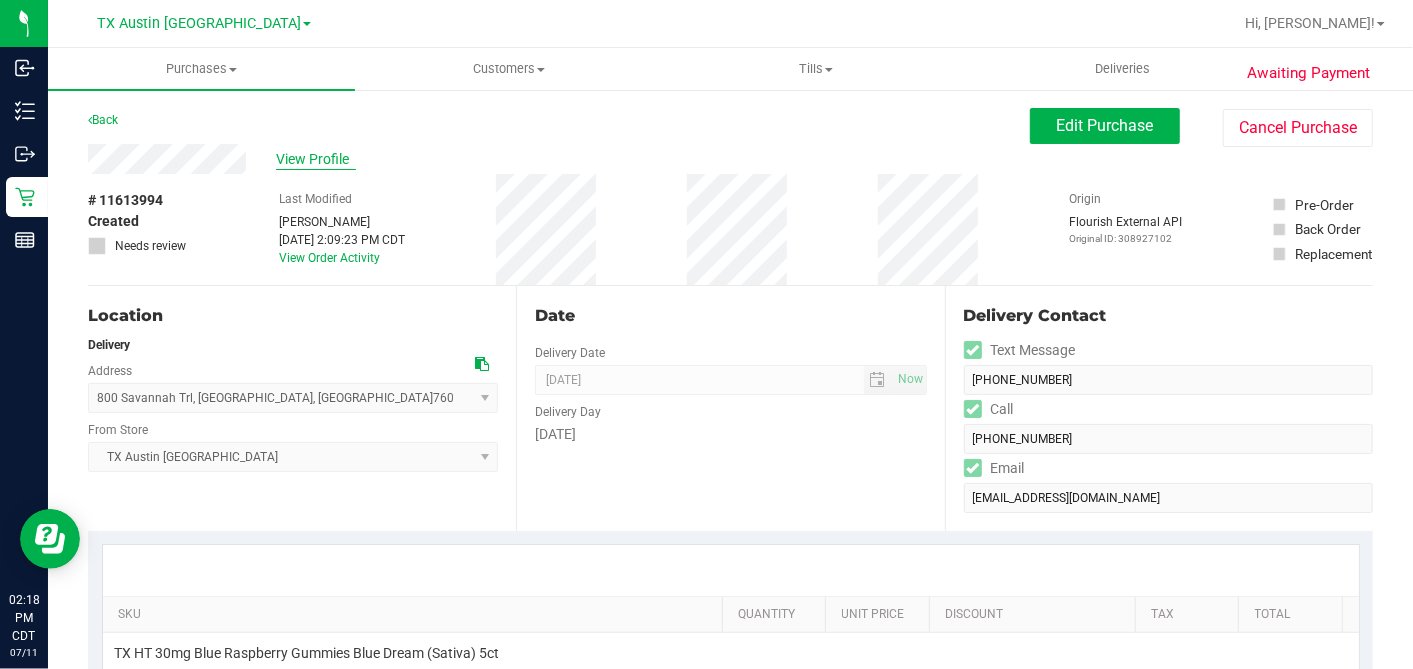 click on "View Profile" at bounding box center (316, 159) 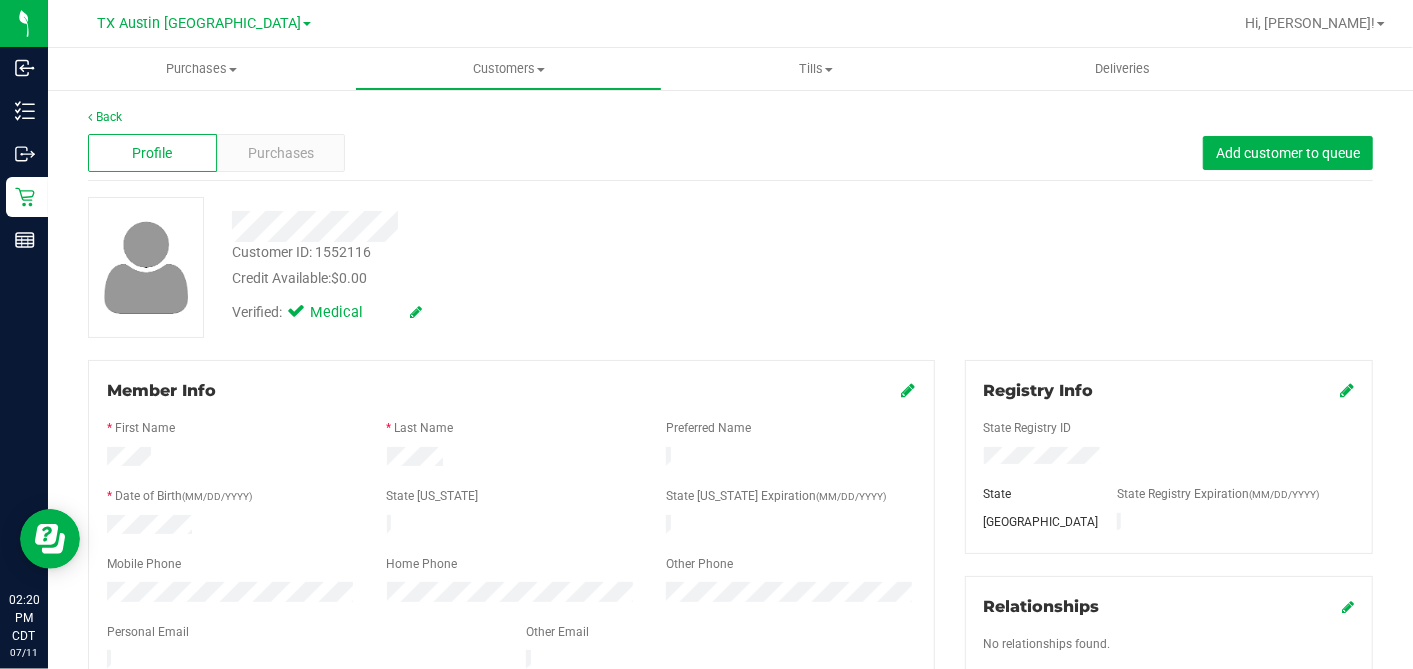click at bounding box center (546, 226) 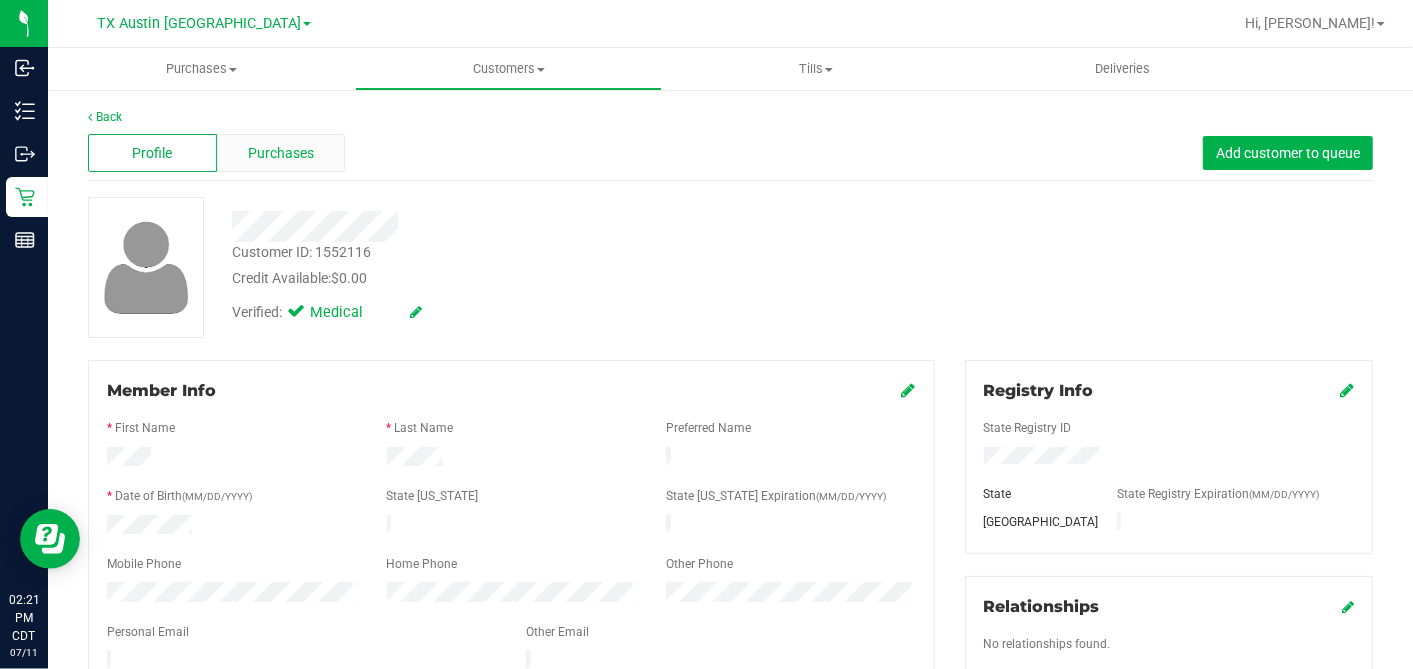 click on "Purchases" at bounding box center [281, 153] 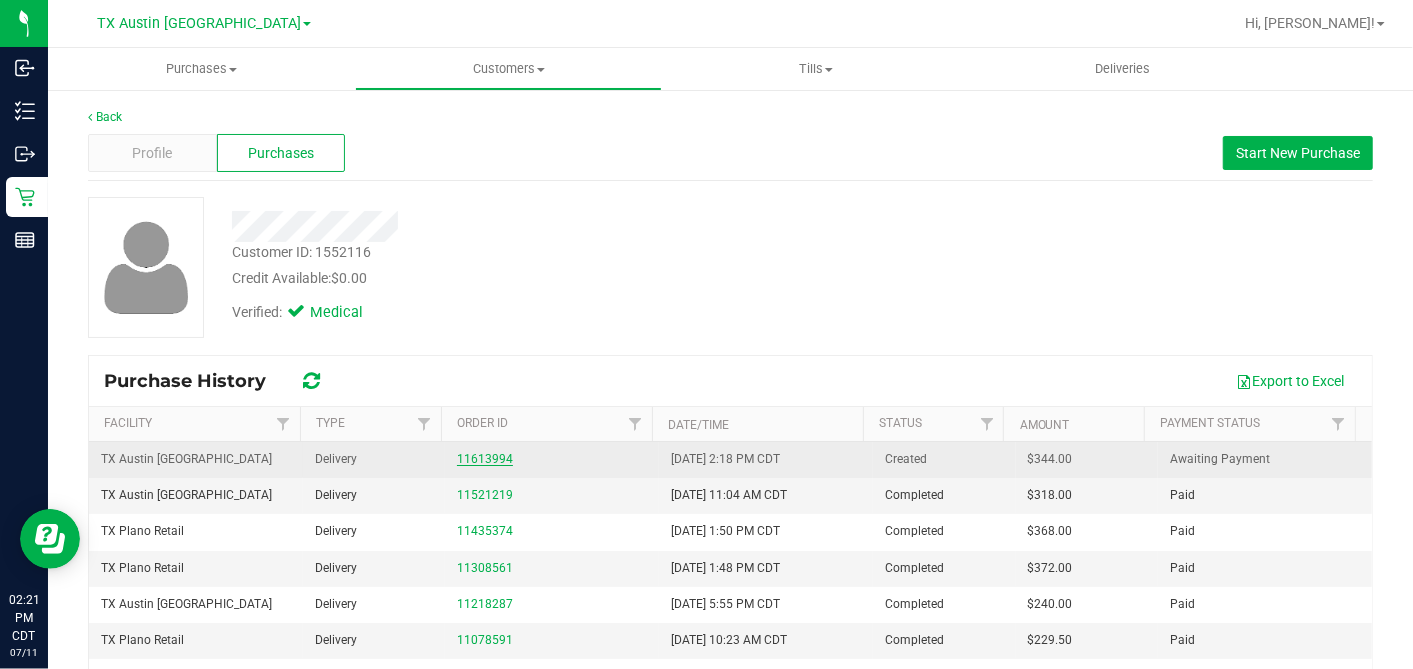 click on "11613994" at bounding box center (485, 459) 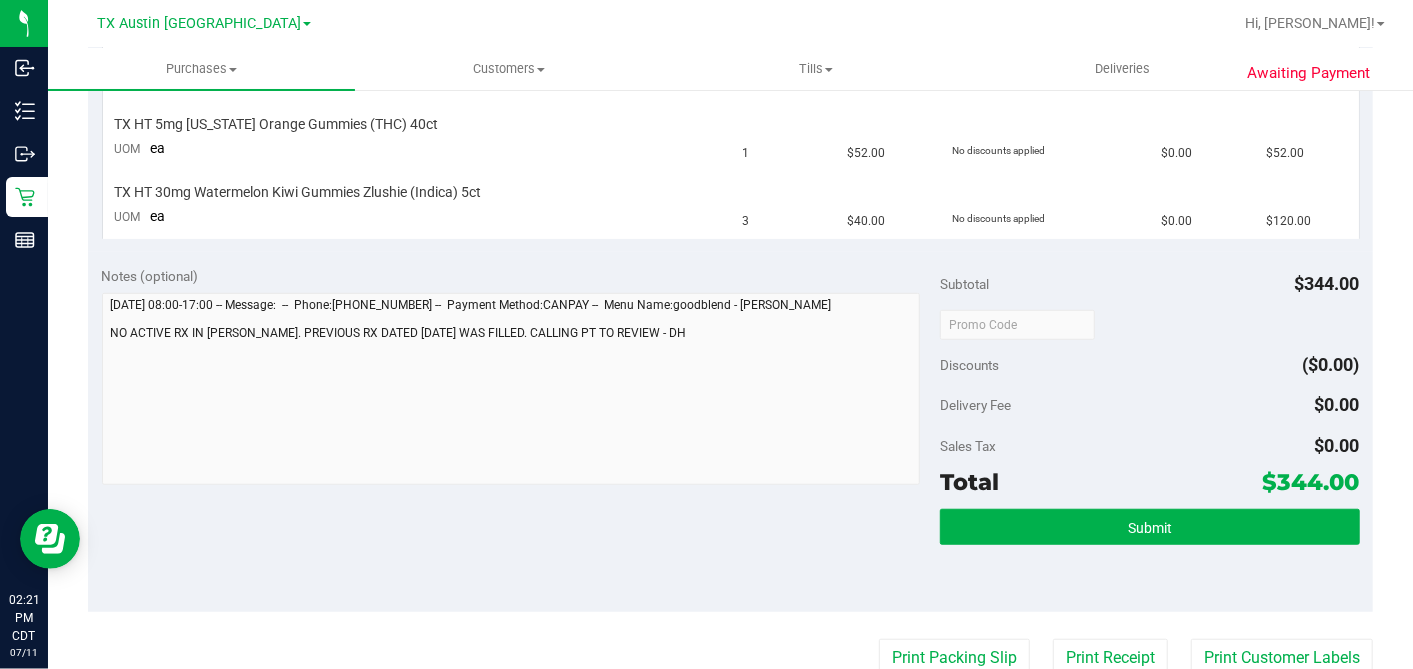 scroll, scrollTop: 0, scrollLeft: 0, axis: both 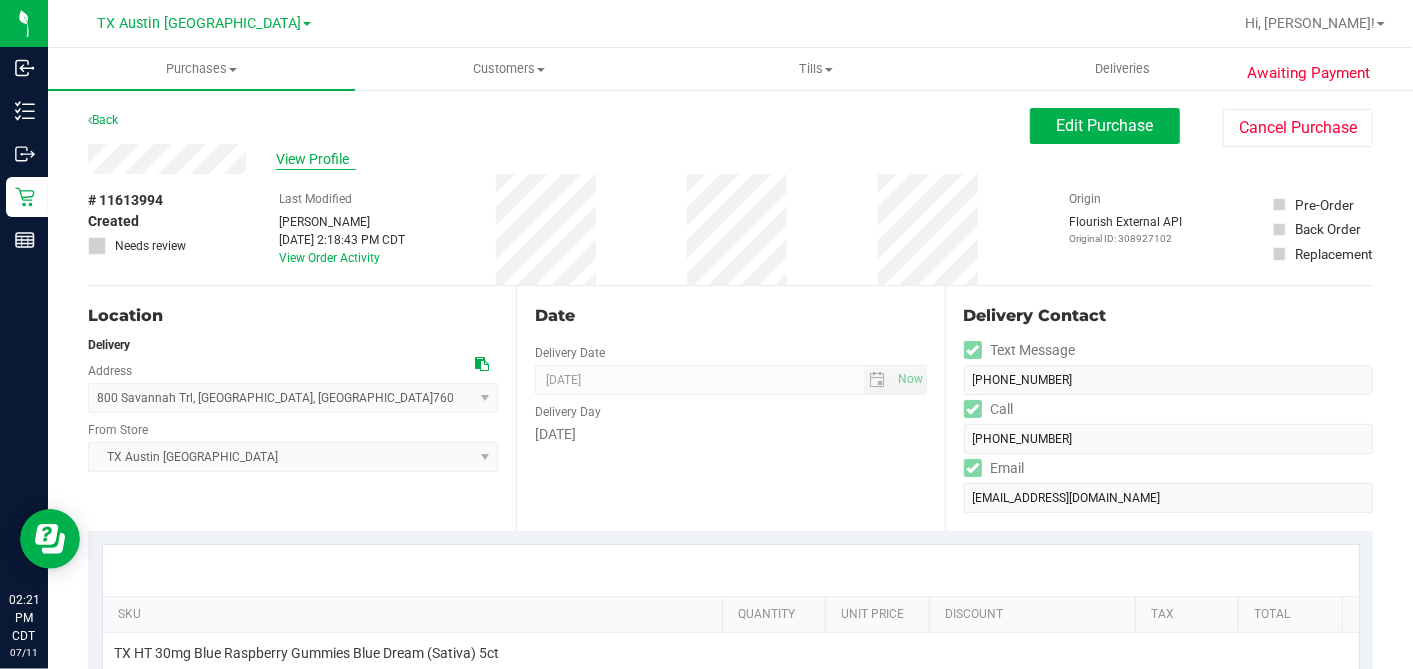 click on "View Profile" at bounding box center (316, 159) 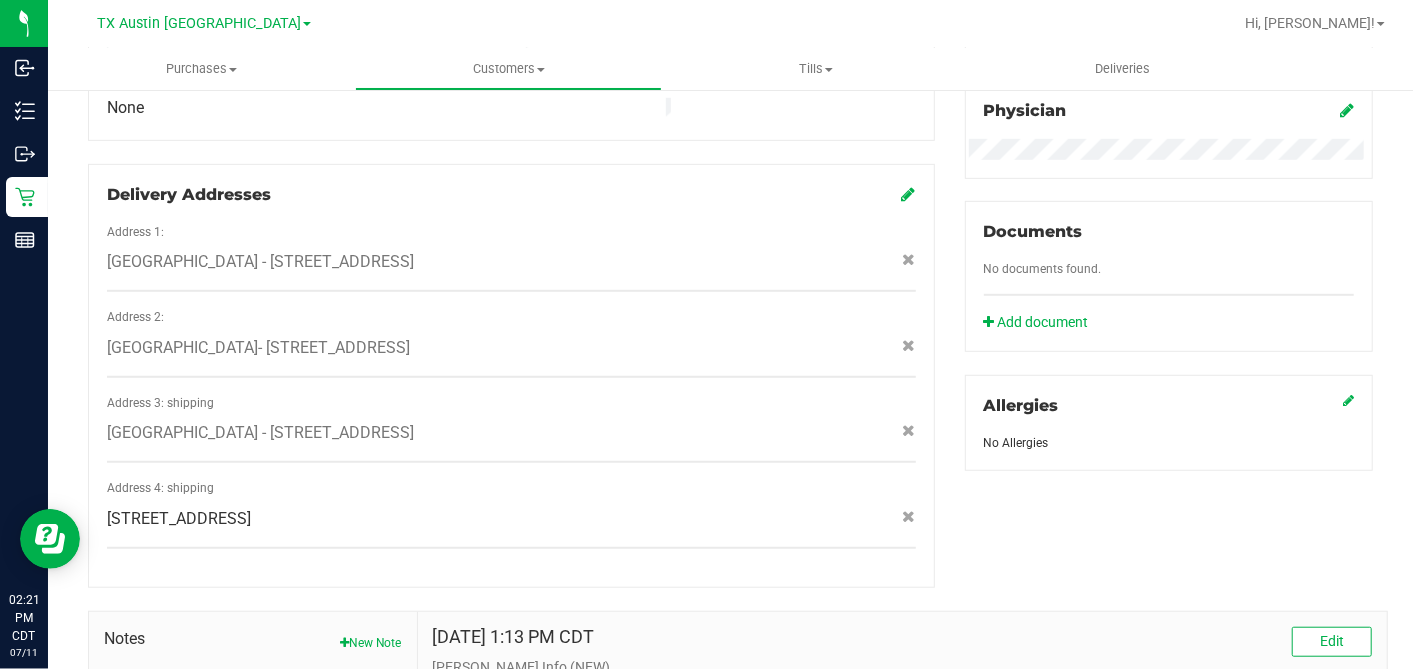 scroll, scrollTop: 888, scrollLeft: 0, axis: vertical 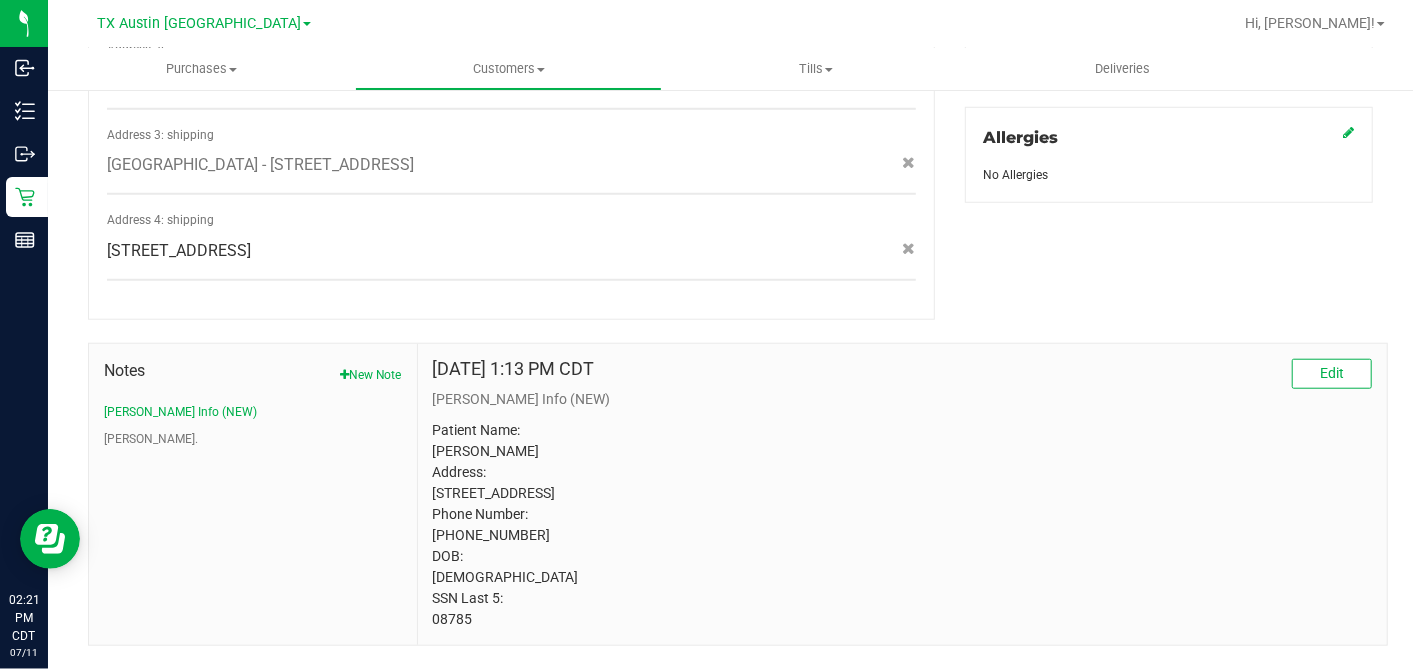 click on "Patient Name:
Susan J Douville
Address:
800 Savannah Trail
Southlake, TX, 76092
Phone Number:
(817) 300-8785
DOB:
04/05/1953
SSN Last 5:
08785" at bounding box center [902, 525] 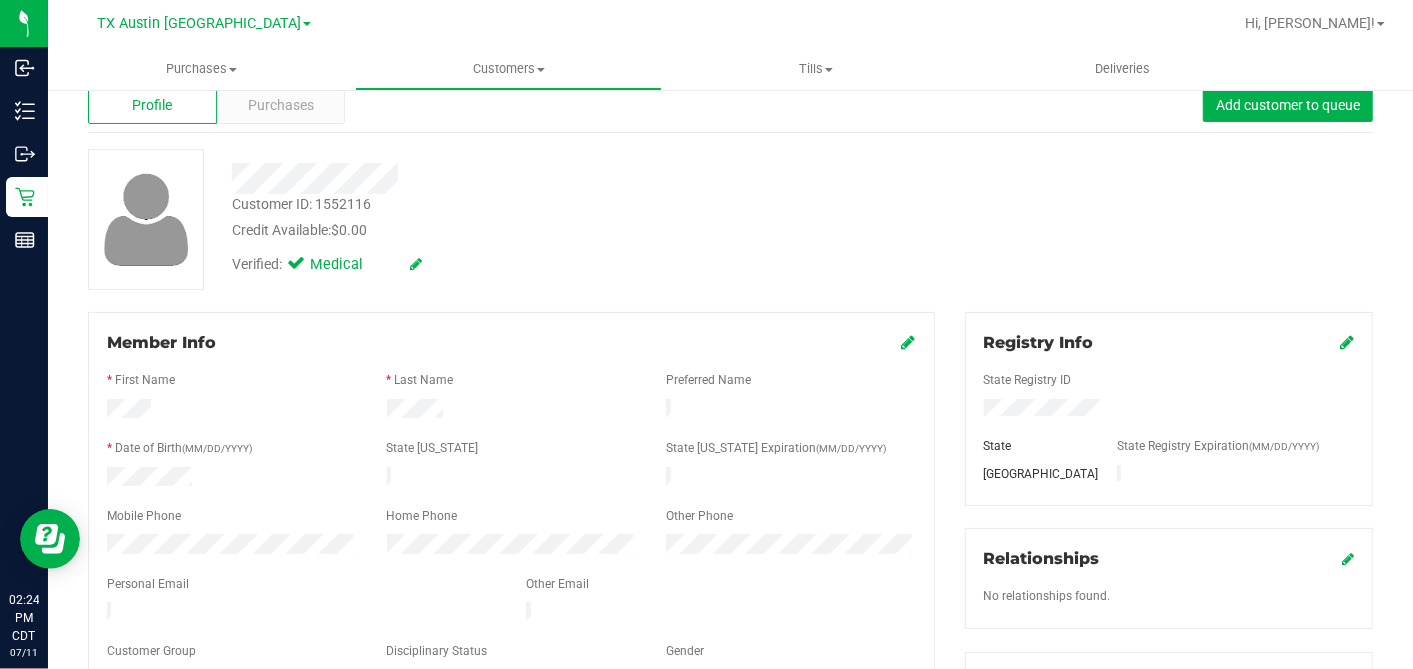 scroll, scrollTop: 0, scrollLeft: 0, axis: both 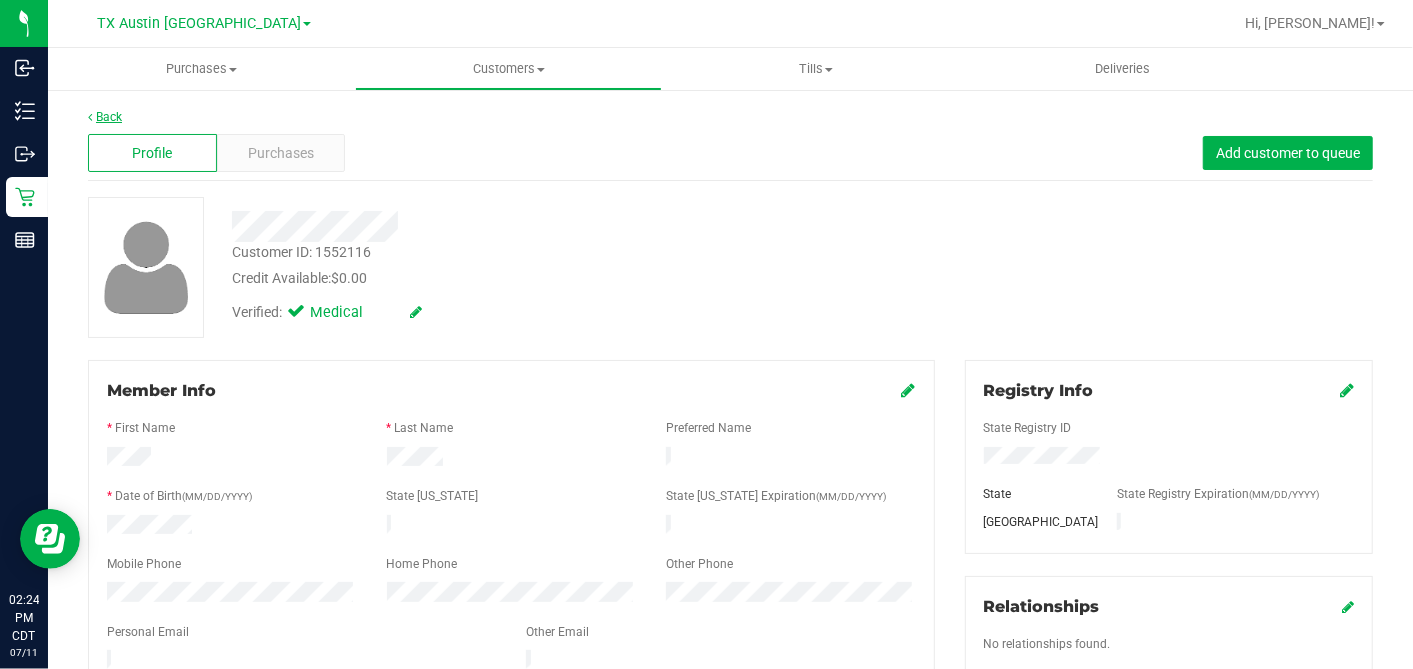 click on "Back" at bounding box center [105, 117] 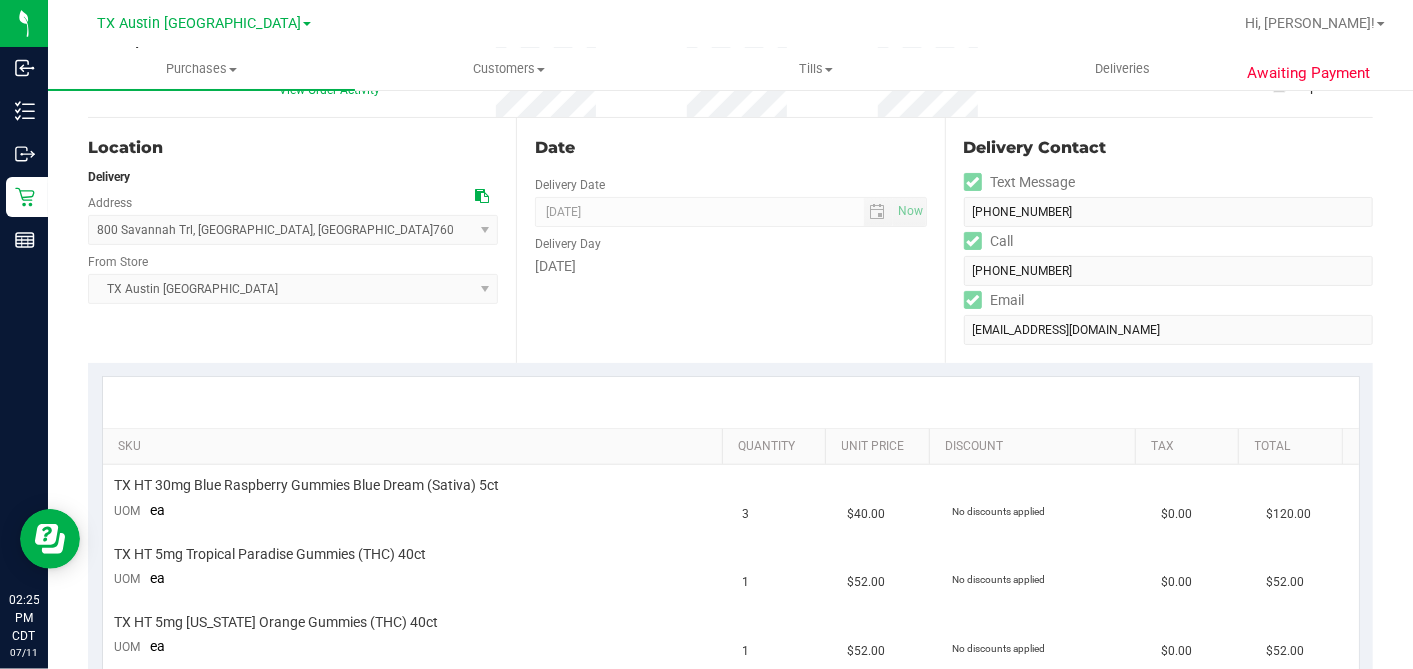 scroll, scrollTop: 0, scrollLeft: 0, axis: both 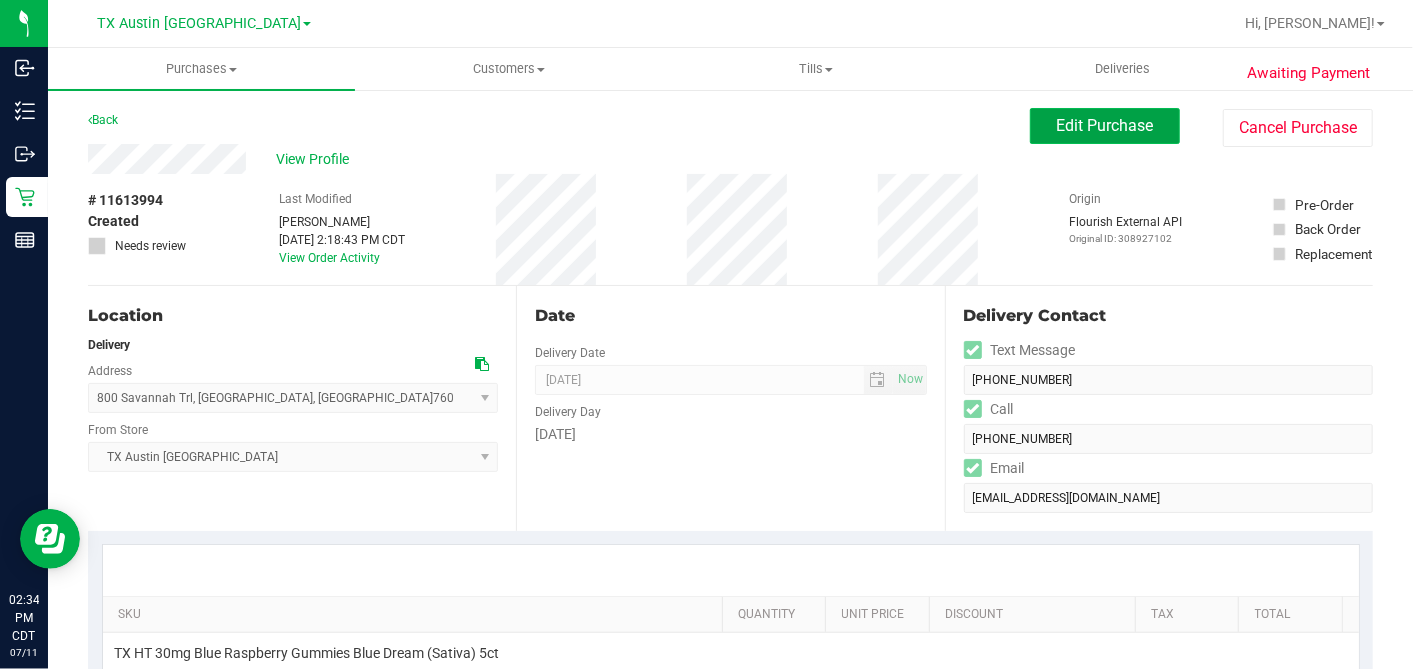 click on "Edit Purchase" at bounding box center [1105, 126] 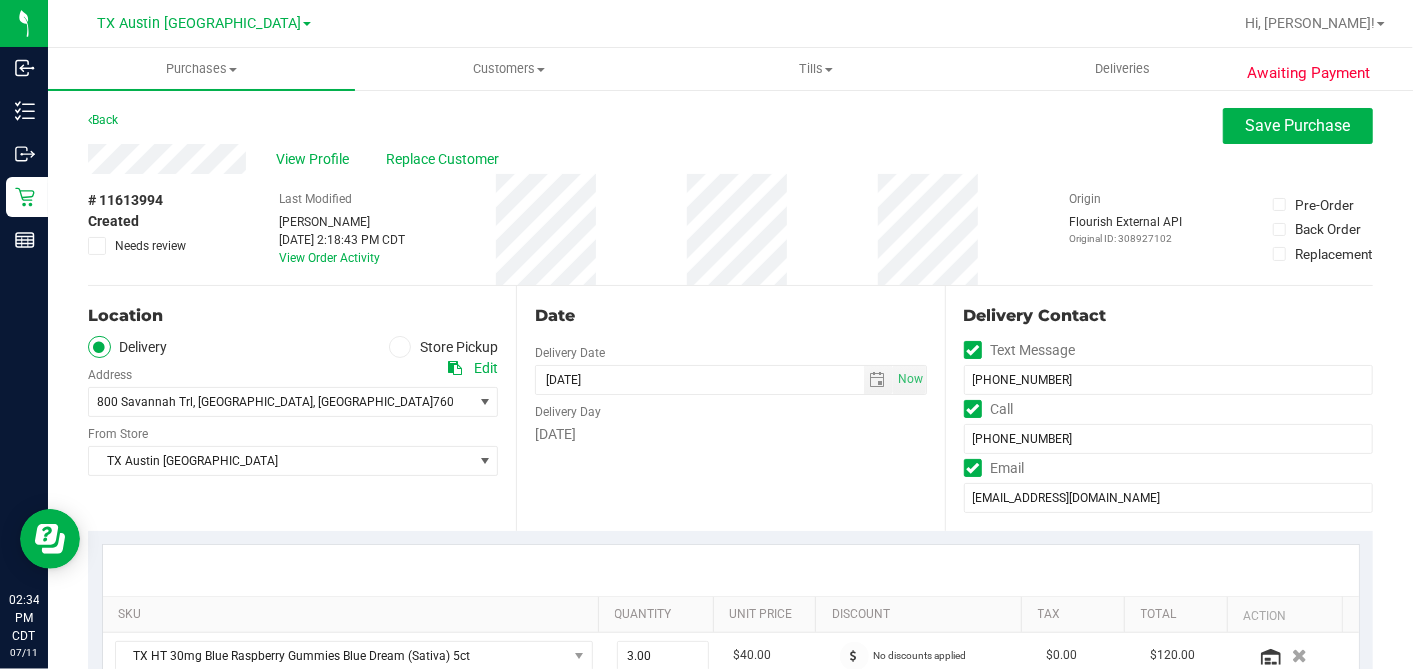 click at bounding box center (97, 246) 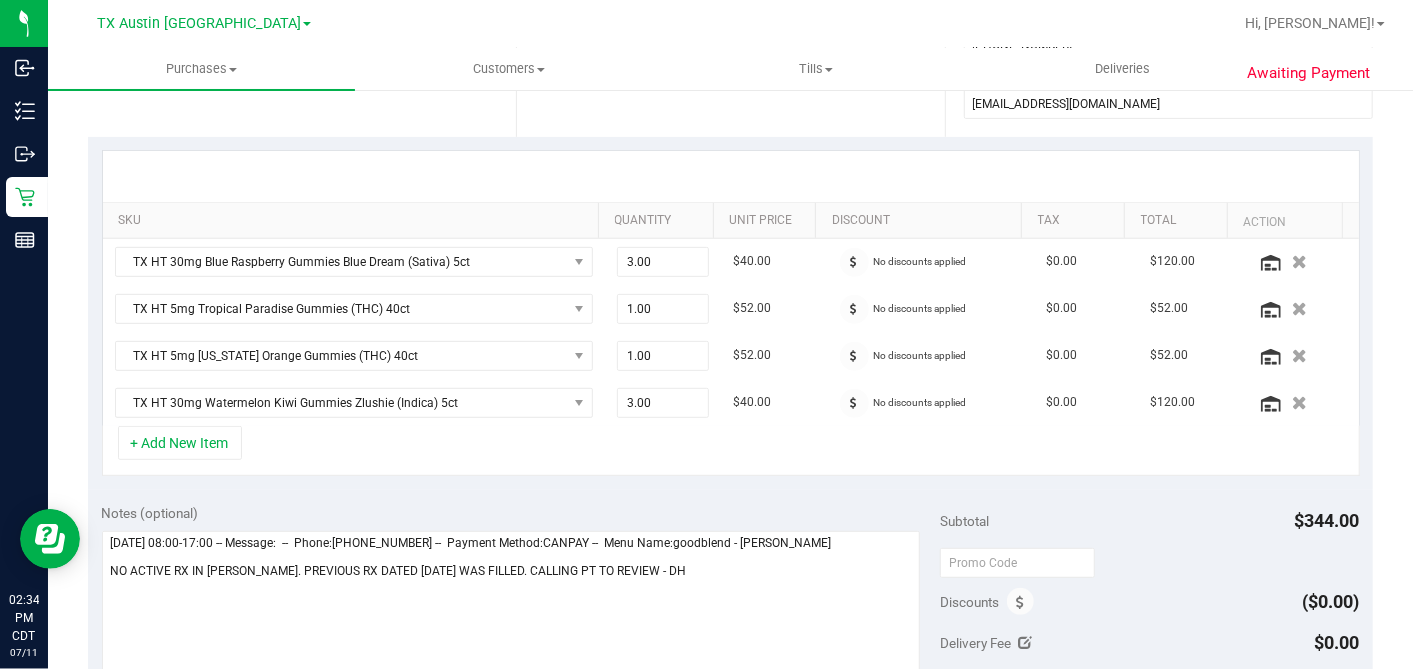 scroll, scrollTop: 555, scrollLeft: 0, axis: vertical 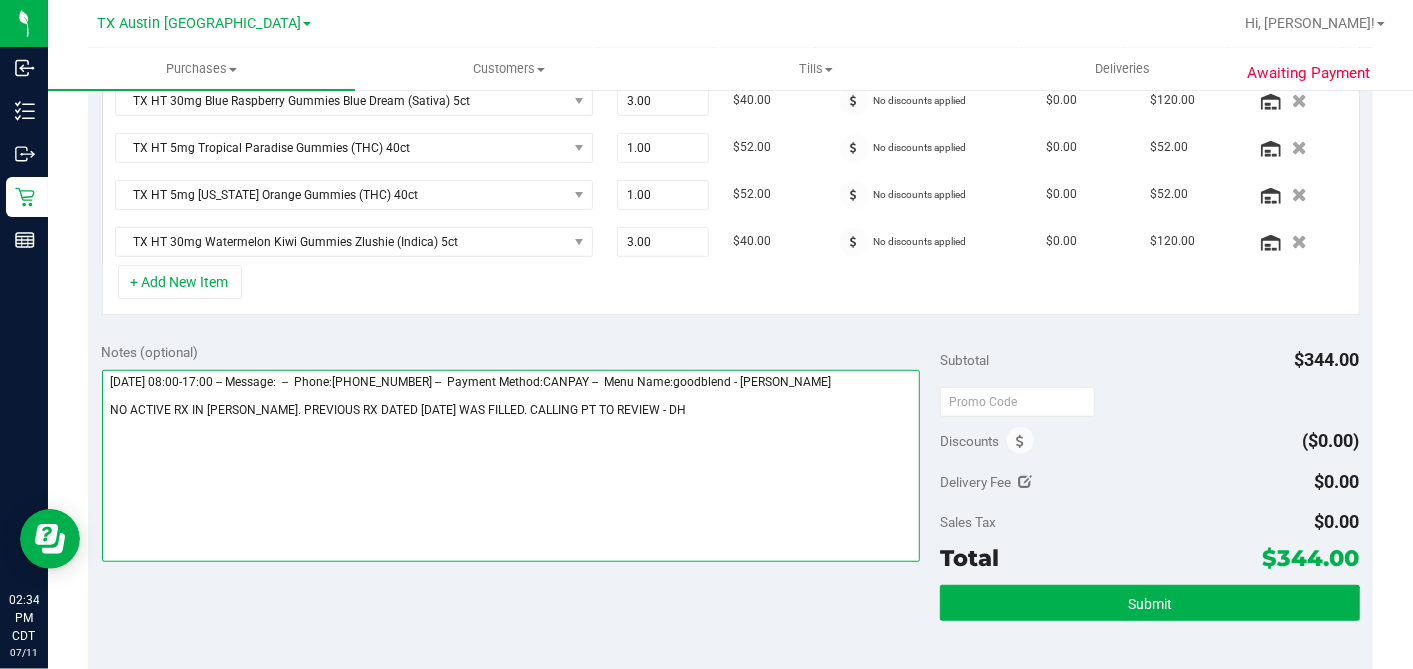 click at bounding box center (511, 466) 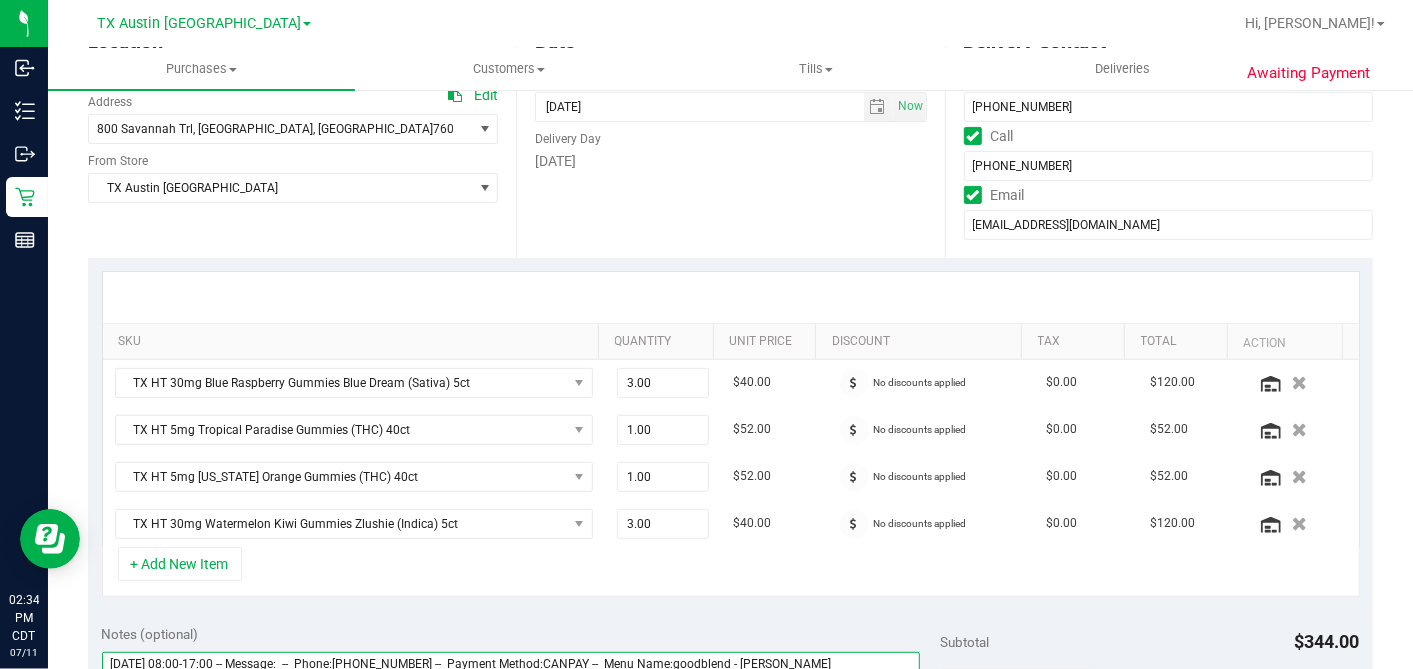 scroll, scrollTop: 0, scrollLeft: 0, axis: both 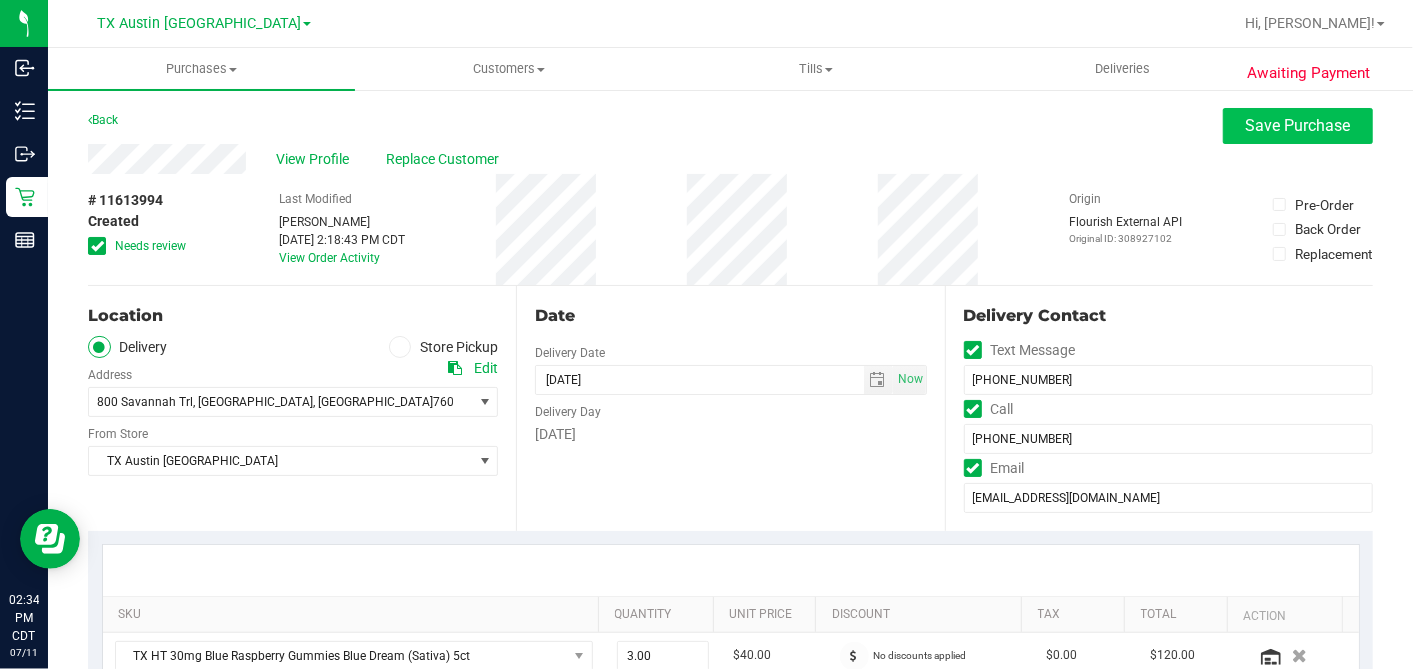 type on "Friday 07/18/2025 08:00-17:00 -- Message:  --  Phone:8173008785 --  Payment Method:CANPAY --  Menu Name:goodblend - Austin Delivery
NO ACTIVE RX IN CURT. PREVIOUS RX DATED 5/6/25 WAS FILLED. CALLING PT TO REVIEW. PT IS GOING TO REACH OUT TO DR FOR REFILL - DH" 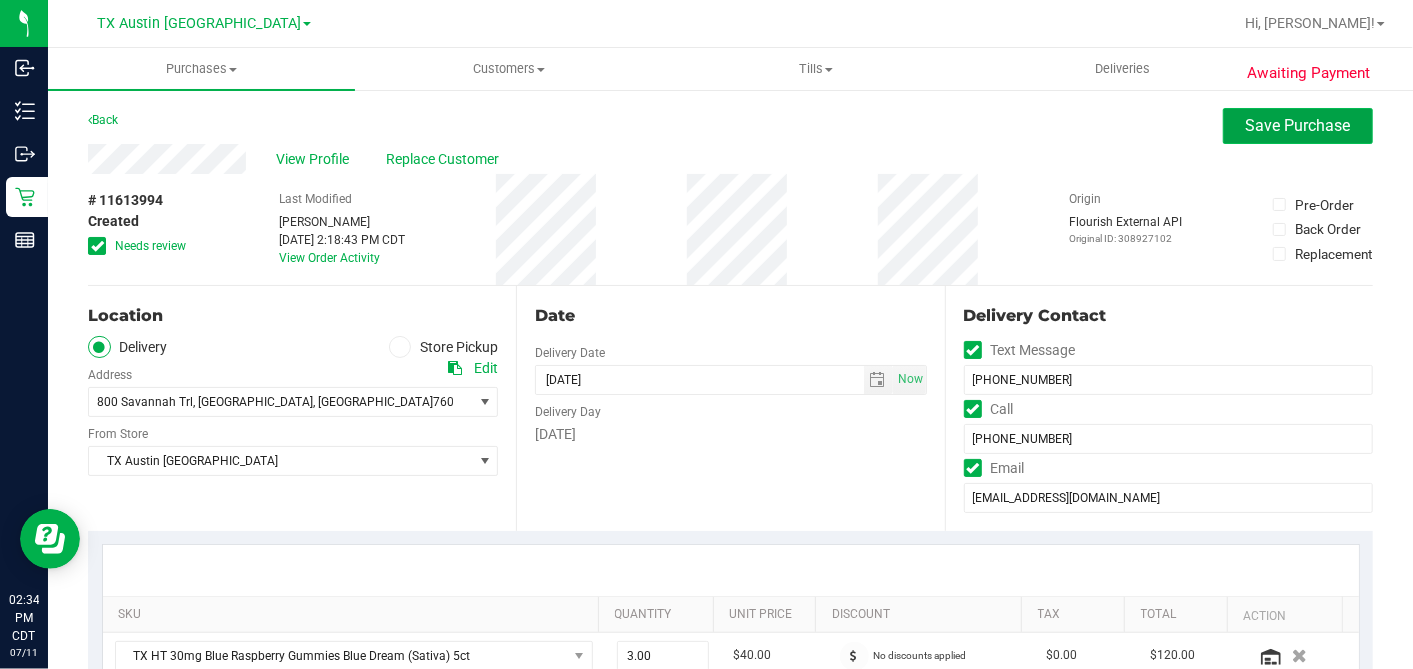 click on "Save Purchase" at bounding box center (1298, 125) 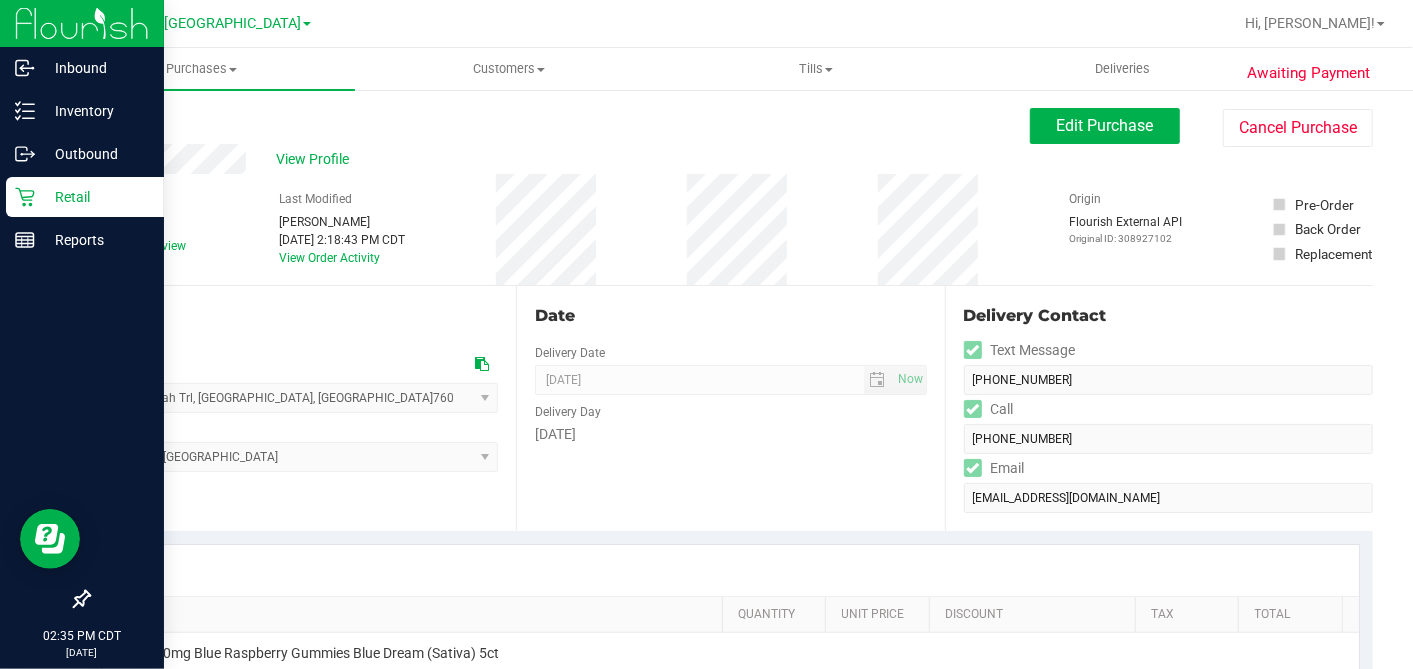 click on "Retail" at bounding box center [95, 197] 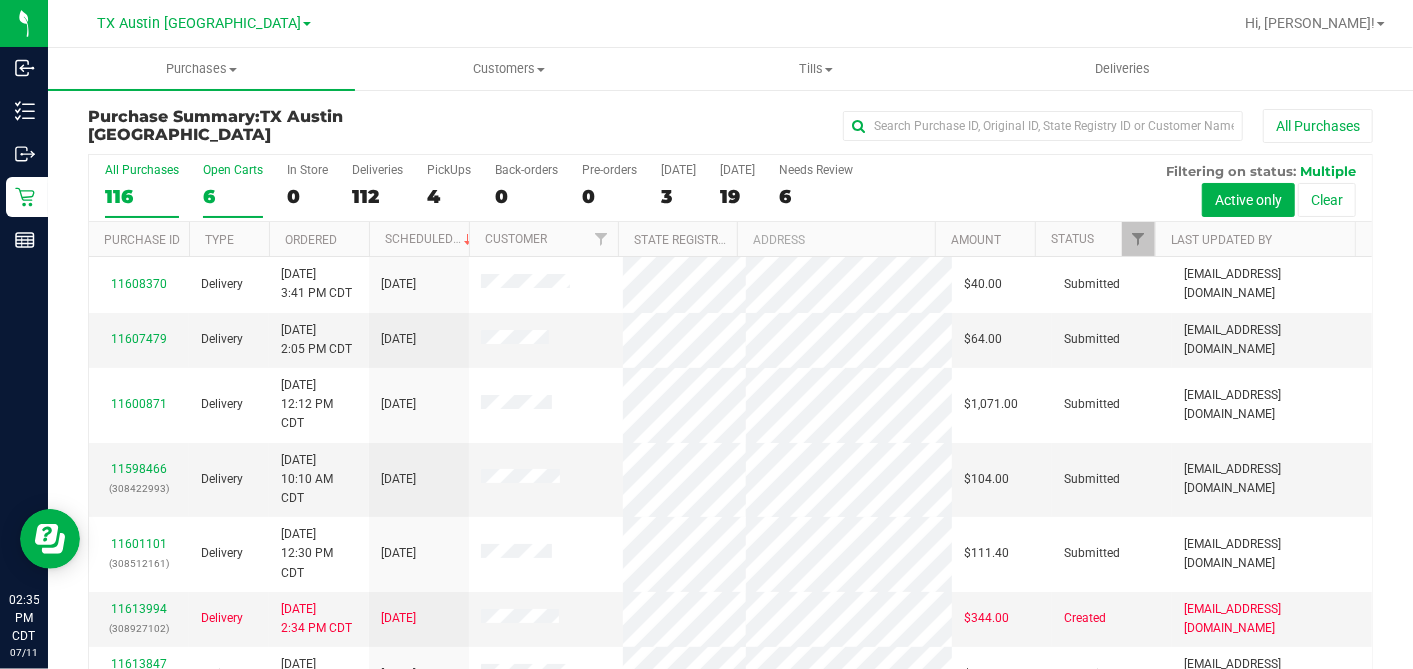 click on "6" at bounding box center [233, 196] 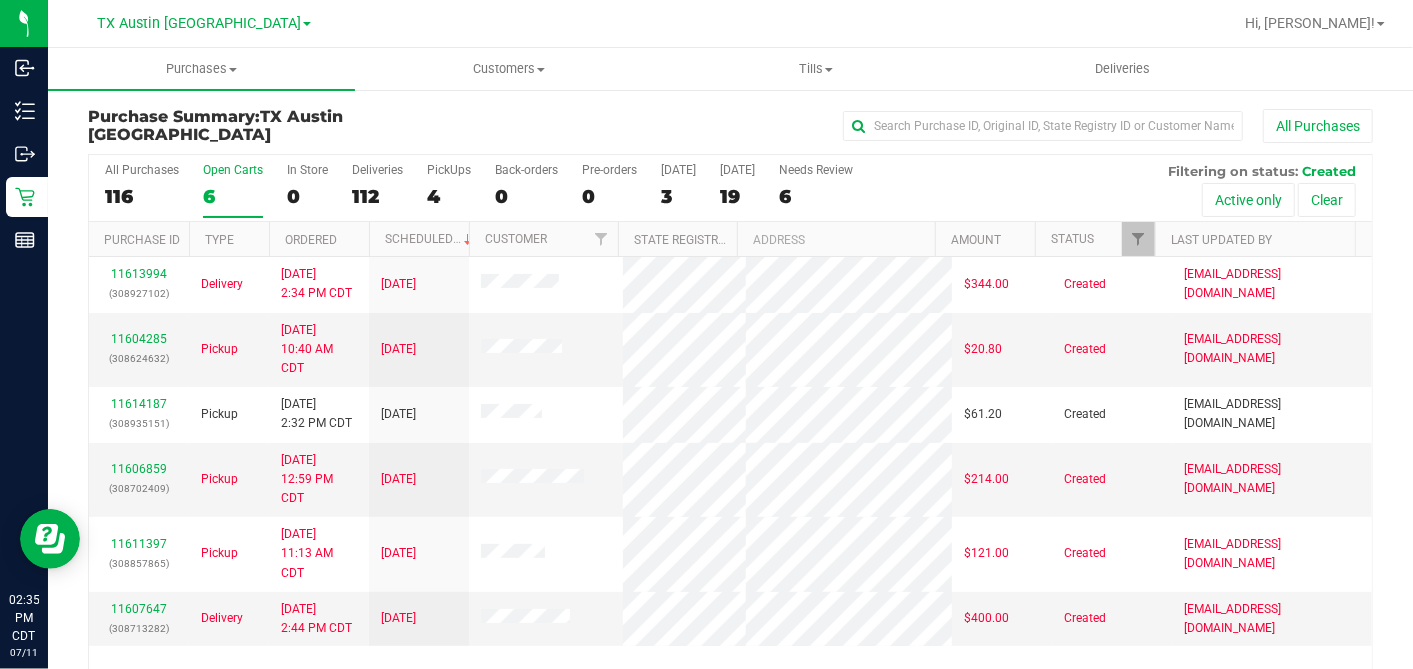 click on "Ordered" at bounding box center [319, 239] 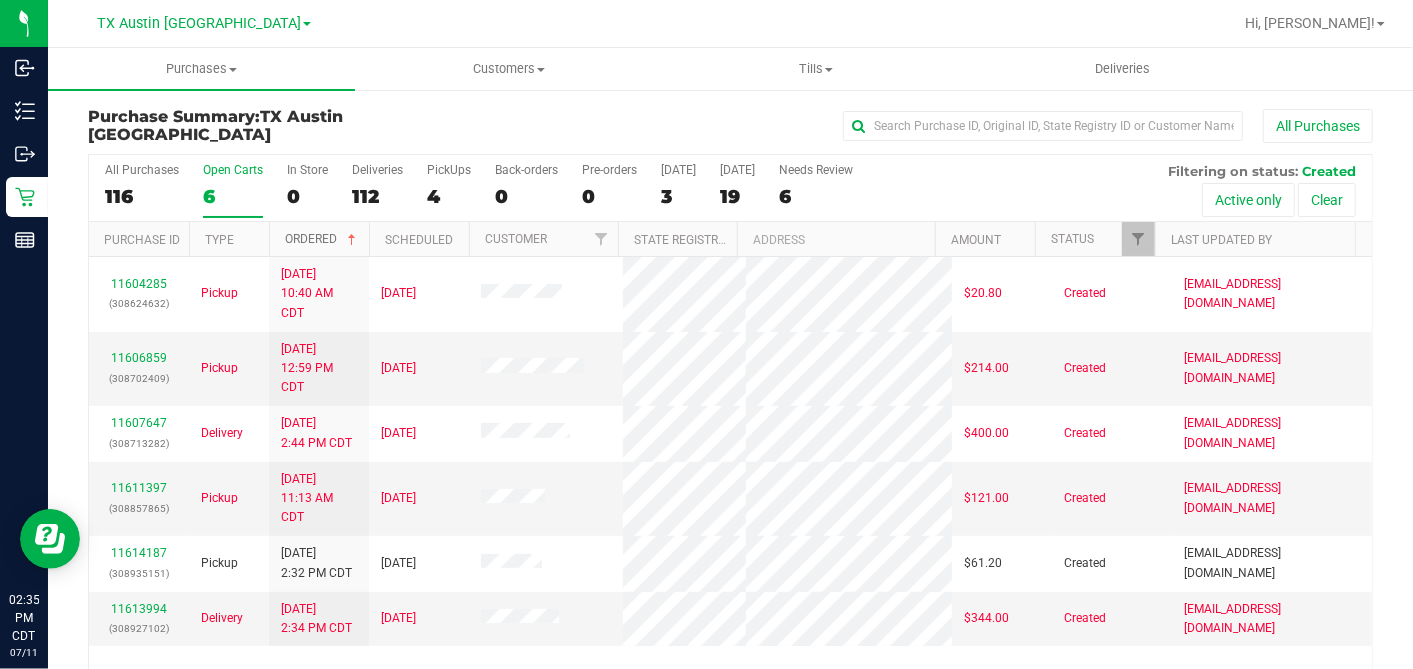 click at bounding box center (352, 240) 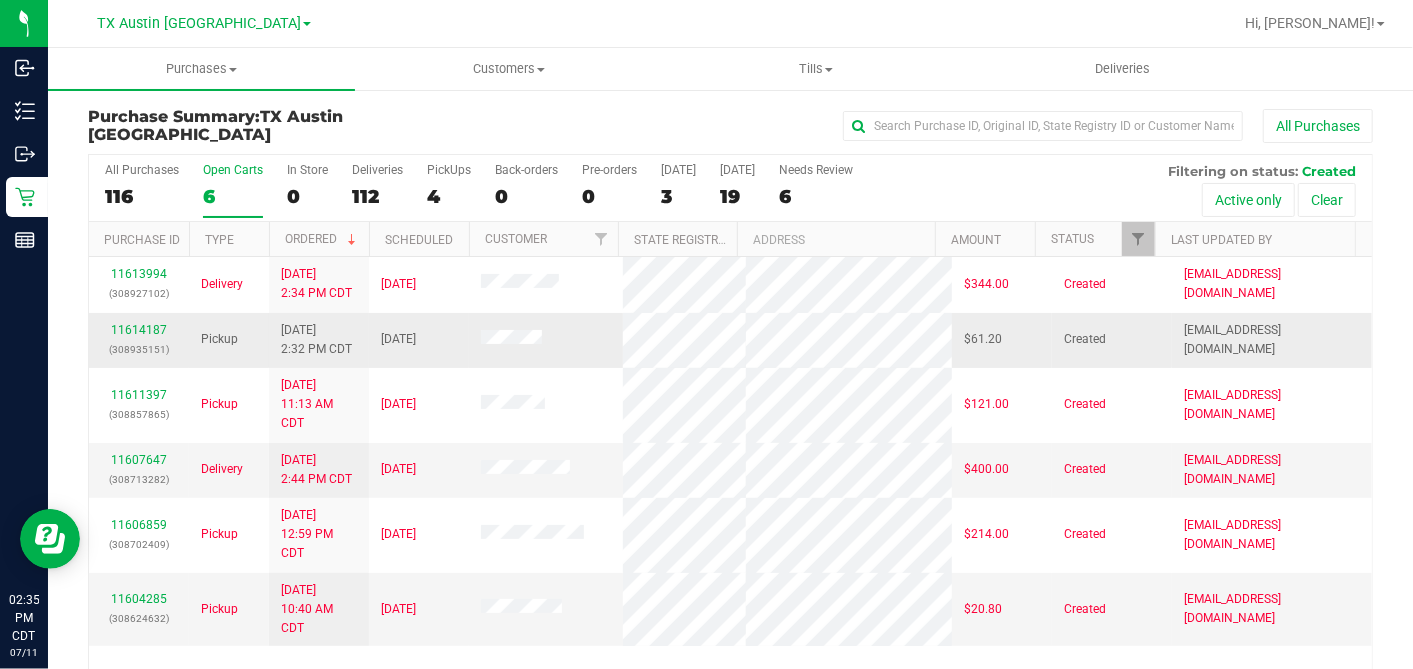 click on "11614187
(308935151)" at bounding box center [139, 340] 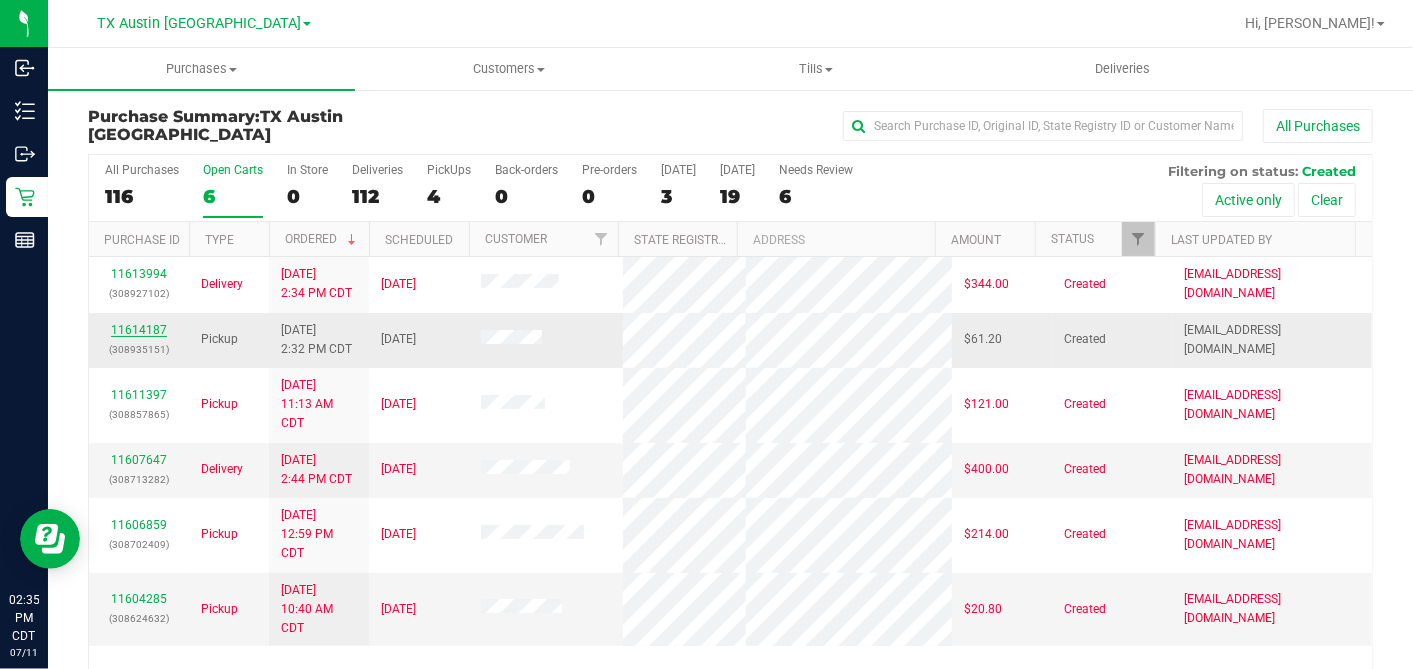 click on "11614187" at bounding box center (139, 330) 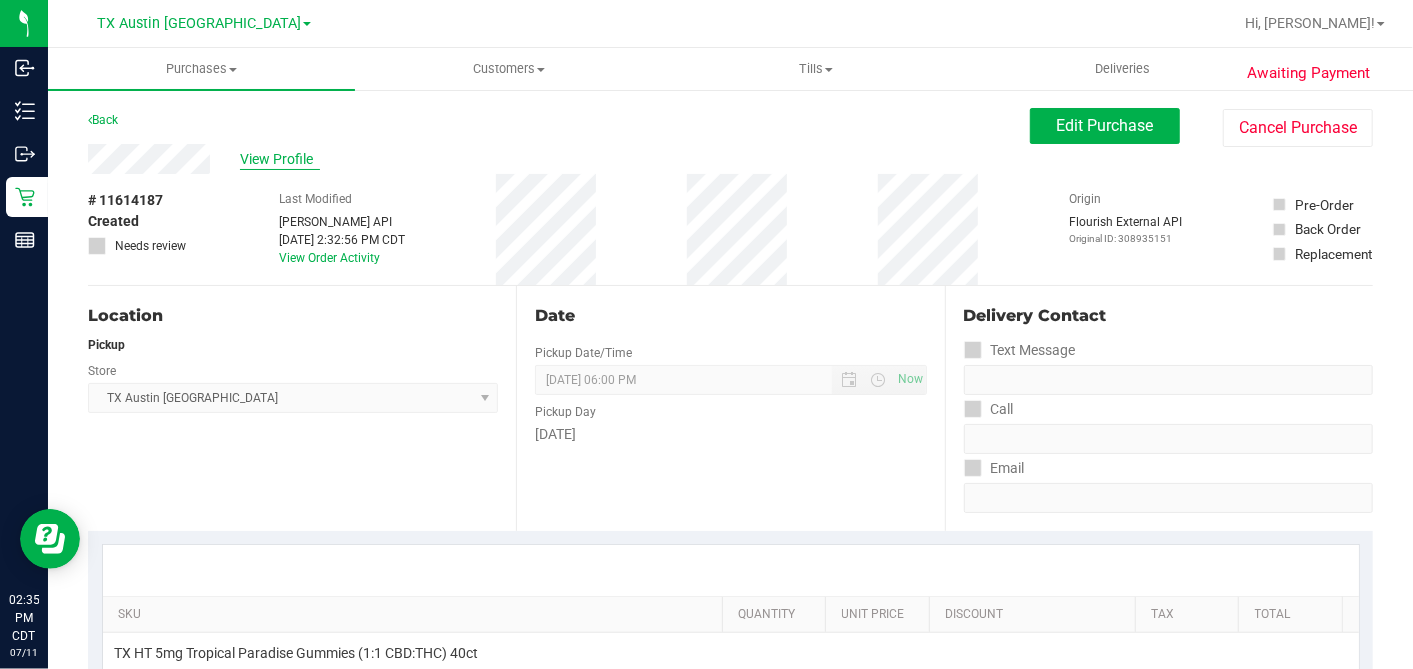 click on "View Profile" at bounding box center (280, 159) 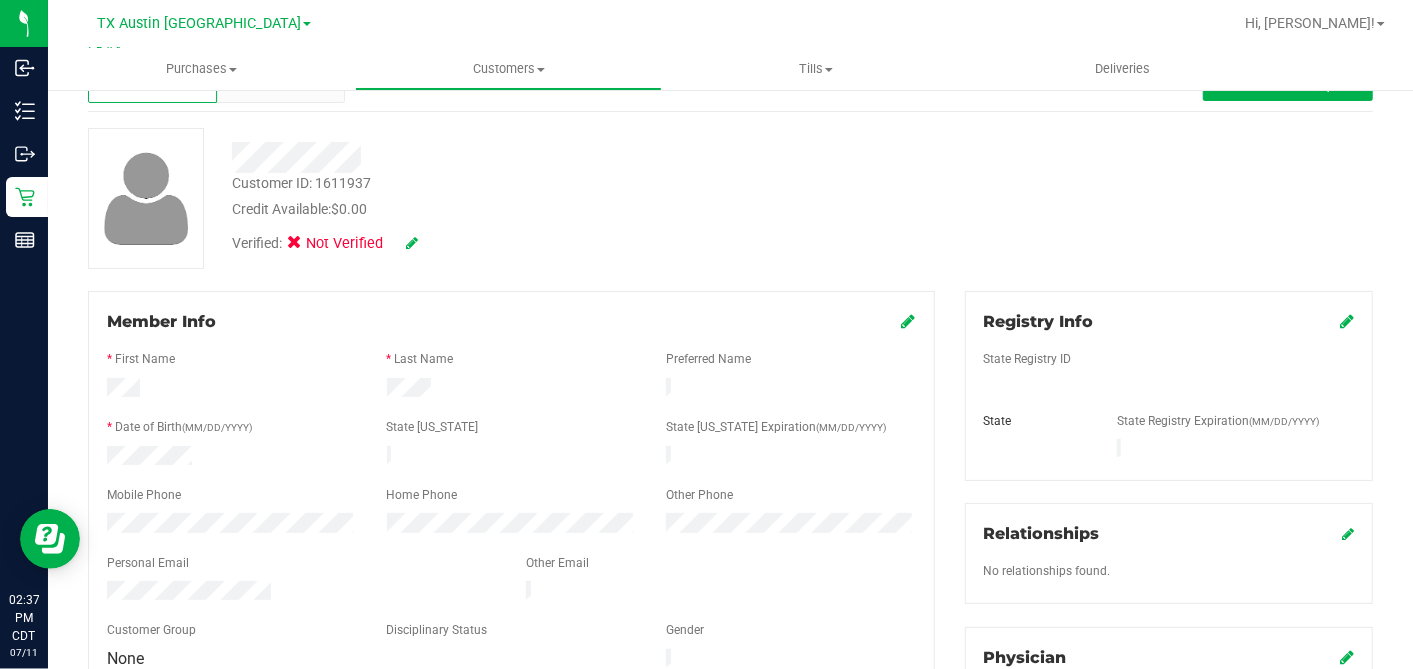 scroll, scrollTop: 0, scrollLeft: 0, axis: both 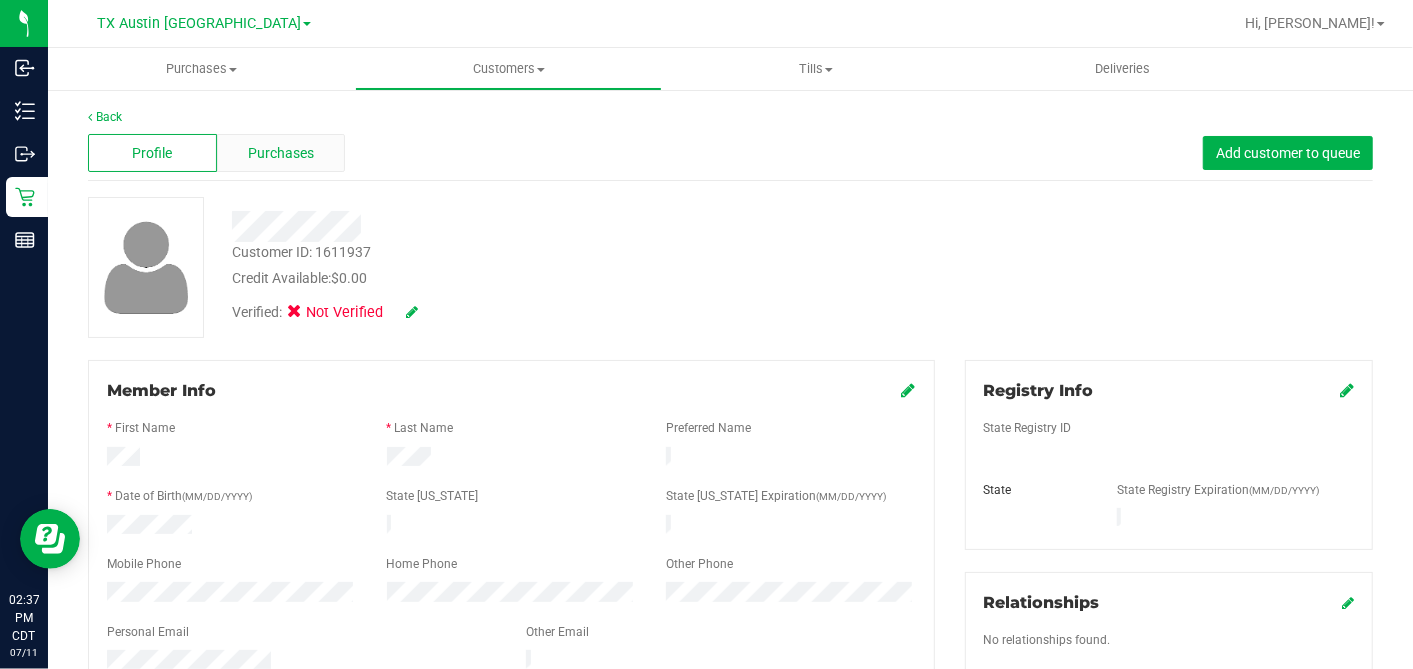 click on "Purchases" at bounding box center (281, 153) 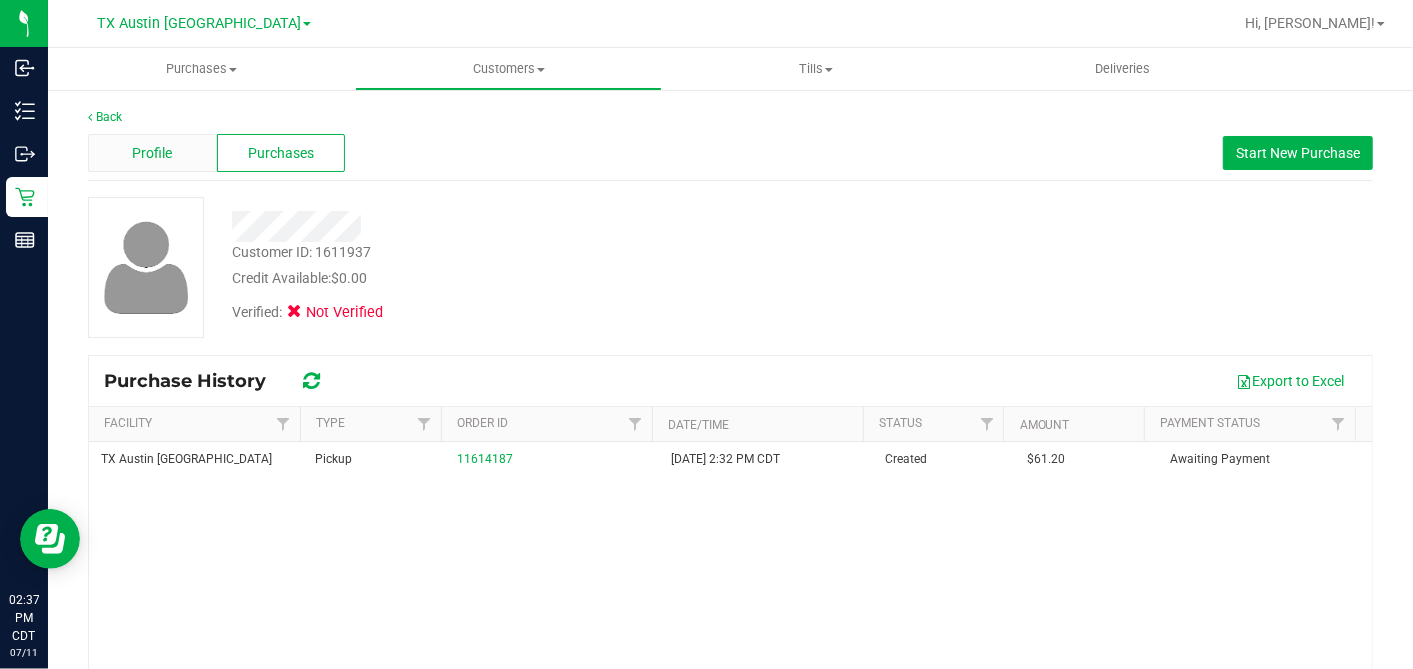click on "Profile" at bounding box center (152, 153) 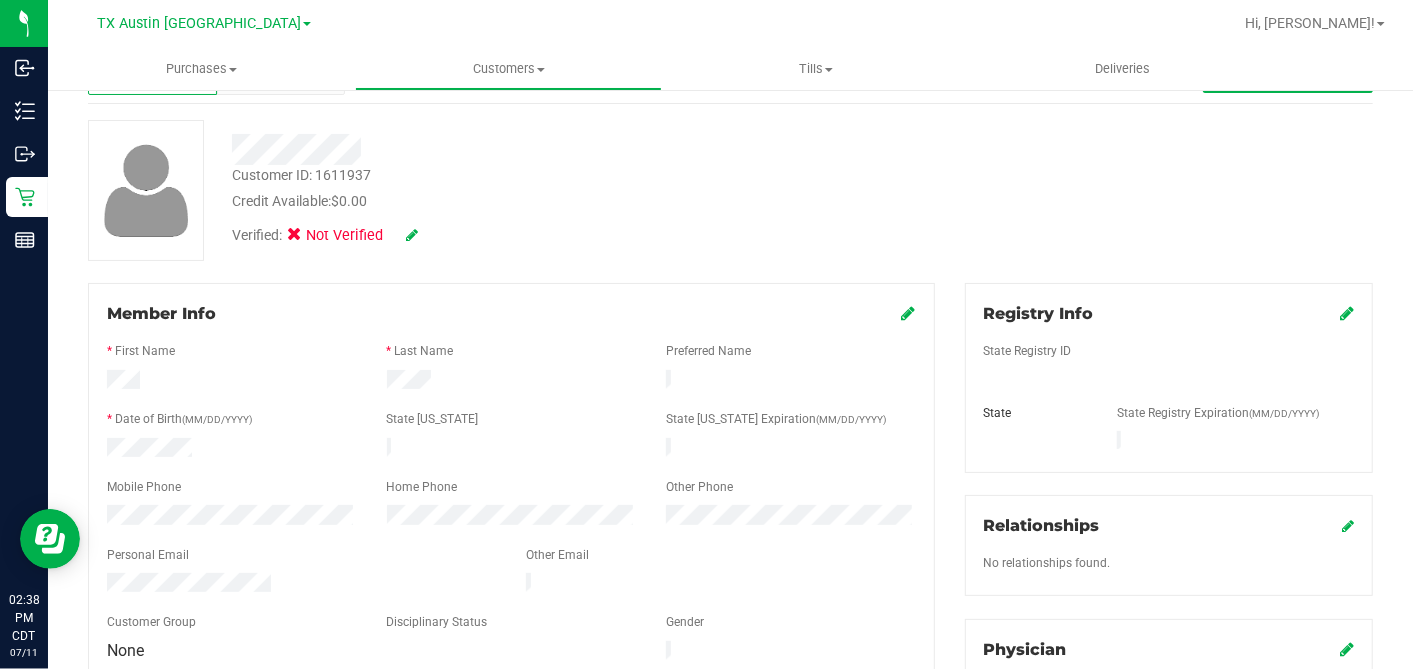 scroll, scrollTop: 0, scrollLeft: 0, axis: both 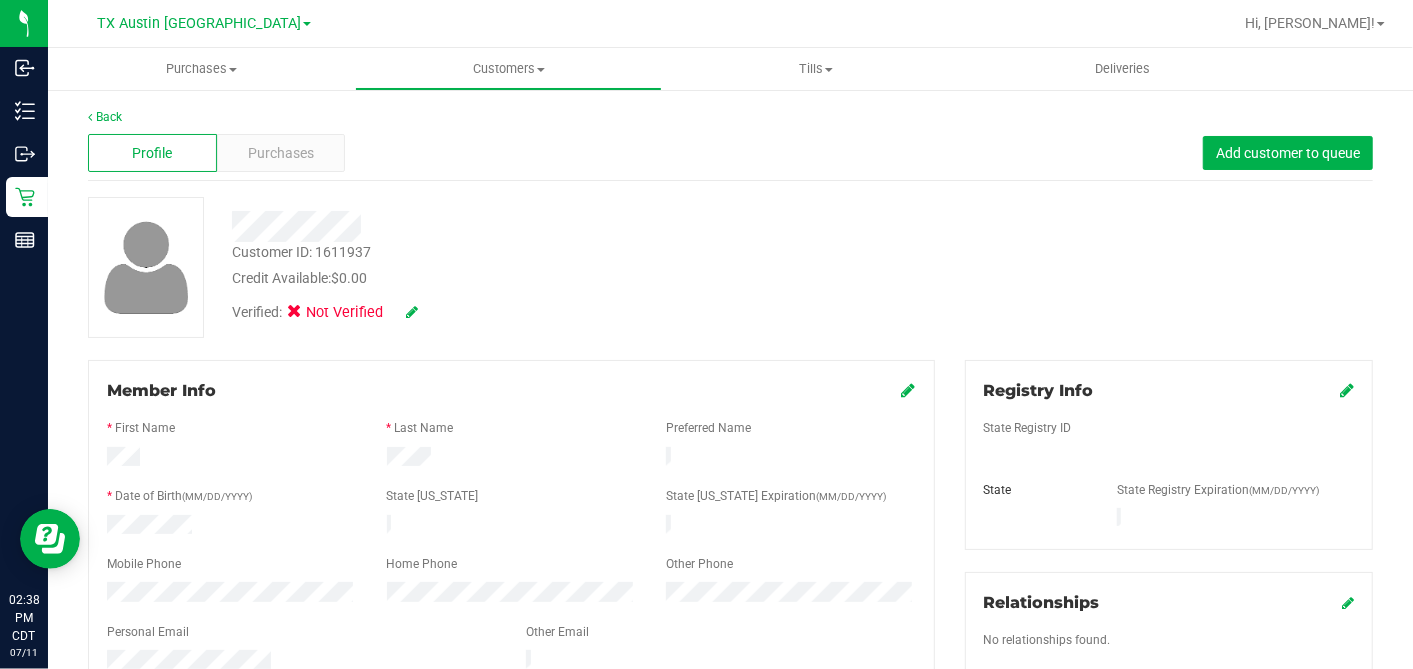 click on "Credit Available:
$0.00" at bounding box center [546, 278] 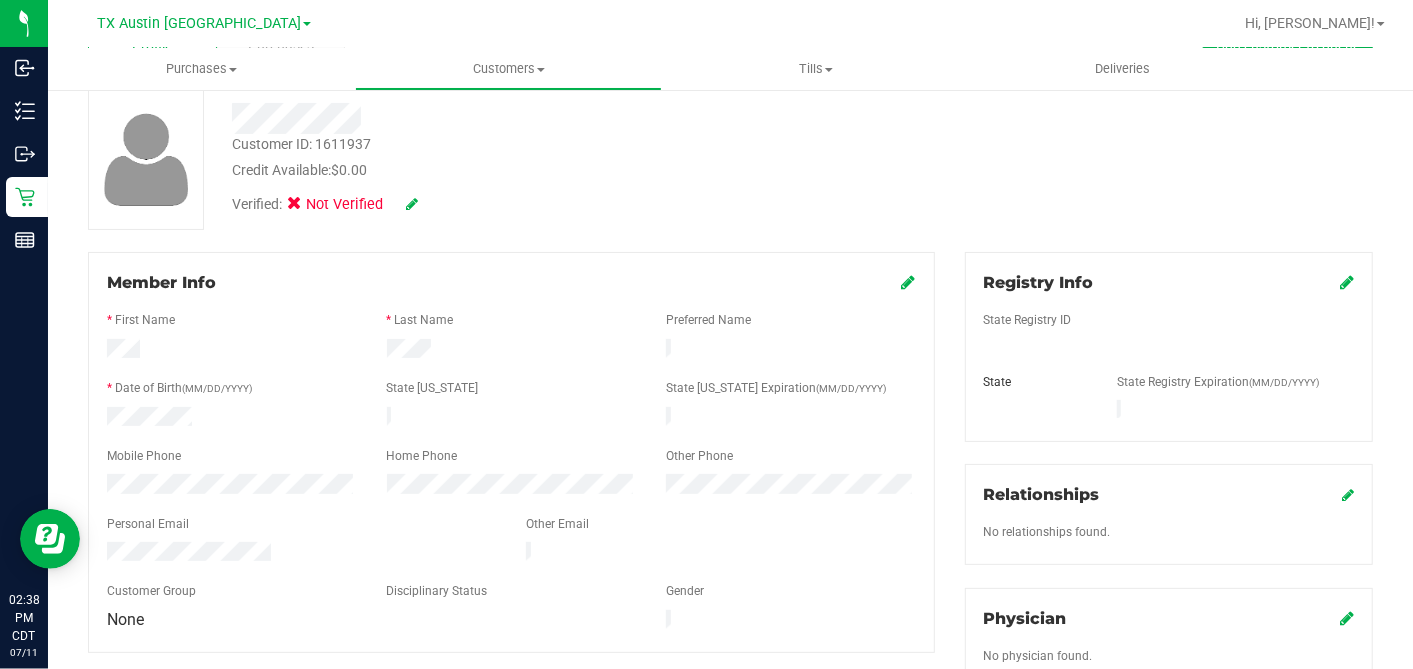 scroll, scrollTop: 0, scrollLeft: 0, axis: both 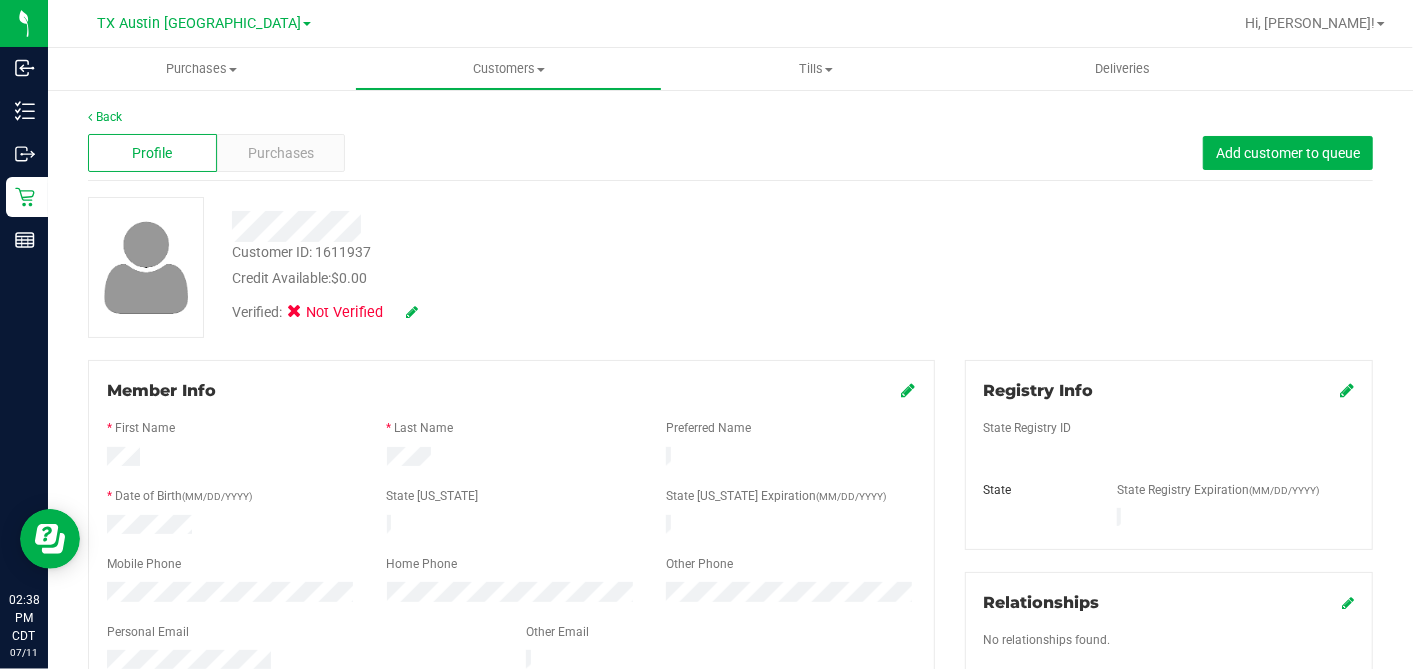 click on "Customer ID: 1611937
Credit Available:
$0.00" at bounding box center [546, 265] 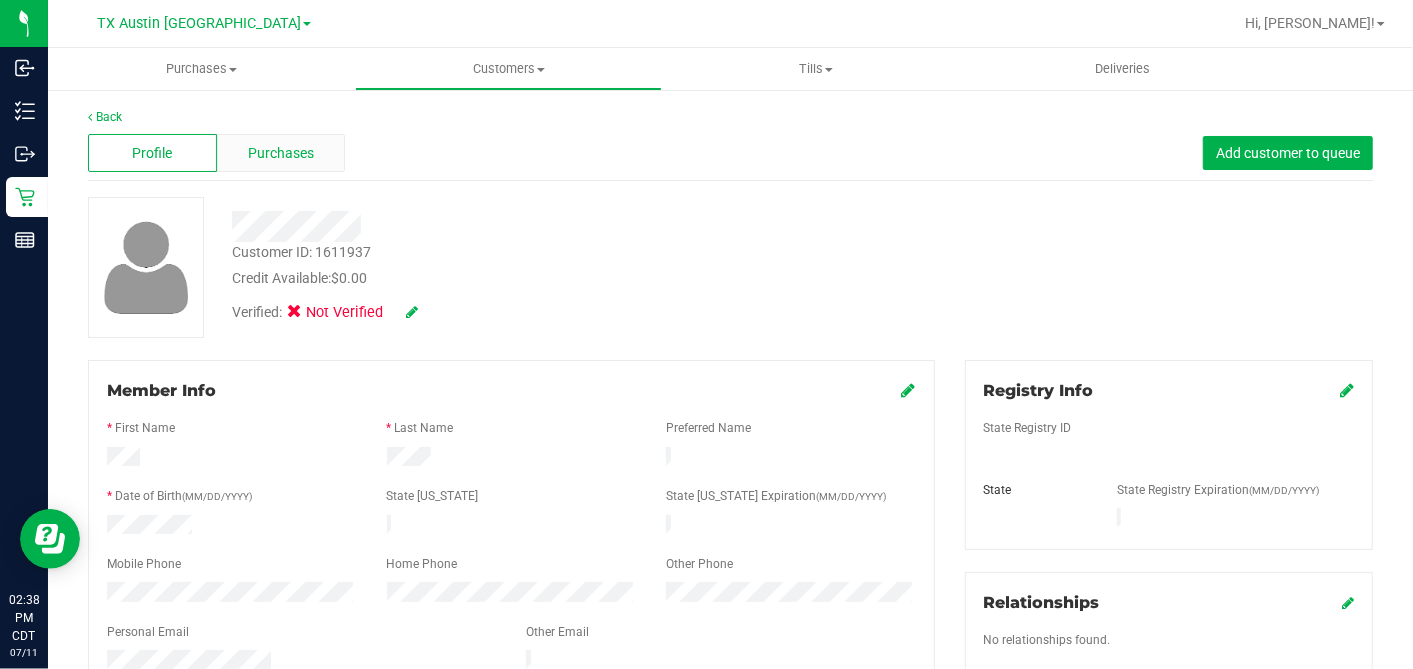 click on "Purchases" at bounding box center (281, 153) 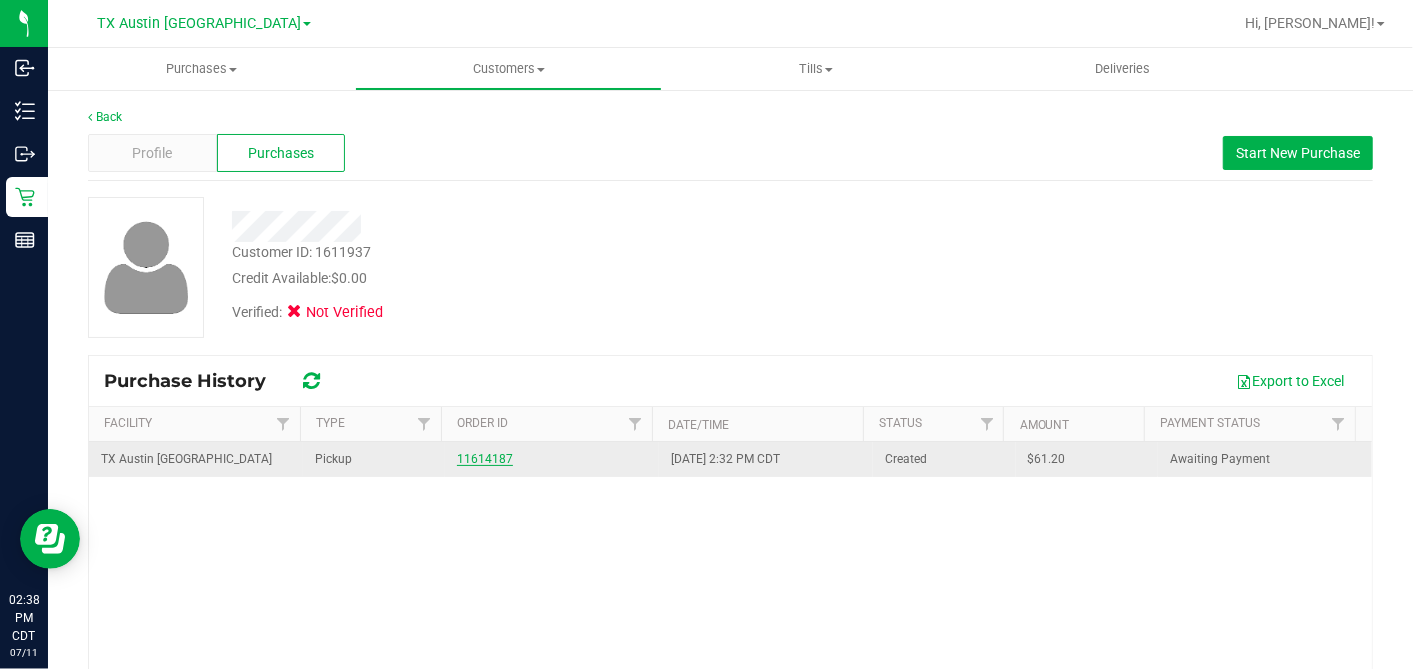 click on "11614187" at bounding box center (485, 459) 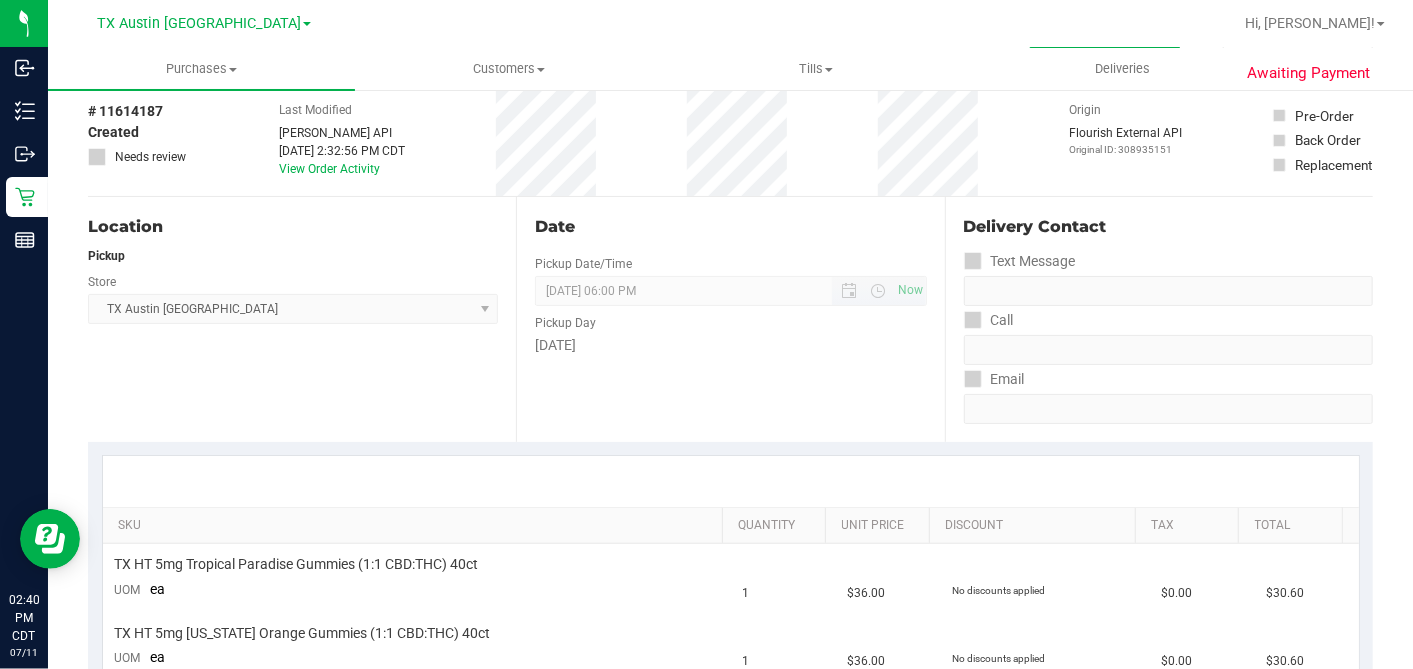 scroll, scrollTop: 0, scrollLeft: 0, axis: both 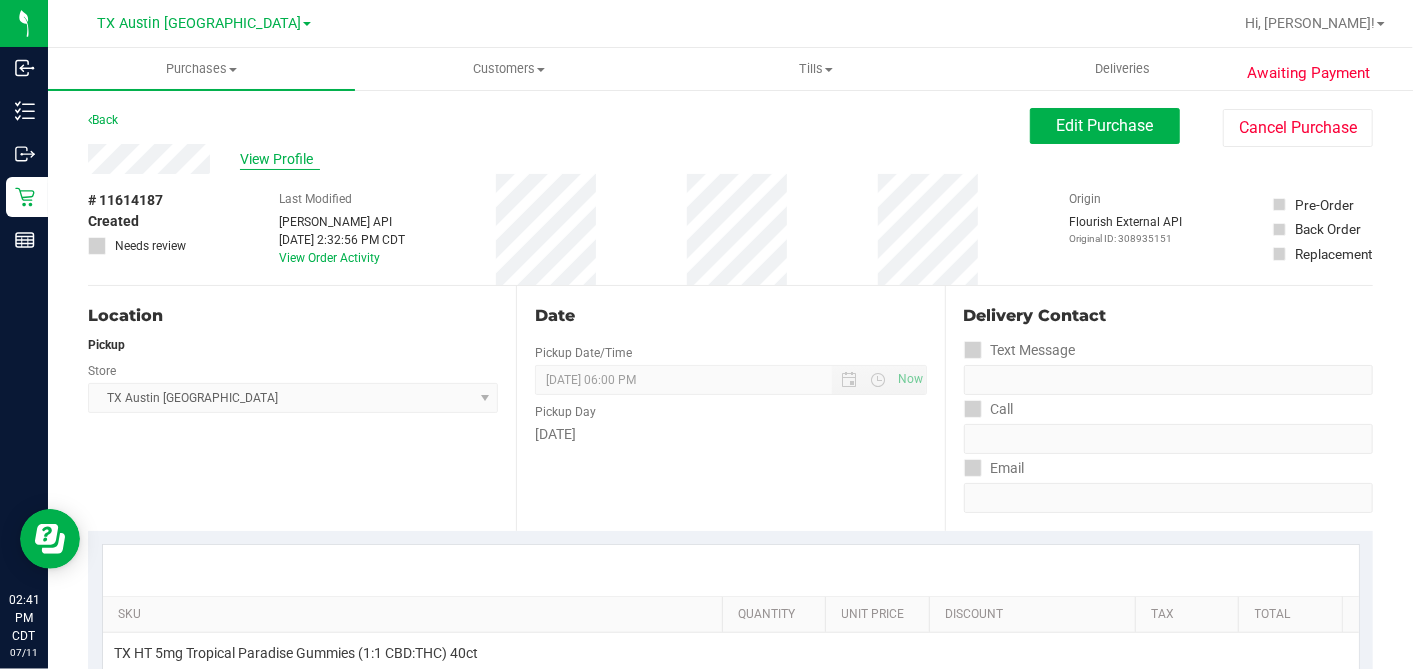 click on "View Profile" at bounding box center [280, 159] 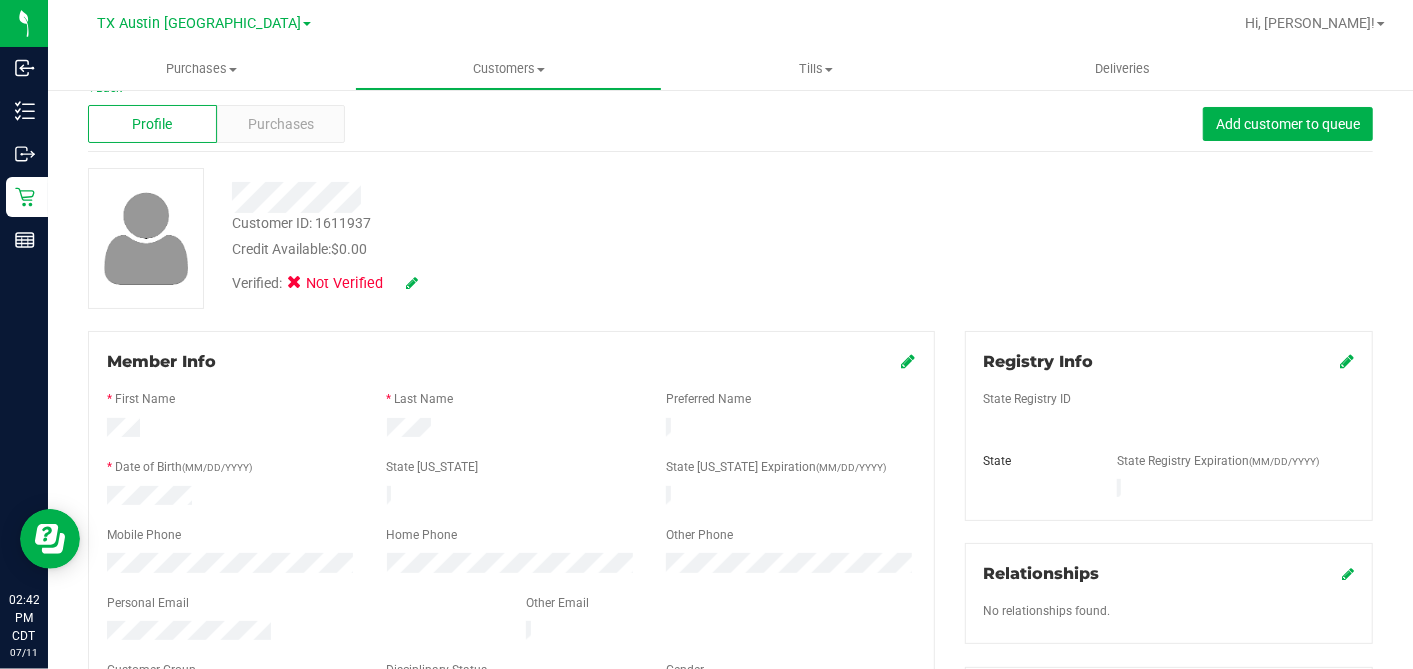 scroll, scrollTop: 0, scrollLeft: 0, axis: both 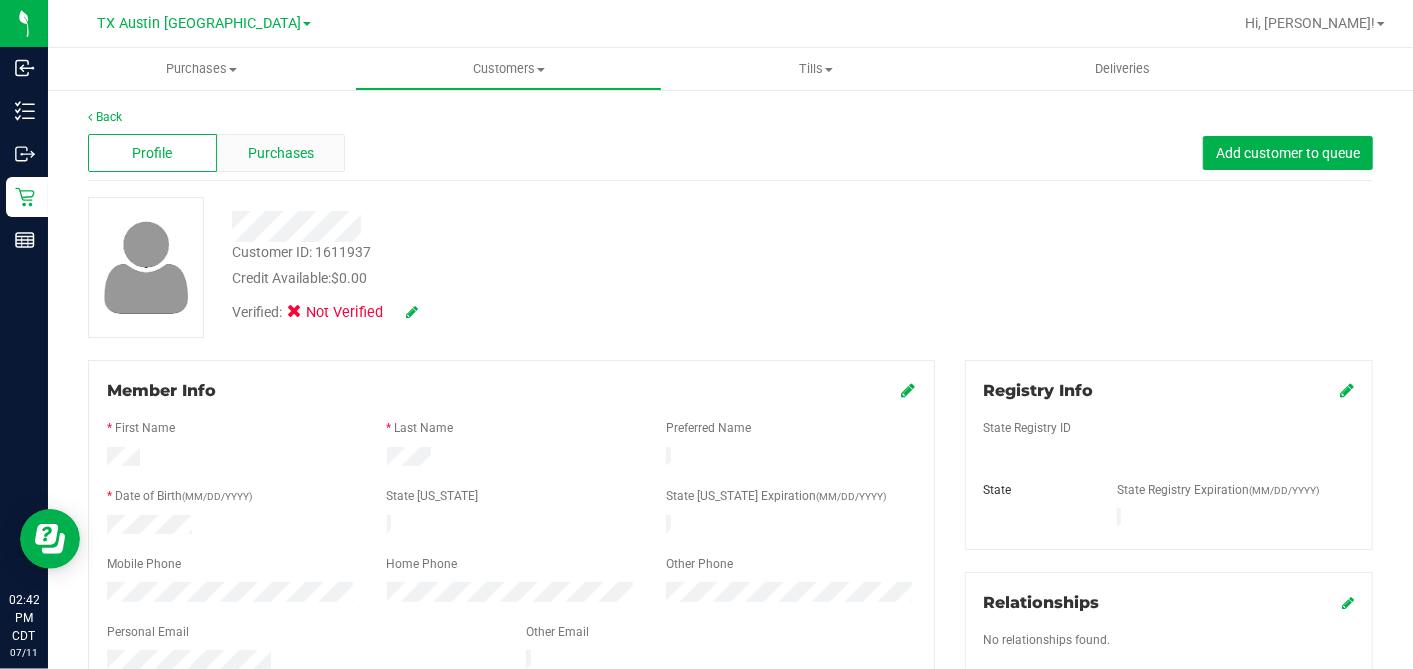 click on "Purchases" at bounding box center (281, 153) 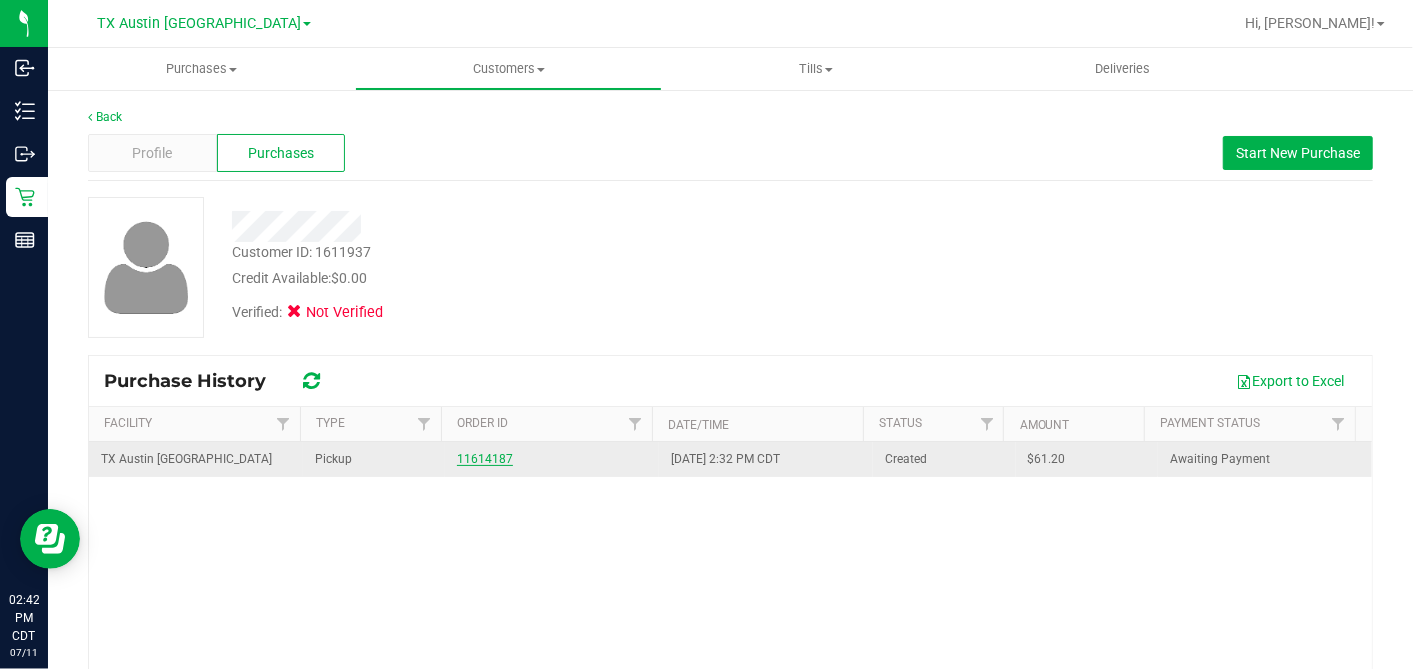 click on "11614187" at bounding box center [485, 459] 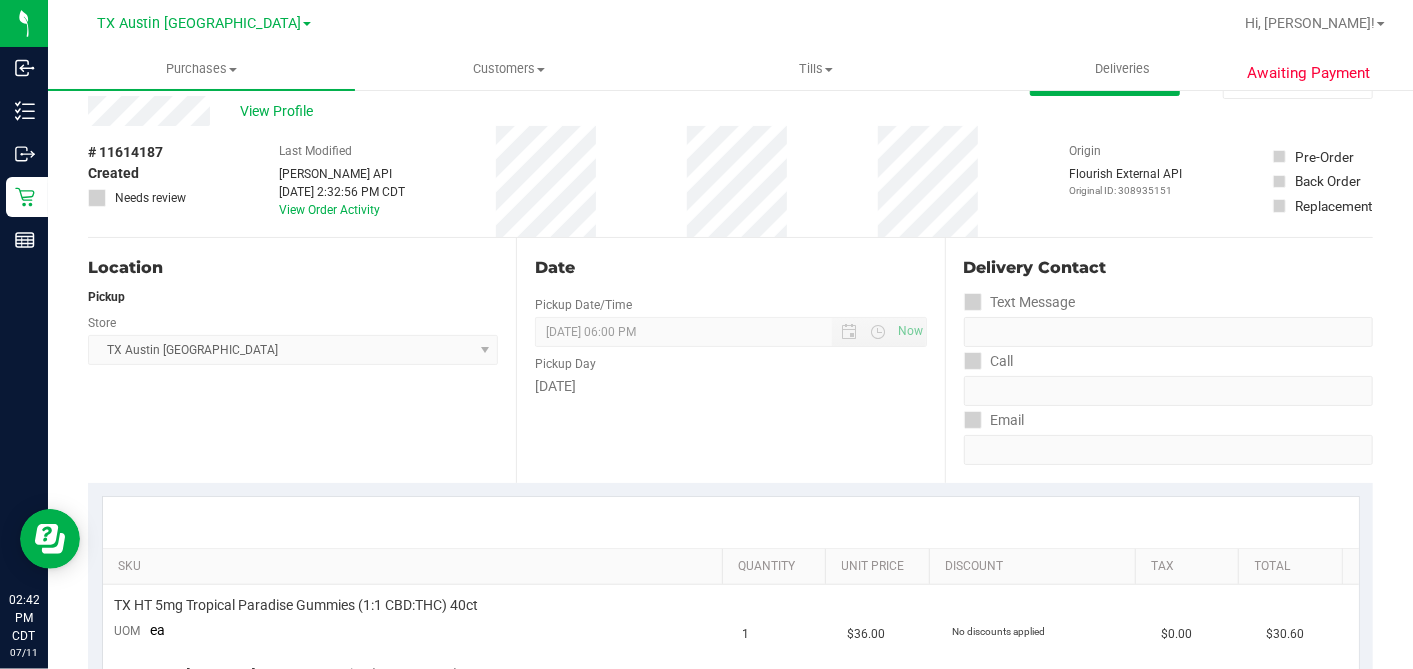 scroll, scrollTop: 0, scrollLeft: 0, axis: both 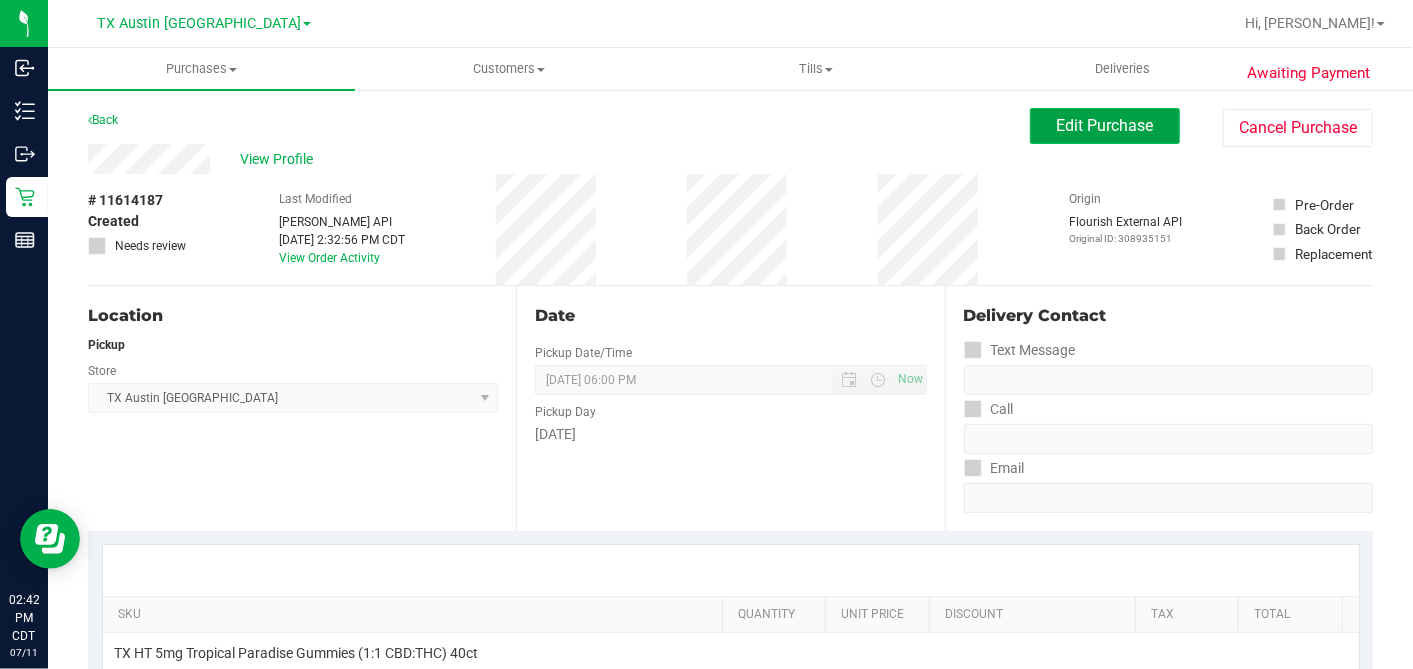 click on "Edit Purchase" at bounding box center (1105, 125) 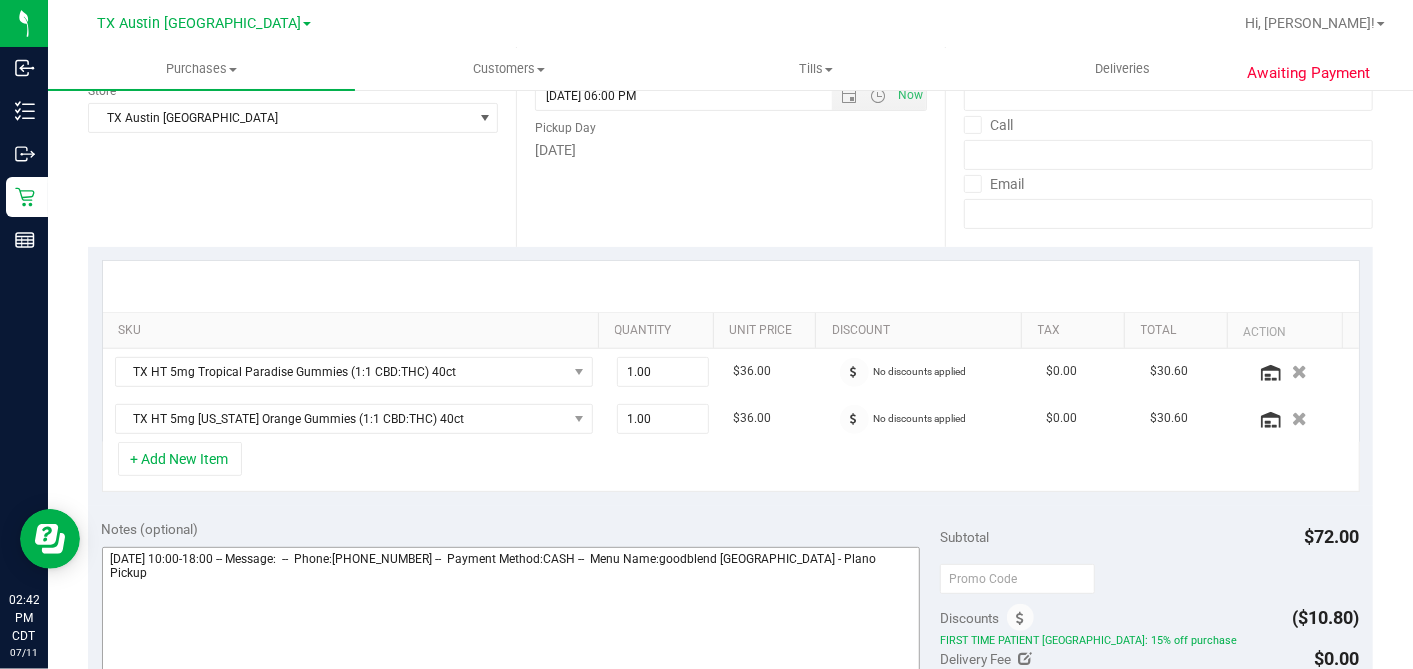 scroll, scrollTop: 555, scrollLeft: 0, axis: vertical 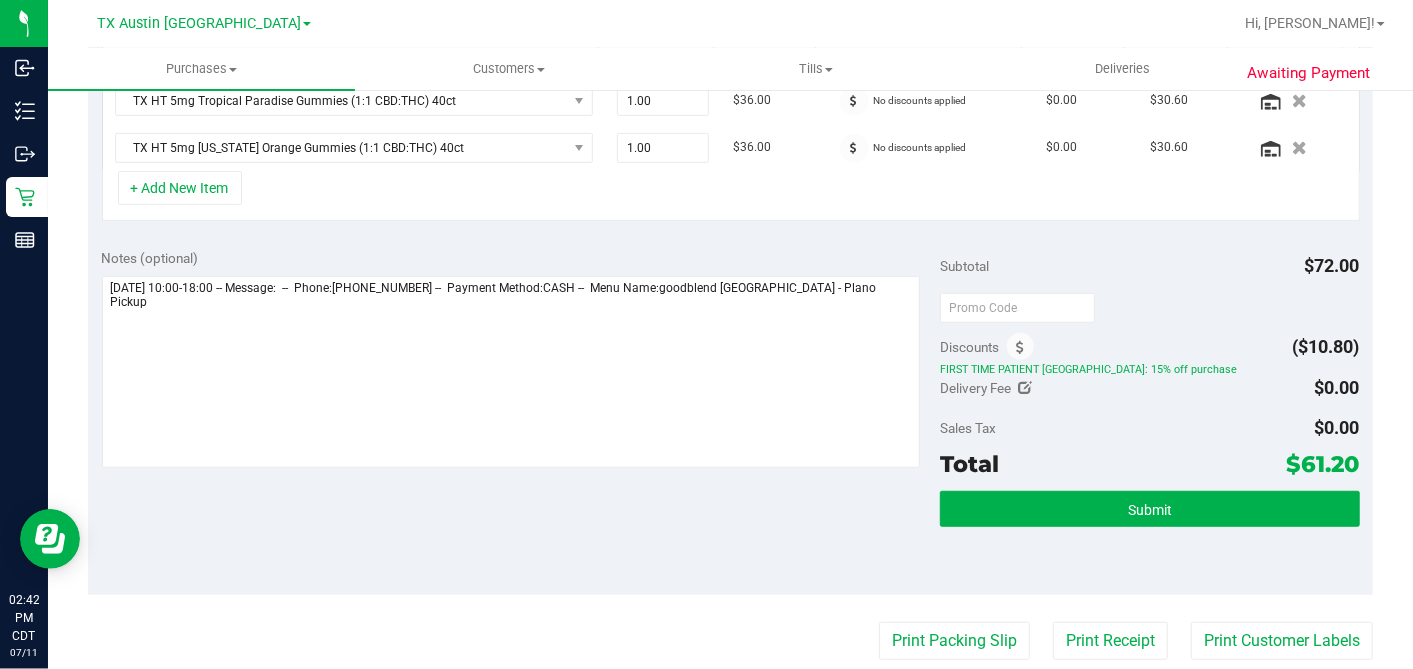 click on "Discounts
($10.80)" at bounding box center [1149, 347] 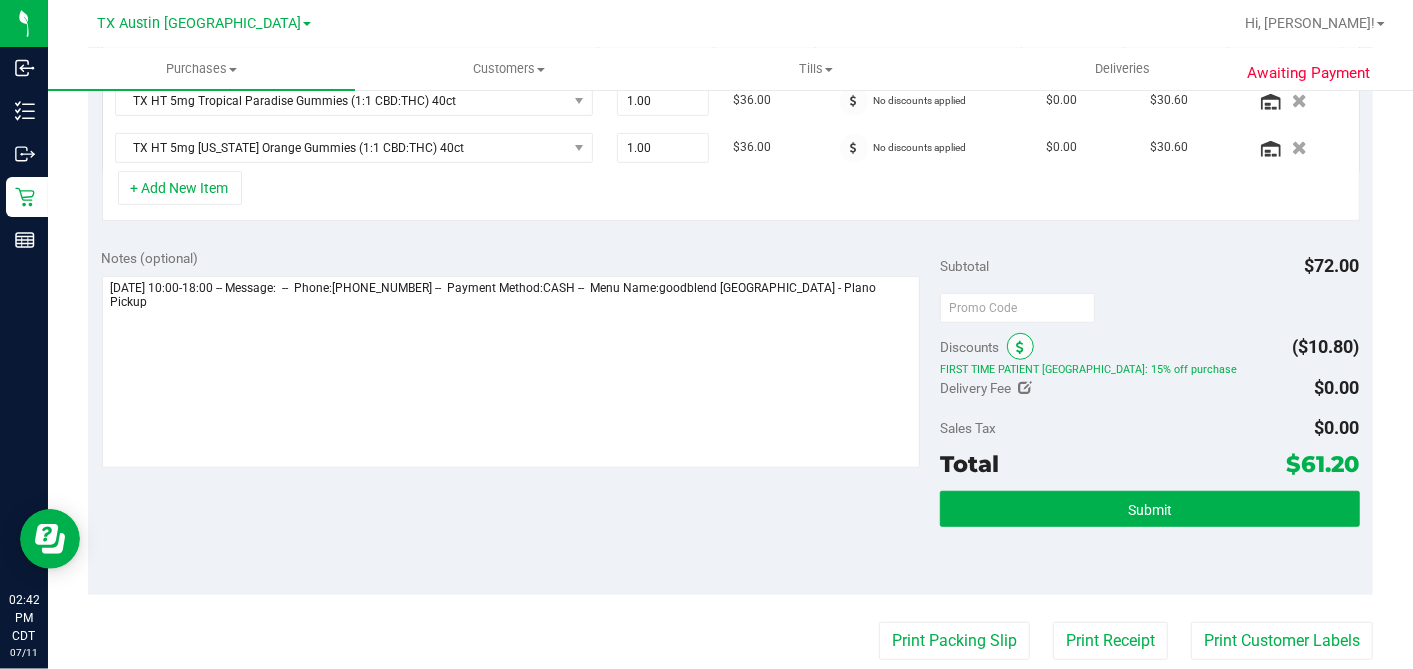 click at bounding box center (1020, 348) 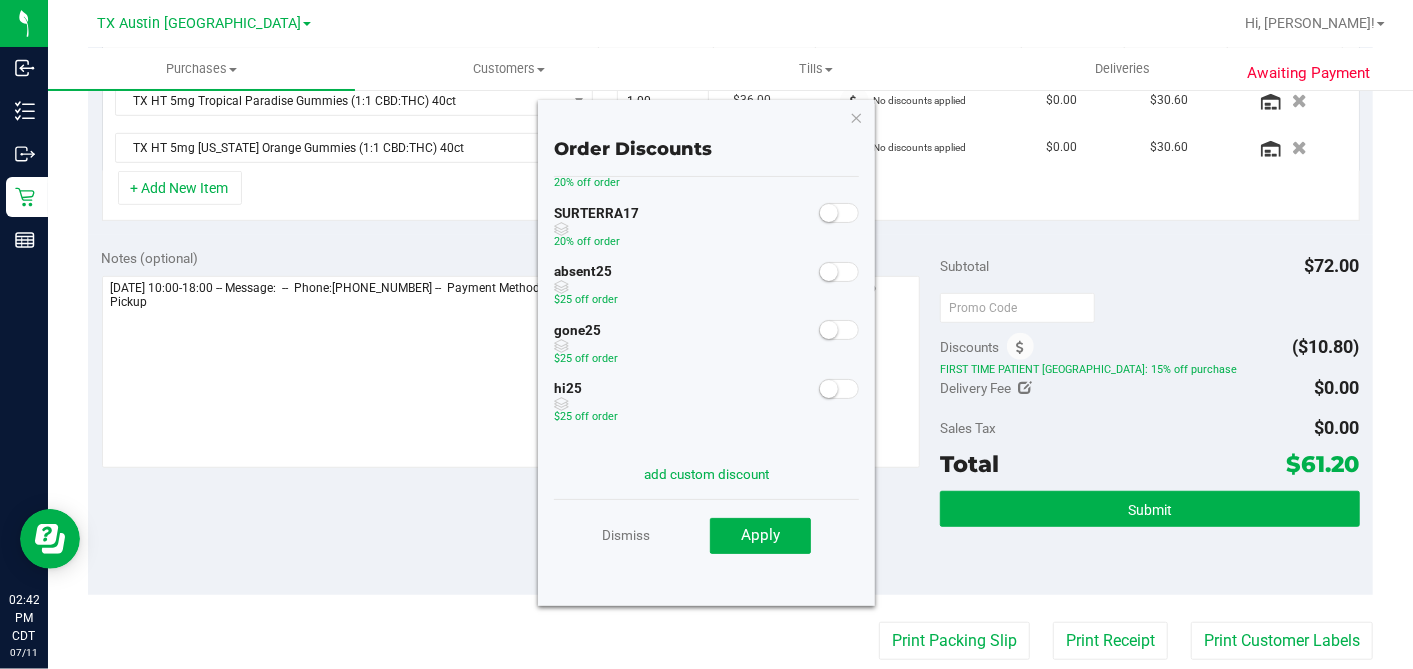 scroll, scrollTop: 0, scrollLeft: 0, axis: both 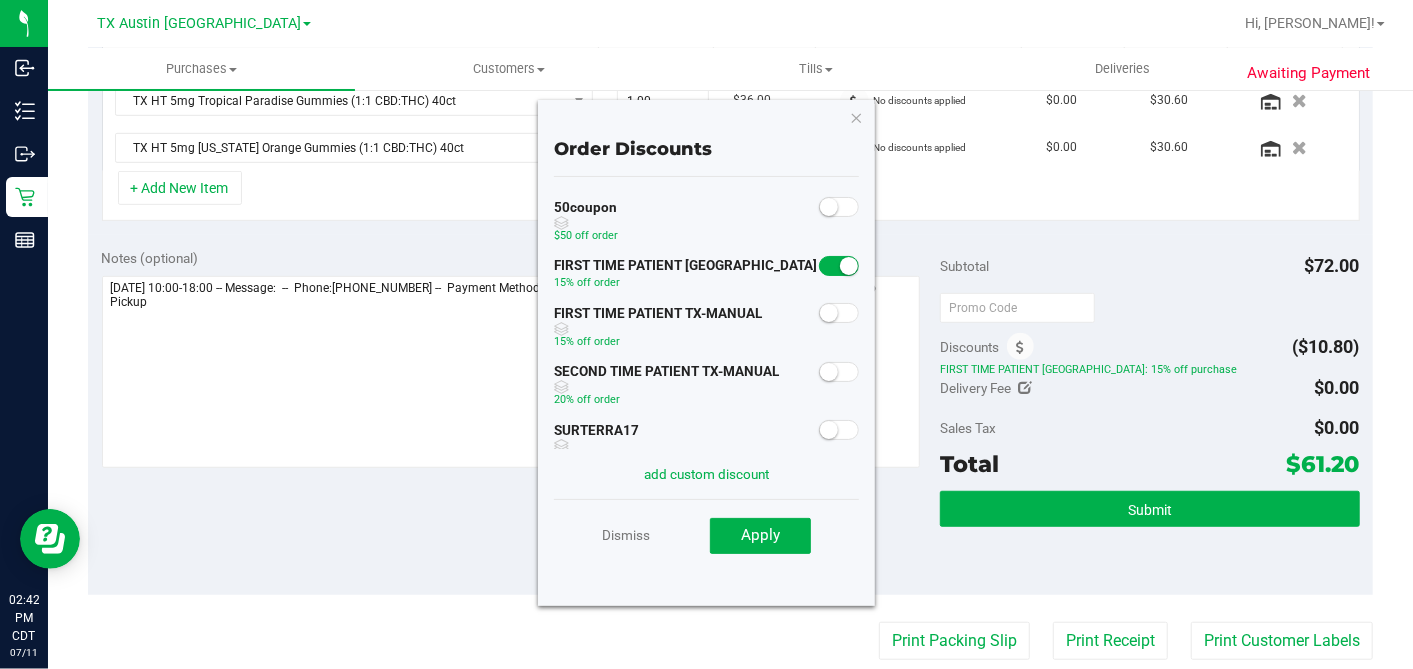 click at bounding box center (829, 313) 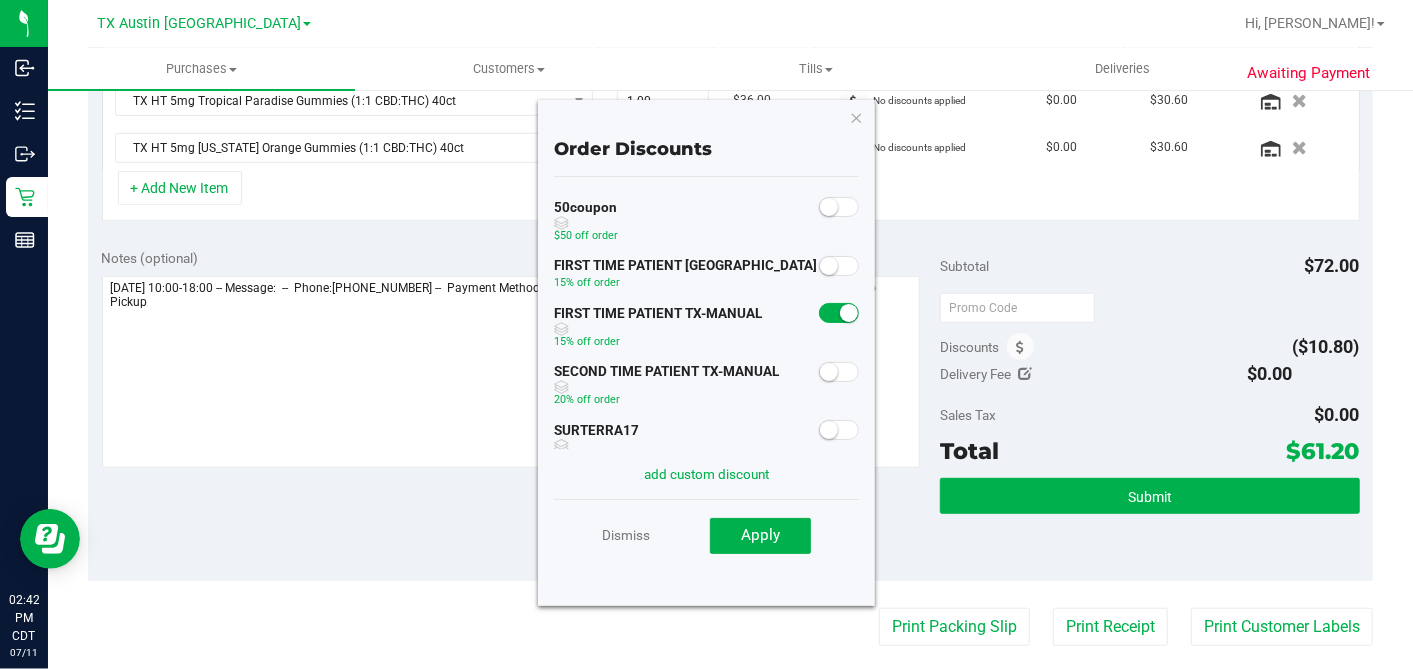 click at bounding box center [829, 372] 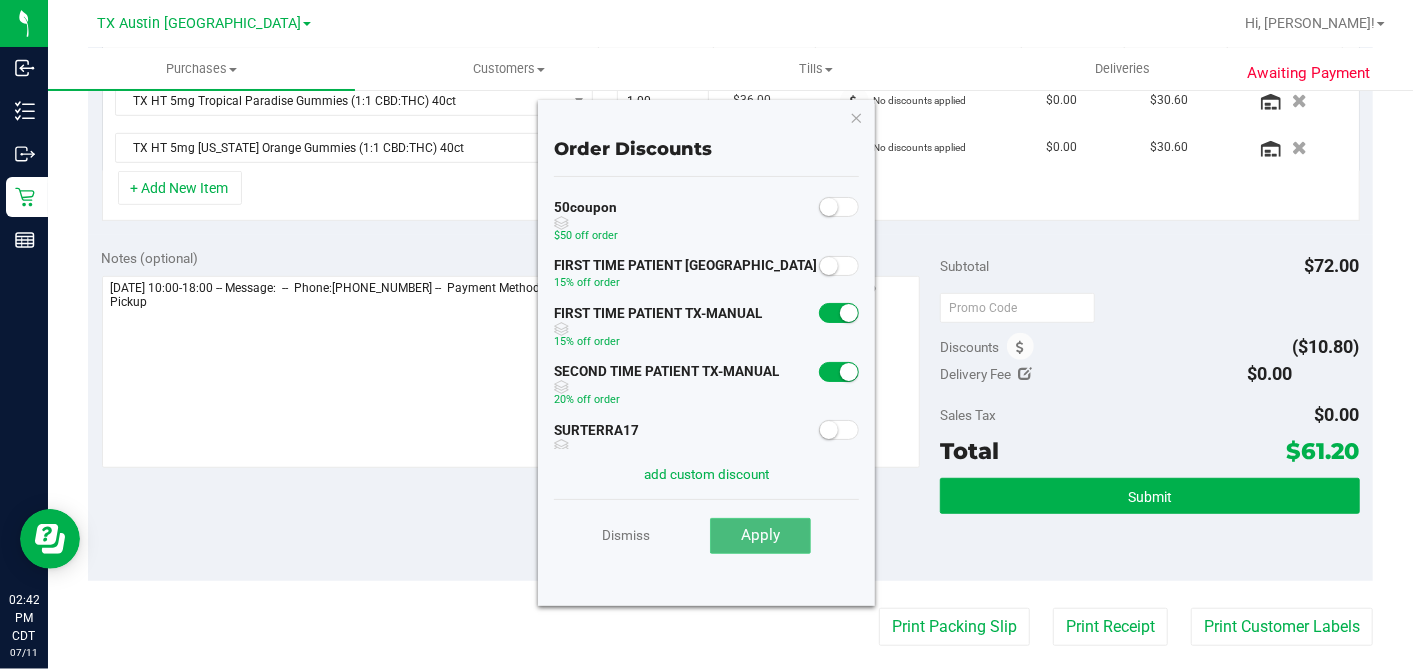 click on "Apply" at bounding box center (760, 535) 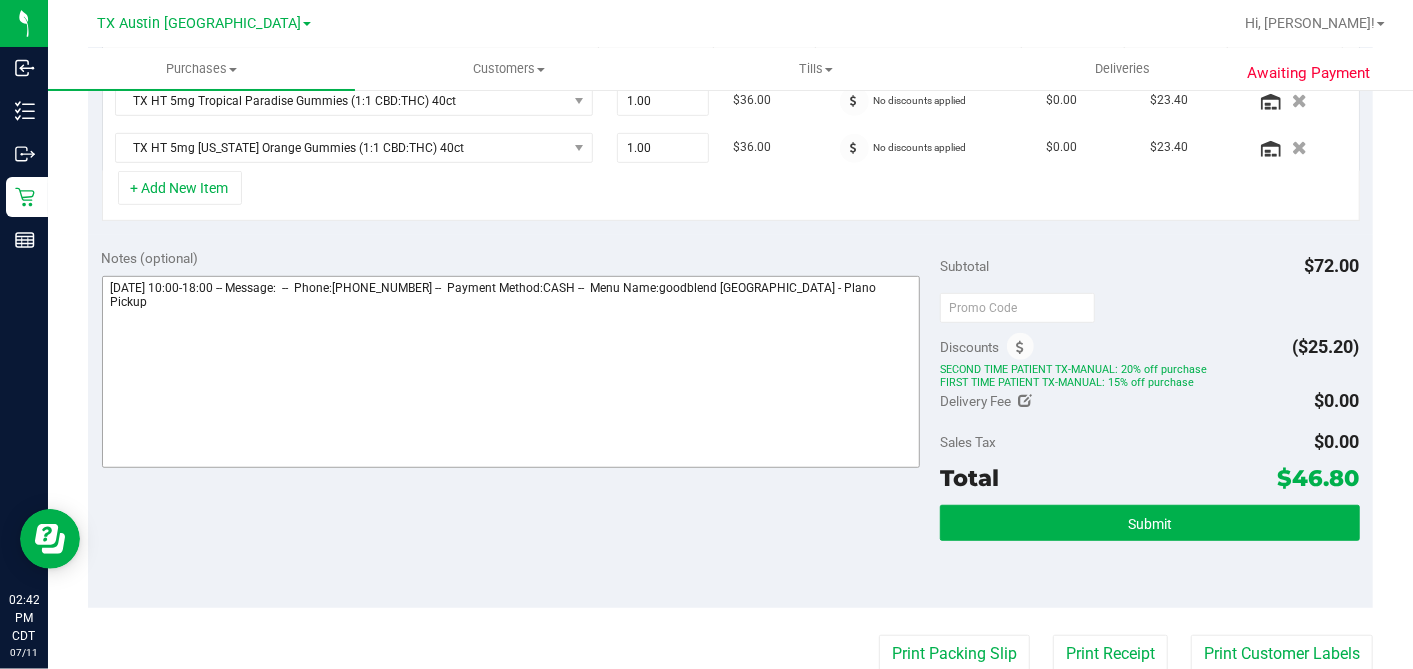 scroll, scrollTop: 559, scrollLeft: 0, axis: vertical 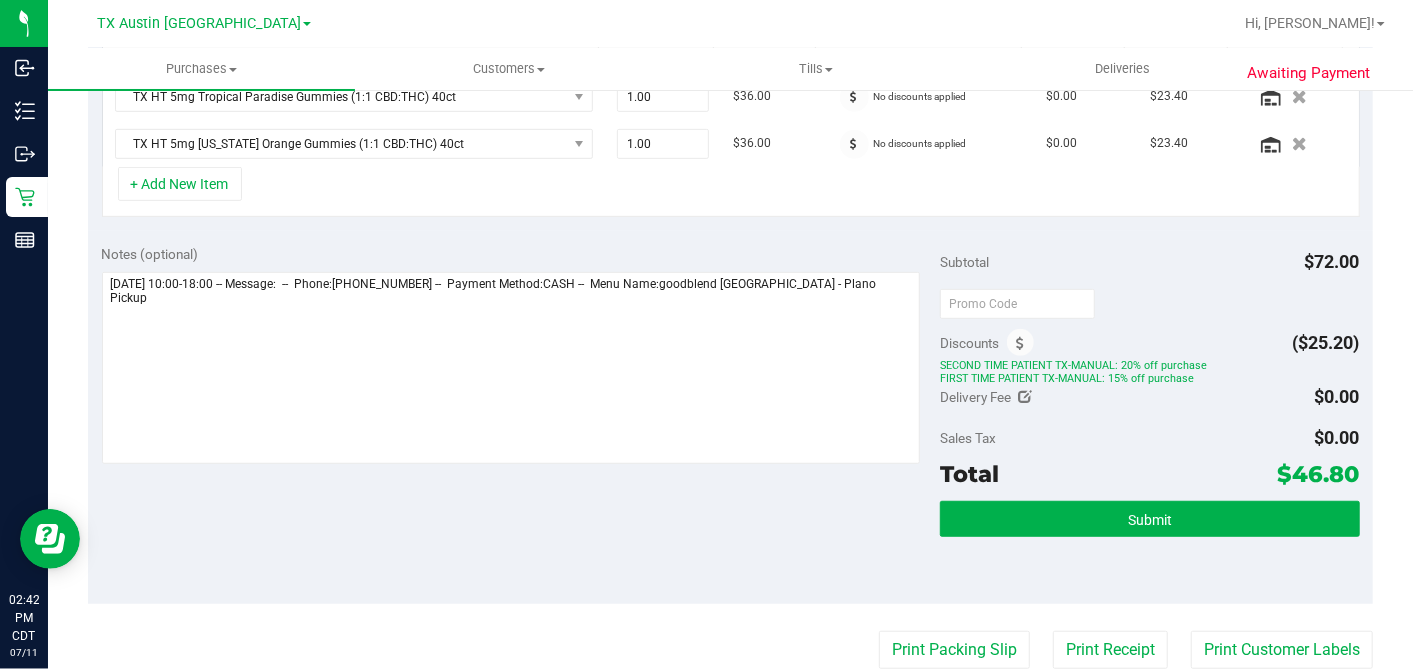 click on "Subtotal
$72.00" at bounding box center (1149, 262) 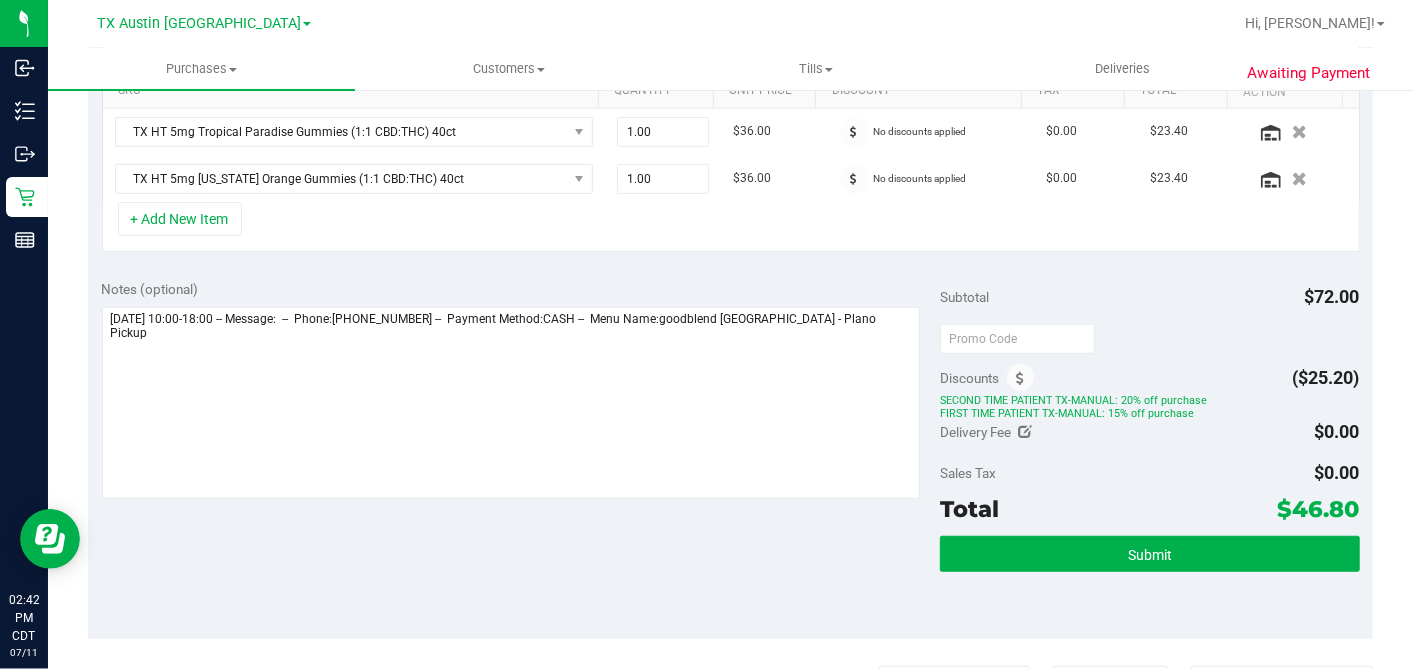 scroll, scrollTop: 559, scrollLeft: 0, axis: vertical 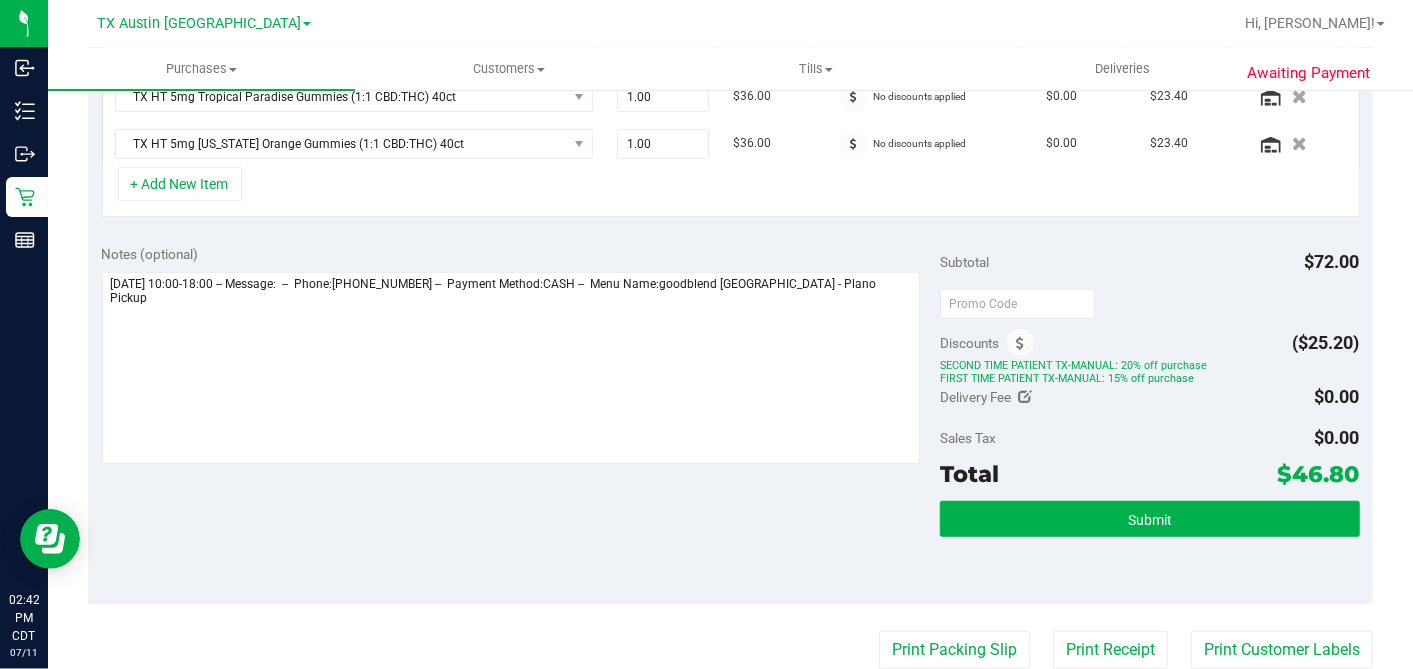 click on "Subtotal
$72.00" at bounding box center [1149, 262] 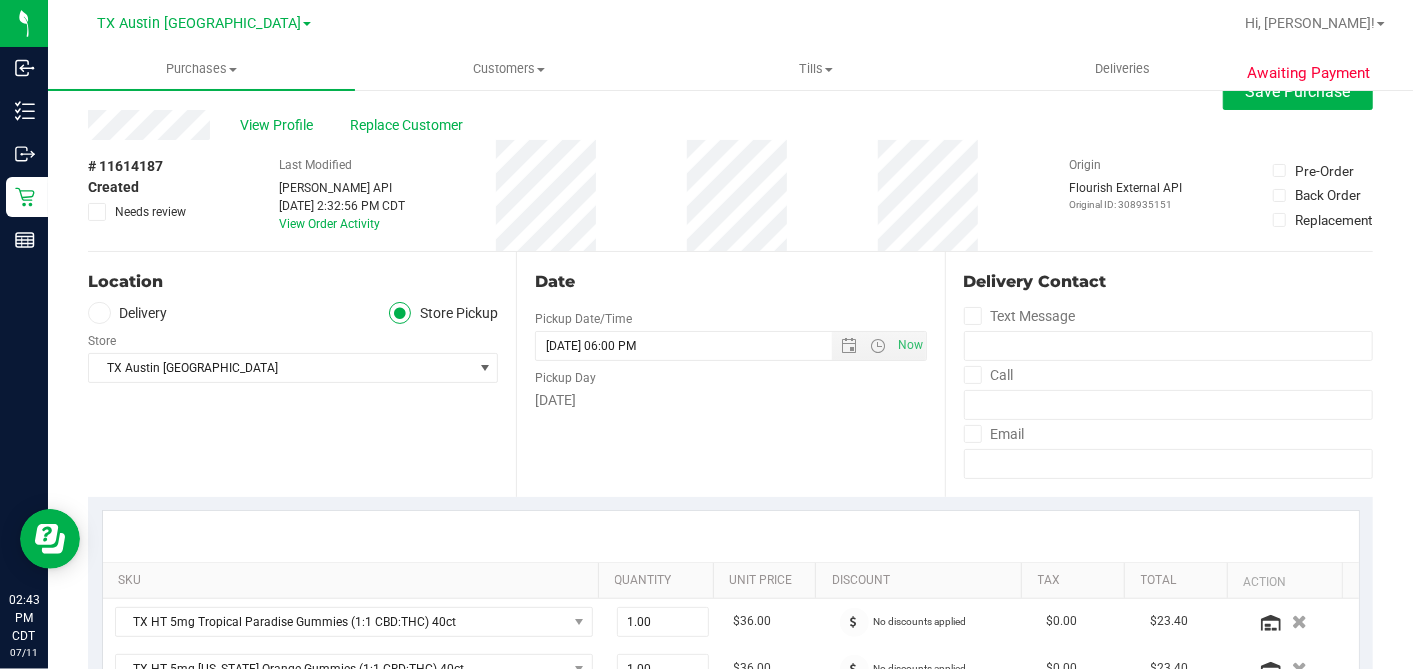 scroll, scrollTop: 0, scrollLeft: 0, axis: both 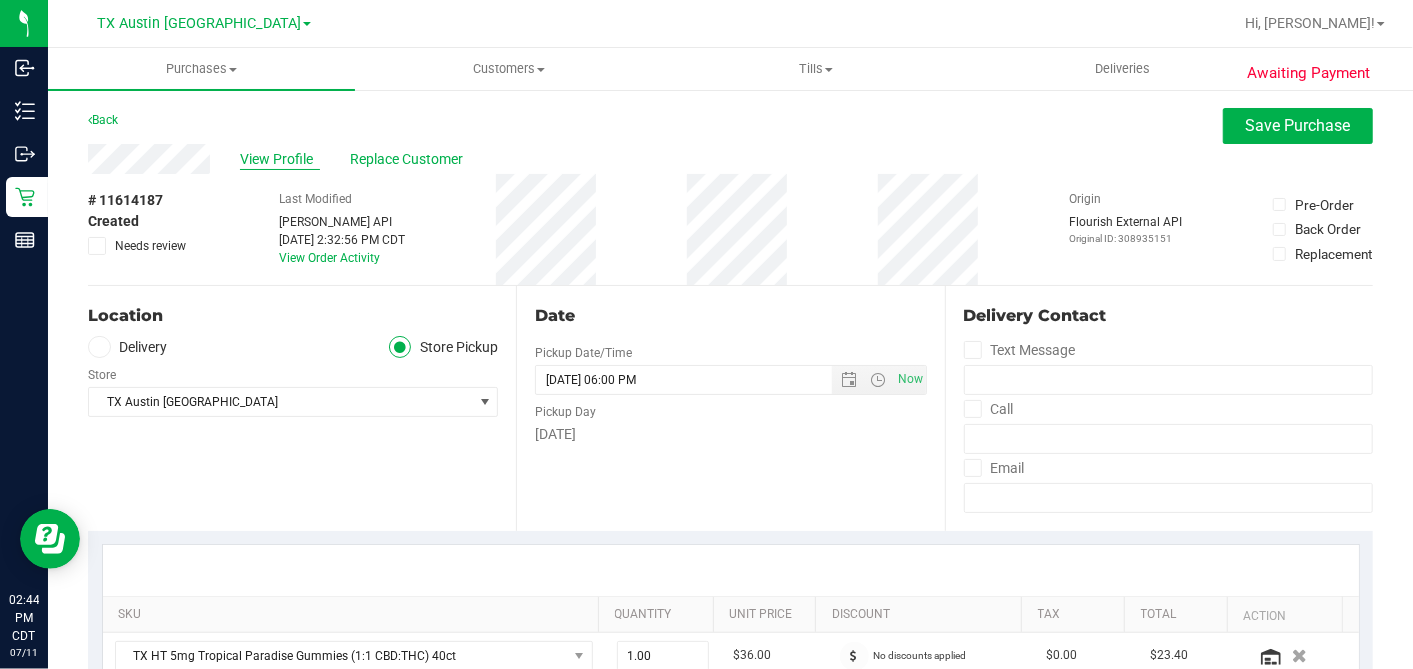 click on "View Profile" at bounding box center [280, 159] 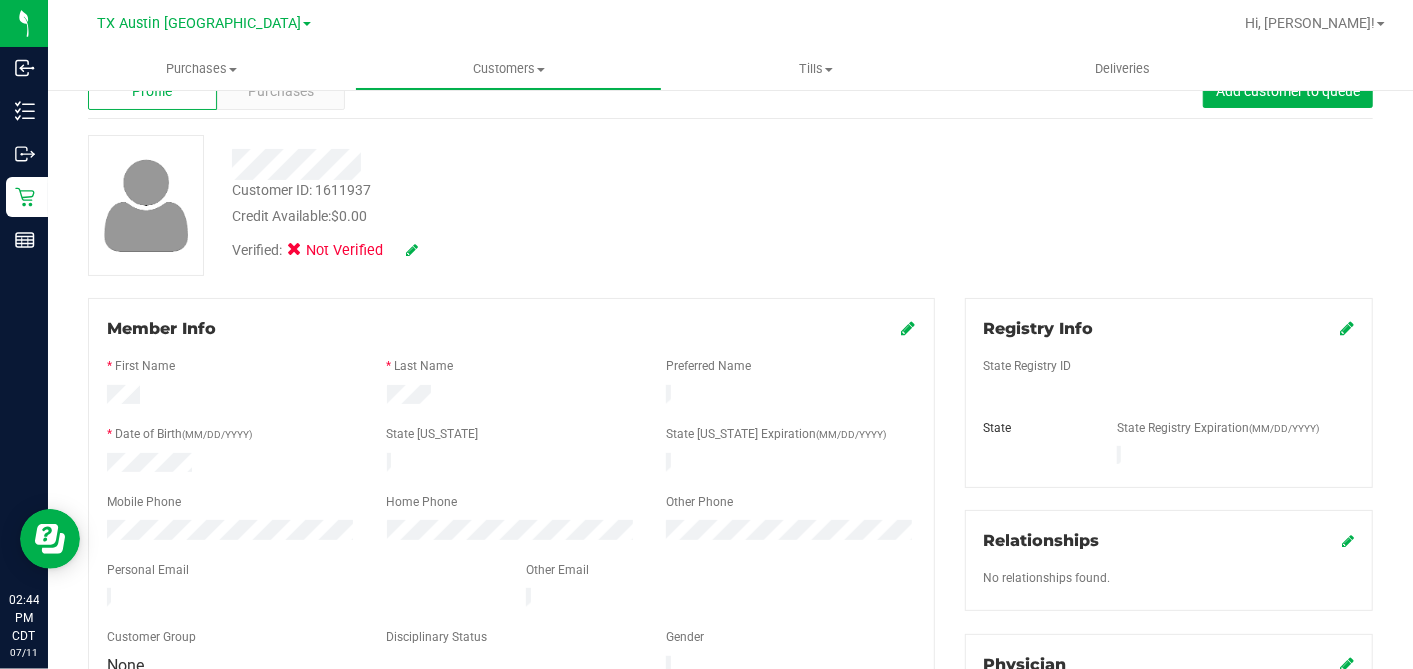 scroll, scrollTop: 111, scrollLeft: 0, axis: vertical 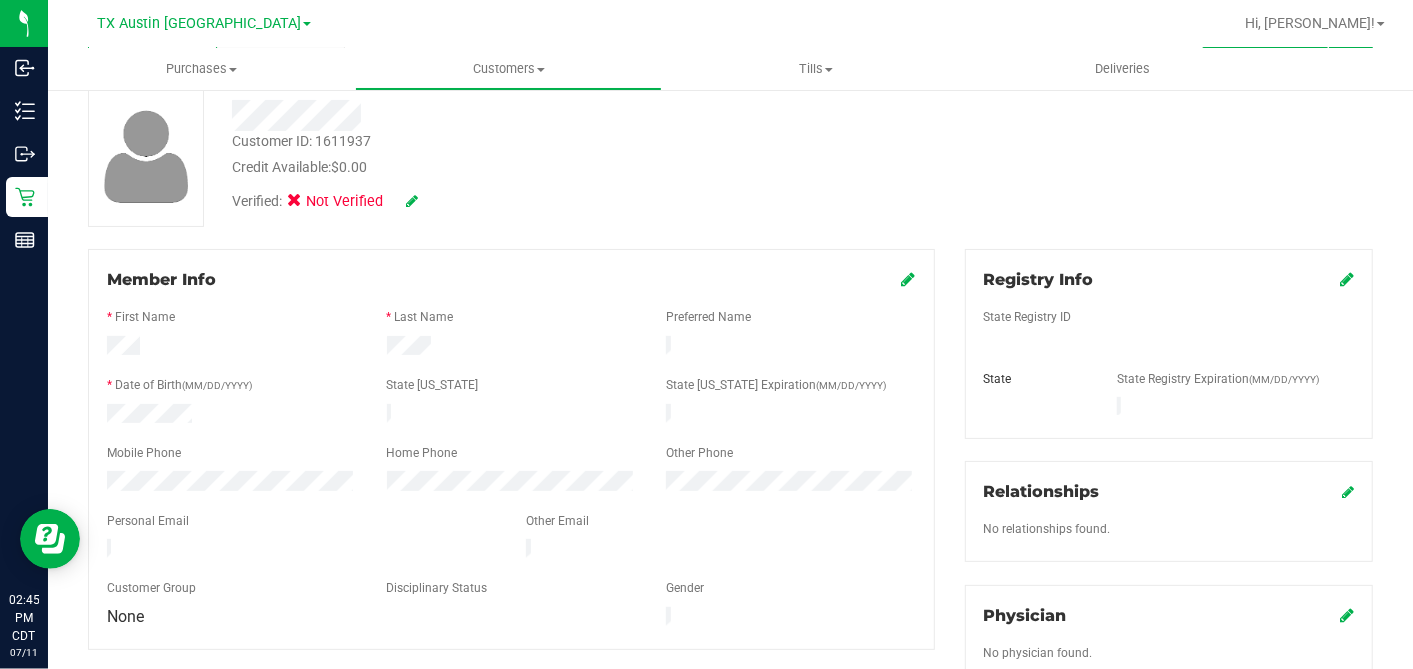 click at bounding box center (909, 279) 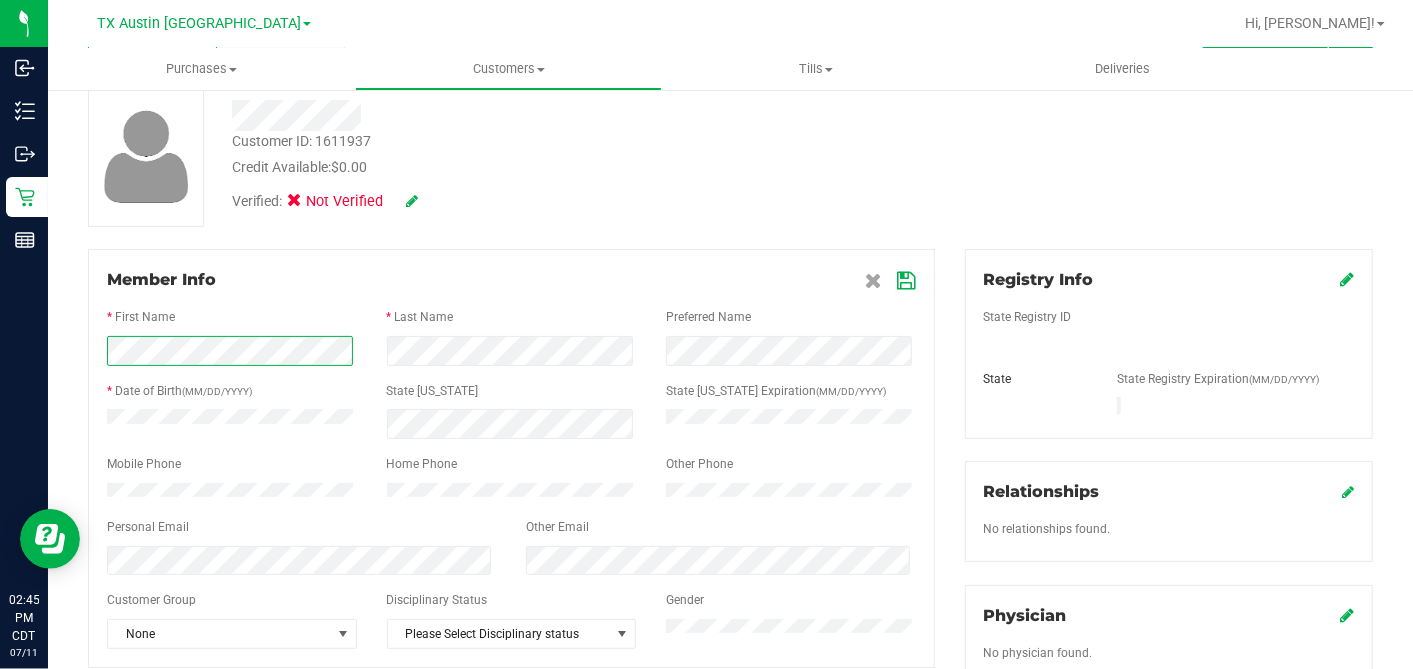 click on "Inbound Inventory Outbound Retail Reports 02:45 PM CDT 07/11/2025  07/11   TX Austin DC   Hi, Dane!
Purchases
Summary of purchases
Fulfillment
All purchases
Customers
All customers" at bounding box center (706, 334) 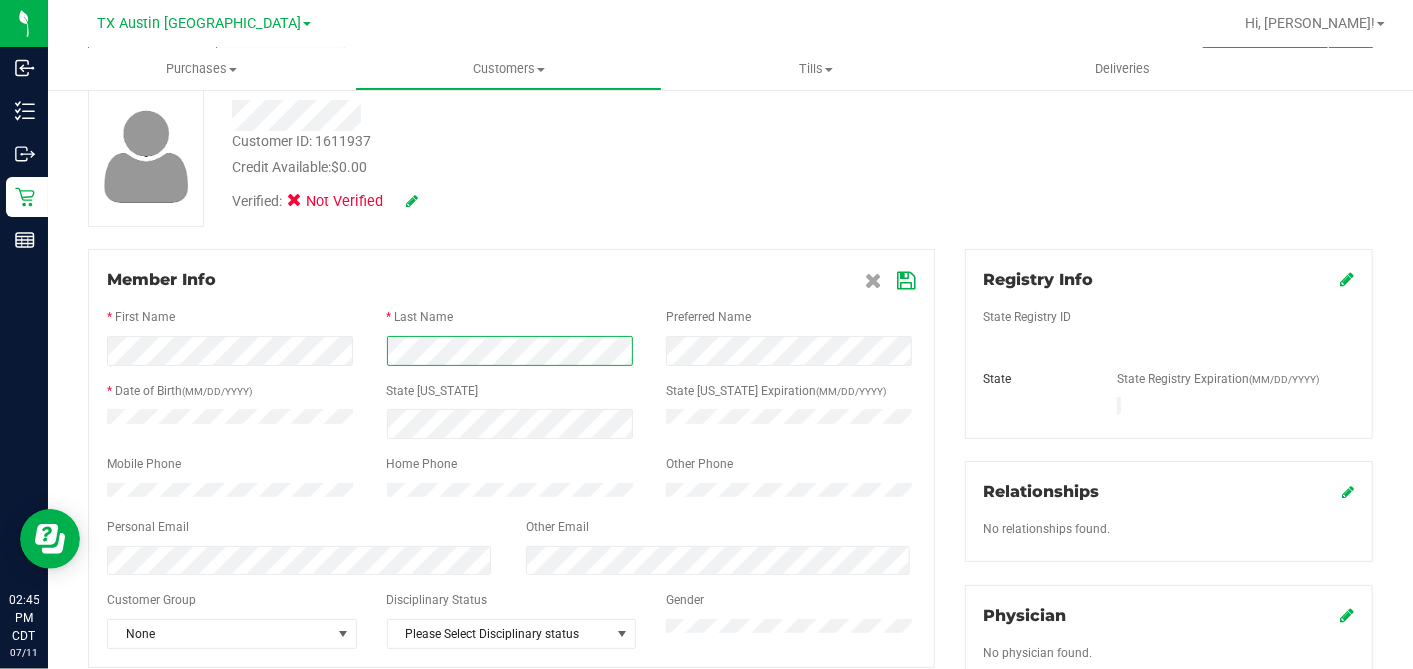 click at bounding box center [511, 351] 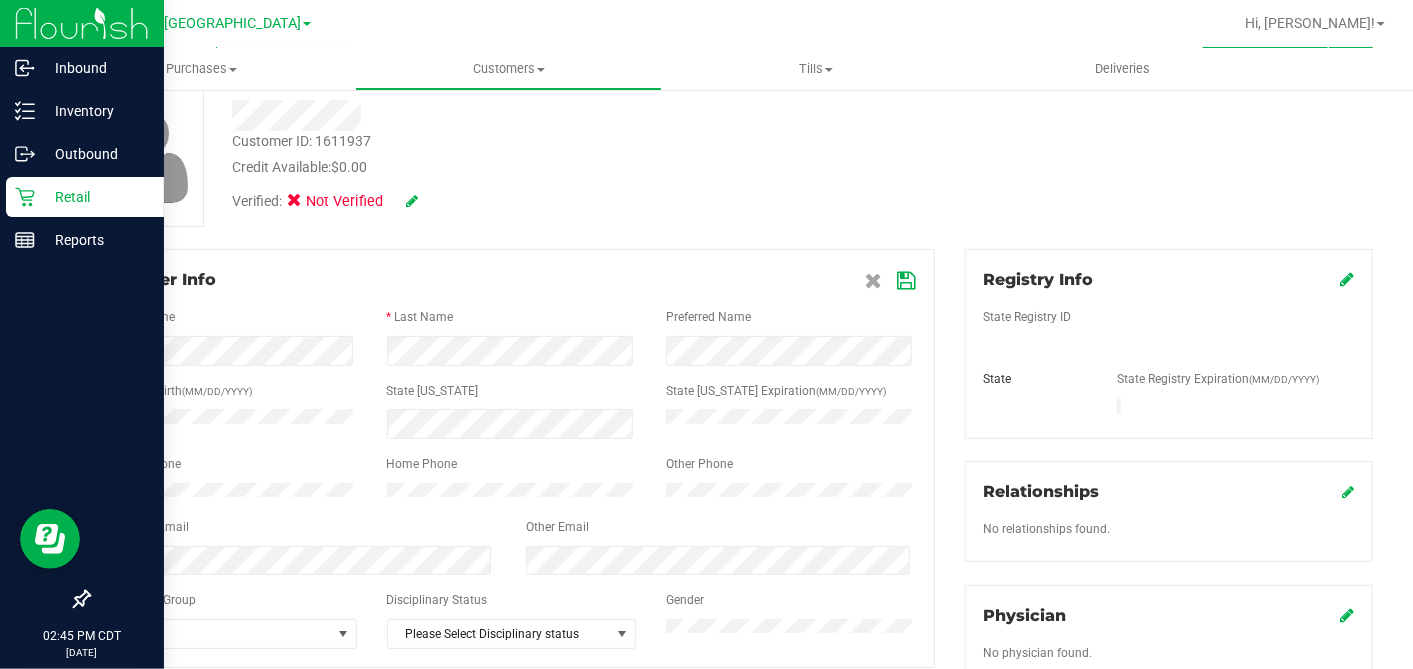click on "Inbound Inventory Outbound Retail Reports 02:45 PM CDT 07/11/2025  07/11   TX Austin DC   Hi, Dane!
Purchases
Summary of purchases
Fulfillment
All purchases
Customers
All customers" at bounding box center [706, 334] 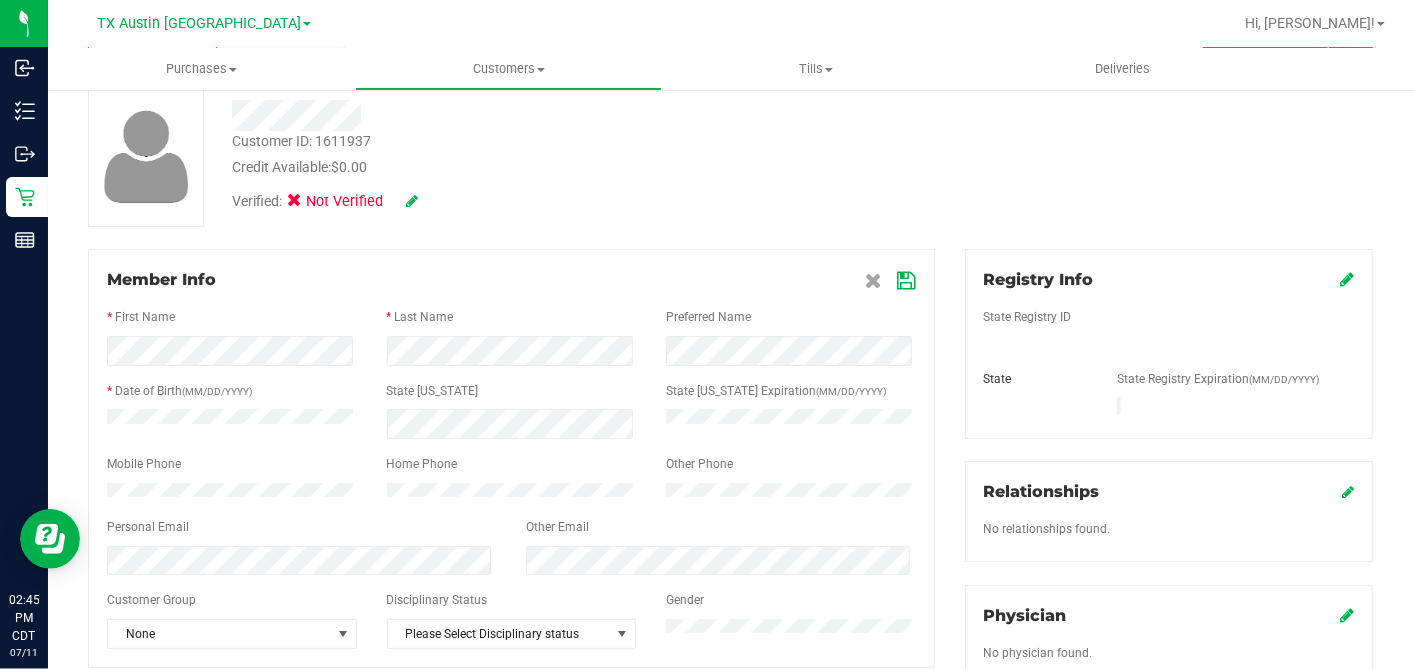 click on "State ID" at bounding box center [512, 393] 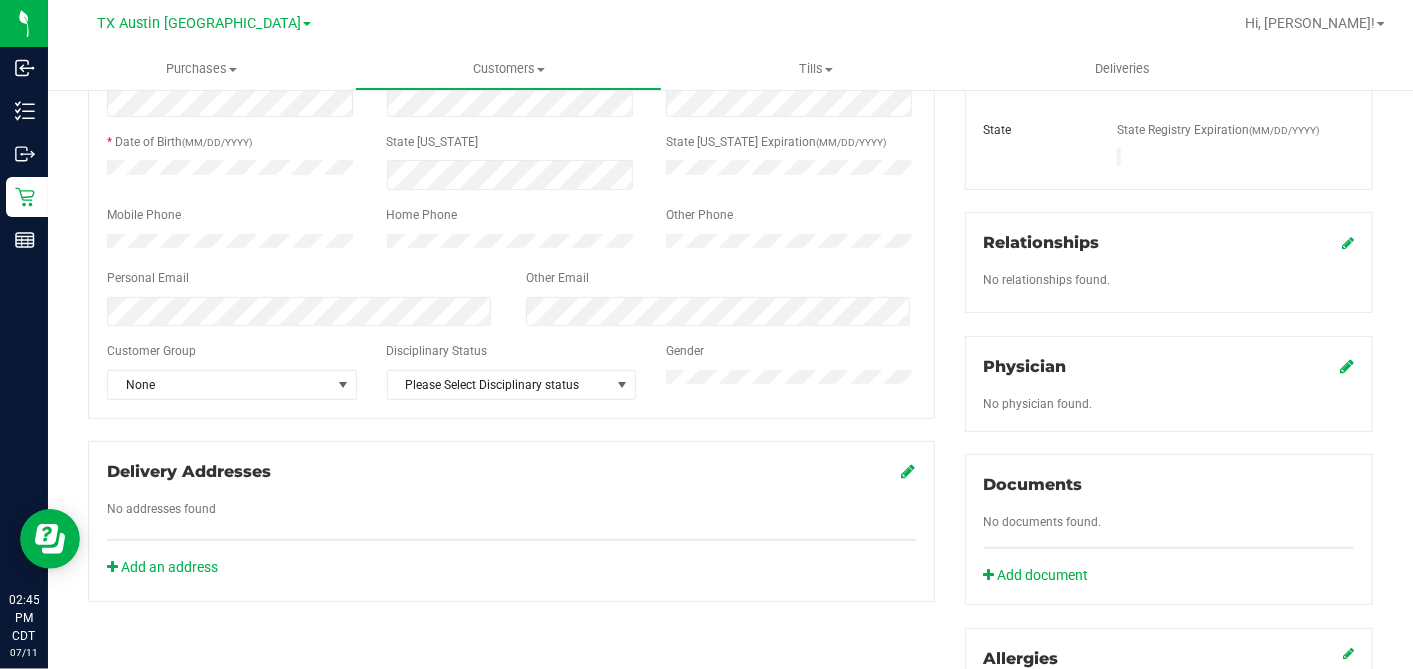 scroll, scrollTop: 555, scrollLeft: 0, axis: vertical 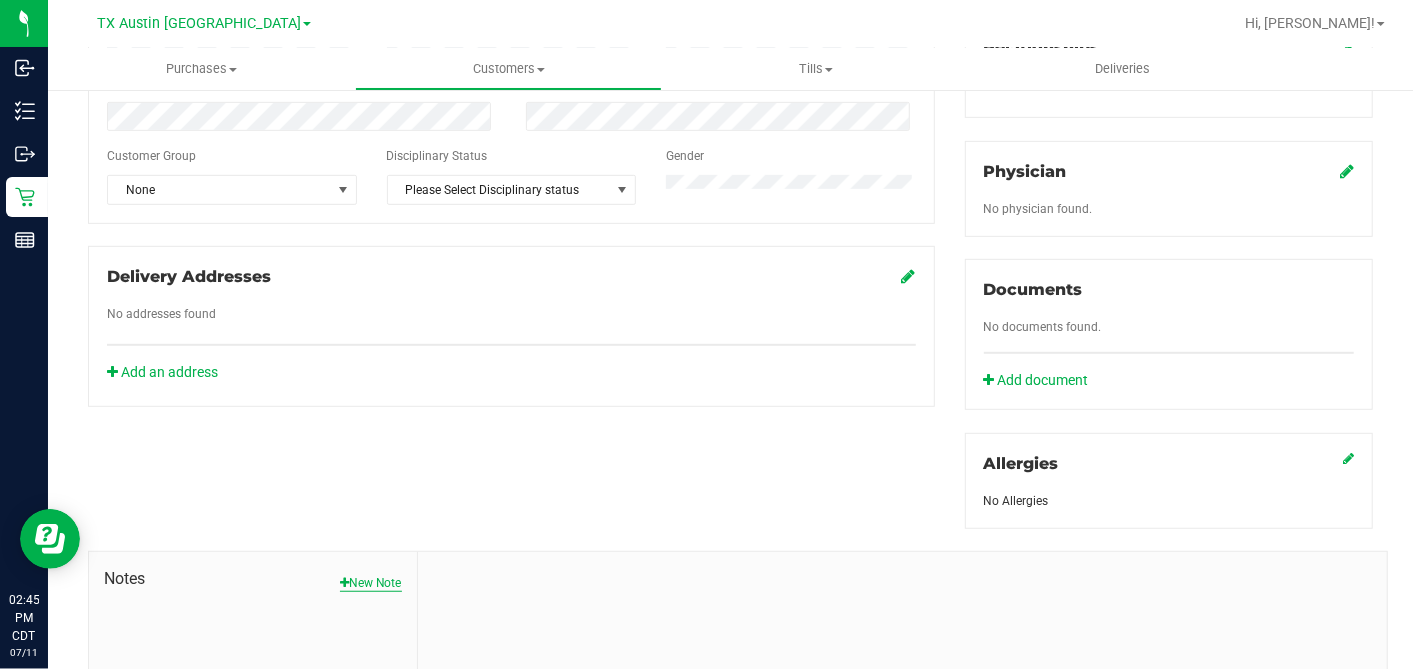 click on "New Note" at bounding box center (371, 583) 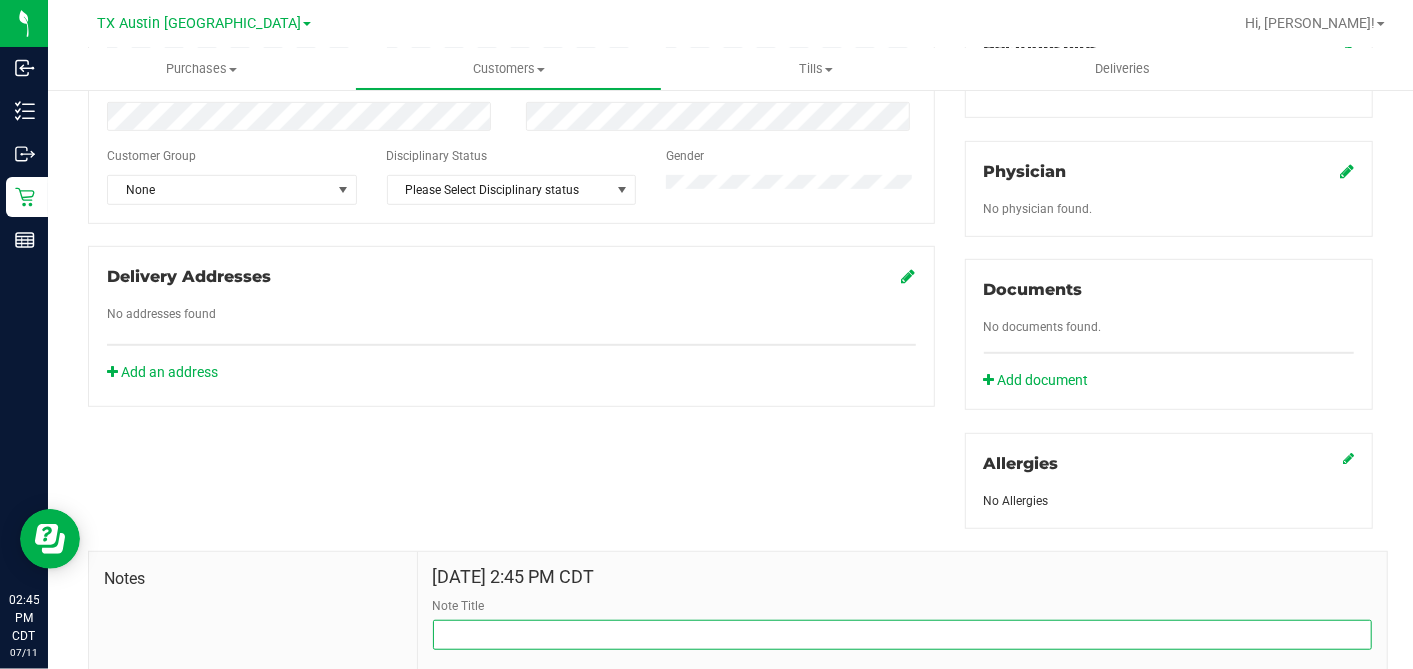 click on "Note Title" at bounding box center [902, 635] 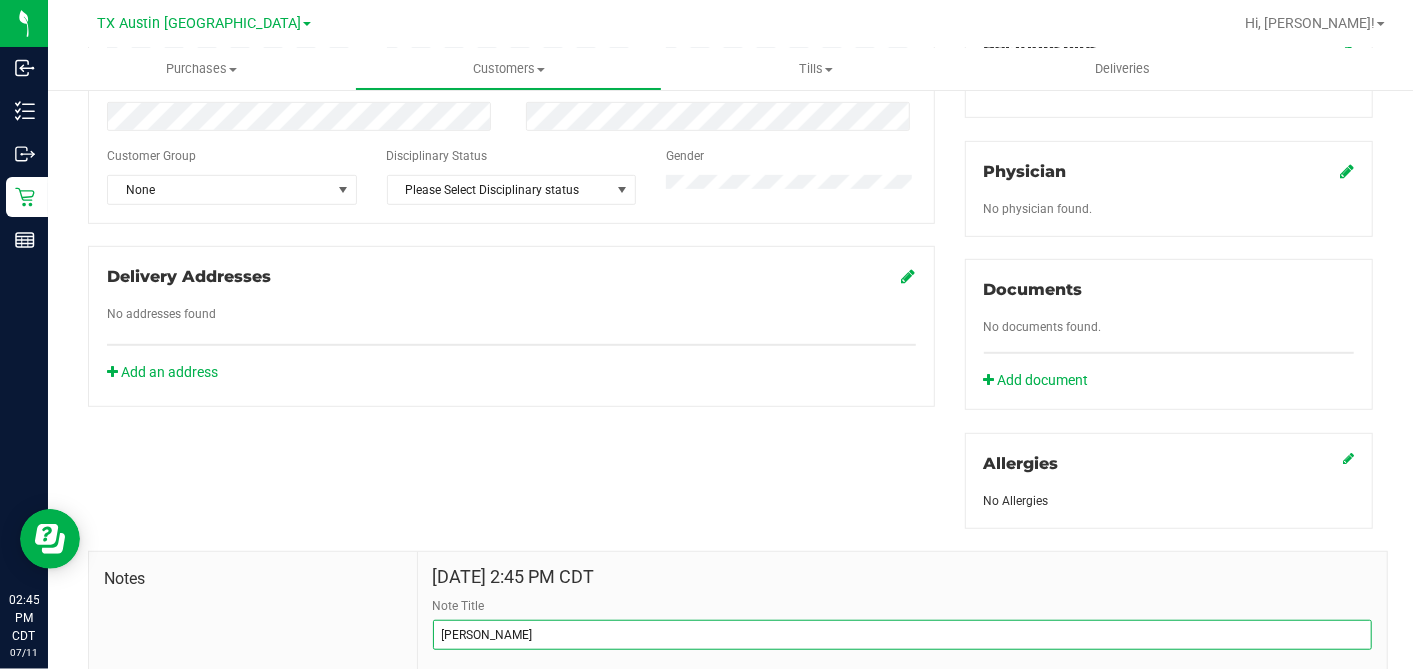 type on "CURT" 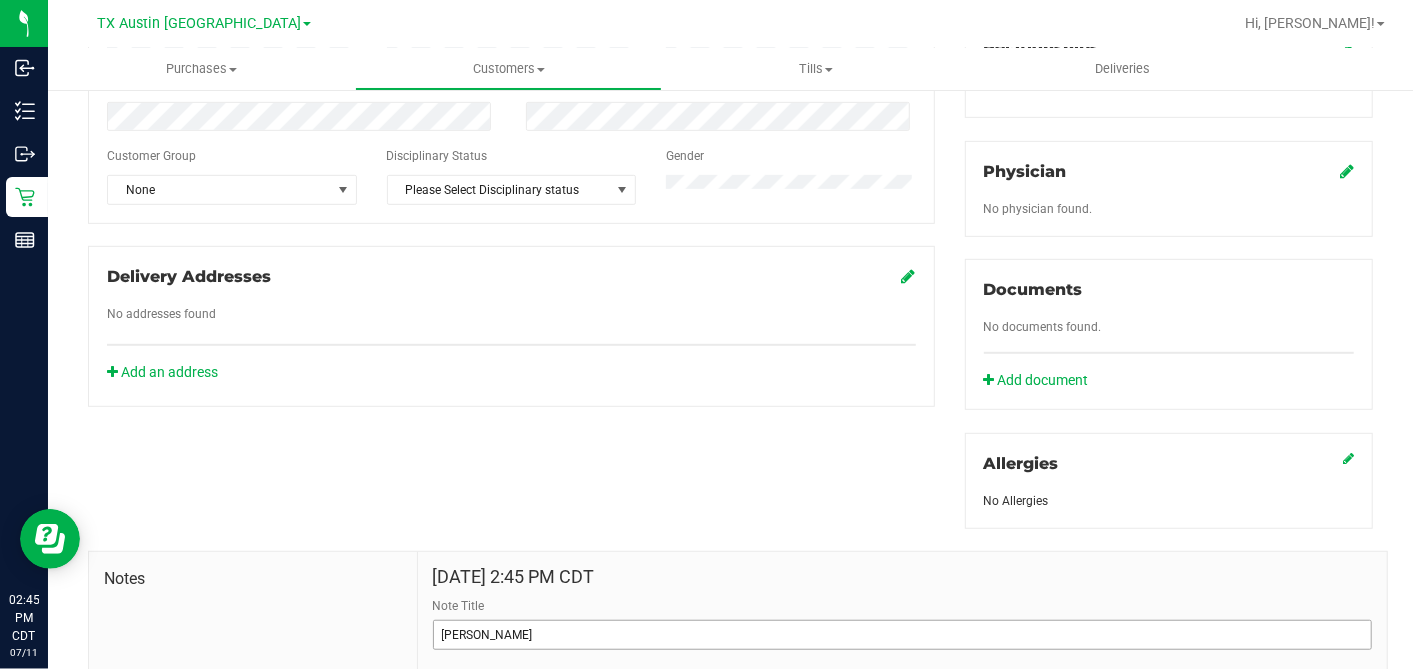 scroll, scrollTop: 757, scrollLeft: 0, axis: vertical 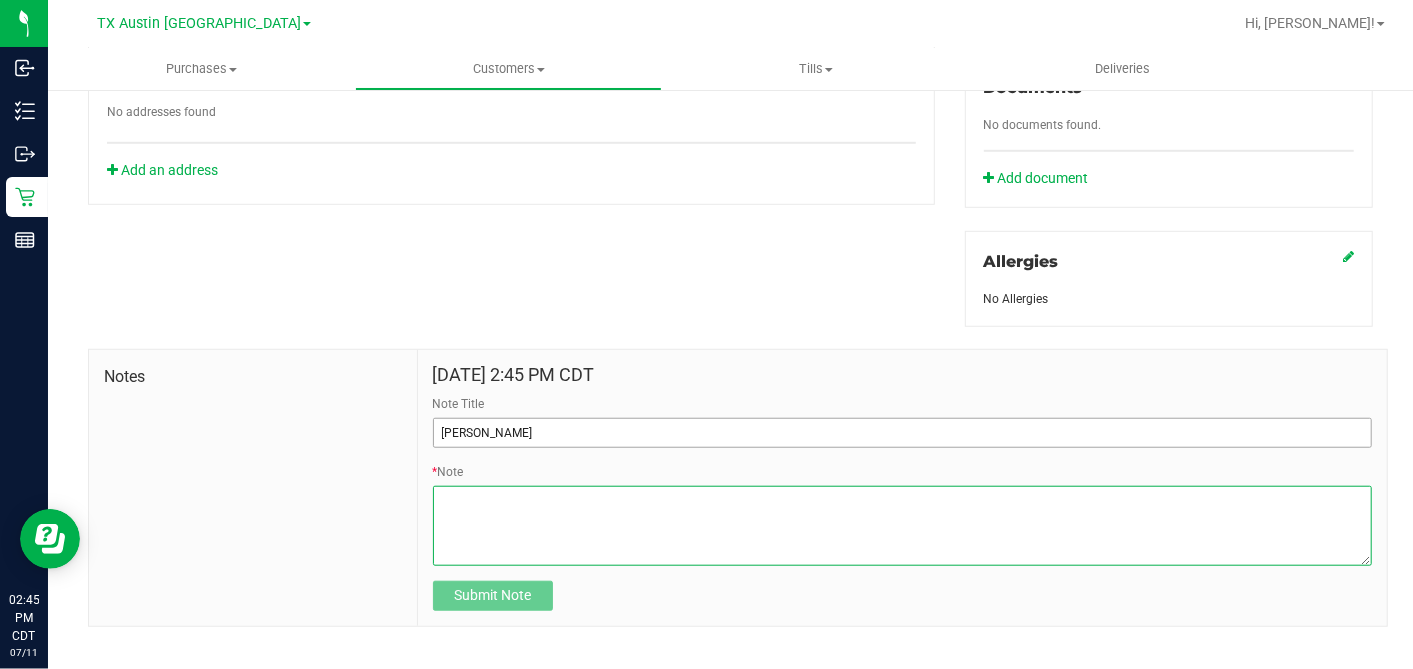 paste on "Patient Name:
Madyson Laine Dyson
Address:
1055 S Oklahoma Dr Apt 2413
Celina , TX, 75009
Phone Number:
(214) 934-6522
DOB:
03/01/2012
SSN Last 5:
74842
Guardian Name:
Lacy Louise Dyson
SSN Last 5:
54141" 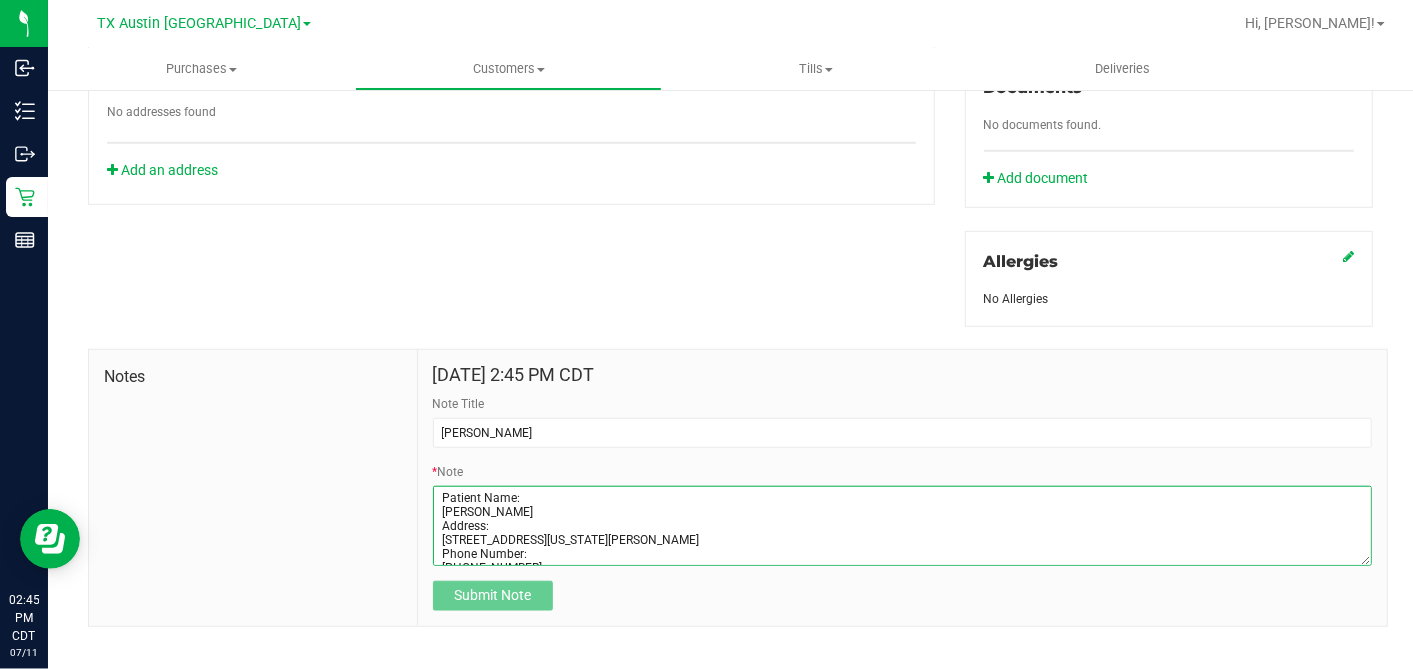scroll, scrollTop: 137, scrollLeft: 0, axis: vertical 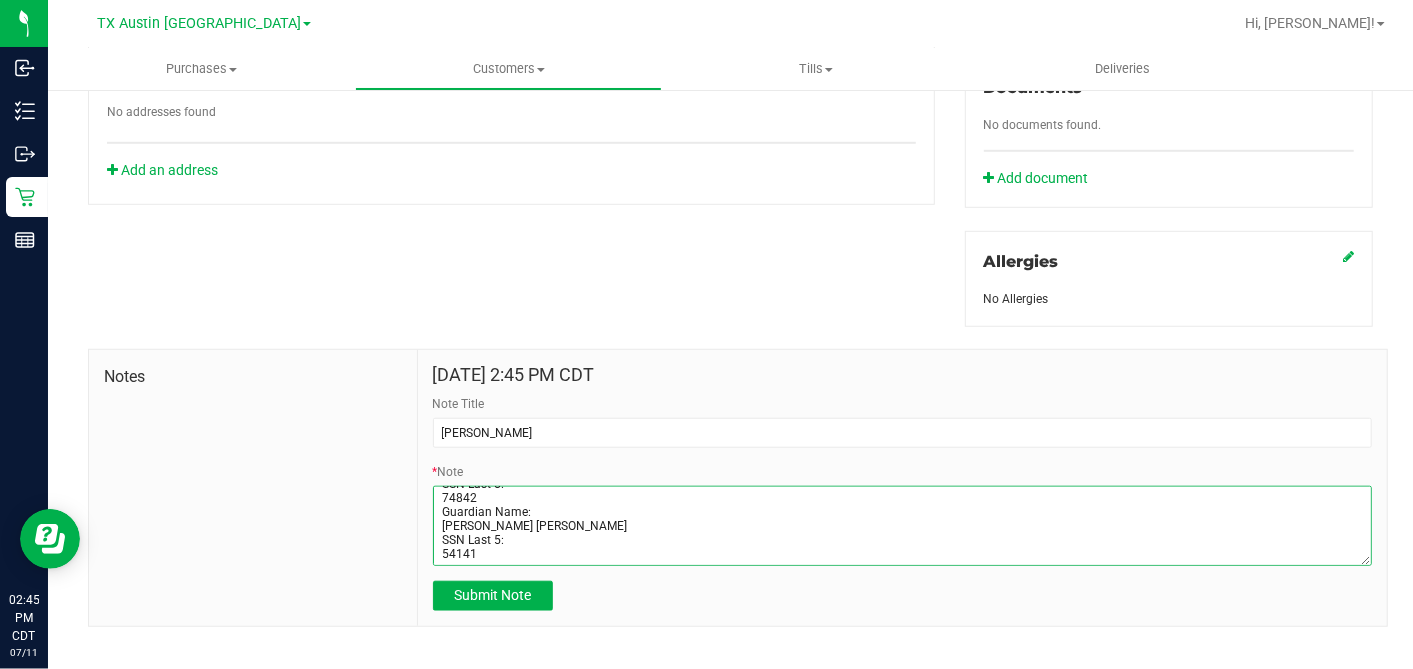 type on "Patient Name:
Madyson Laine Dyson
Address:
1055 S Oklahoma Dr Apt 2413
Celina , TX, 75009
Phone Number:
(214) 934-6522
DOB:
03/01/2012
SSN Last 5:
74842
Guardian Name:
Lacy Louise Dyson
SSN Last 5:
54141" 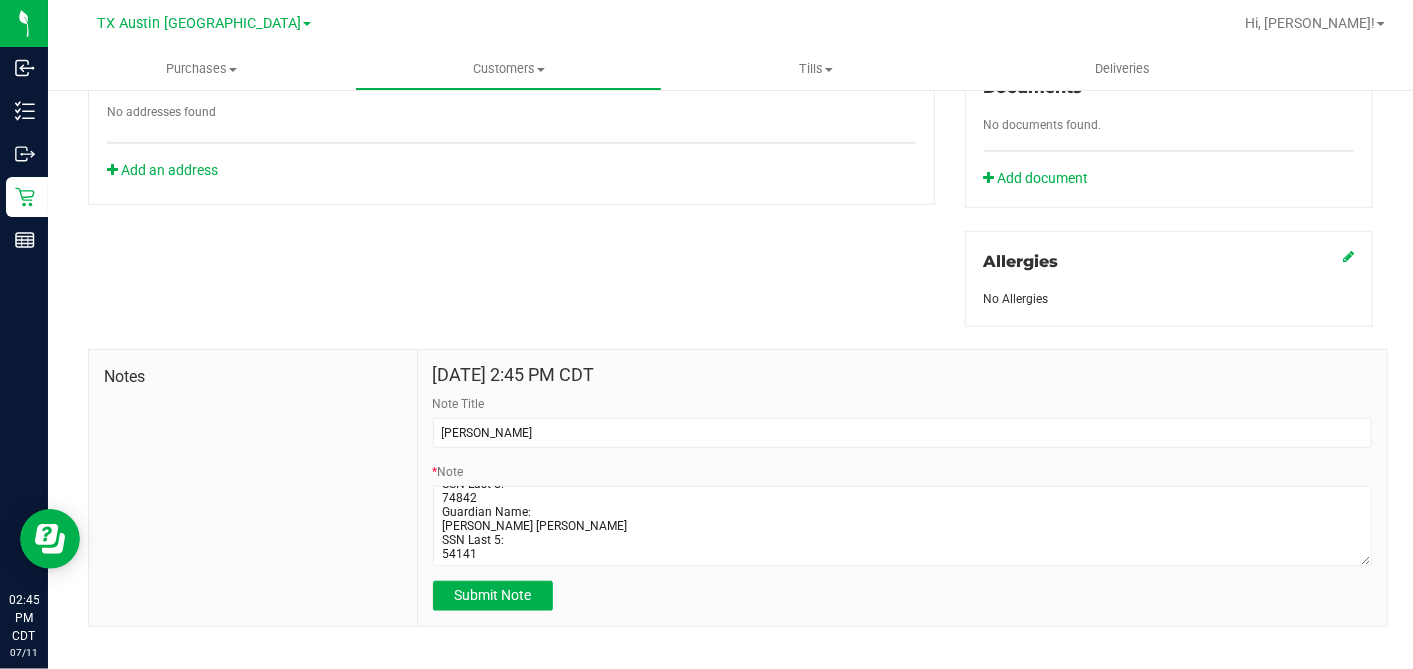 click on "Jul 11, 2025 2:45 PM CDT
Note Title
CURT
*
Note
Submit Note" at bounding box center (902, 488) 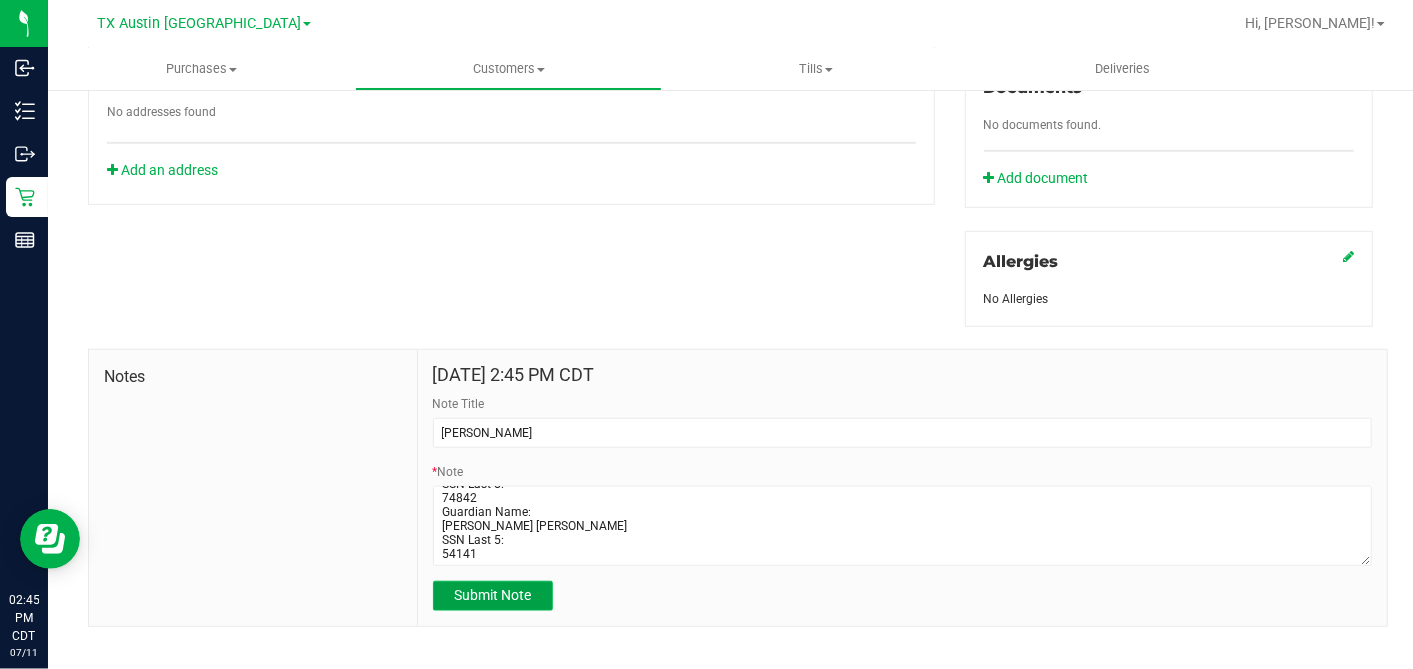 click on "Submit Note" at bounding box center (493, 596) 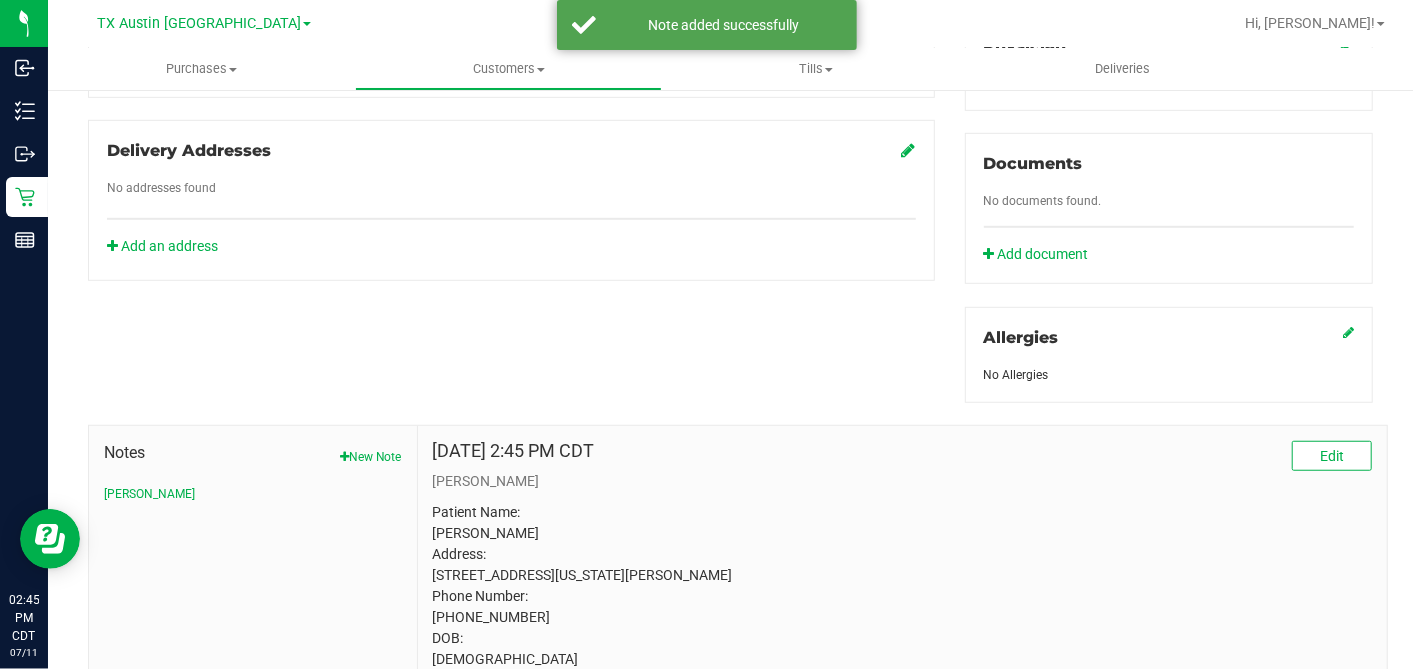scroll, scrollTop: 646, scrollLeft: 0, axis: vertical 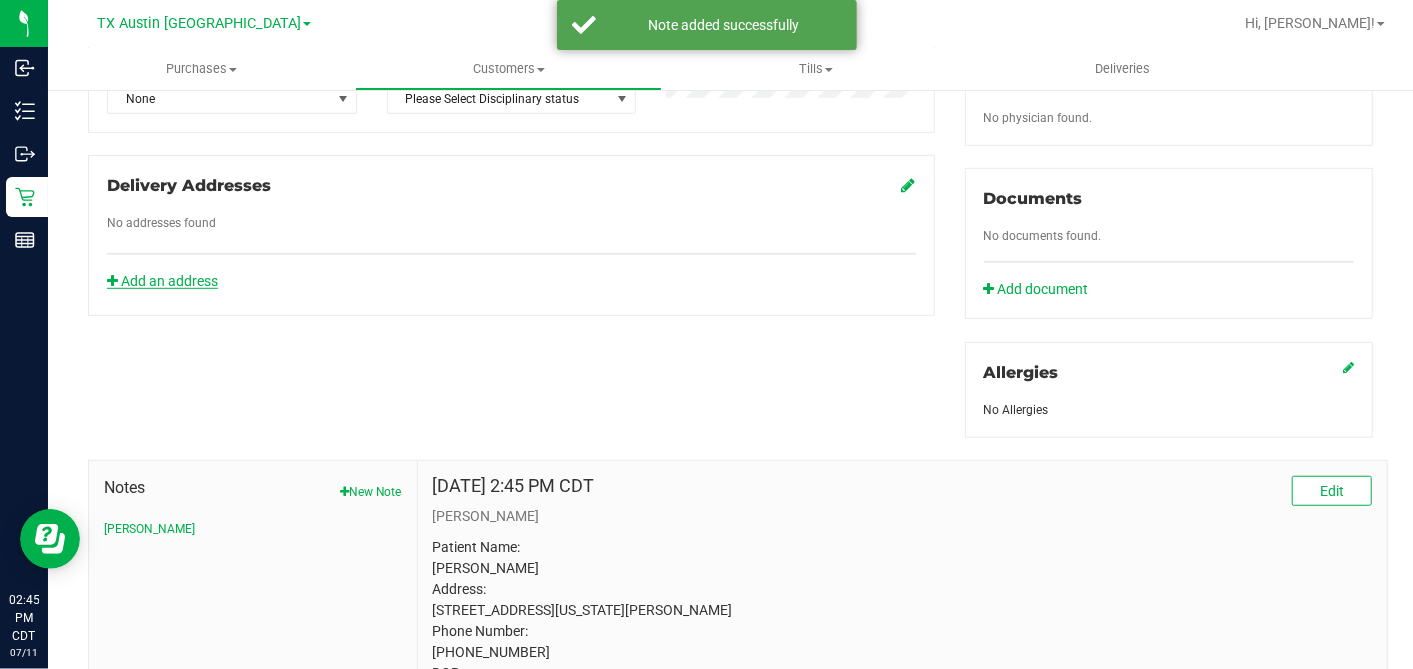 click on "Add an address" 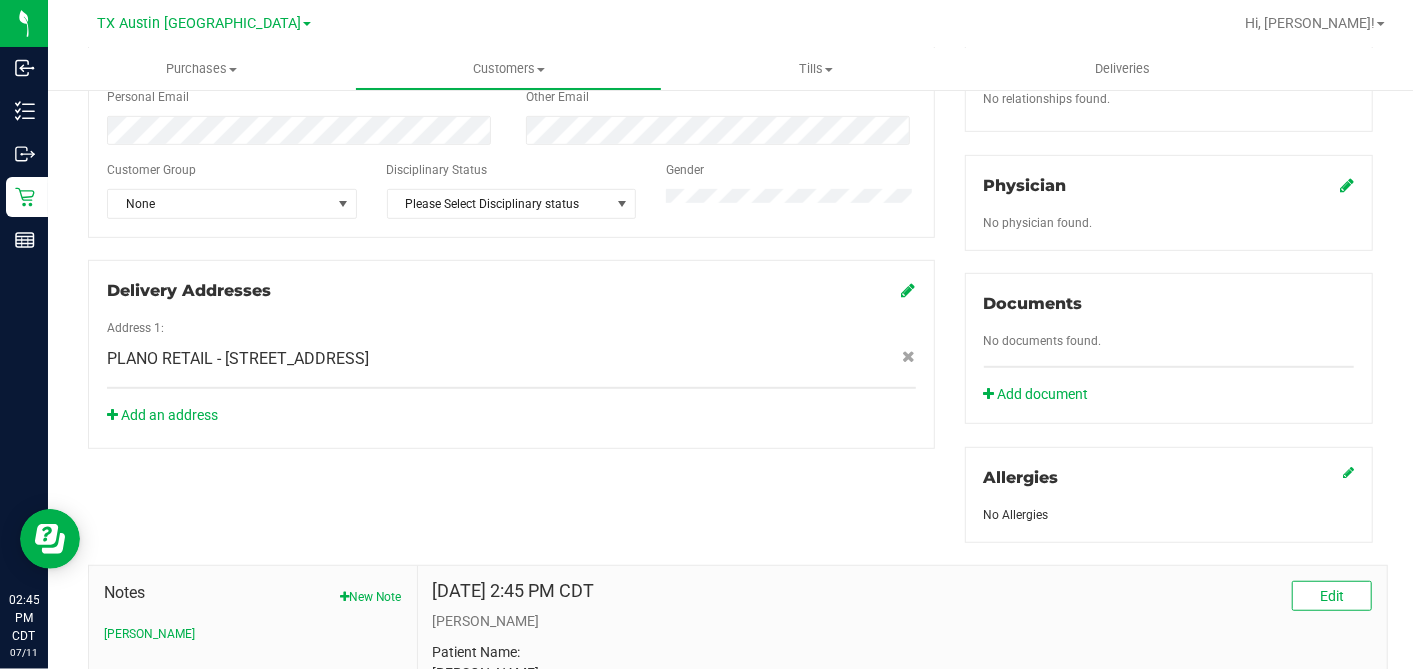 scroll, scrollTop: 424, scrollLeft: 0, axis: vertical 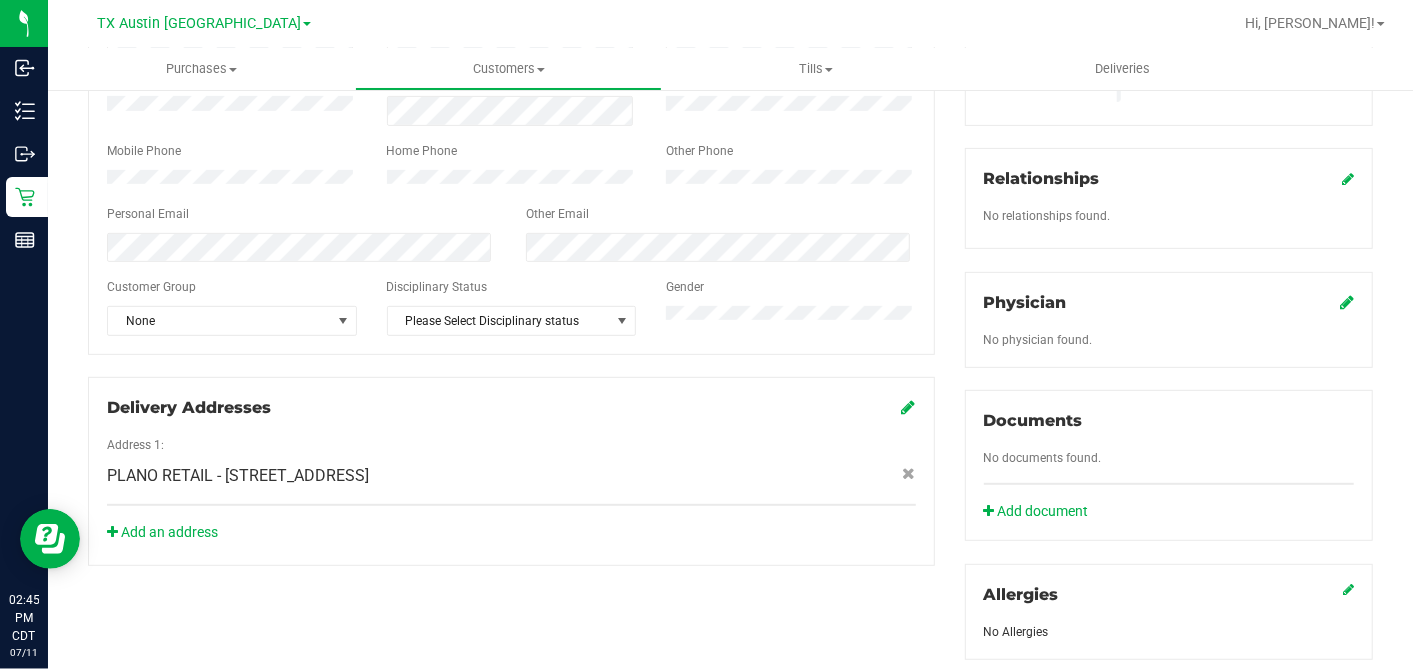 click 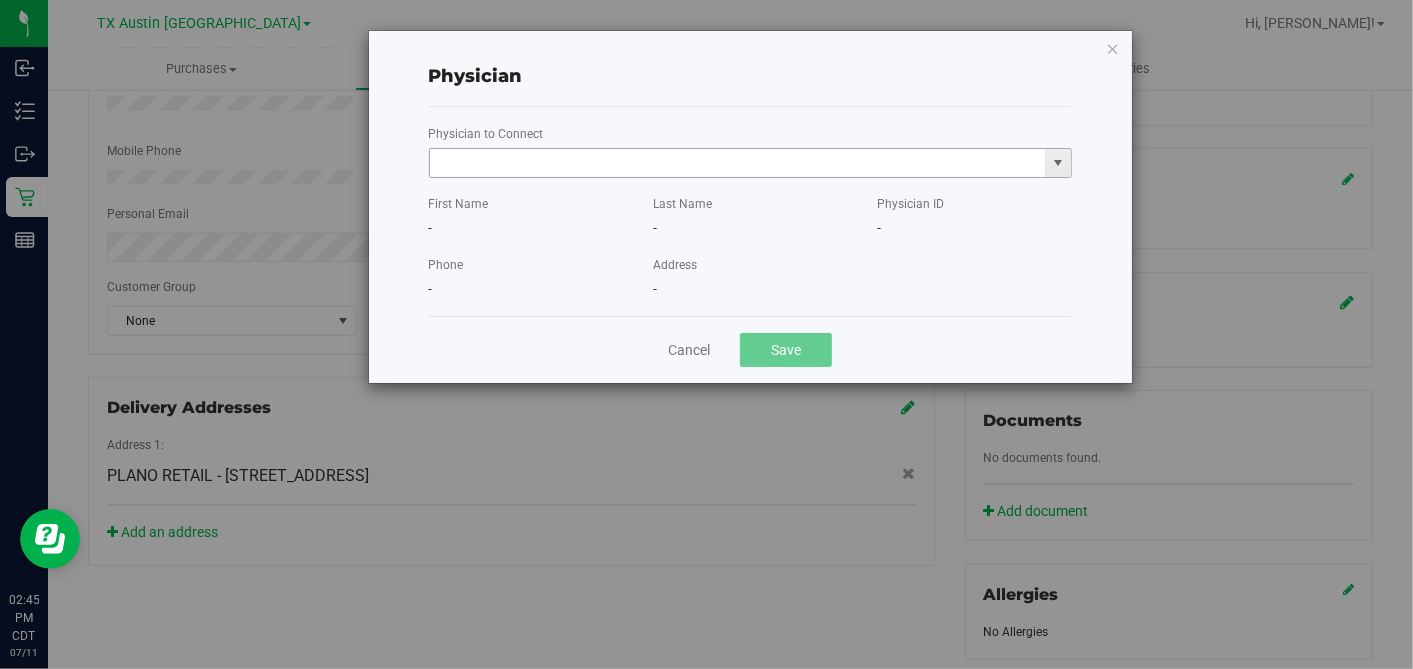 click at bounding box center [738, 163] 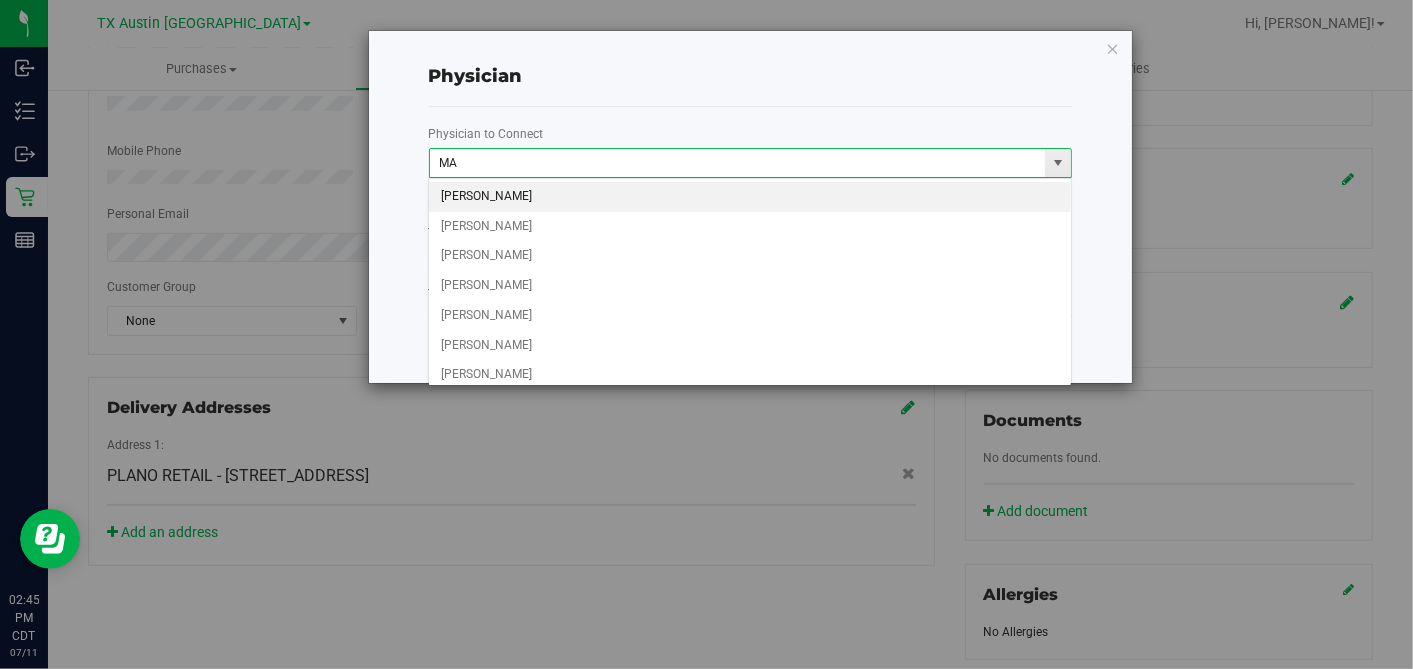 type on "M" 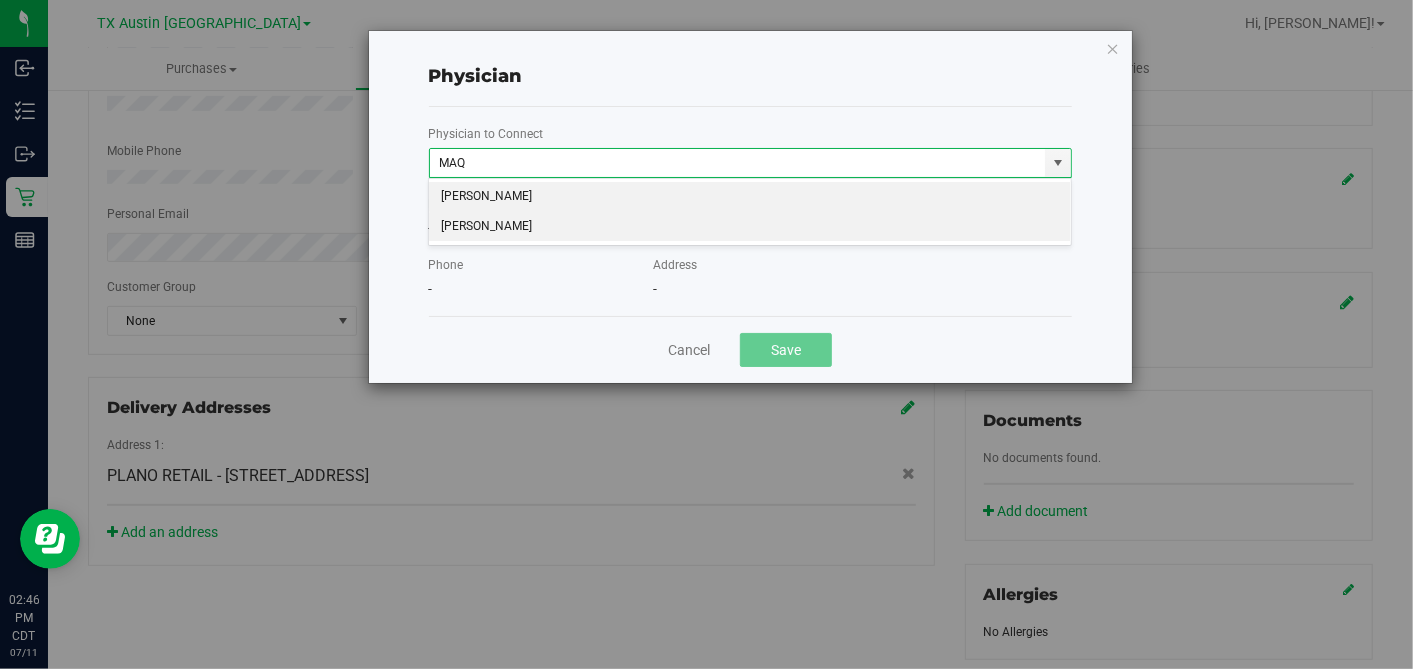 click on "Mohsin Maqbool" at bounding box center [750, 227] 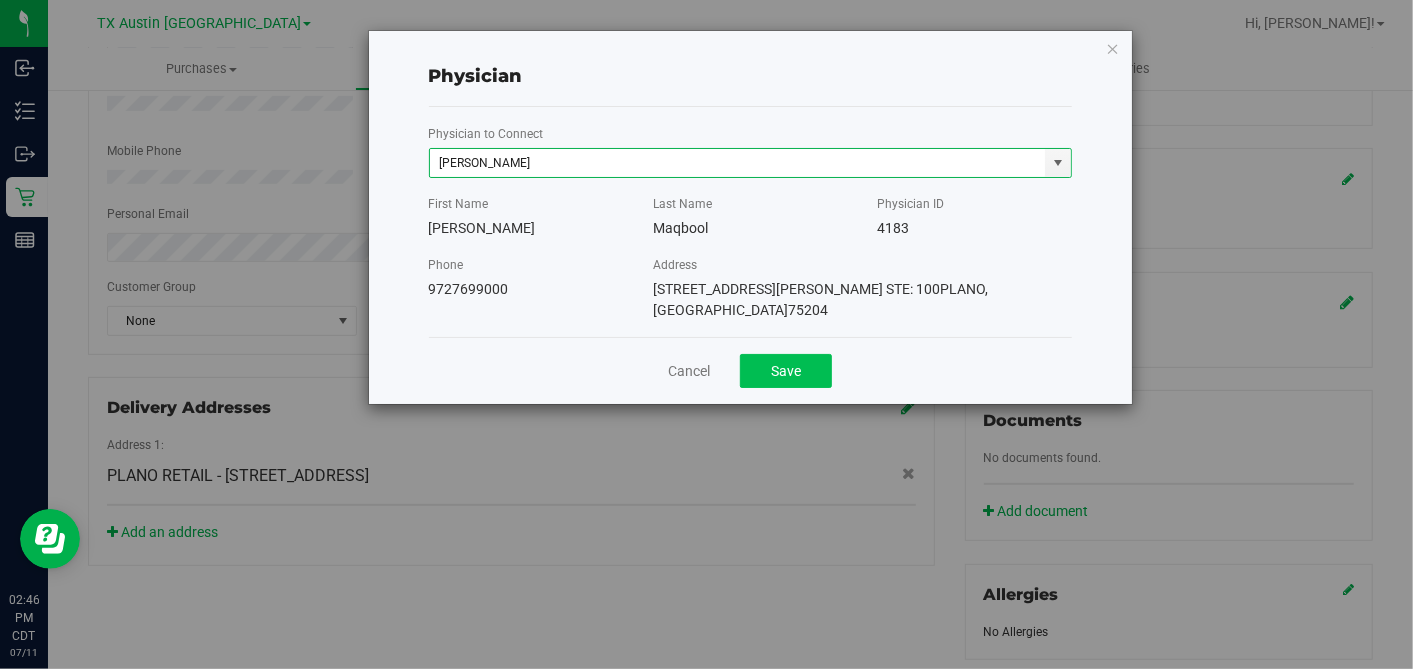 type on "Mohsin Maqbool" 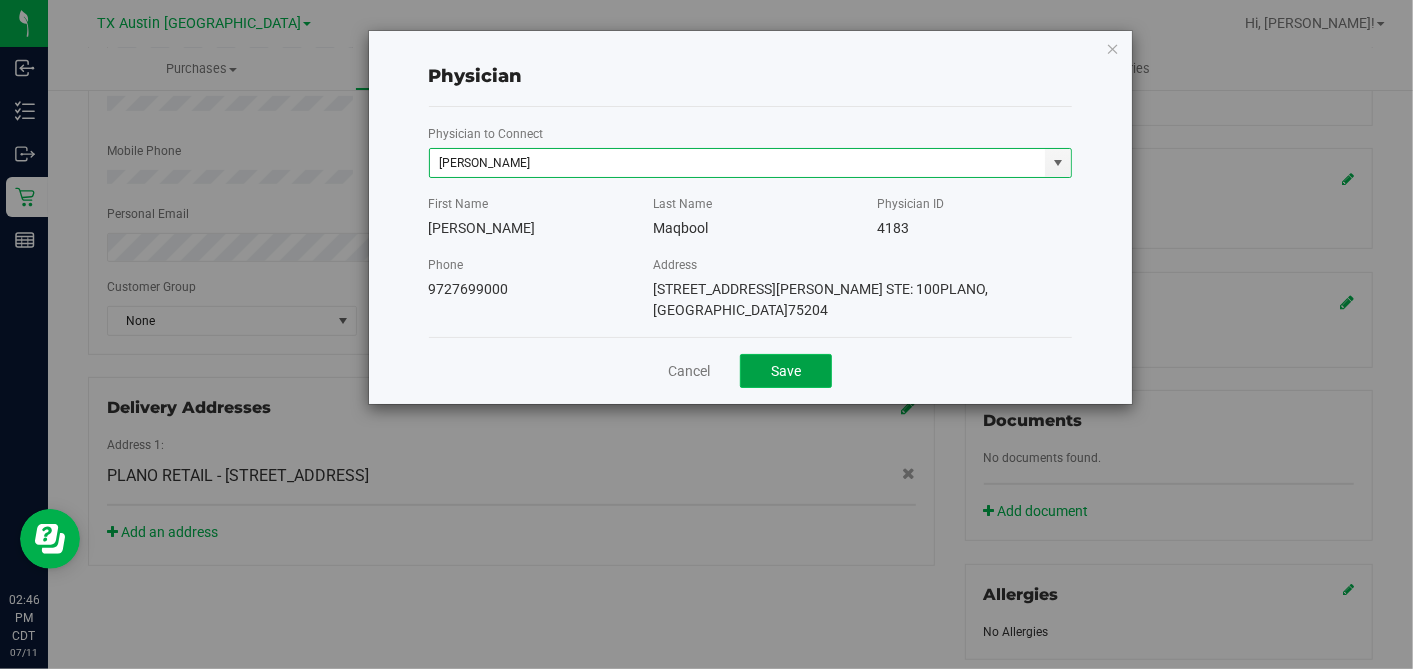 click on "Save" at bounding box center [786, 371] 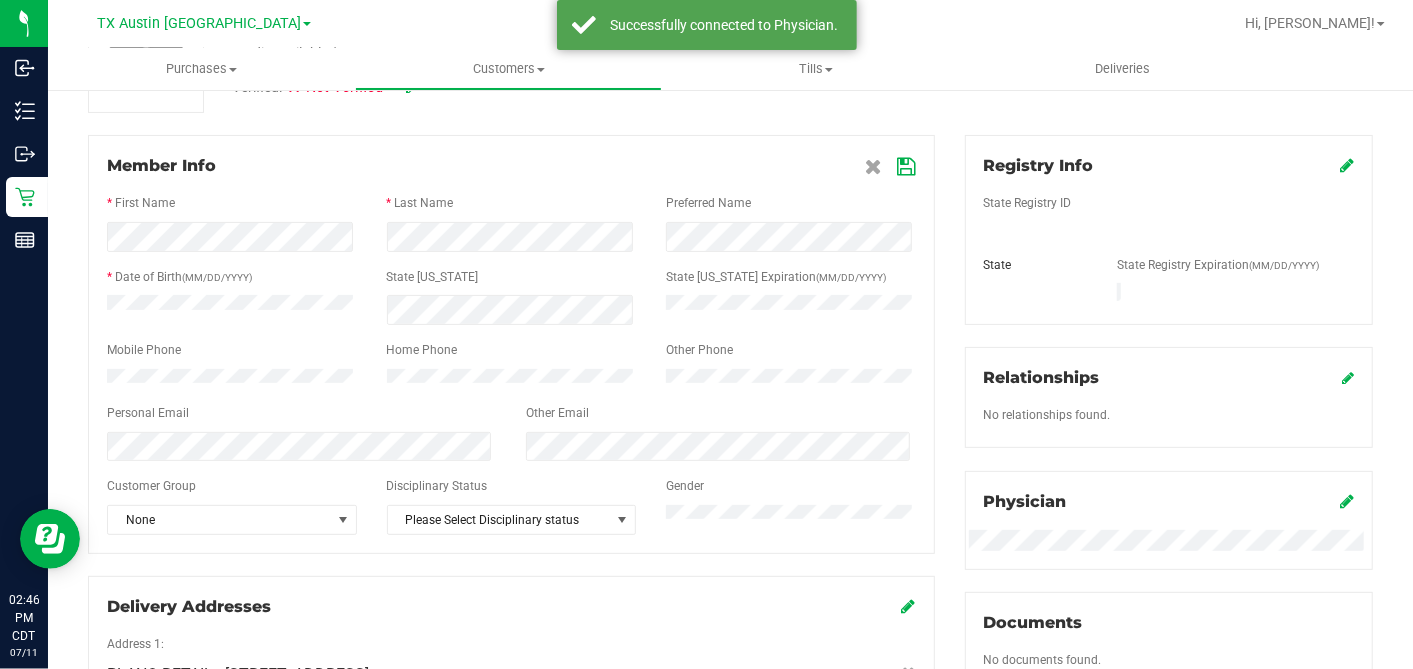 scroll, scrollTop: 91, scrollLeft: 0, axis: vertical 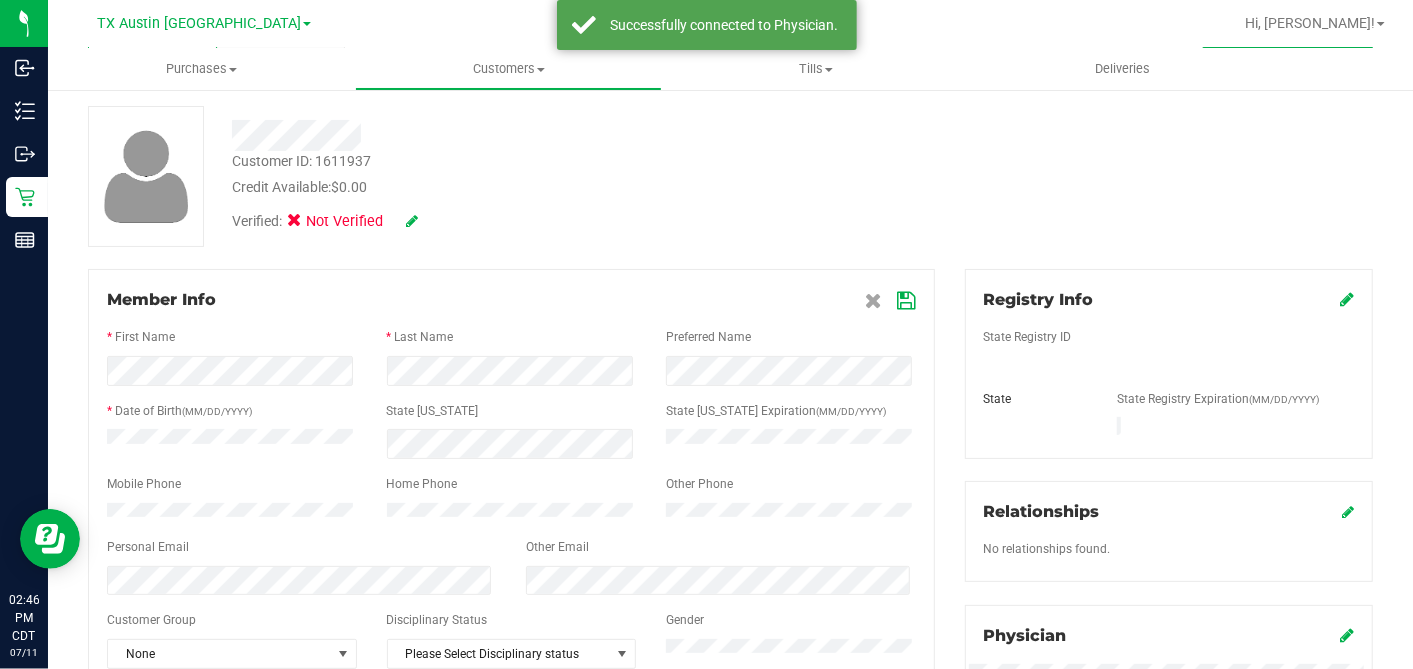click at bounding box center (1347, 299) 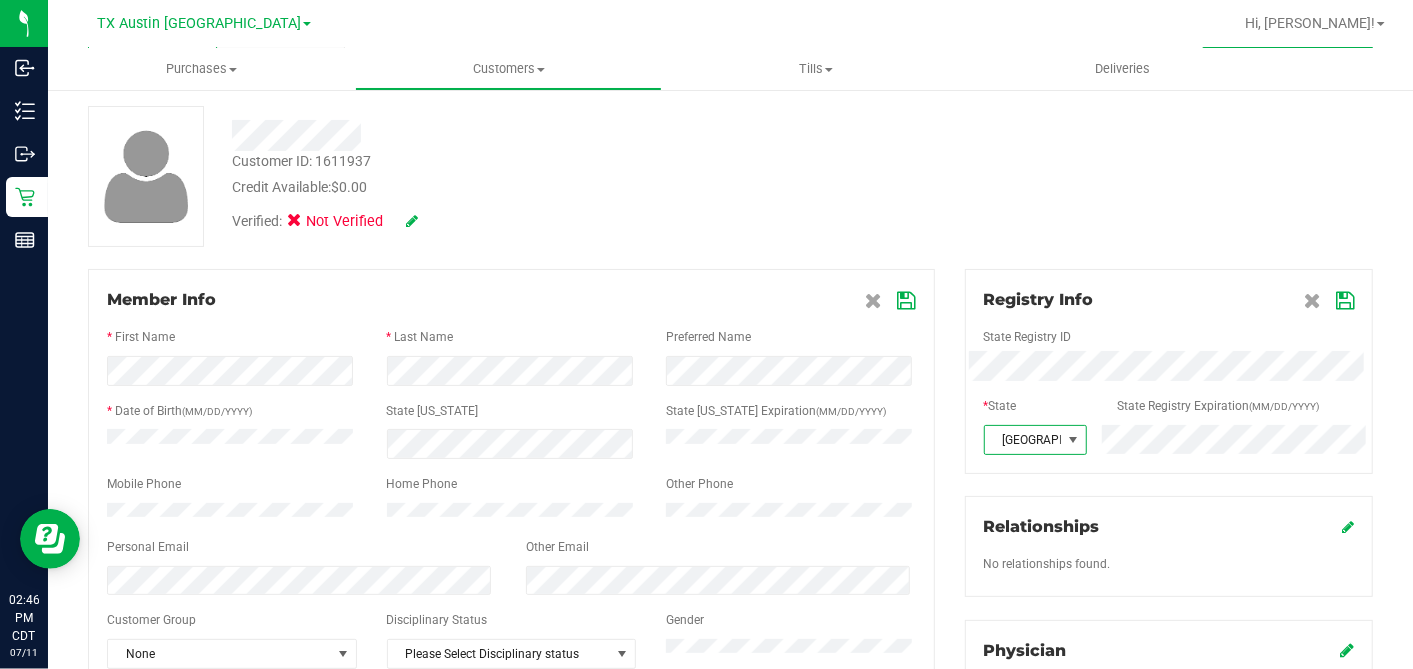 click at bounding box center (1345, 301) 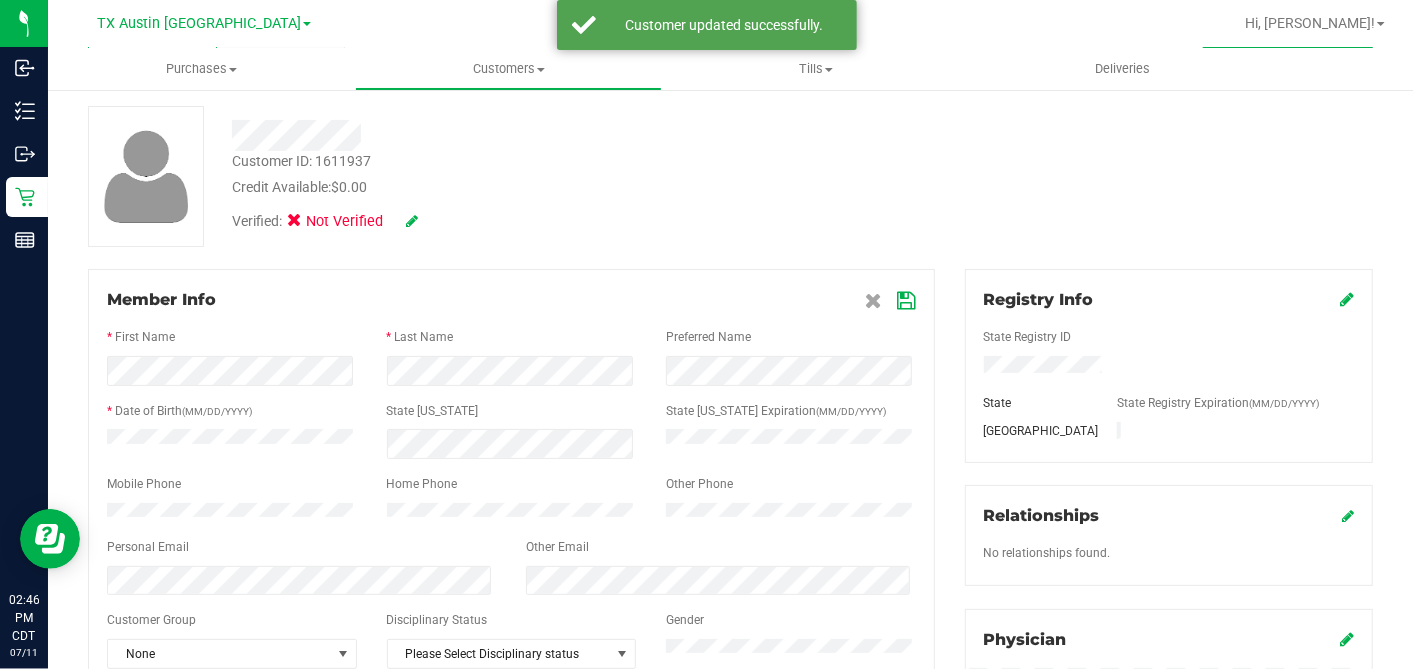 click on "Verified:
Not Verified" at bounding box center [325, 222] 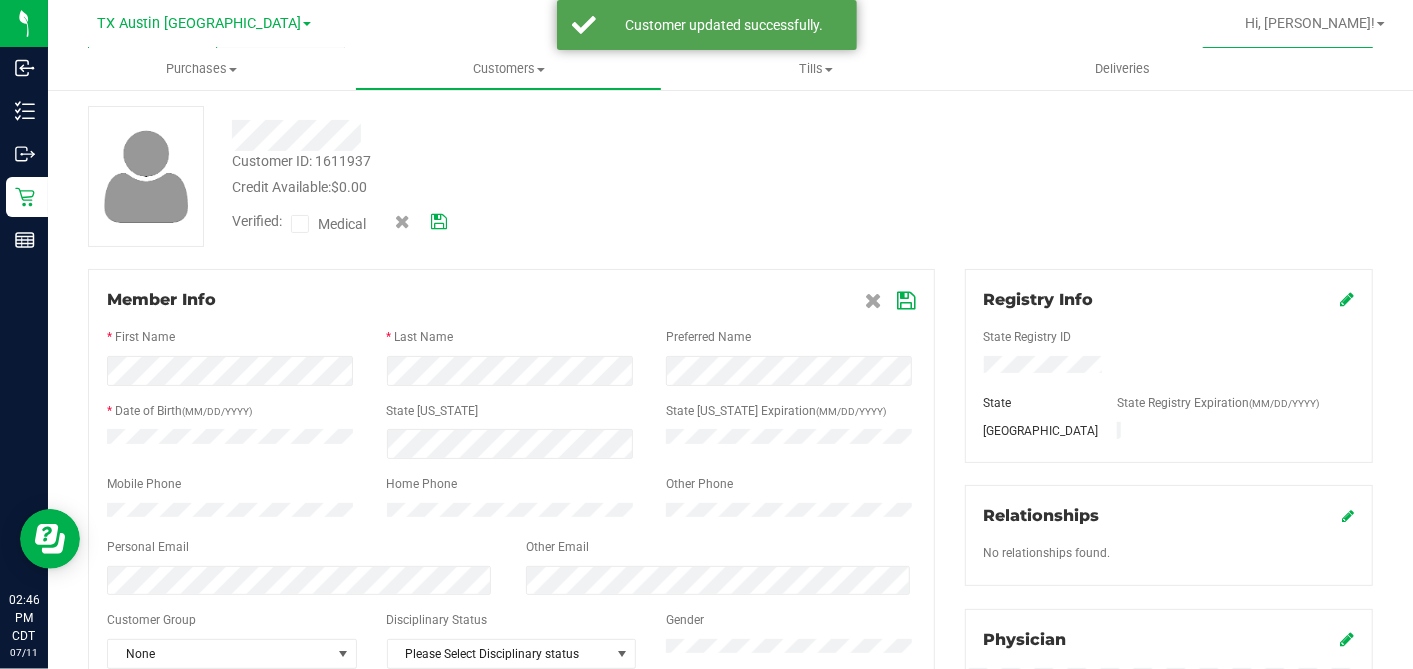 drag, startPoint x: 307, startPoint y: 218, endPoint x: 322, endPoint y: 217, distance: 15.033297 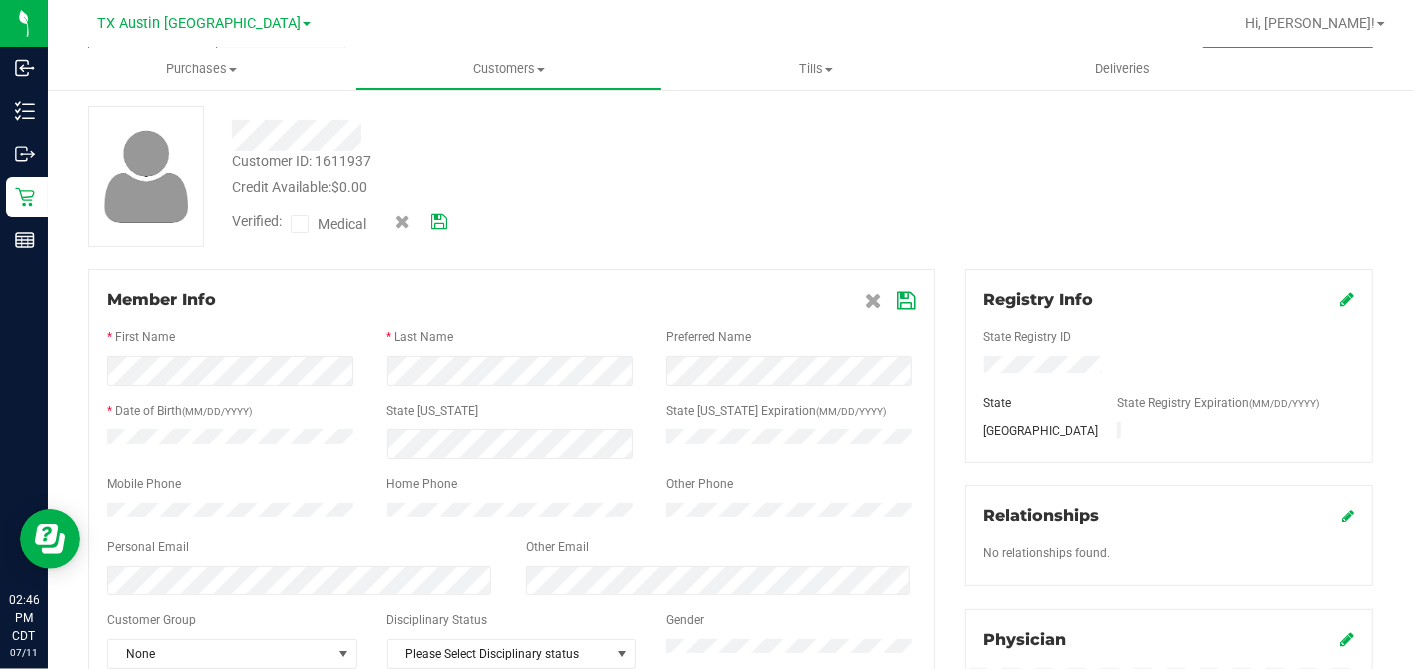 click at bounding box center [300, 224] 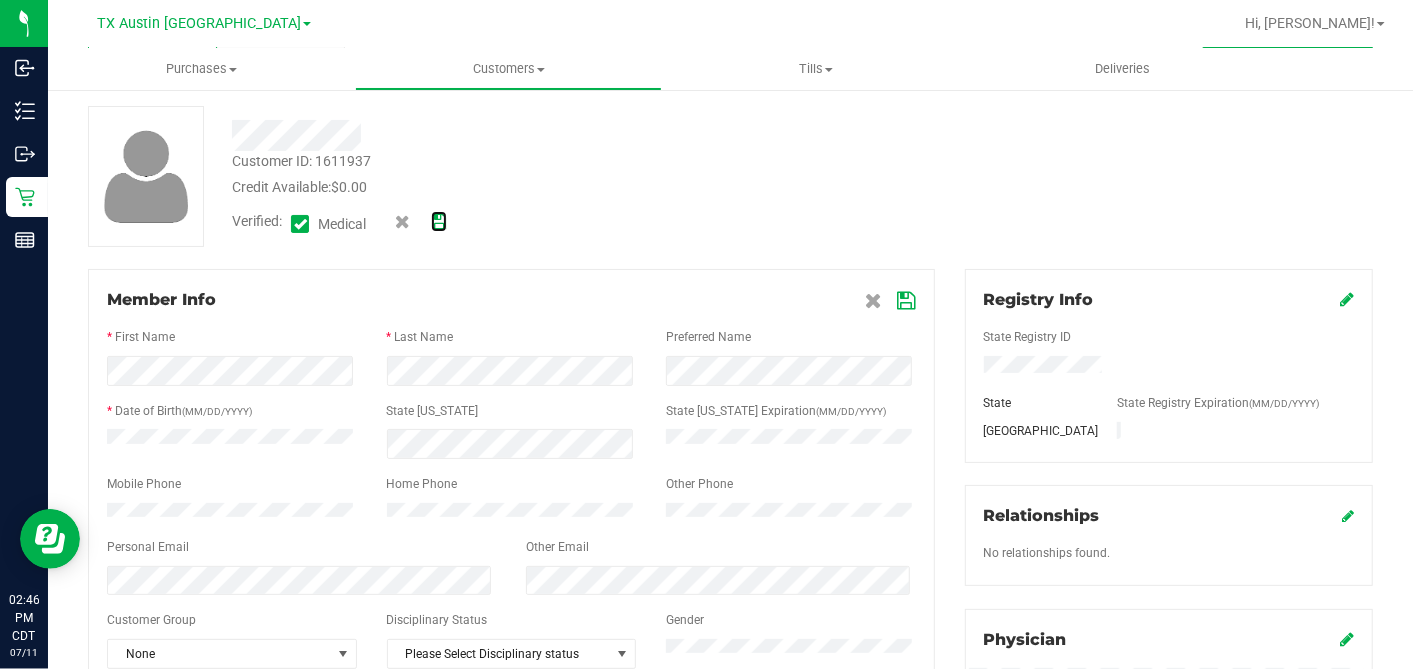 click at bounding box center (439, 222) 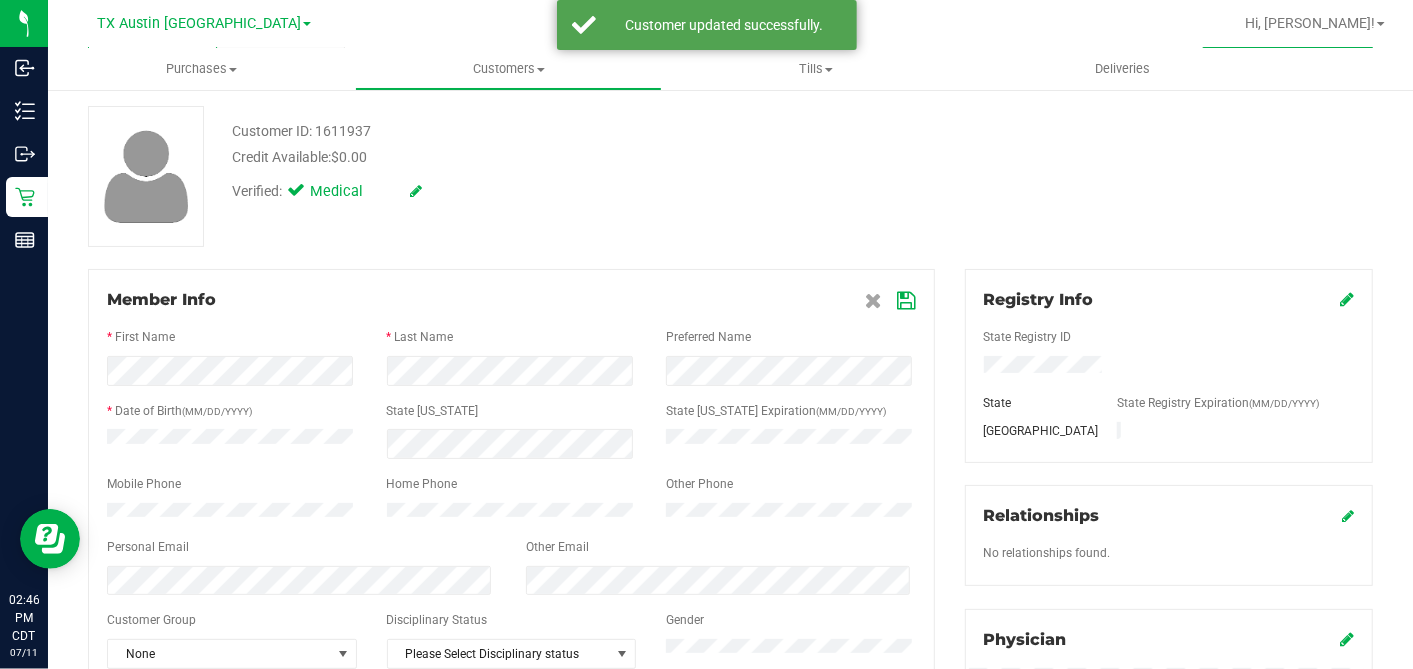 click on "Verified:
Medical" at bounding box center [546, 190] 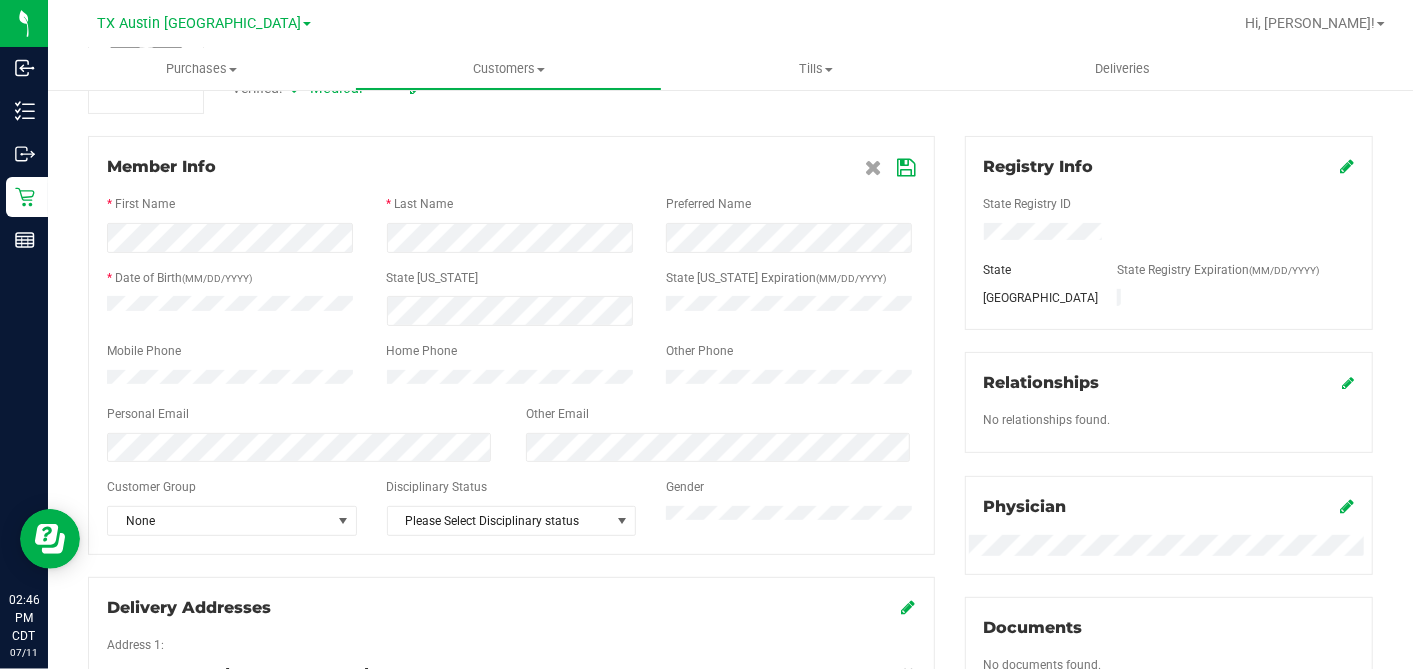 scroll, scrollTop: 0, scrollLeft: 0, axis: both 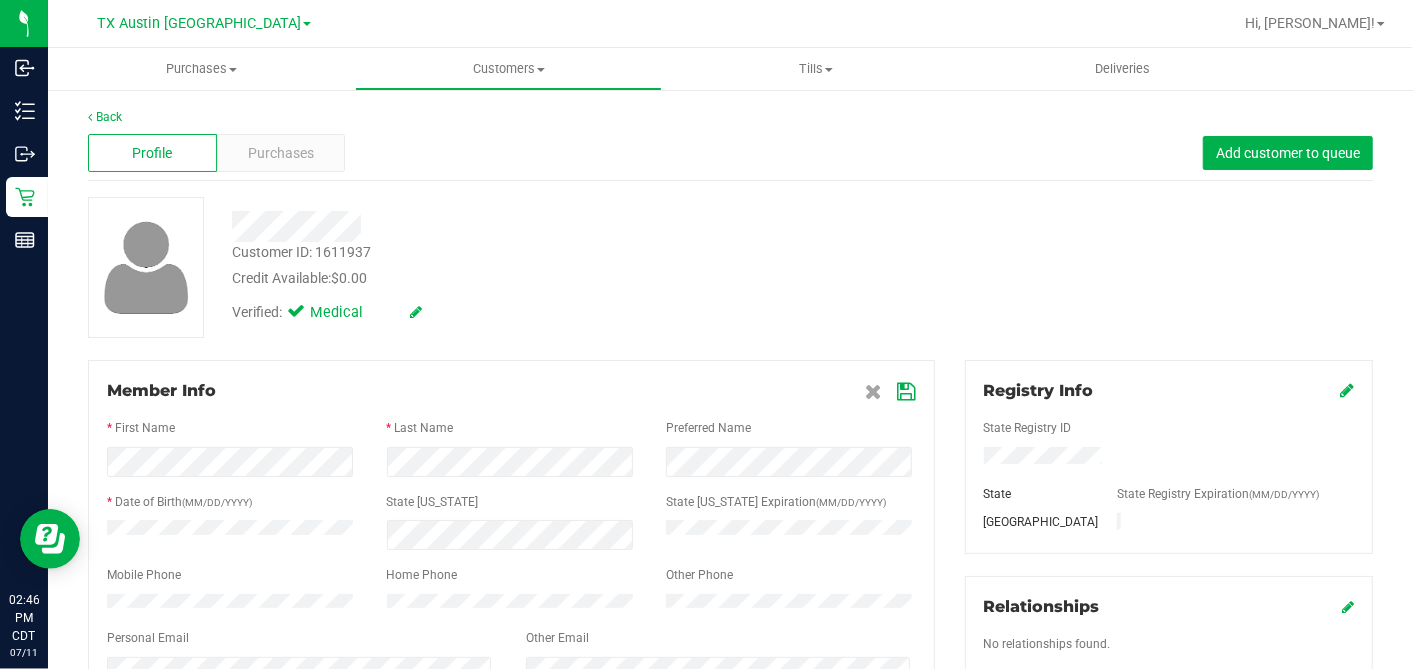 click on "Member Info
*
First Name
*
Last Name
Preferred Name
*
Date of Birth
(MM/DD/YYYY)
State ID
State ID Expiration
(MM/DD/YYYY)" at bounding box center (511, 569) 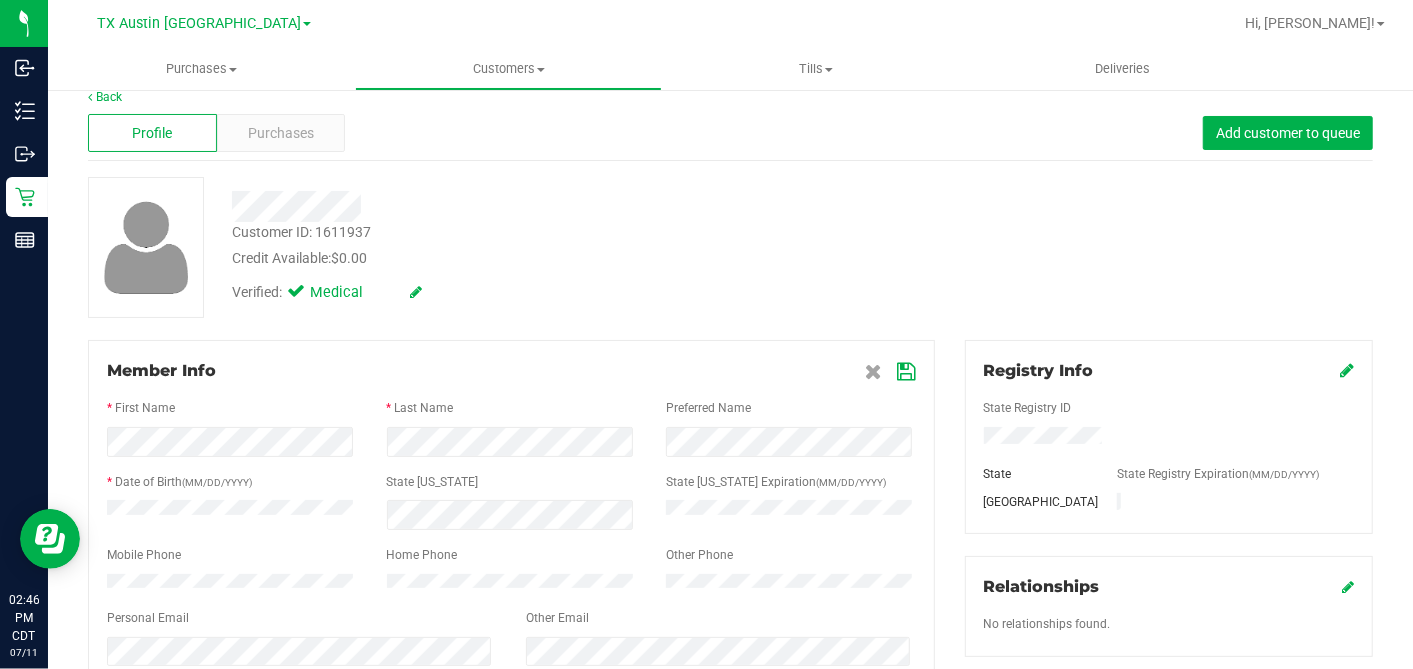 scroll, scrollTop: 0, scrollLeft: 0, axis: both 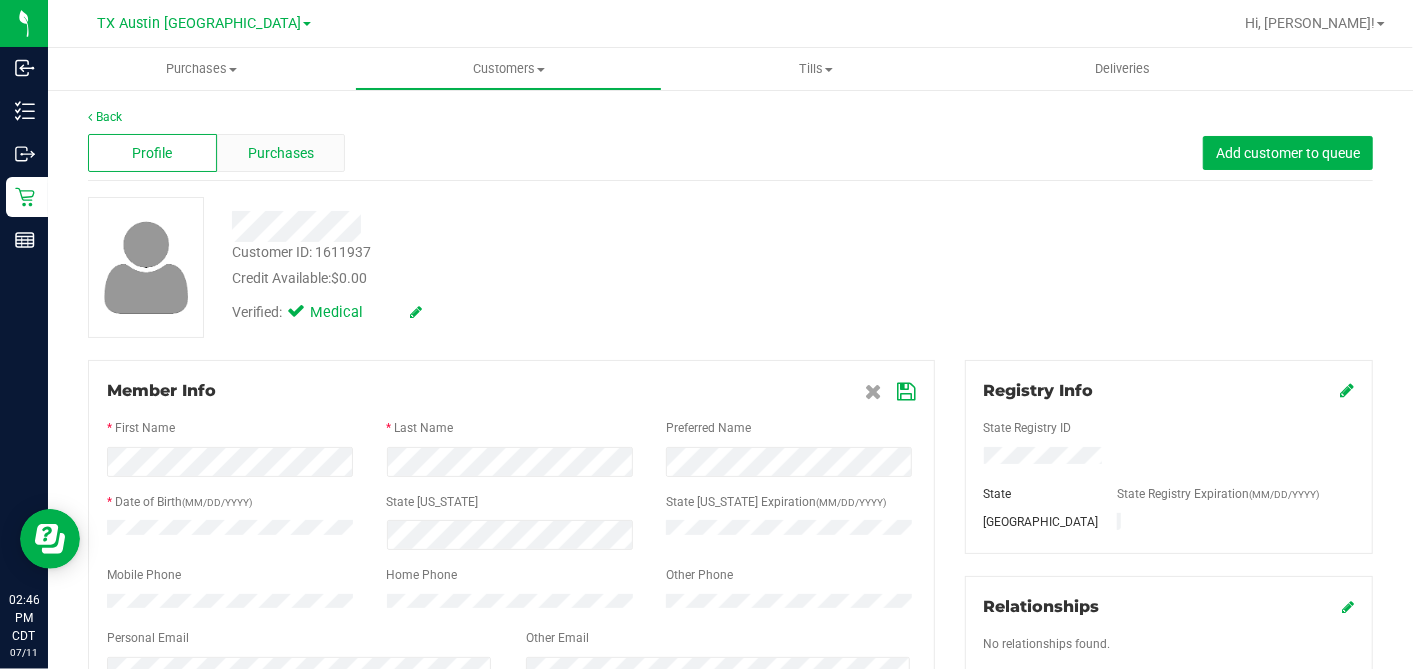 click on "Purchases" at bounding box center [281, 153] 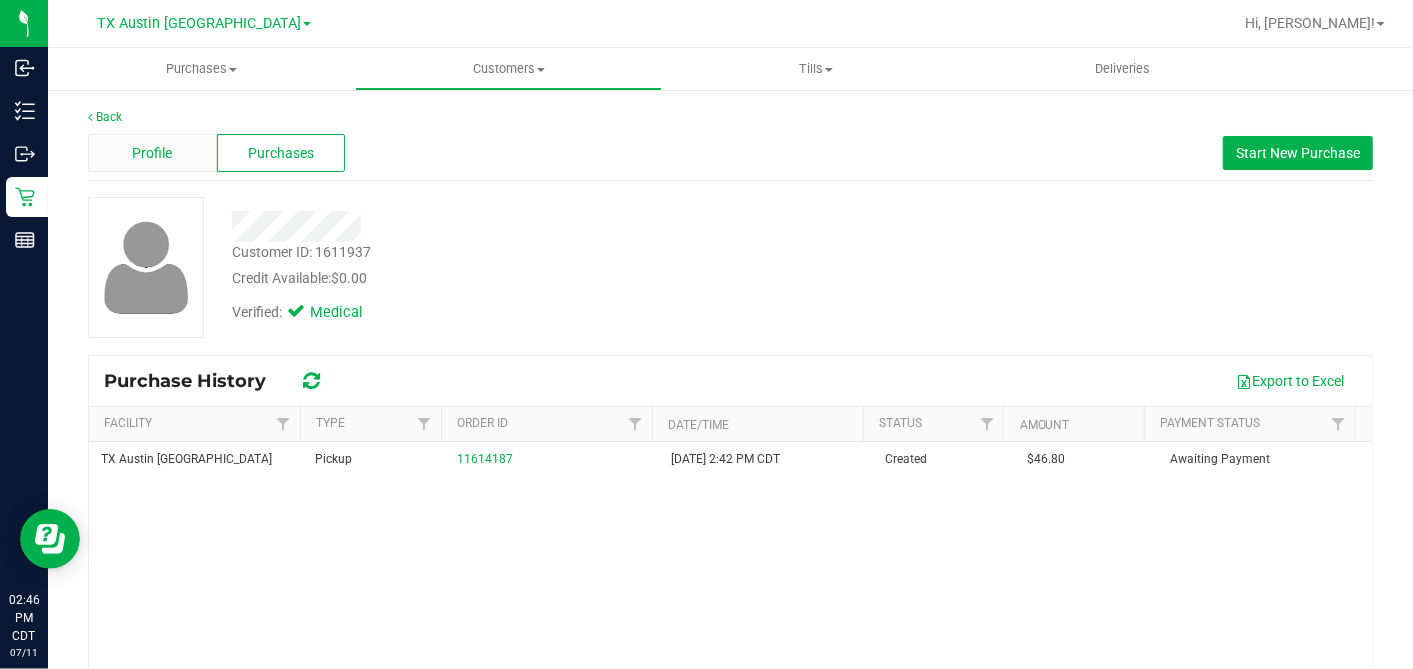 click on "Profile" at bounding box center [152, 153] 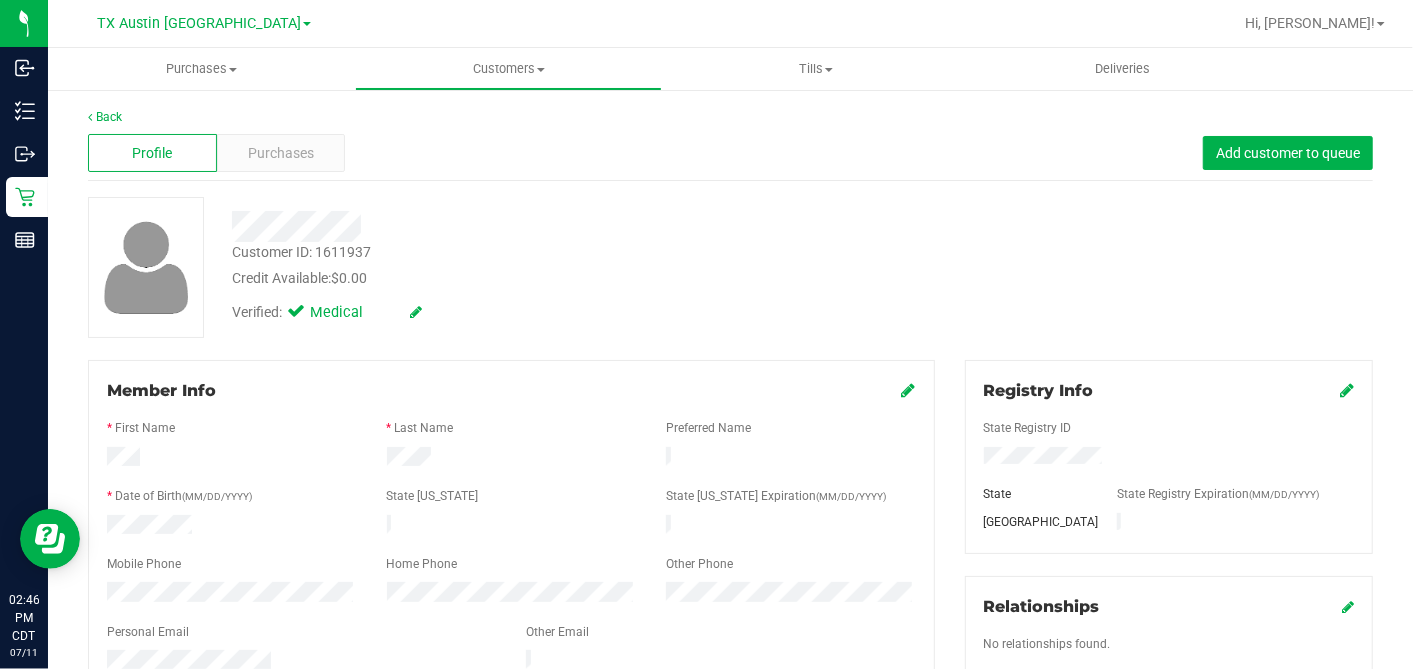 click on "Back
Profile
Purchases
Add customer to queue
Customer ID: 1611937
Credit Available:
$0.00
Verified:
Medical" at bounding box center (730, 804) 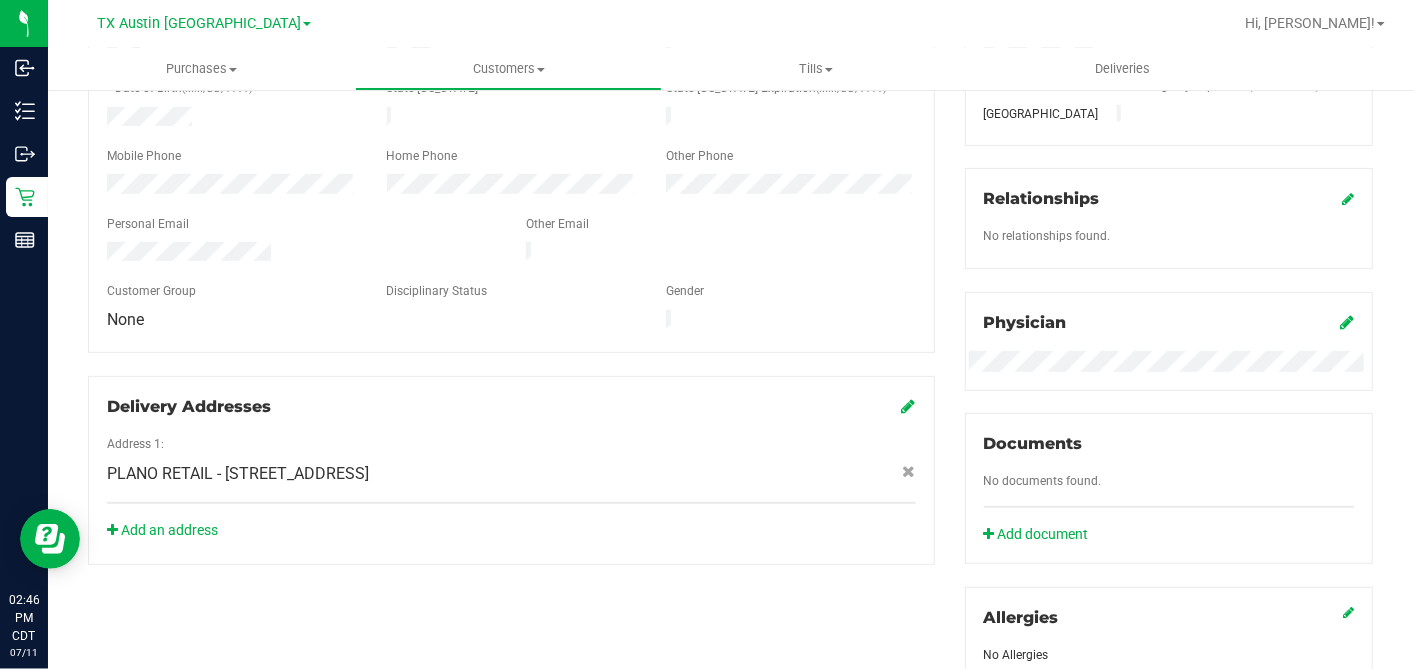 scroll, scrollTop: 22, scrollLeft: 0, axis: vertical 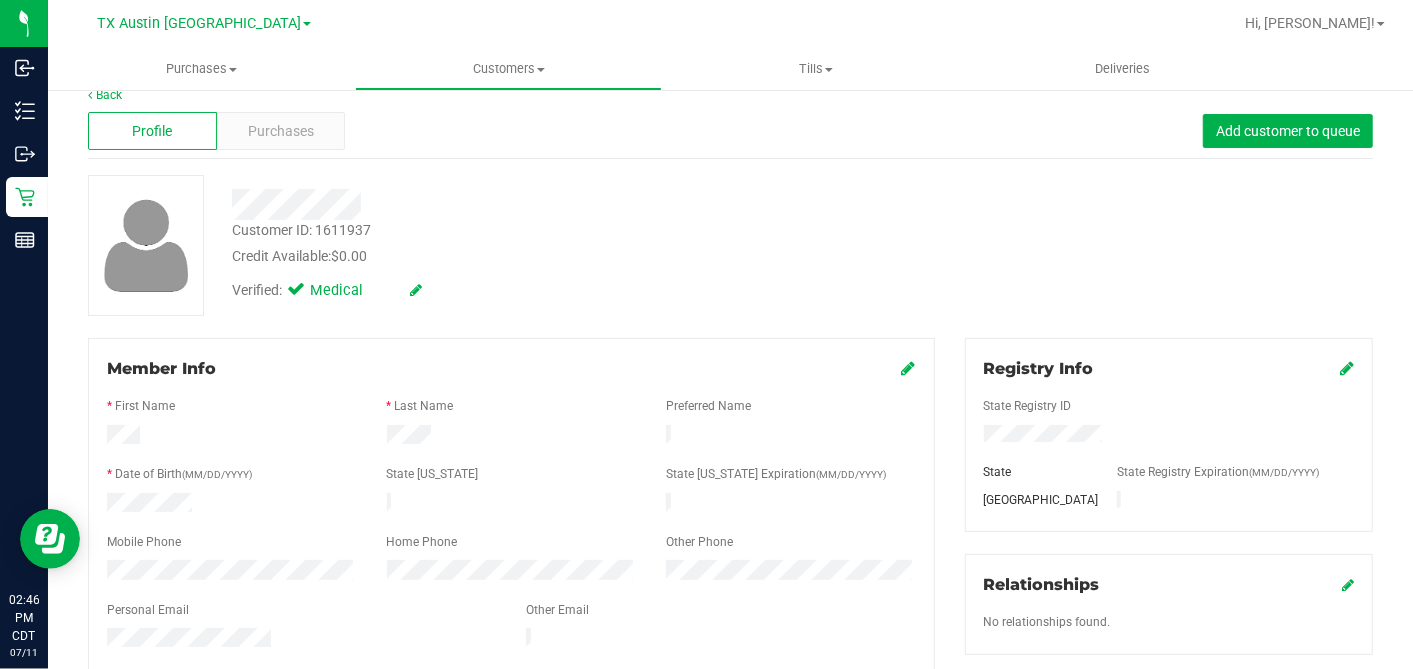 click at bounding box center (909, 368) 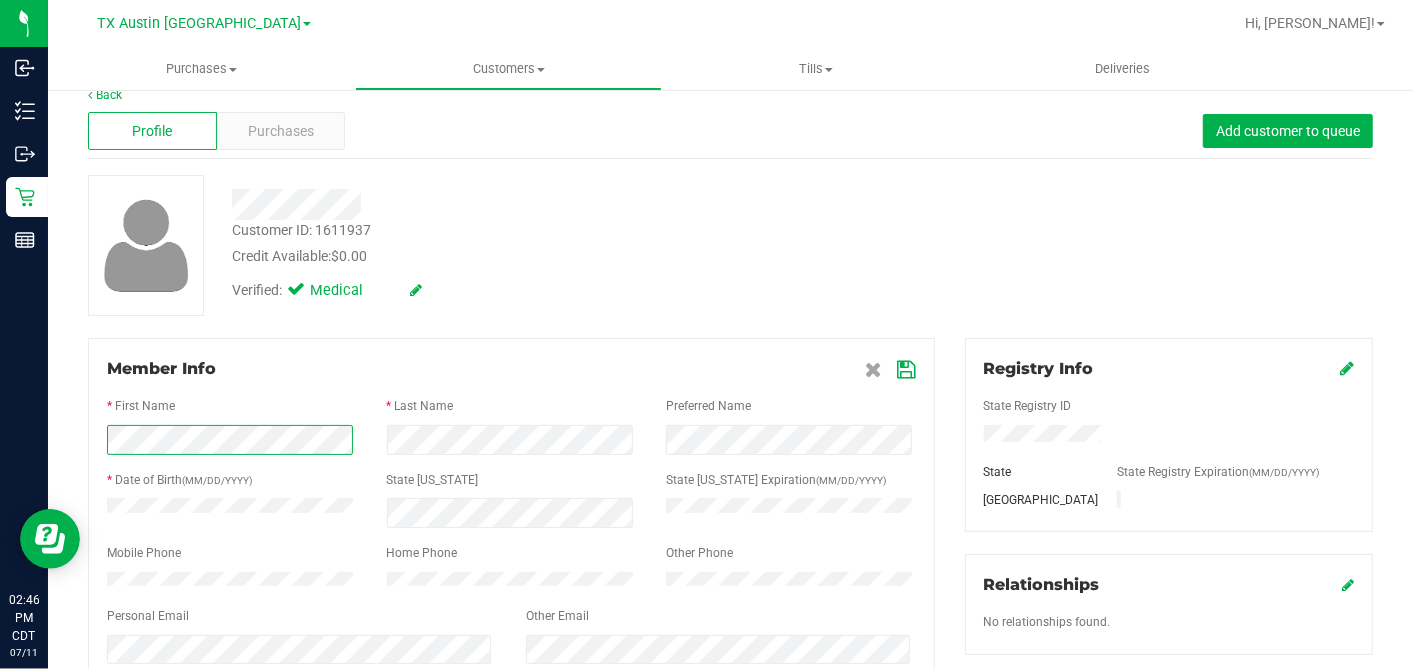 click on "Back
Profile
Purchases
Add customer to queue
Customer ID: 1611937
Credit Available:
$0.00
Verified:
Medical" at bounding box center (730, 804) 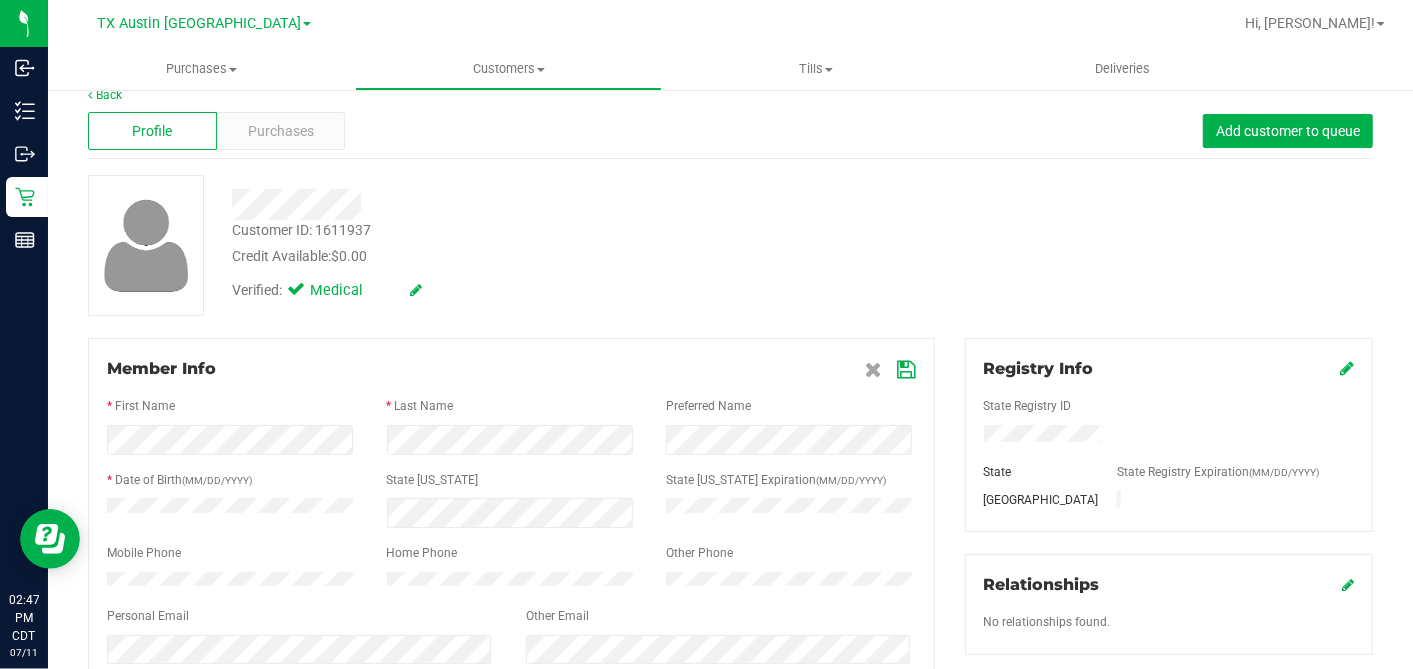 click at bounding box center [907, 370] 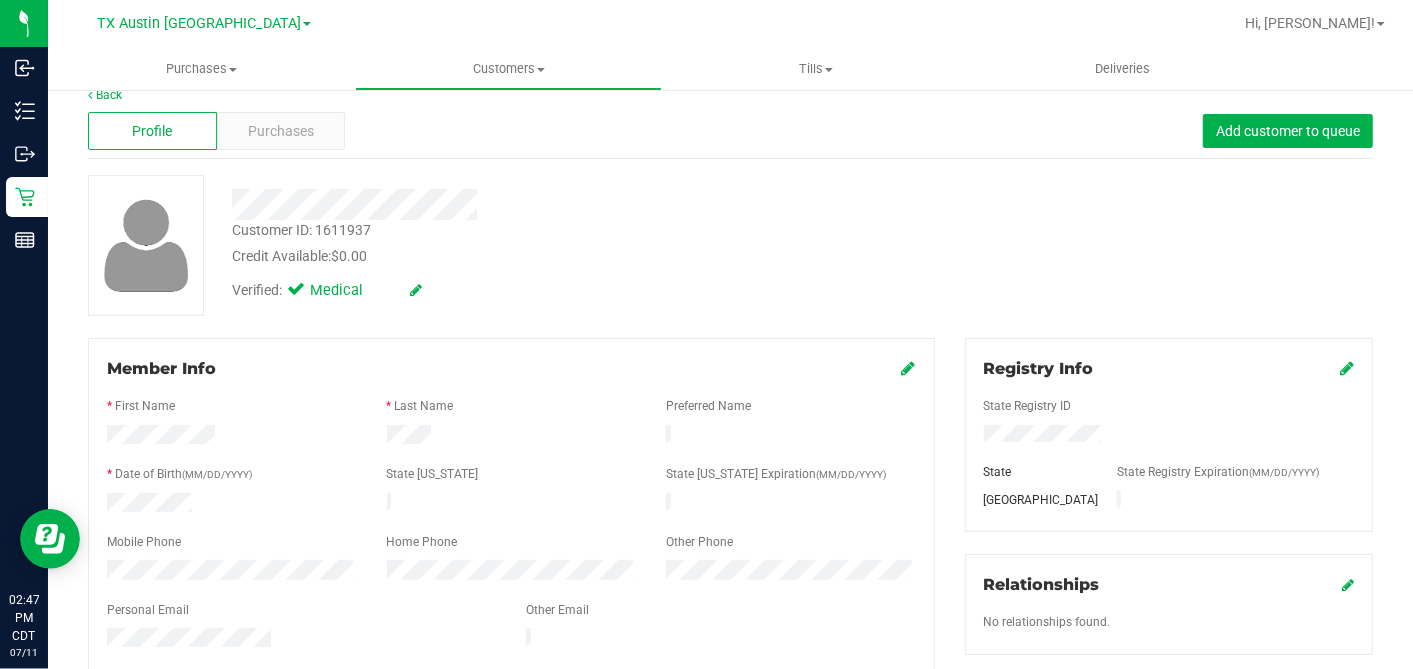 click at bounding box center [909, 368] 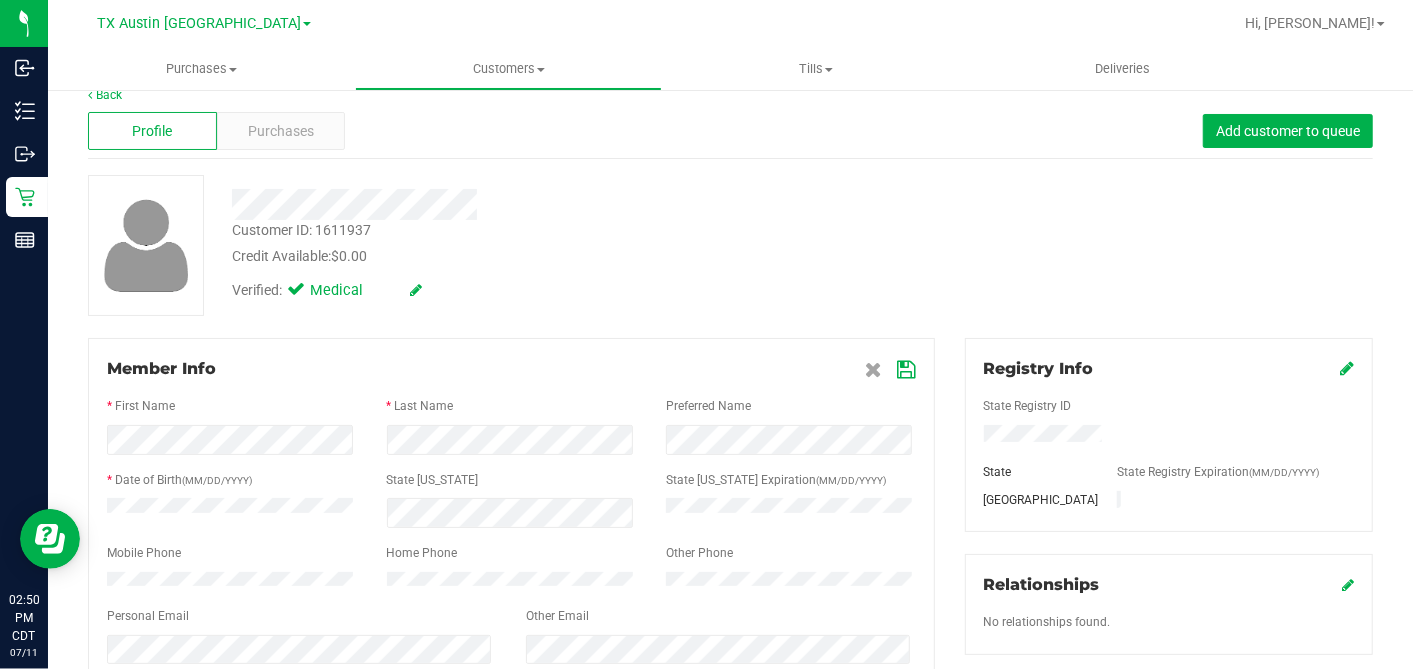 click at bounding box center (907, 370) 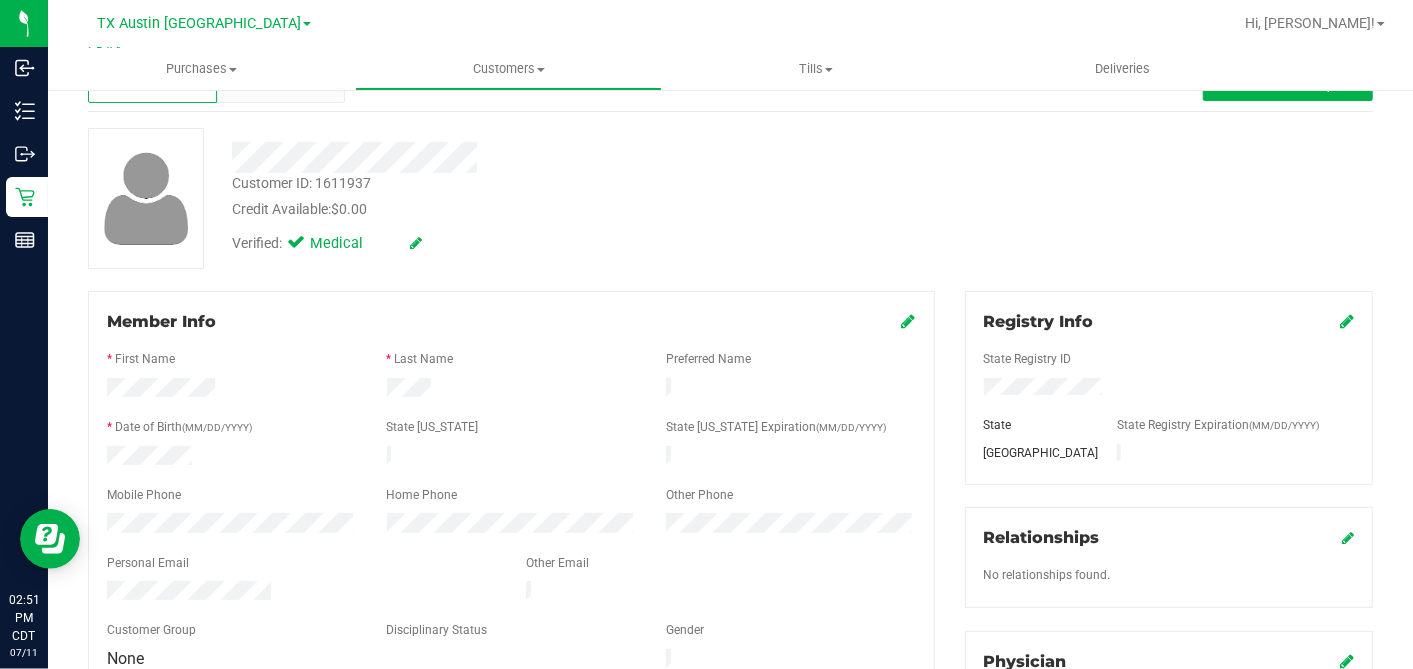 scroll, scrollTop: 0, scrollLeft: 0, axis: both 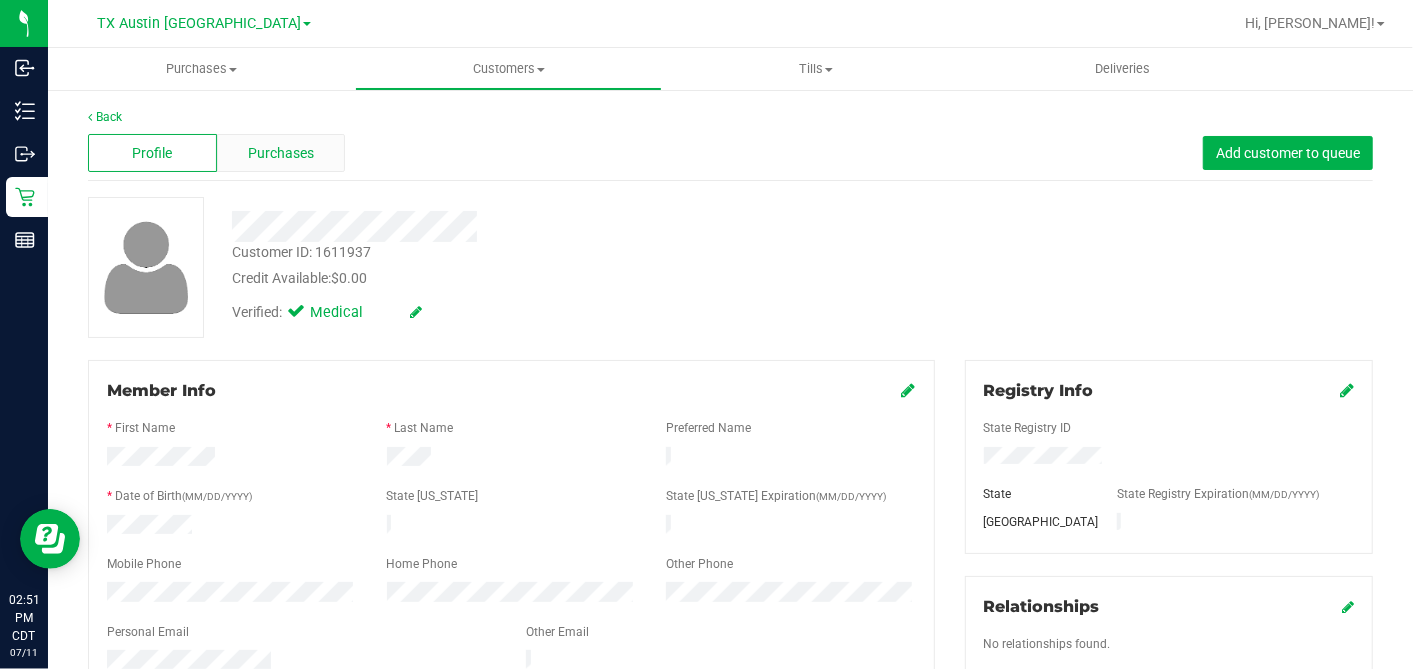 click on "Purchases" at bounding box center (281, 153) 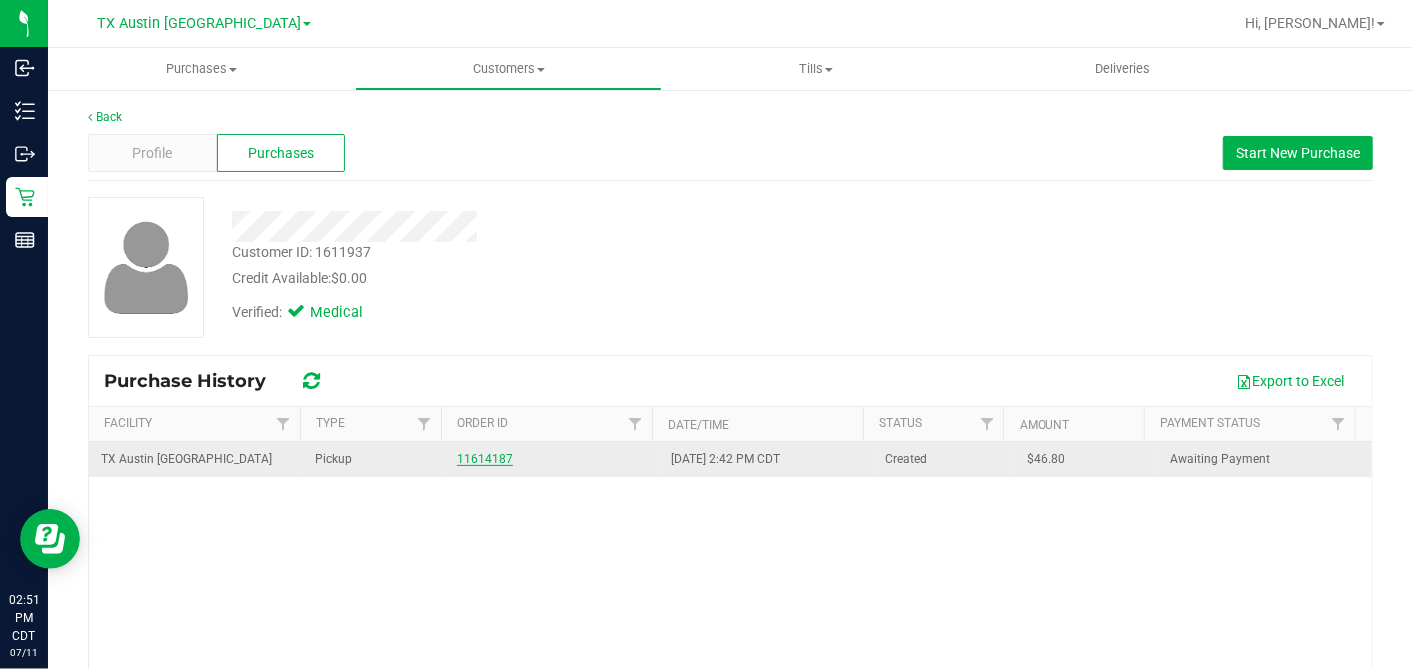 click on "11614187" at bounding box center (485, 459) 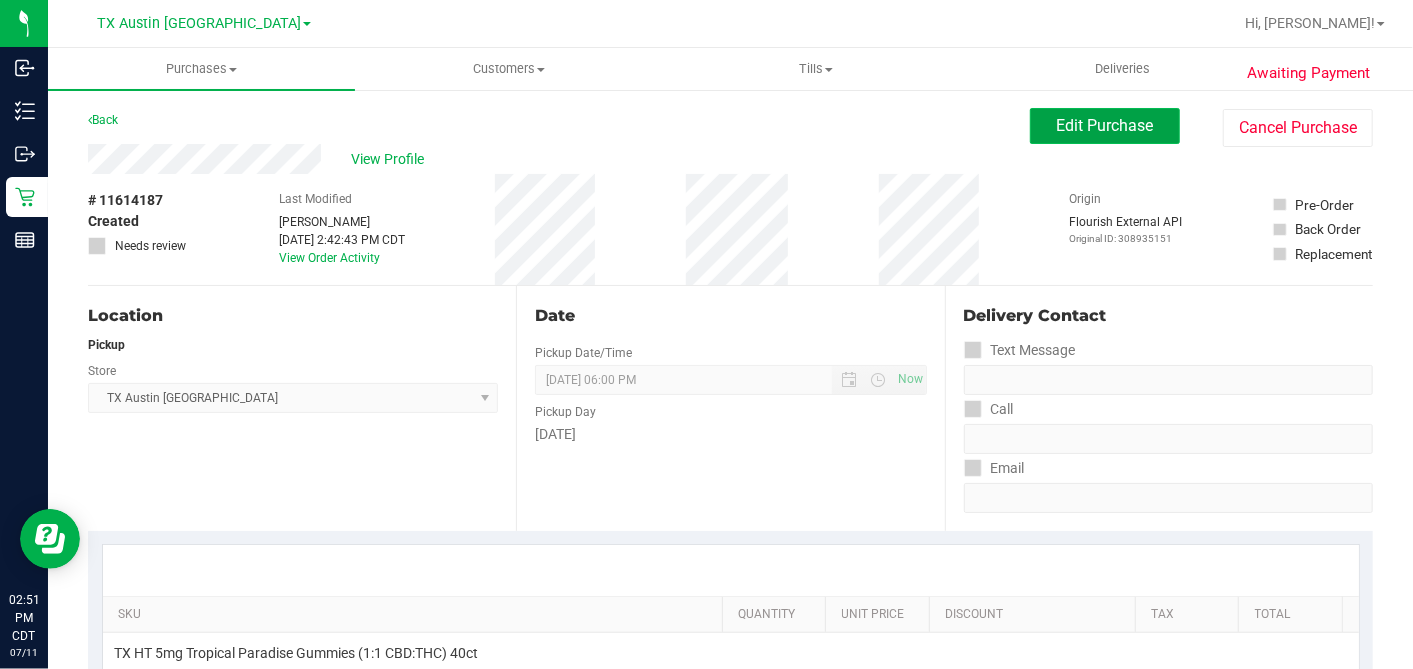 click on "Edit Purchase" at bounding box center (1105, 126) 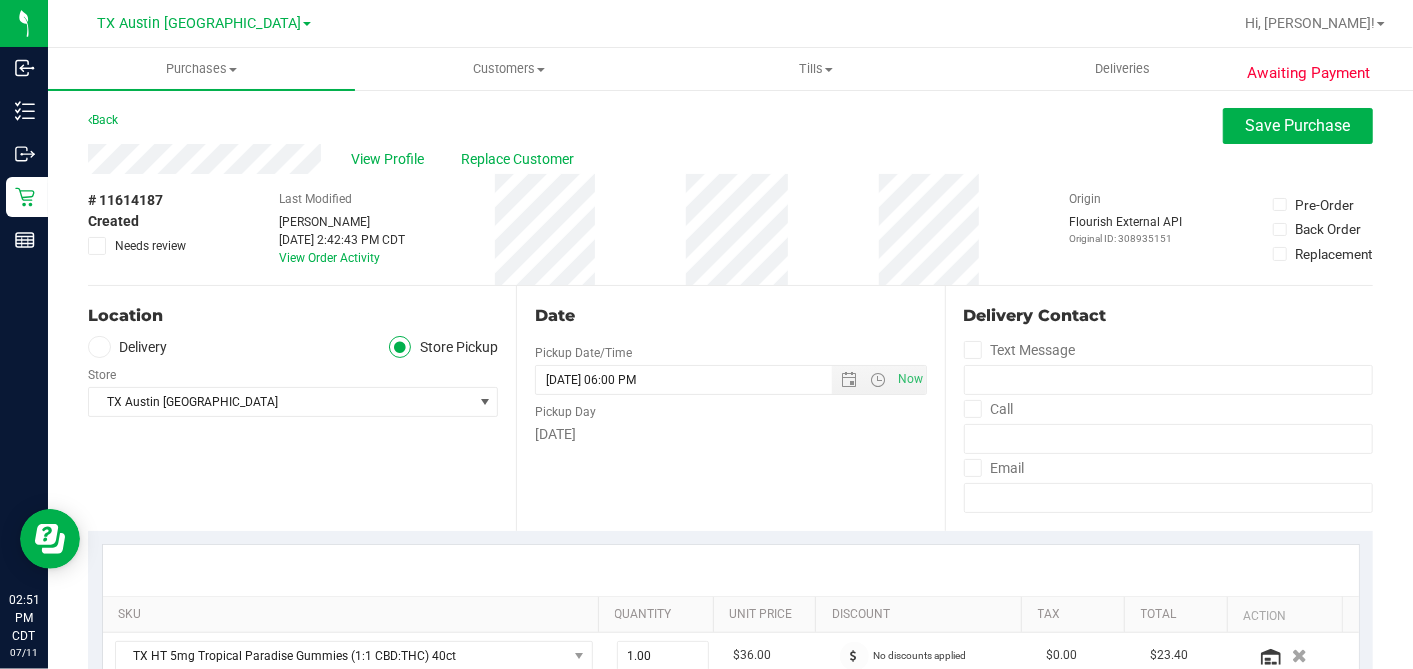 click at bounding box center [99, 347] 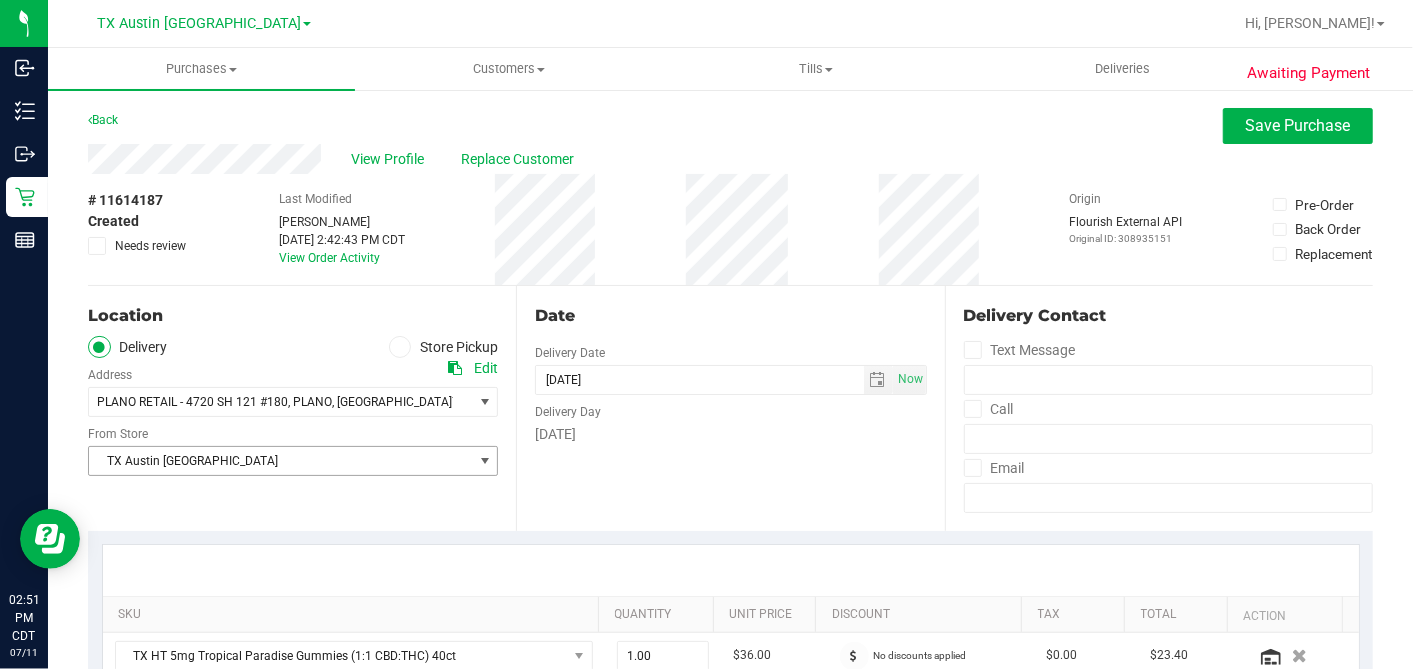click on "TX Austin [GEOGRAPHIC_DATA]" at bounding box center (280, 461) 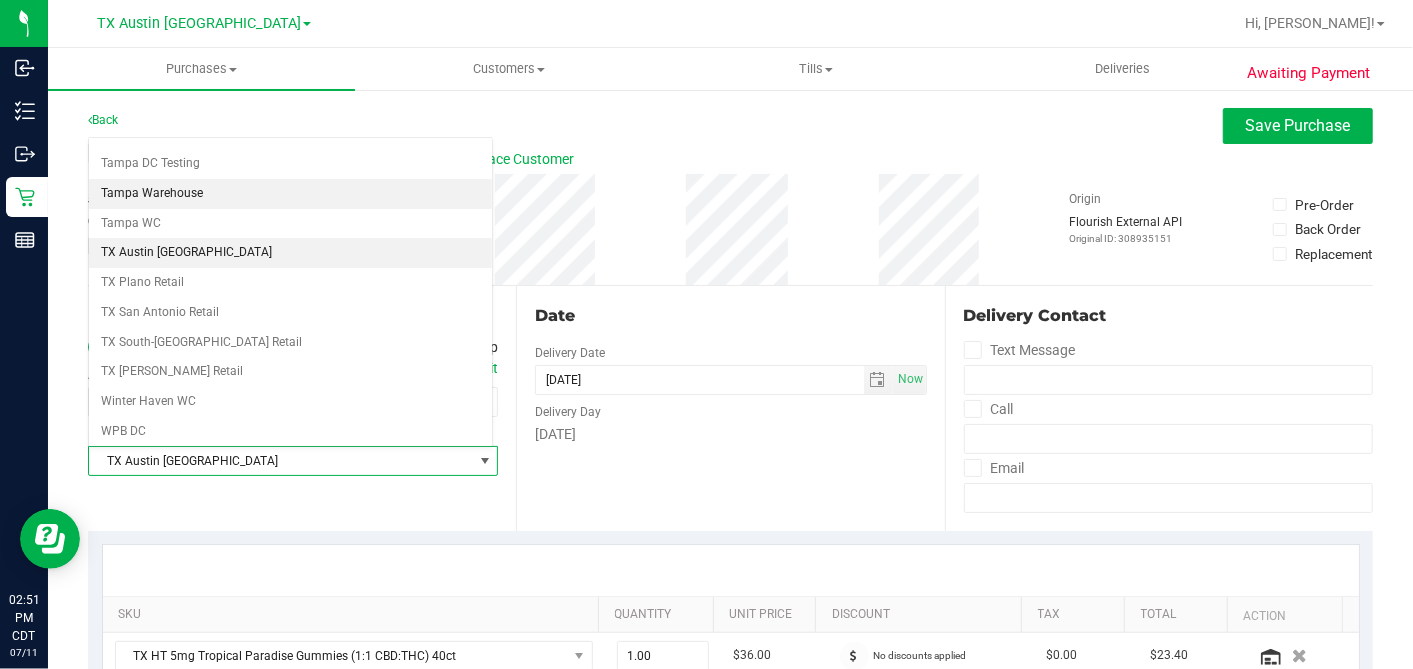 scroll, scrollTop: 1422, scrollLeft: 0, axis: vertical 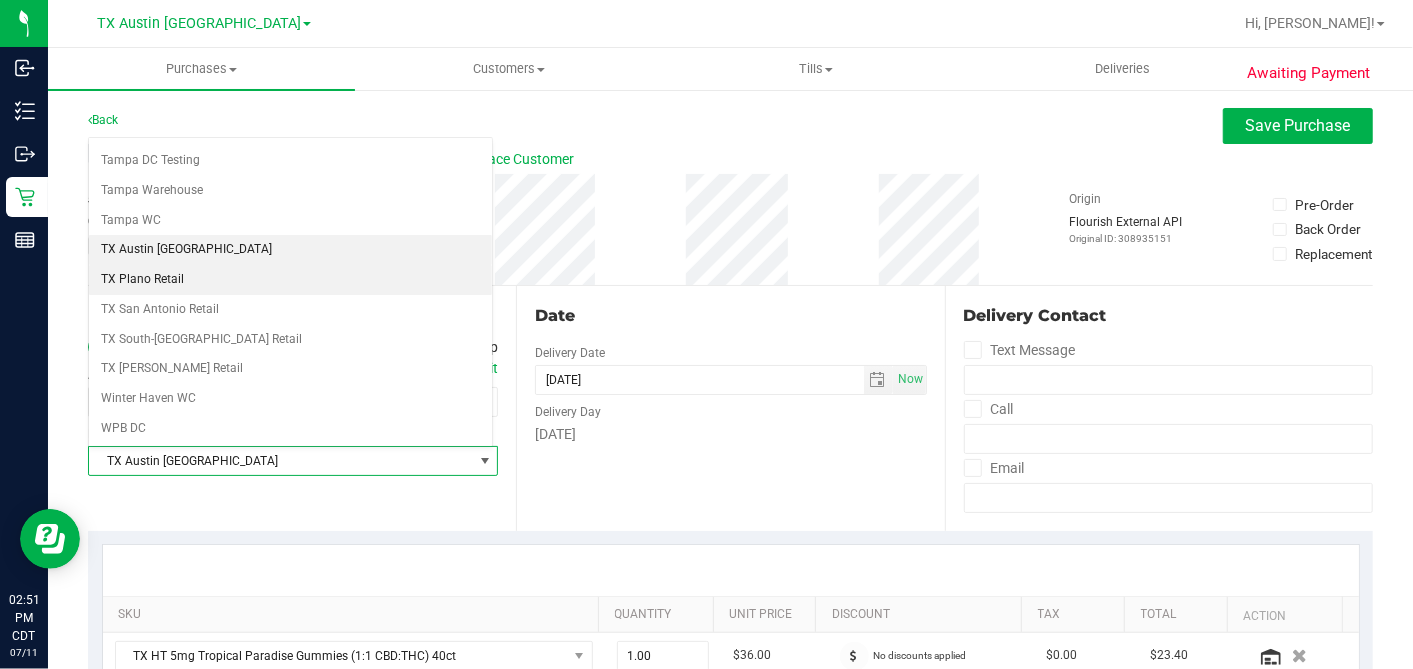 click on "TX Plano Retail" at bounding box center (290, 280) 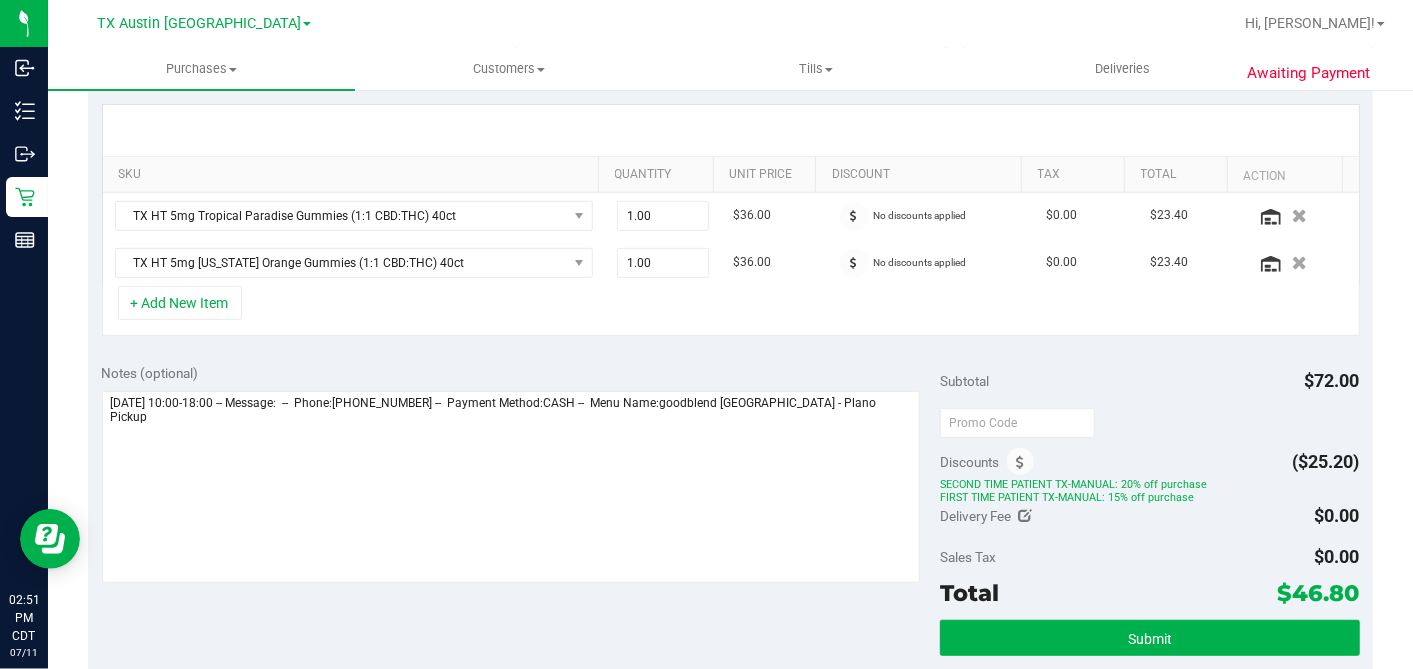 scroll, scrollTop: 444, scrollLeft: 0, axis: vertical 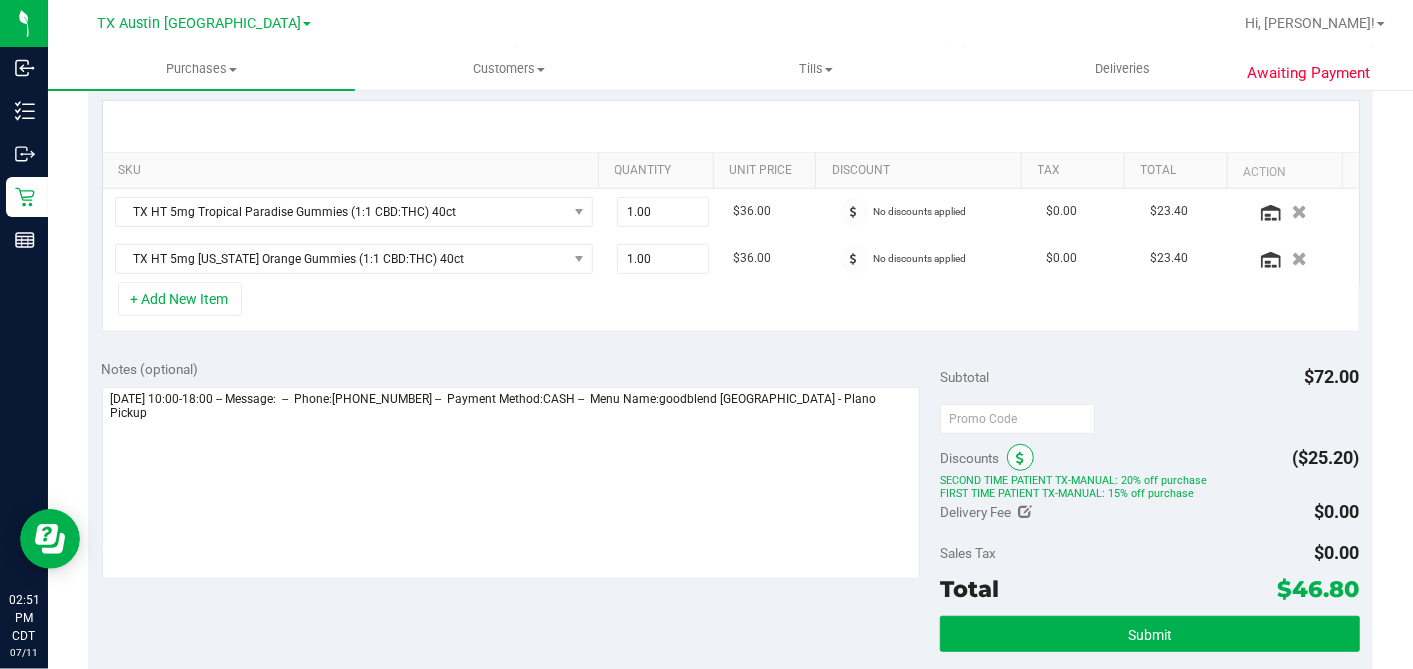 click at bounding box center [1020, 459] 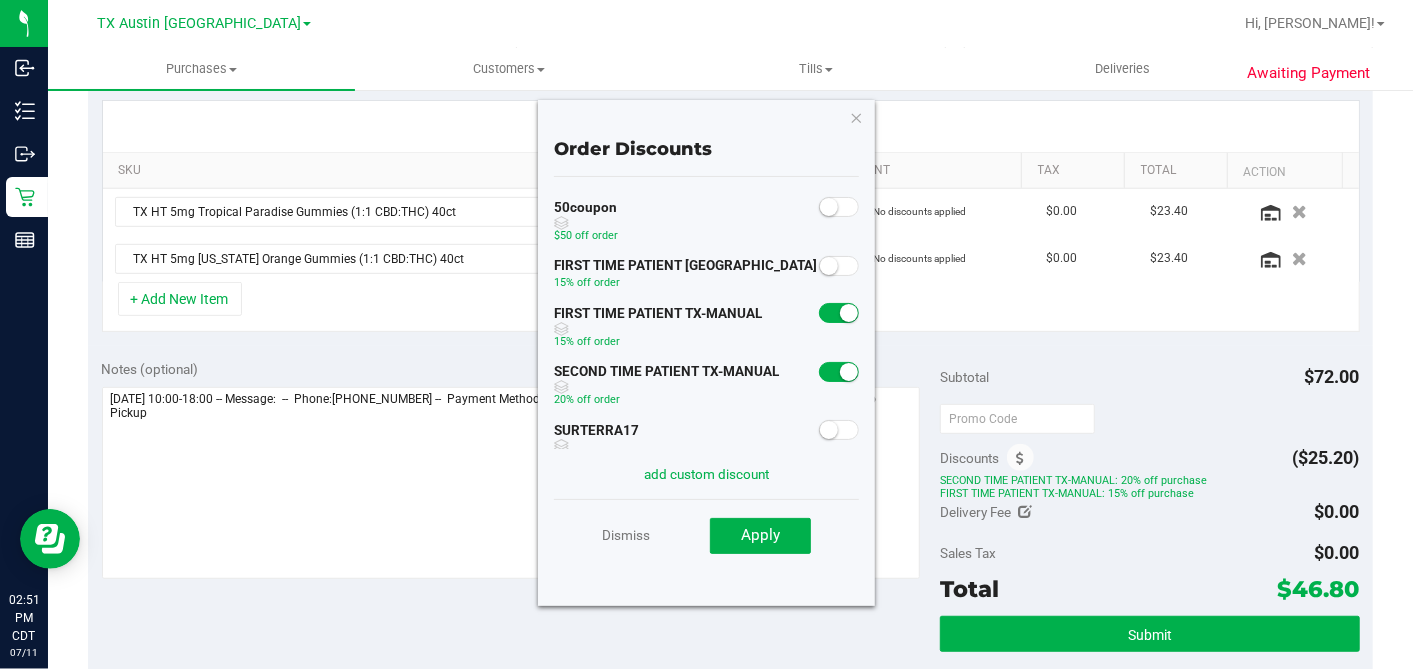 click at bounding box center (849, 372) 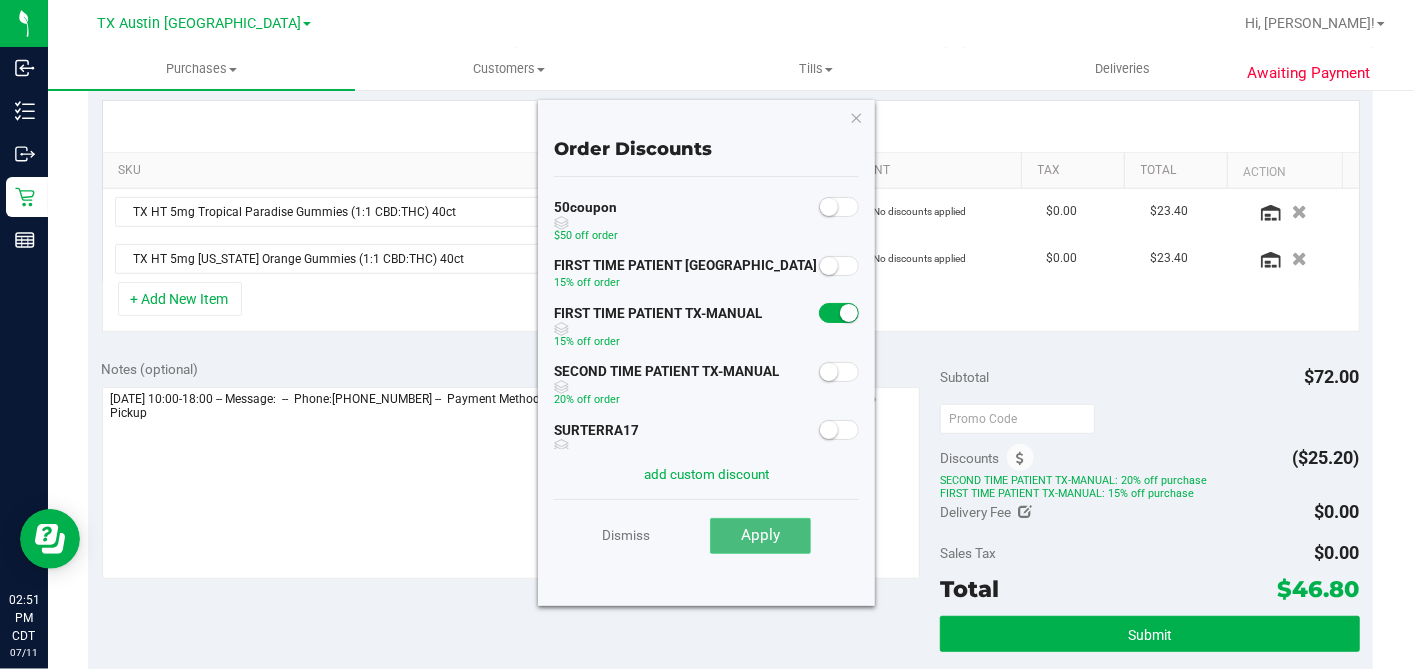 click on "Apply" at bounding box center [760, 535] 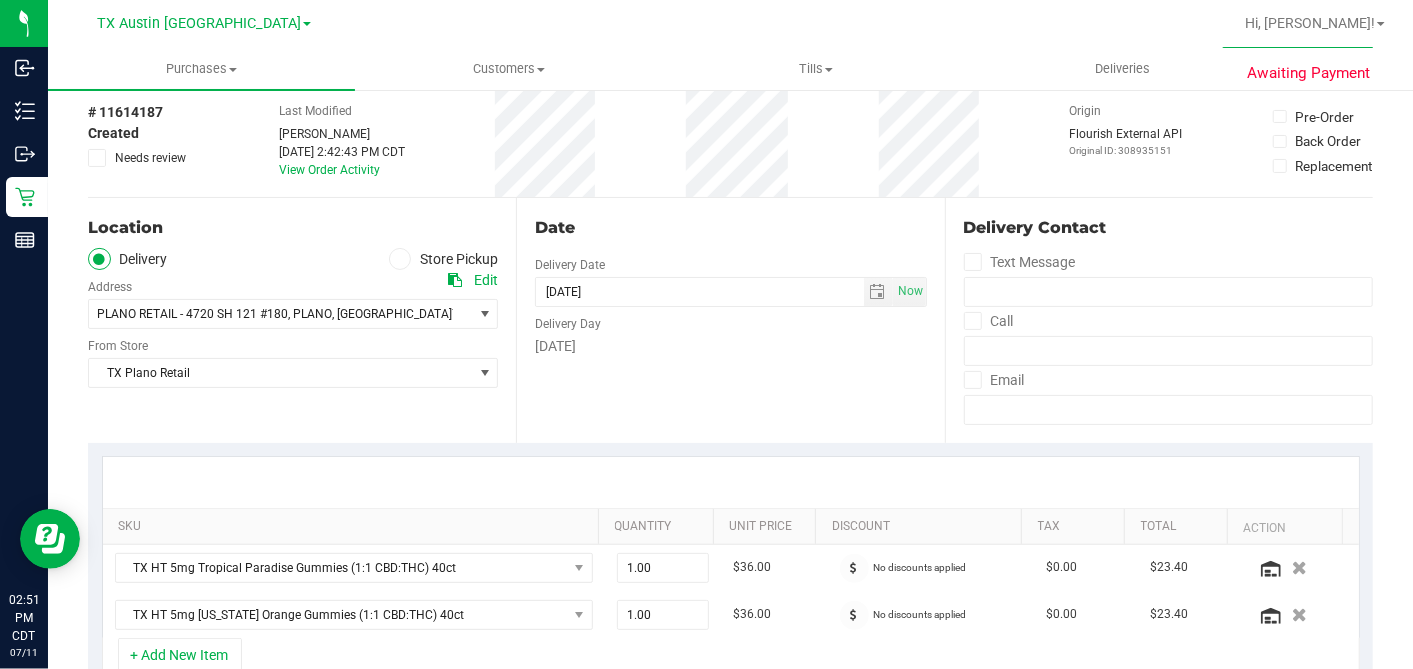 scroll, scrollTop: 0, scrollLeft: 0, axis: both 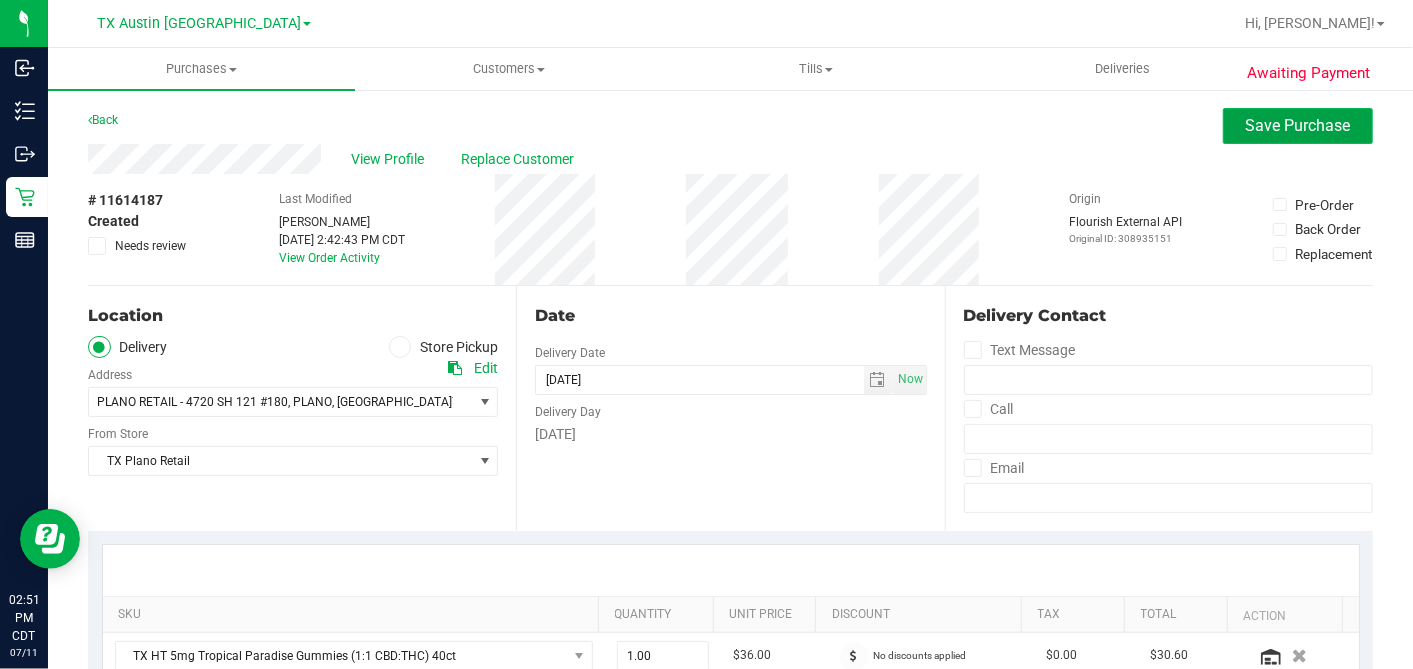 click on "Save Purchase" at bounding box center (1298, 125) 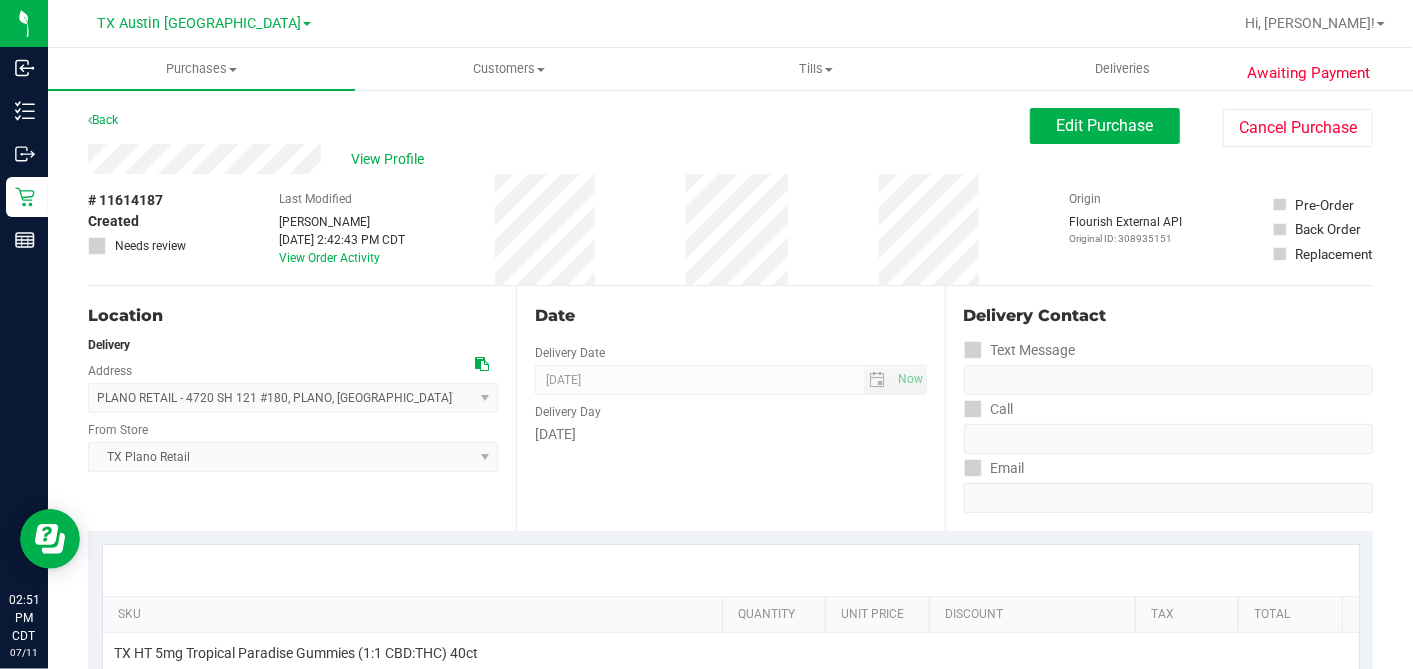 click on "View Profile" at bounding box center [391, 159] 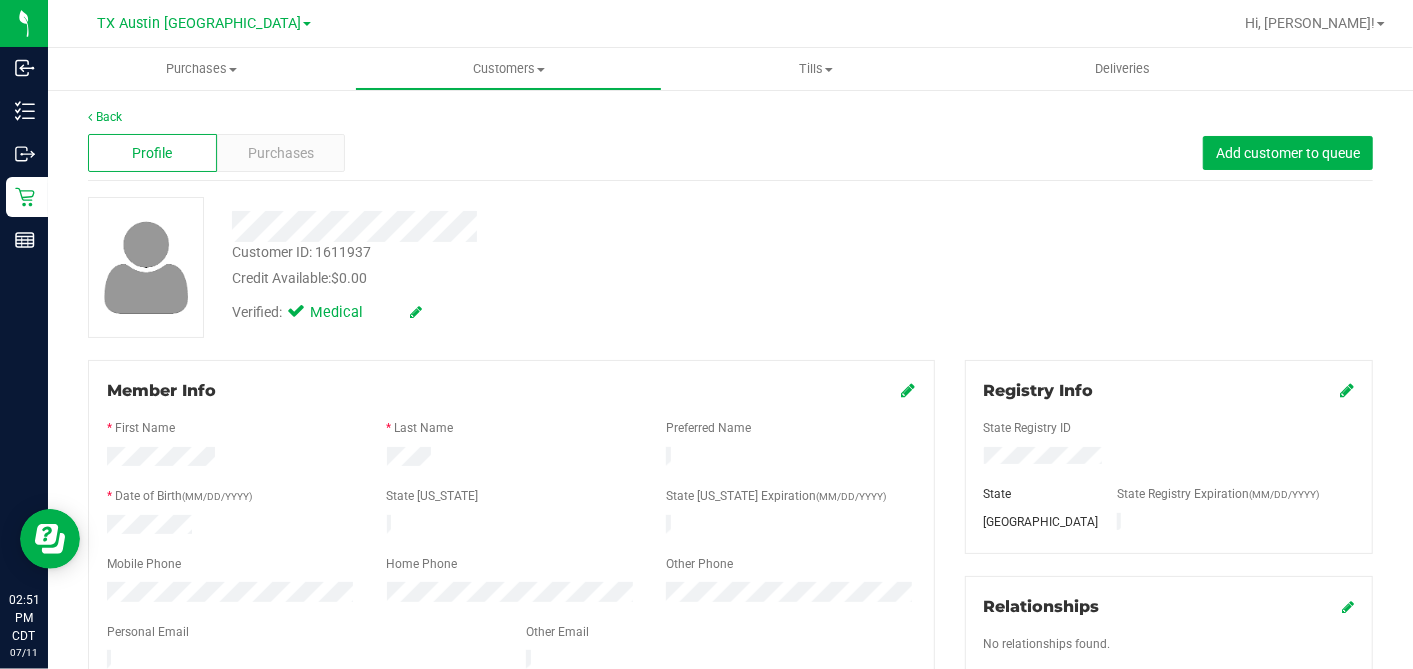 click at bounding box center (909, 390) 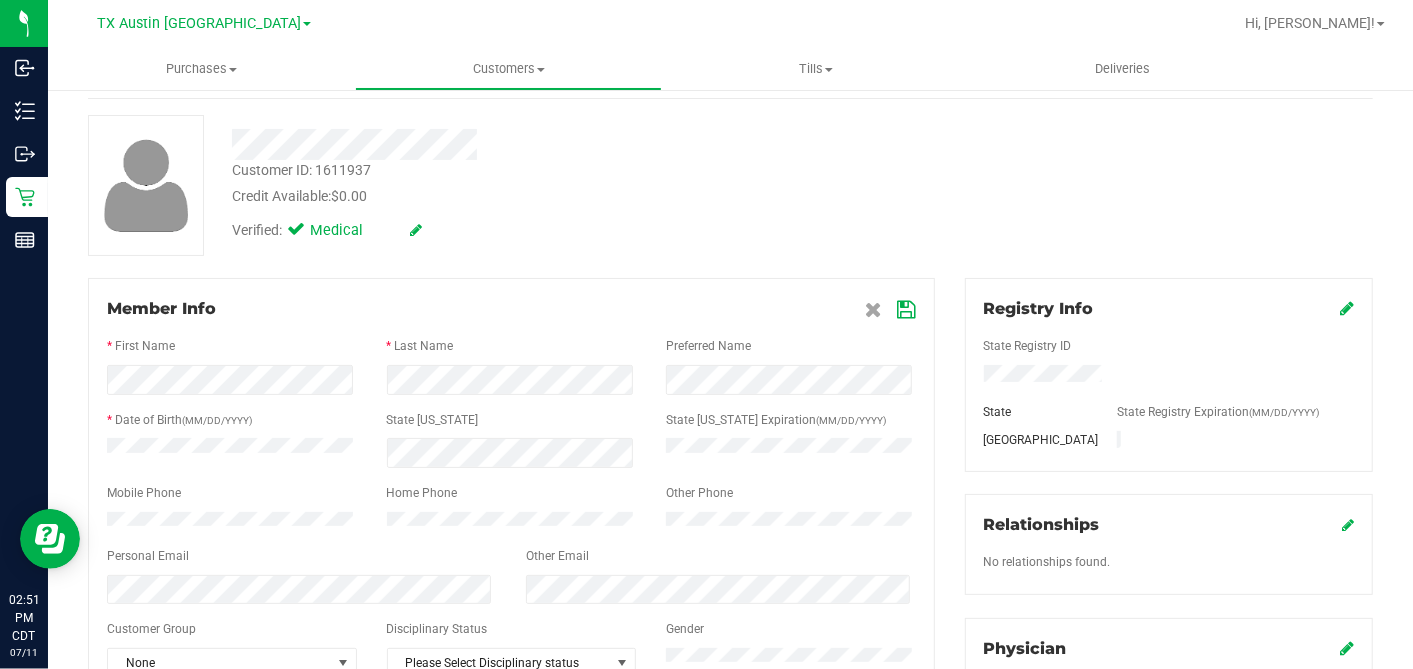 scroll, scrollTop: 222, scrollLeft: 0, axis: vertical 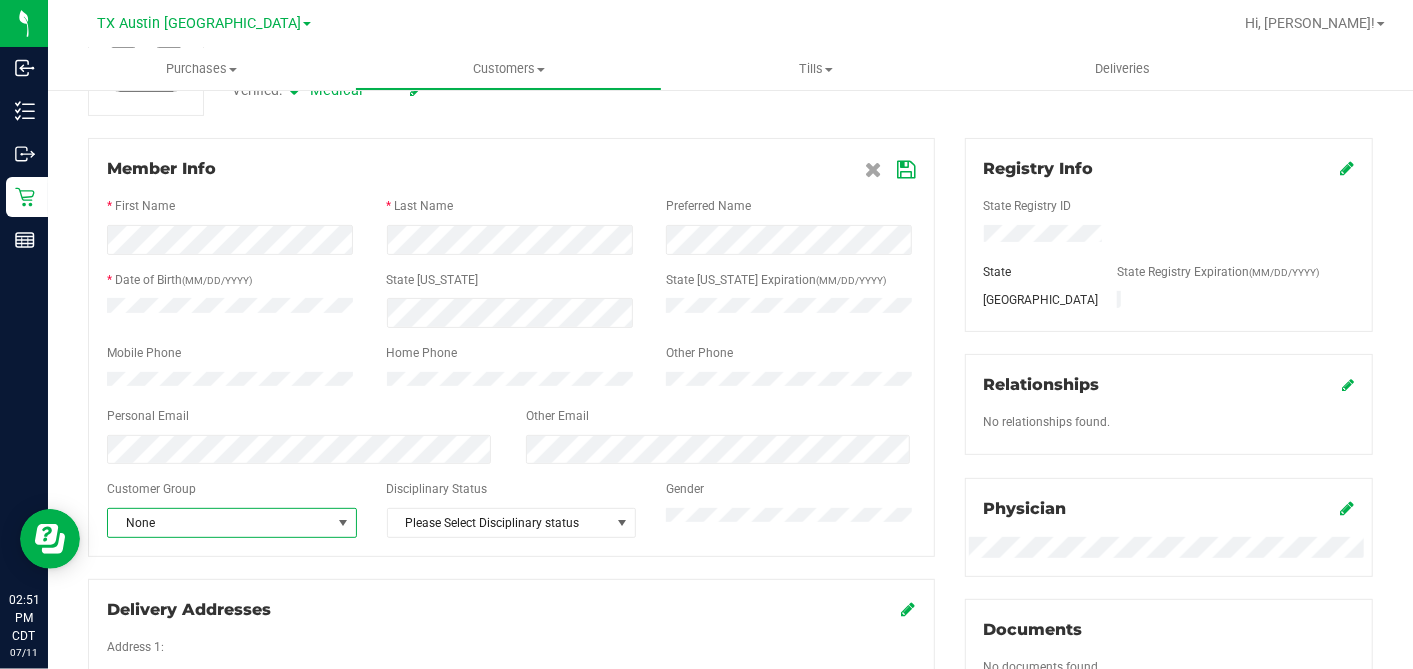 click on "None" at bounding box center (219, 523) 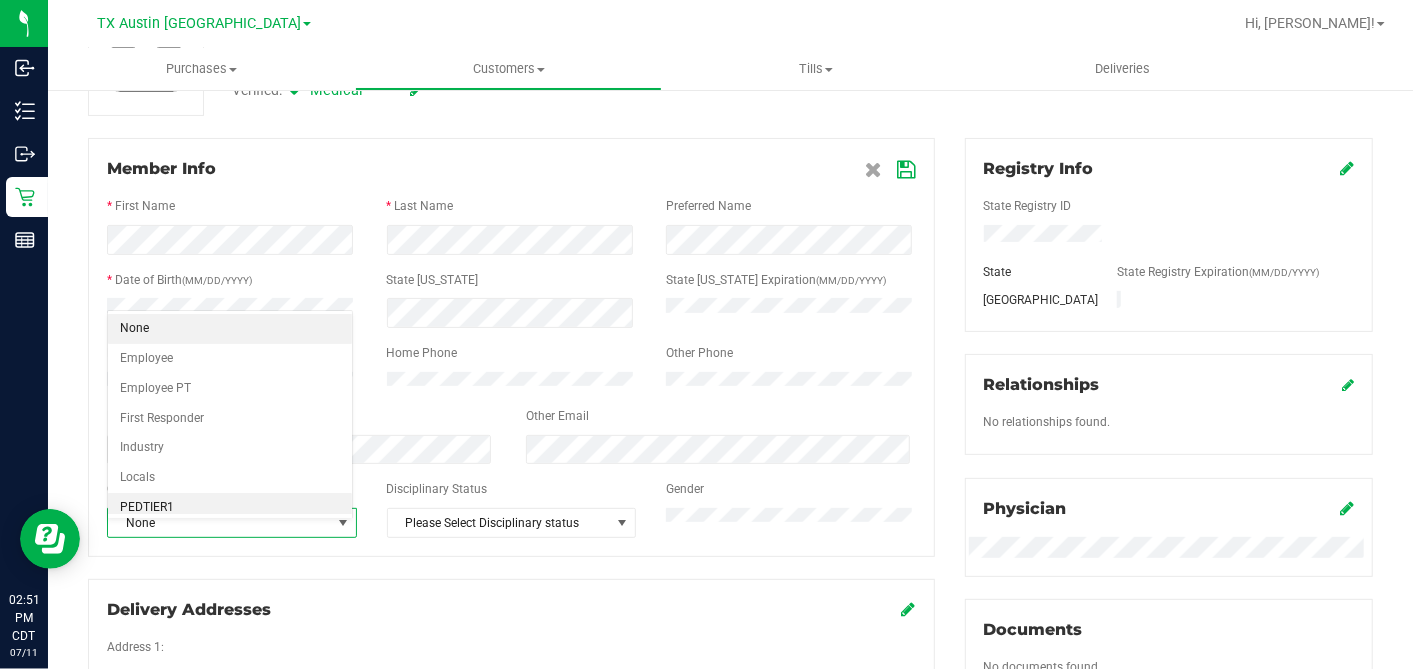 click on "PEDTIER1" at bounding box center (230, 508) 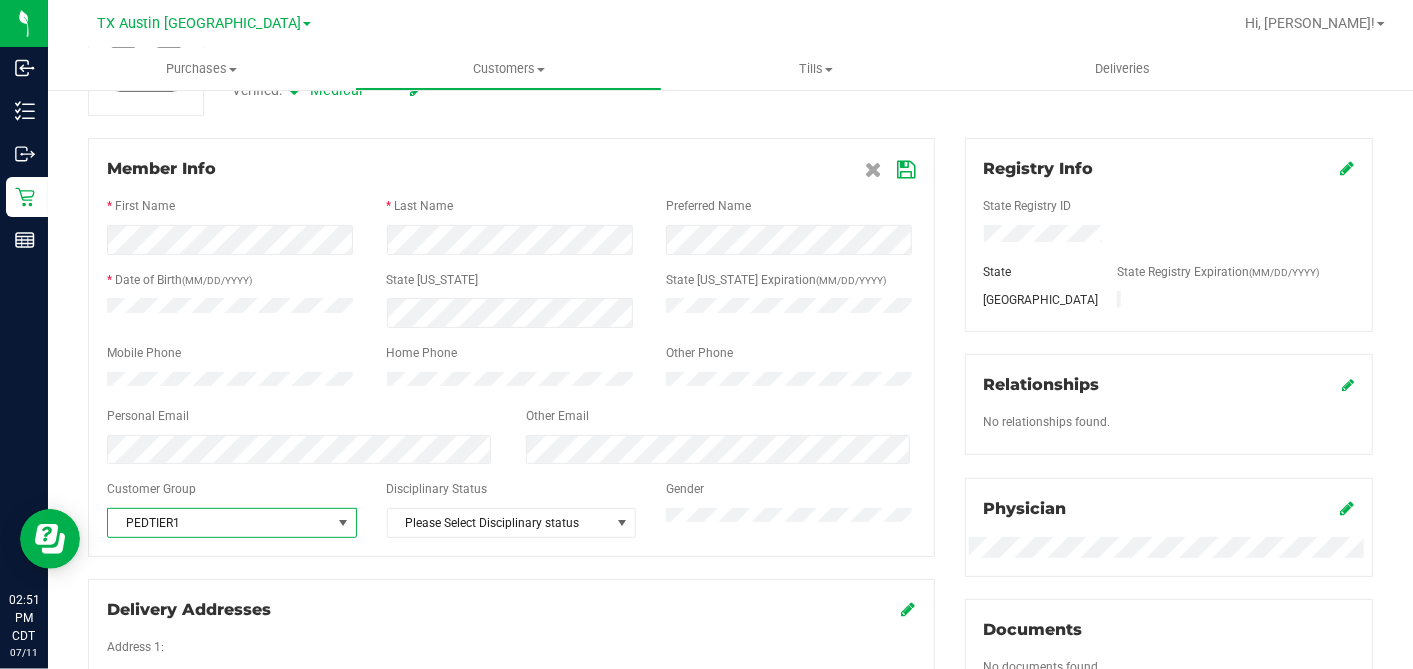 scroll, scrollTop: 3, scrollLeft: 0, axis: vertical 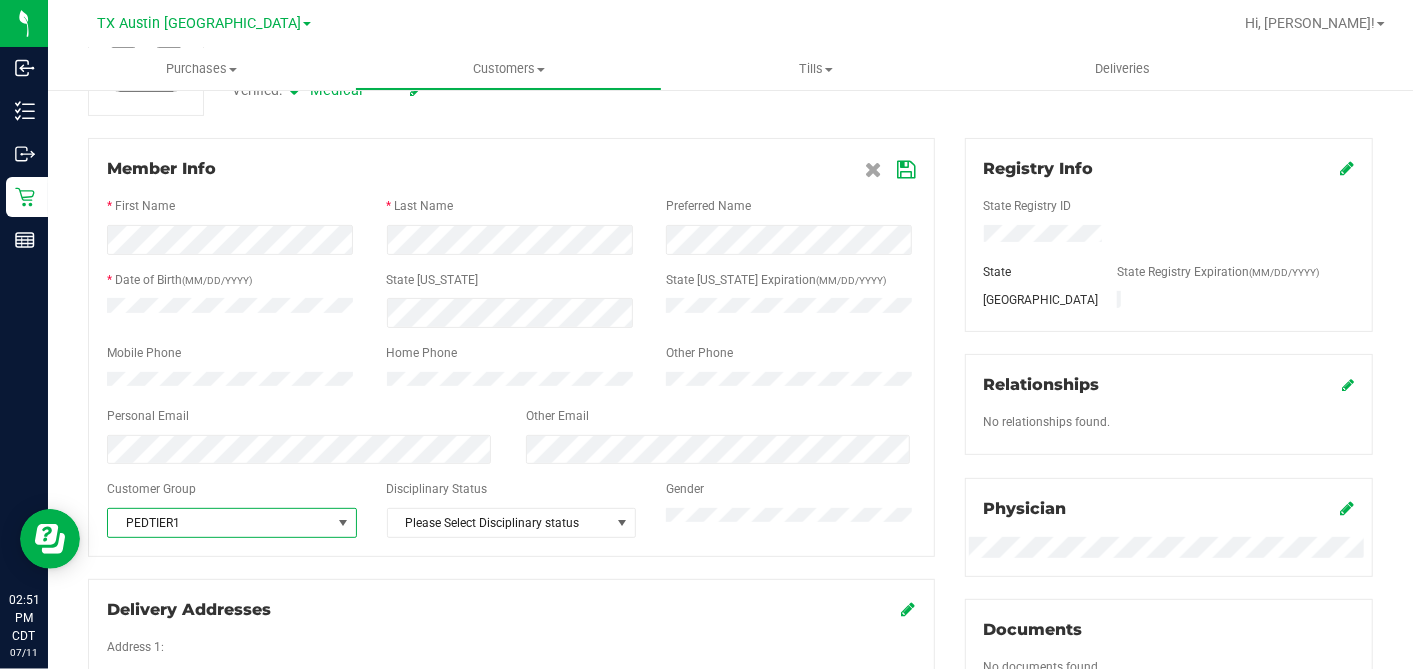 click at bounding box center (907, 170) 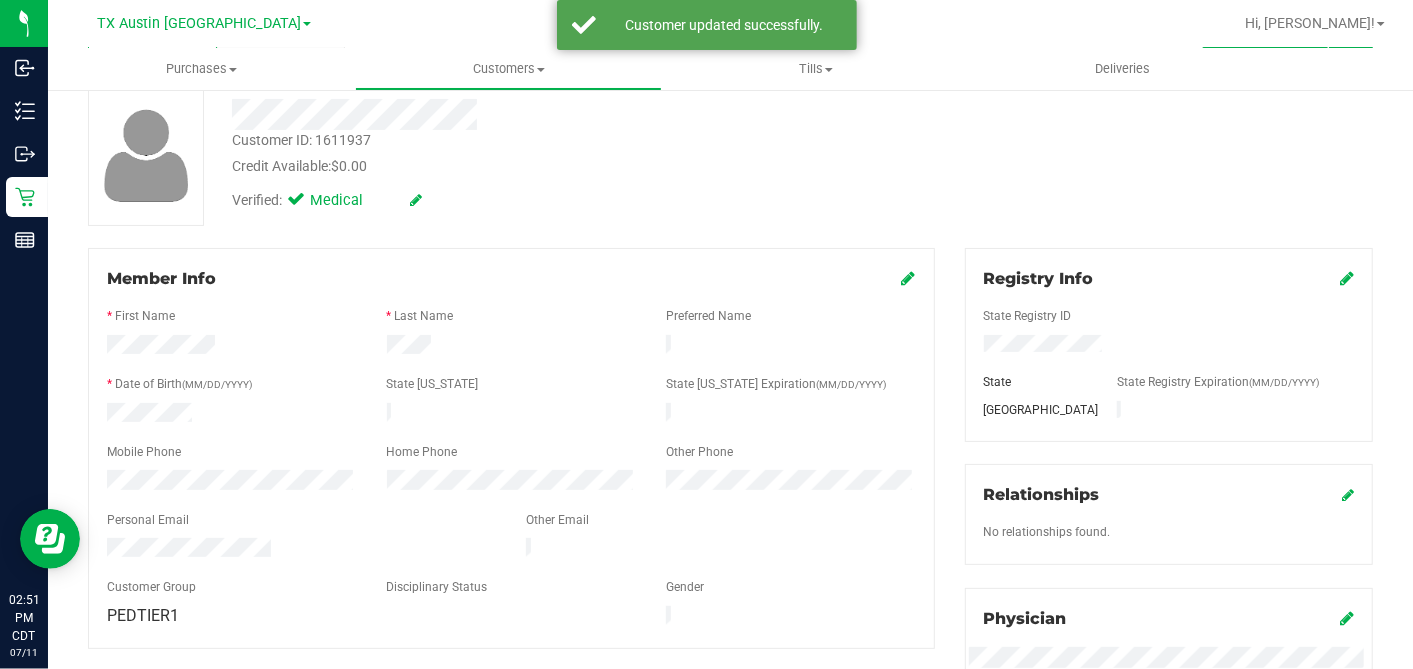 scroll, scrollTop: 0, scrollLeft: 0, axis: both 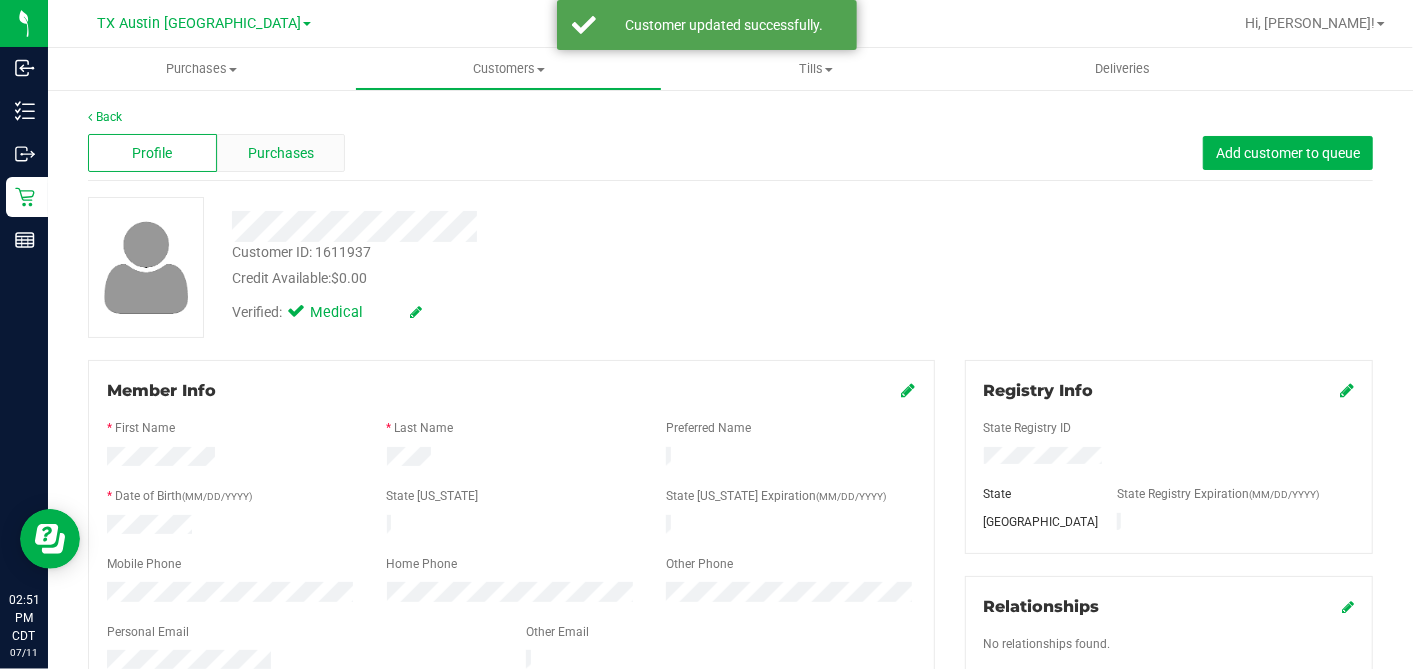 click on "Purchases" at bounding box center [281, 153] 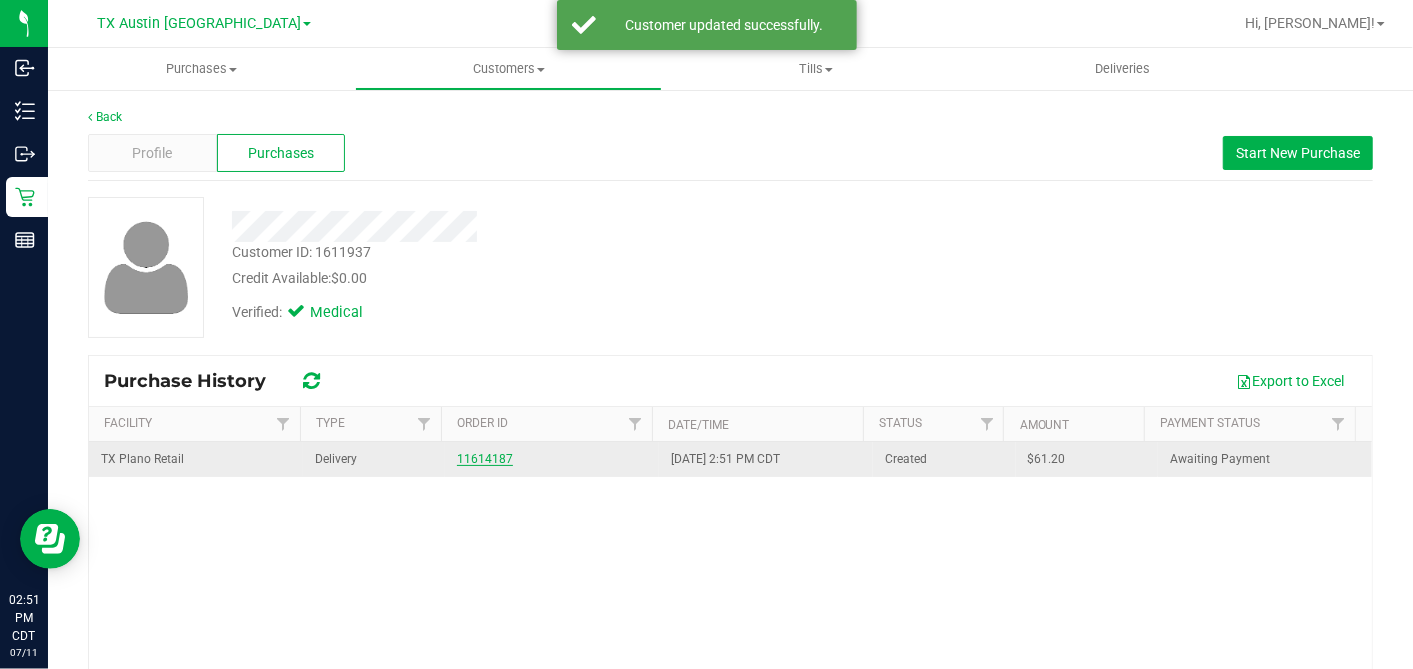 click on "11614187" at bounding box center (485, 459) 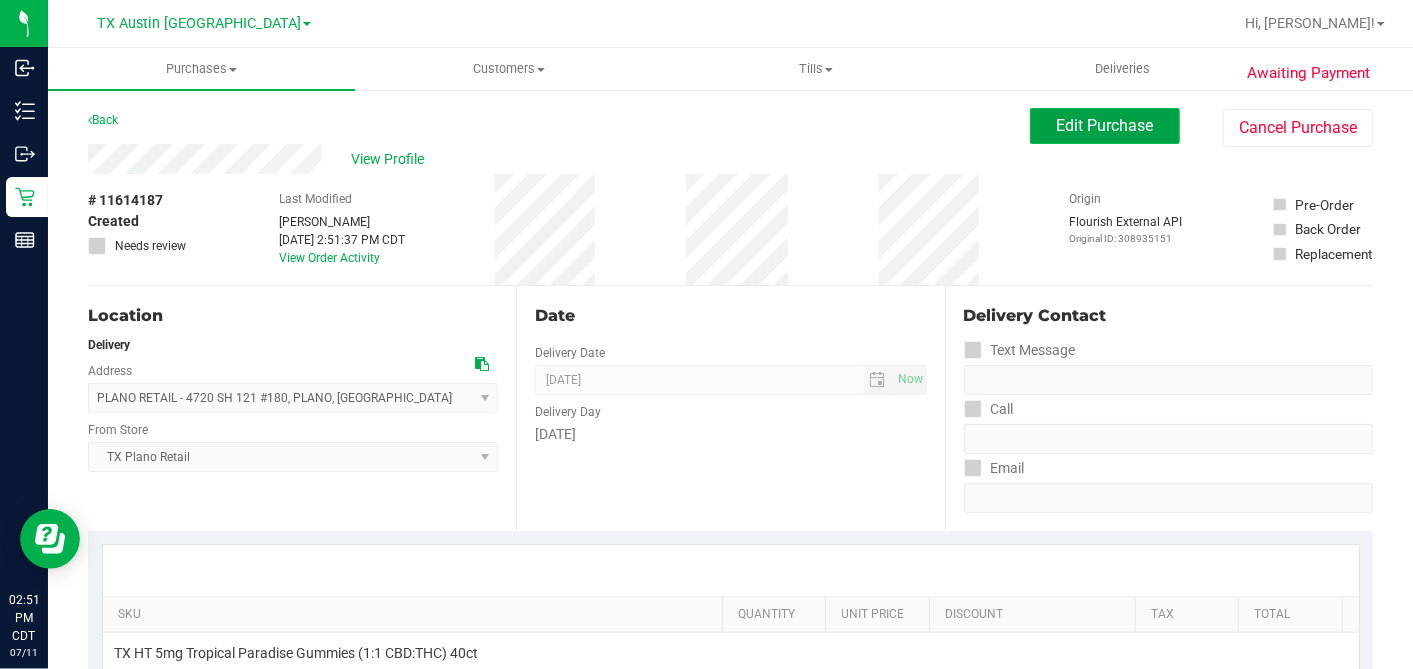 click on "Edit Purchase" at bounding box center [1105, 125] 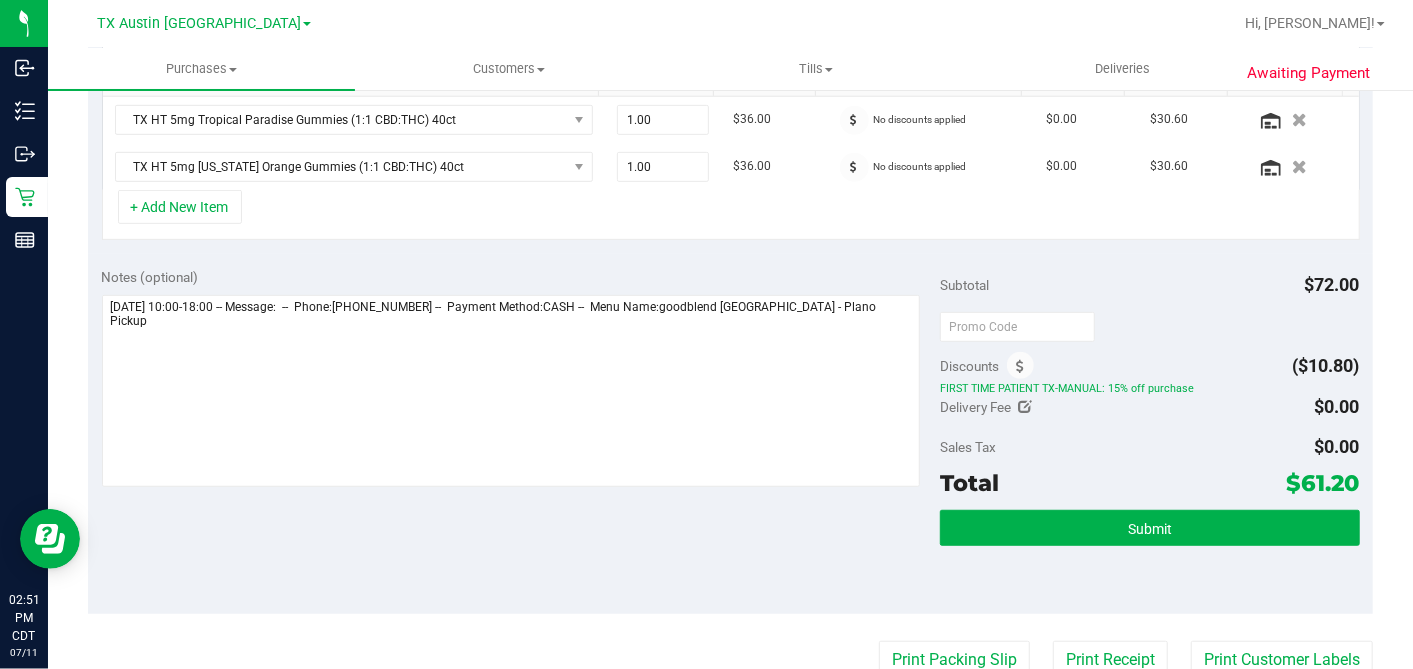 scroll, scrollTop: 555, scrollLeft: 0, axis: vertical 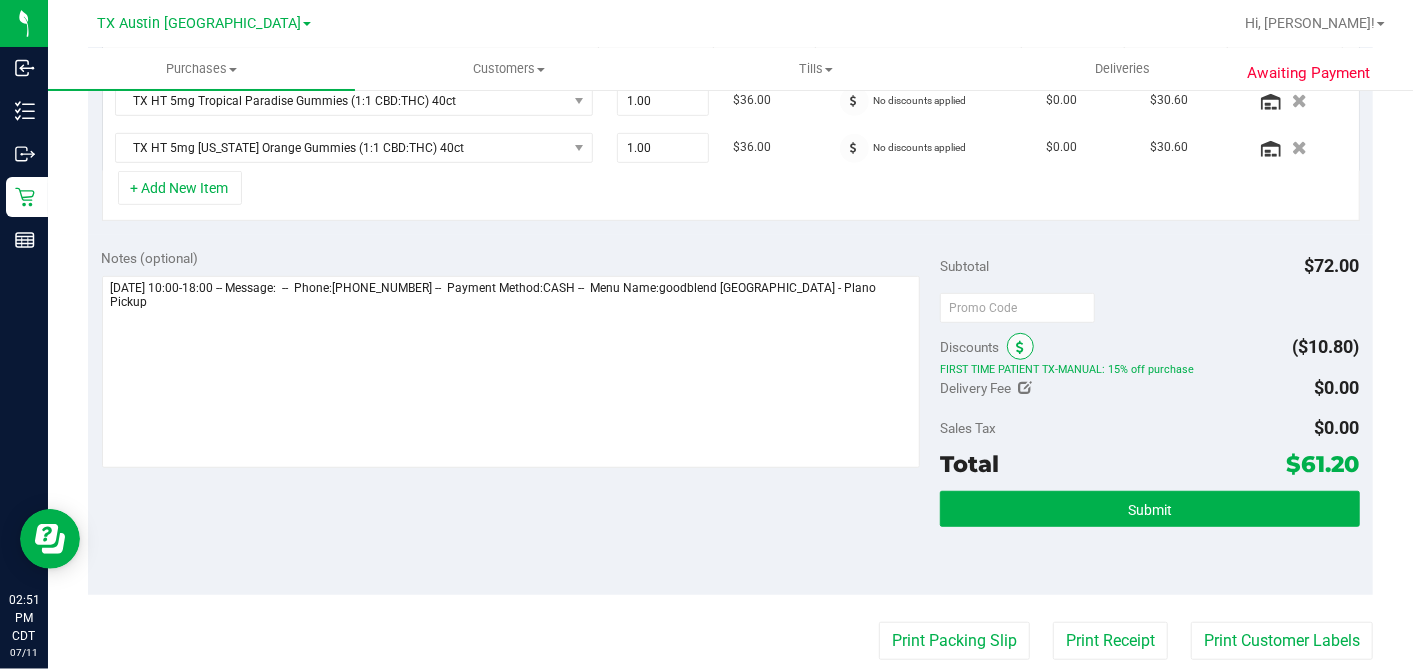 click at bounding box center [1020, 346] 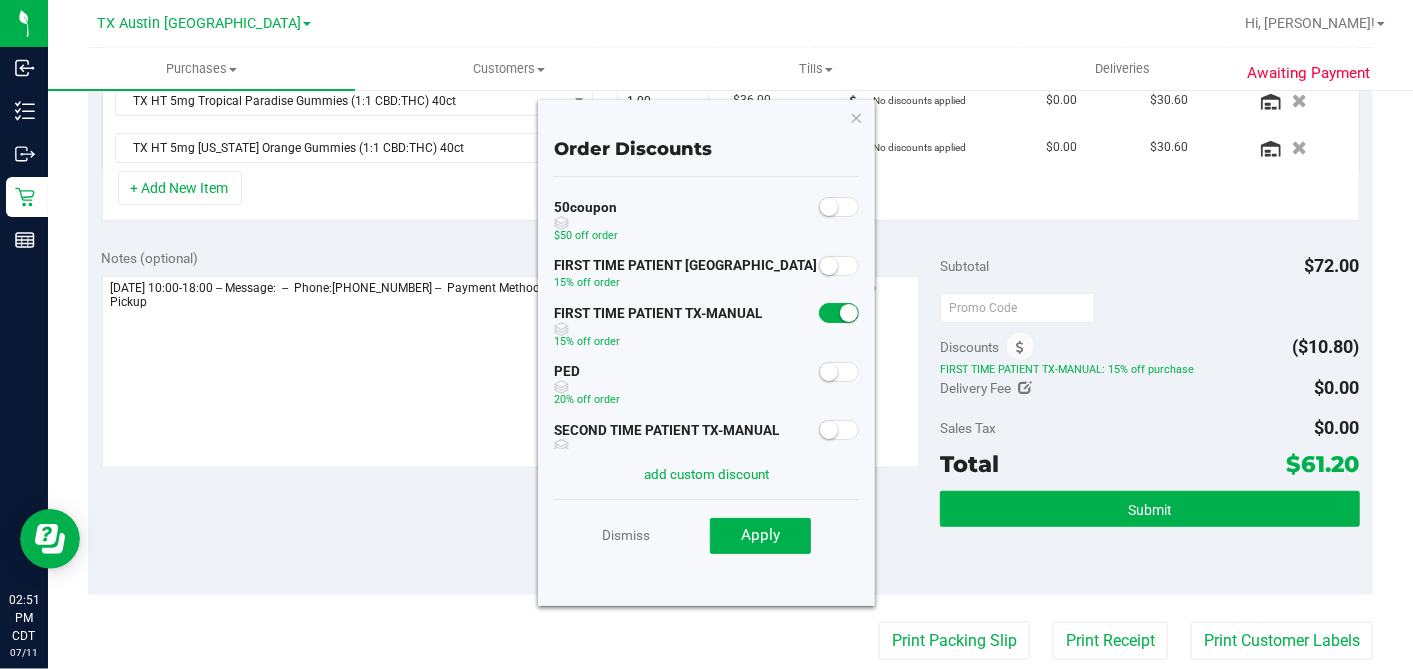 click at bounding box center (829, 372) 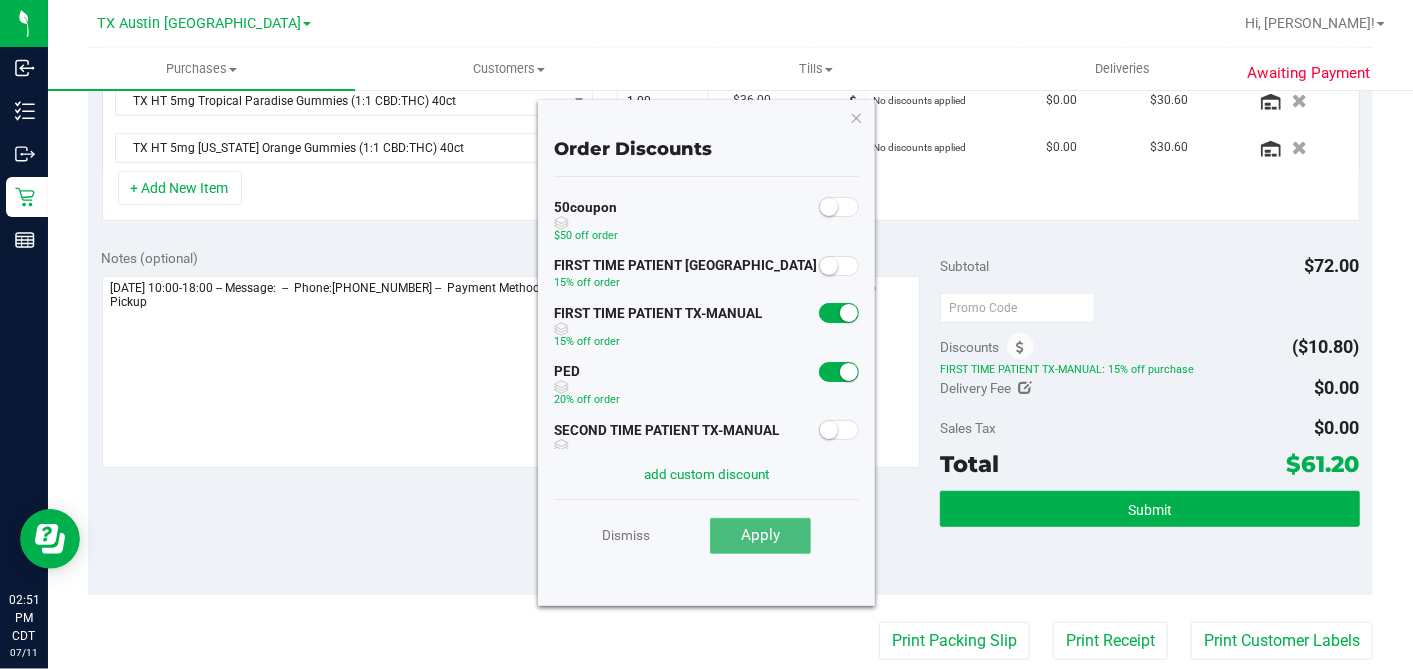 click on "Apply" at bounding box center [760, 535] 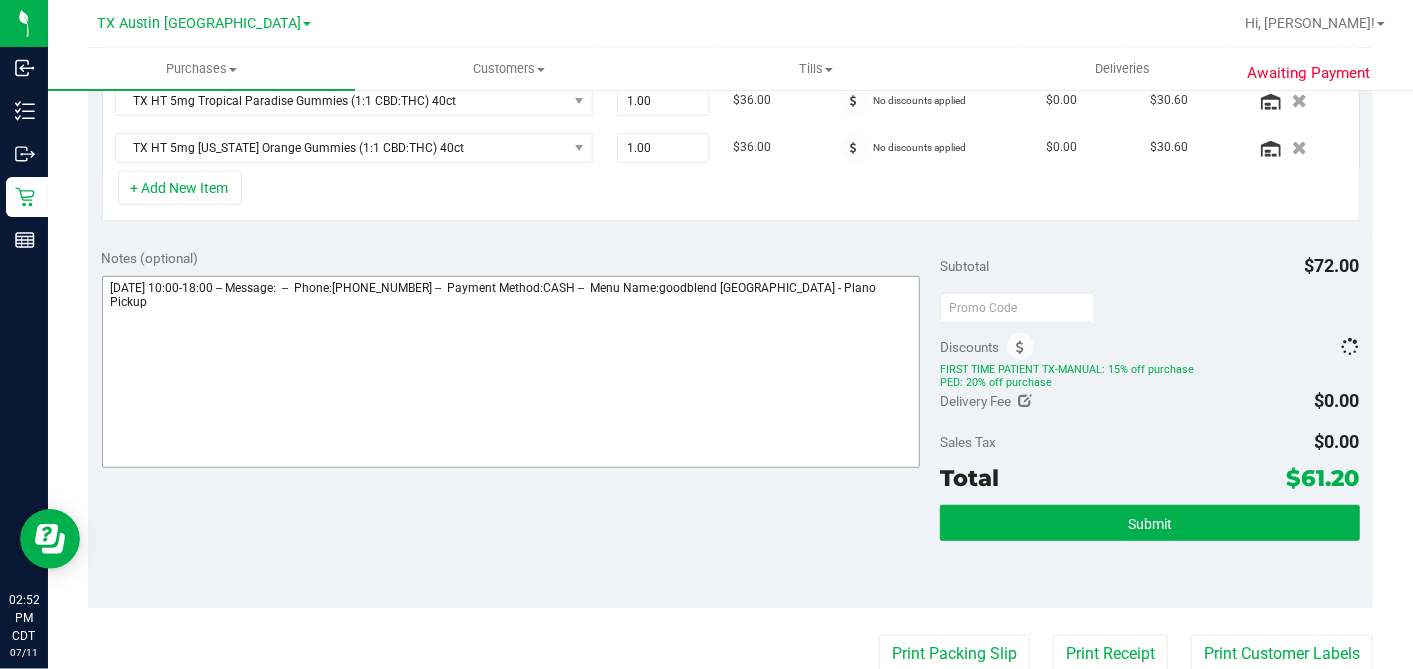 scroll, scrollTop: 559, scrollLeft: 0, axis: vertical 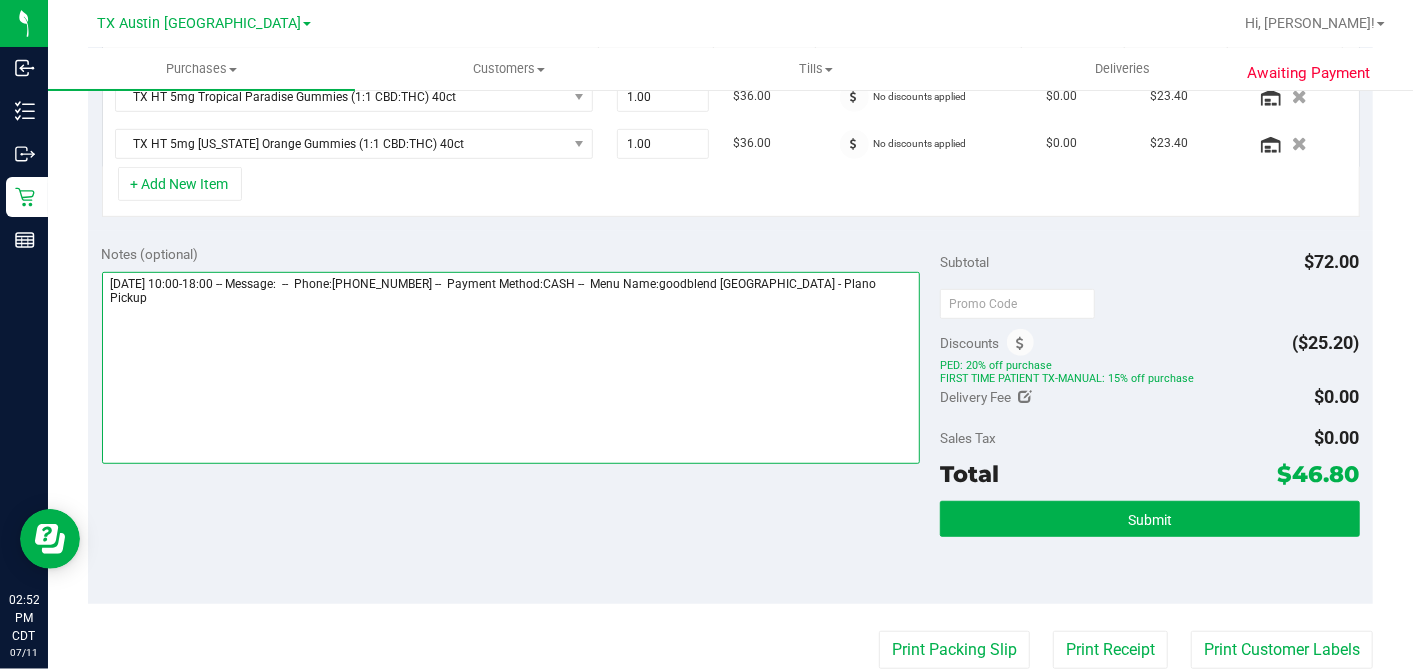 click at bounding box center (511, 368) 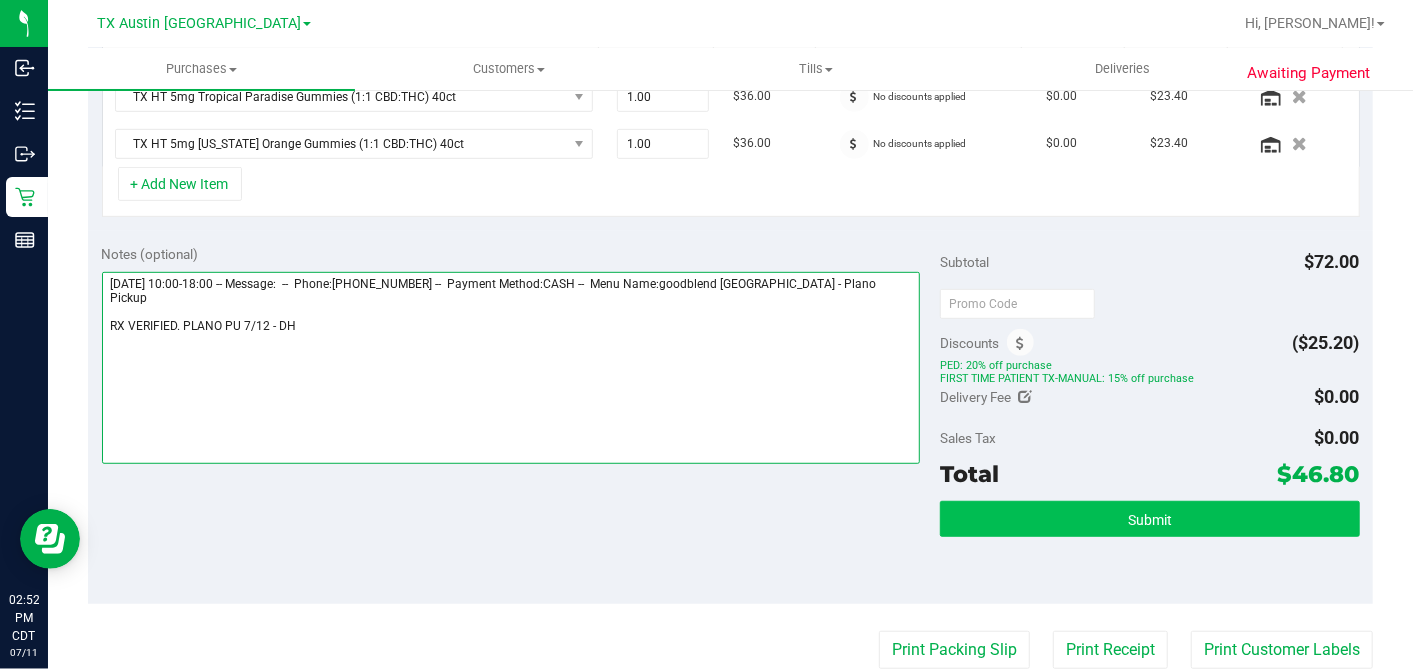 type on "Saturday 07/12/2025 10:00-18:00 -- Message:  --  Phone:2149346522 --  Payment Method:CASH --  Menu Name:goodblend TX - Plano Pickup
RX VERIFIED. PLANO PU 7/12 - DH" 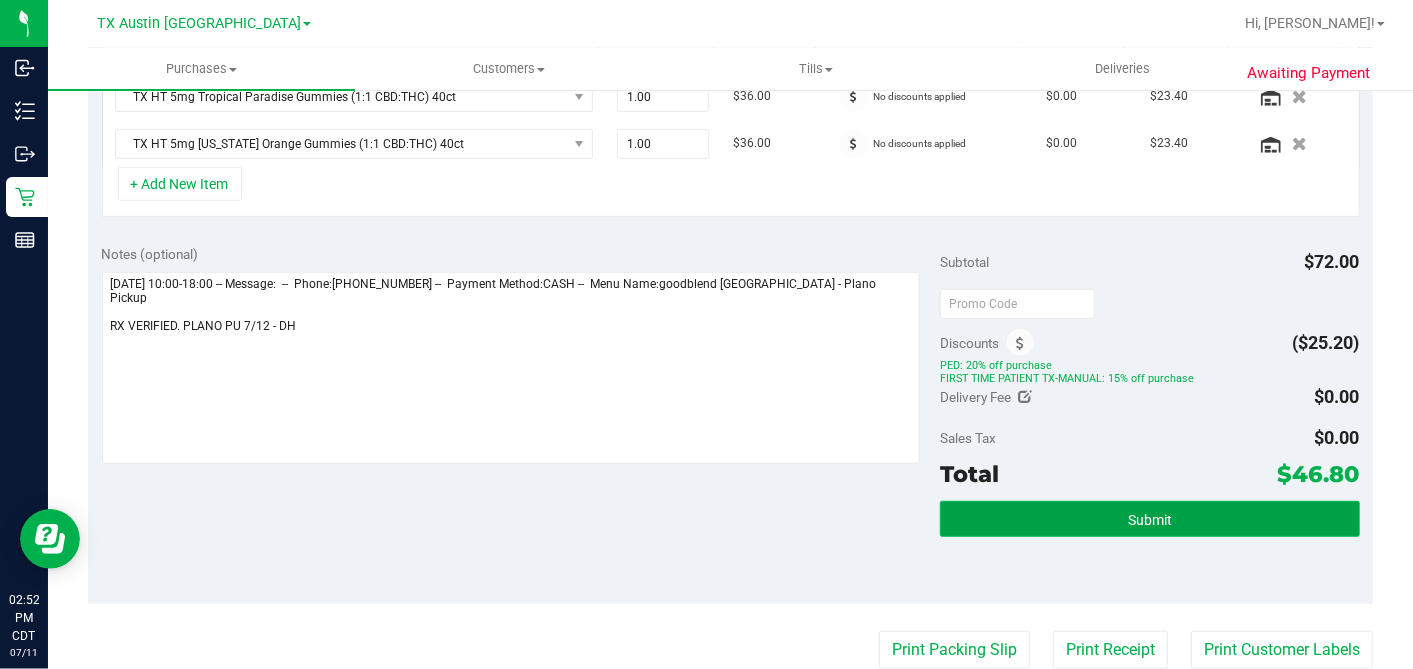 click on "Submit" at bounding box center [1150, 520] 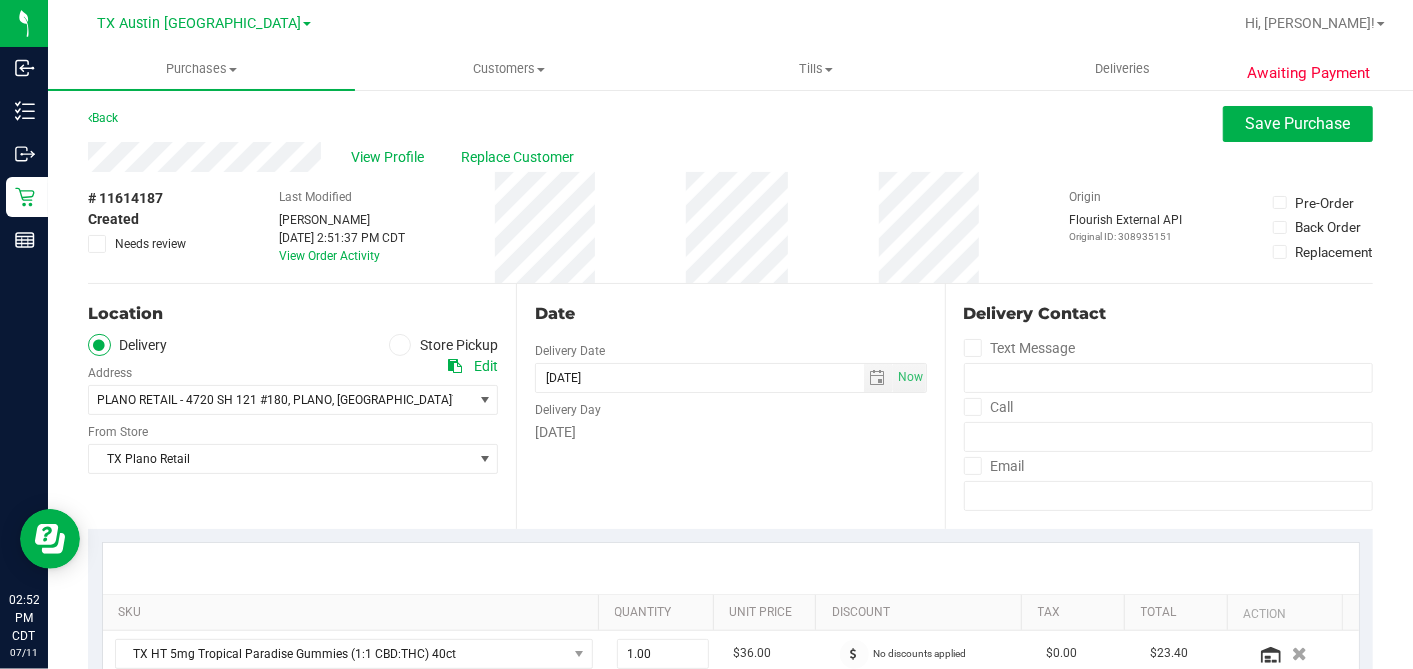 scroll, scrollTop: 0, scrollLeft: 0, axis: both 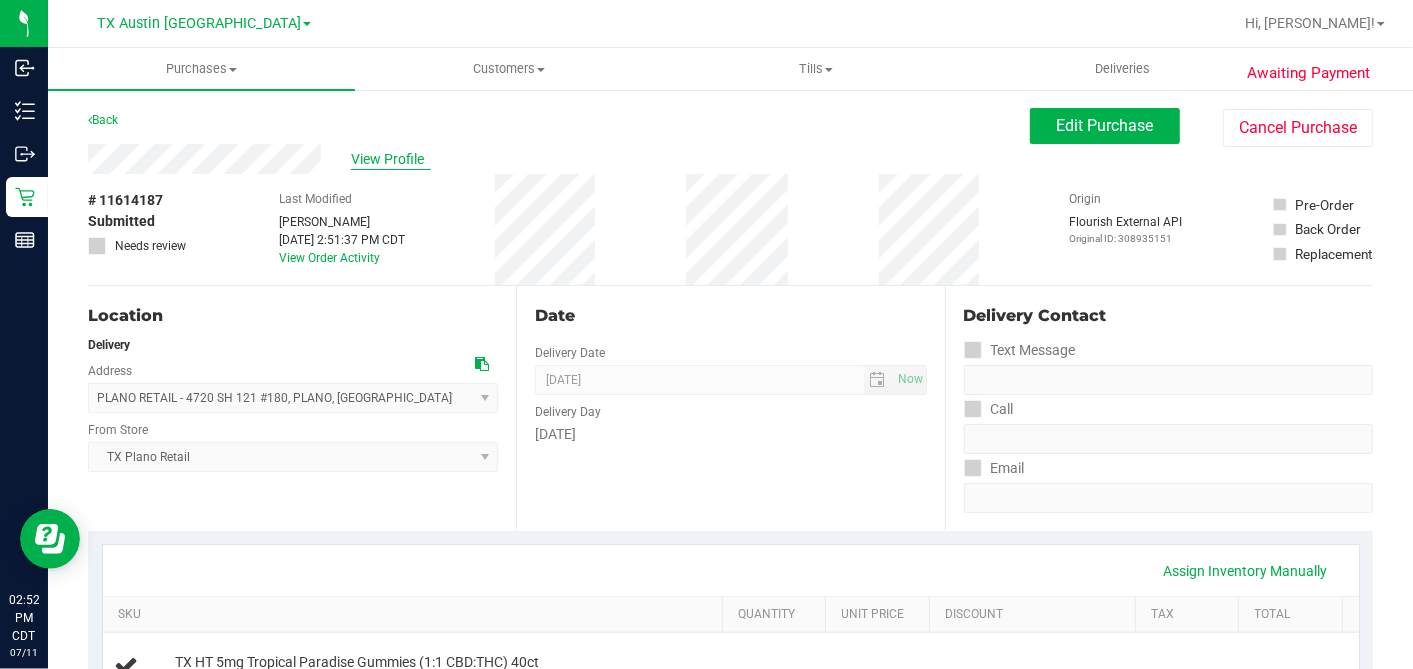 click on "View Profile" at bounding box center (391, 159) 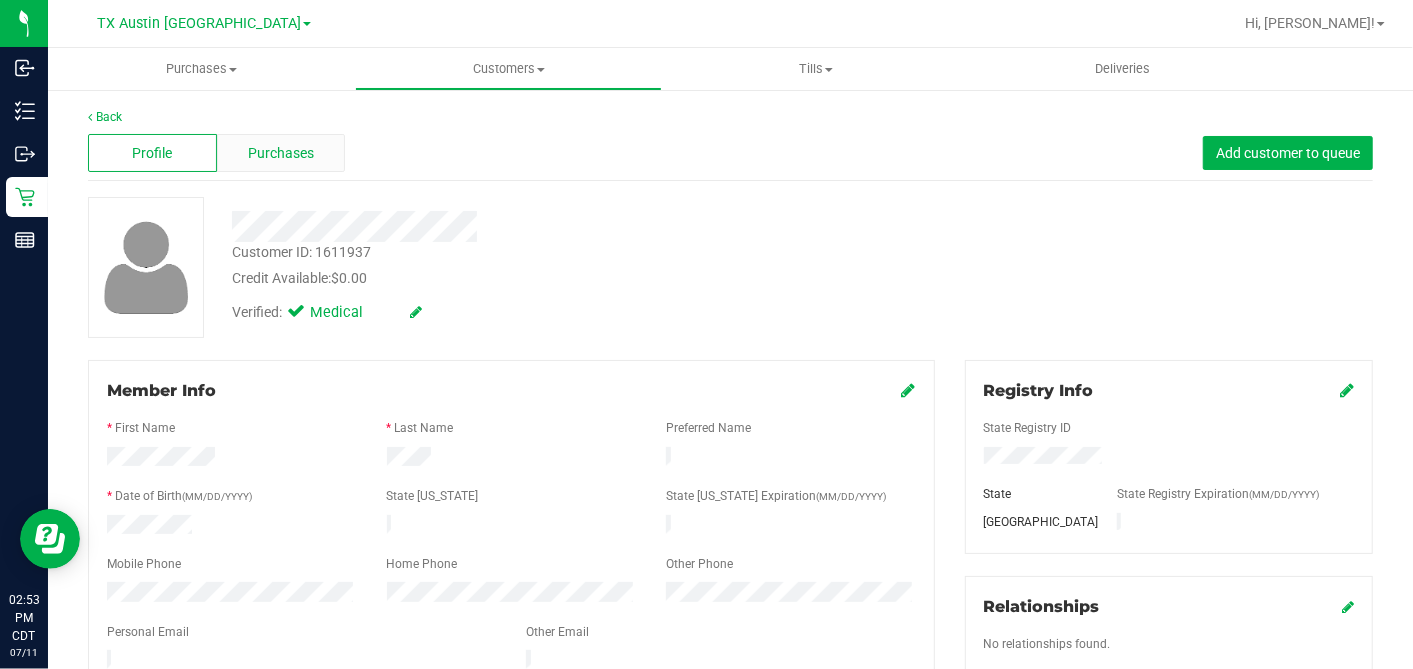 click on "Purchases" at bounding box center [281, 153] 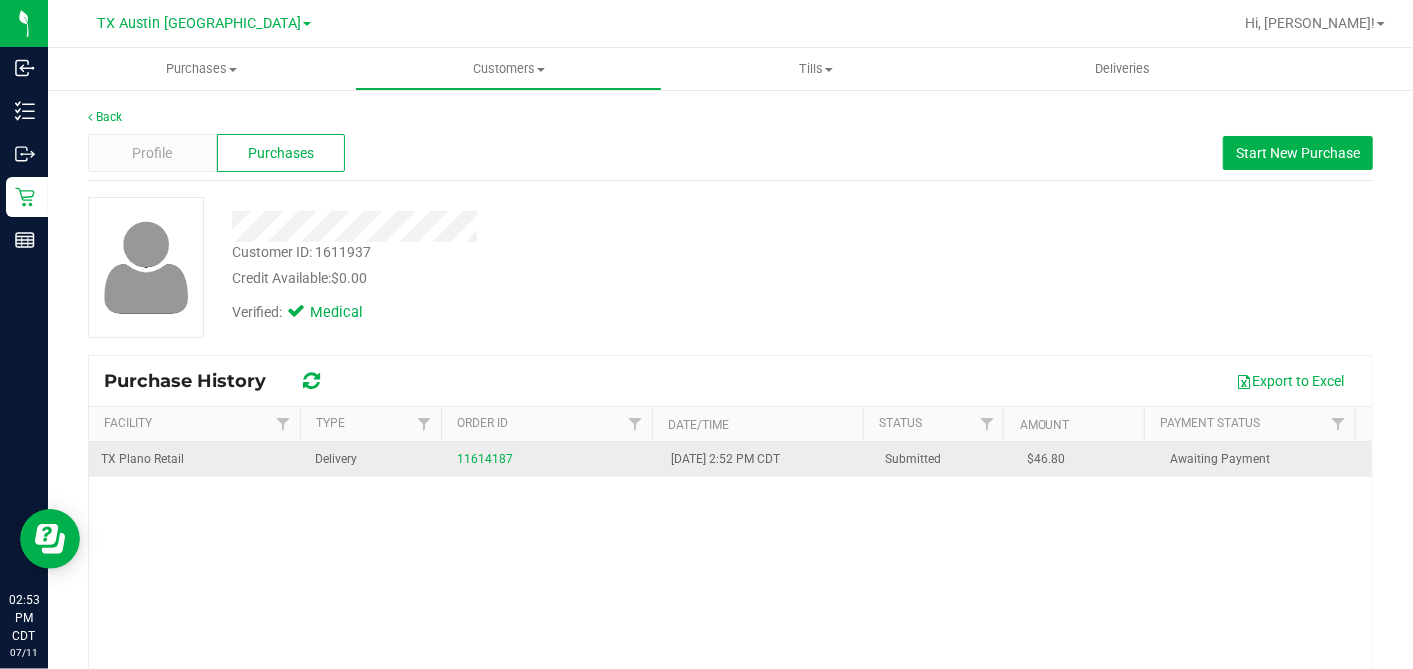 click on "$46.80" at bounding box center [1047, 459] 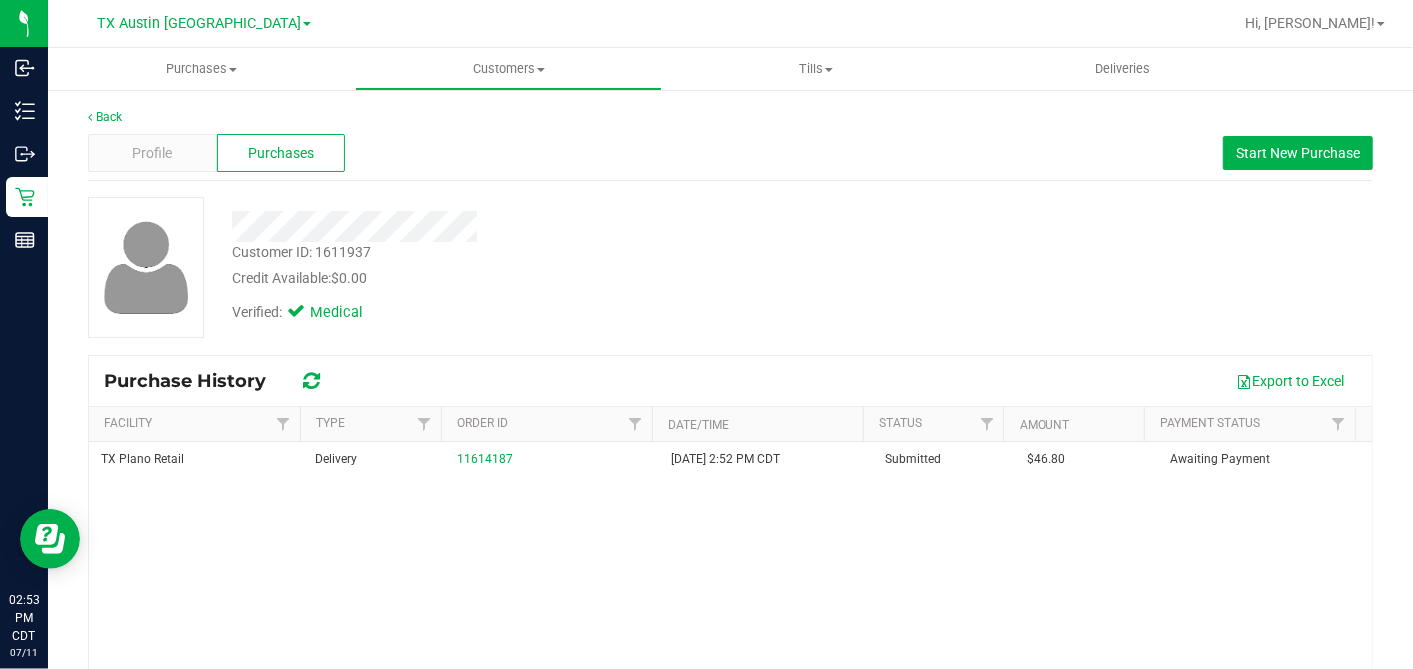 click on "Credit Available:
$0.00" at bounding box center [546, 278] 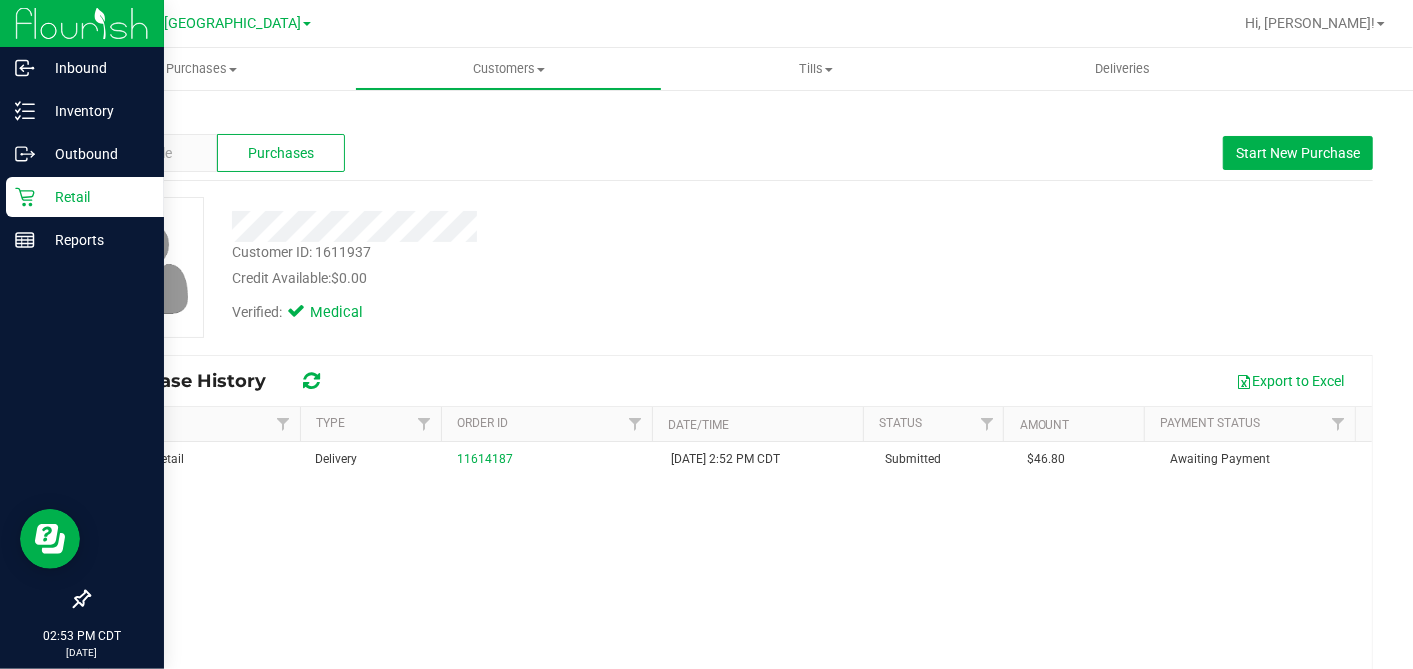 click on "Retail" at bounding box center [95, 197] 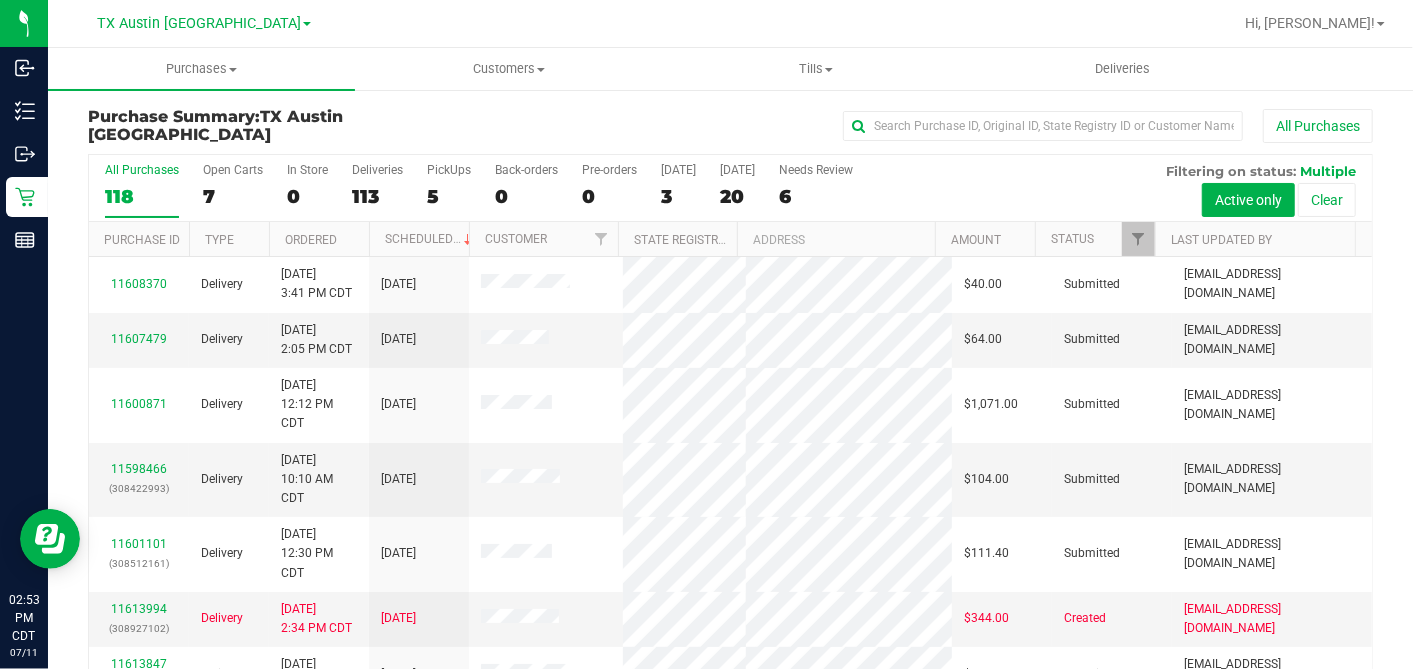click on "7" at bounding box center (233, 196) 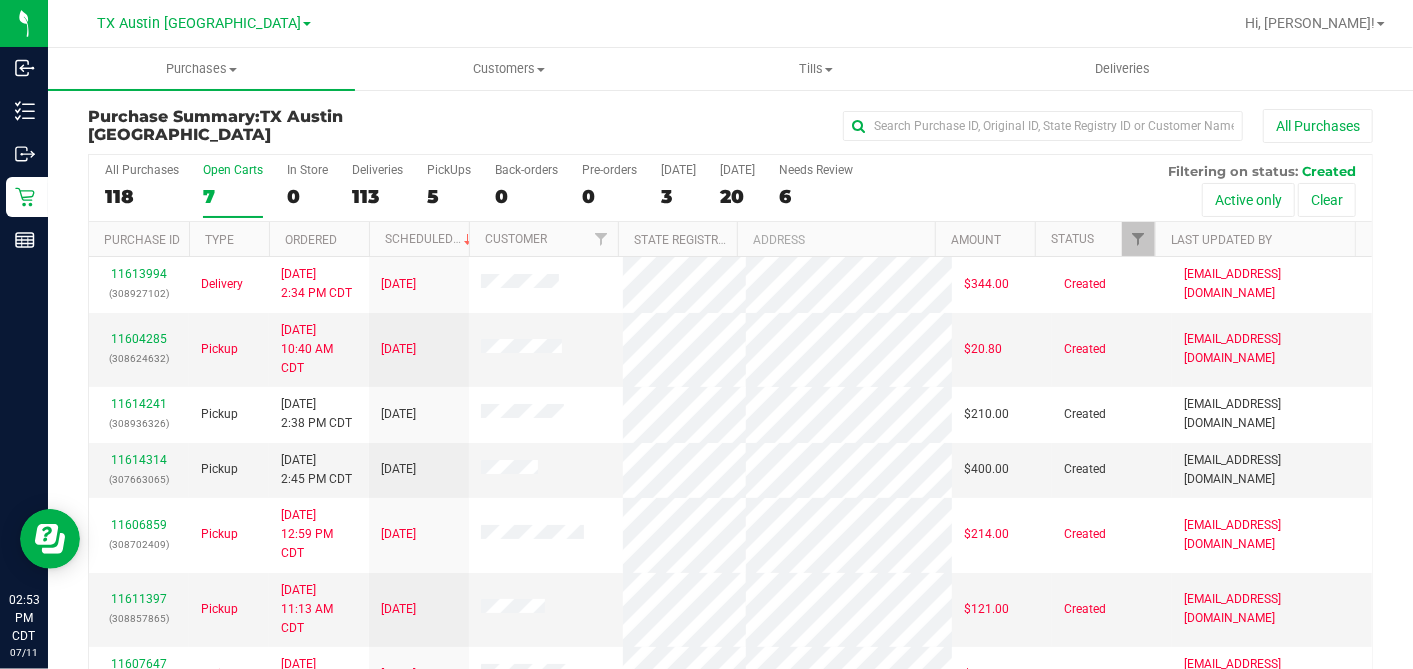 click on "Ordered" at bounding box center (319, 239) 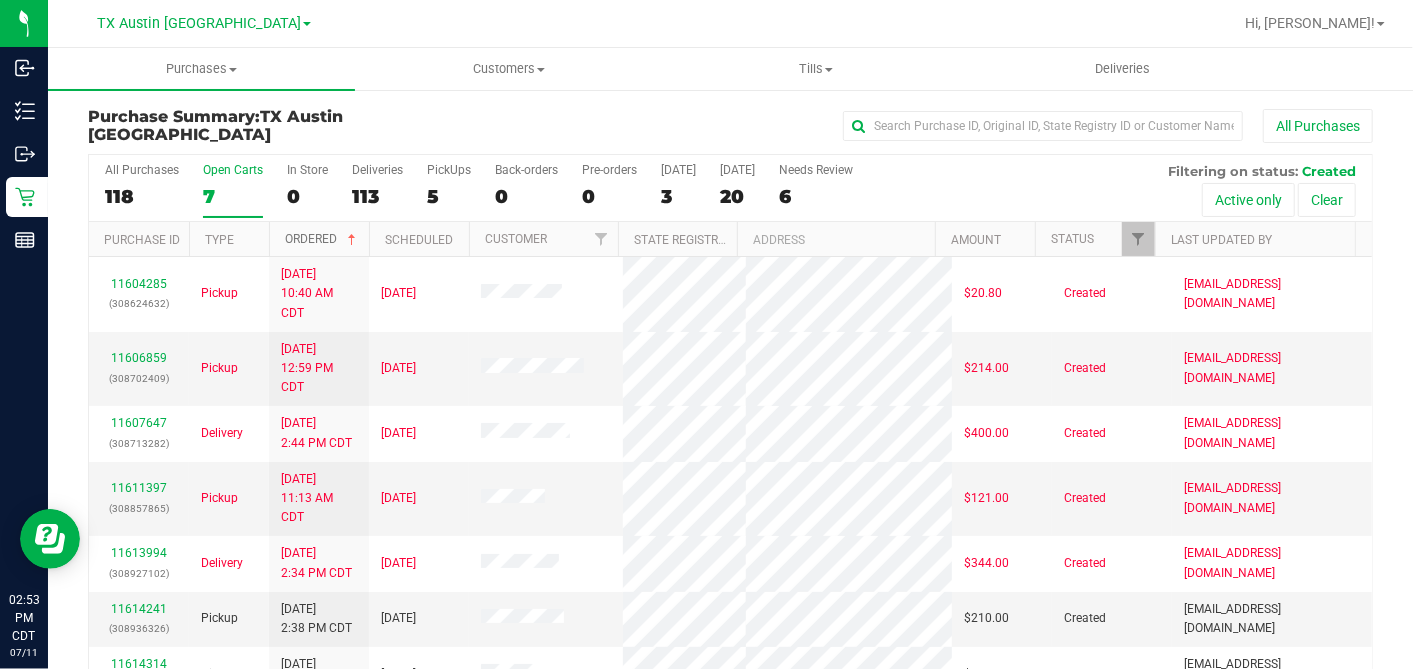 click at bounding box center (352, 240) 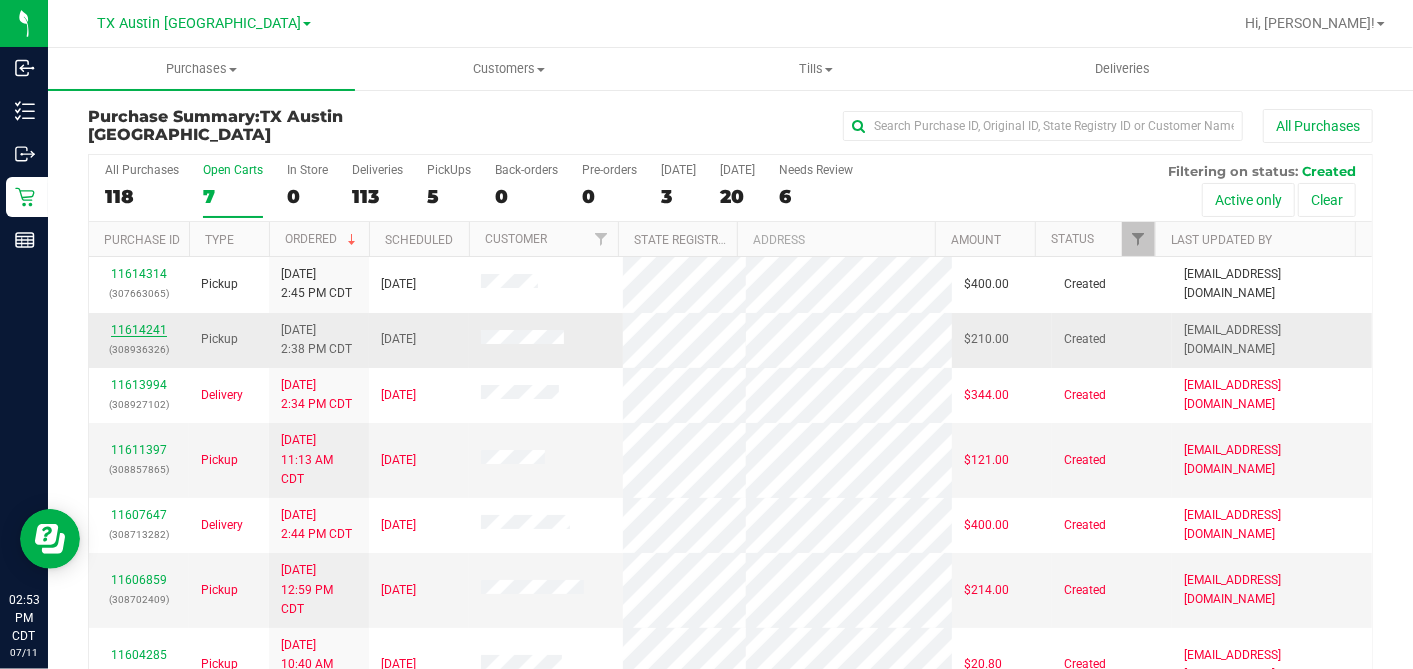 click on "11614241" at bounding box center [139, 330] 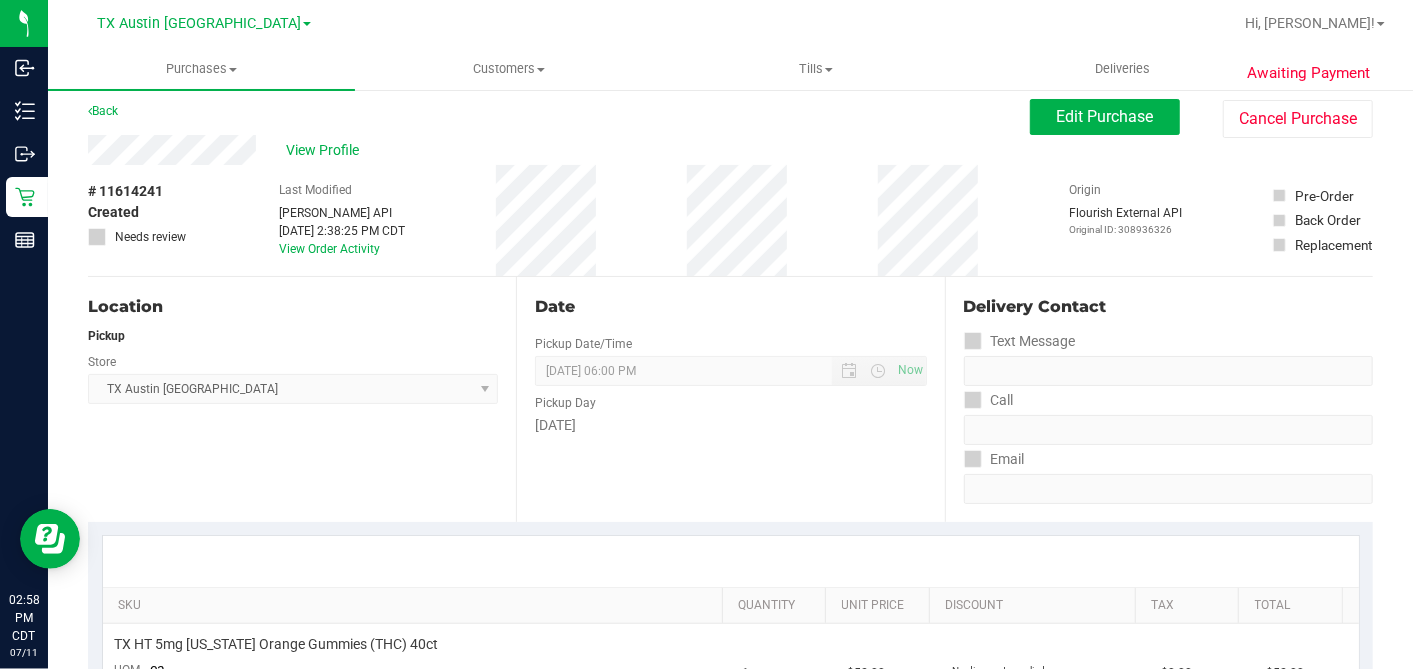 scroll, scrollTop: 0, scrollLeft: 0, axis: both 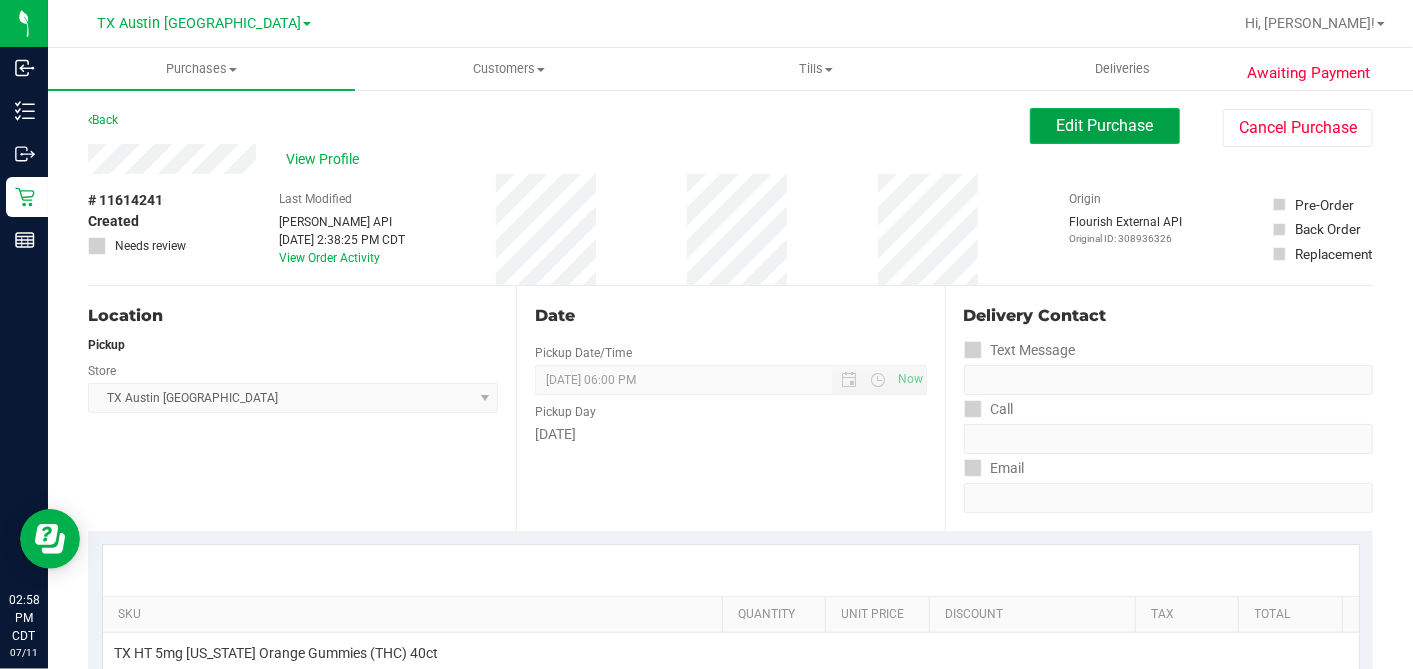 click on "Edit Purchase" at bounding box center (1105, 126) 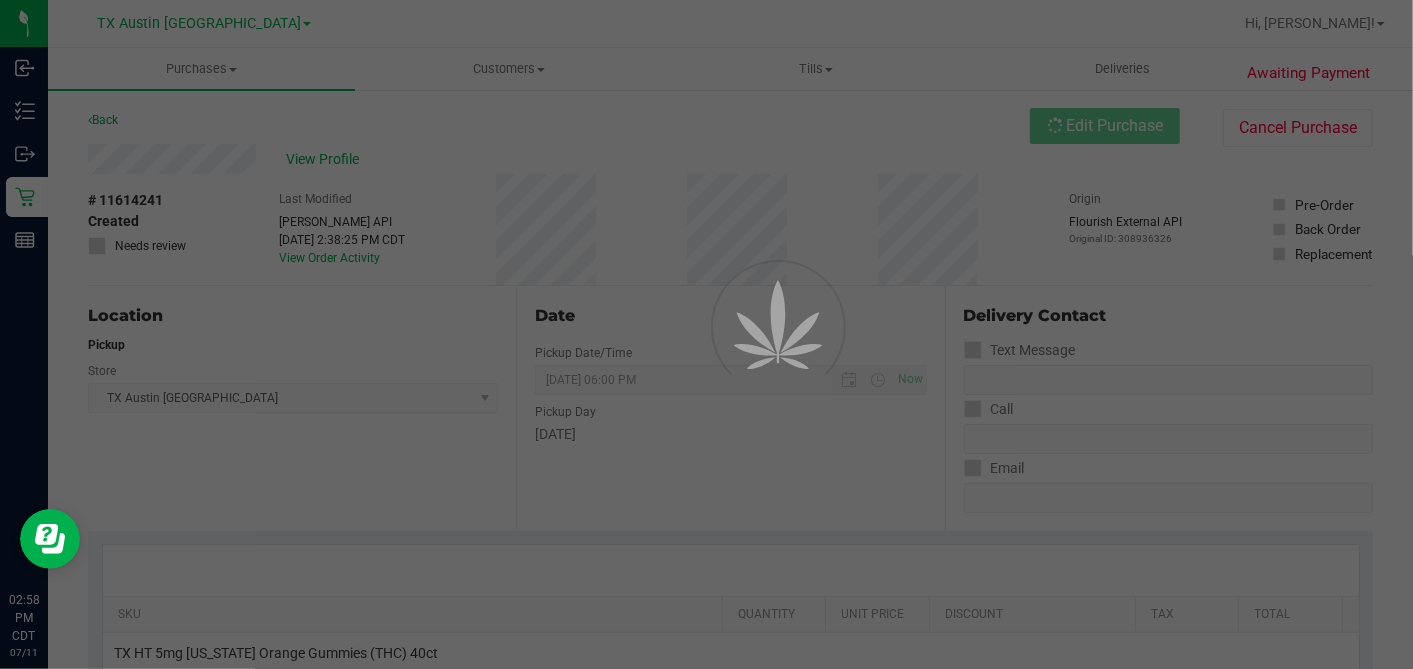 click at bounding box center [706, 334] 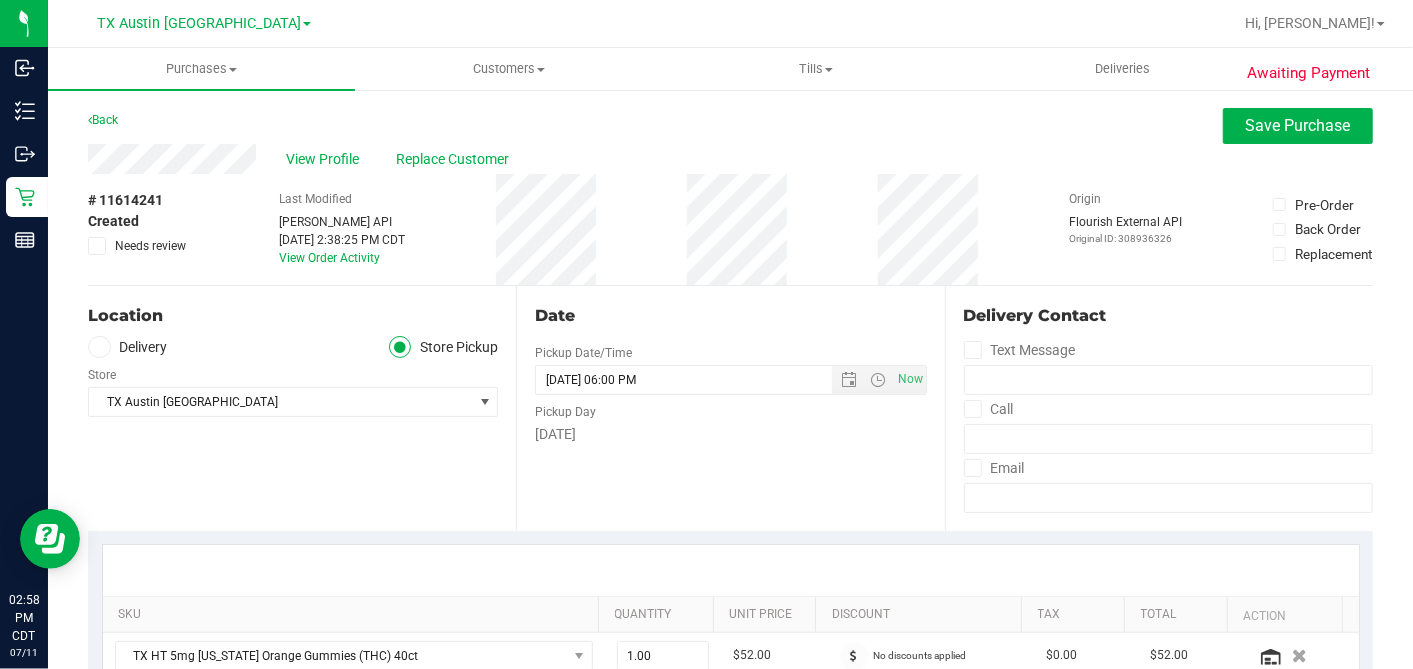 click at bounding box center [99, 347] 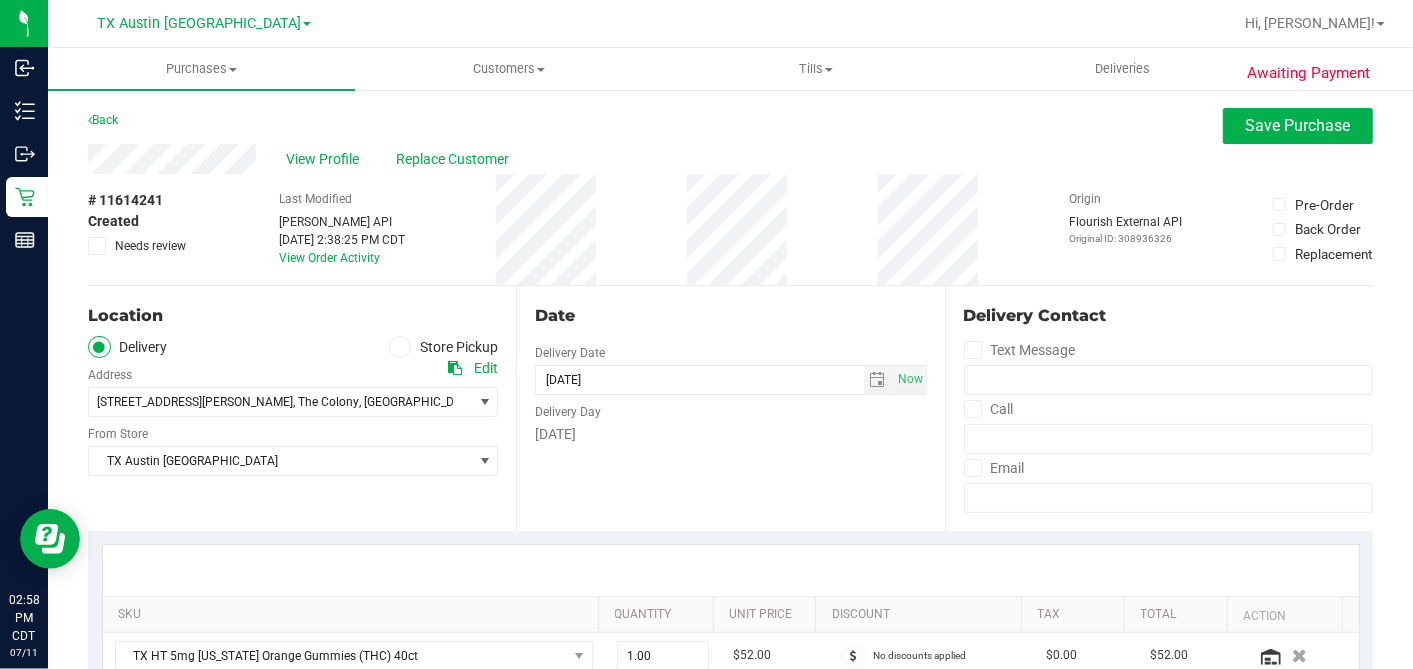 click on "5024 Overton Cir
, The Colony
, TX
75056
Select address Plano Retail 4720 SH 121 N, Suite#180 Plano, TX 75024 5024 Overton Cir" at bounding box center [293, 387] 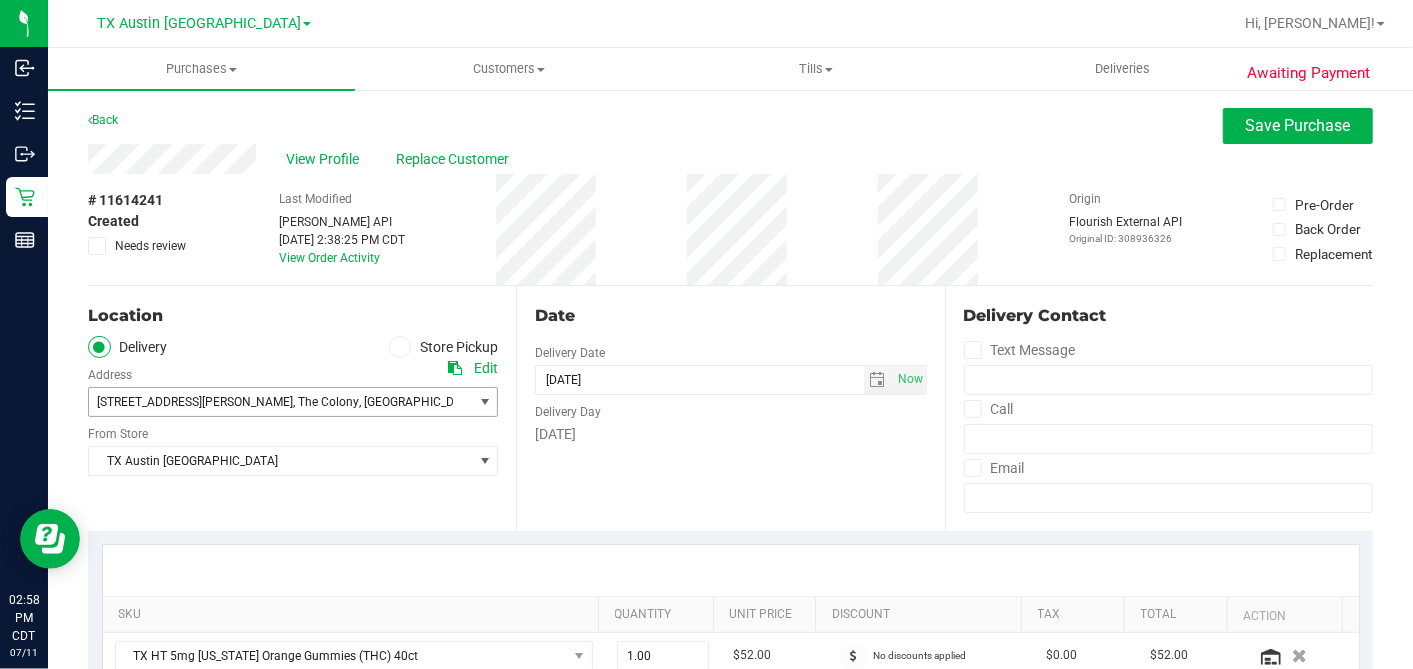 click on ", The Colony" at bounding box center [326, 402] 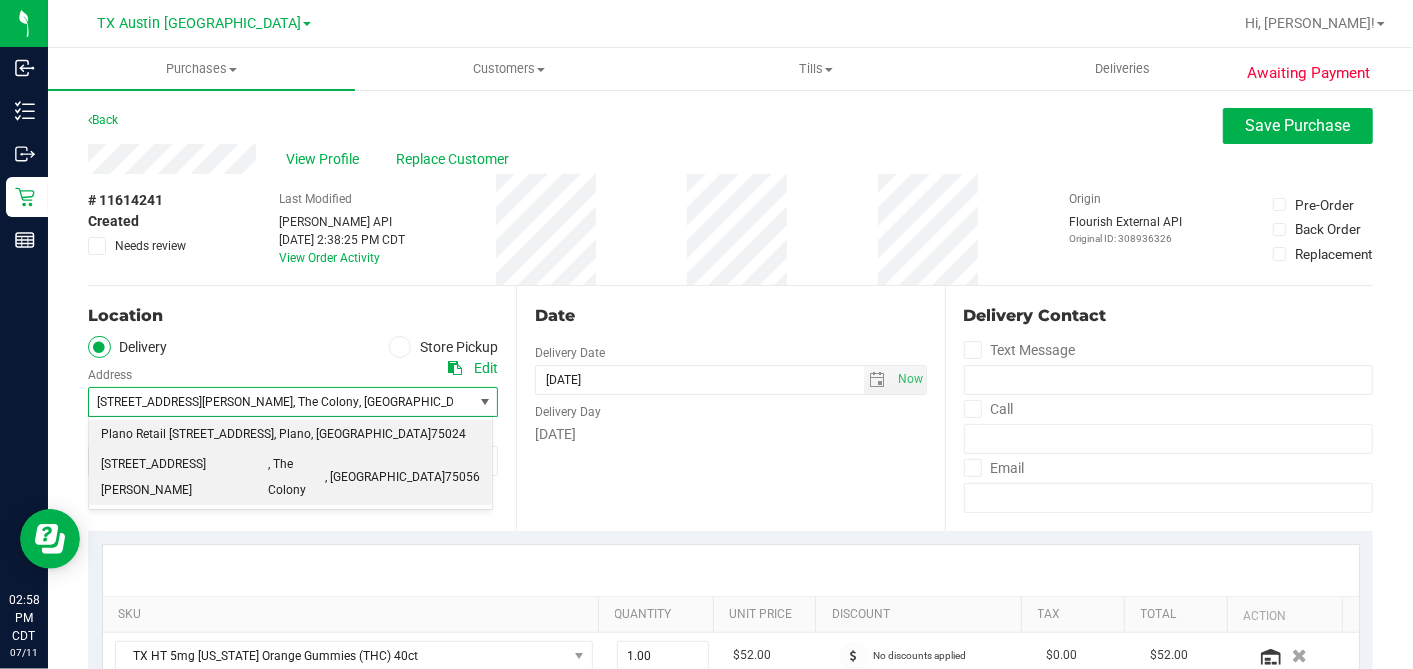 click on "Plano Retail 4720 SH 121 N, Suite#180 Plano, TX 75024" at bounding box center [187, 435] 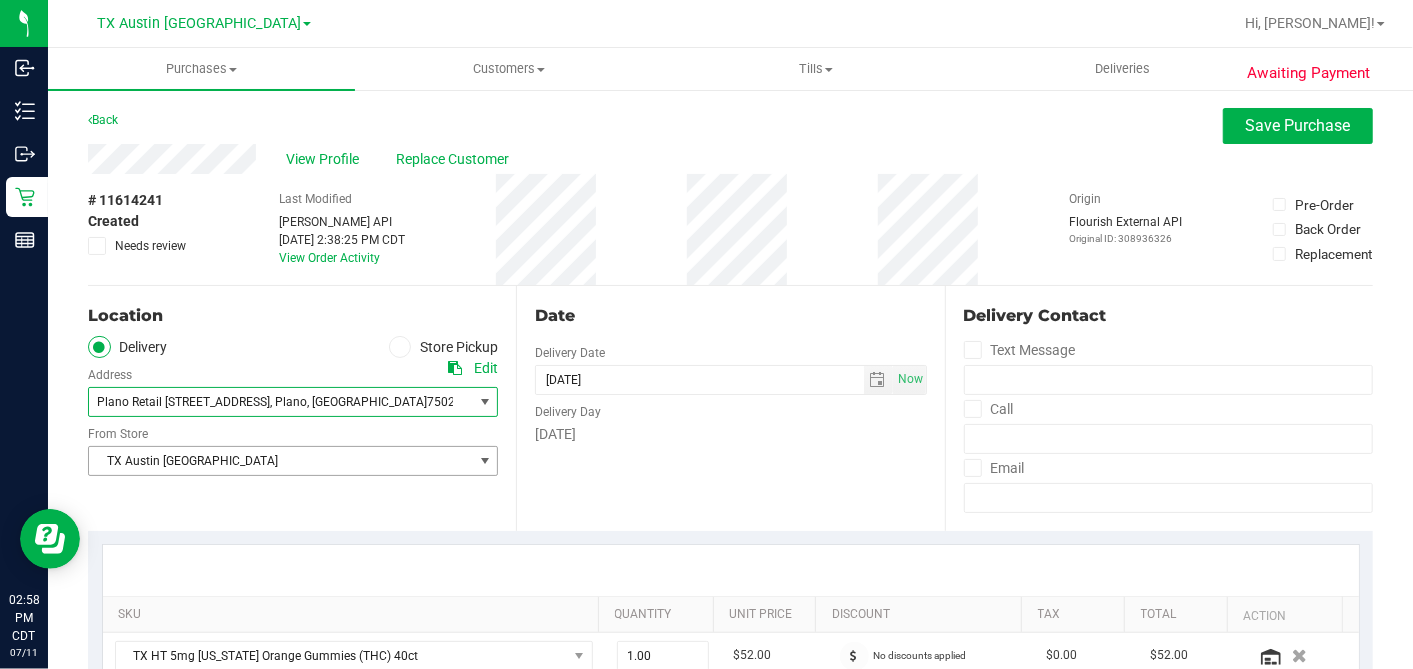 click on "TX Austin [GEOGRAPHIC_DATA]" at bounding box center [280, 461] 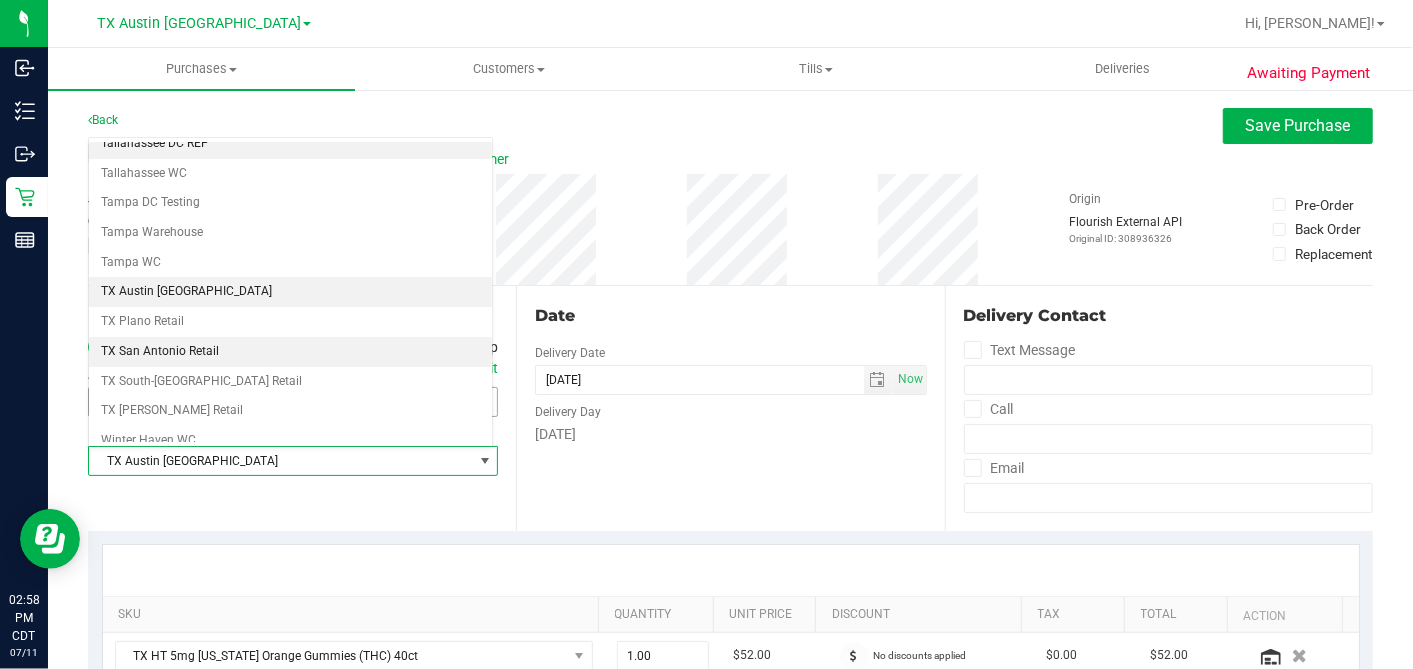 scroll, scrollTop: 1422, scrollLeft: 0, axis: vertical 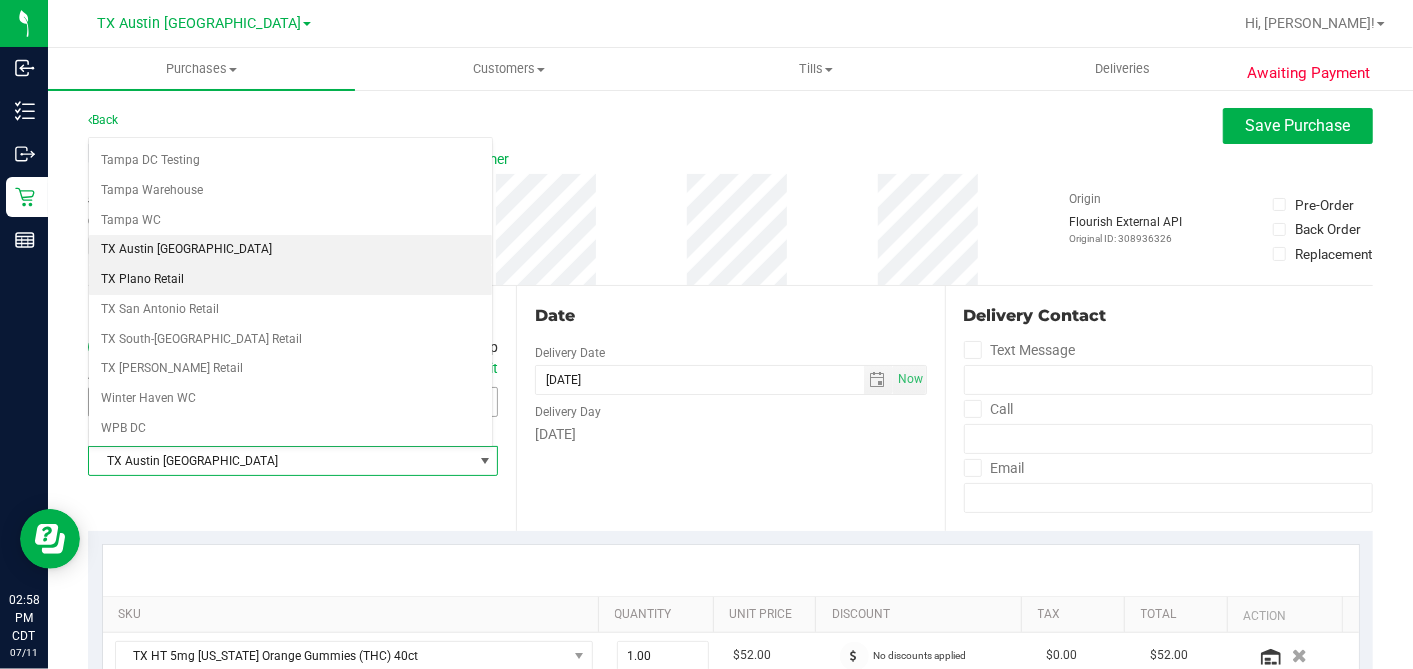 click on "TX Plano Retail" at bounding box center [290, 280] 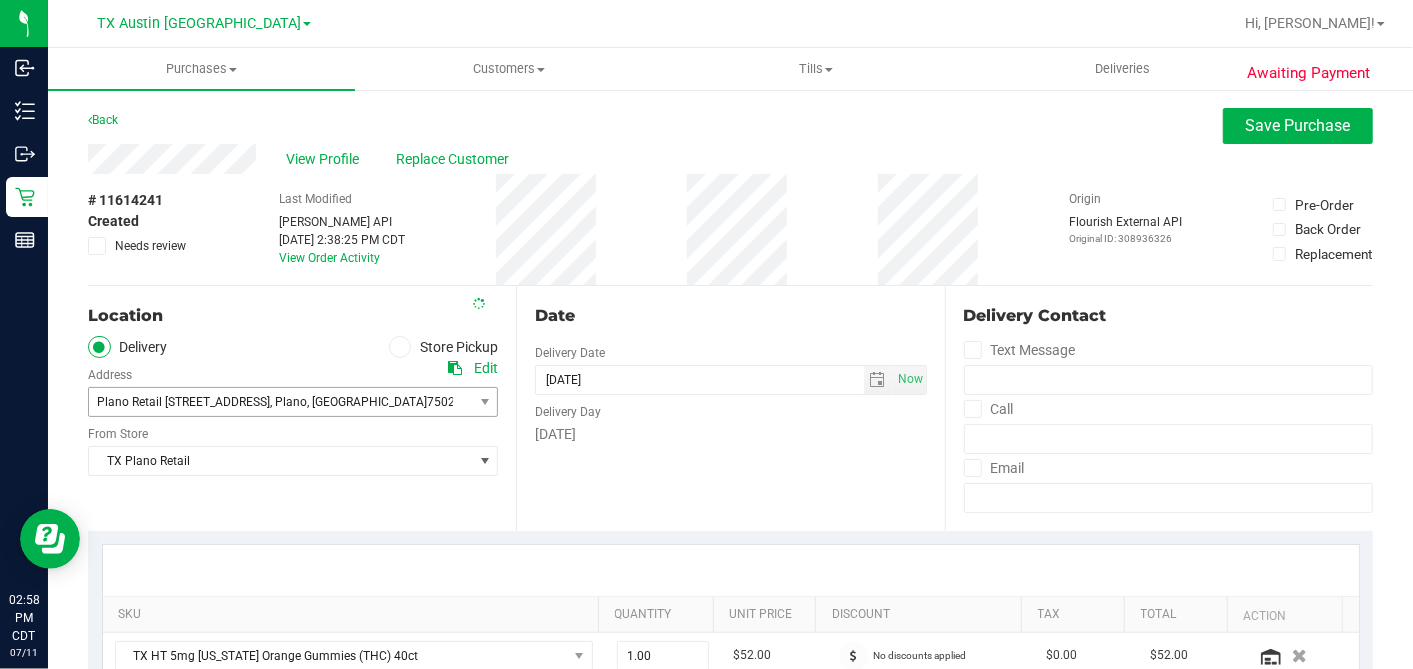 scroll, scrollTop: 333, scrollLeft: 0, axis: vertical 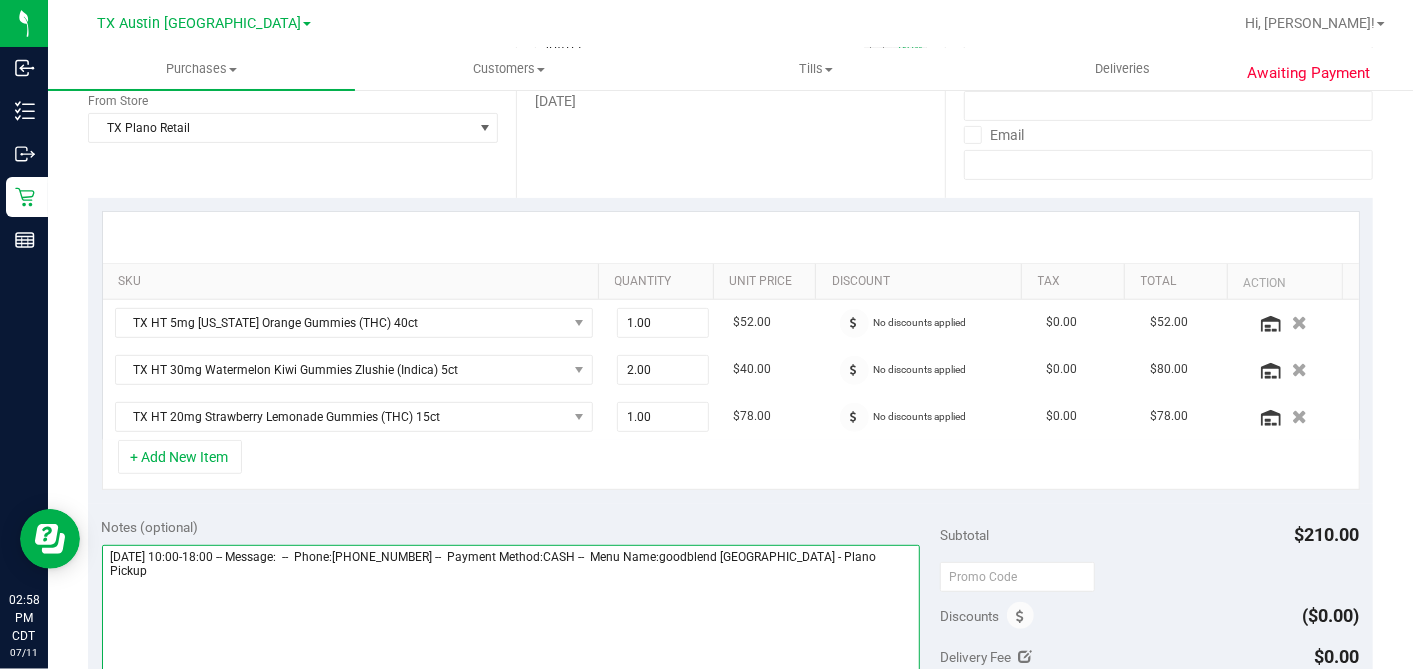 click at bounding box center [511, 641] 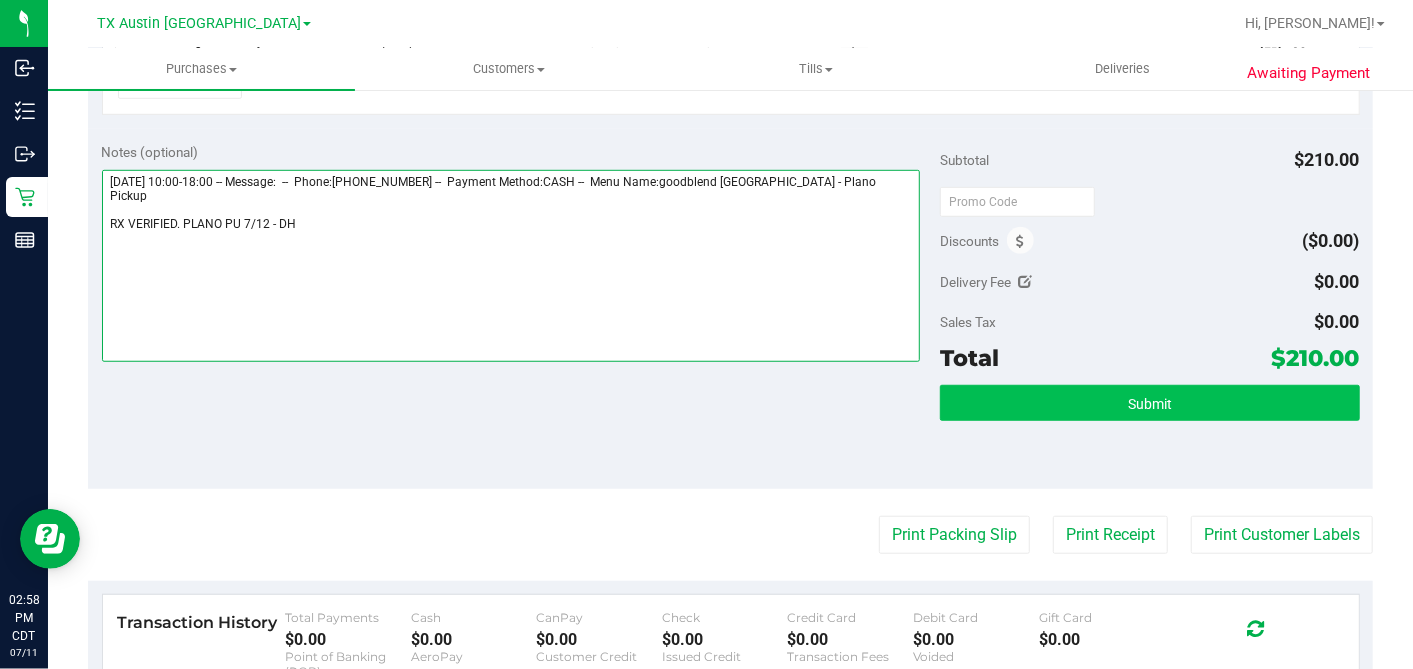 type on "Saturday 07/12/2025 10:00-18:00 -- Message:  --  Phone:3185122107 --  Payment Method:CASH --  Menu Name:goodblend TX - Plano Pickup
RX VERIFIED. PLANO PU 7/12 - DH" 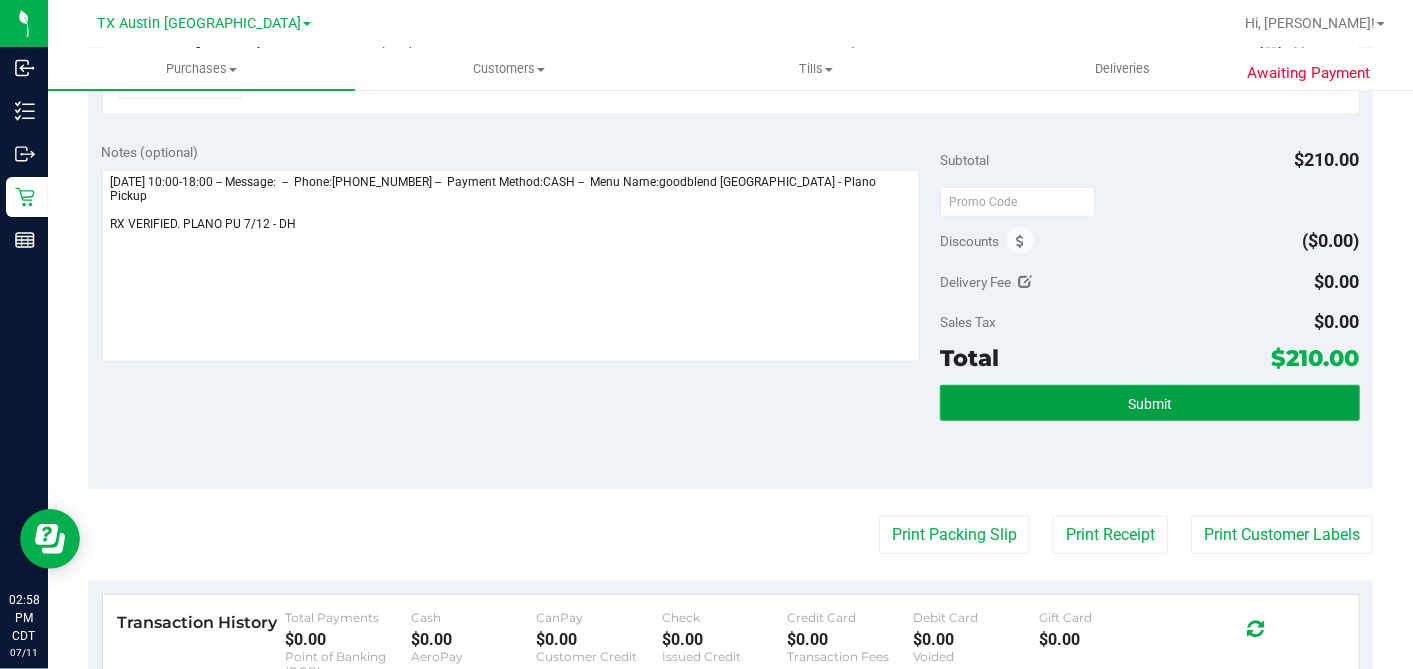click on "Submit" at bounding box center (1149, 403) 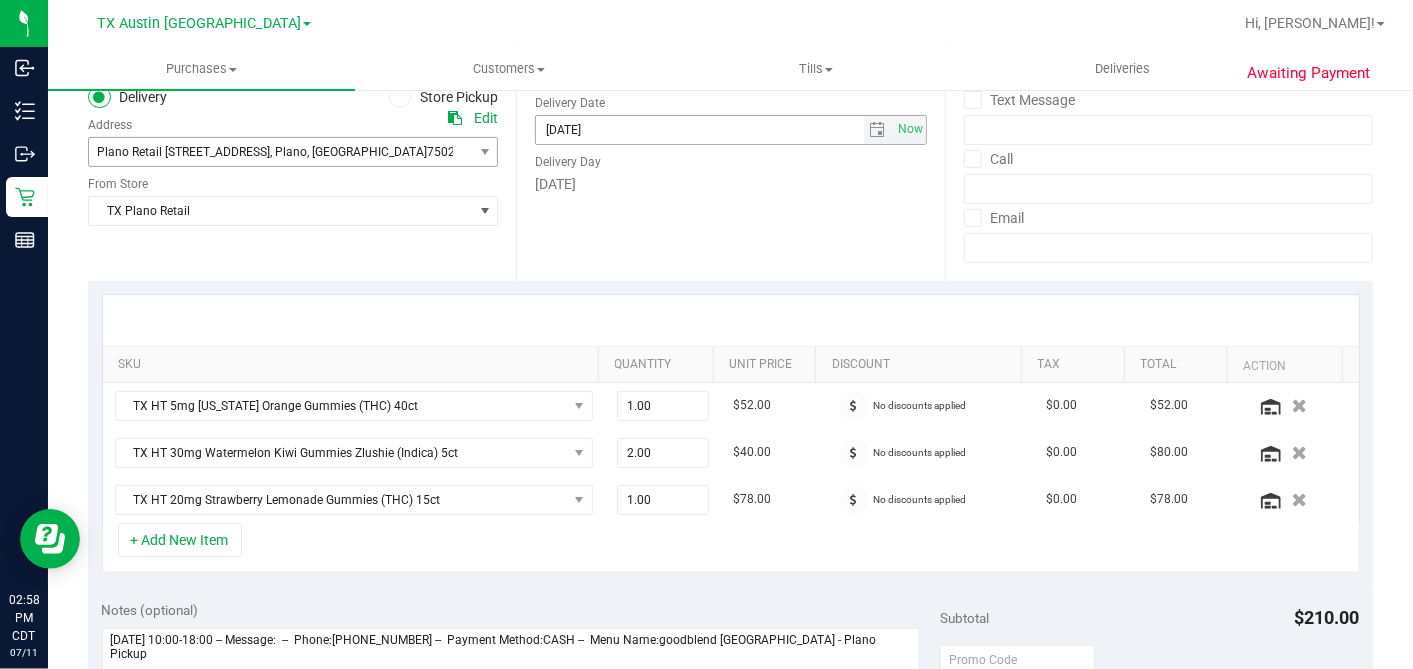 scroll, scrollTop: 0, scrollLeft: 0, axis: both 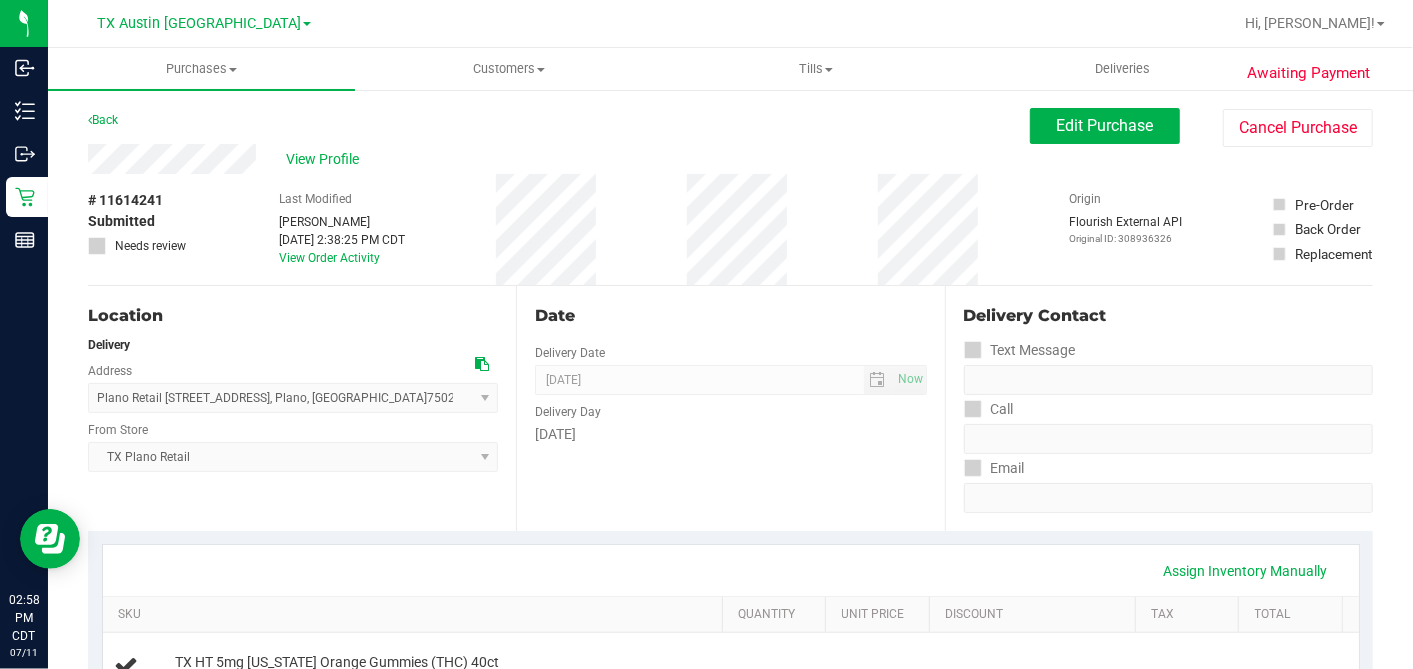 click on "View Profile" at bounding box center [326, 159] 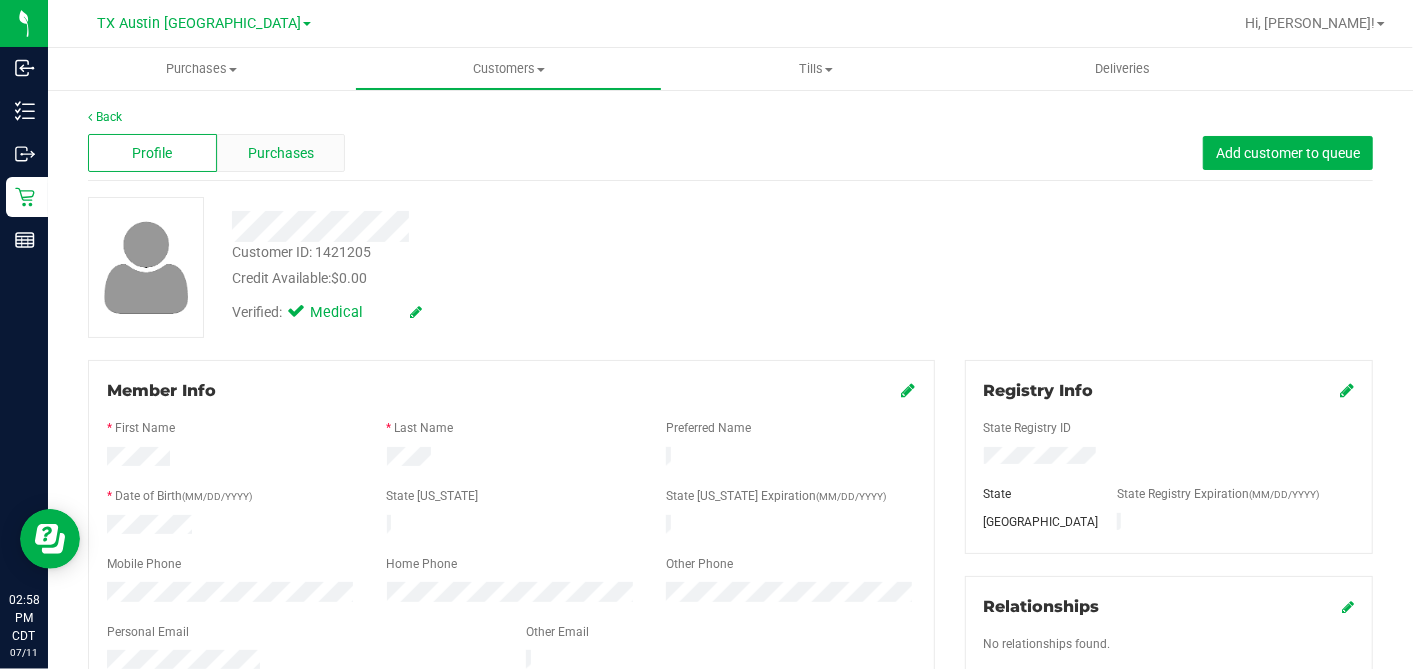click on "Purchases" at bounding box center [281, 153] 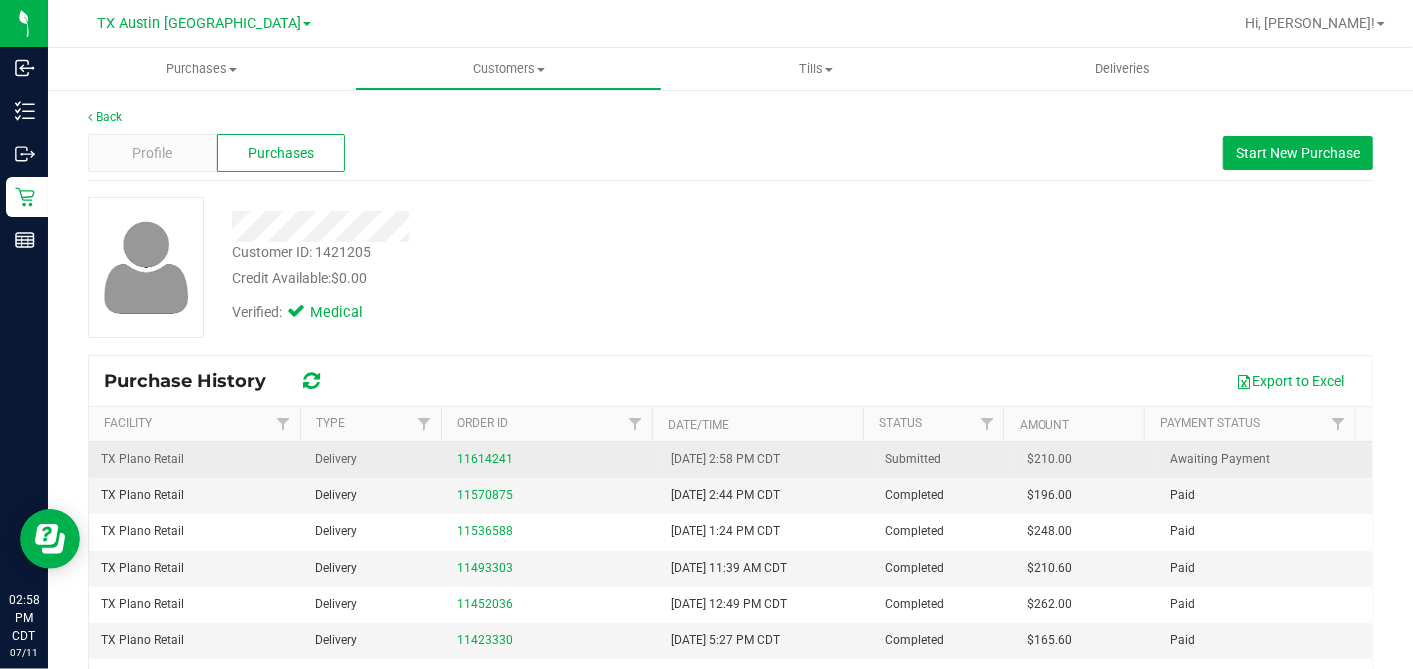 click on "$210.00" at bounding box center (1050, 459) 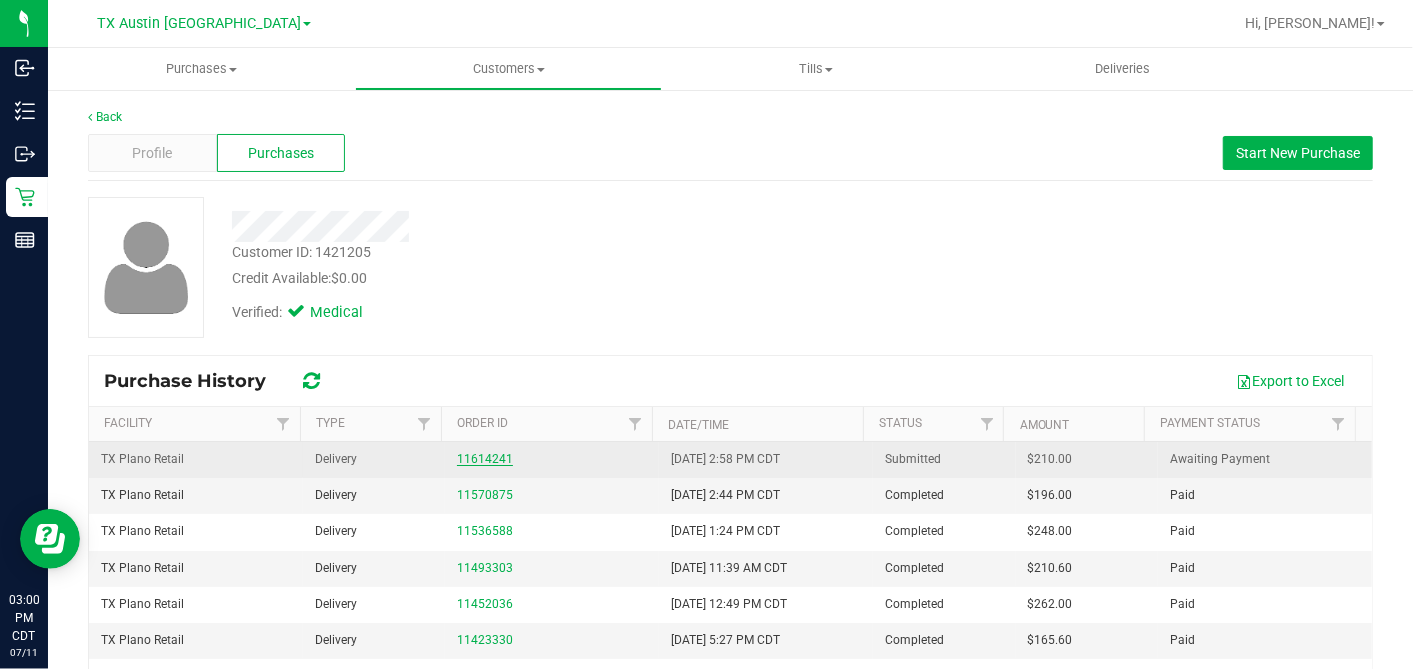 click on "11614241" at bounding box center (485, 459) 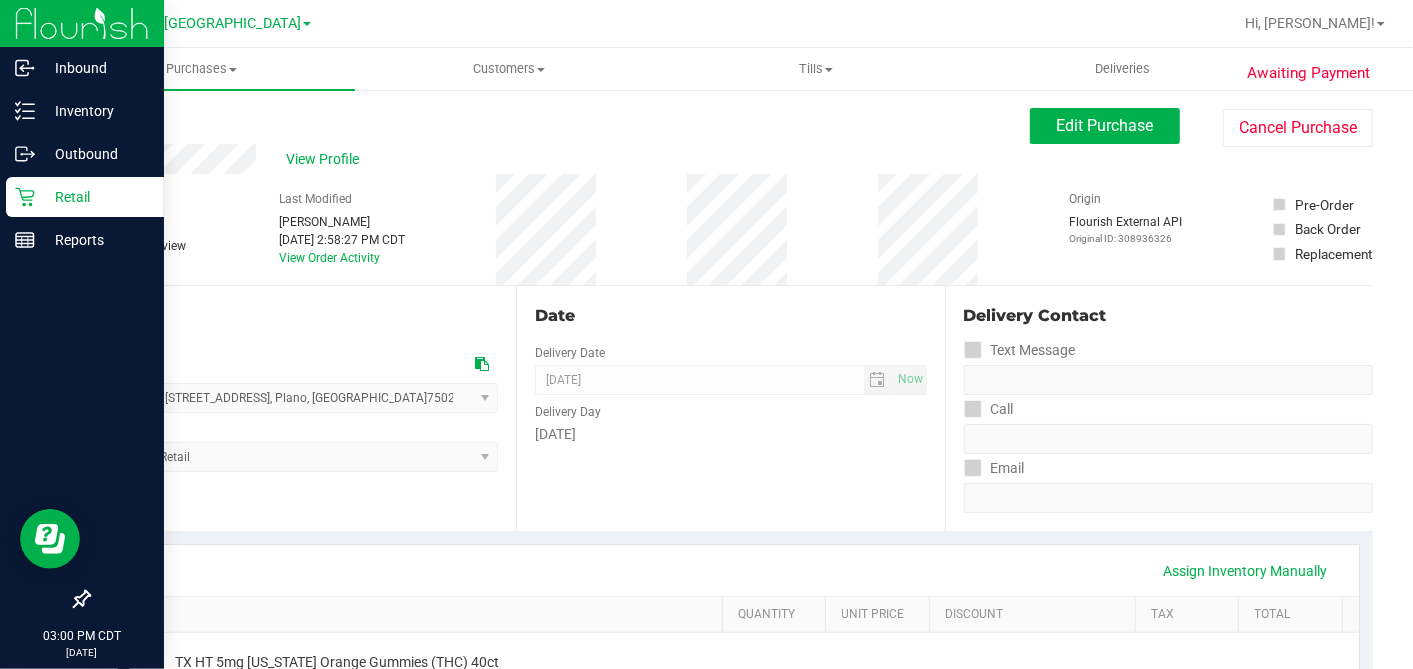 click on "Retail" at bounding box center (95, 197) 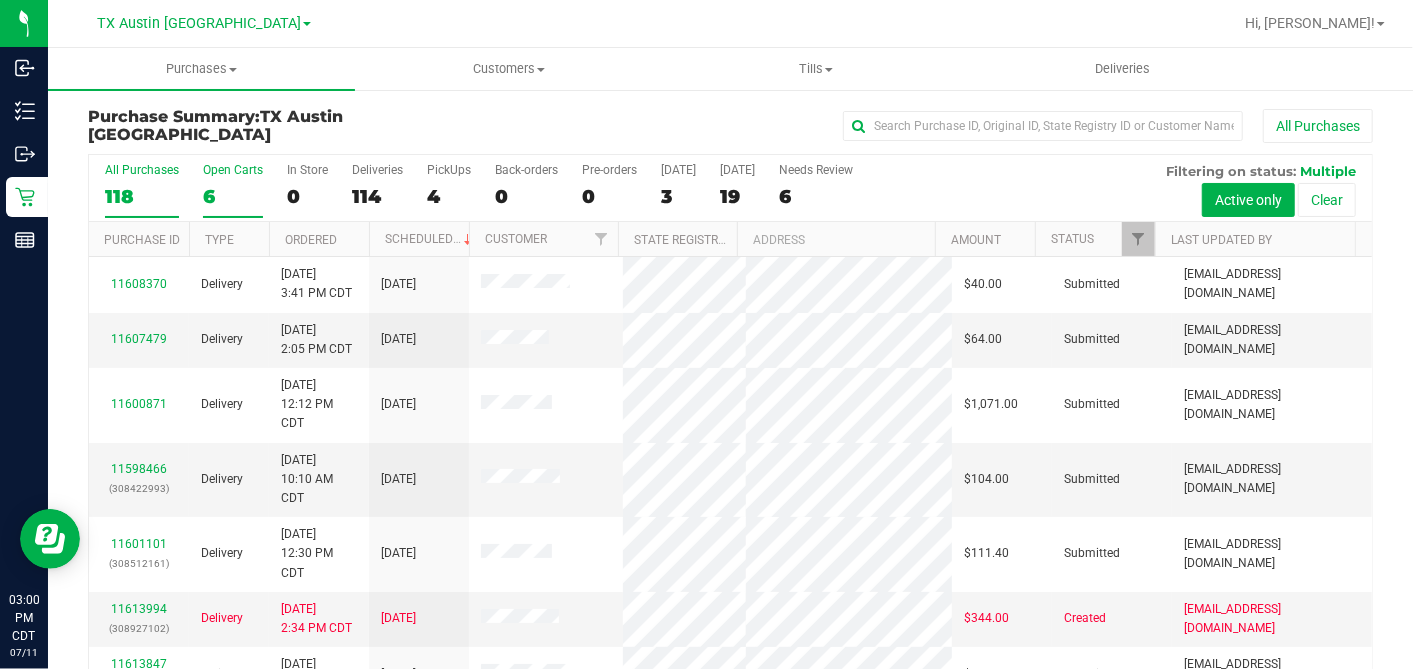 click on "6" at bounding box center [233, 196] 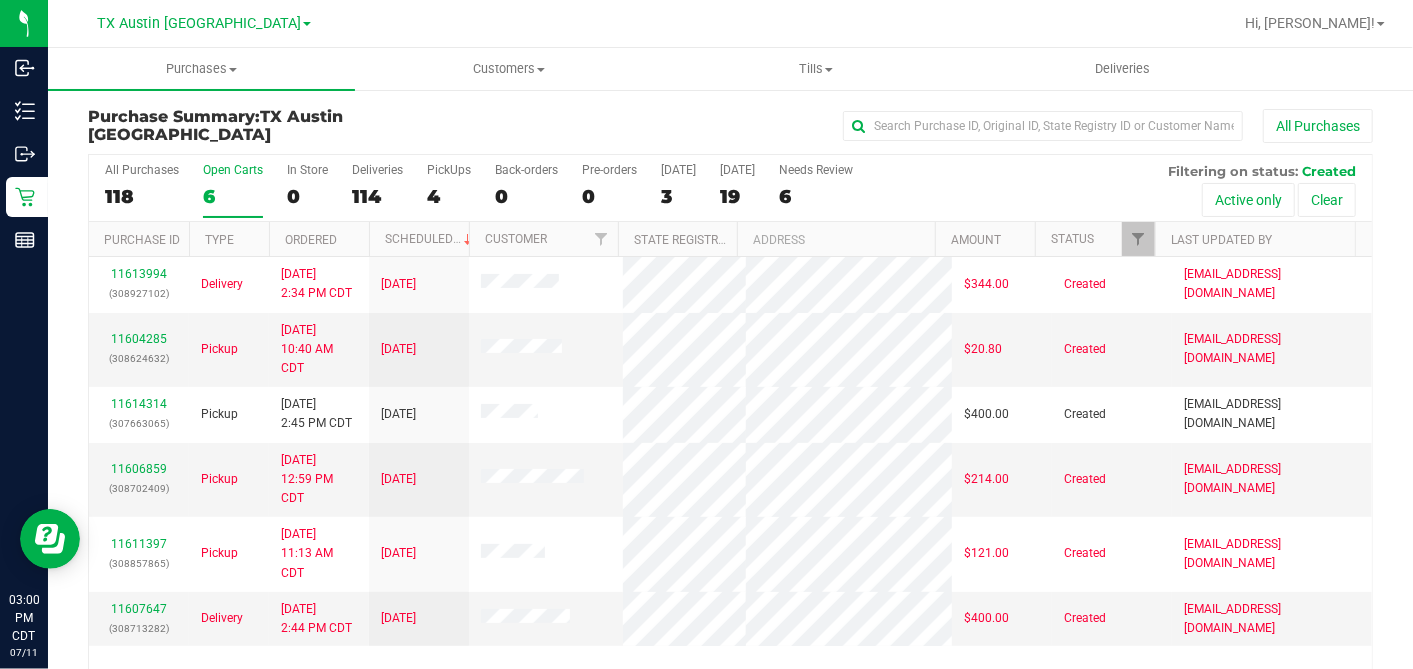click on "Ordered" at bounding box center (319, 239) 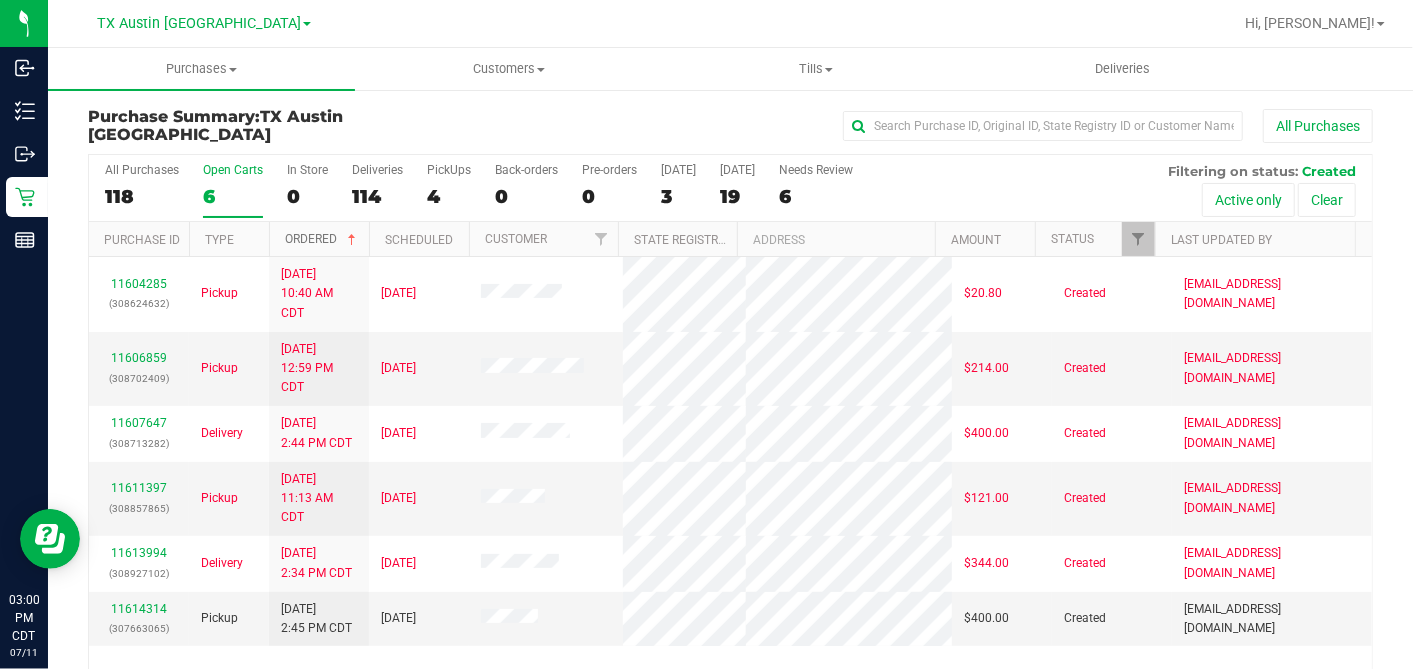 click at bounding box center (352, 240) 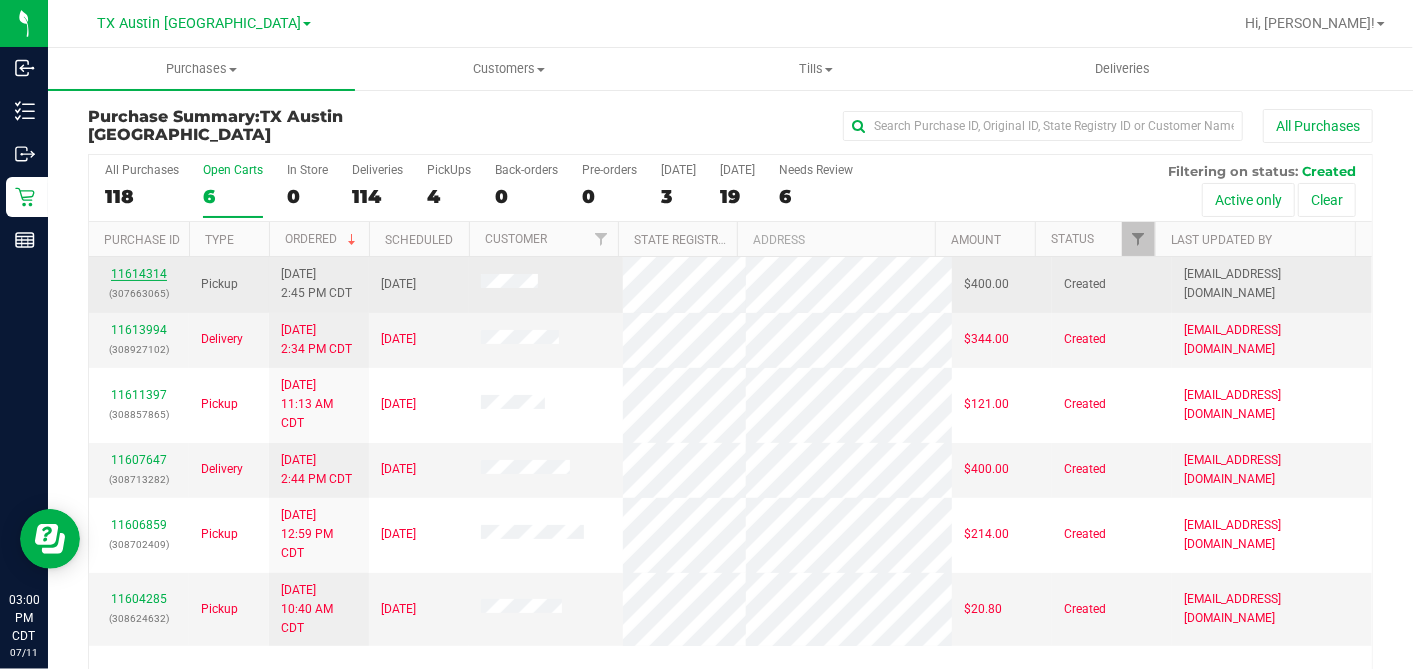 click on "11614314" at bounding box center (139, 274) 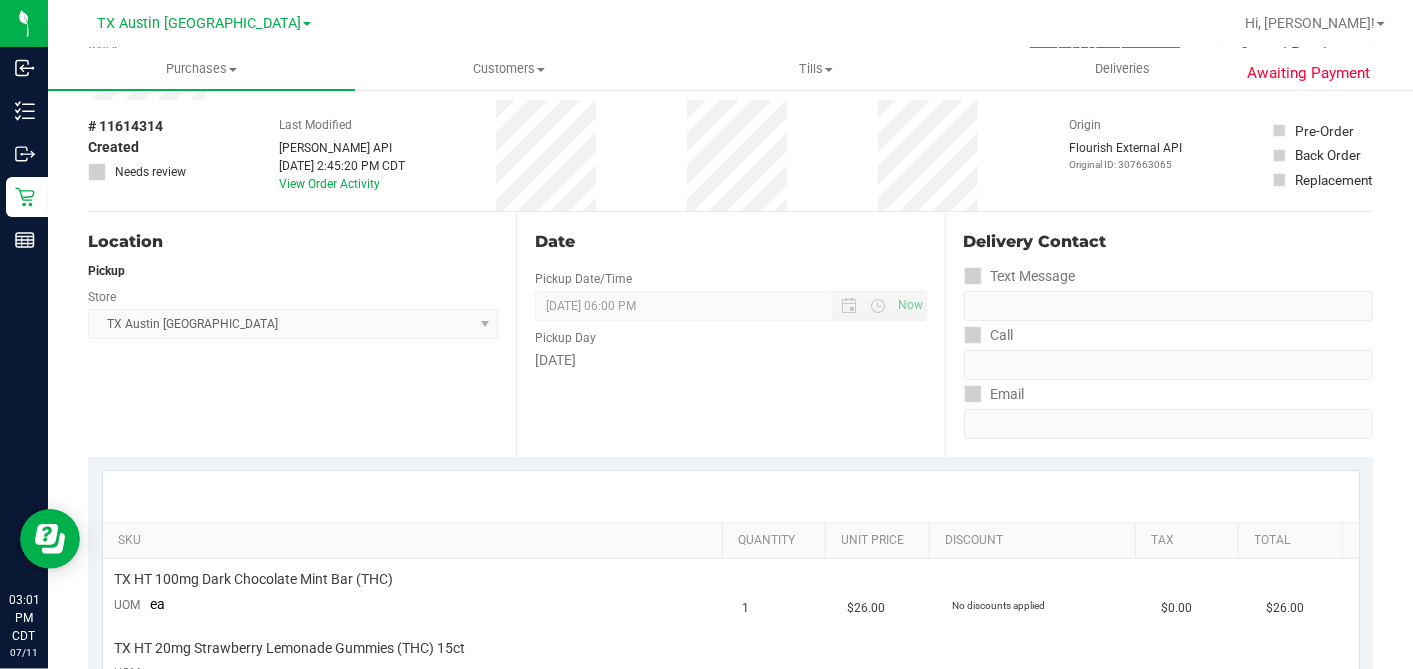 scroll, scrollTop: 0, scrollLeft: 0, axis: both 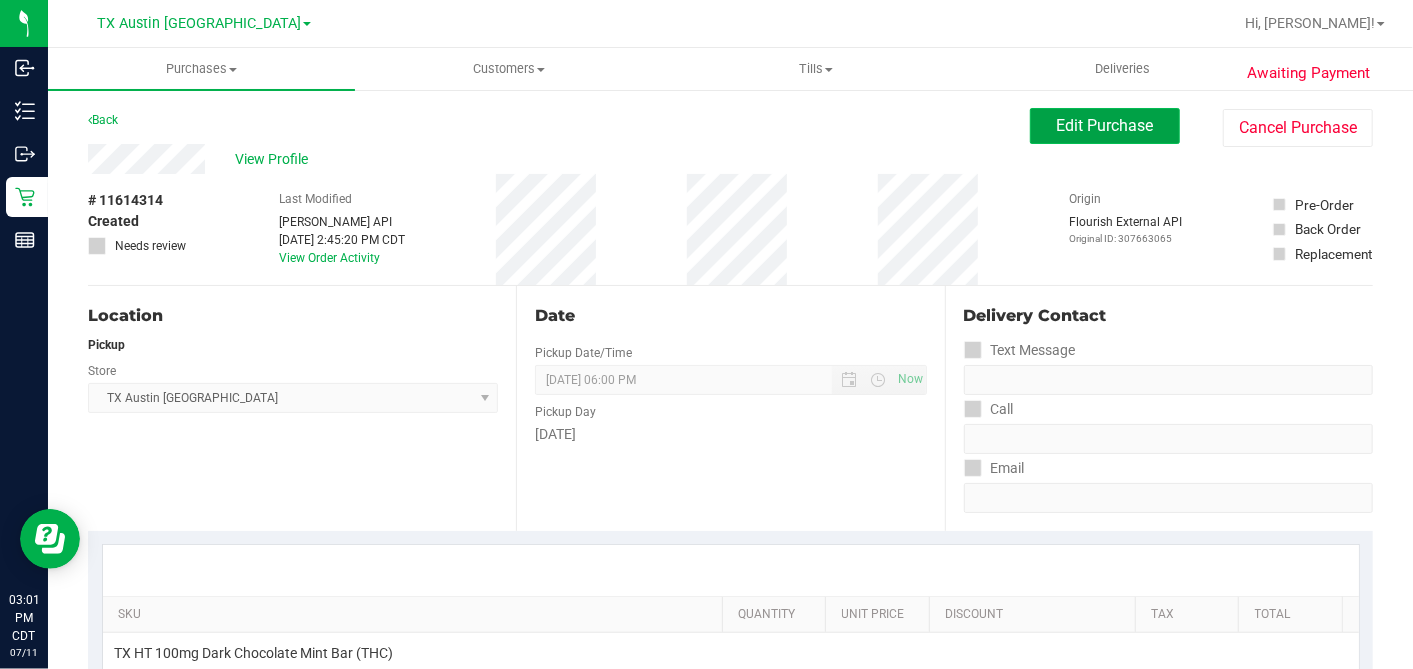 click on "Edit Purchase" at bounding box center [1105, 125] 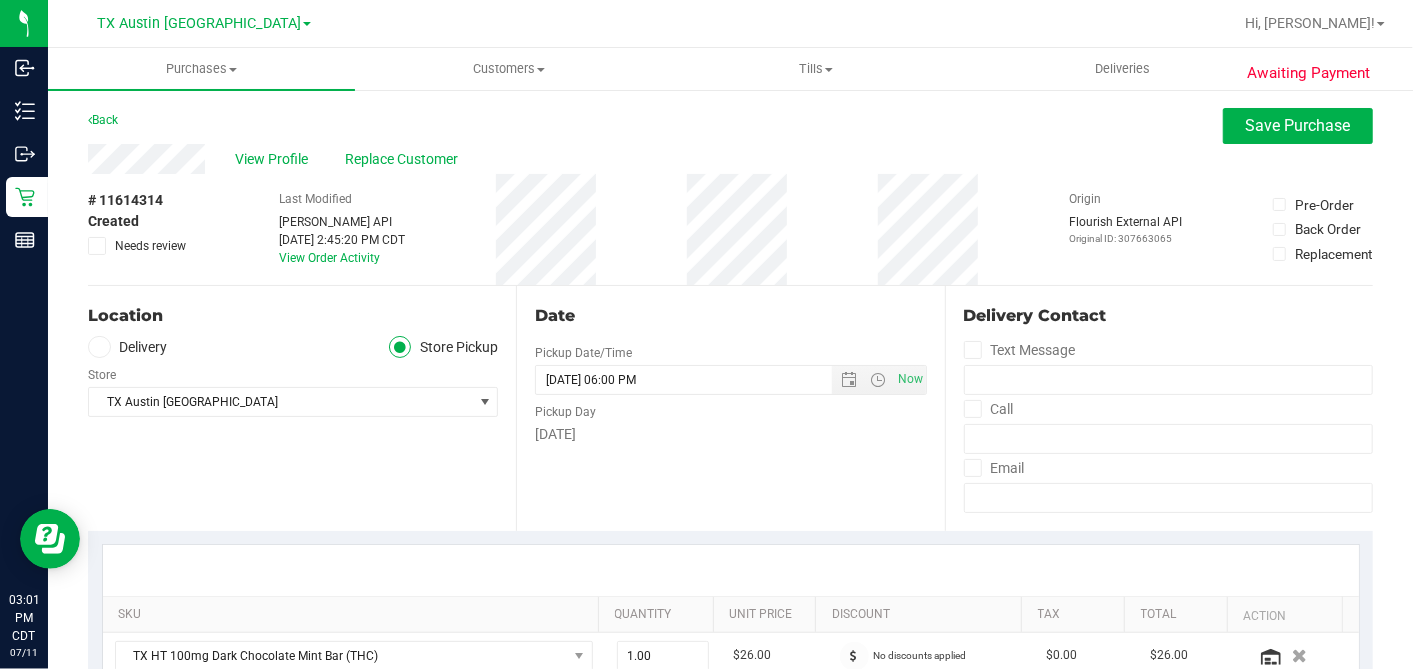 click on "Store" at bounding box center [293, 372] 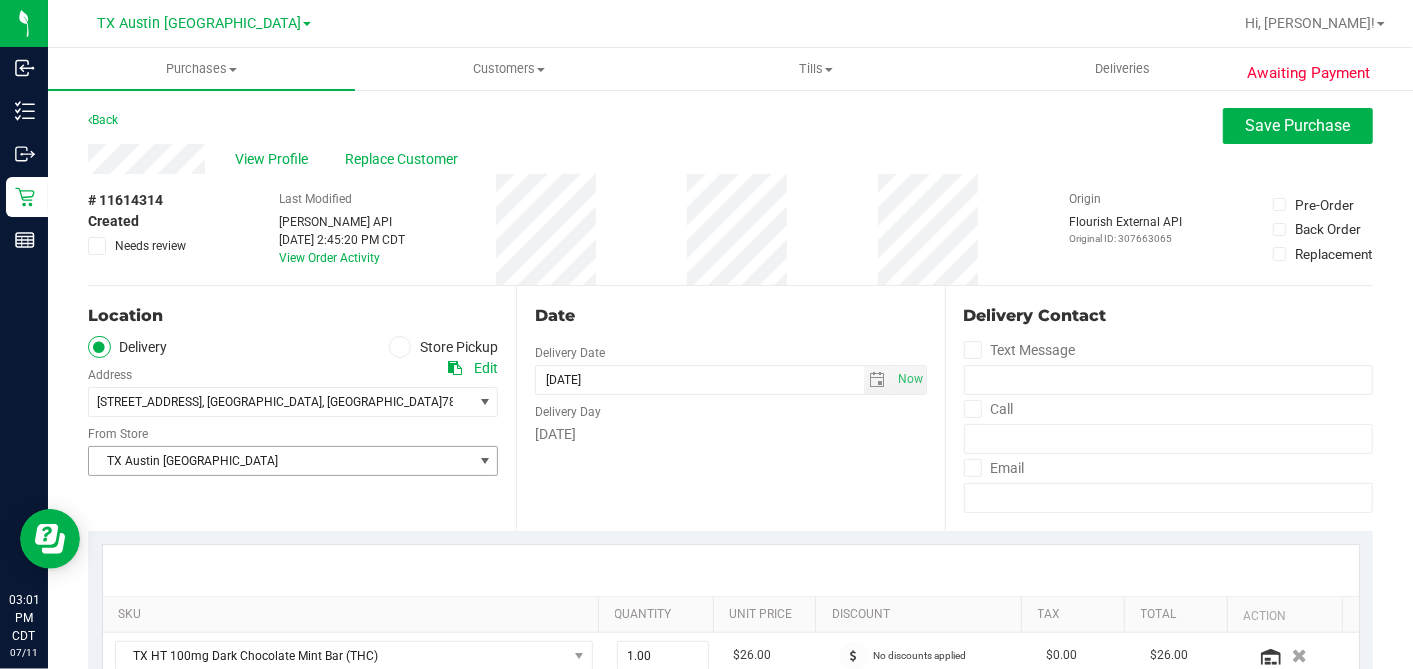 click on "TX Austin [GEOGRAPHIC_DATA]" at bounding box center (280, 461) 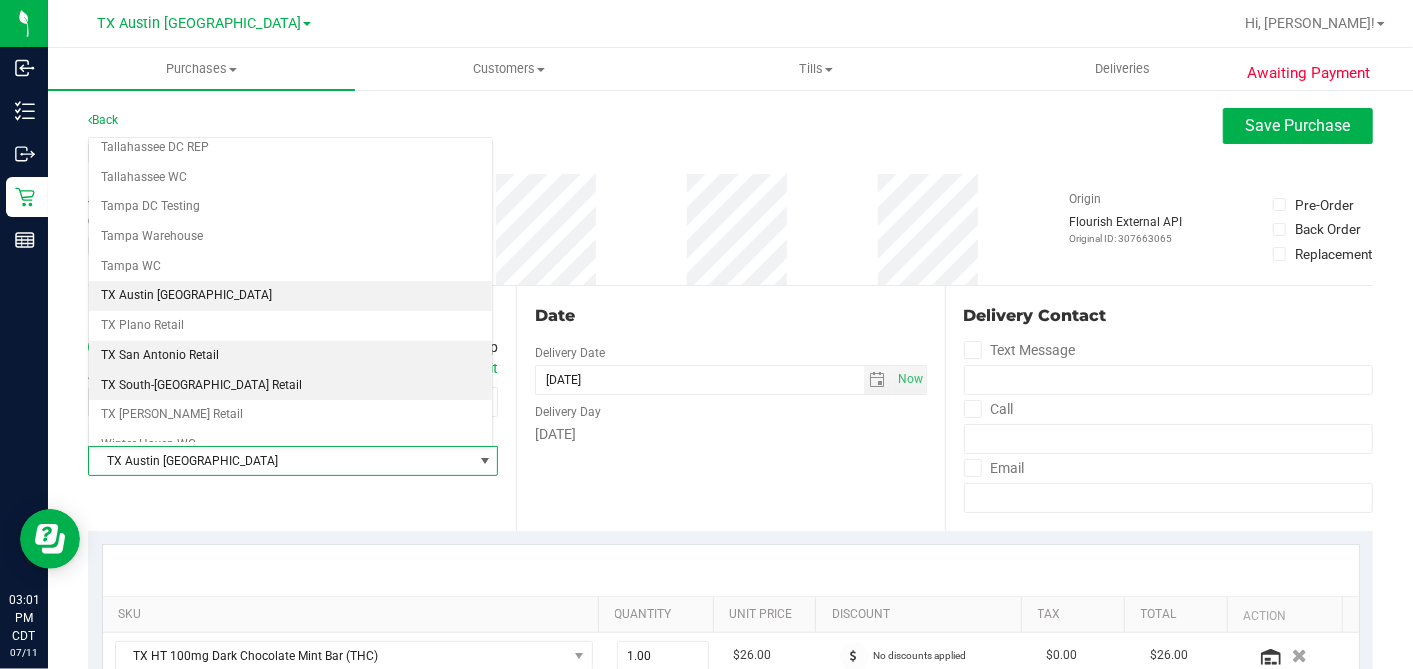 scroll, scrollTop: 1422, scrollLeft: 0, axis: vertical 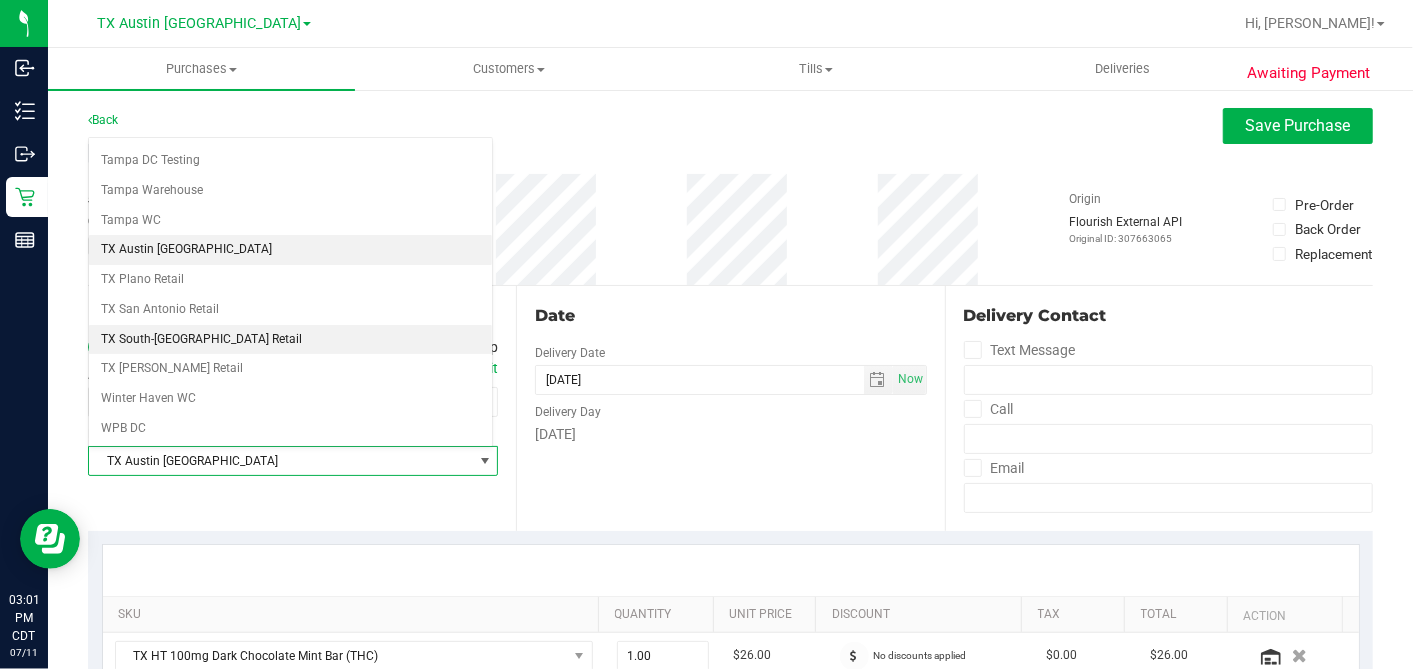 click on "TX South-[GEOGRAPHIC_DATA] Retail" at bounding box center [290, 340] 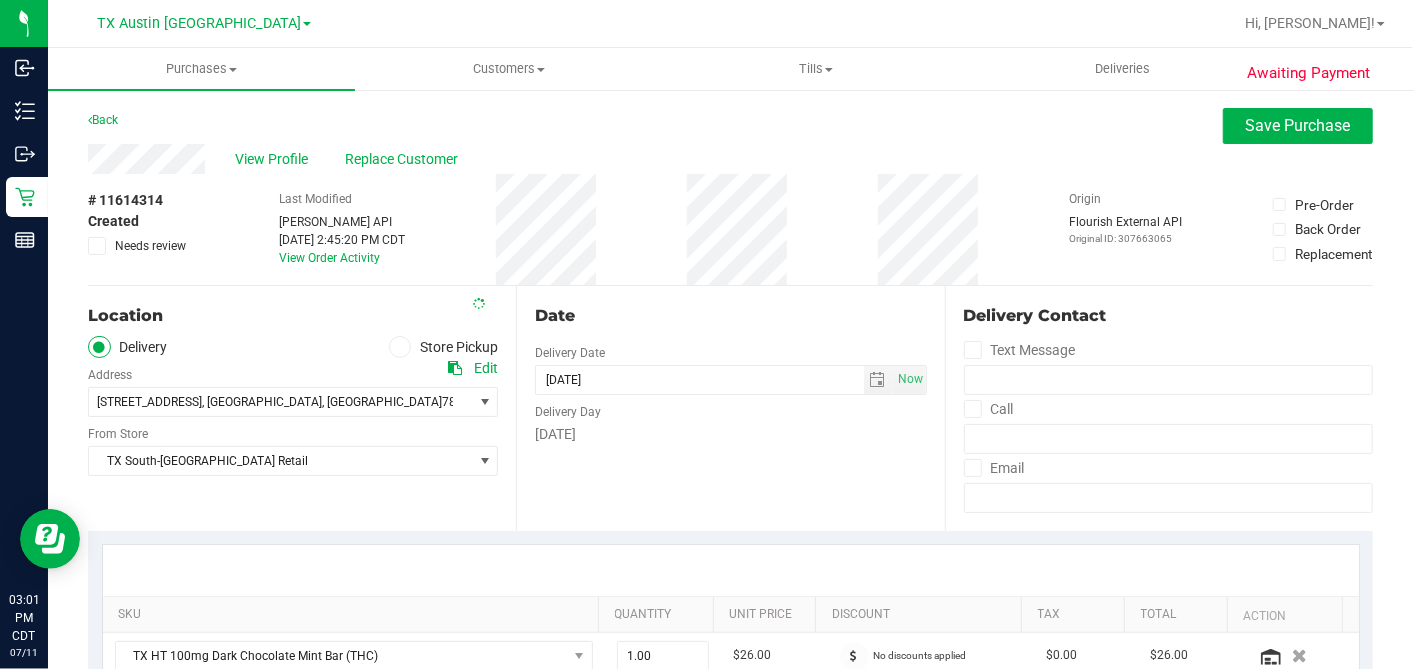 click on "# 11614314
Created
Needs review
Last Modified
Jane API
Jul 11, 2025 2:45:20 PM CDT
View Order Activity
Origin
Flourish External API
Original ID: 307663065
Pre-Order
Back Order" at bounding box center (730, 229) 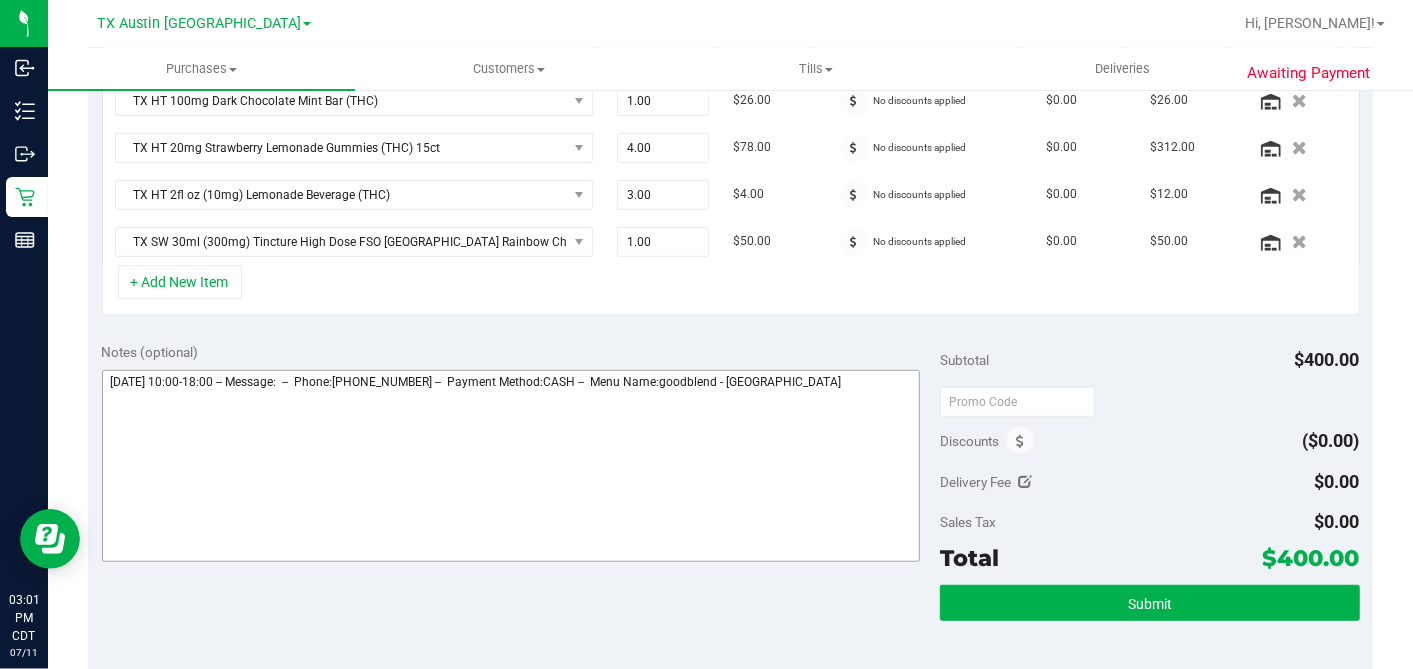 scroll, scrollTop: 559, scrollLeft: 0, axis: vertical 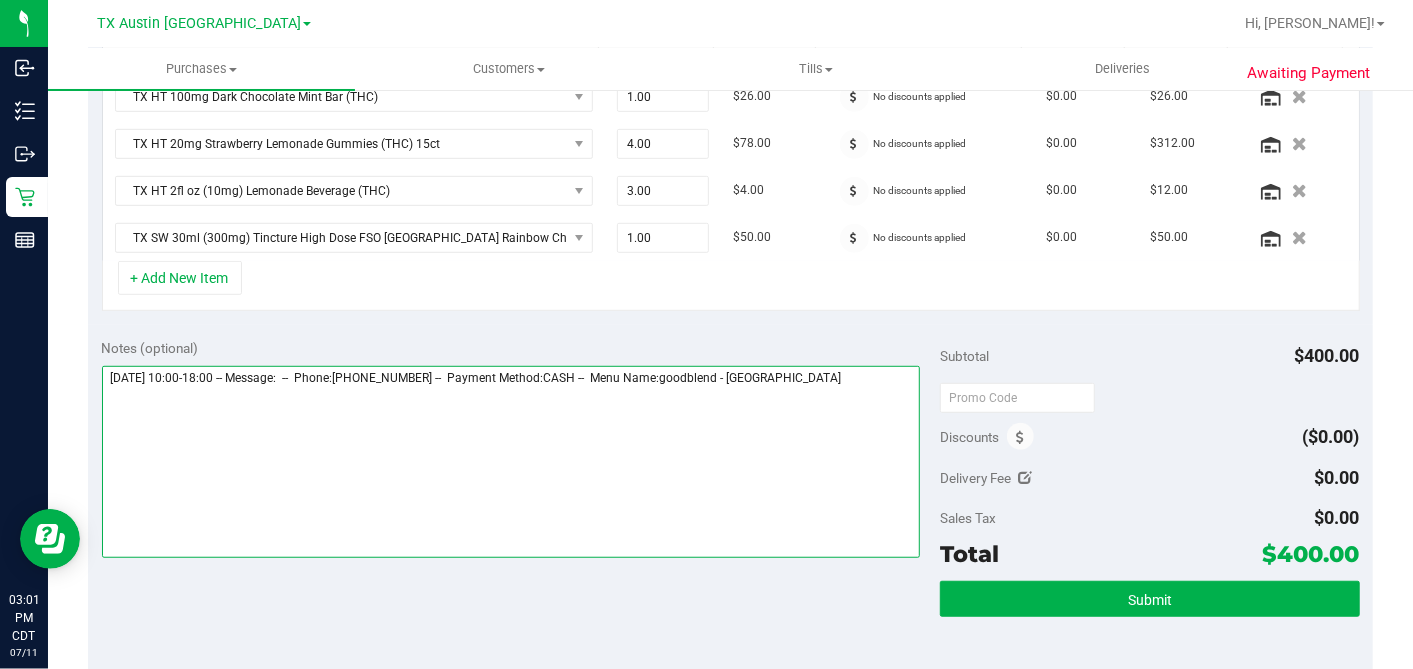click at bounding box center [511, 462] 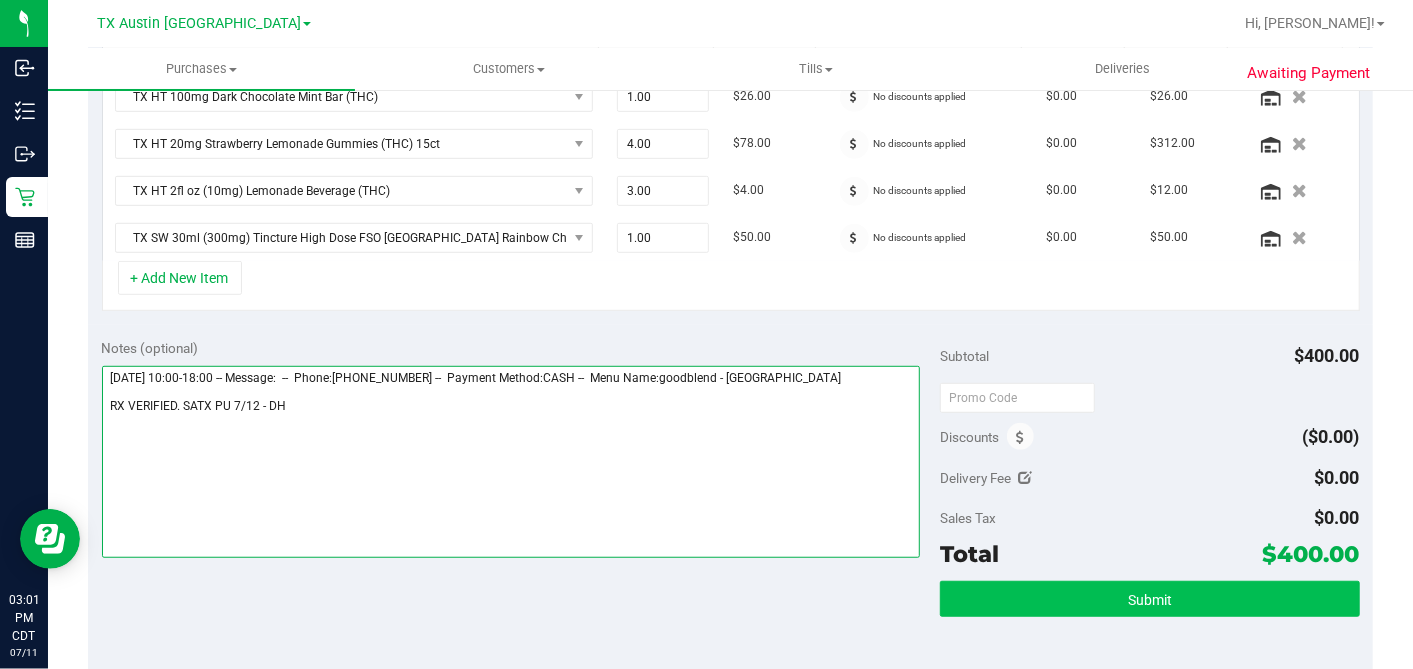 type on "Saturday 07/12/2025 10:00-18:00 -- Message:  --  Phone:5124267547 --  Payment Method:CASH --  Menu Name:goodblend - South Austin
RX VERIFIED. SATX PU 7/12 - DH" 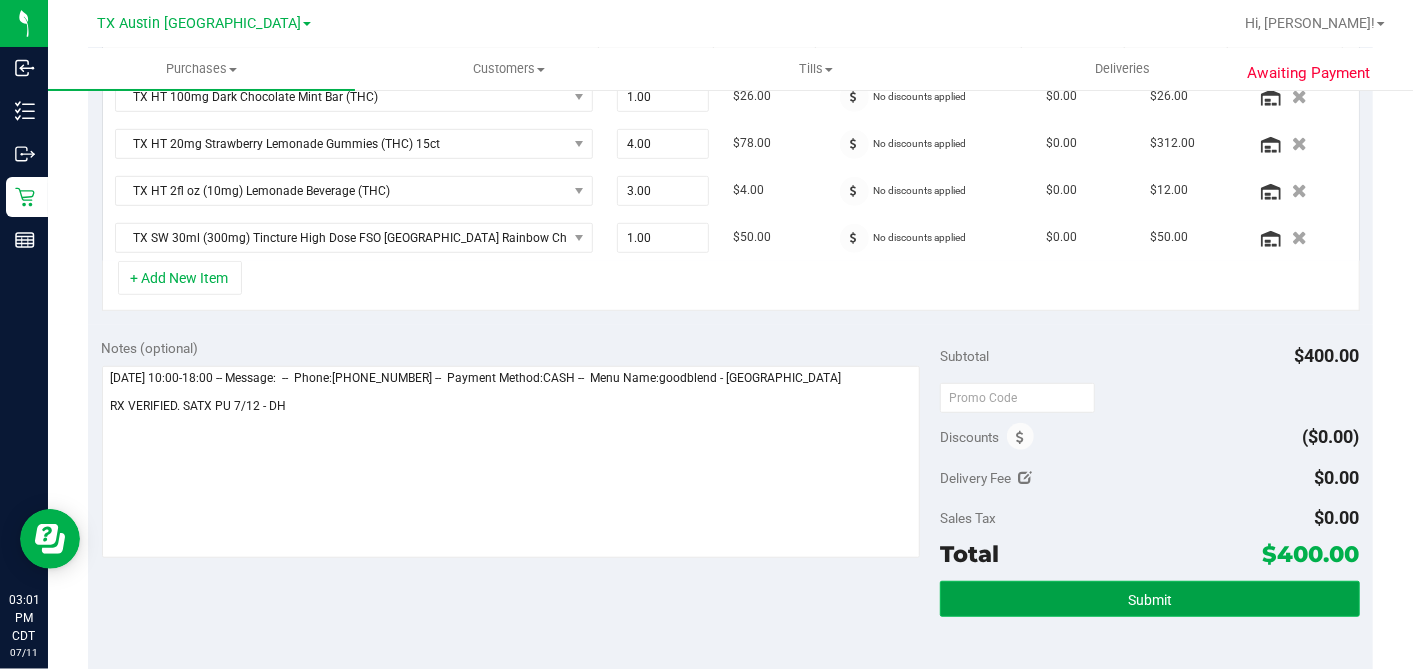 click on "Submit" at bounding box center [1149, 599] 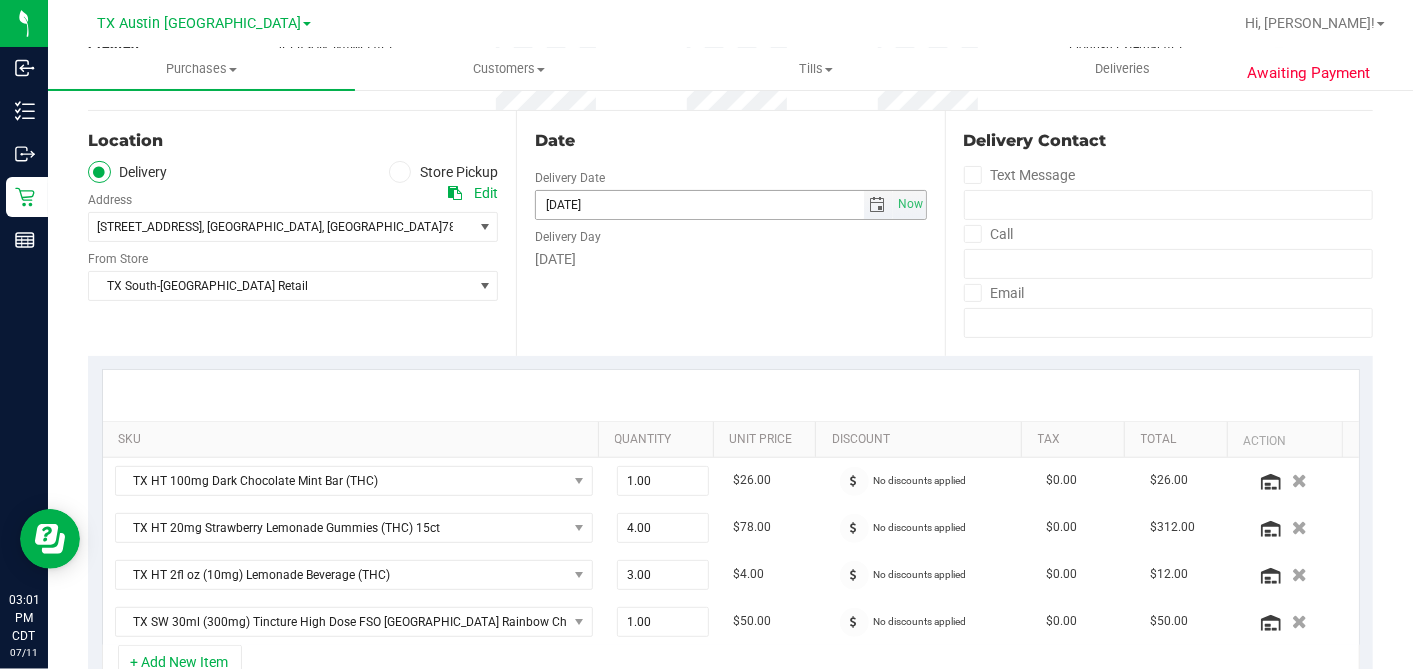 scroll, scrollTop: 0, scrollLeft: 0, axis: both 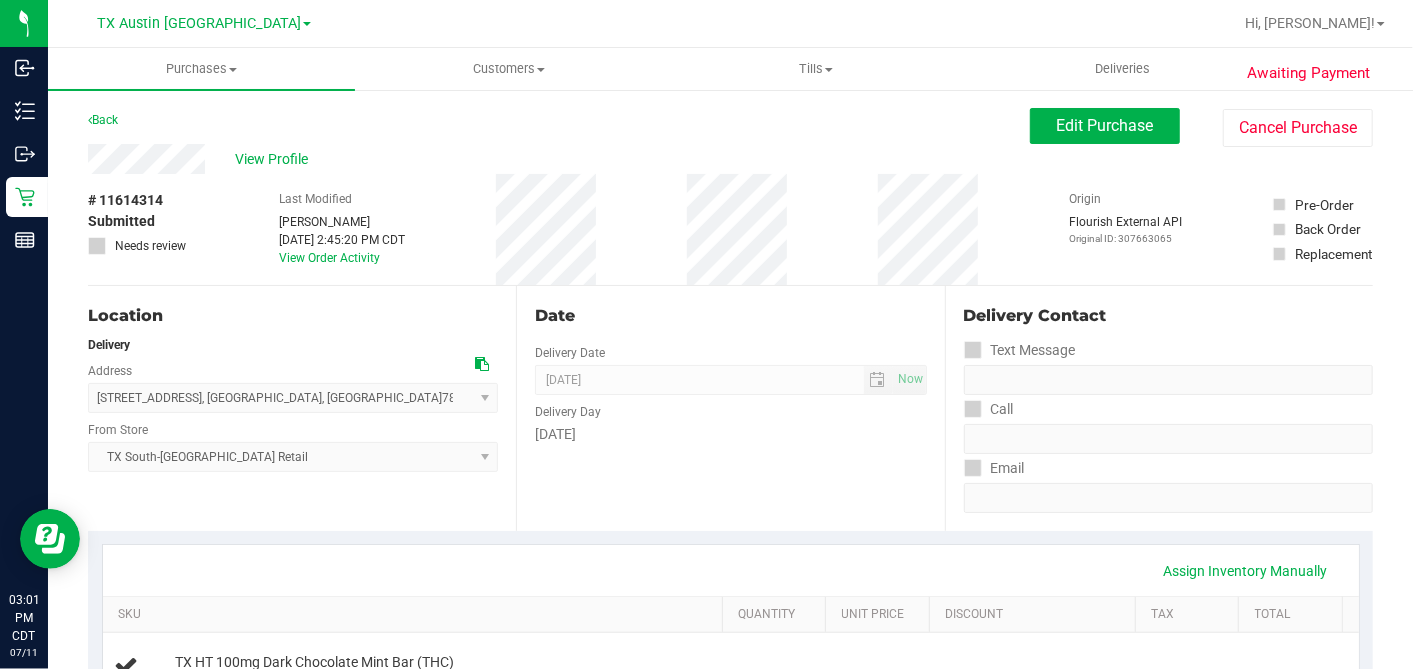click on "View Profile" at bounding box center [275, 159] 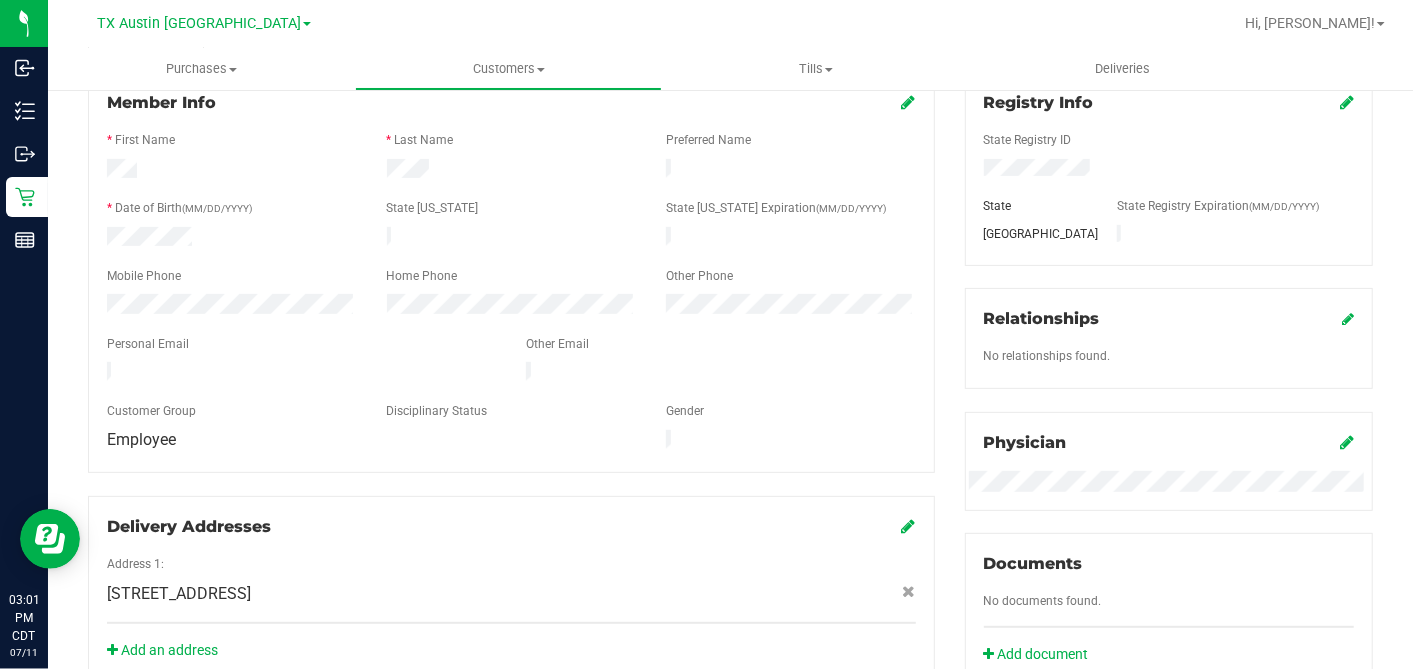 scroll, scrollTop: 0, scrollLeft: 0, axis: both 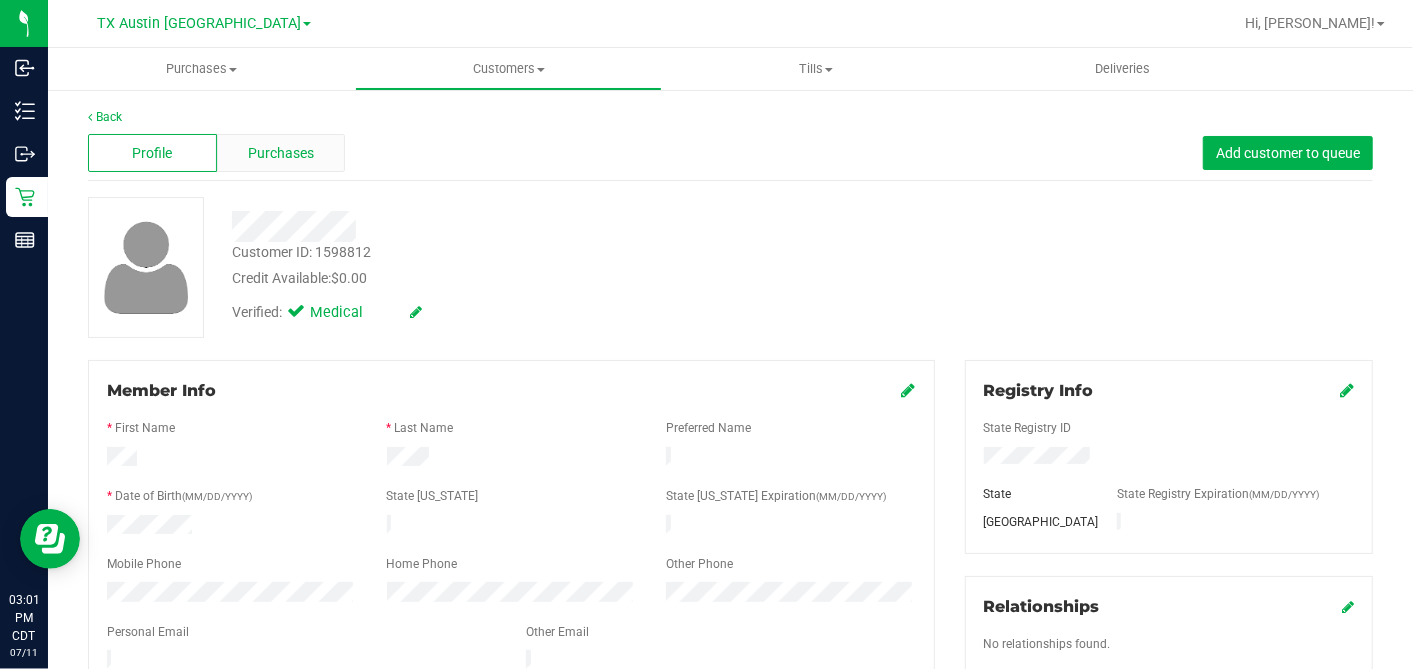 click on "Purchases" at bounding box center (281, 153) 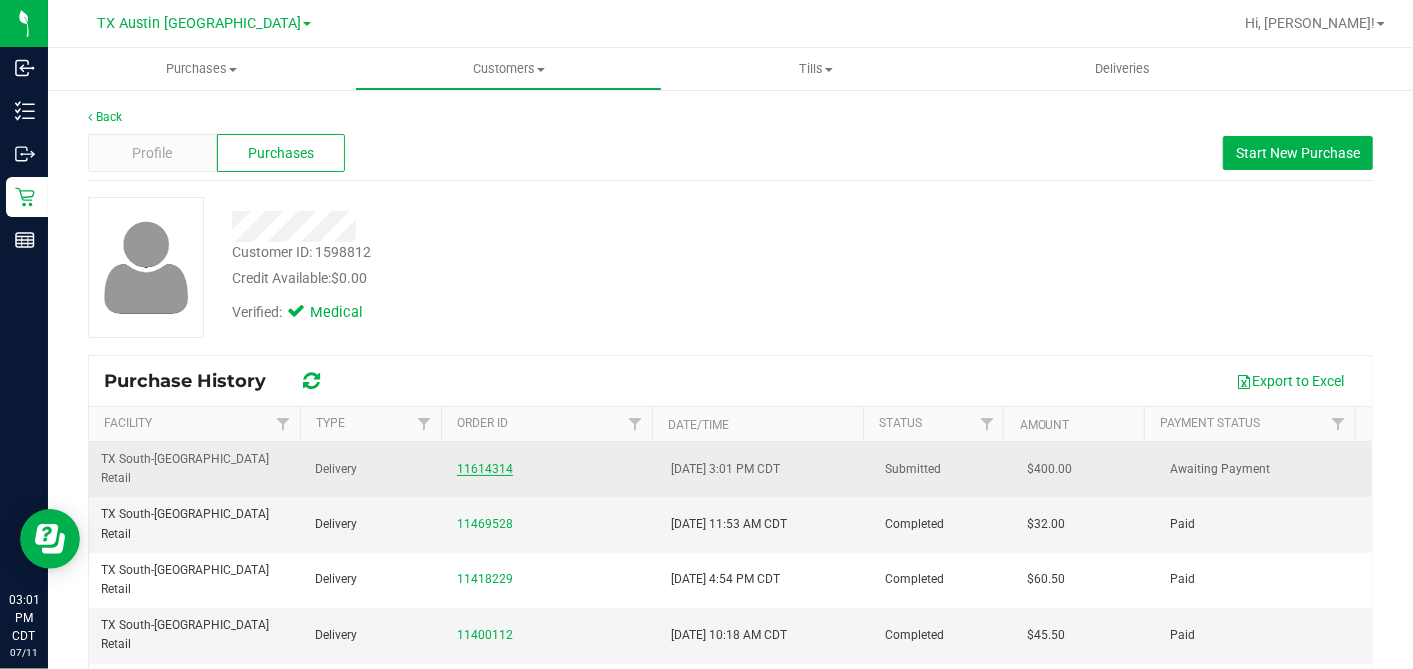 click on "11614314" at bounding box center [485, 469] 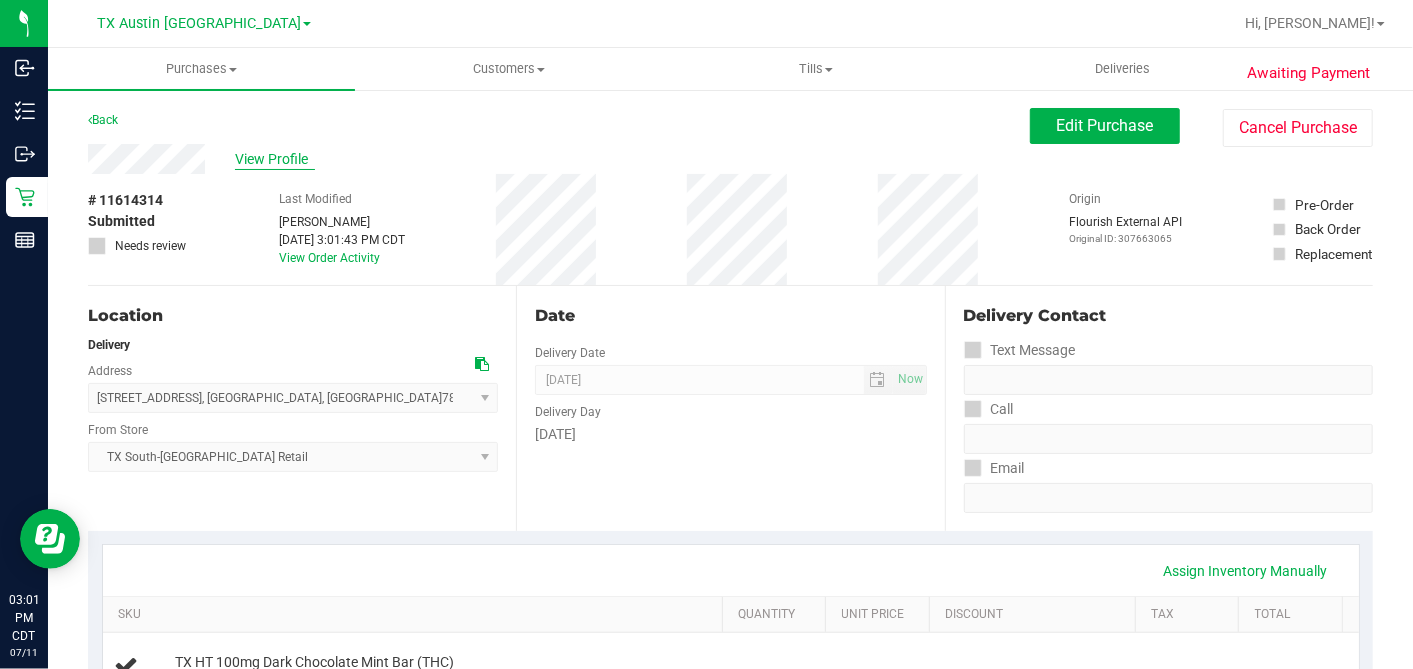 click on "View Profile" at bounding box center (275, 159) 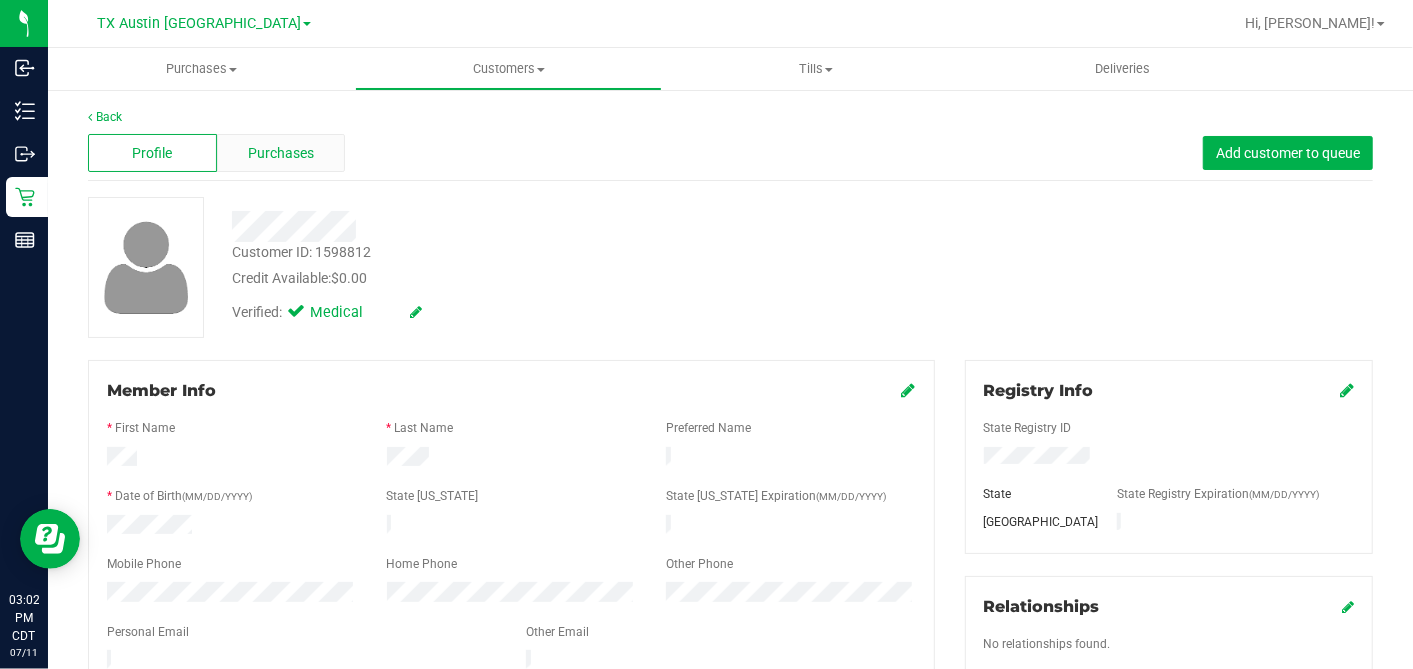click on "Purchases" at bounding box center [281, 153] 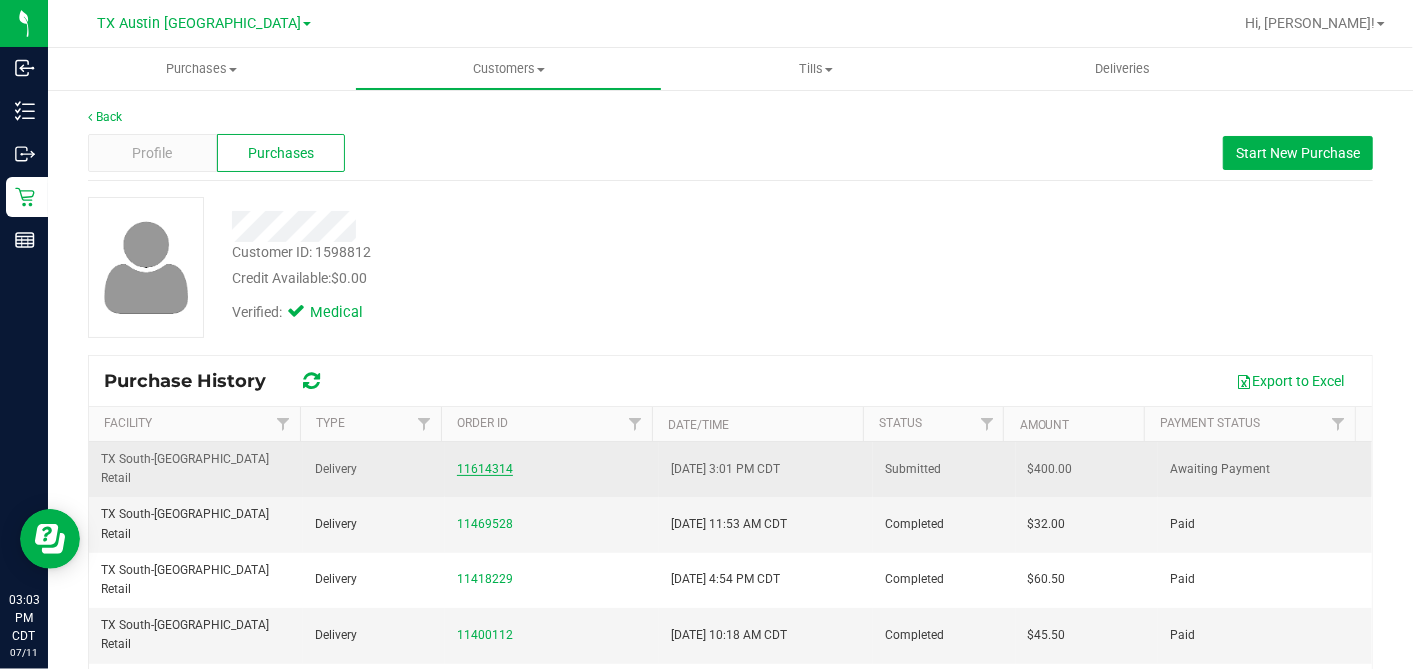 click on "11614314" at bounding box center [485, 469] 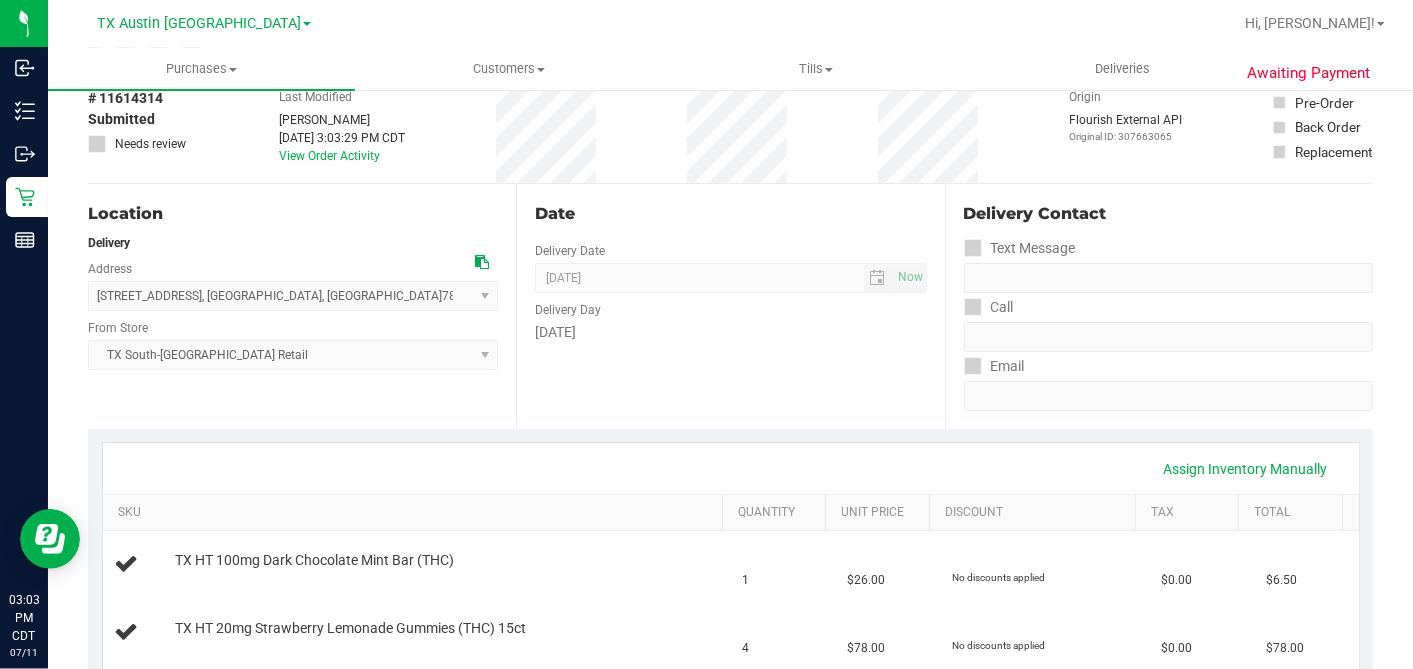 scroll, scrollTop: 0, scrollLeft: 0, axis: both 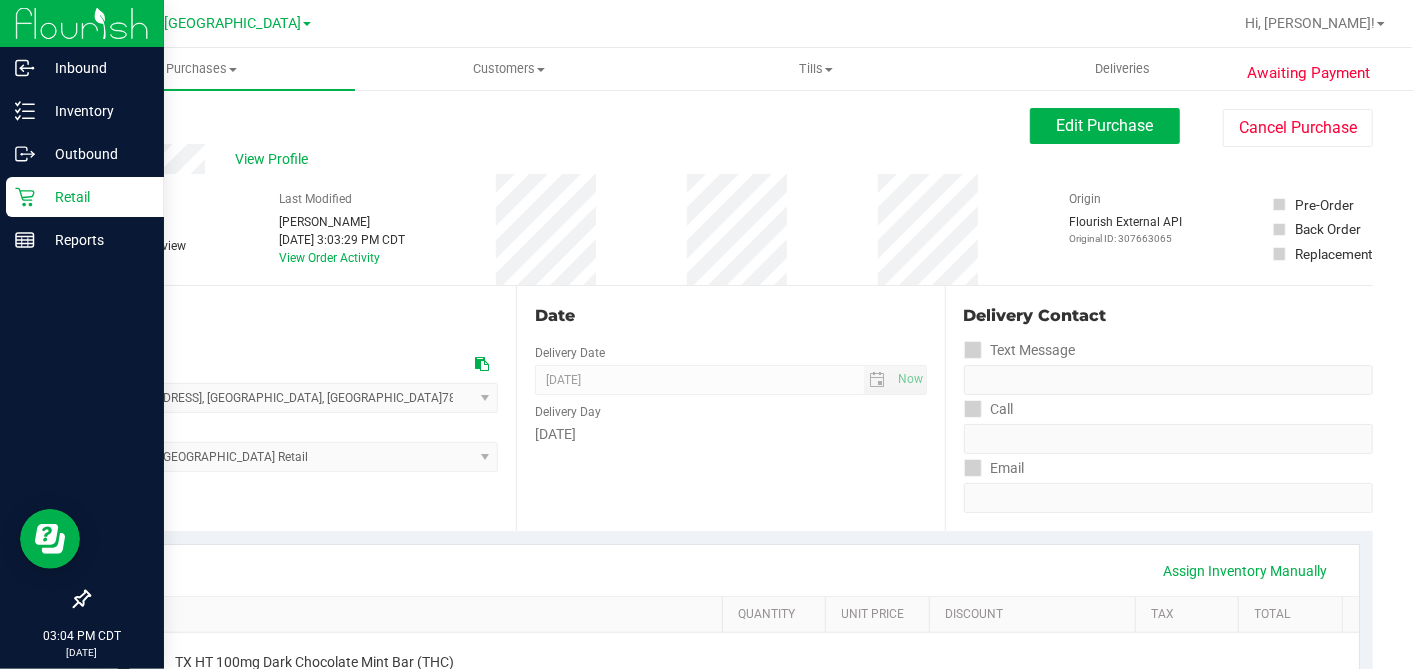 click 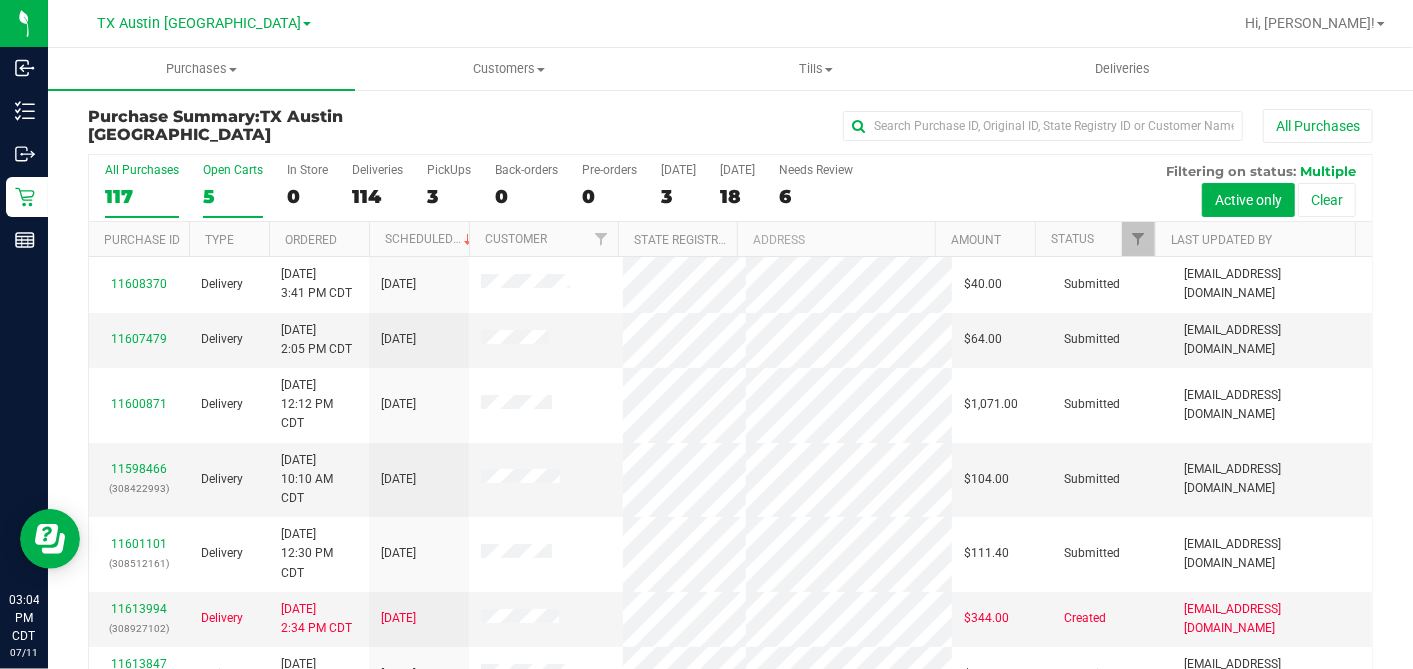 click on "5" at bounding box center (233, 196) 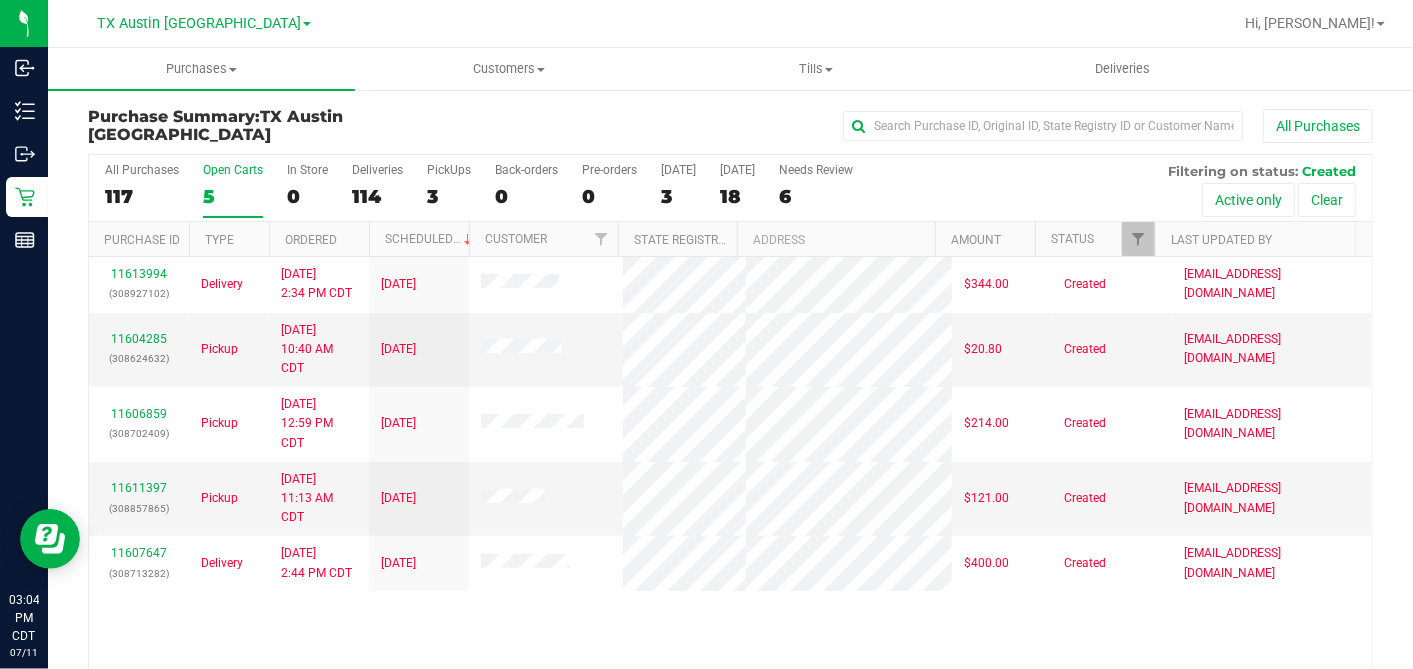 click on "Ordered" at bounding box center (319, 239) 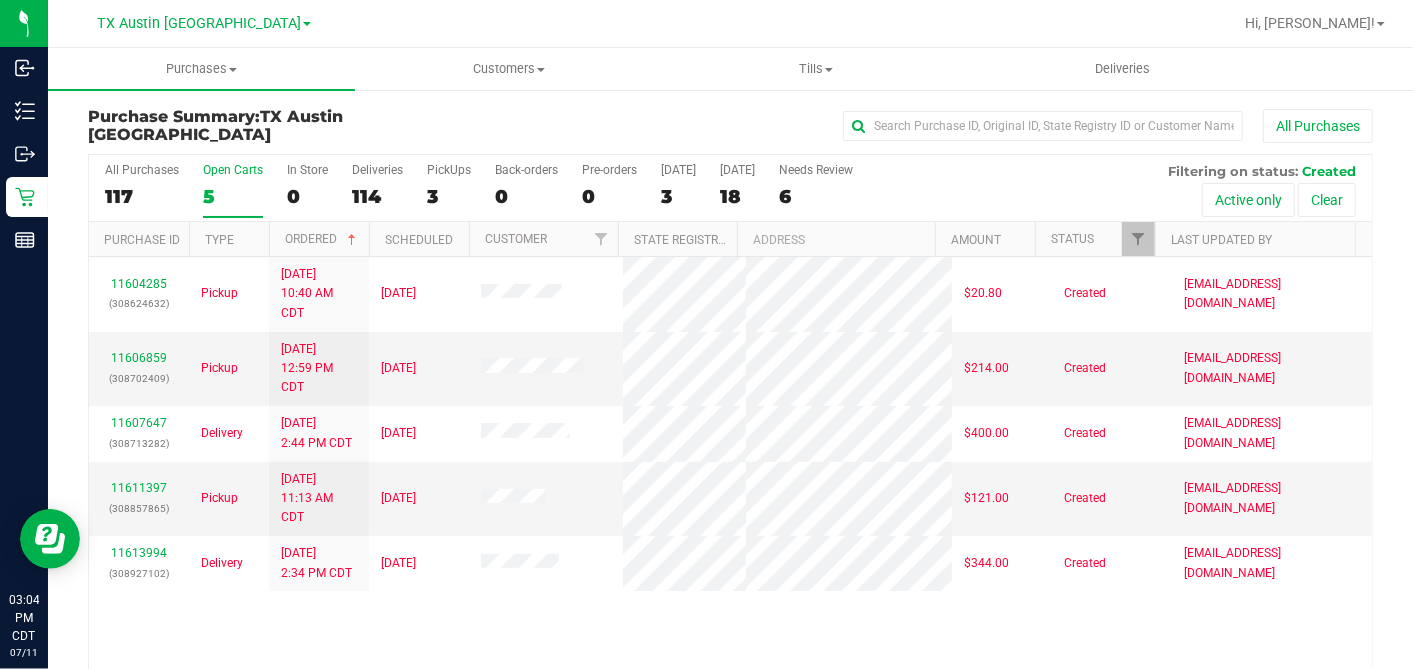 click on "Ordered" at bounding box center (319, 239) 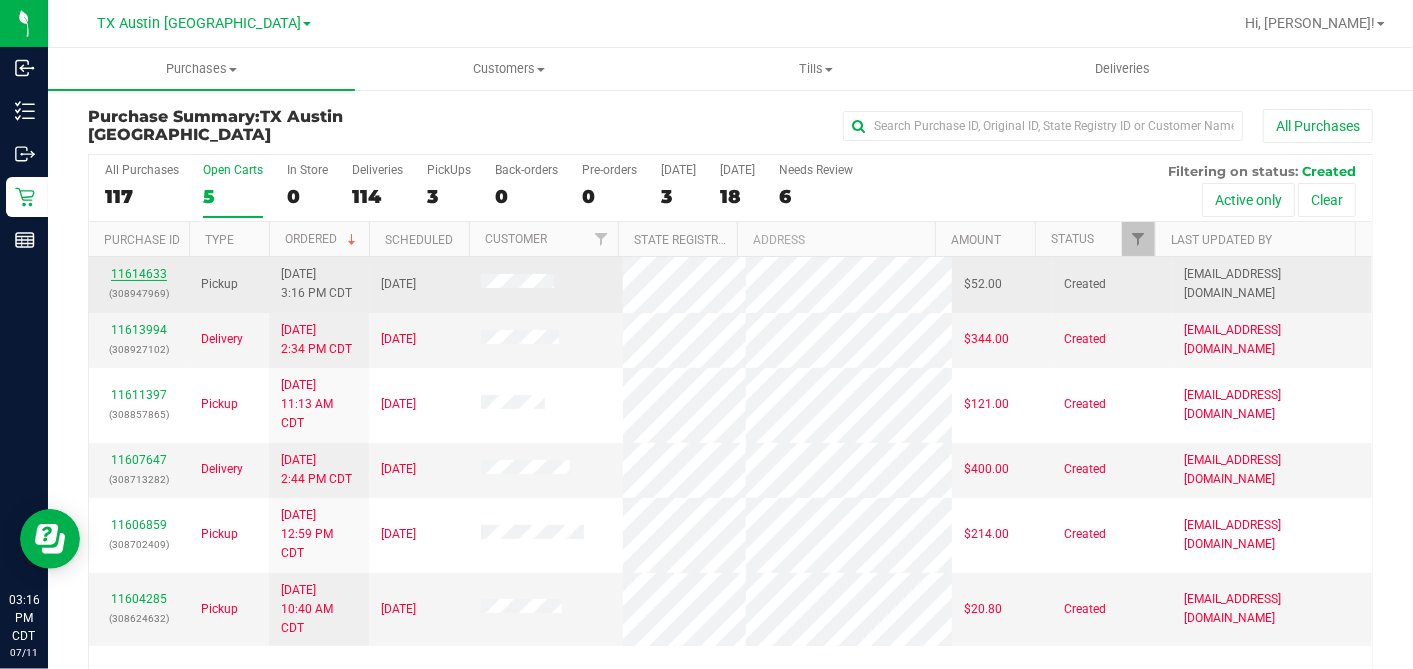 click on "11614633" at bounding box center [139, 274] 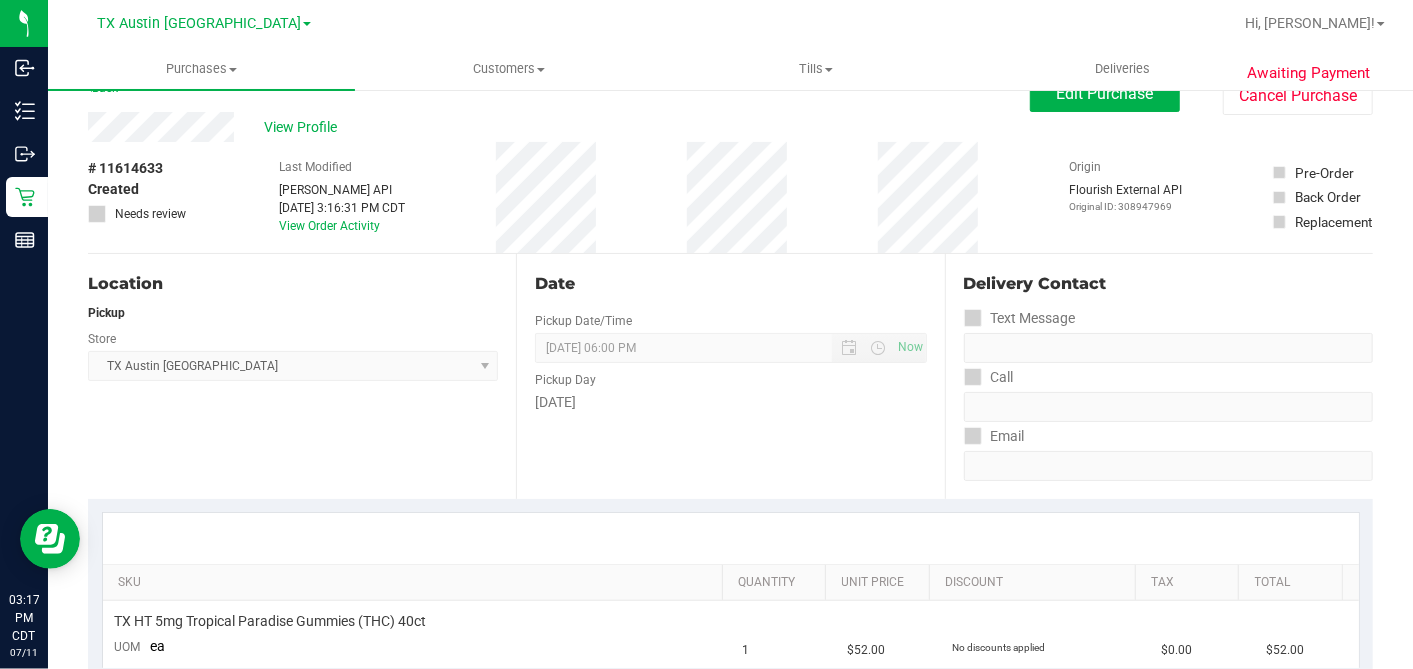 scroll, scrollTop: 0, scrollLeft: 0, axis: both 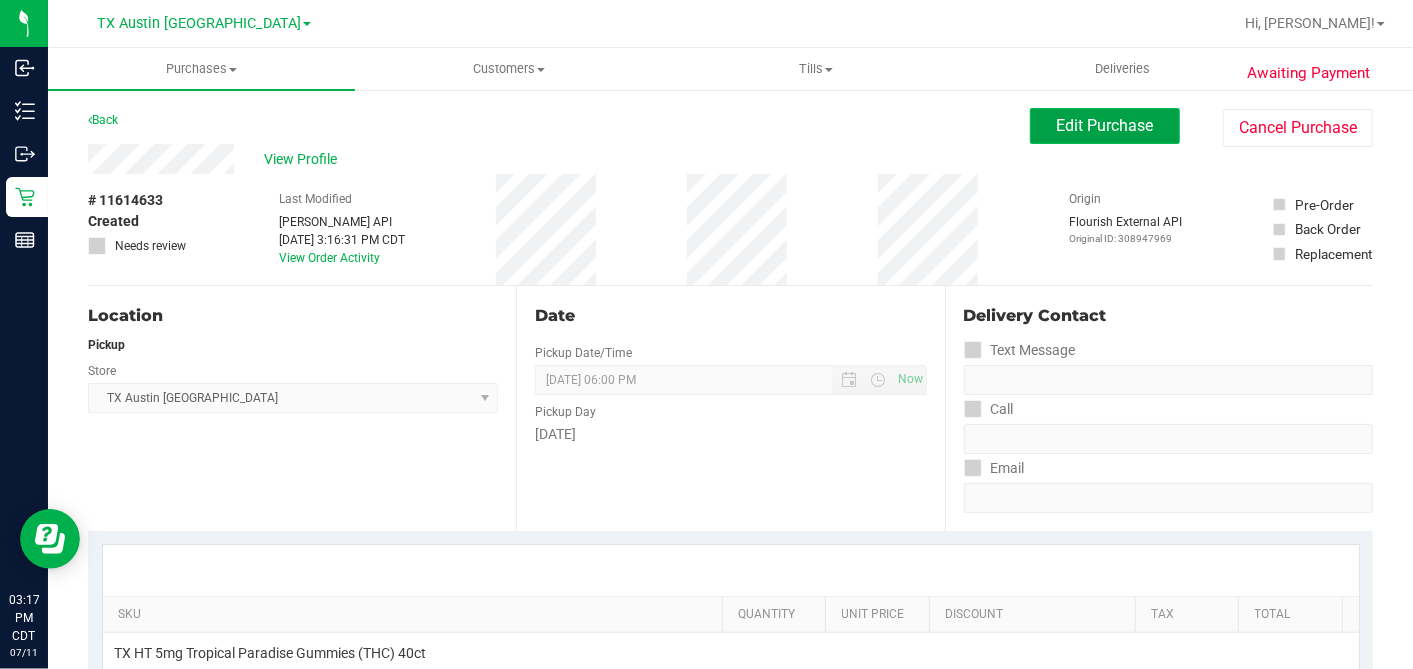 click on "Edit Purchase" at bounding box center [1105, 125] 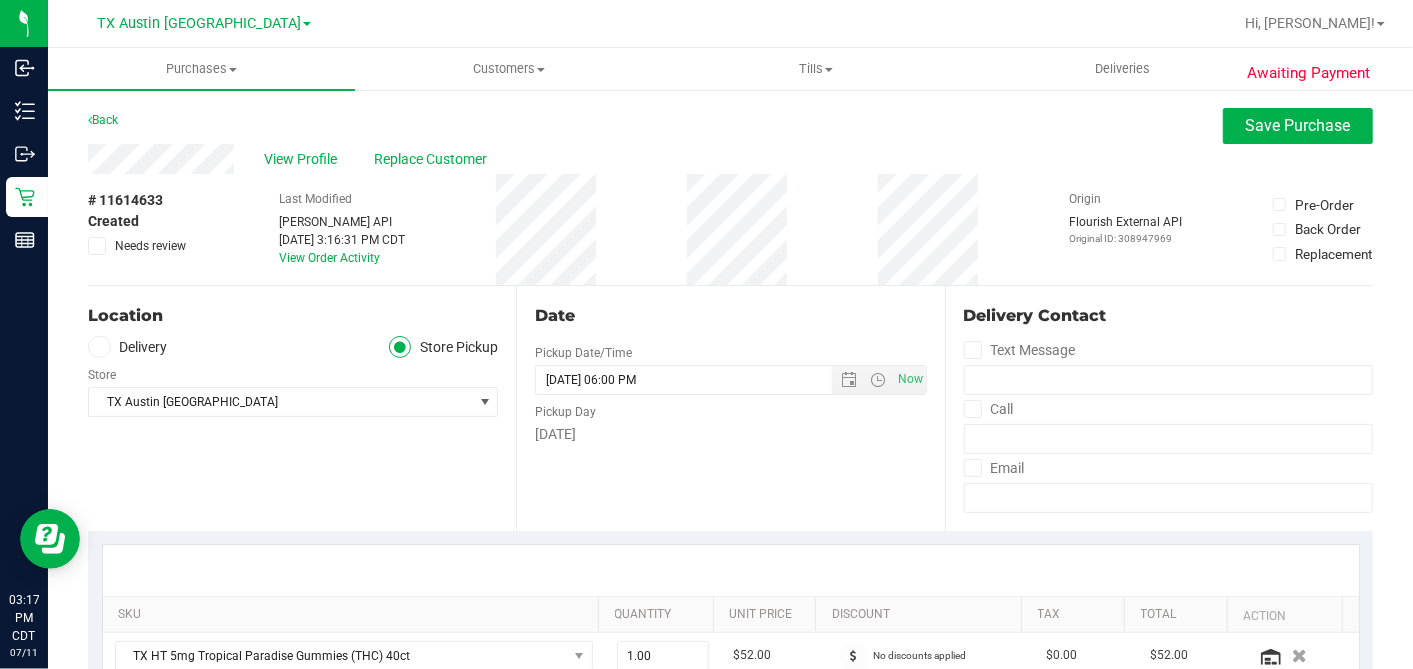 click at bounding box center (99, 347) 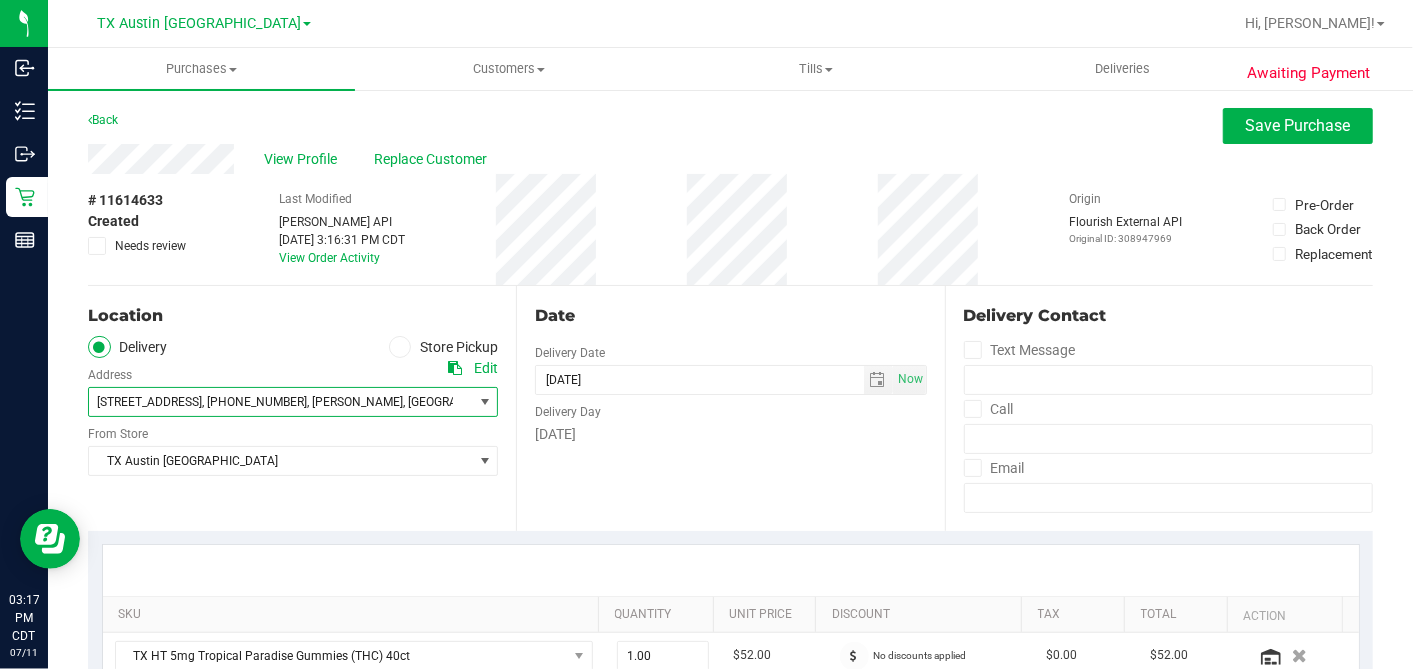 click on "9699 Creek Vista Ln" at bounding box center [149, 402] 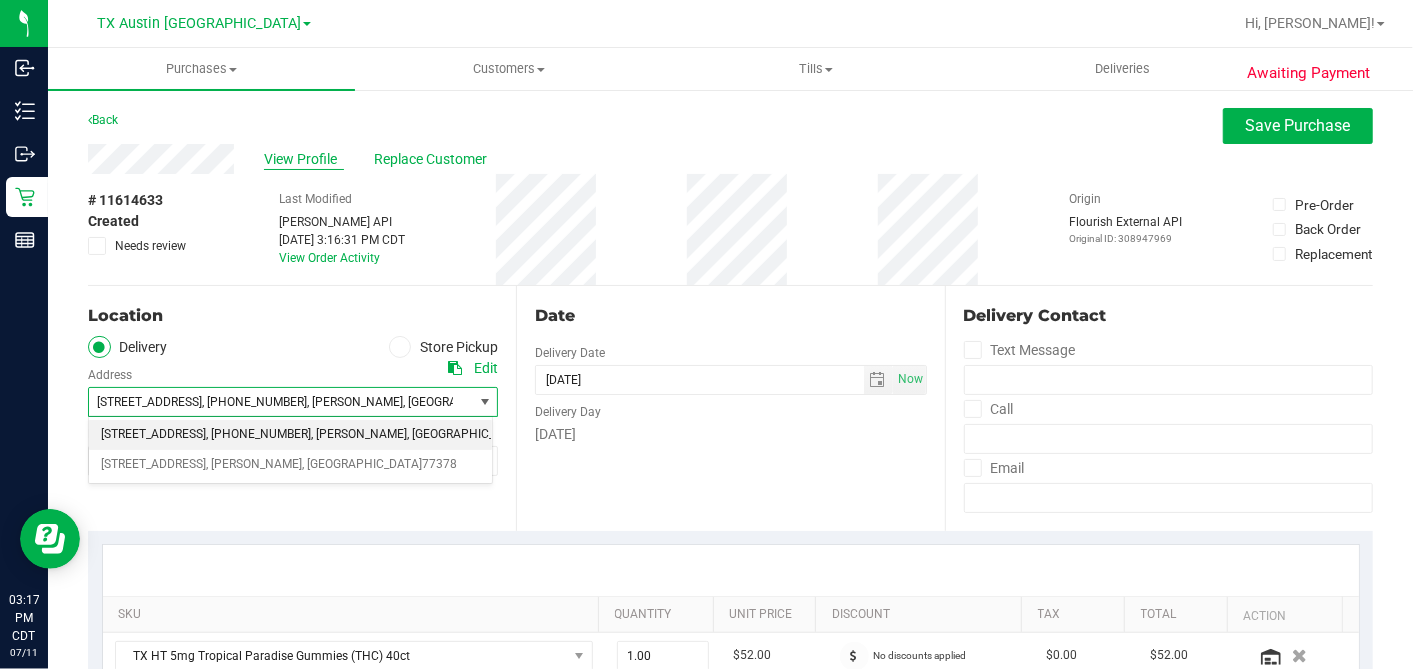 click on "View Profile" at bounding box center [304, 159] 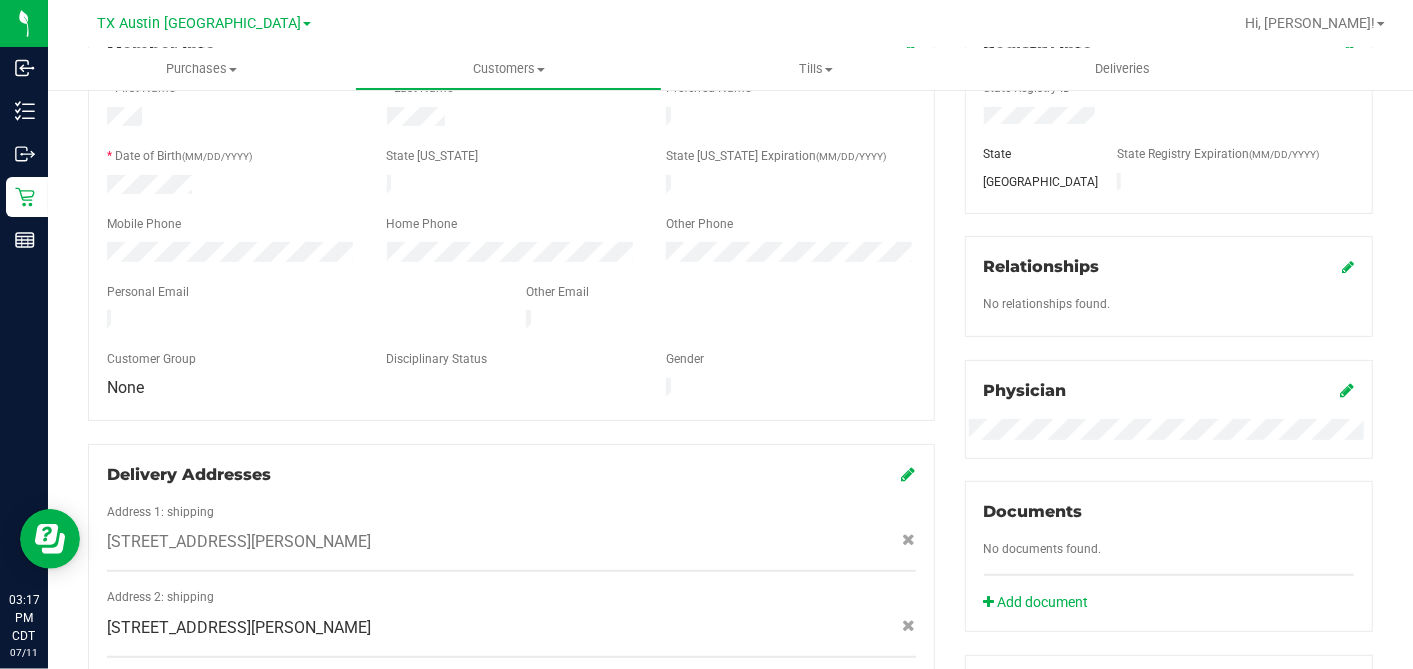 scroll, scrollTop: 444, scrollLeft: 0, axis: vertical 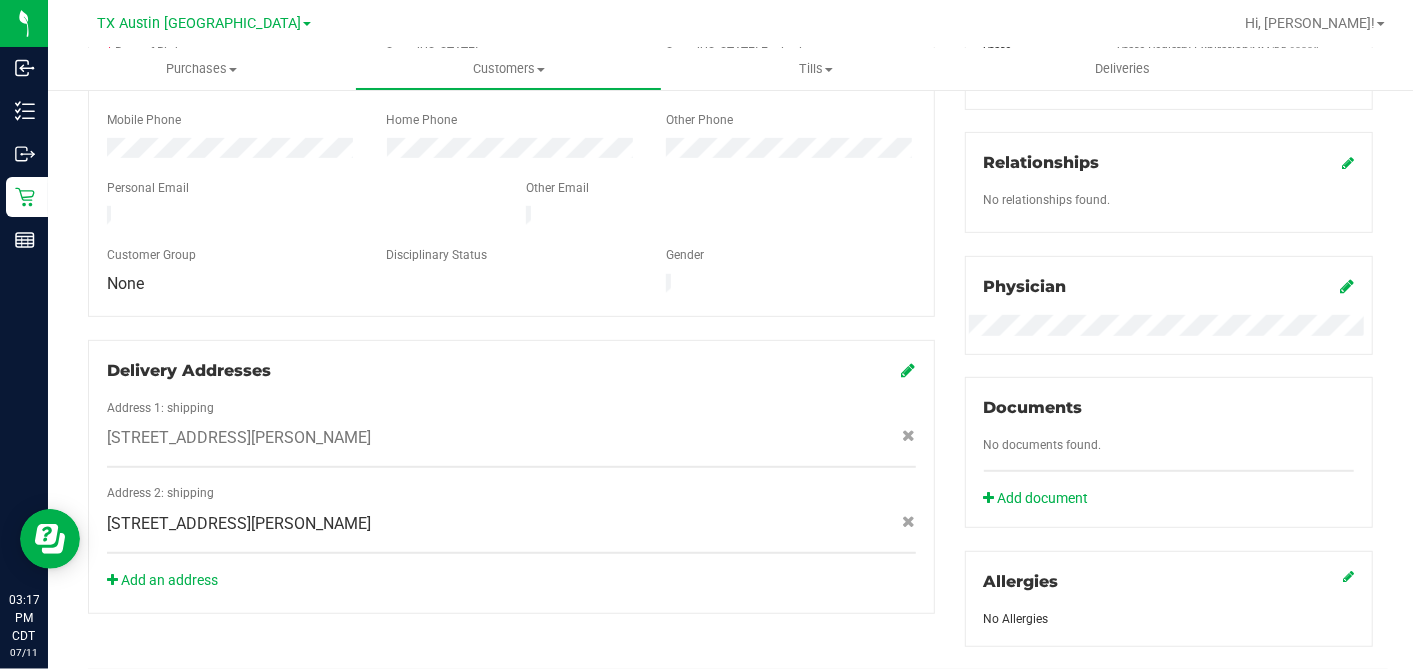 click on "Delivery Addresses" 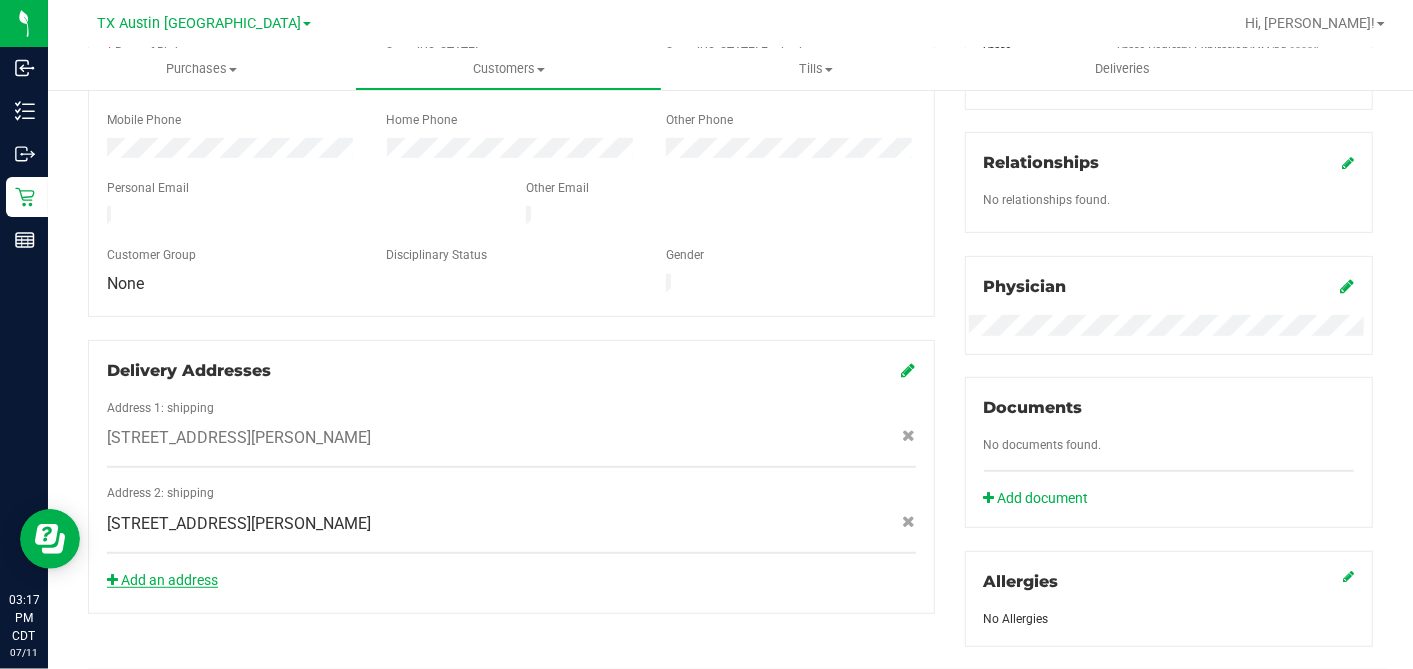 click on "Add an address" 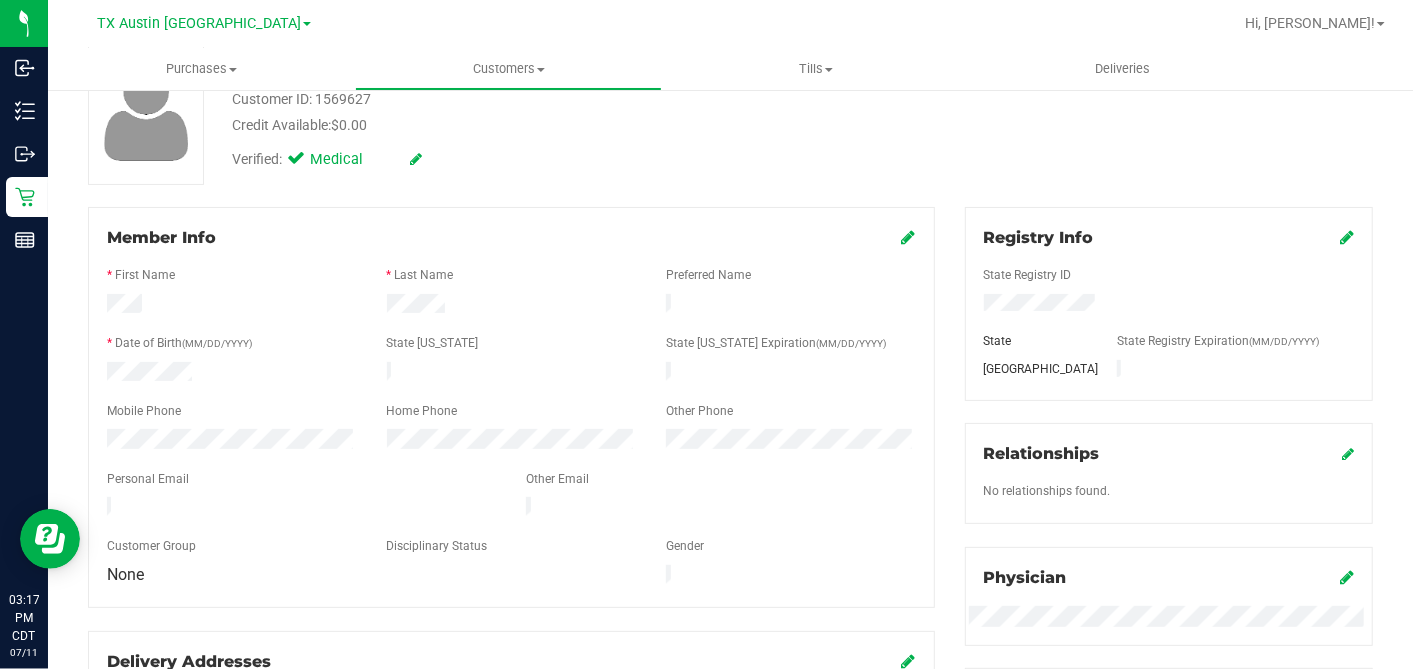 scroll, scrollTop: 0, scrollLeft: 0, axis: both 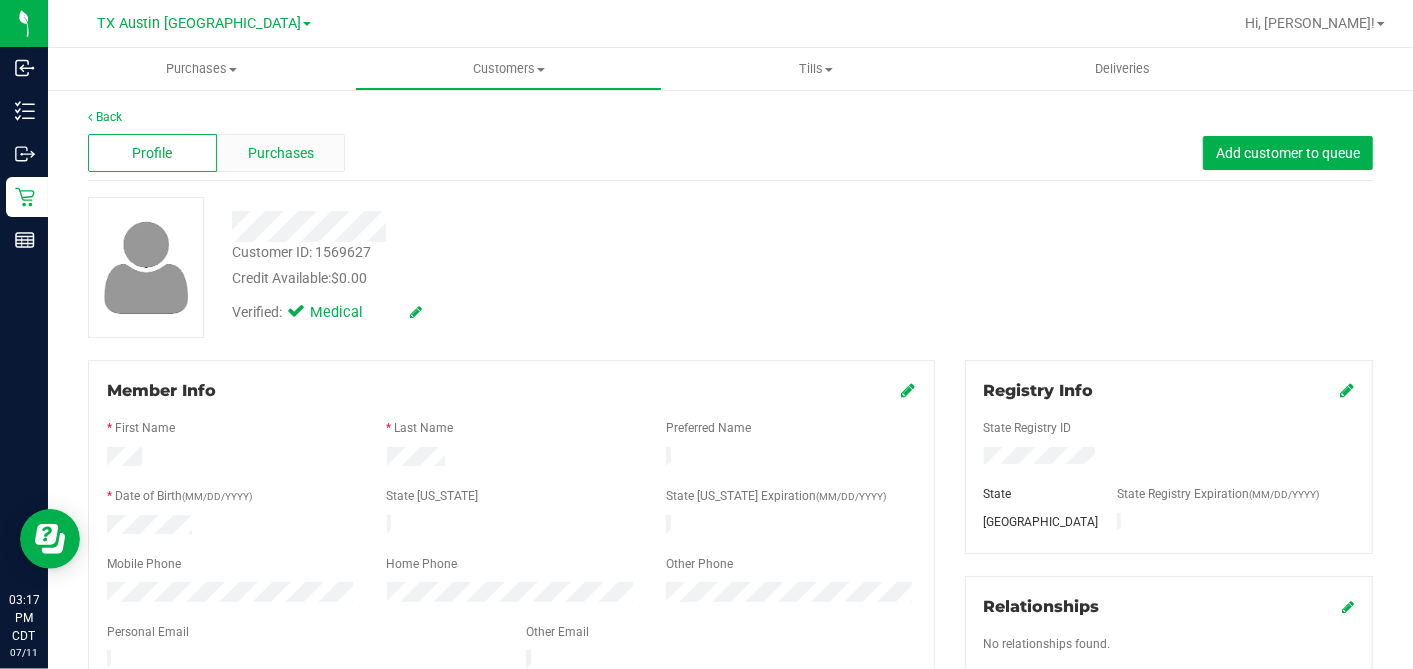 click on "Purchases" at bounding box center [281, 153] 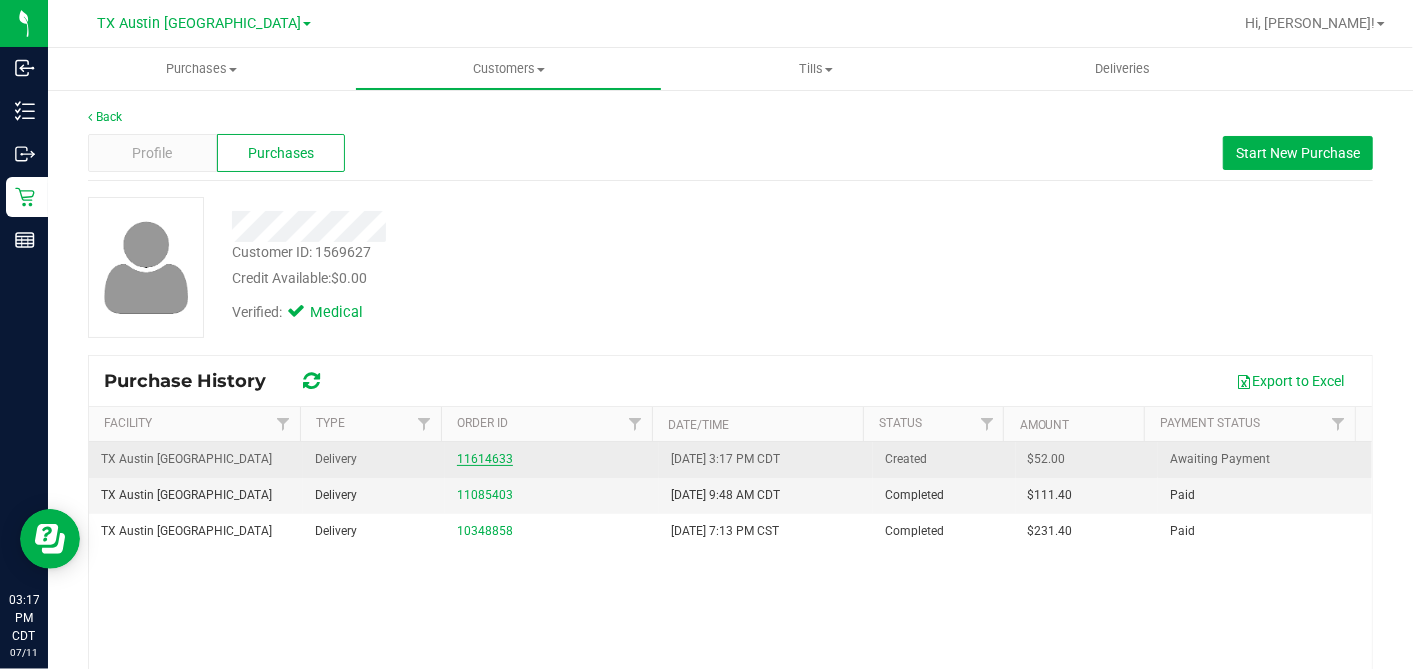 click on "11614633" at bounding box center (485, 459) 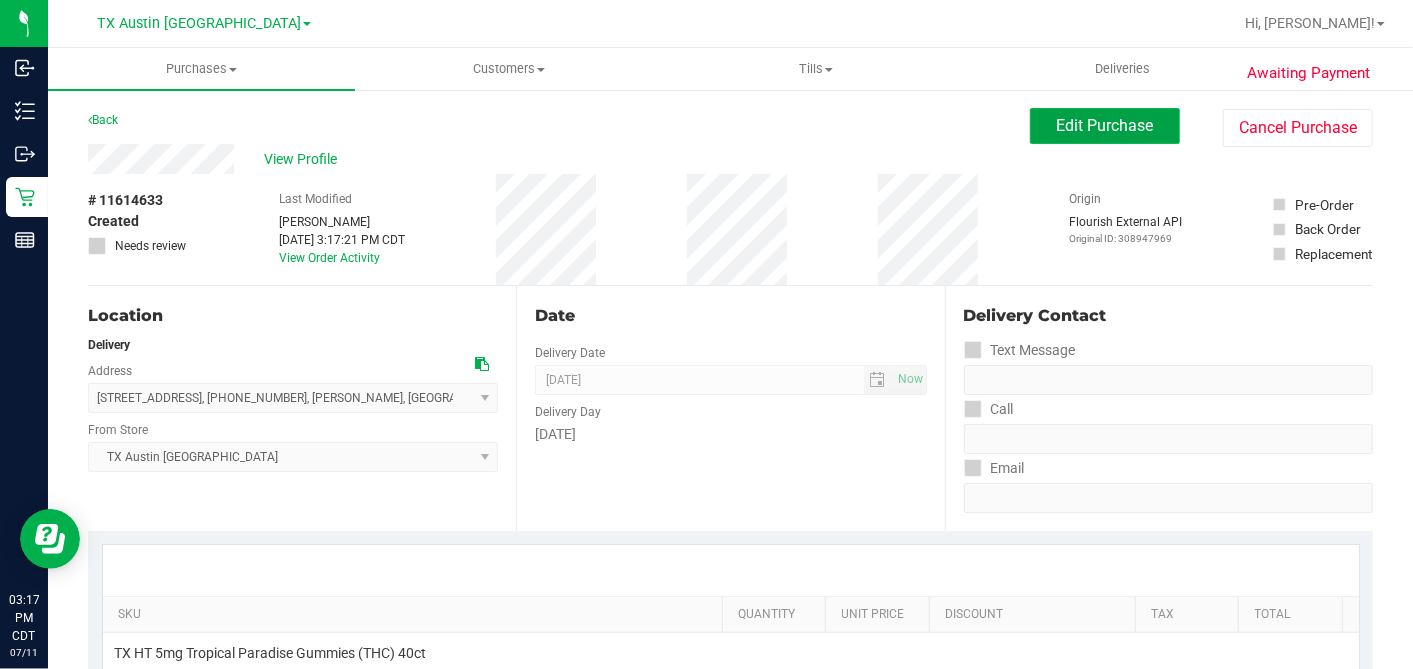 click on "Edit Purchase" at bounding box center [1105, 125] 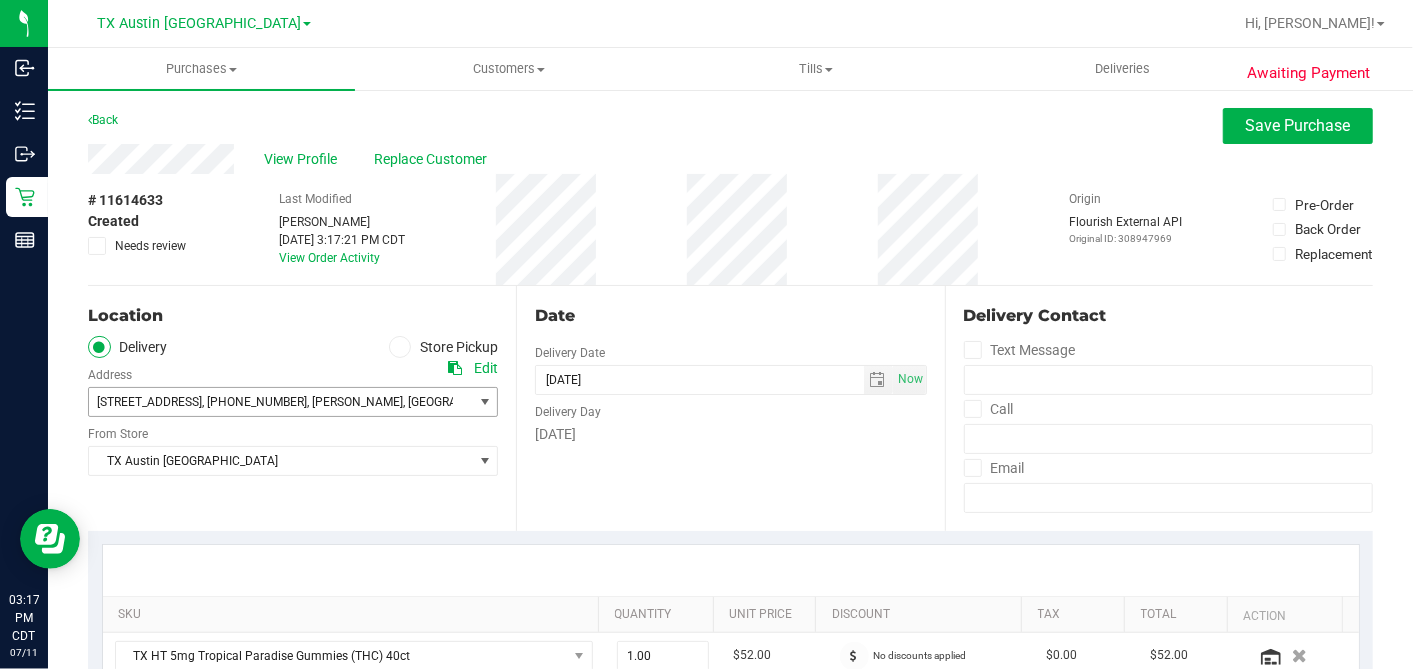 click on "9699 Creek Vista Ln" at bounding box center (149, 402) 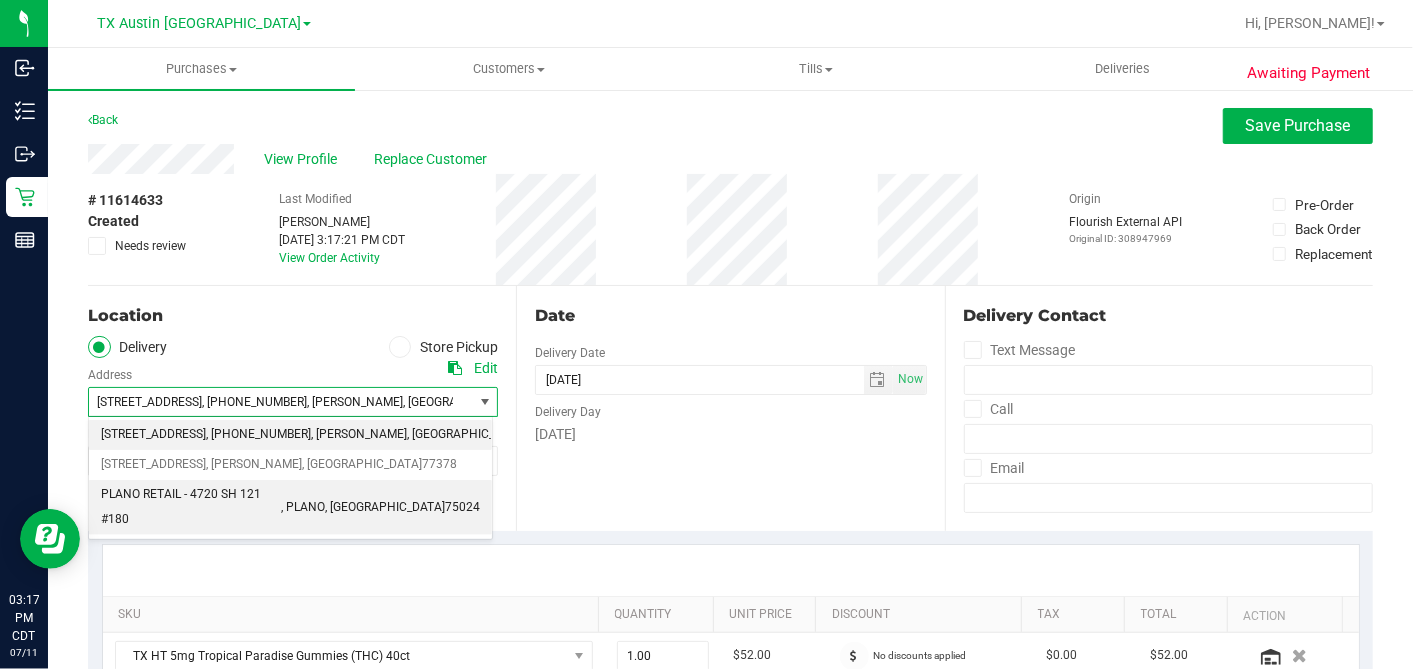 click on "PLANO RETAIL - 4720 SH 121 #180" at bounding box center (191, 507) 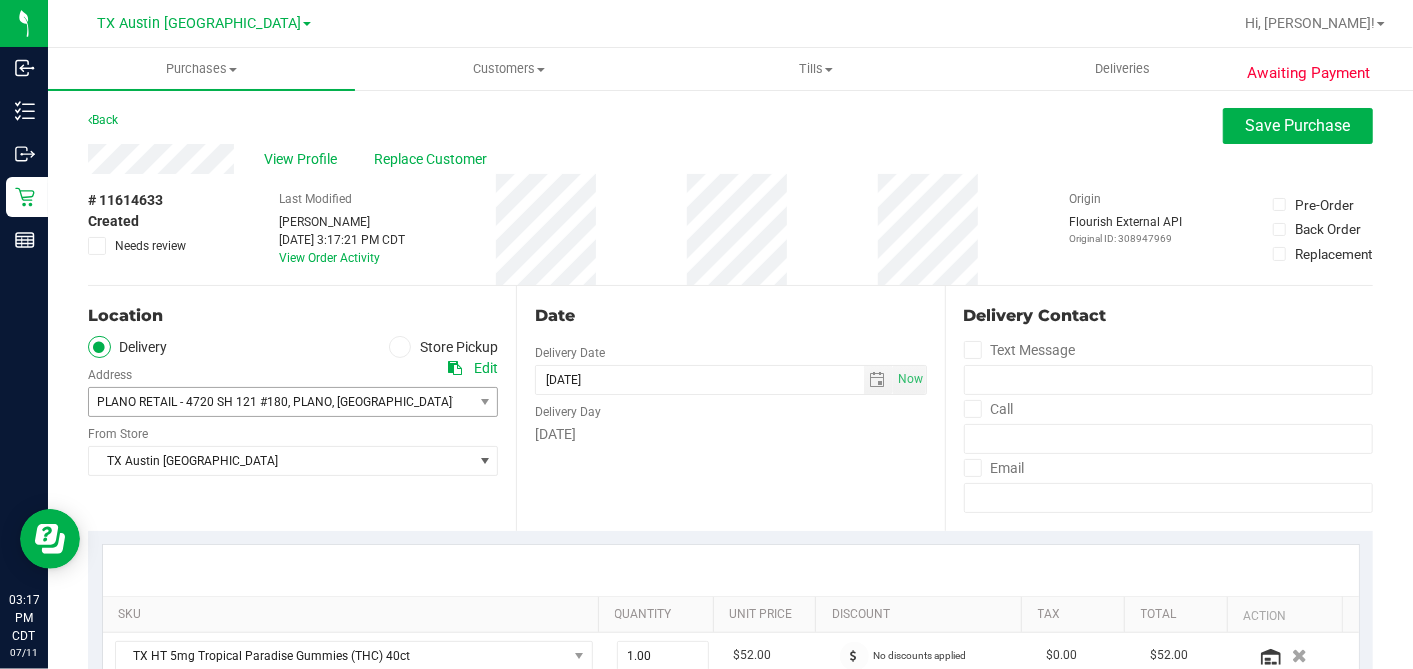 click on "Location
Delivery
Store Pickup
Address
Edit
PLANO RETAIL - 4720 SH 121 #180
, PLANO
, TX
75024
Select address 9699 Creek Vista Ln 9699 Creek Vista Ln PLANO RETAIL - 4720 SH 121 #180
From Store
TX Austin DC Select Store Bonita Springs WC Boynton Beach WC Bradenton WC Brandon WC Brooksville WC Call Center Clermont WC Crestview WC Deerfield Beach WC Deltona WC" at bounding box center [302, 408] 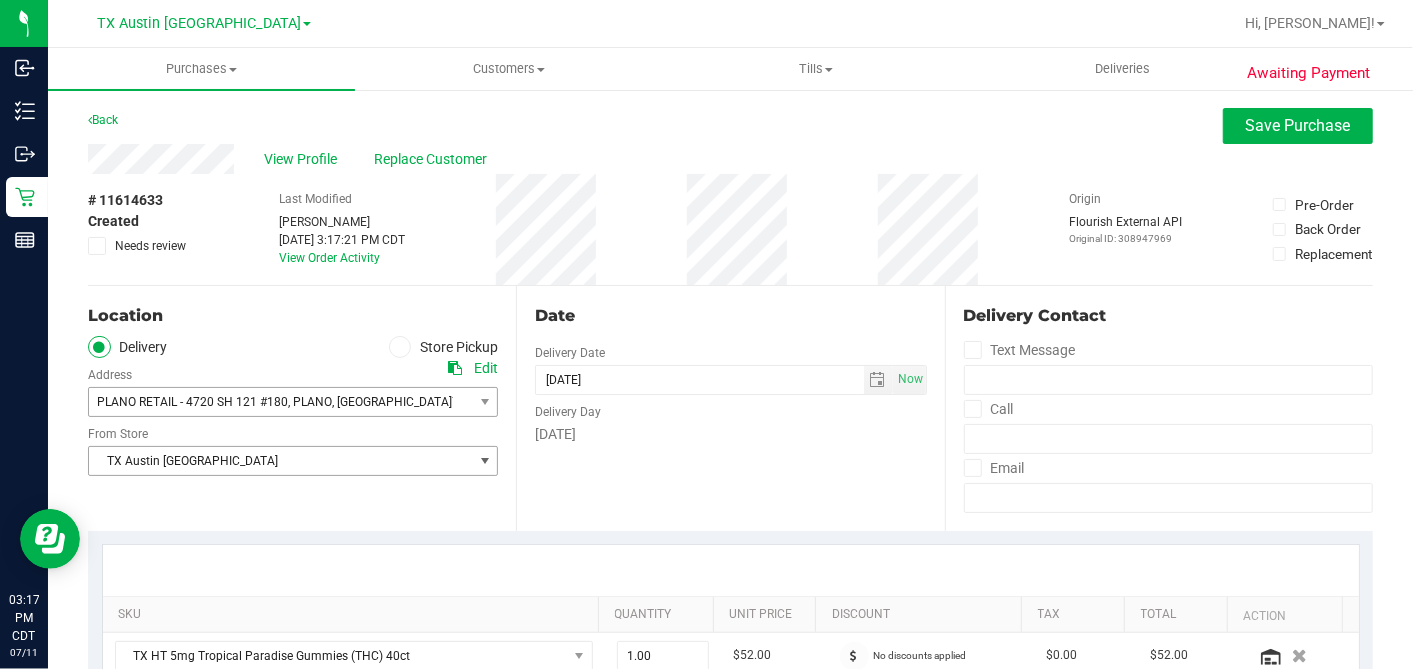 click on "TX Austin [GEOGRAPHIC_DATA]" at bounding box center (280, 461) 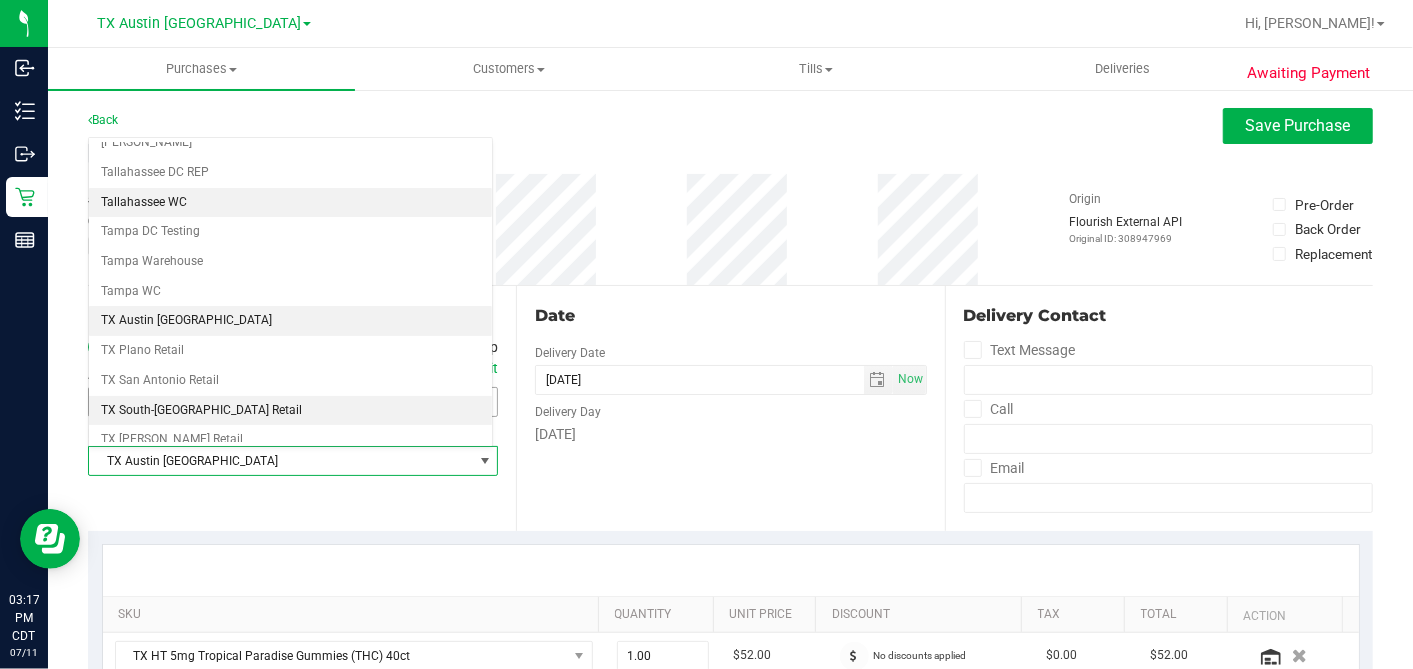 scroll, scrollTop: 1422, scrollLeft: 0, axis: vertical 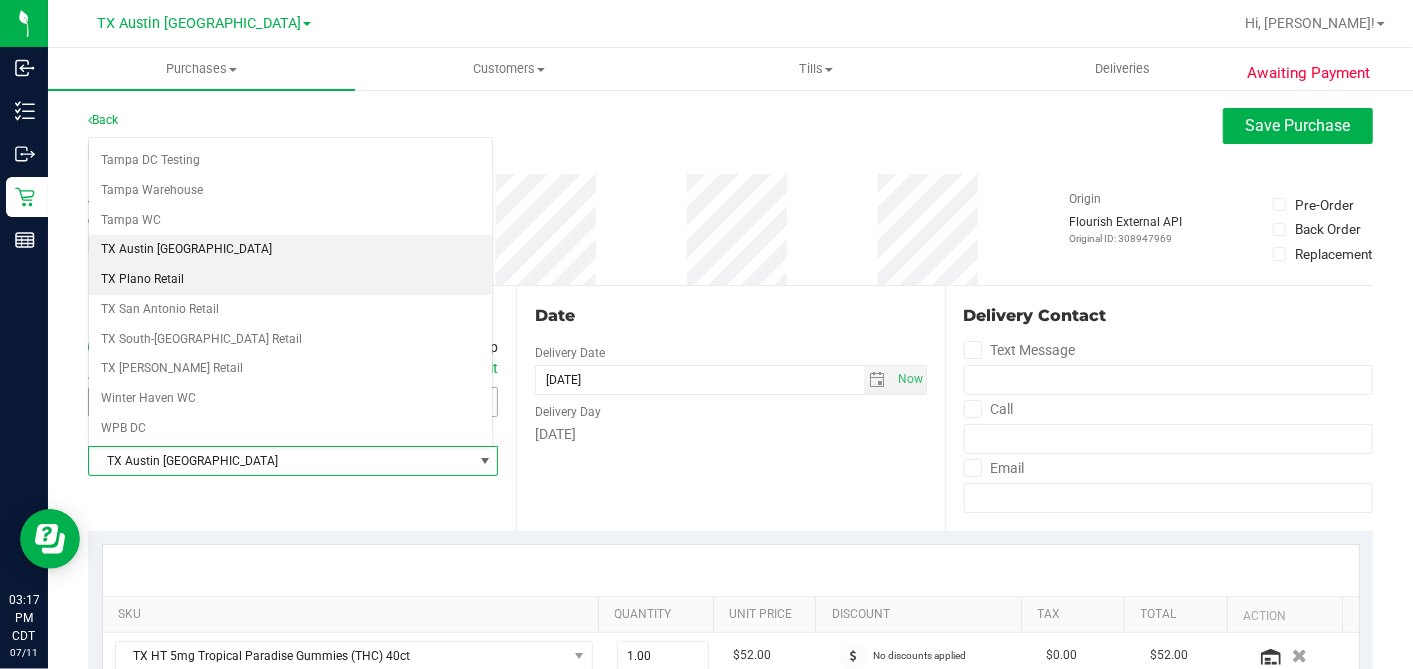 click on "TX Plano Retail" at bounding box center [290, 280] 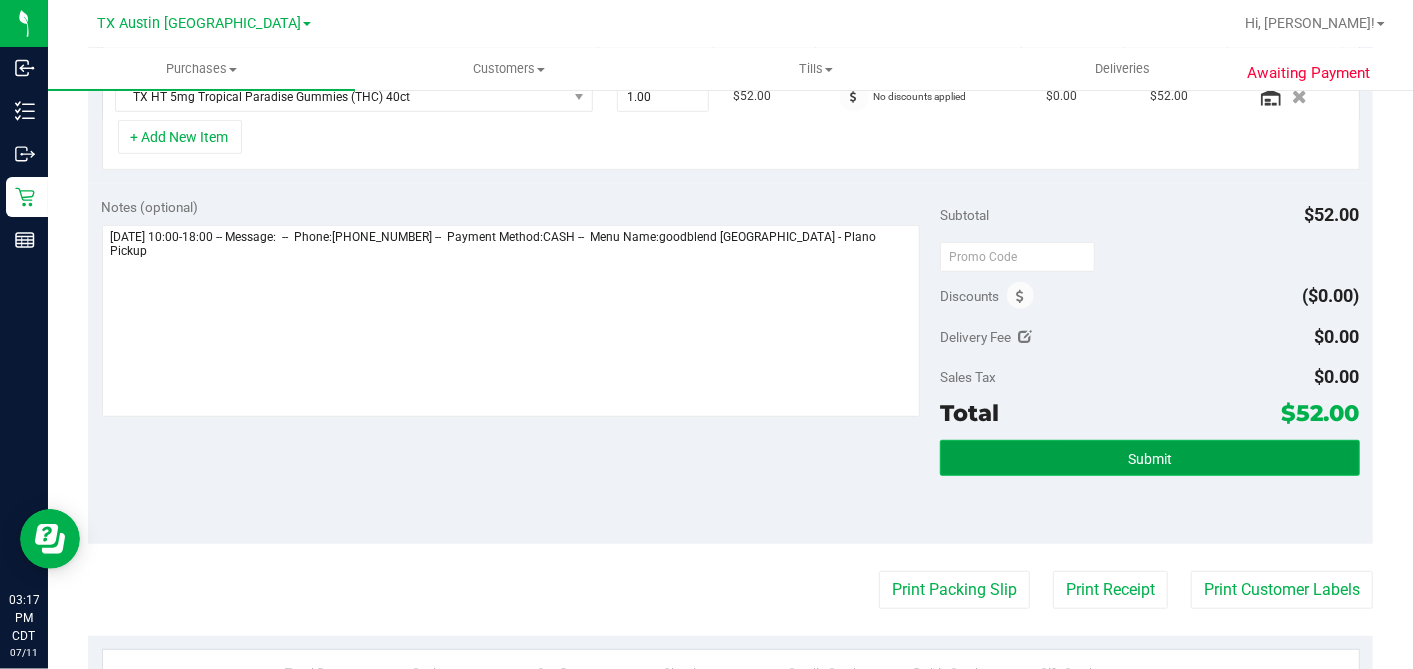 click on "Submit" at bounding box center (1149, 458) 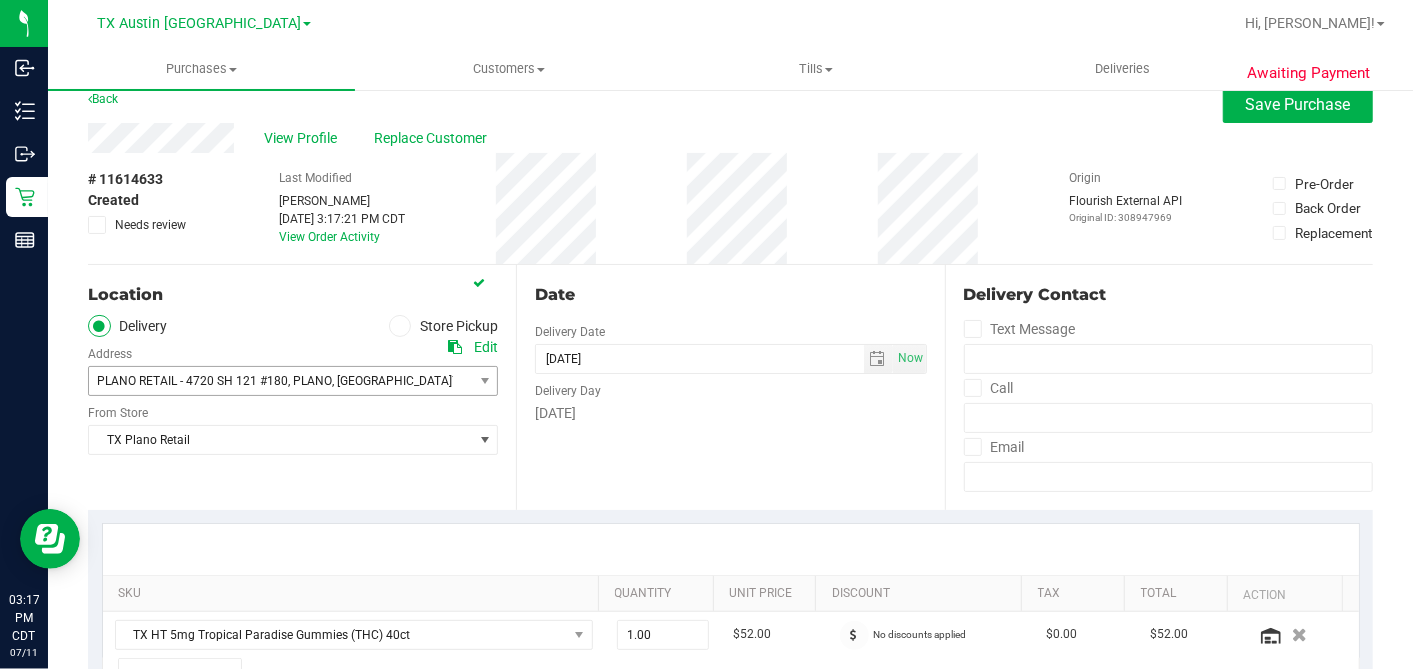 scroll, scrollTop: 0, scrollLeft: 0, axis: both 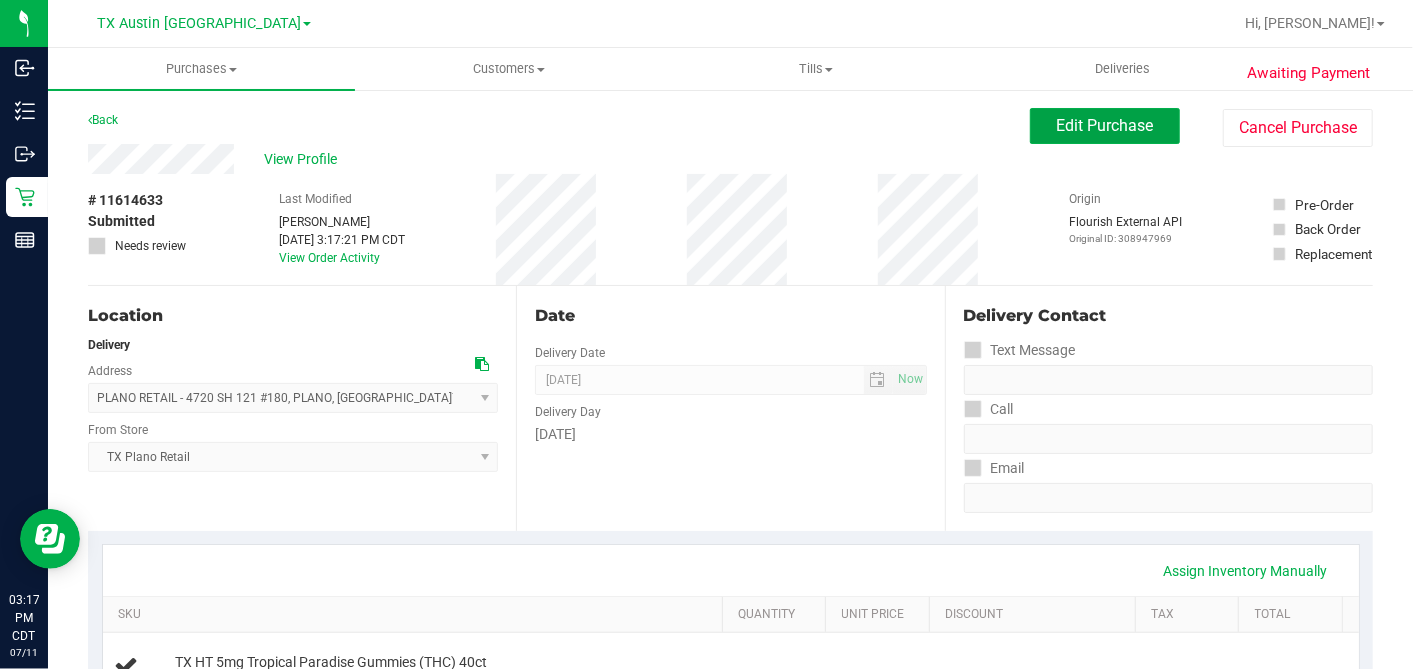 click on "Edit Purchase" at bounding box center (1105, 126) 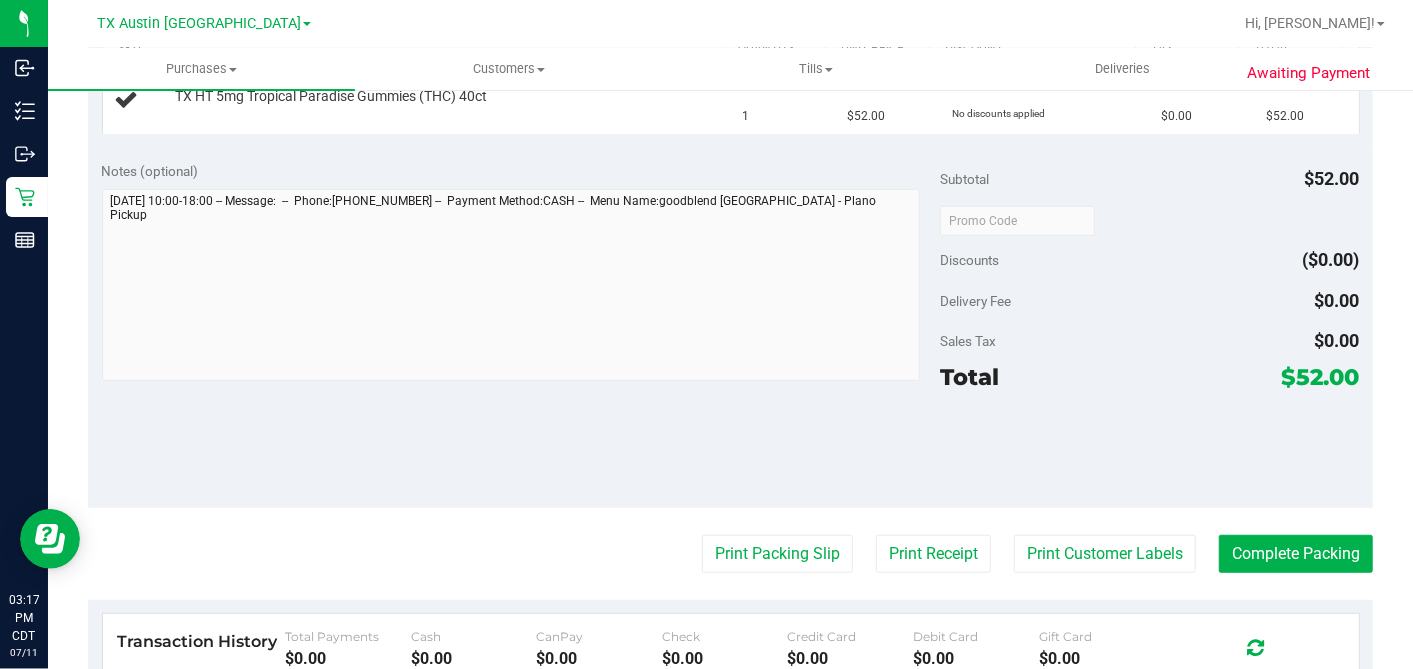 scroll, scrollTop: 777, scrollLeft: 0, axis: vertical 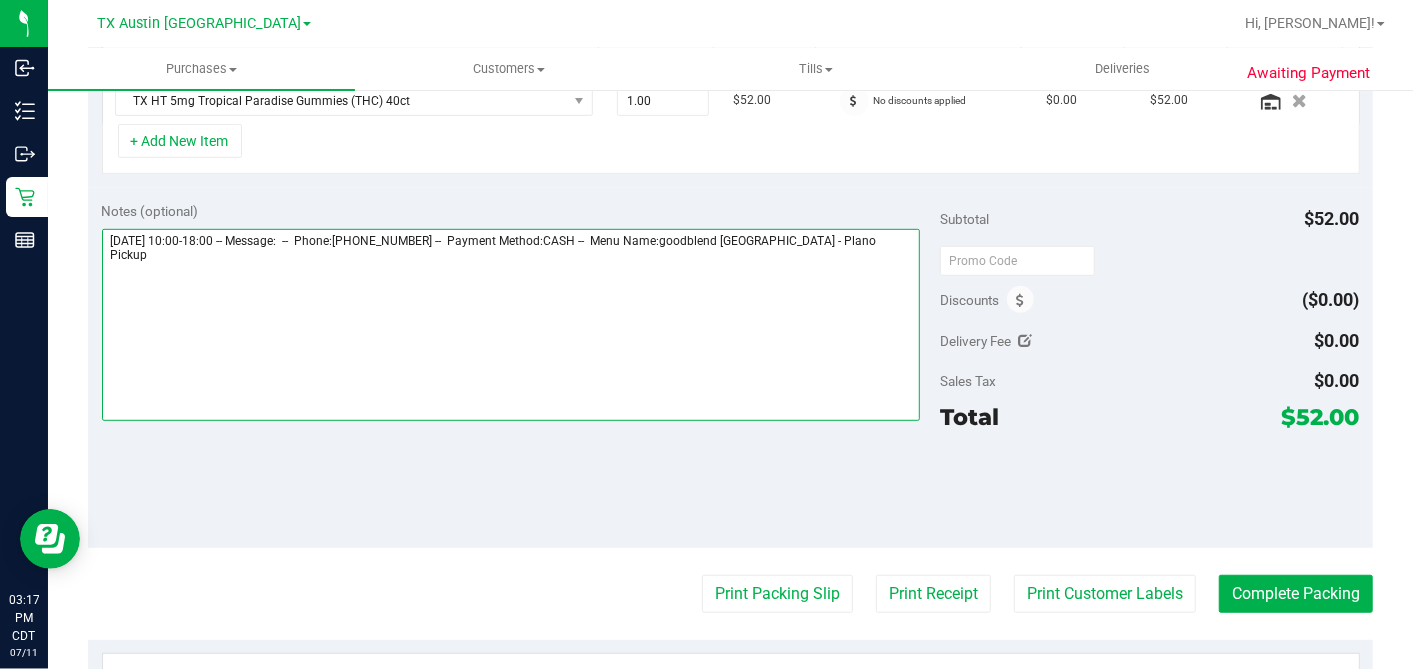 click at bounding box center [511, 325] 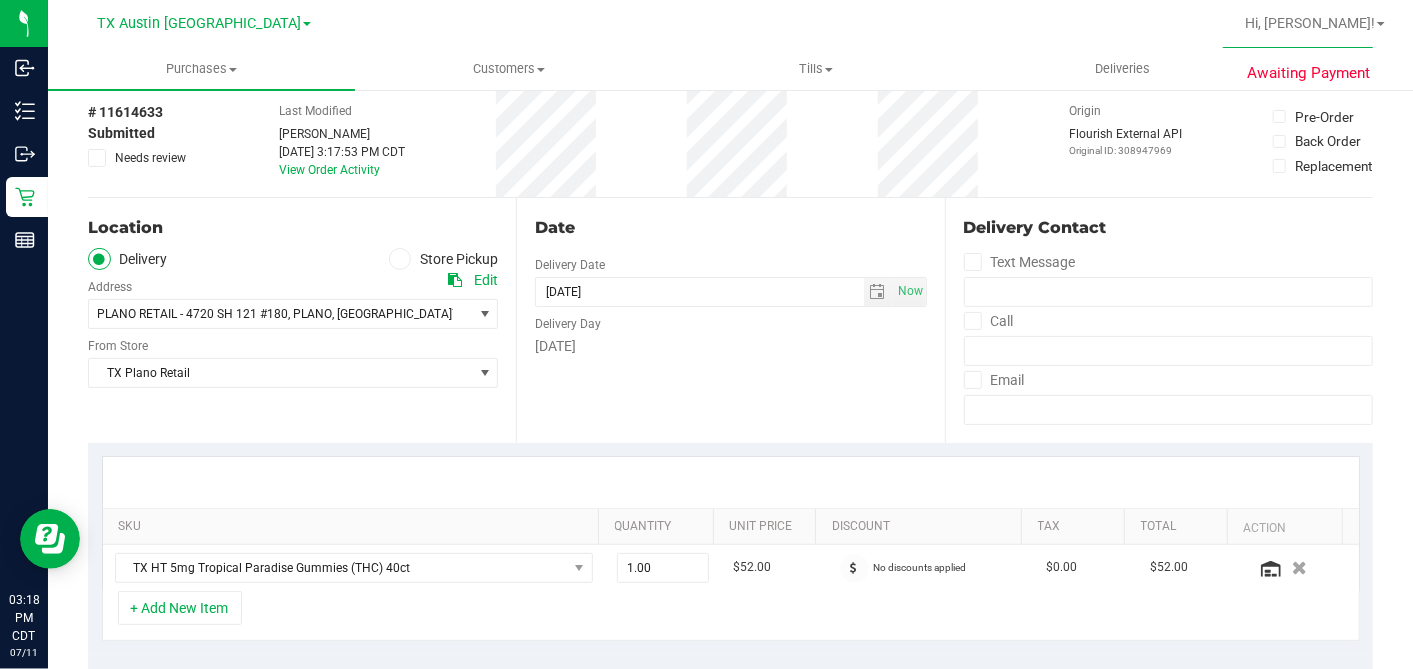 scroll, scrollTop: 0, scrollLeft: 0, axis: both 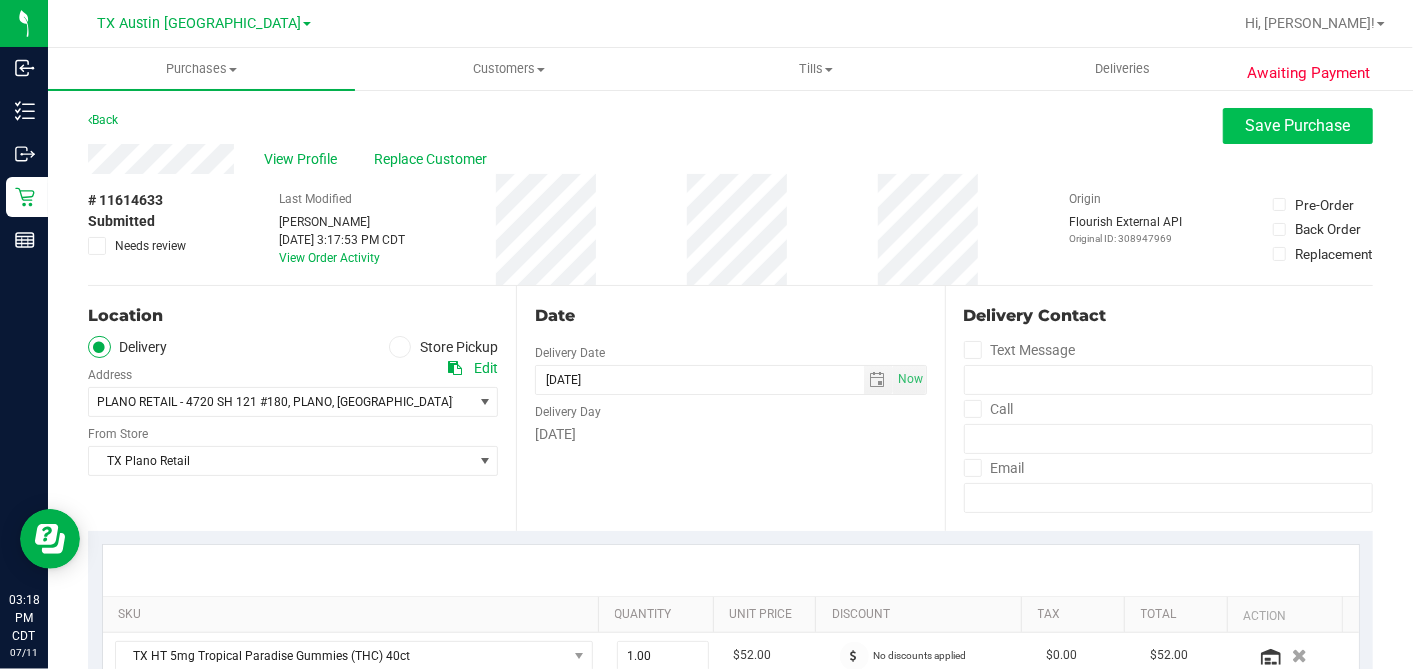 type on "Saturday 07/12/2025 10:00-18:00 -- Message:  --  Phone:9364448800 --  Payment Method:CASH --  Menu Name:goodblend TX - Plano Pickup
RX VERIFIED. PLANO PU 7/12 - DH" 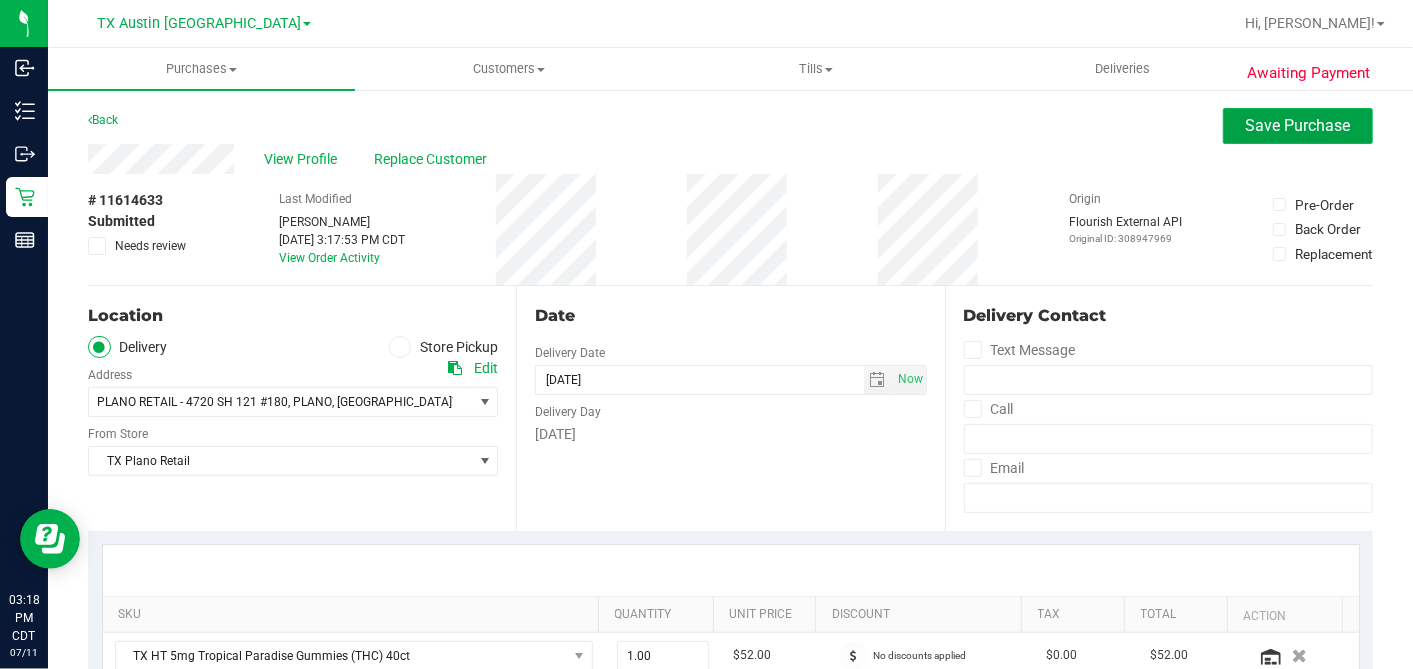 click on "Save Purchase" at bounding box center (1298, 125) 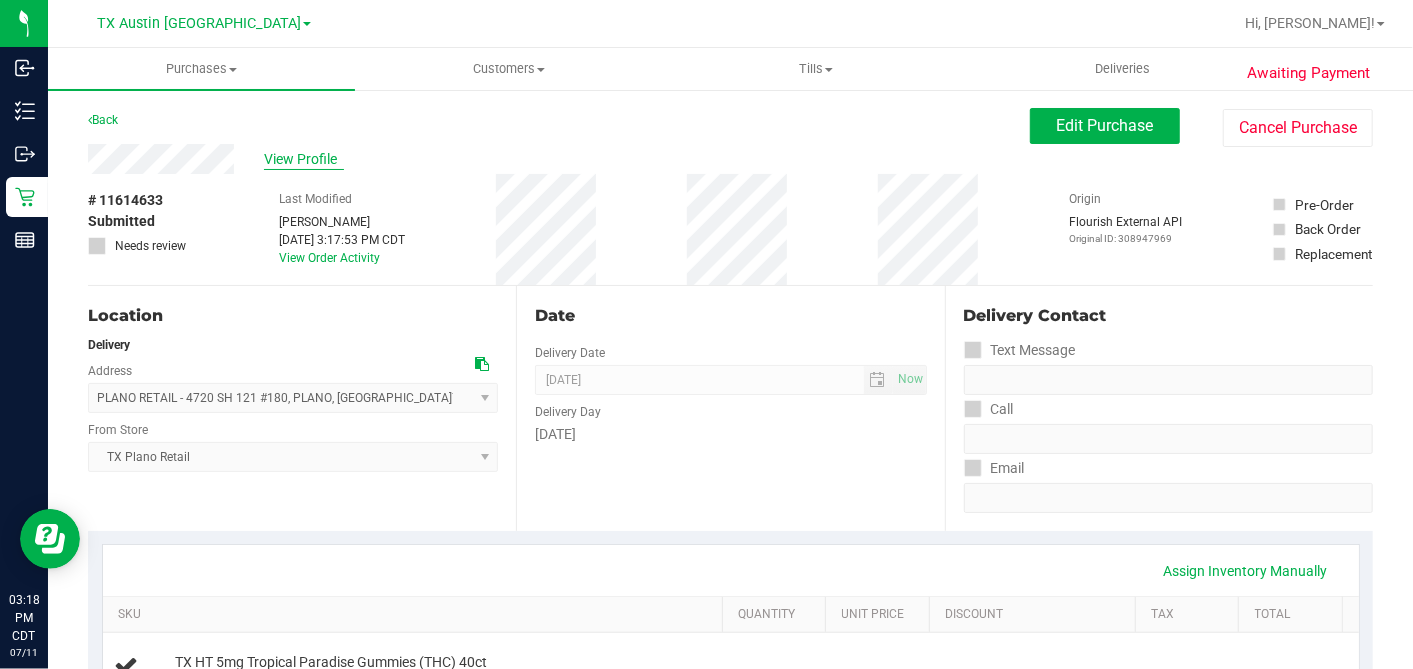 click on "View Profile" at bounding box center [304, 159] 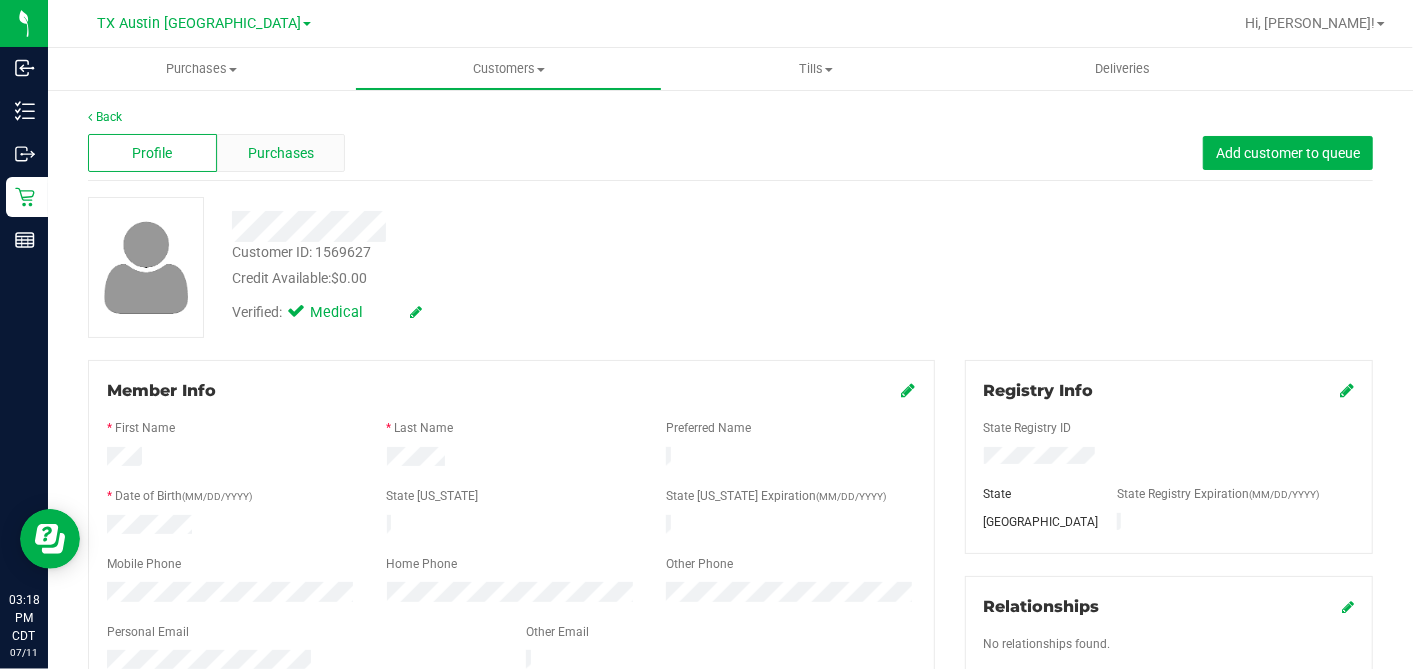 click on "Purchases" at bounding box center (281, 153) 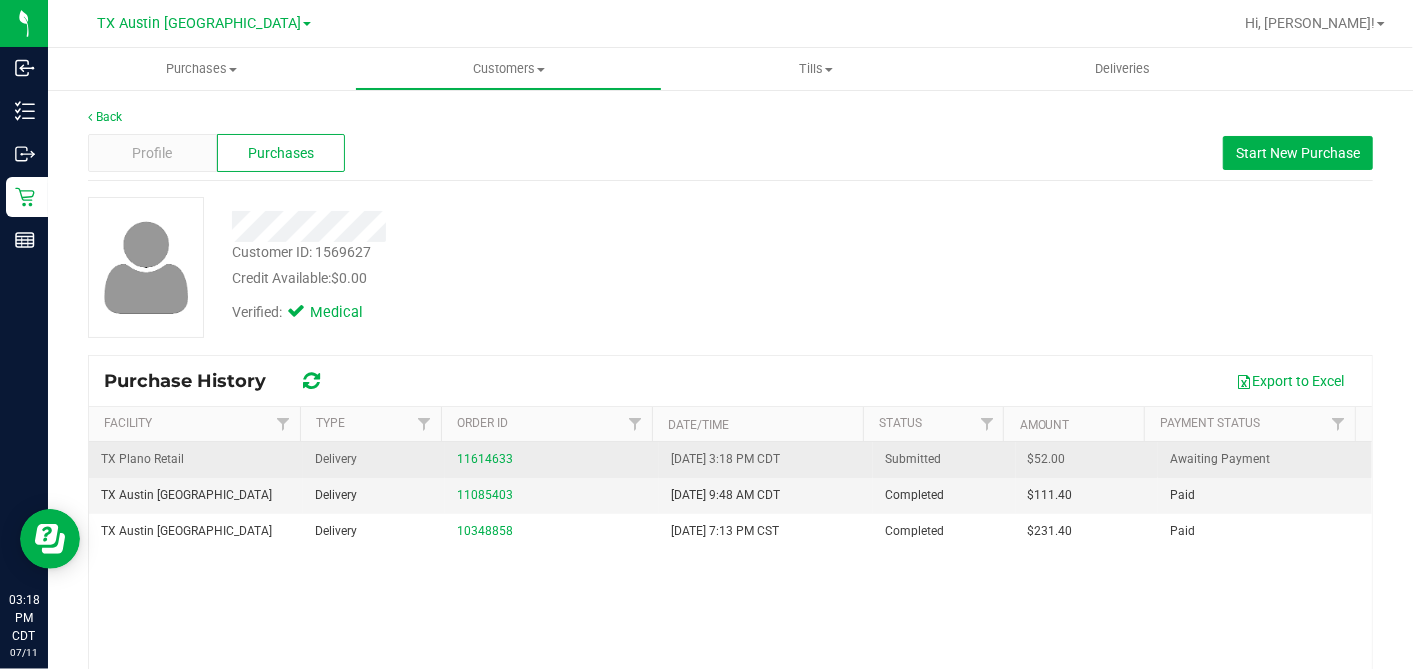 click on "$52.00" at bounding box center [1047, 459] 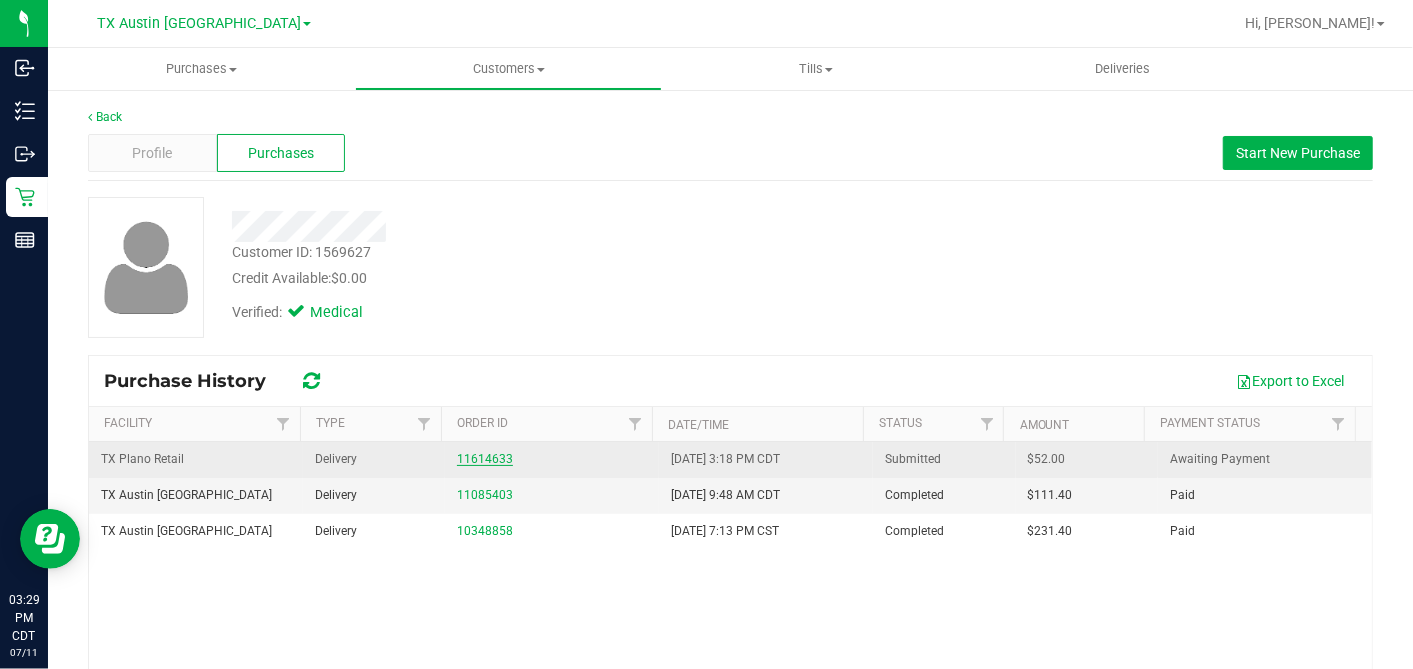 click on "11614633" at bounding box center [485, 459] 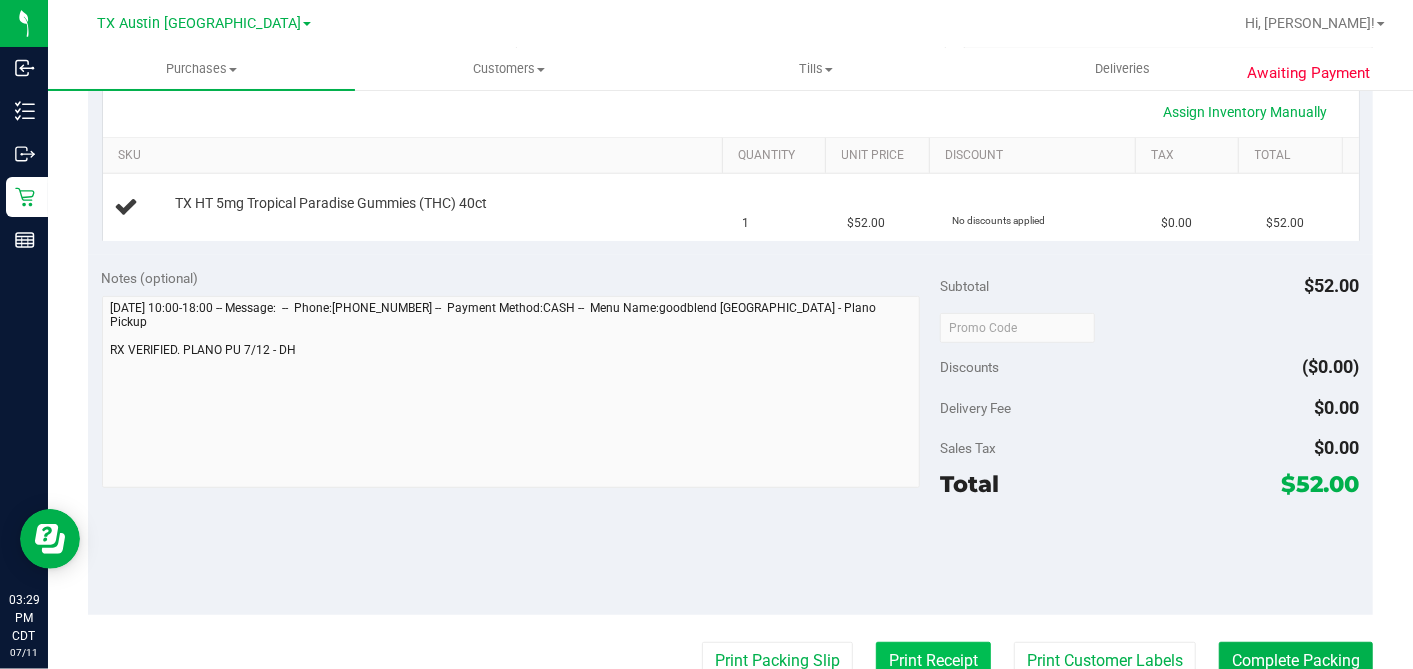 scroll, scrollTop: 666, scrollLeft: 0, axis: vertical 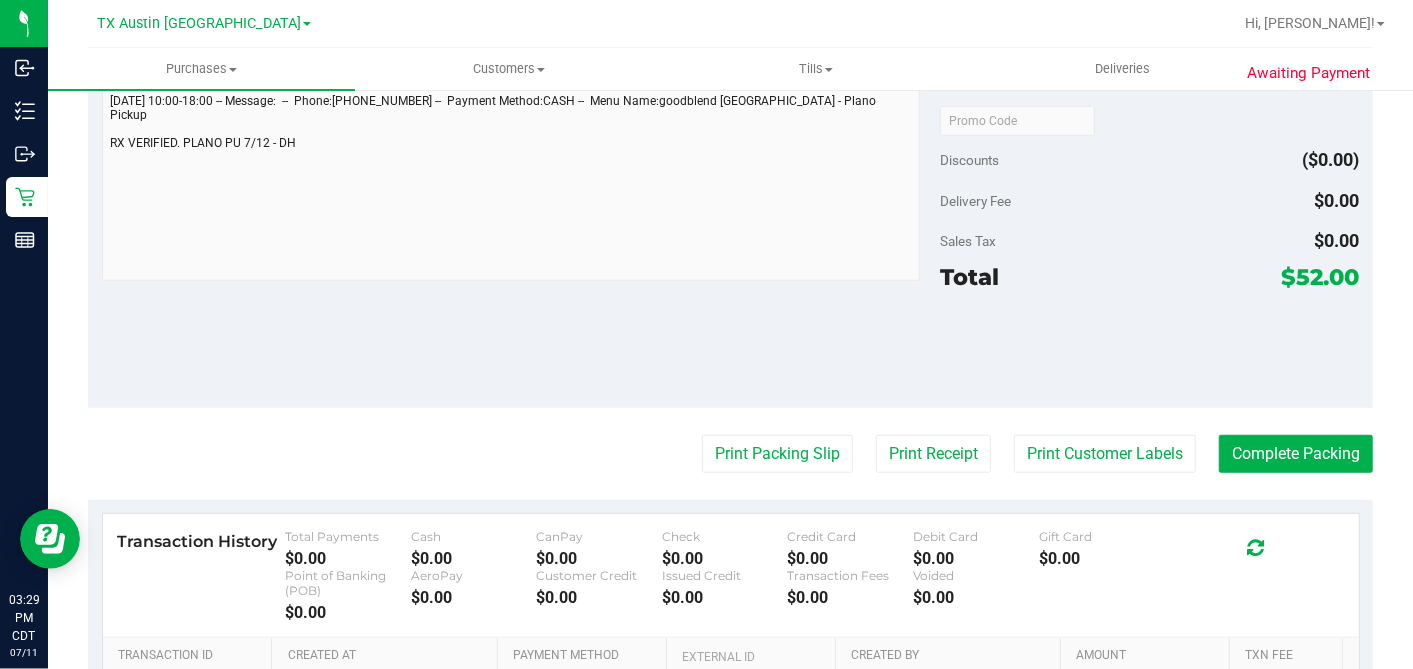 click on "$52.00" at bounding box center (1321, 277) 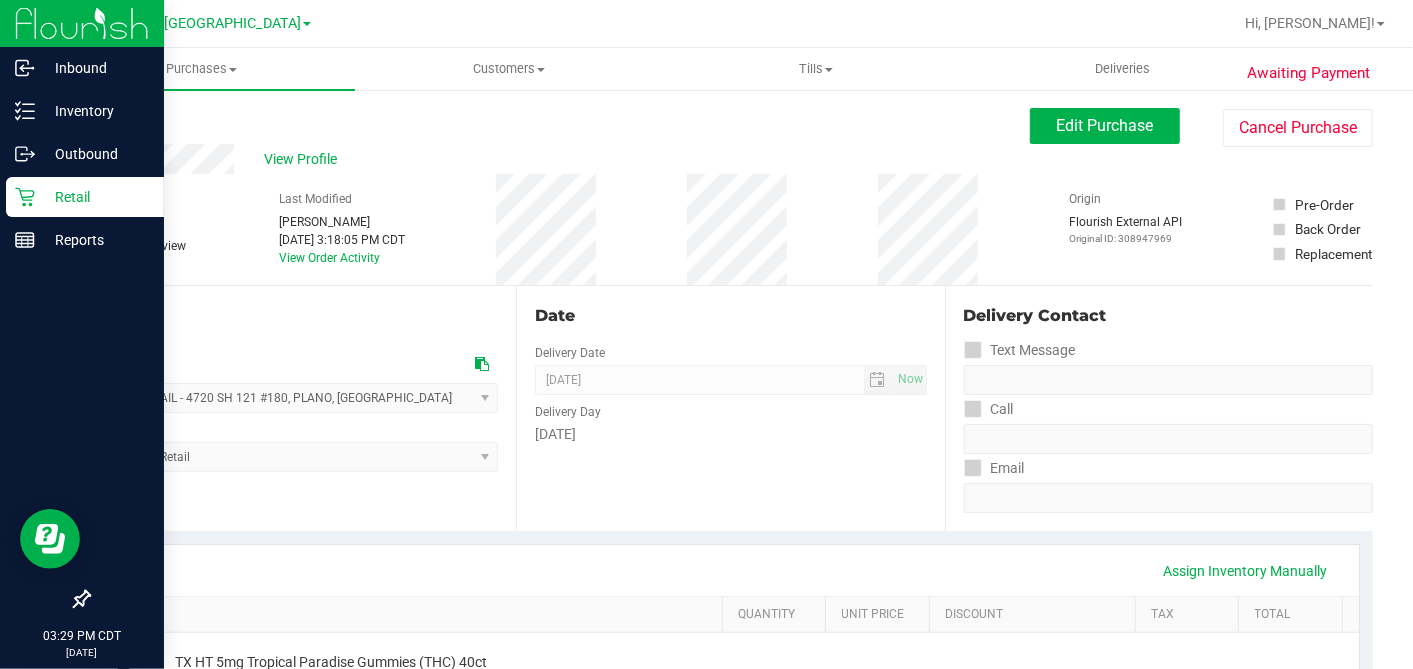 click 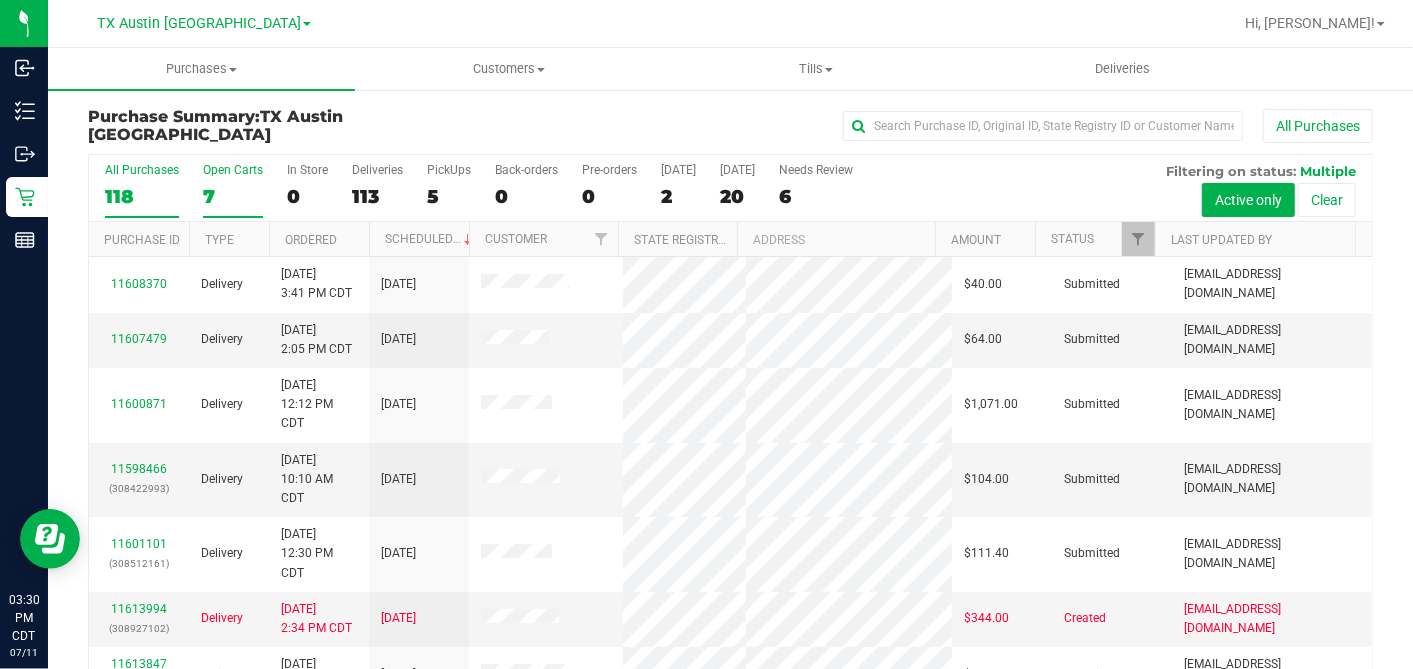 click on "7" at bounding box center (233, 196) 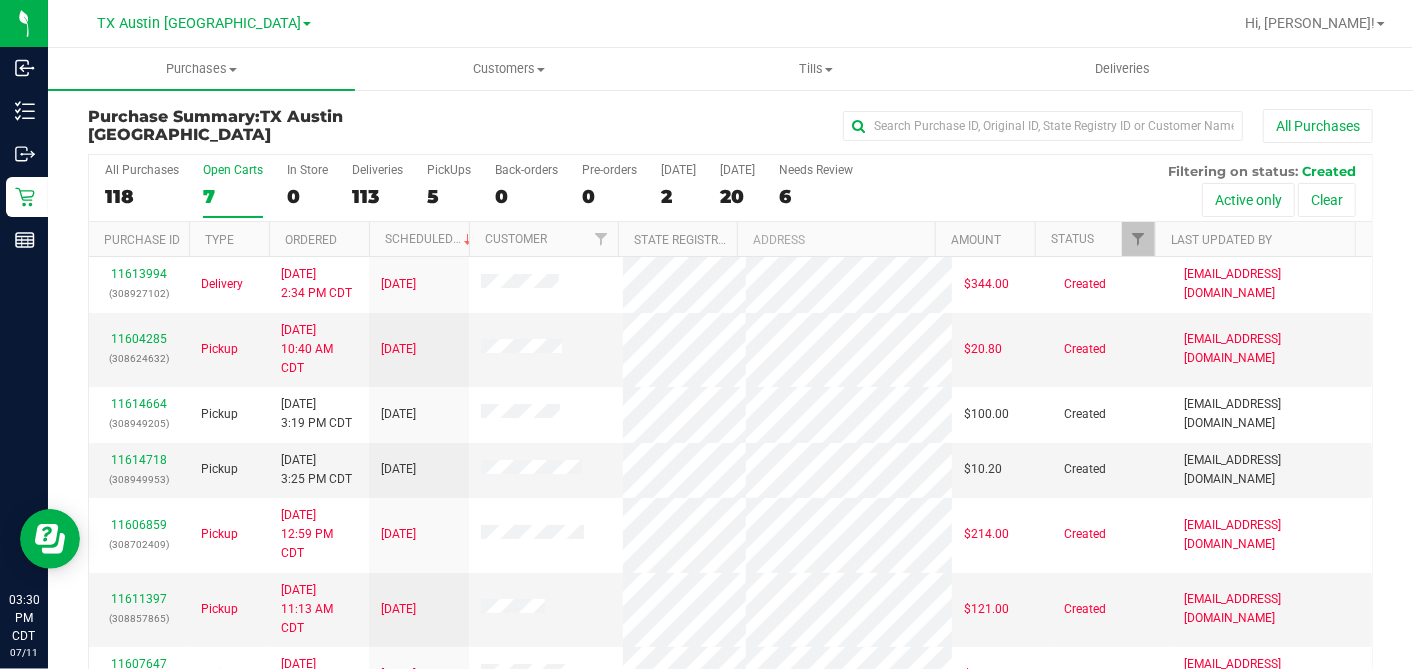 click on "Ordered" at bounding box center (319, 239) 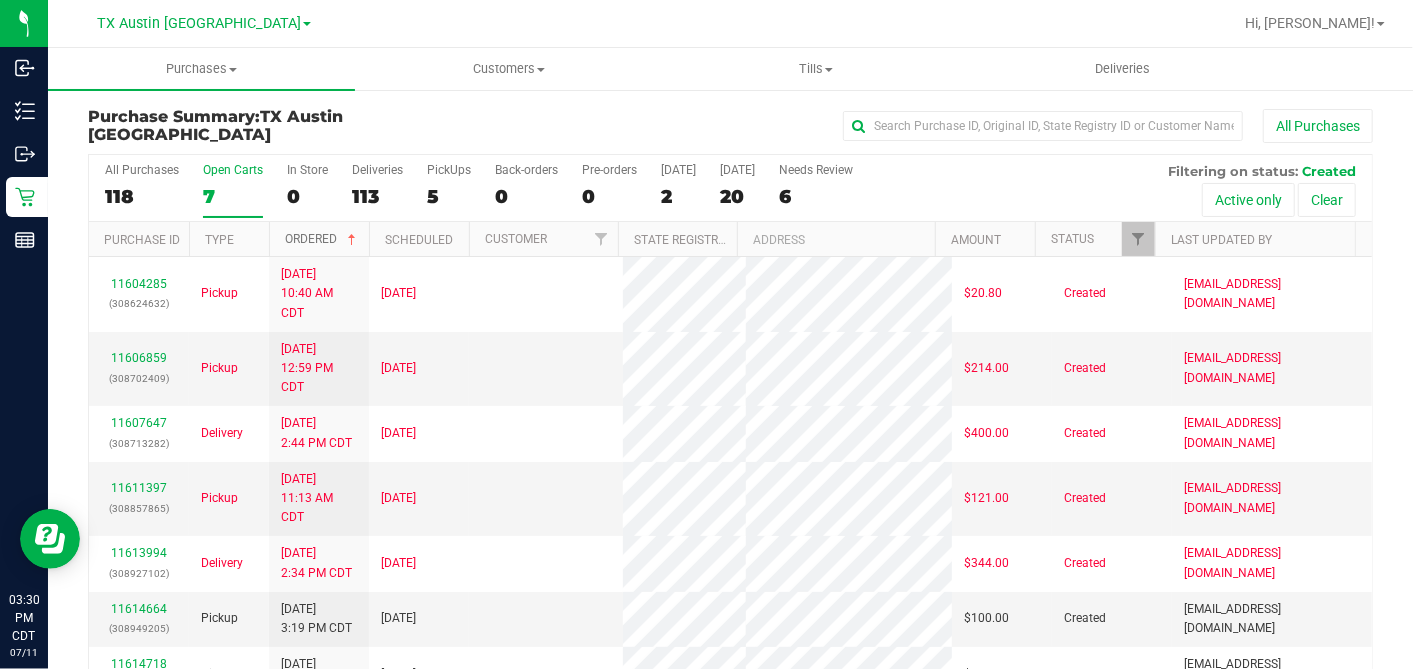 click at bounding box center (352, 240) 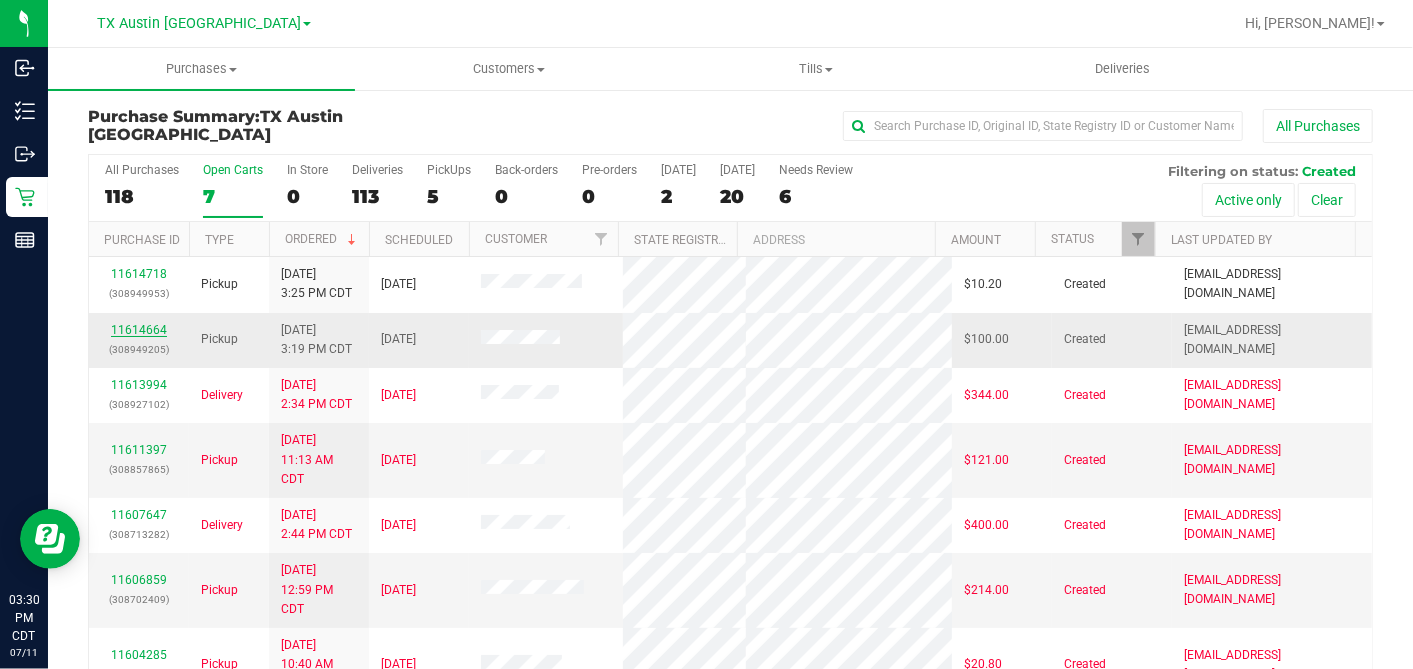 click on "11614664" at bounding box center (139, 330) 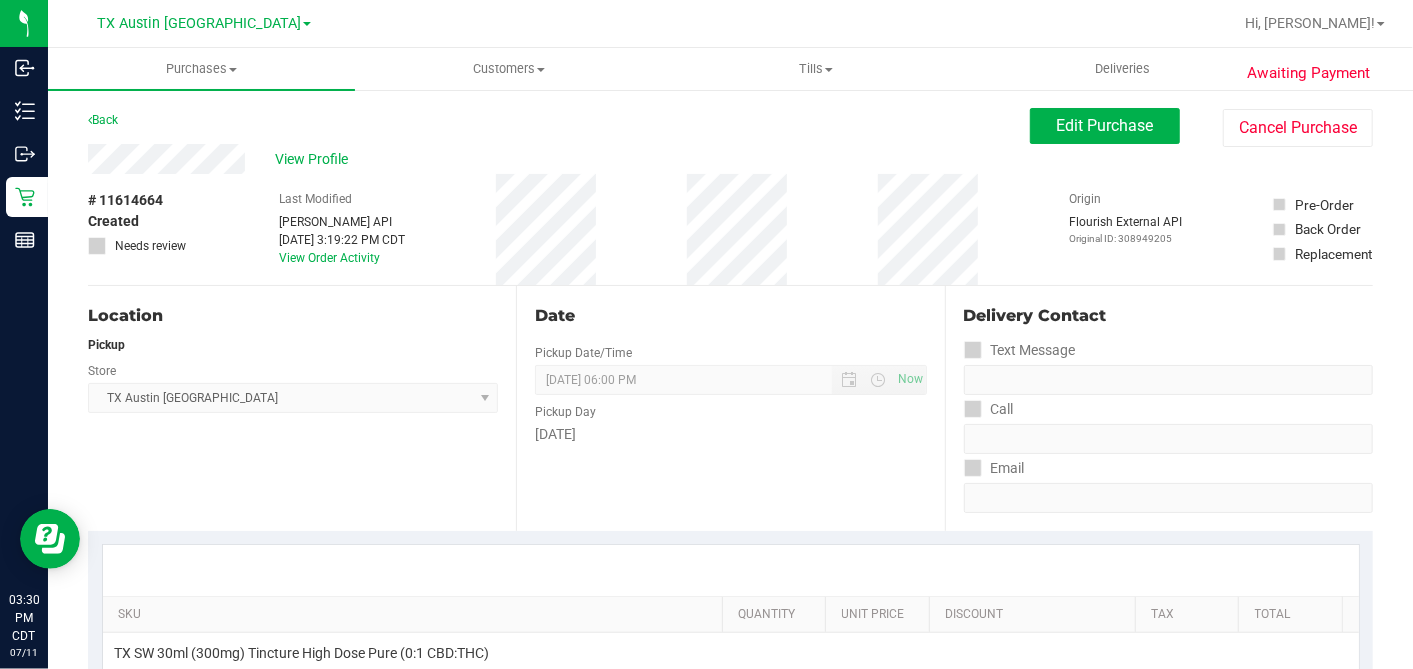 click on "Back
Edit Purchase
Cancel Purchase" at bounding box center [730, 126] 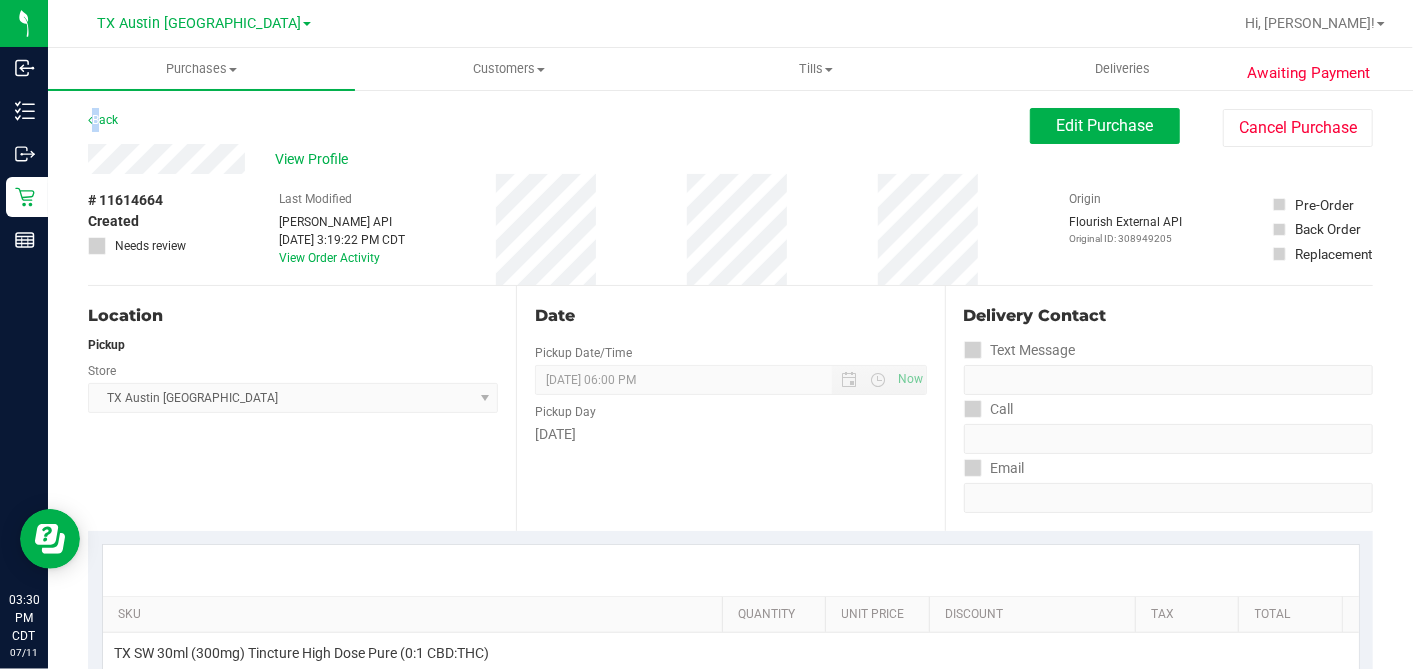 click on "Back
Edit Purchase
Cancel Purchase" at bounding box center [730, 126] 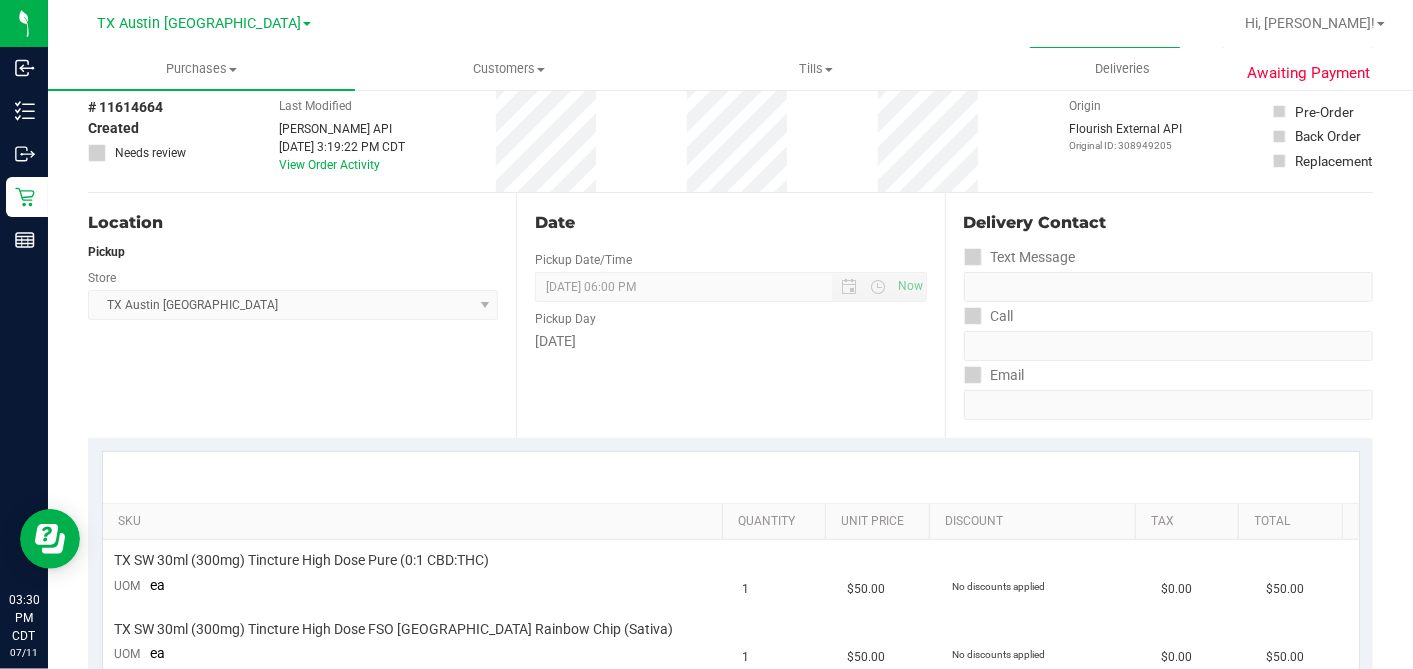 scroll, scrollTop: 0, scrollLeft: 0, axis: both 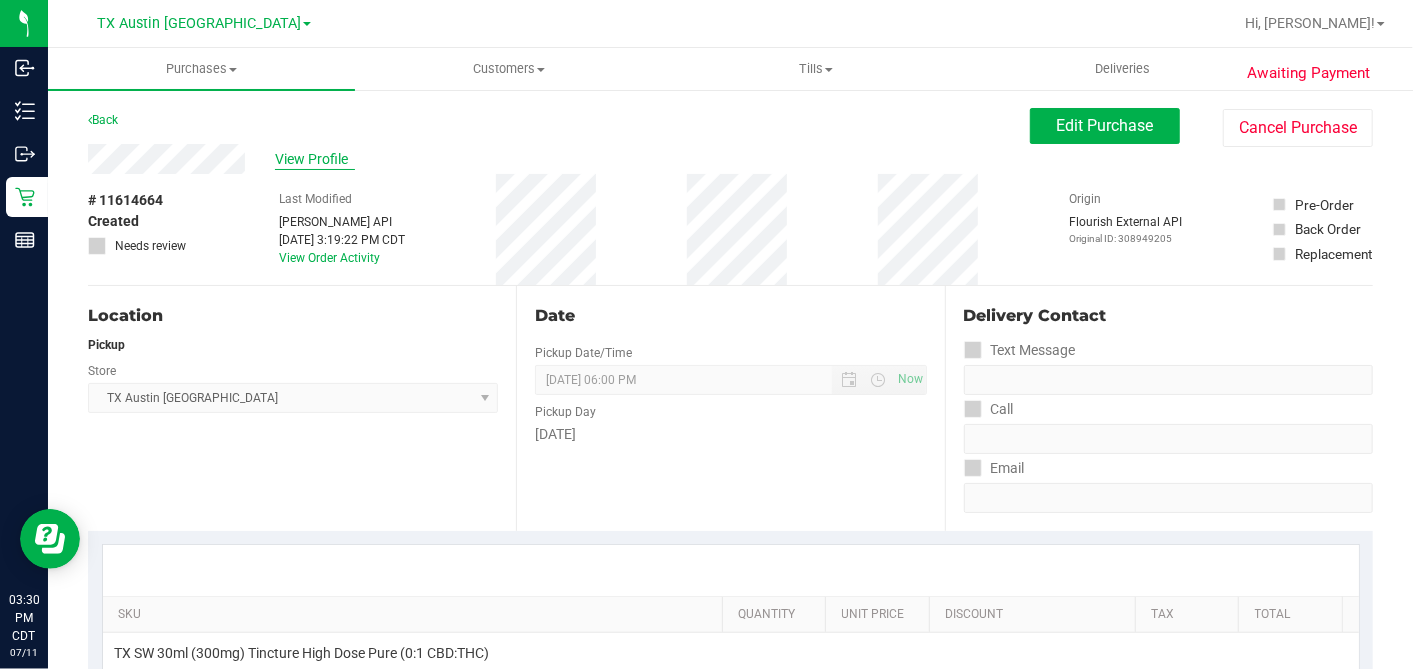 click on "View Profile" at bounding box center (315, 159) 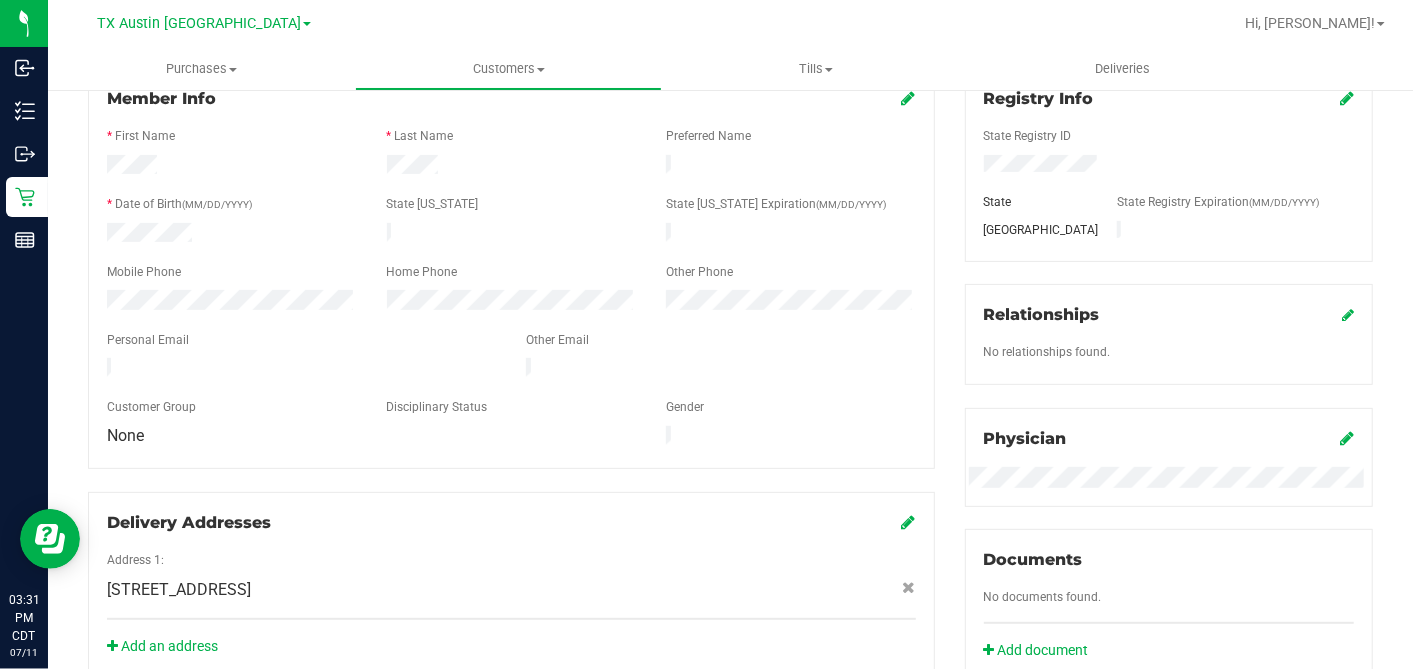 scroll, scrollTop: 0, scrollLeft: 0, axis: both 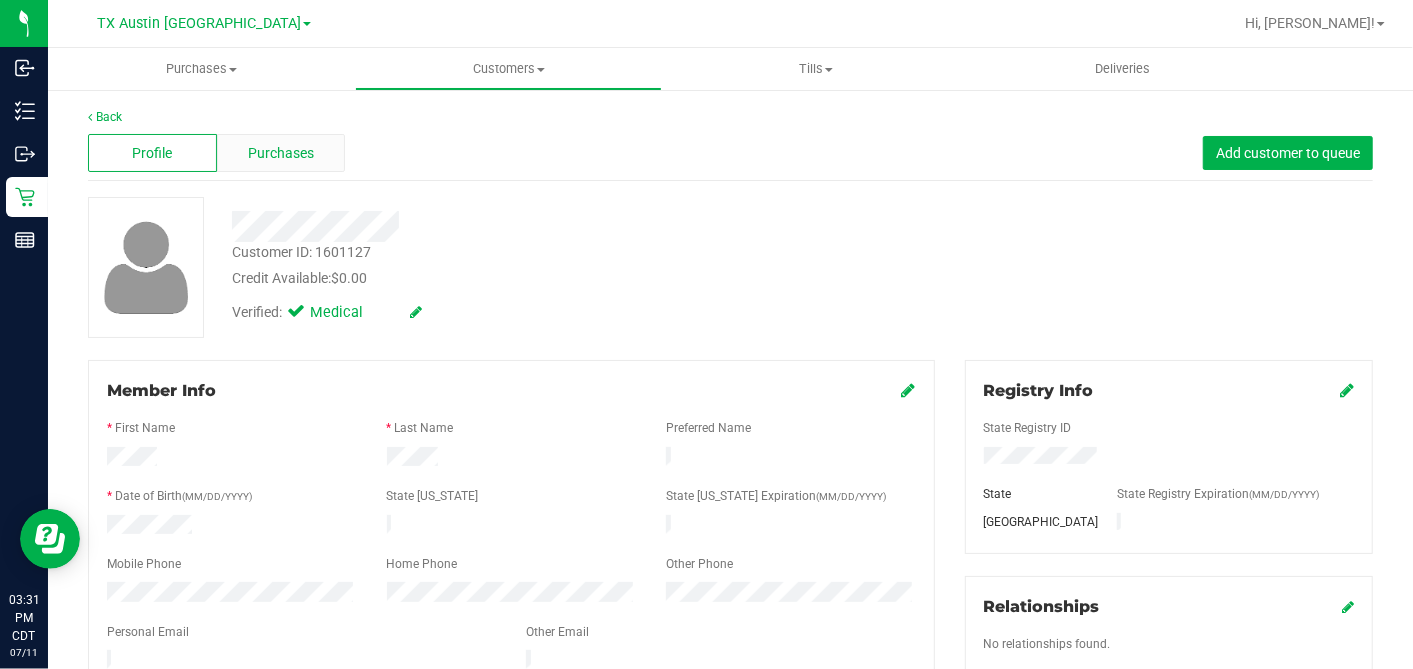 click on "Purchases" at bounding box center (281, 153) 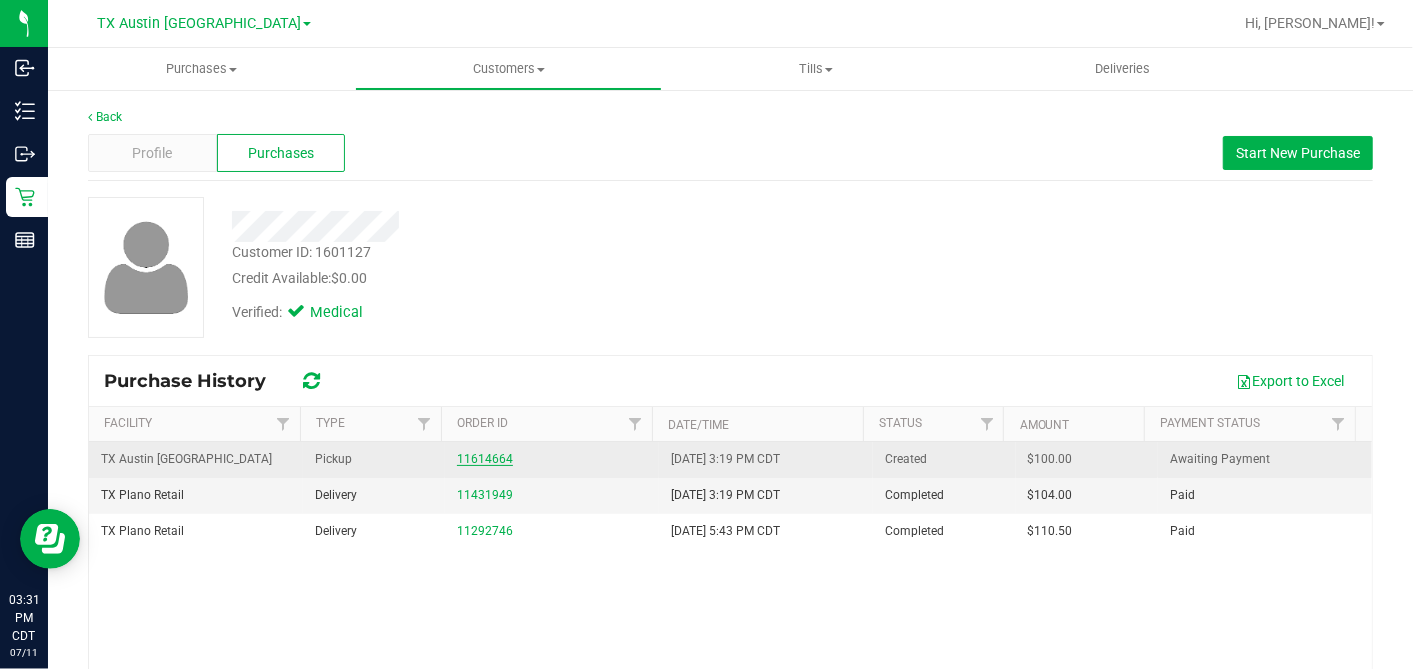 click on "11614664" at bounding box center (485, 459) 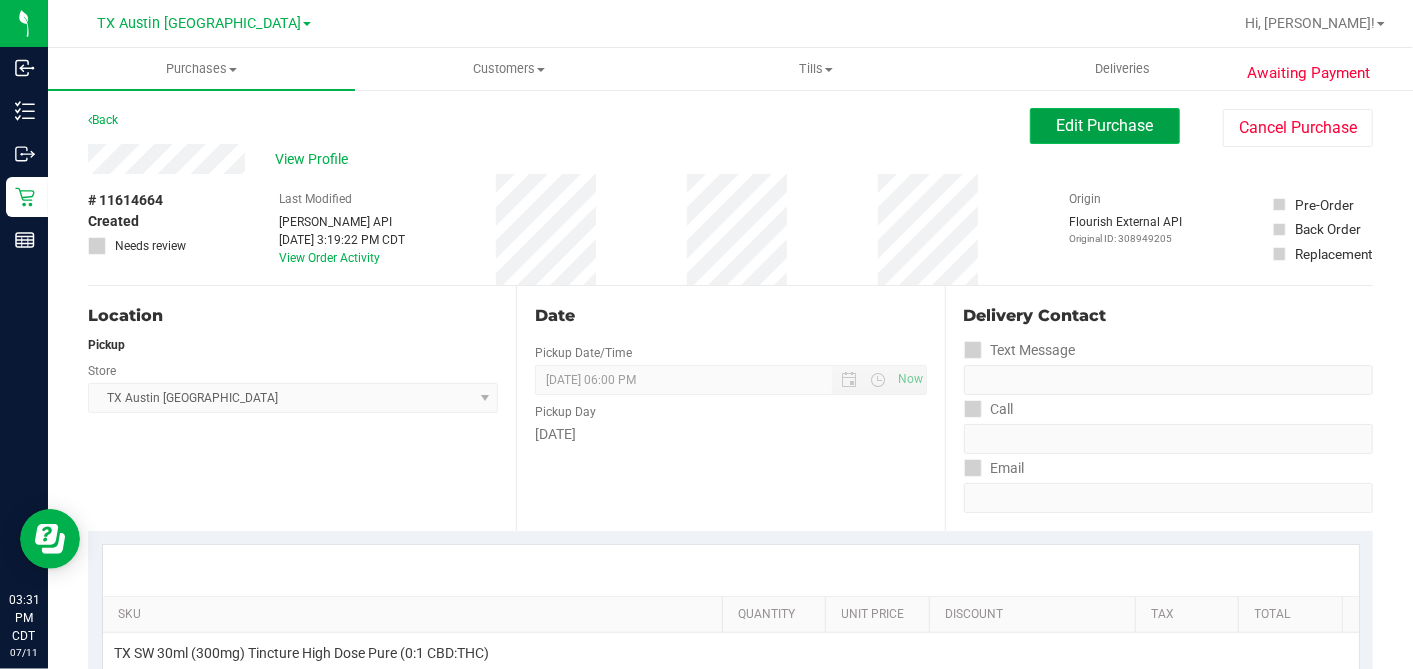 click on "Edit Purchase" at bounding box center [1105, 126] 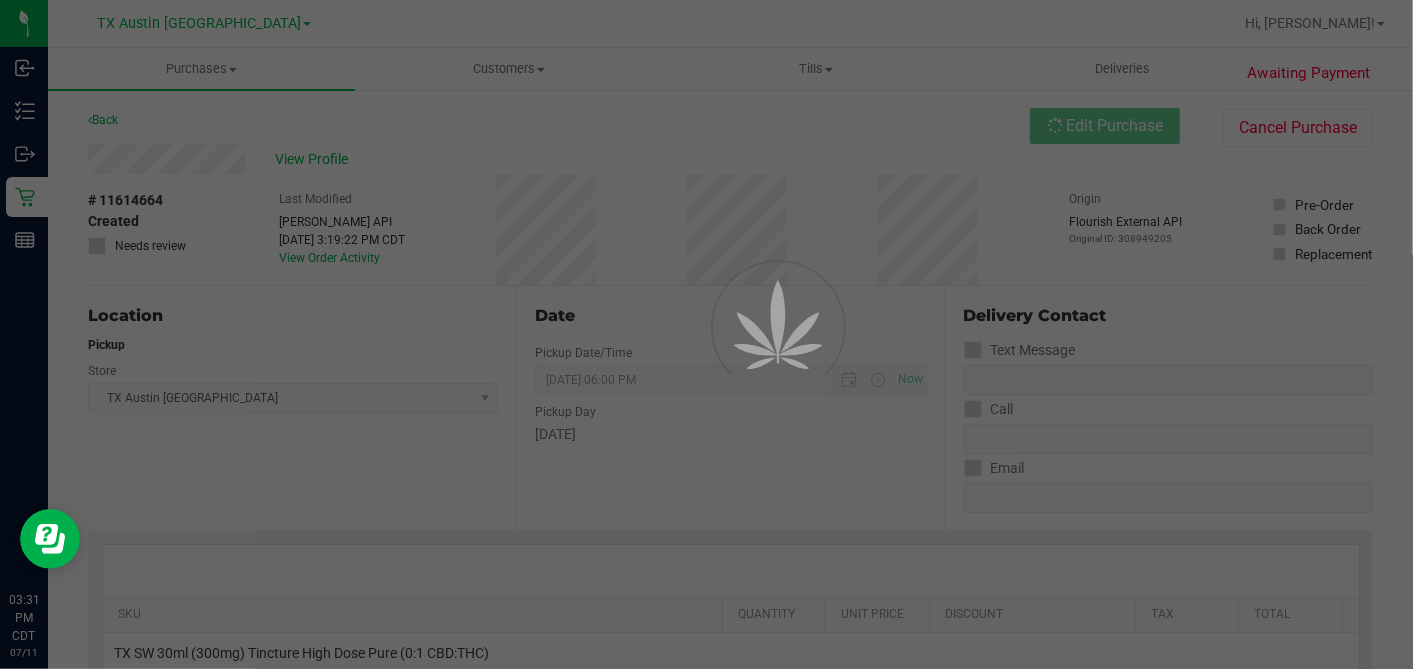 click at bounding box center (706, 334) 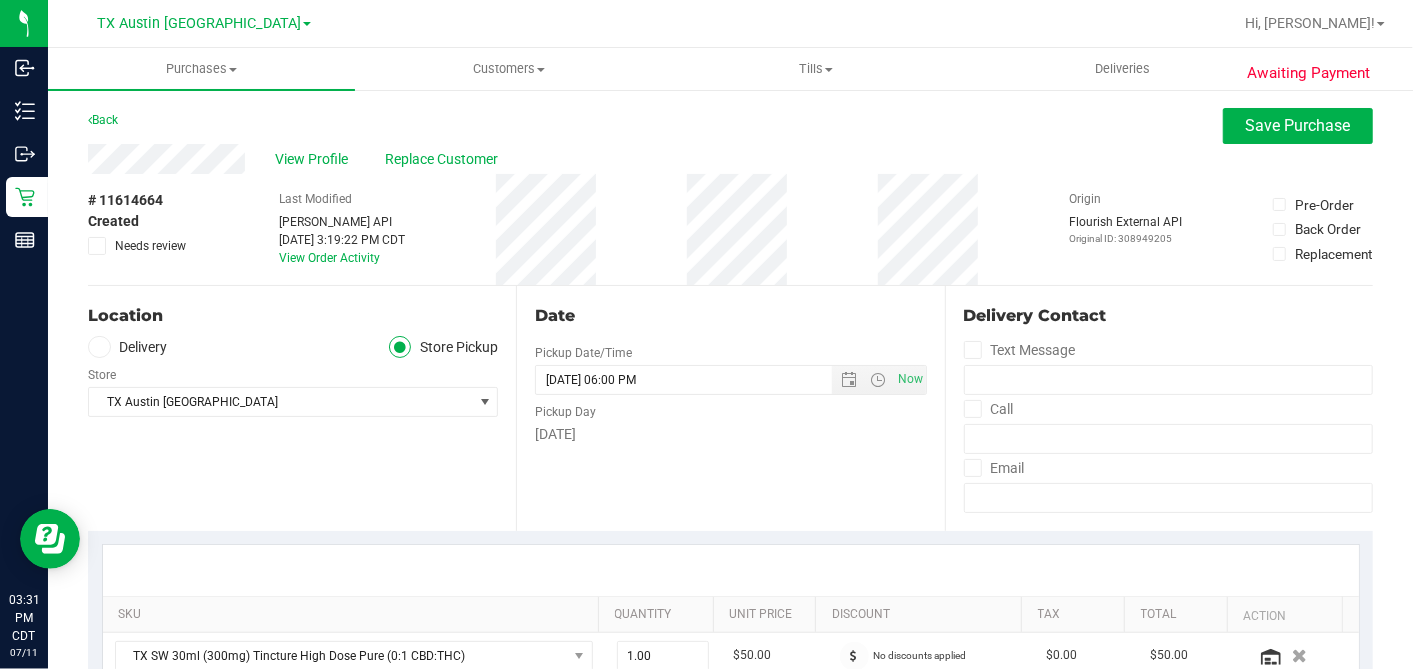click at bounding box center (97, 246) 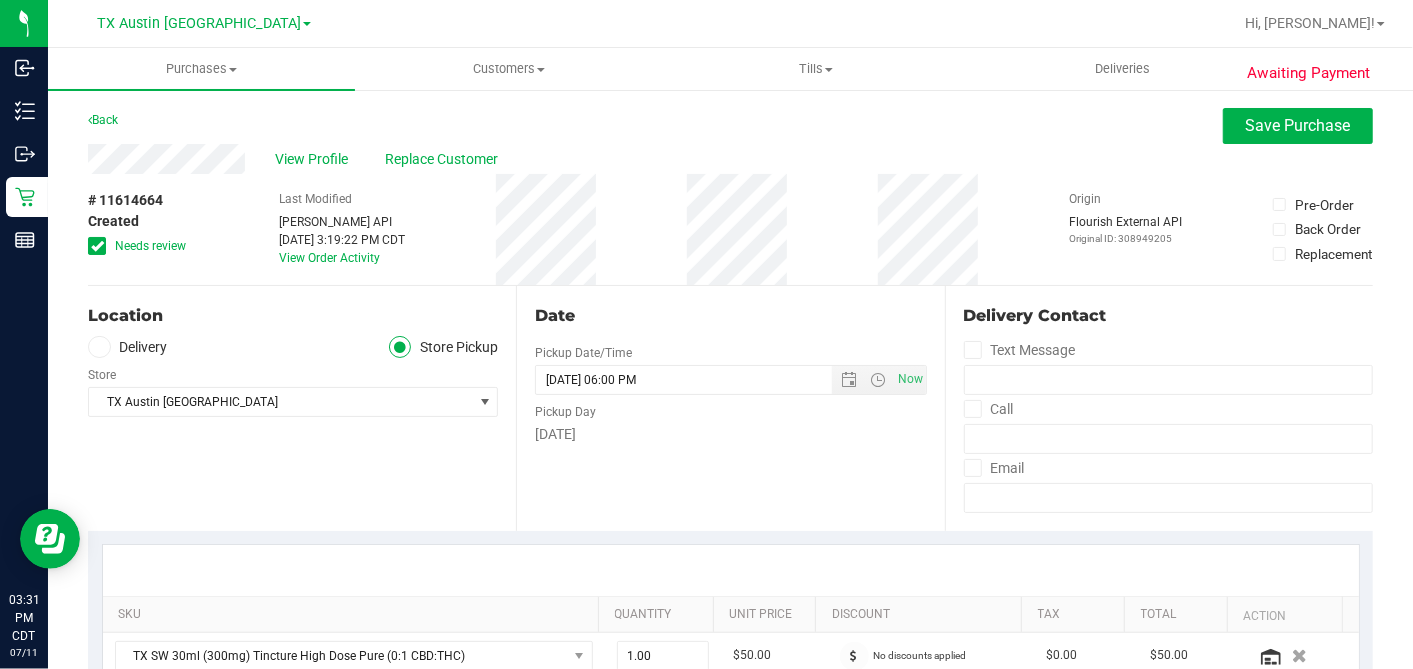 click on "# 11614664
Created
Needs review
Last Modified
Jane API
Jul 11, 2025 3:19:22 PM CDT
View Order Activity
Origin
Flourish External API
Original ID: 308949205
Pre-Order
Back Order" at bounding box center (730, 229) 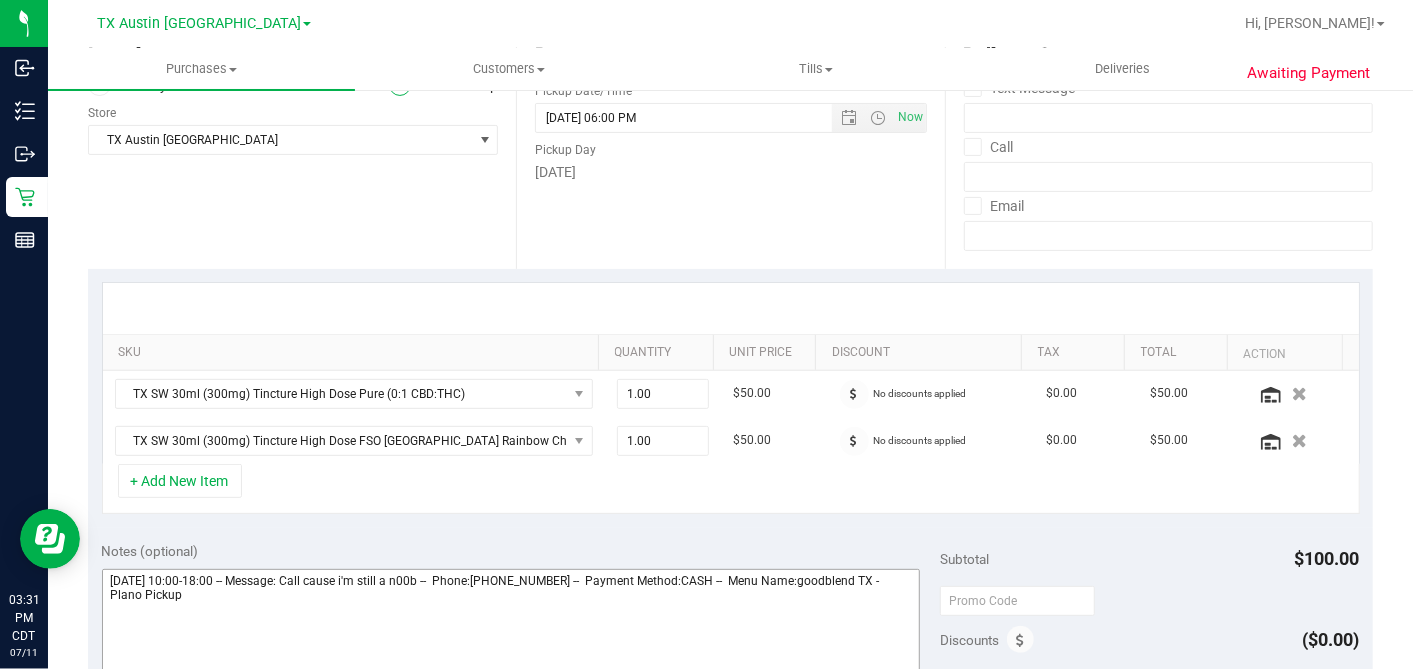 scroll, scrollTop: 666, scrollLeft: 0, axis: vertical 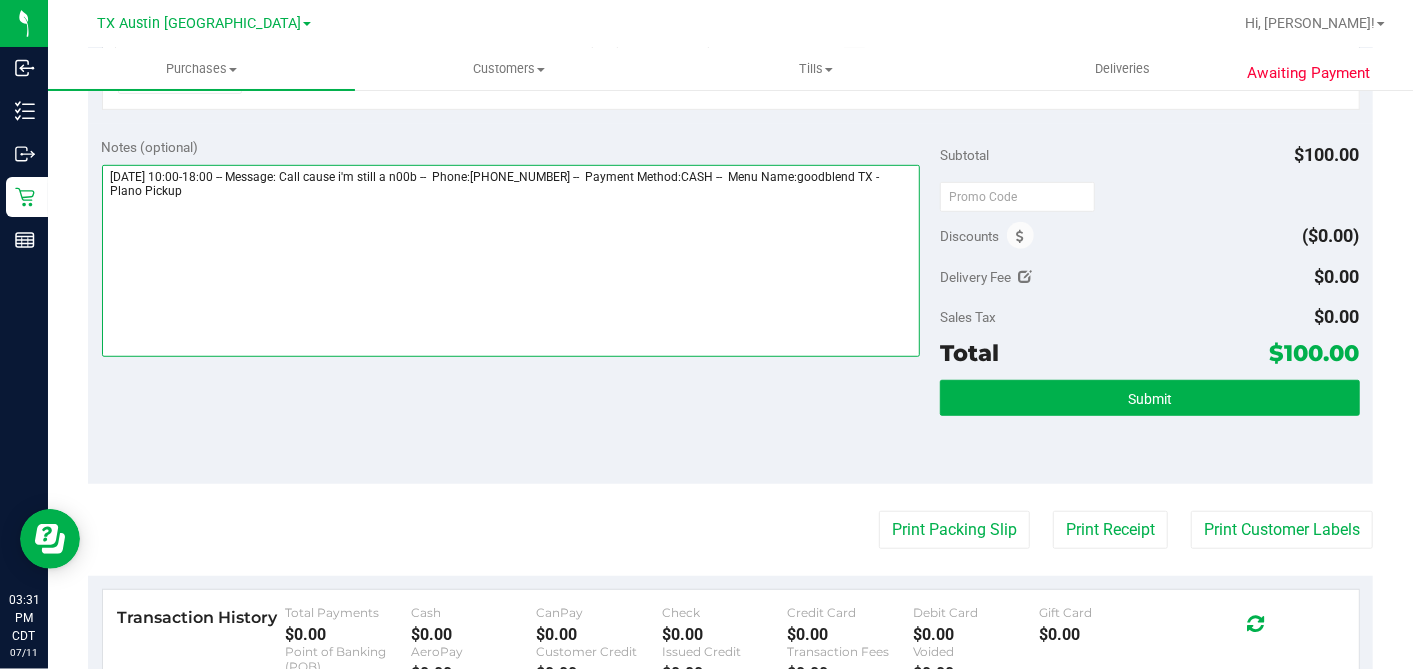 click at bounding box center [511, 261] 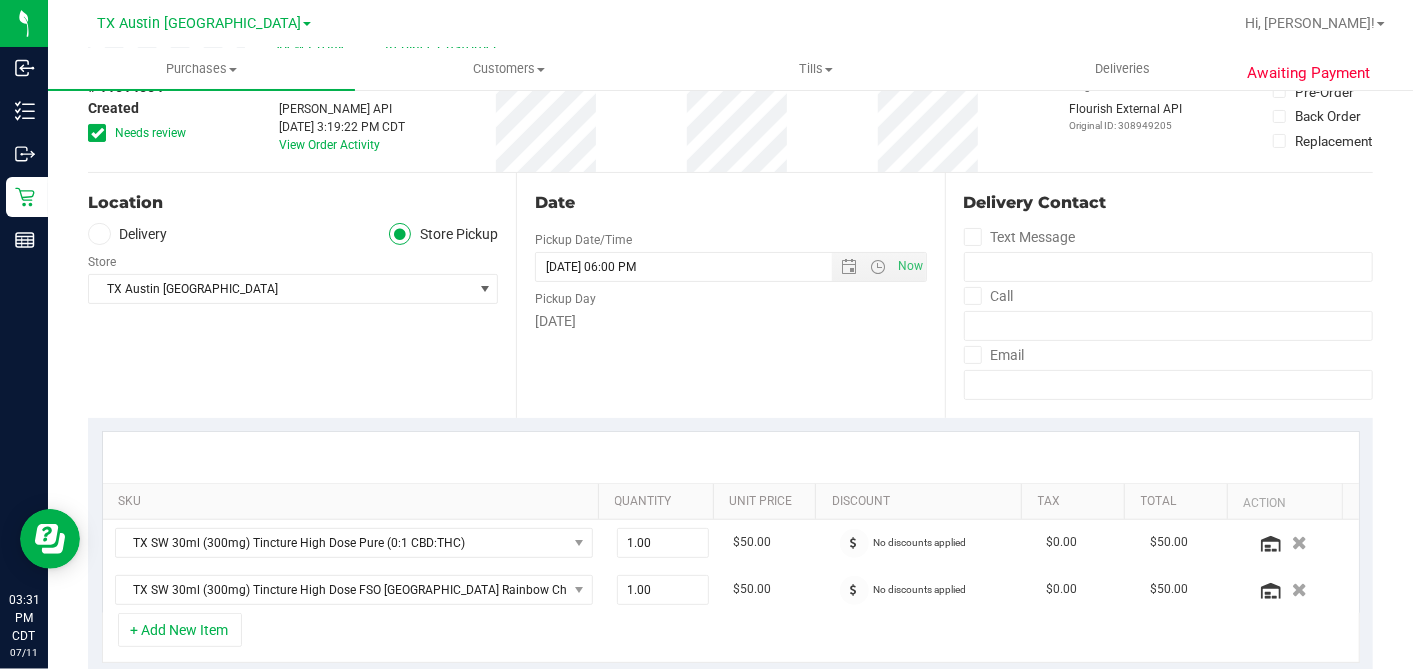 scroll, scrollTop: 0, scrollLeft: 0, axis: both 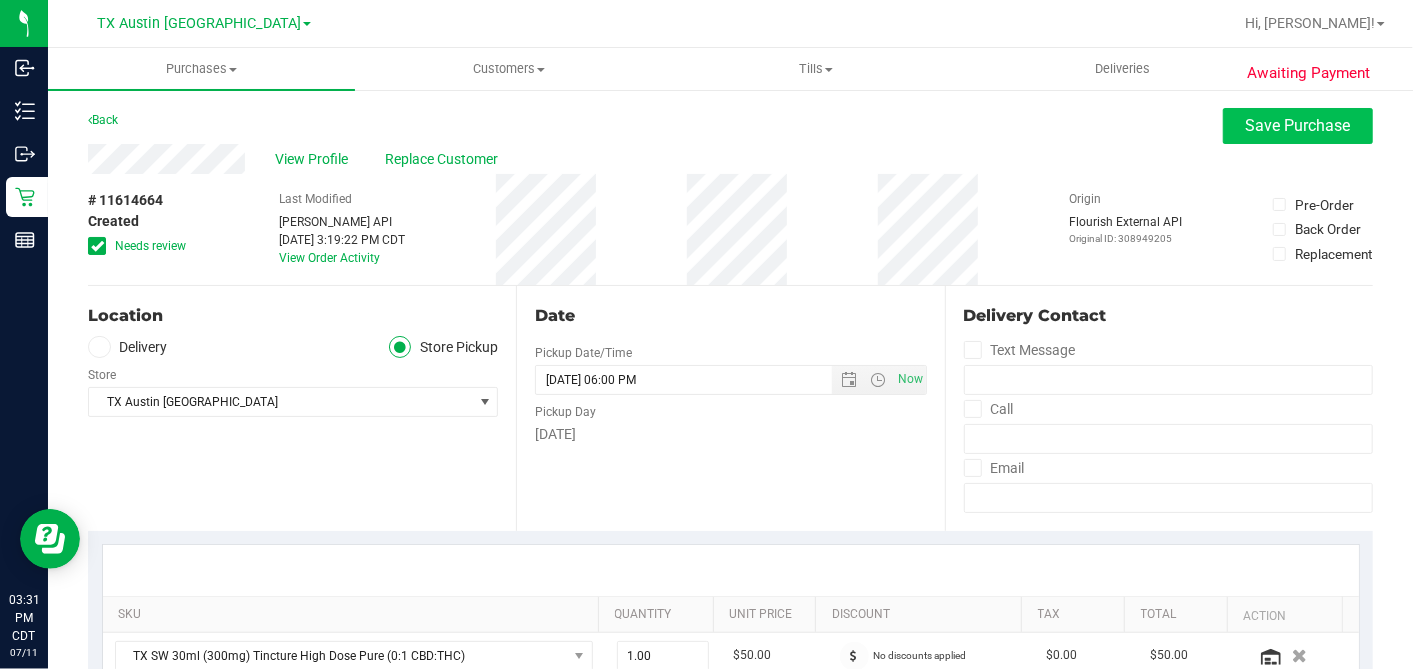type on "Saturday 07/12/2025 10:00-18:00 -- Message: Call cause i'm still a n00b --  Phone:2148768159 --  Payment Method:CASH --  Menu Name:goodblend TX - Plano Pickup
NO ACTIVE RX IN CURT. PREVIOUS RX WAS FILLED 6/7. CALLING PT TO REVIEW - DH" 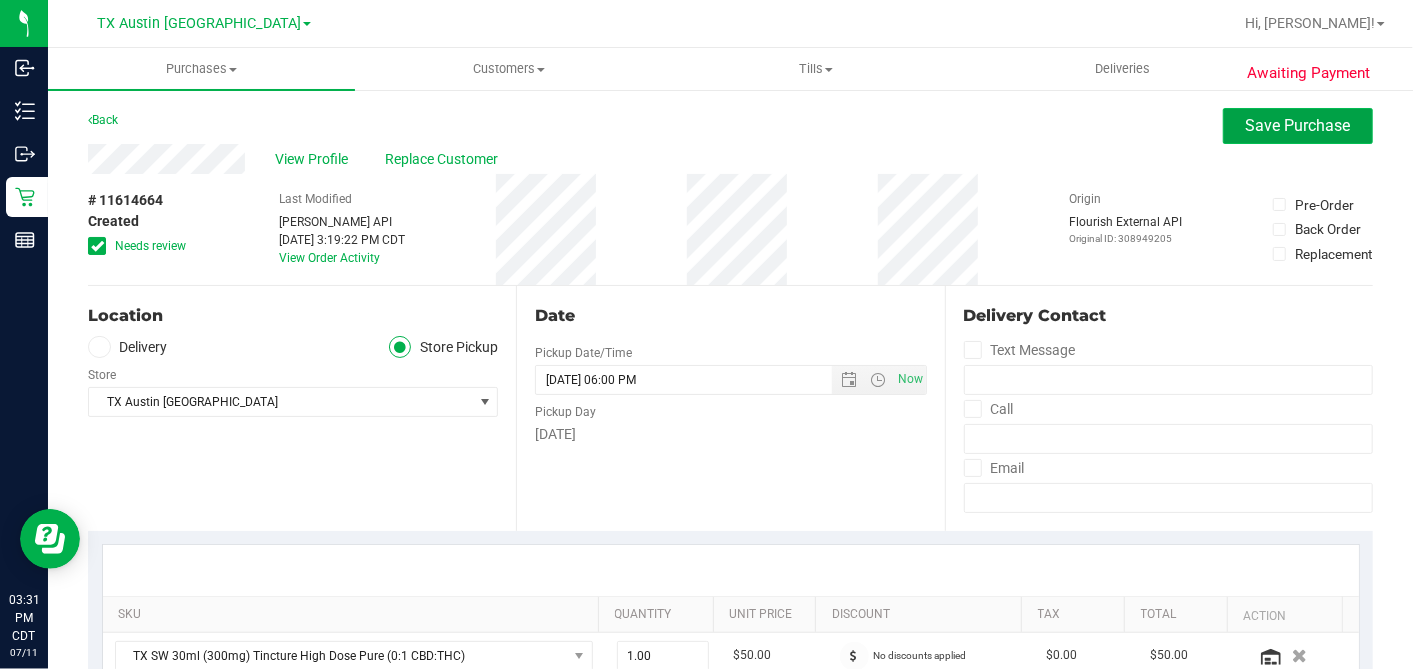 click on "Save Purchase" at bounding box center [1298, 125] 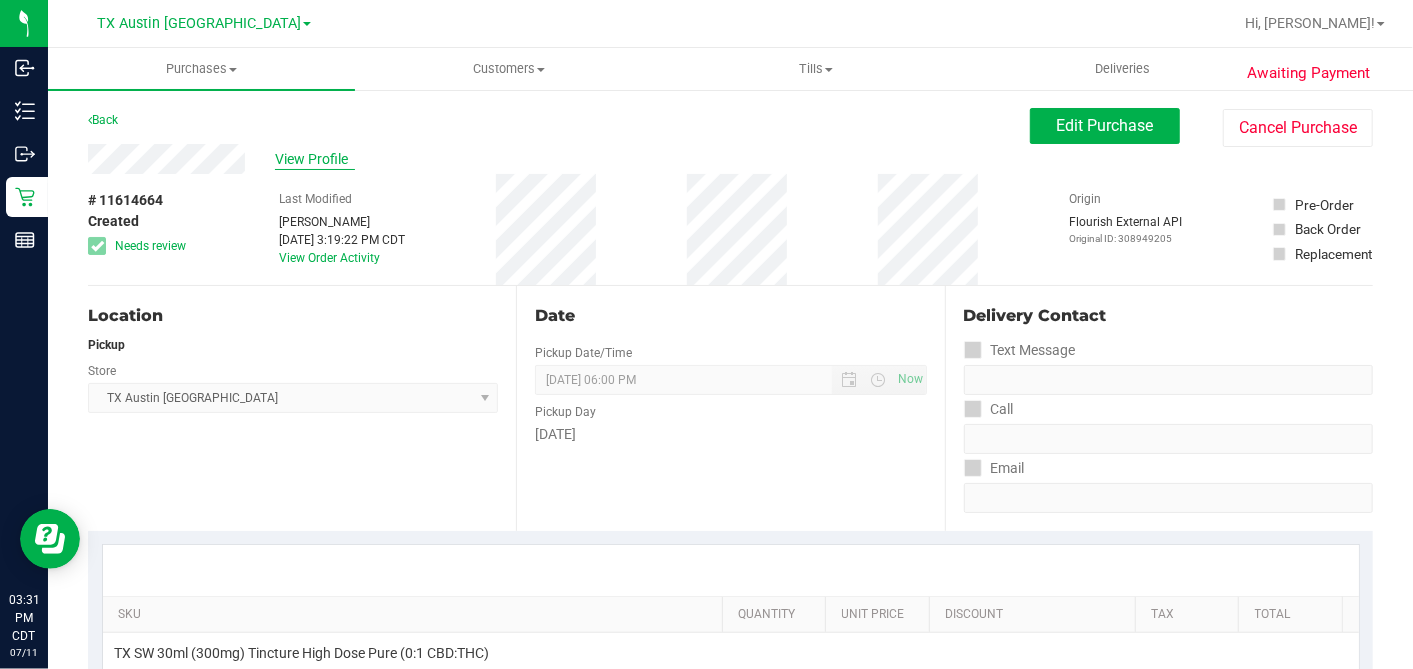 click on "View Profile" at bounding box center (315, 159) 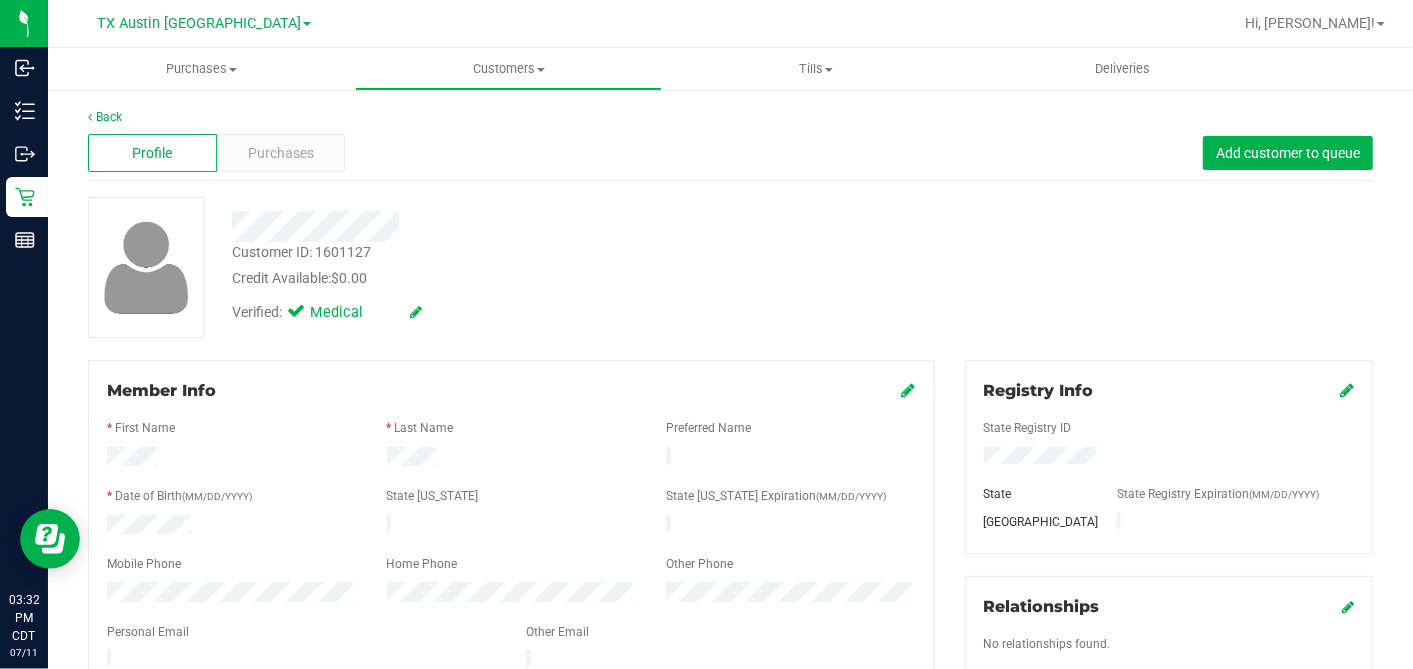 click on "Customer ID: 1601127
Credit Available:
$0.00
Verified:
Medical" at bounding box center [730, 267] 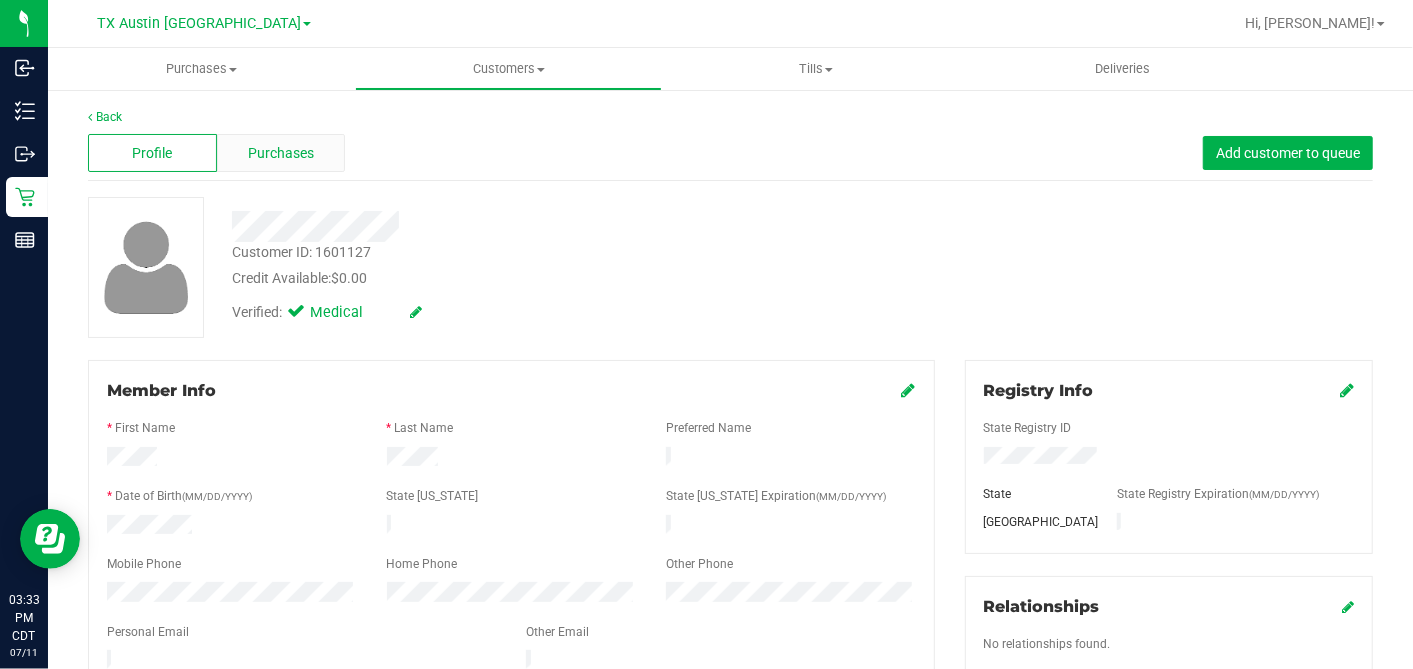 click on "Purchases" at bounding box center (281, 153) 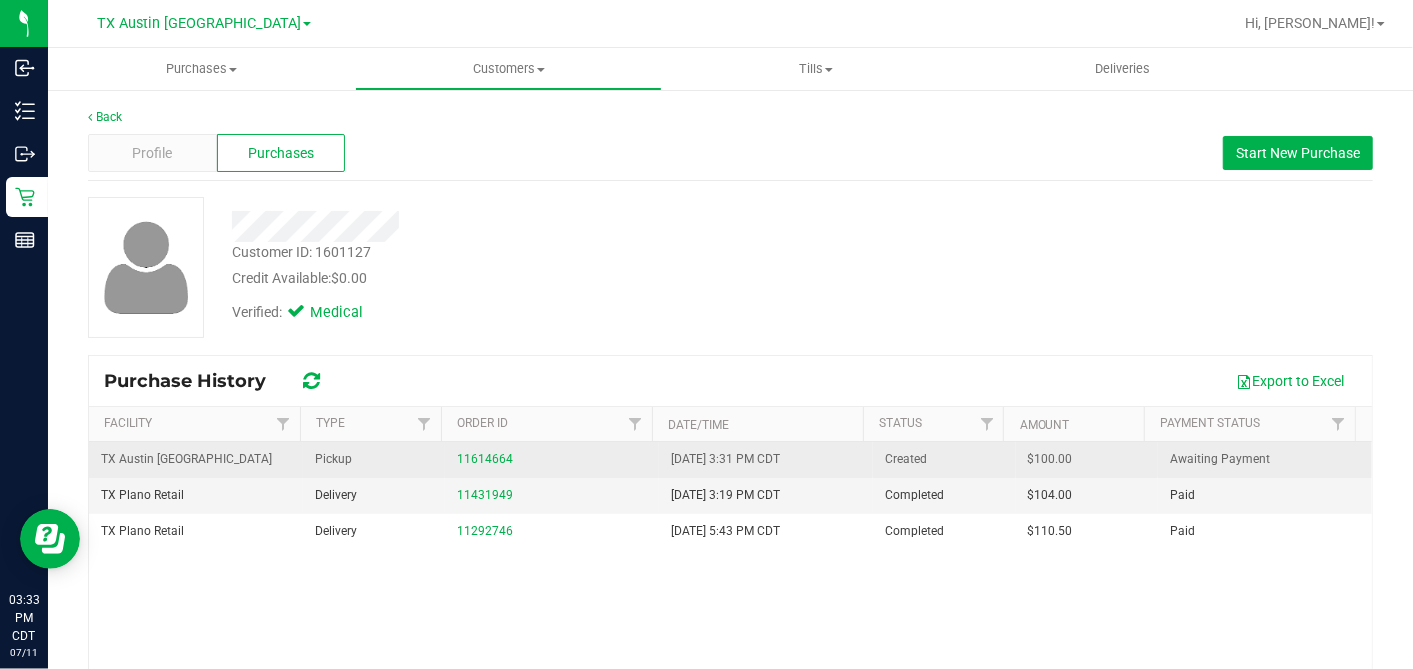 click on "11614664" at bounding box center (552, 459) 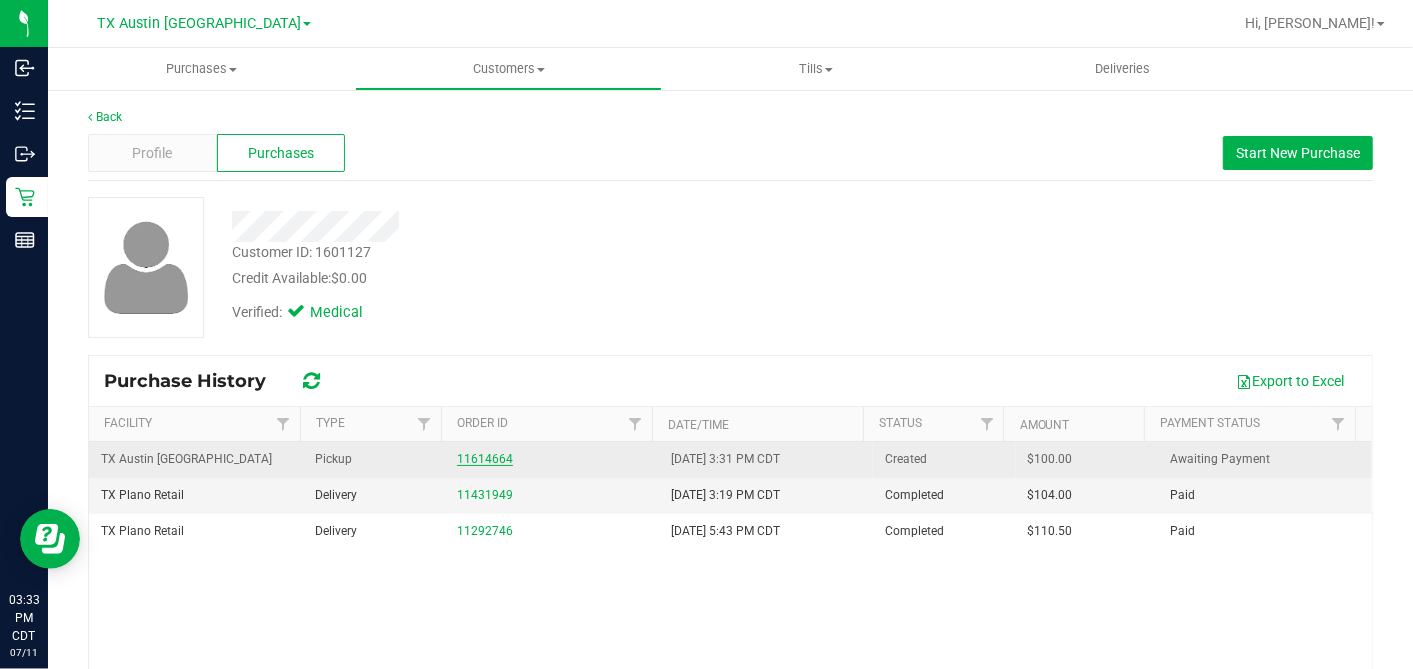 click on "11614664" at bounding box center (485, 459) 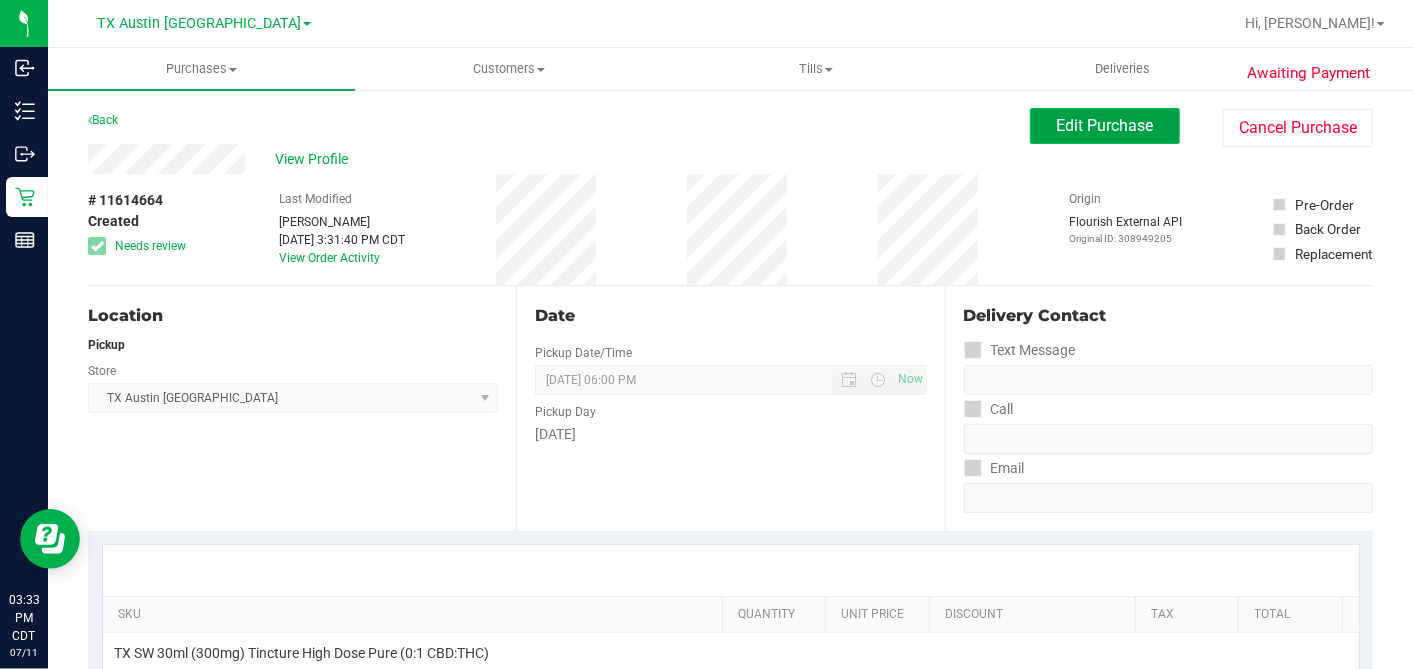 click on "Edit Purchase" at bounding box center [1105, 125] 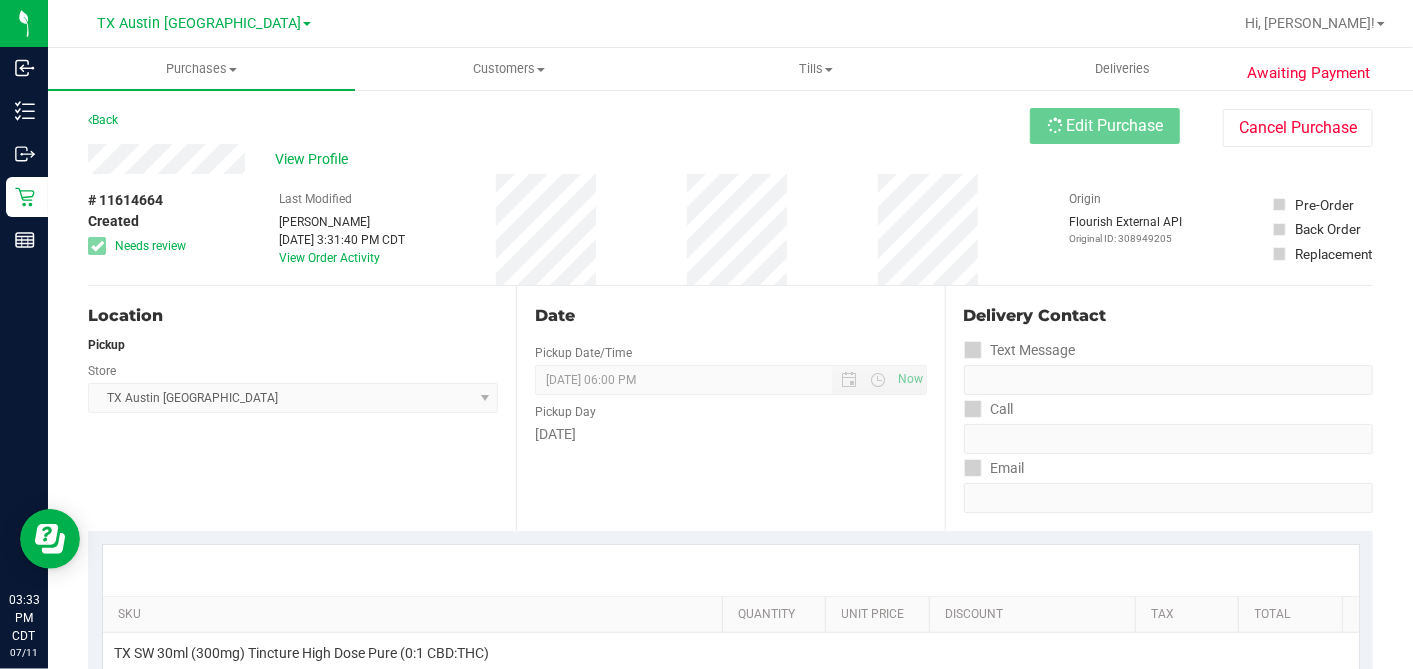 scroll, scrollTop: 777, scrollLeft: 0, axis: vertical 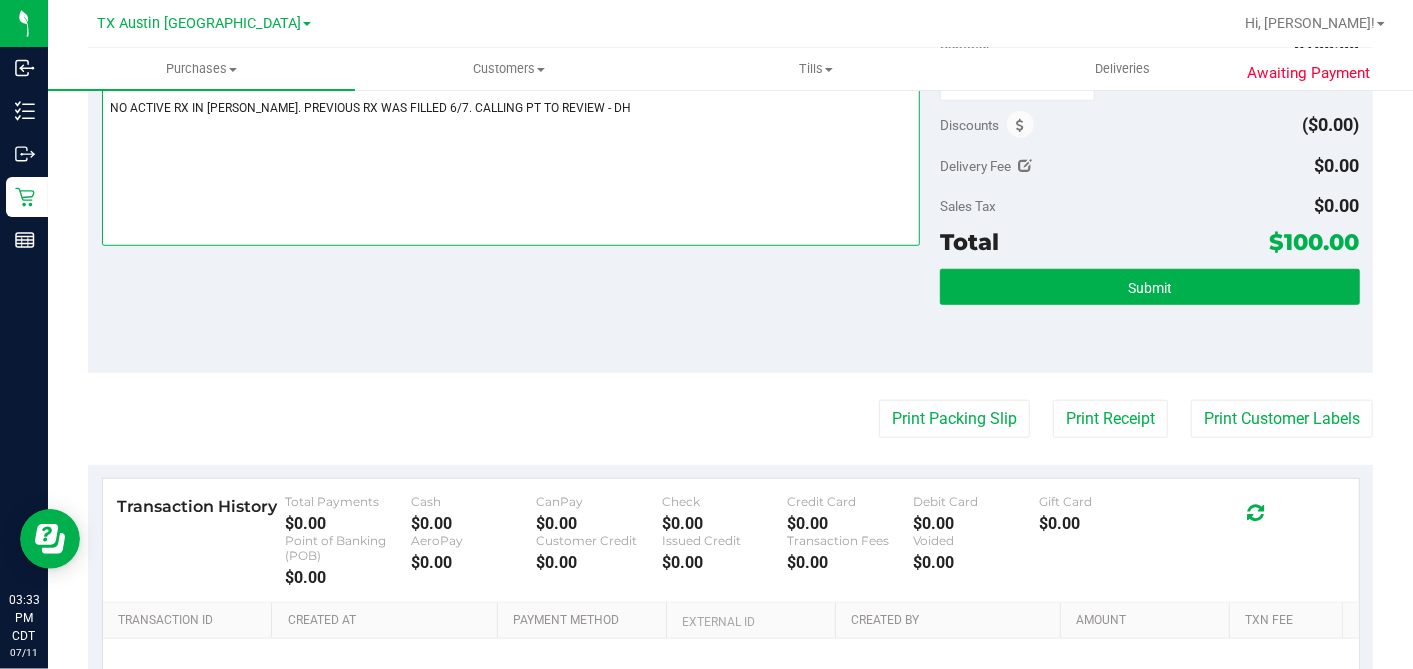 click at bounding box center [511, 150] 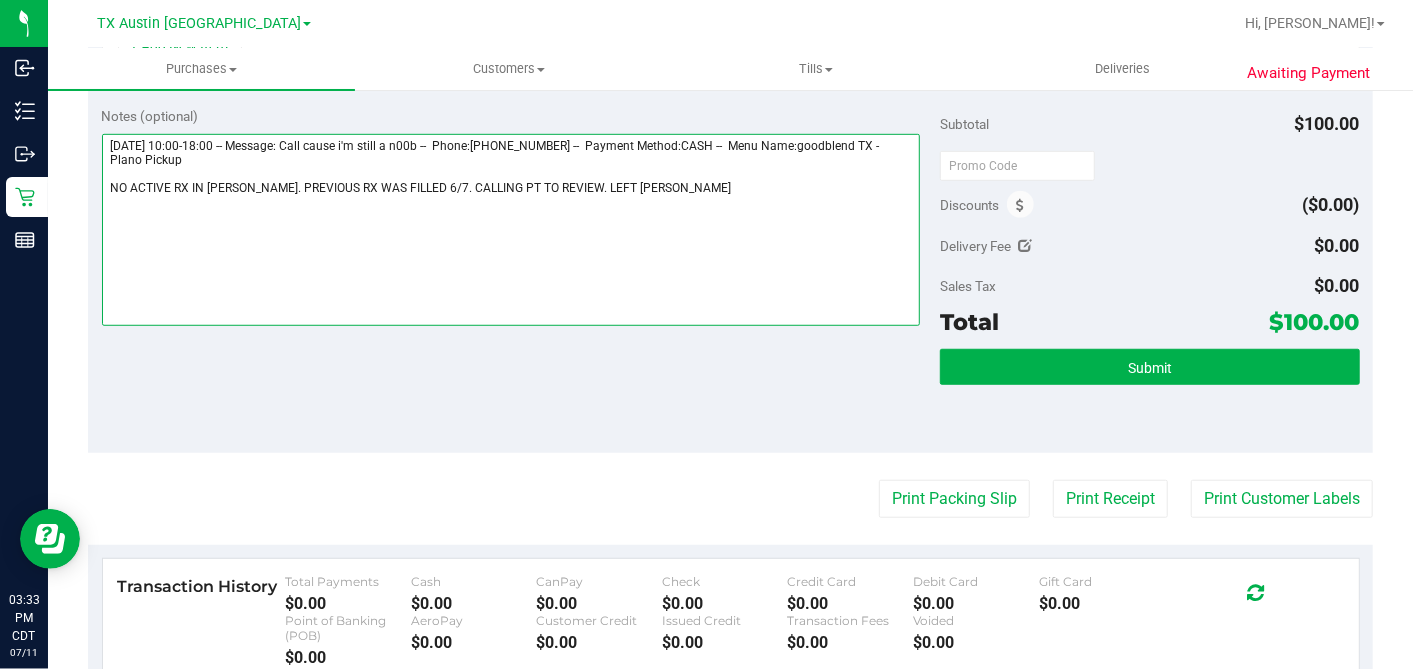 scroll, scrollTop: 0, scrollLeft: 0, axis: both 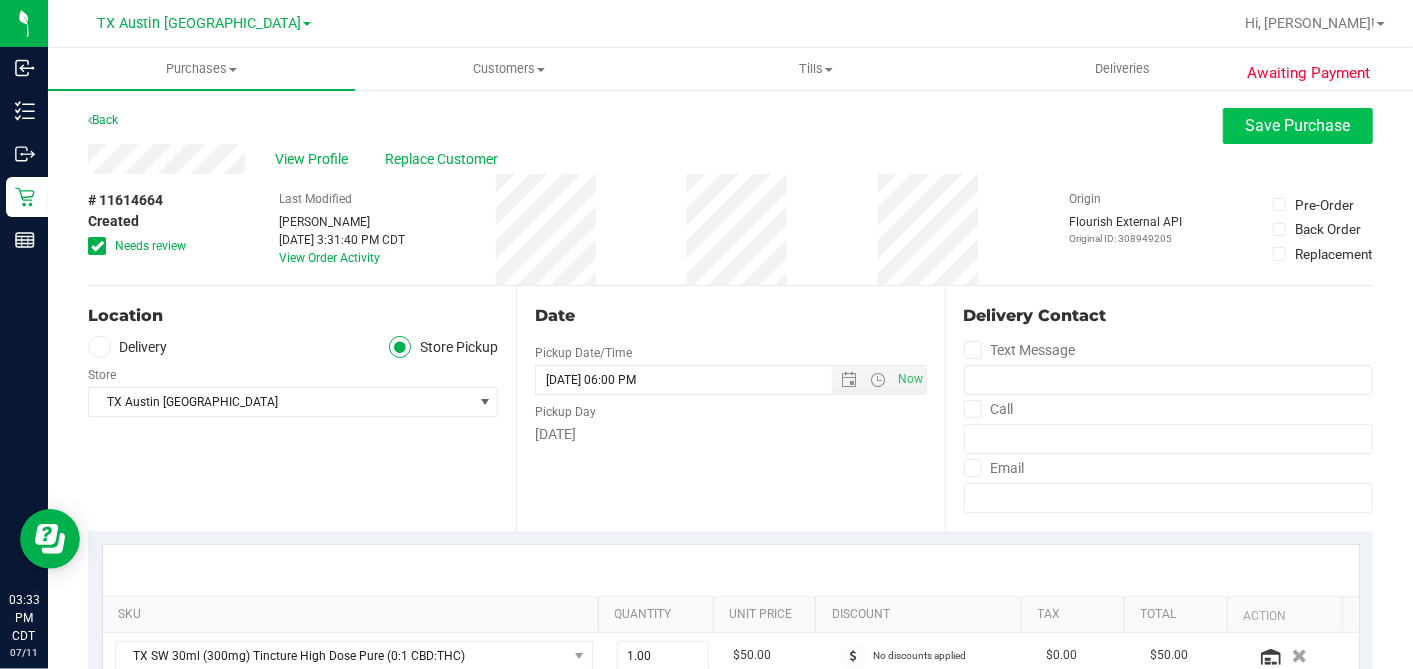 type on "Saturday 07/12/2025 10:00-18:00 -- Message: Call cause i'm still a n00b --  Phone:2148768159 --  Payment Method:CASH --  Menu Name:goodblend TX - Plano Pickup
NO ACTIVE RX IN CURT. PREVIOUS RX WAS FILLED 6/7. CALLING PT TO REVIEW. LEFT VM - DH" 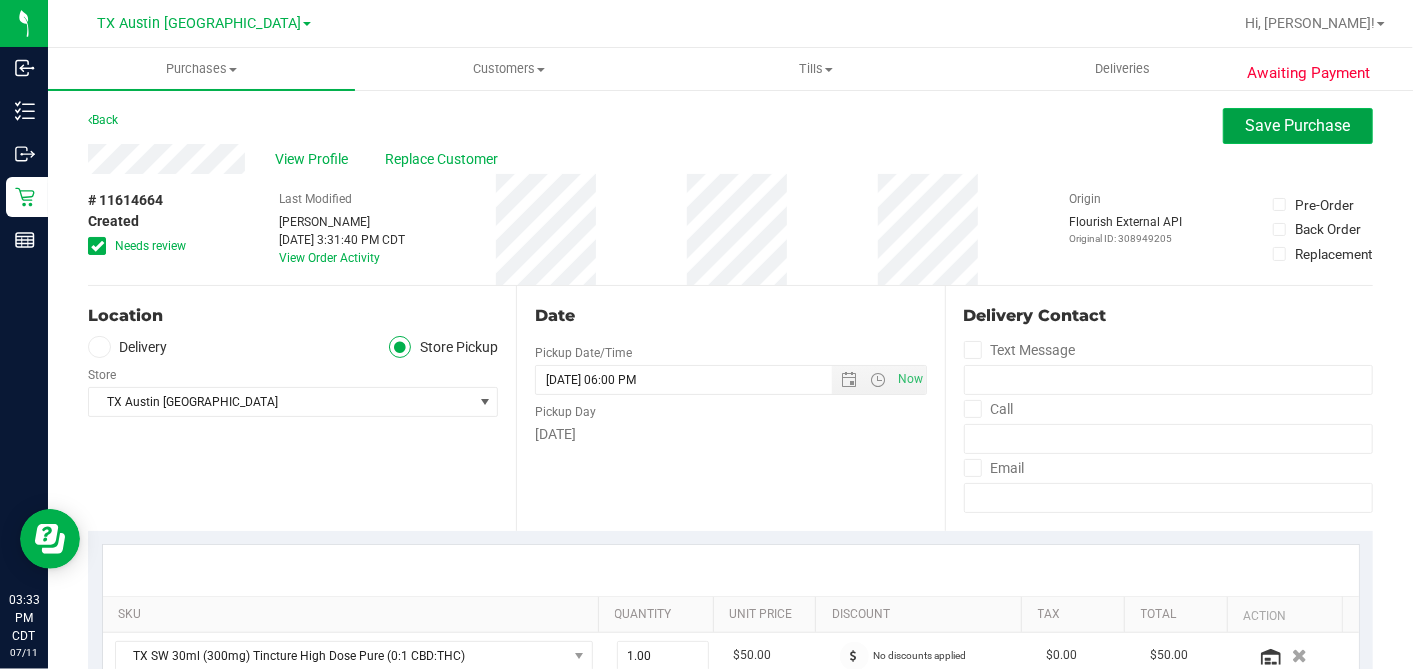 click on "Save Purchase" at bounding box center (1298, 125) 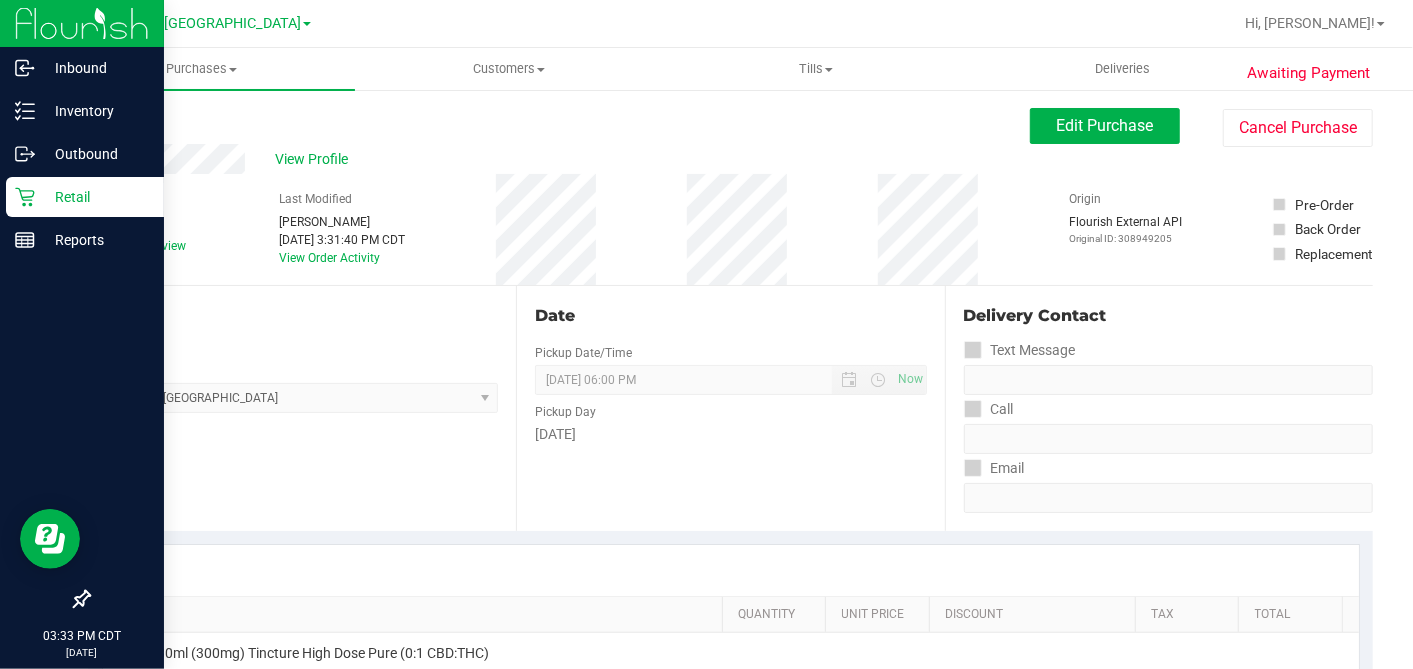click on "Retail" at bounding box center [95, 197] 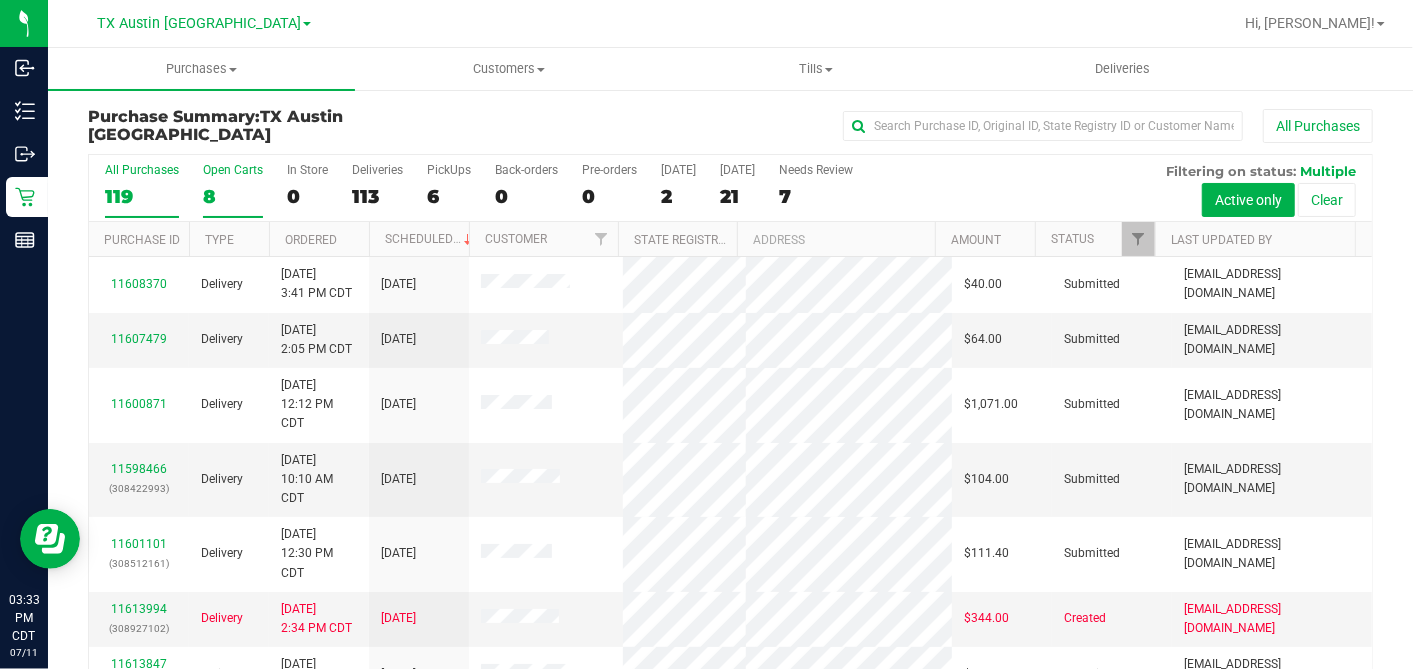 click on "8" at bounding box center (233, 196) 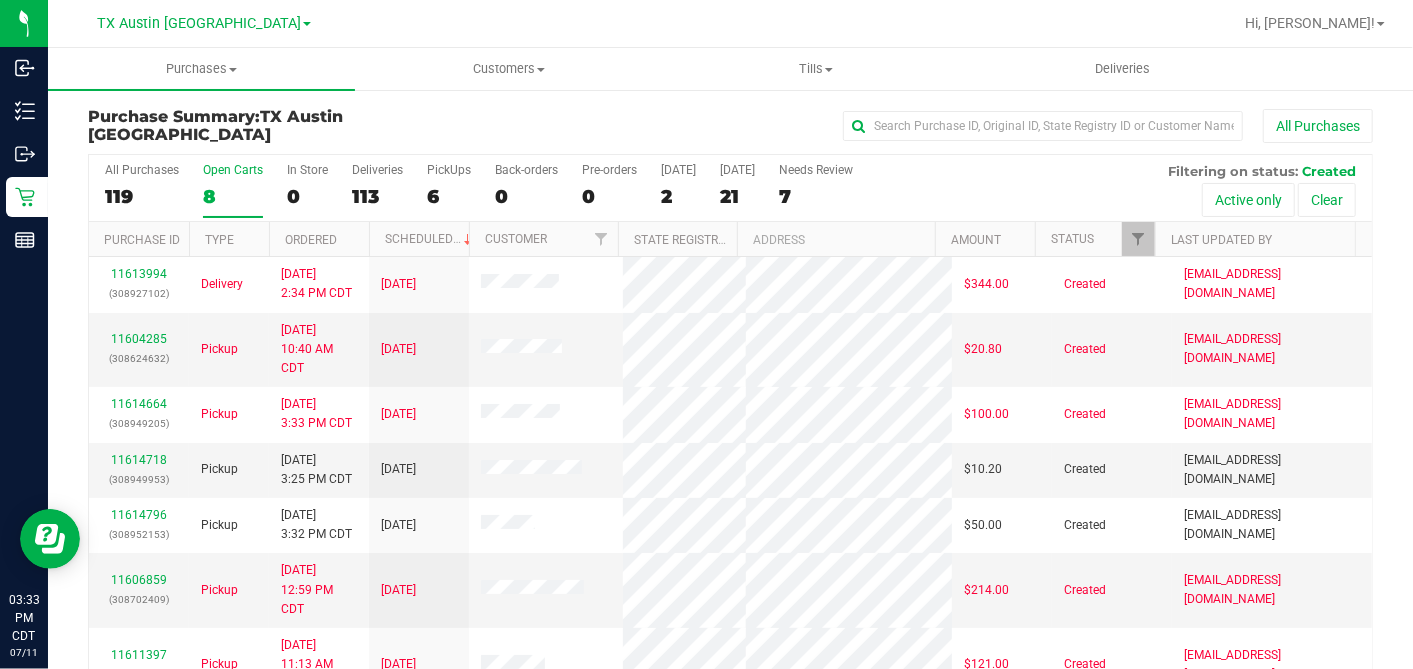 click on "Ordered" at bounding box center [319, 239] 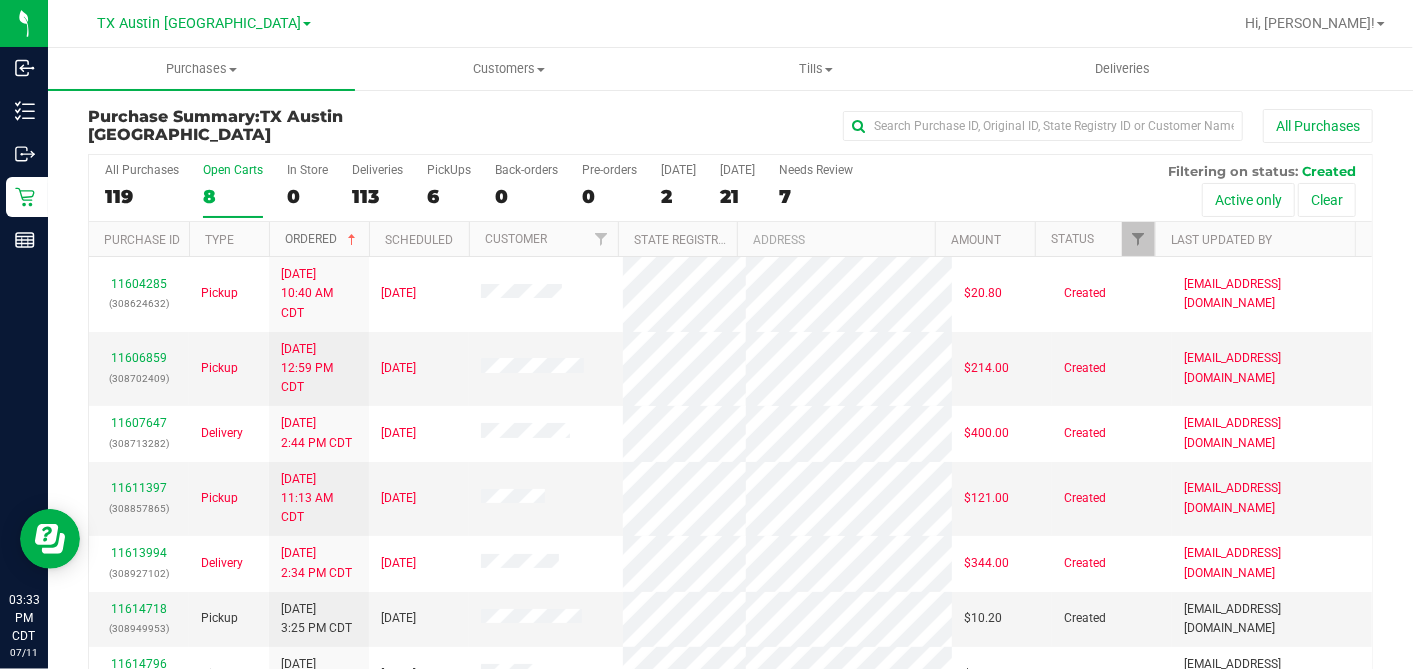 click at bounding box center (352, 240) 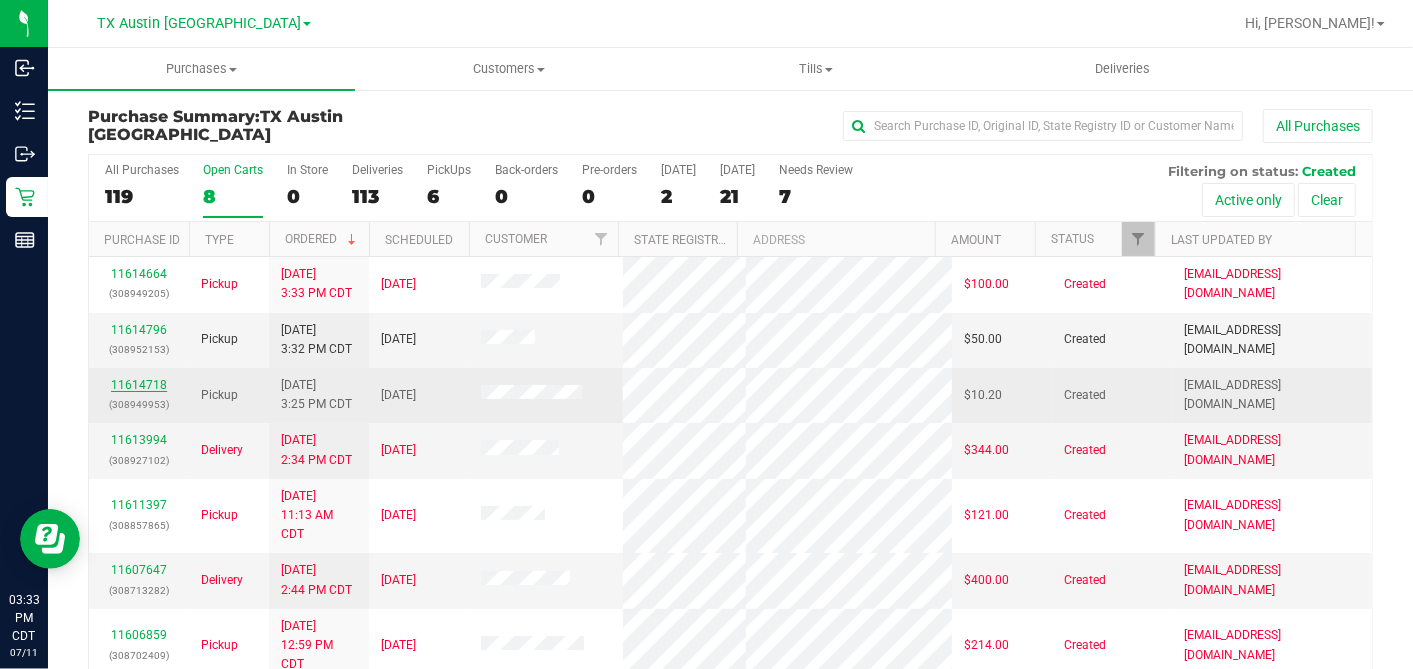 click on "11614718" at bounding box center (139, 385) 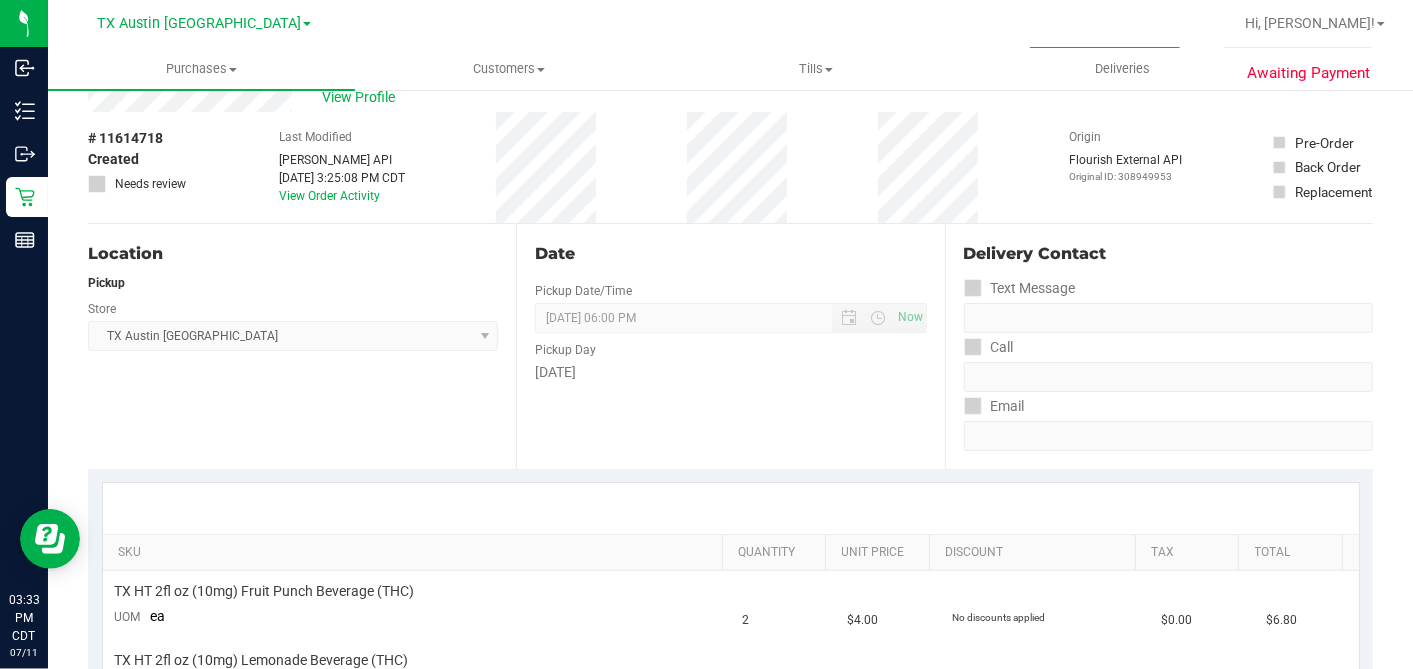 scroll, scrollTop: 0, scrollLeft: 0, axis: both 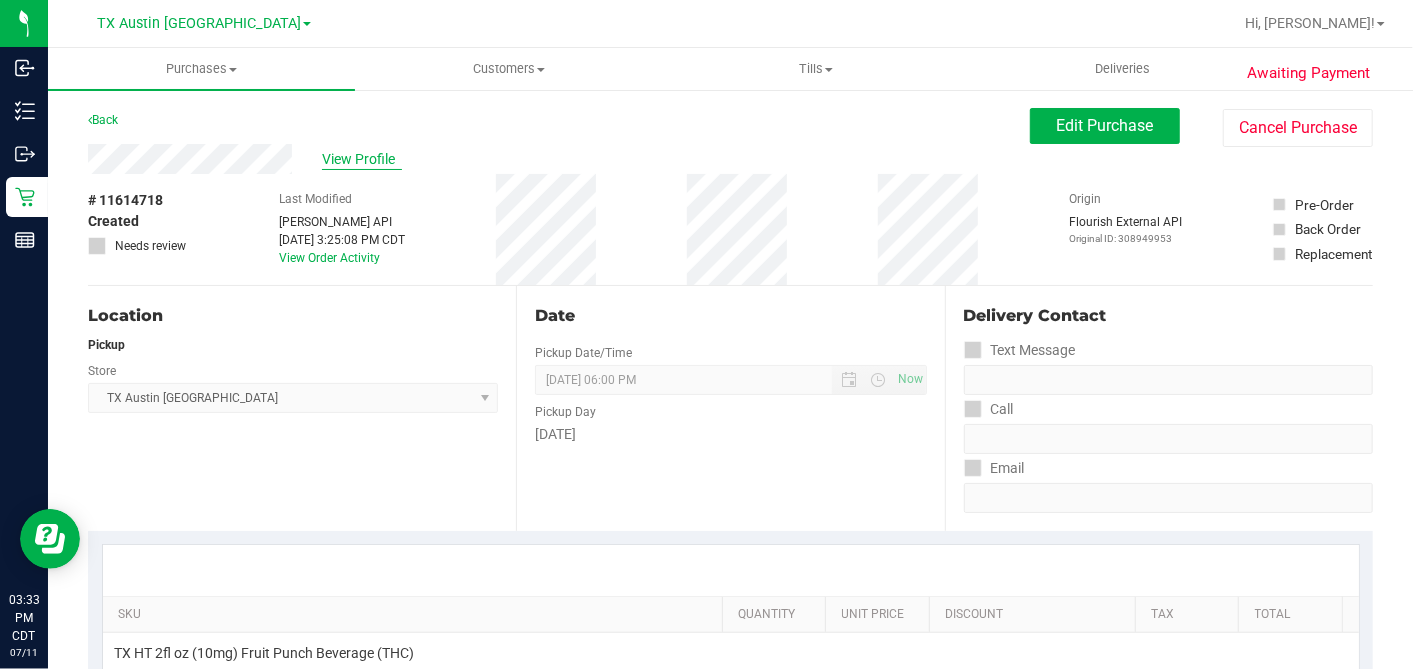 click on "View Profile" at bounding box center [362, 159] 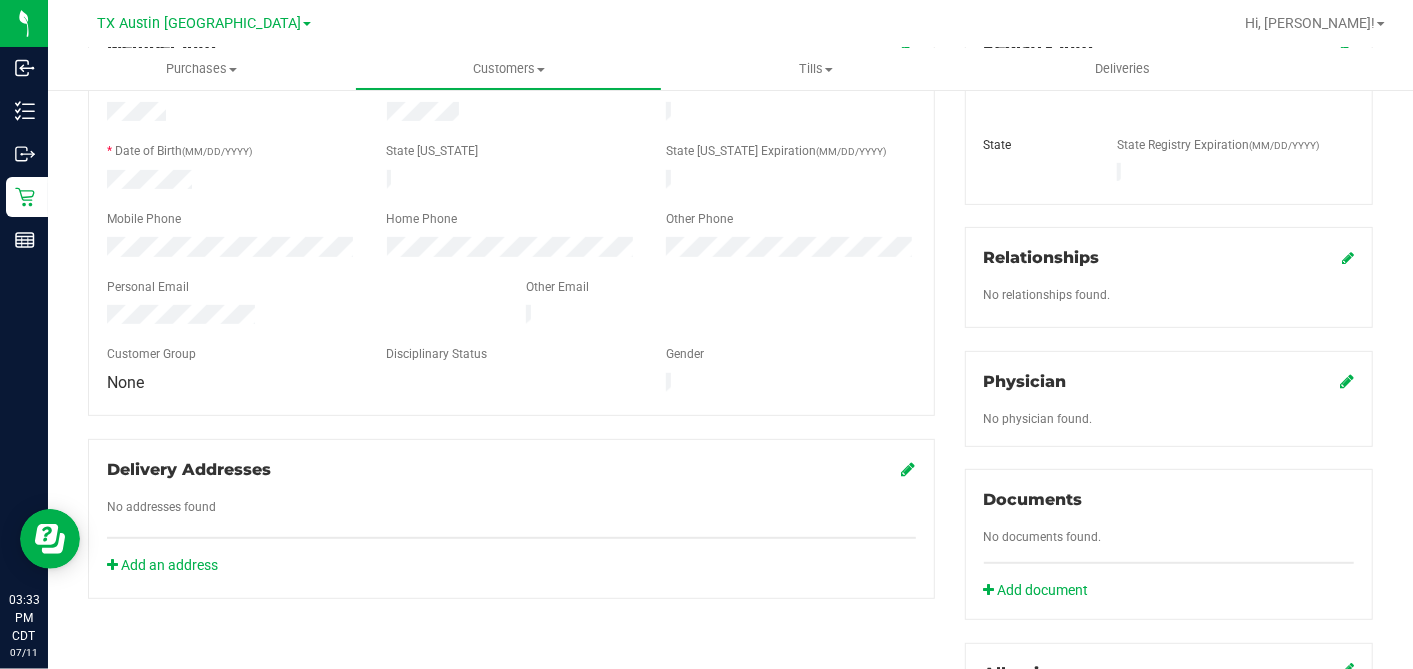 scroll, scrollTop: 750, scrollLeft: 0, axis: vertical 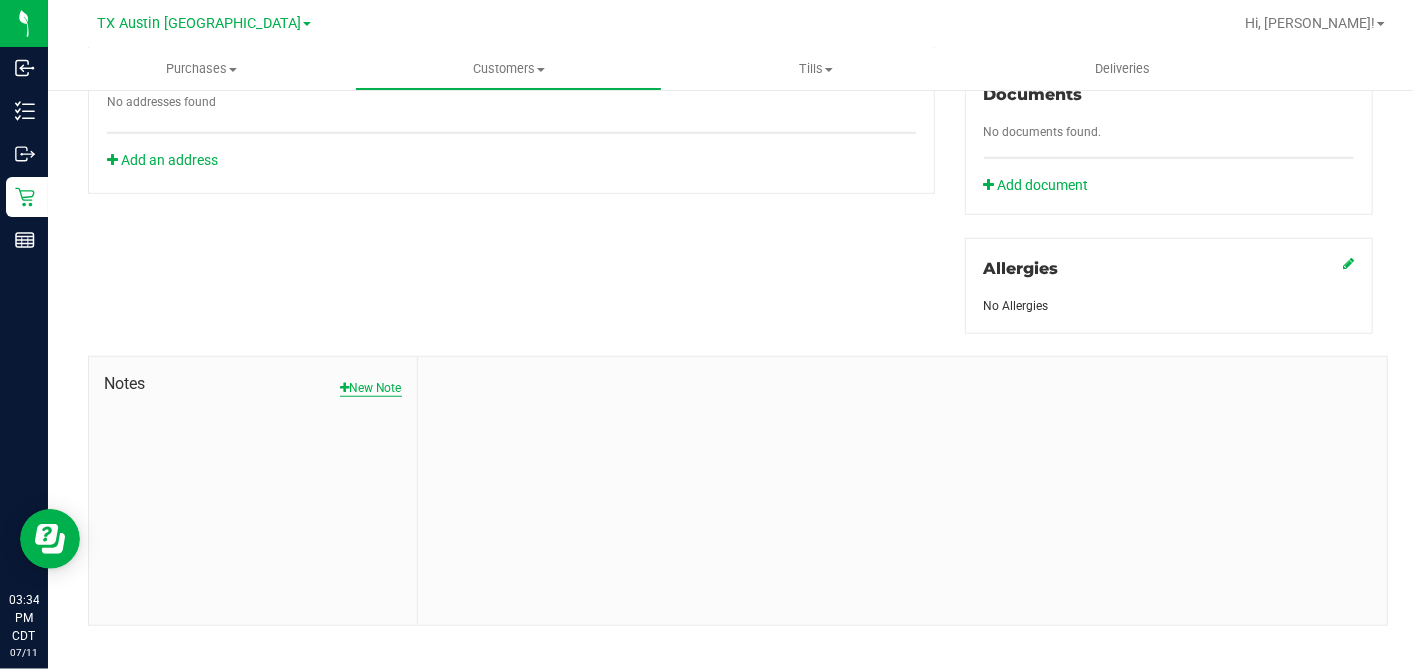click on "New Note" at bounding box center [371, 388] 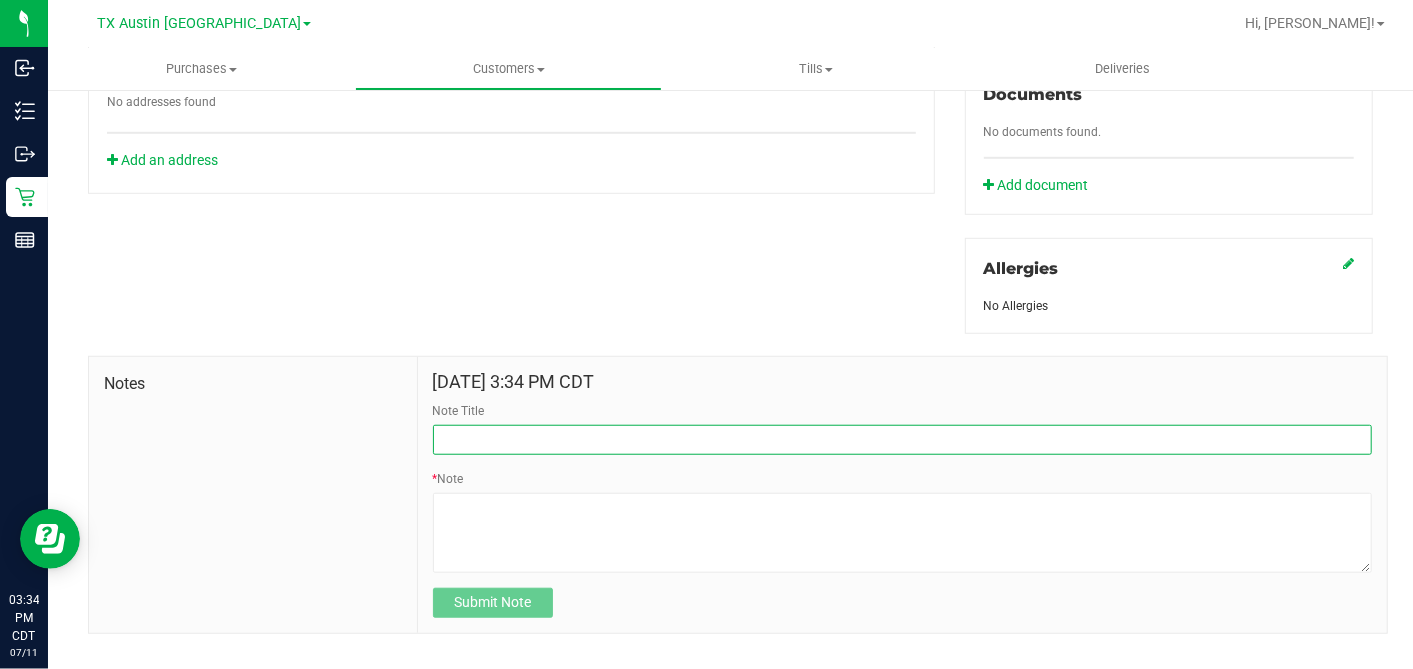click on "Note Title" at bounding box center [902, 440] 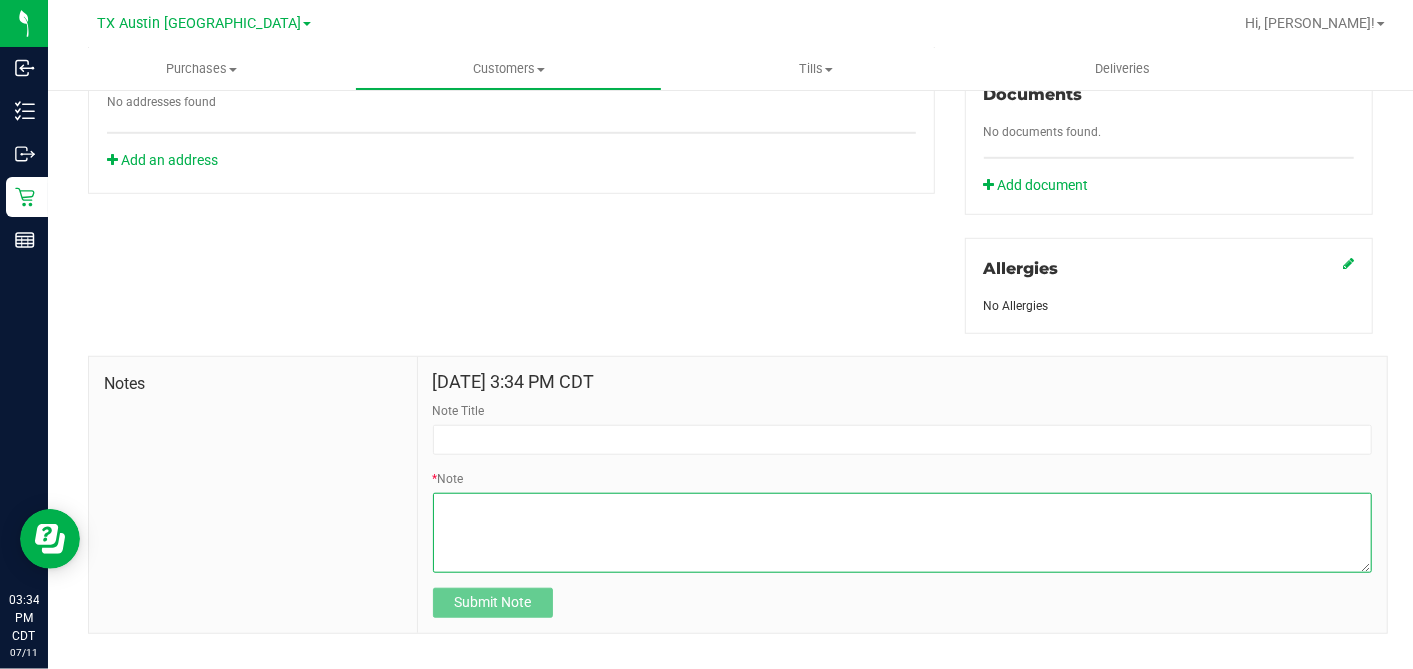 click on "*
Note" at bounding box center (902, 533) 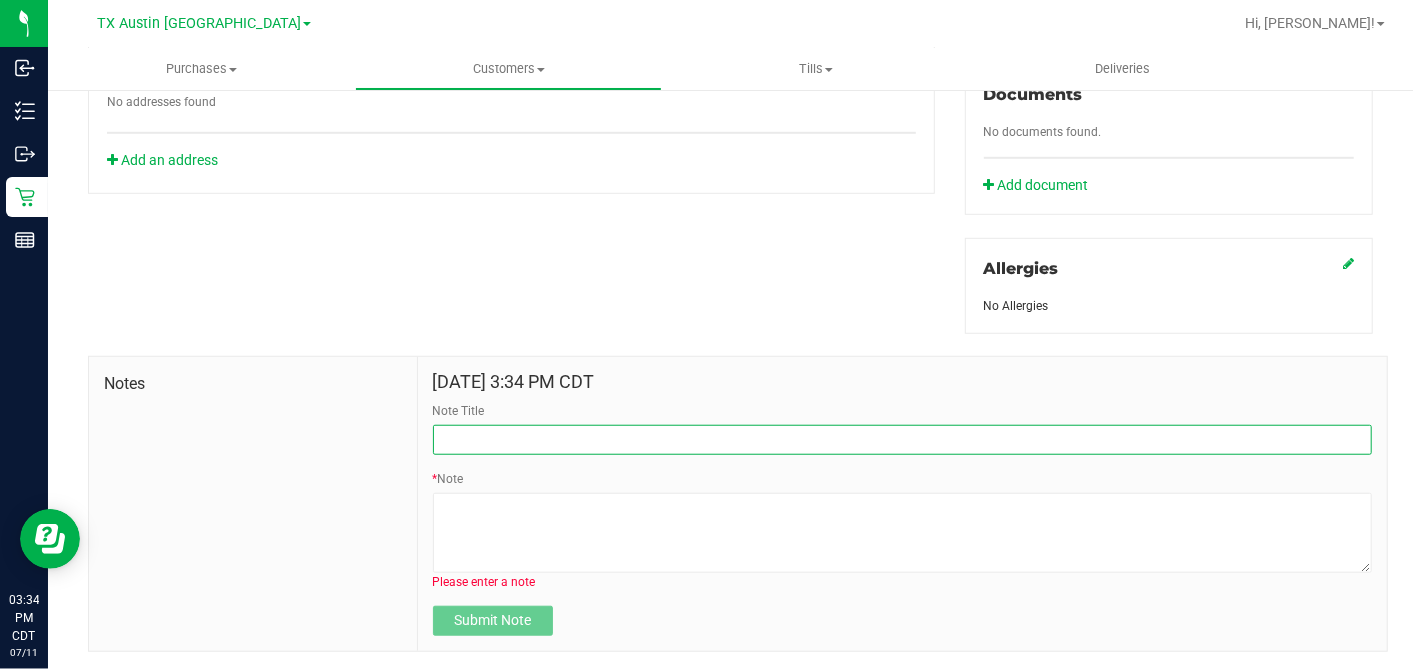 click on "Note Title" at bounding box center [902, 440] 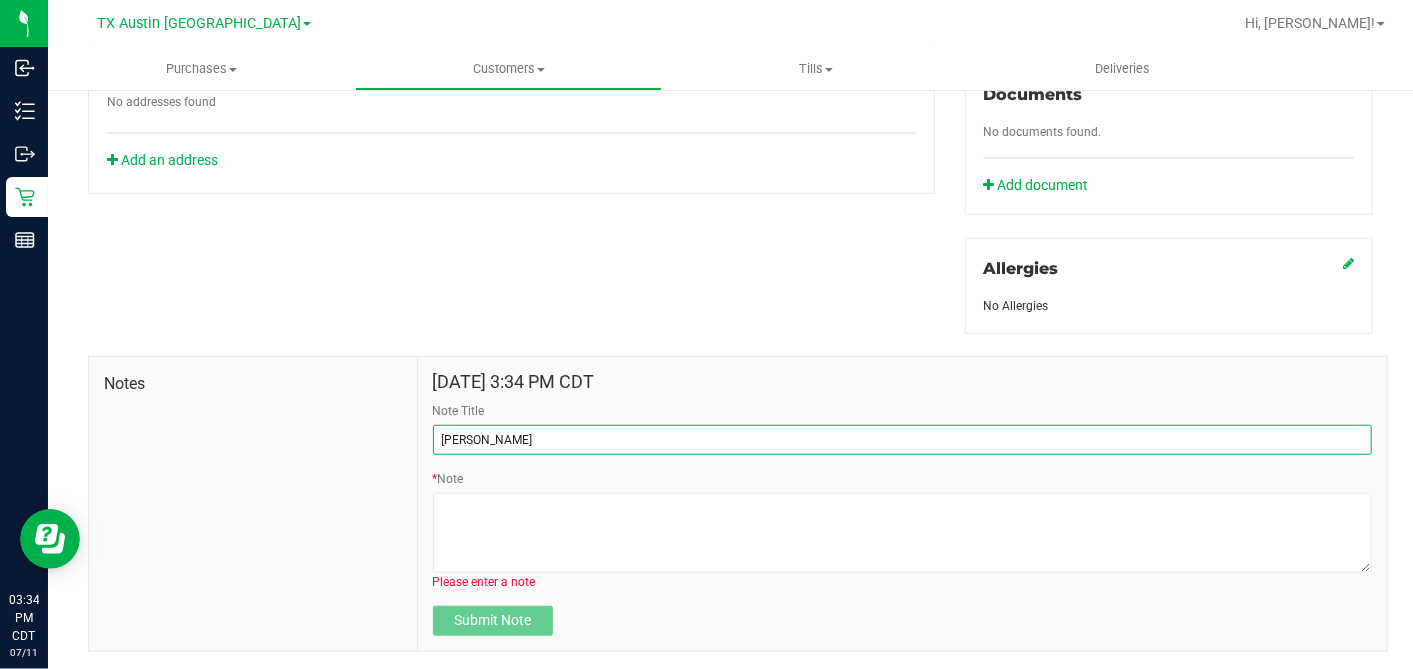 type on "CURT" 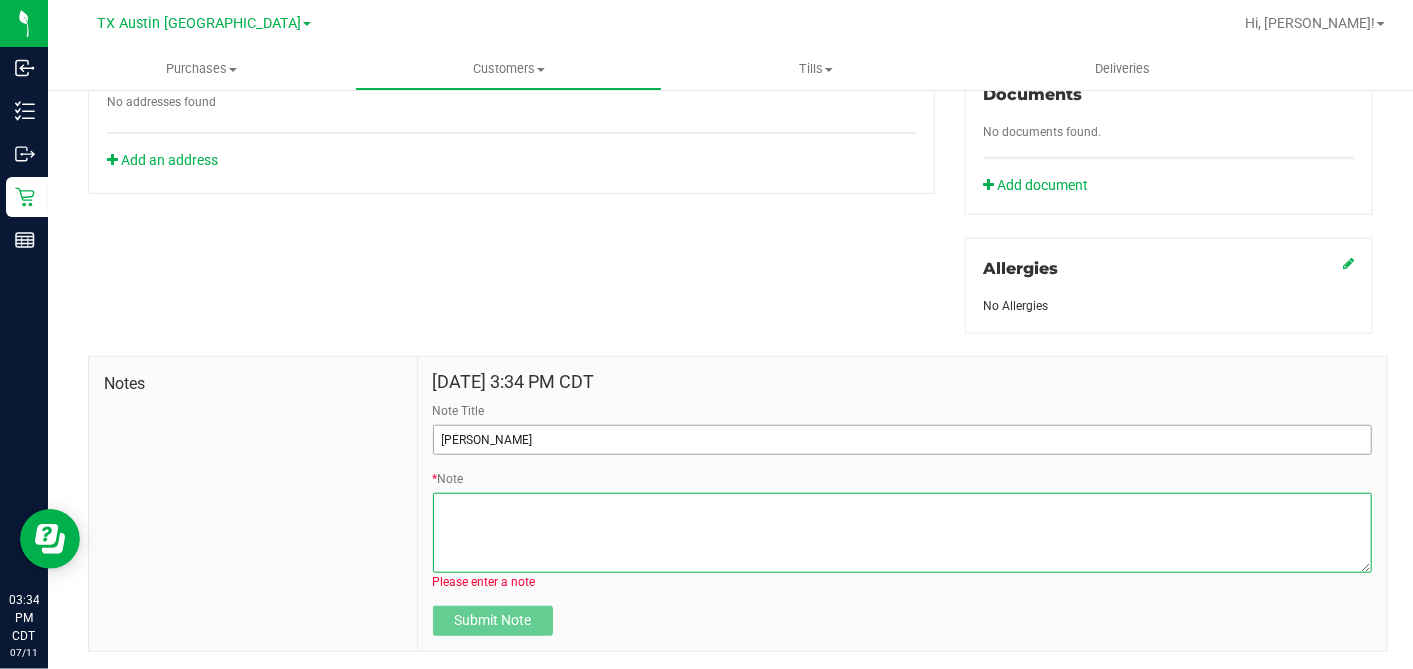 paste on "Patient Name:
Branden N Torgerson
Address:
1537 Van Zandt County Road 4702
Ben Wheeler, TX, 75754
Phone Number:
(507) 525-6028
DOB:
08/10/1994
SSN Last 5:
92012" 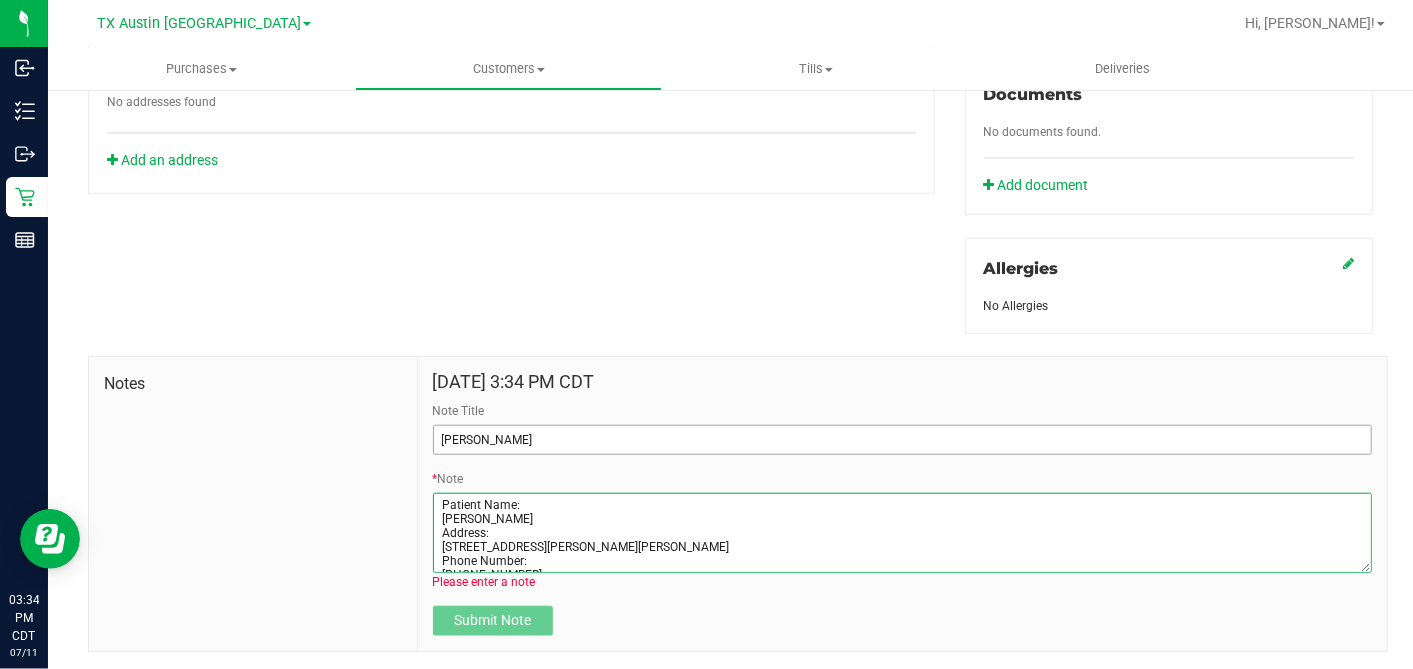 scroll, scrollTop: 80, scrollLeft: 0, axis: vertical 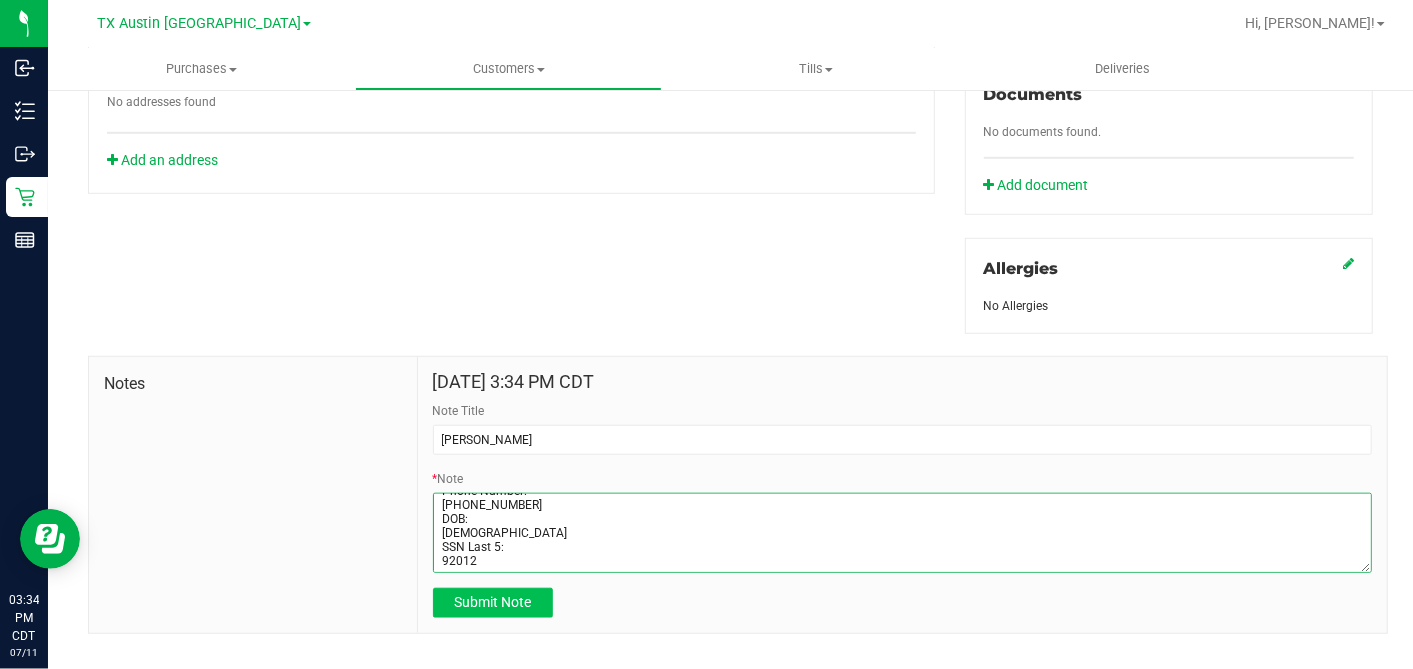 type on "Patient Name:
Branden N Torgerson
Address:
1537 Van Zandt County Road 4702
Ben Wheeler, TX, 75754
Phone Number:
(507) 525-6028
DOB:
08/10/1994
SSN Last 5:
92012" 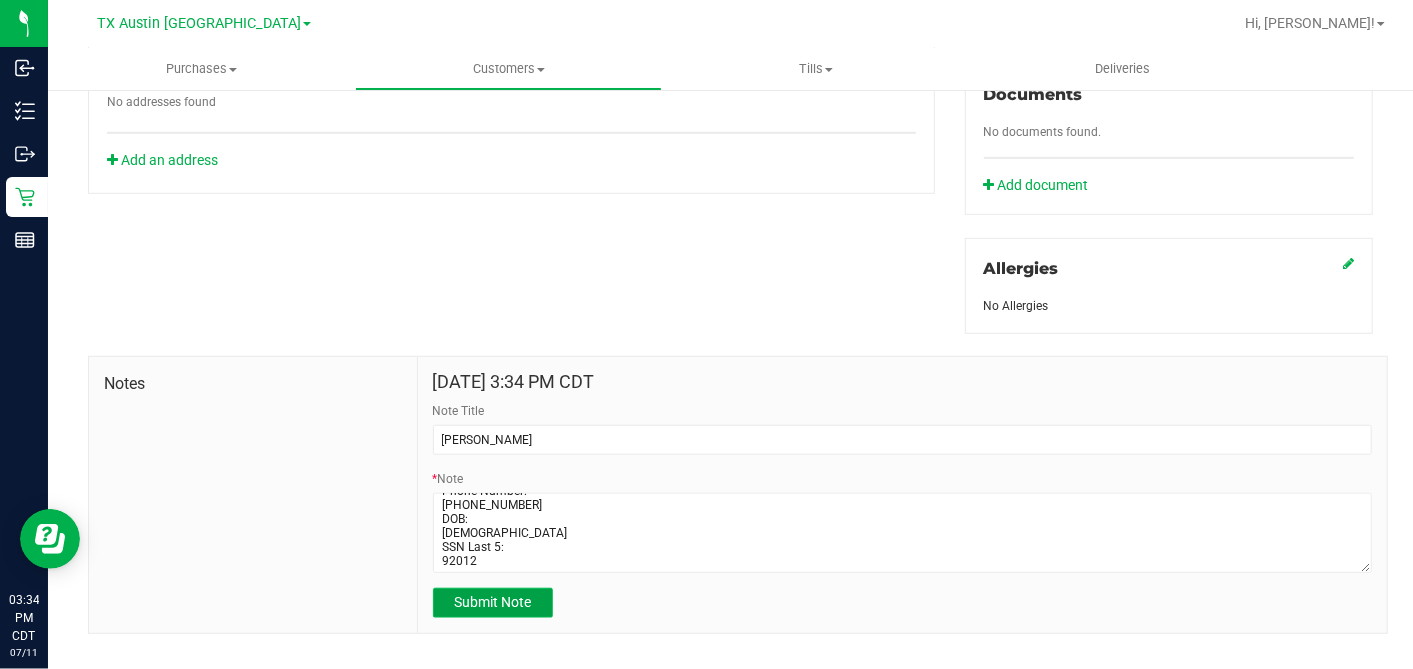 click on "Submit Note" at bounding box center [492, 602] 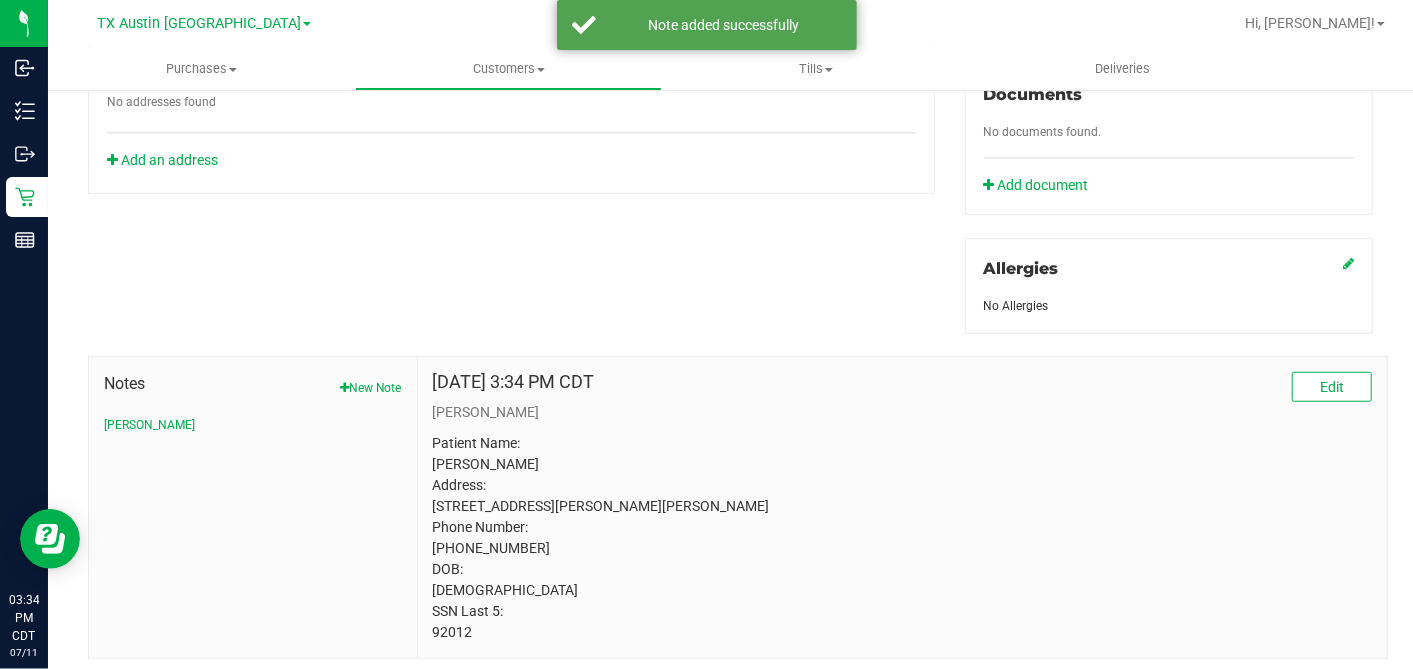 scroll, scrollTop: 305, scrollLeft: 0, axis: vertical 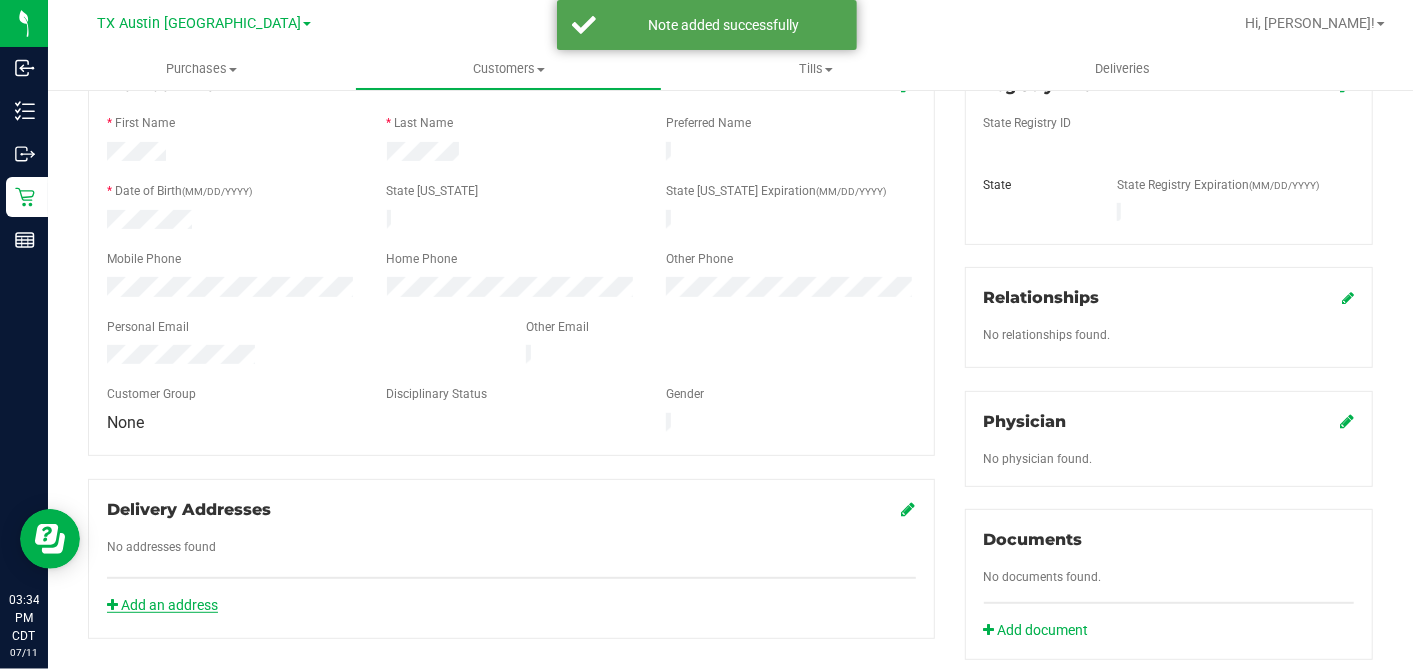click on "Add an address" 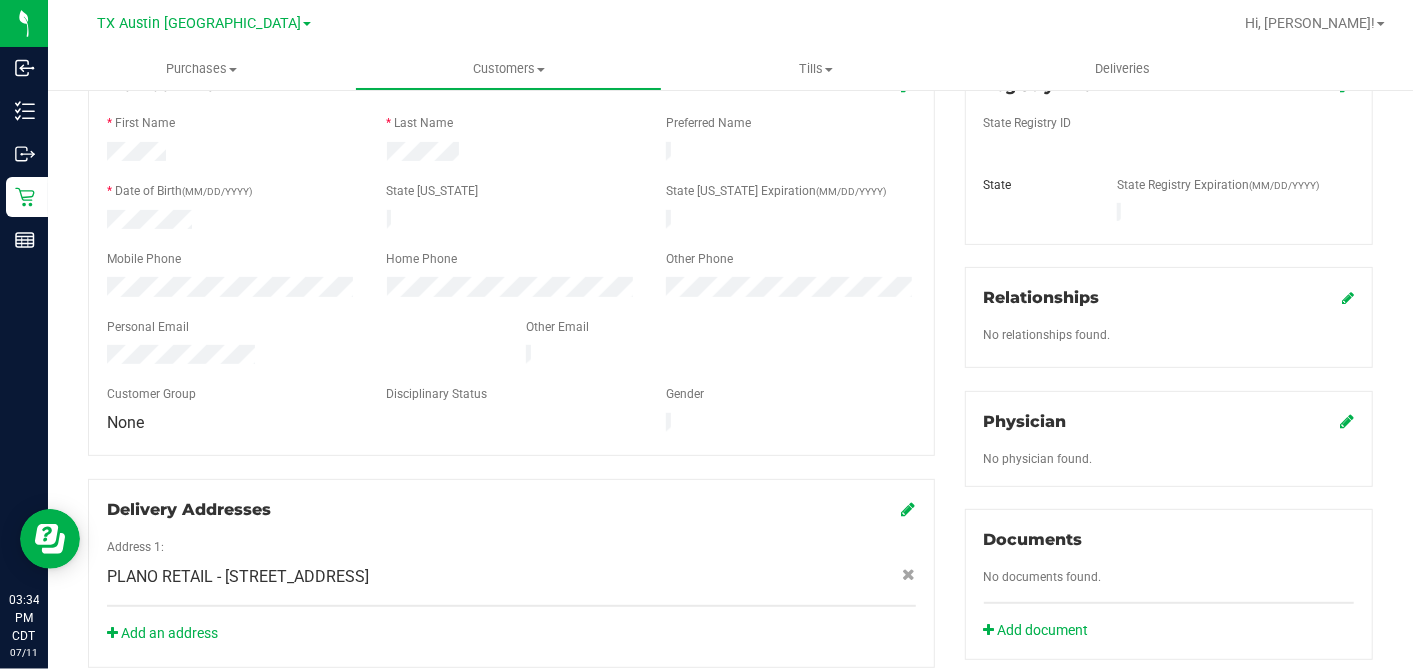 click 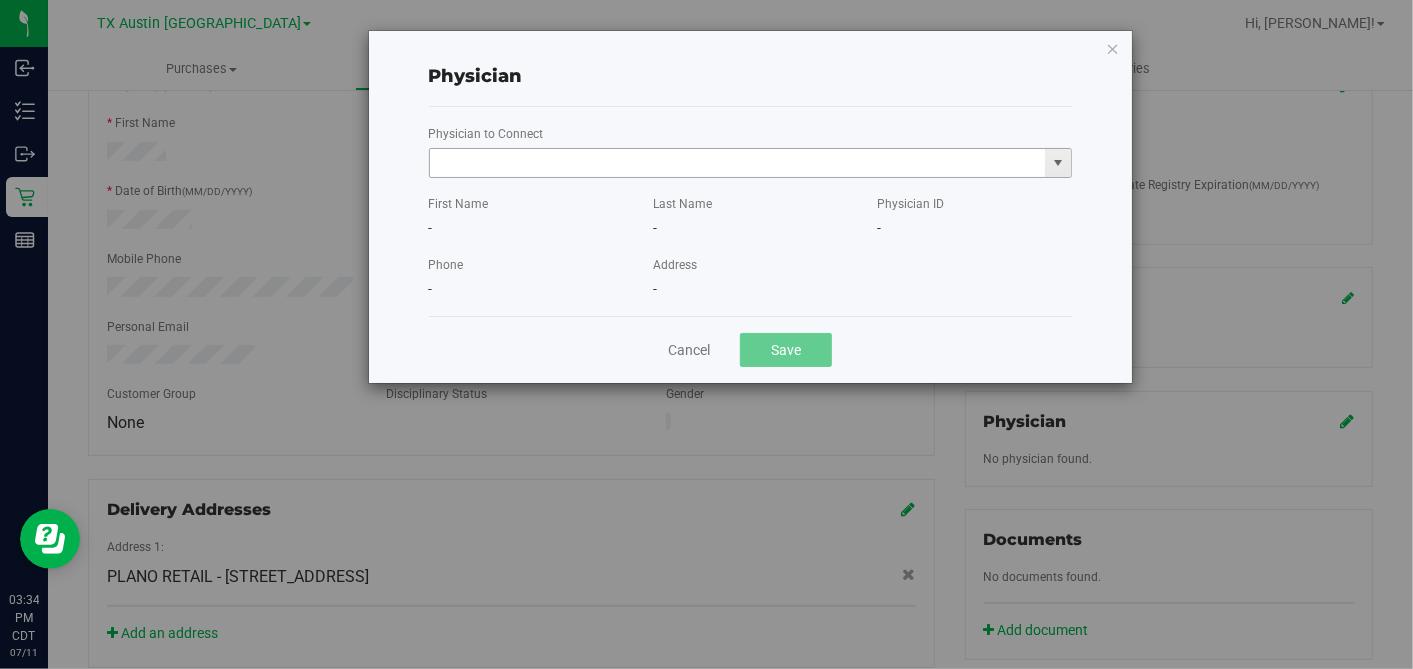 click at bounding box center [738, 163] 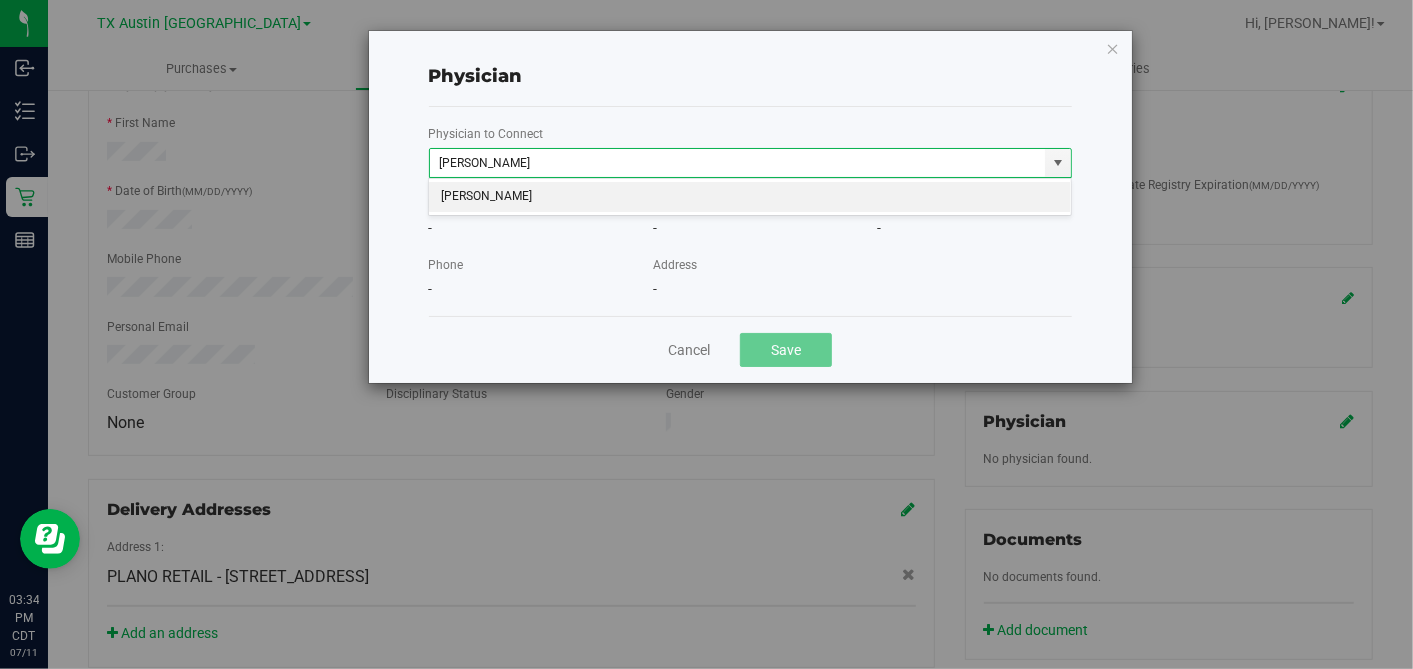 click on "James McBath" at bounding box center (750, 197) 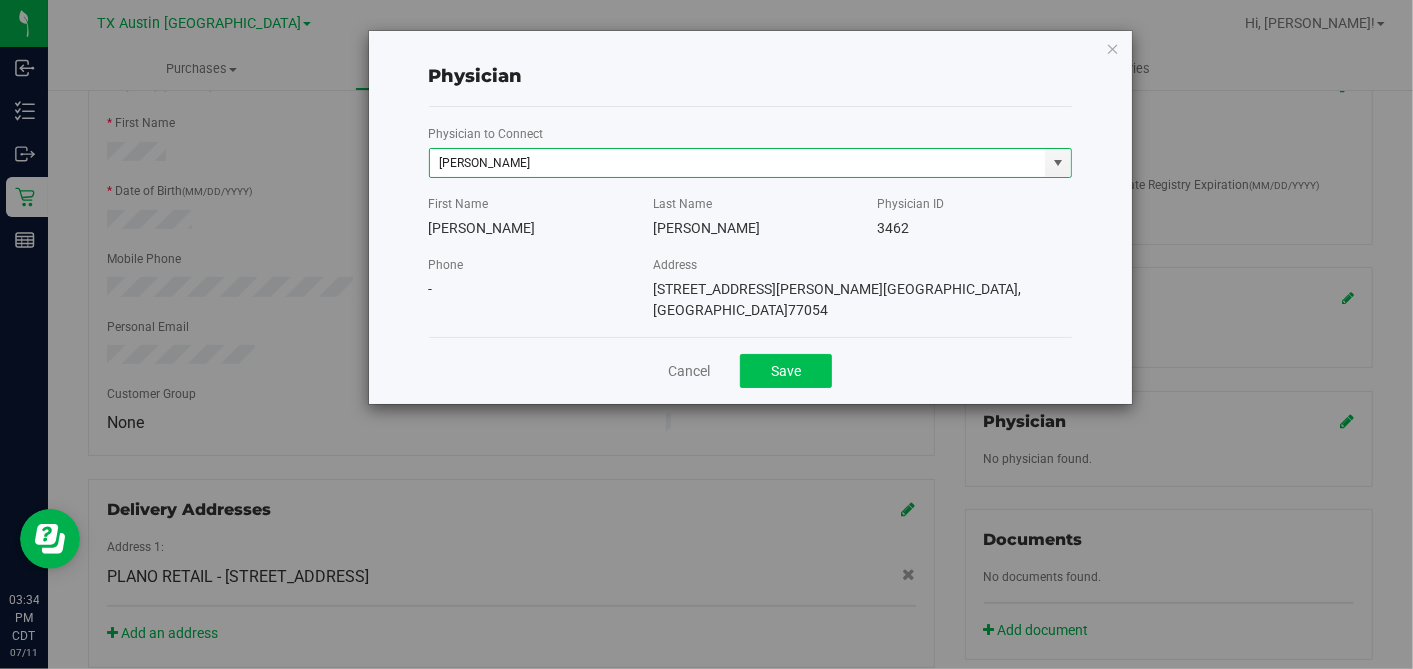 type on "James McBath" 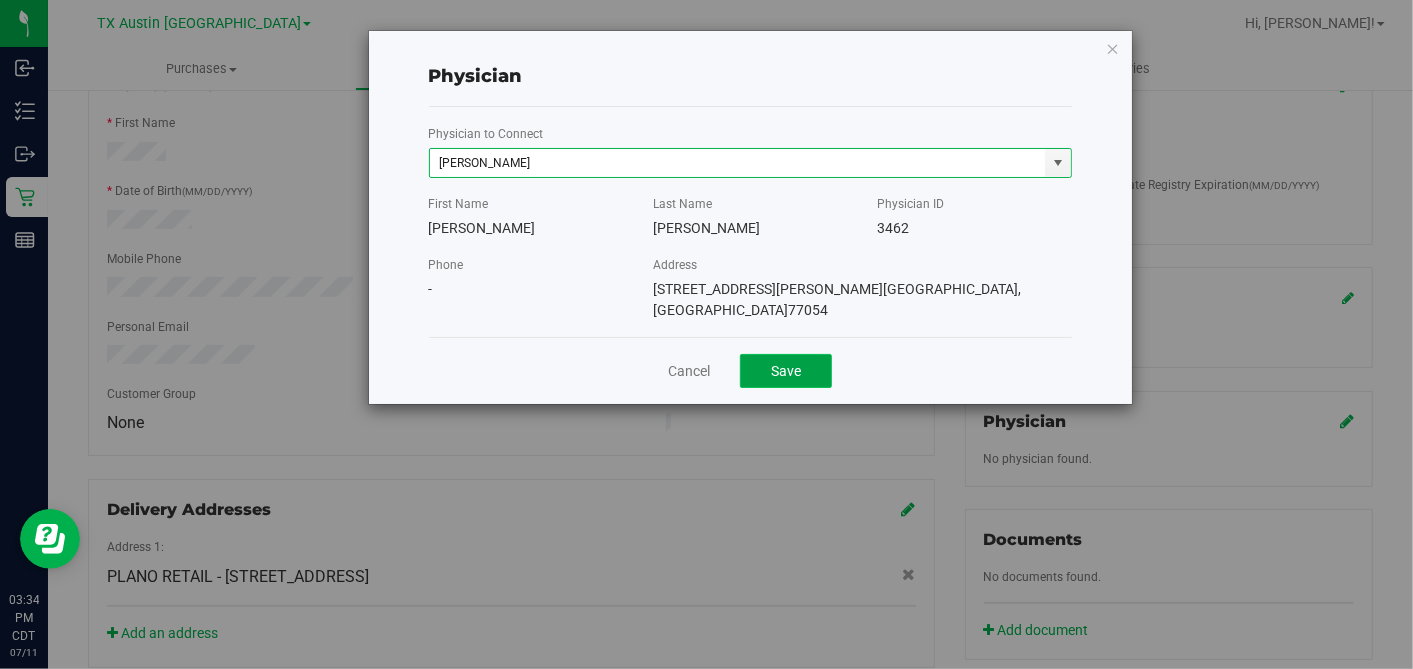 click on "Save" at bounding box center [786, 371] 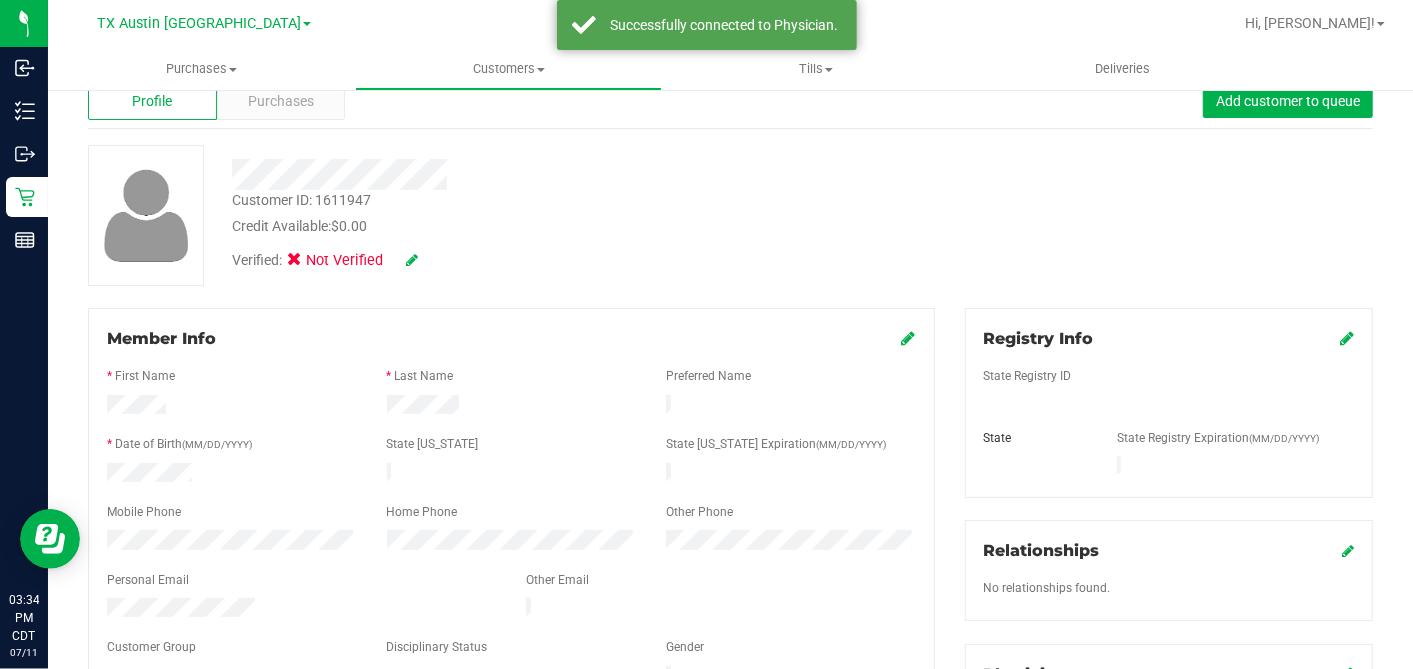 scroll, scrollTop: 0, scrollLeft: 0, axis: both 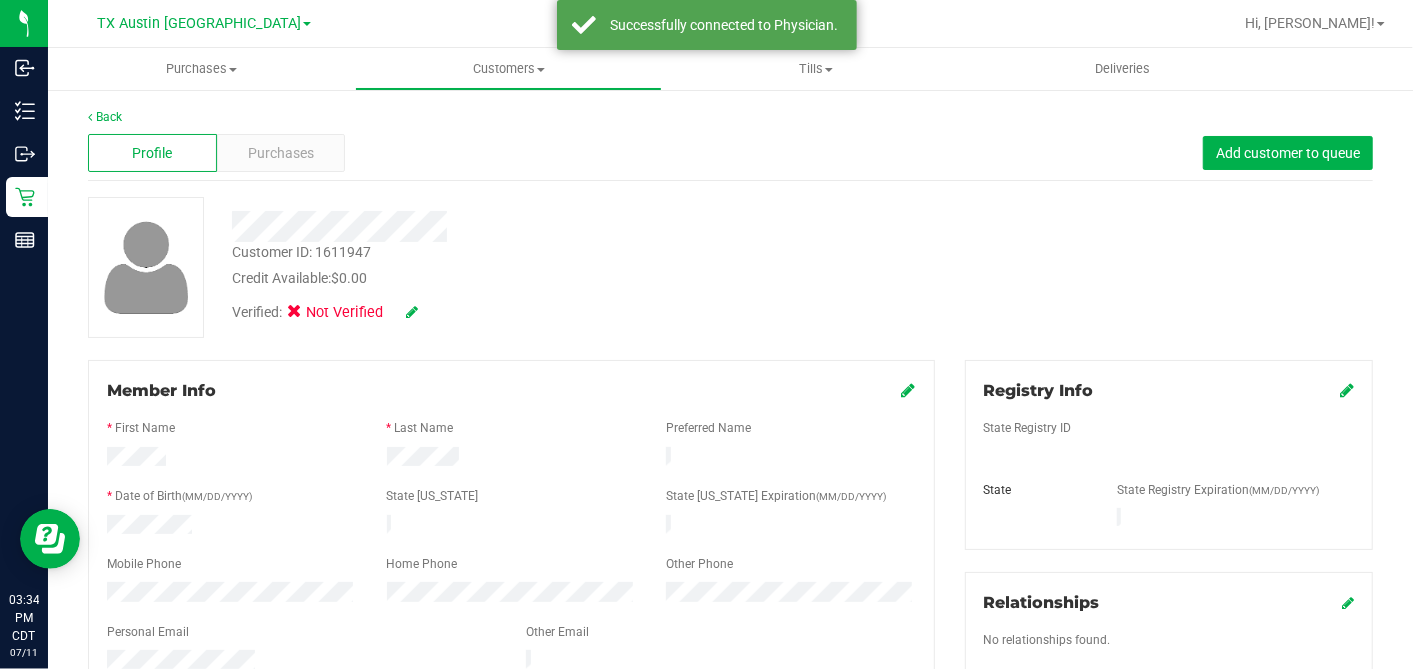 click at bounding box center [1347, 390] 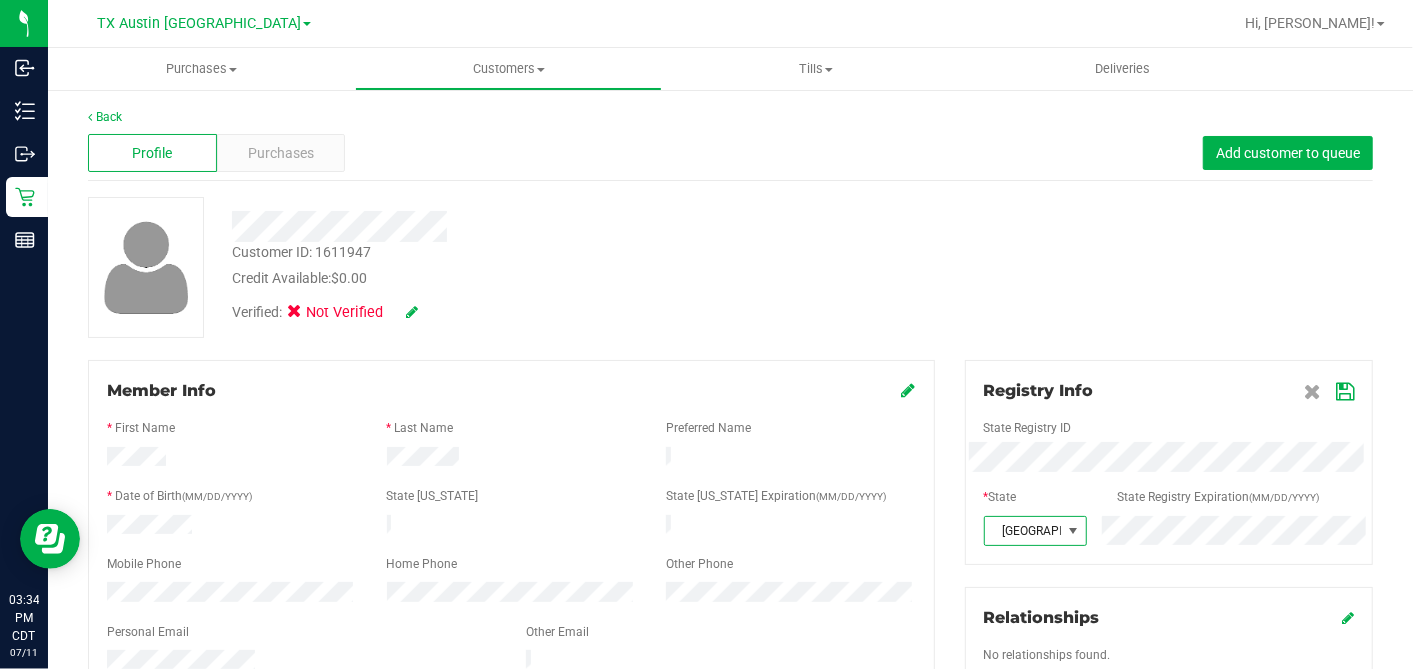 click at bounding box center [1345, 392] 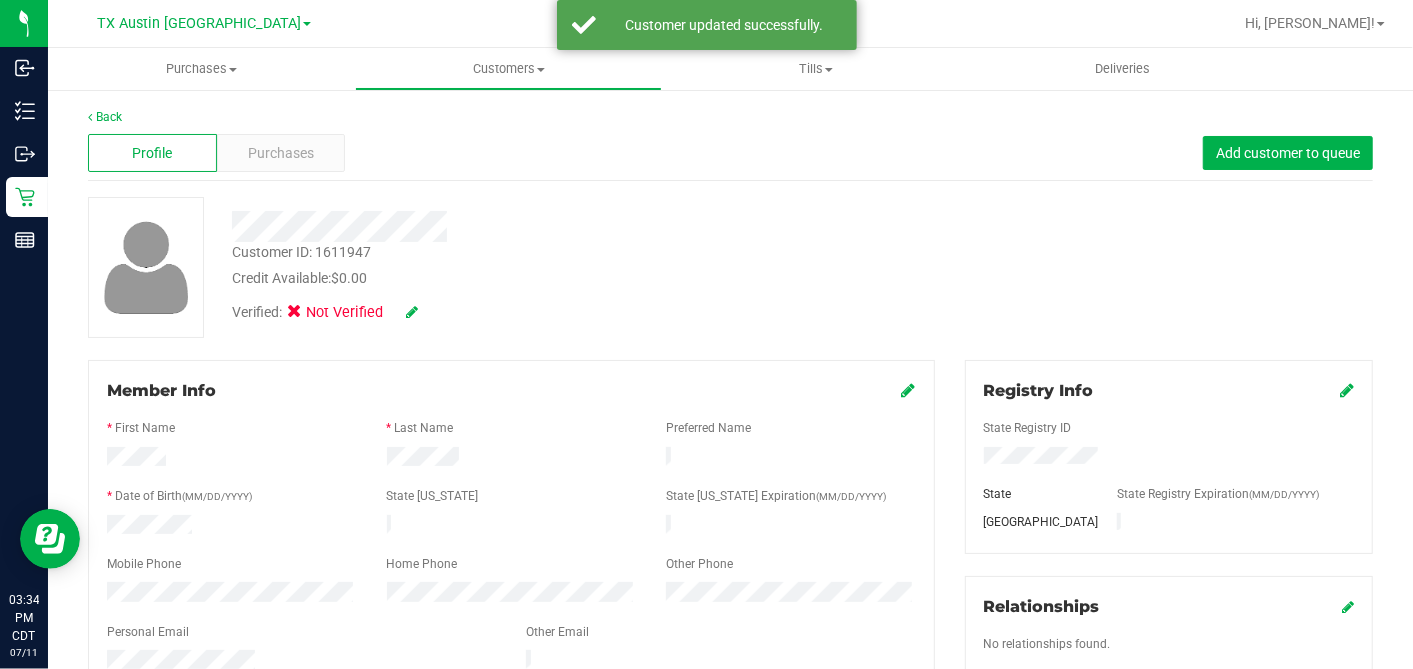 click at bounding box center (412, 312) 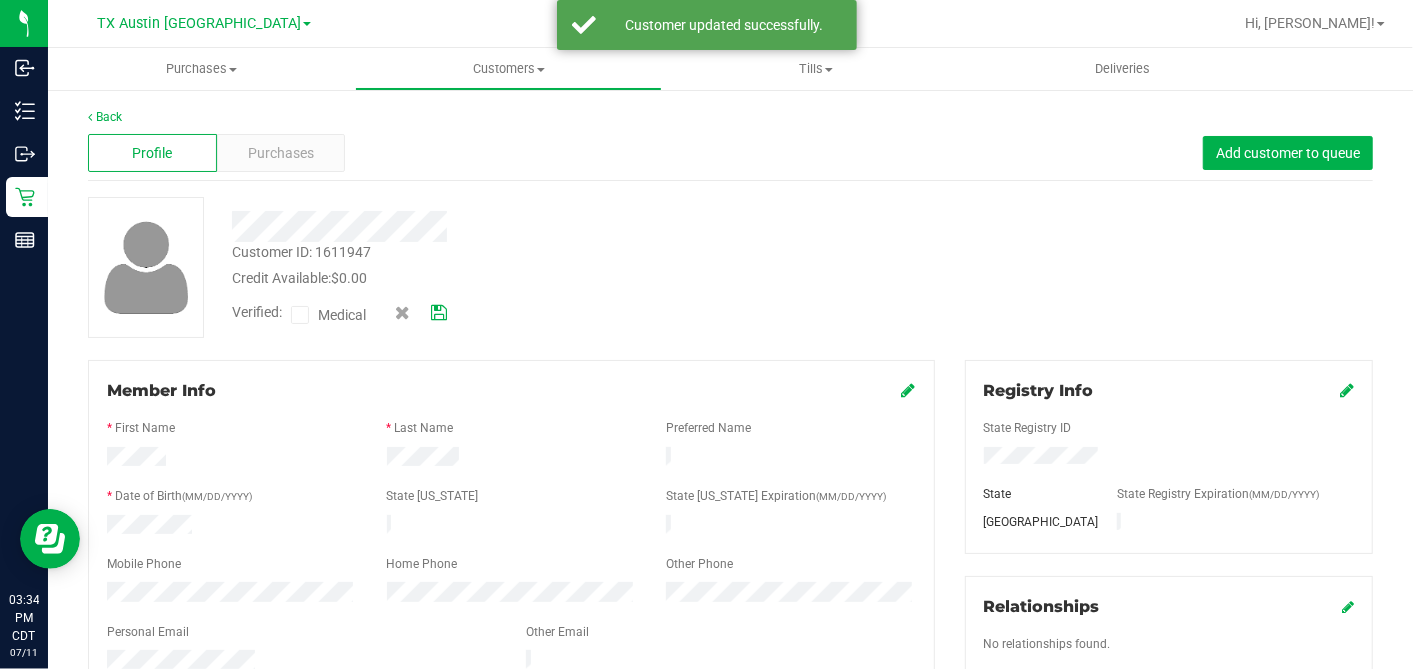 click at bounding box center (300, 315) 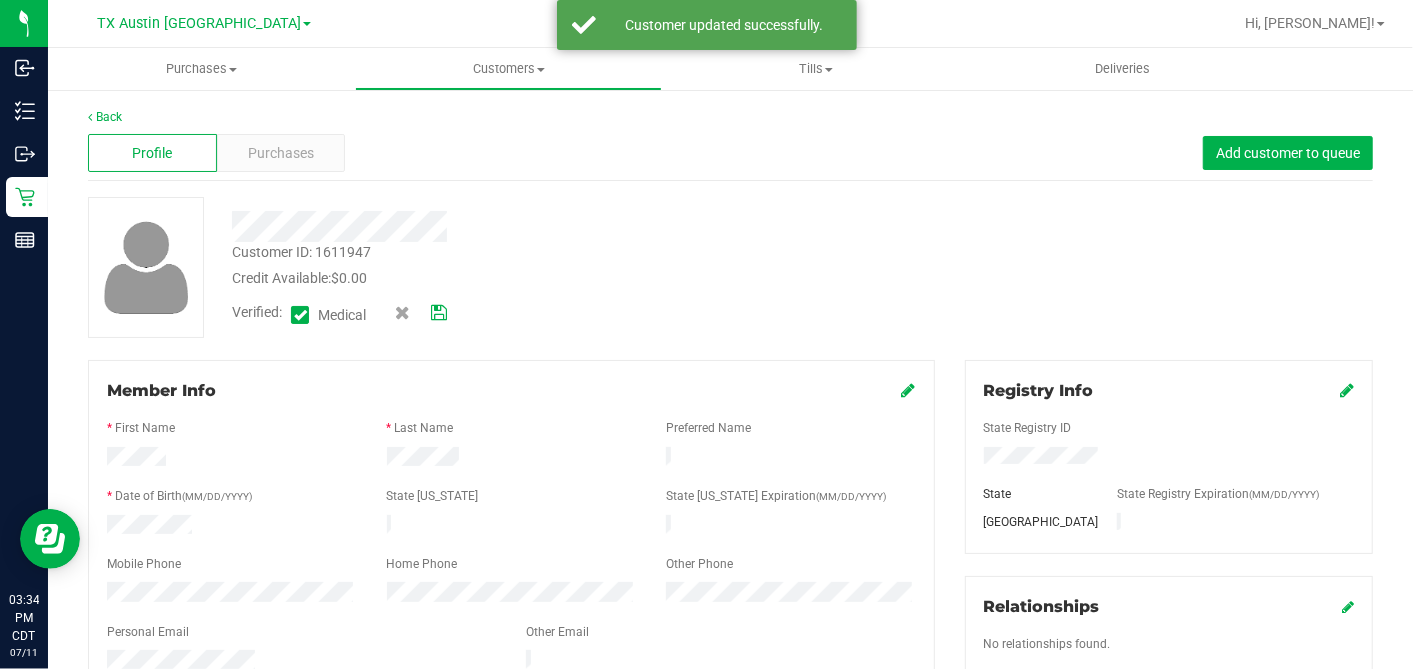 click at bounding box center [421, 312] 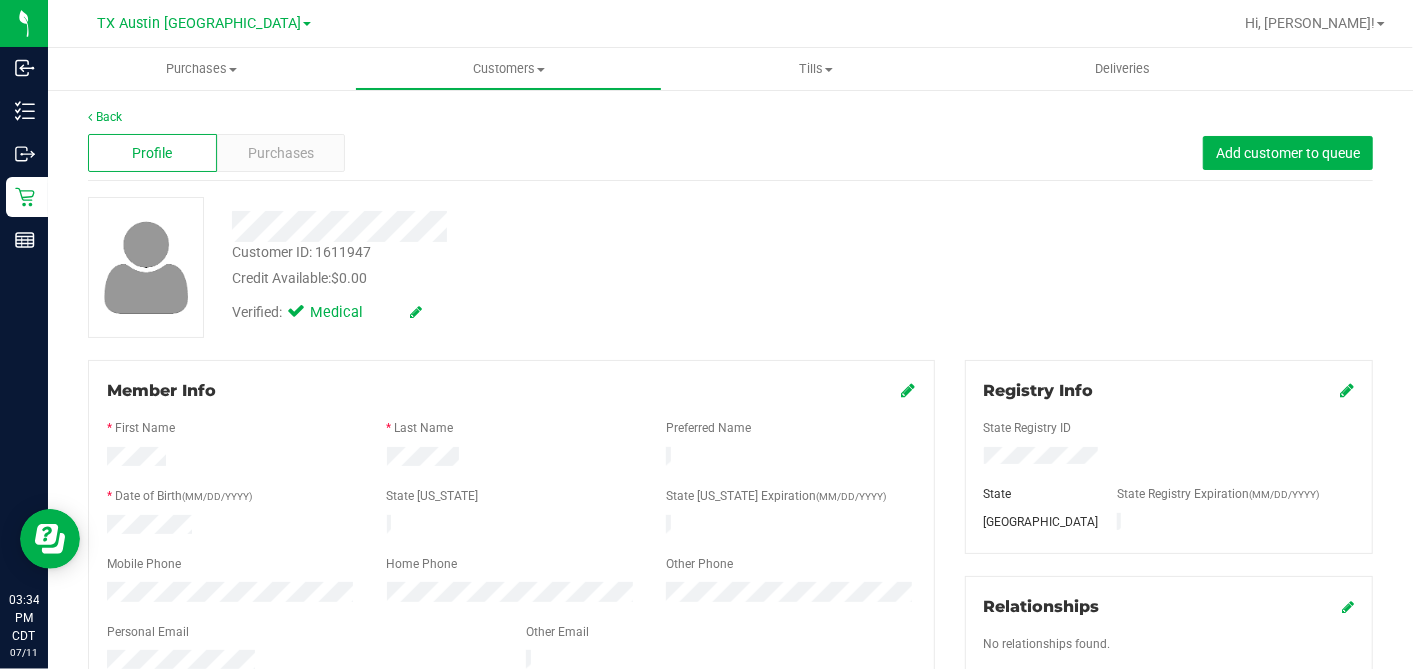 click at bounding box center [909, 390] 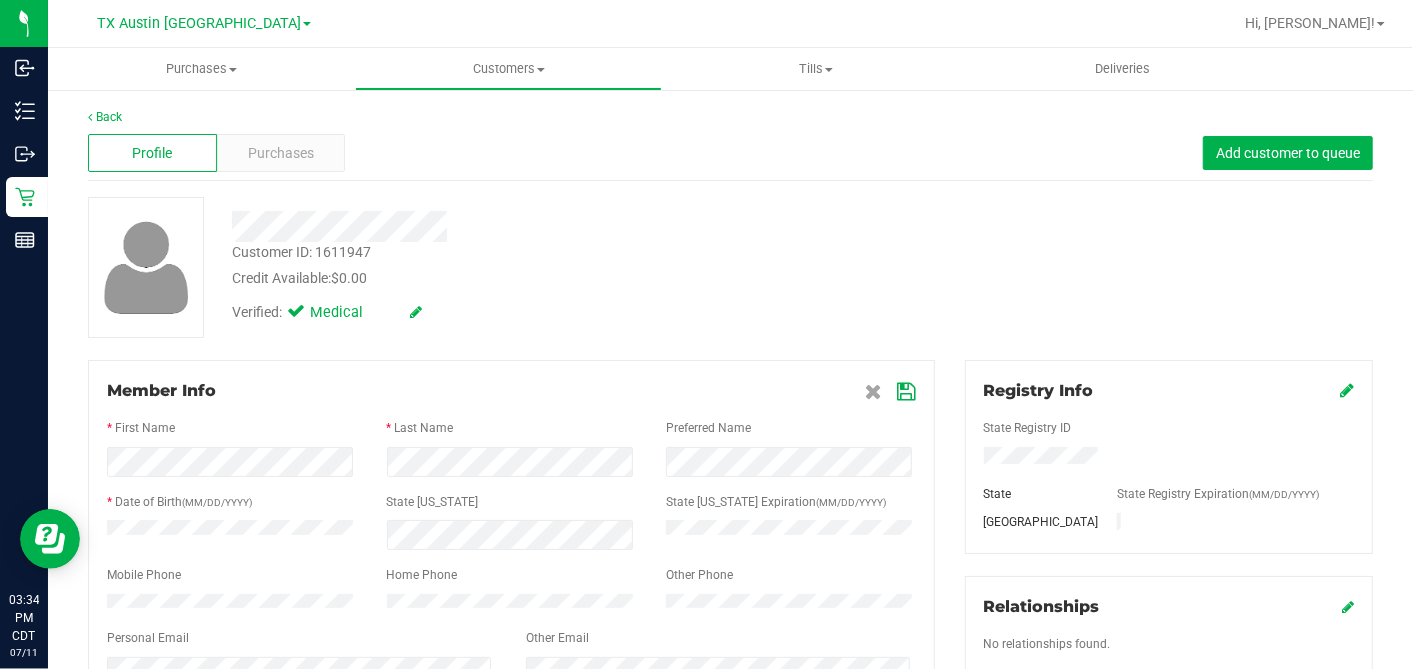 click at bounding box center (891, 391) 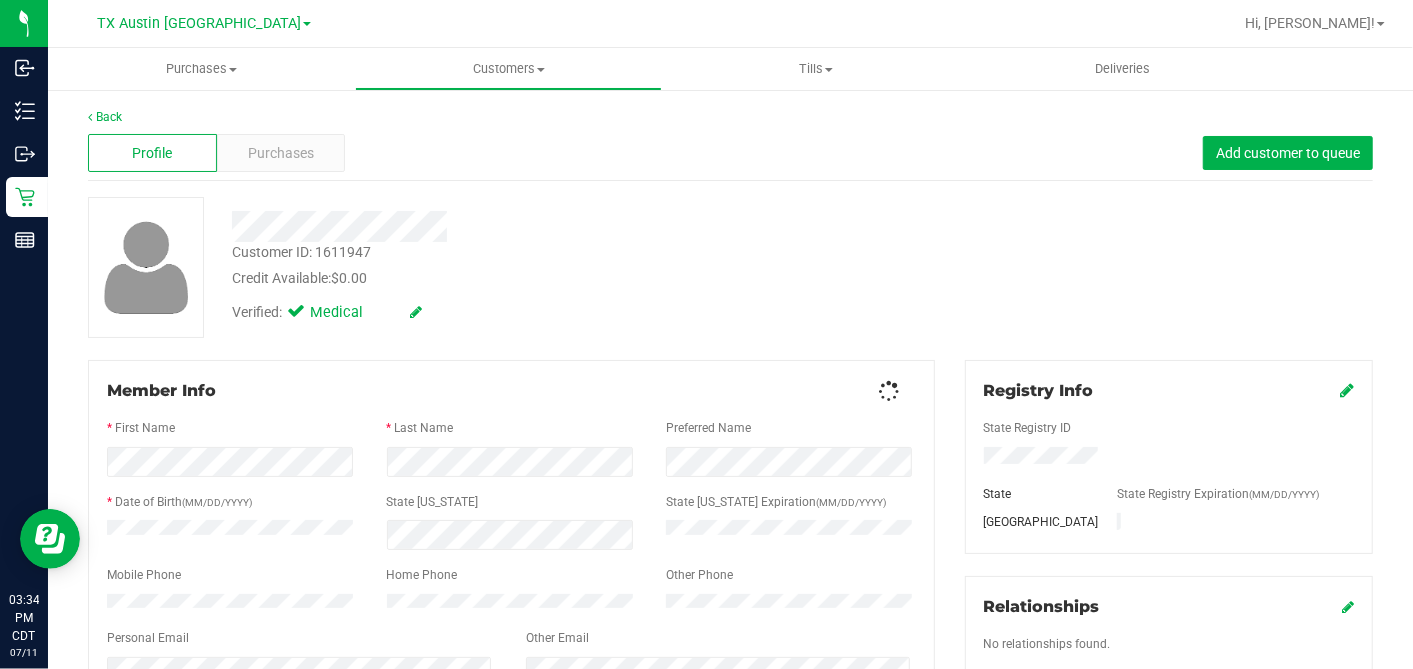 click on "Customer ID: 1611947
Credit Available:
$0.00
Verified:
Medical" at bounding box center [730, 267] 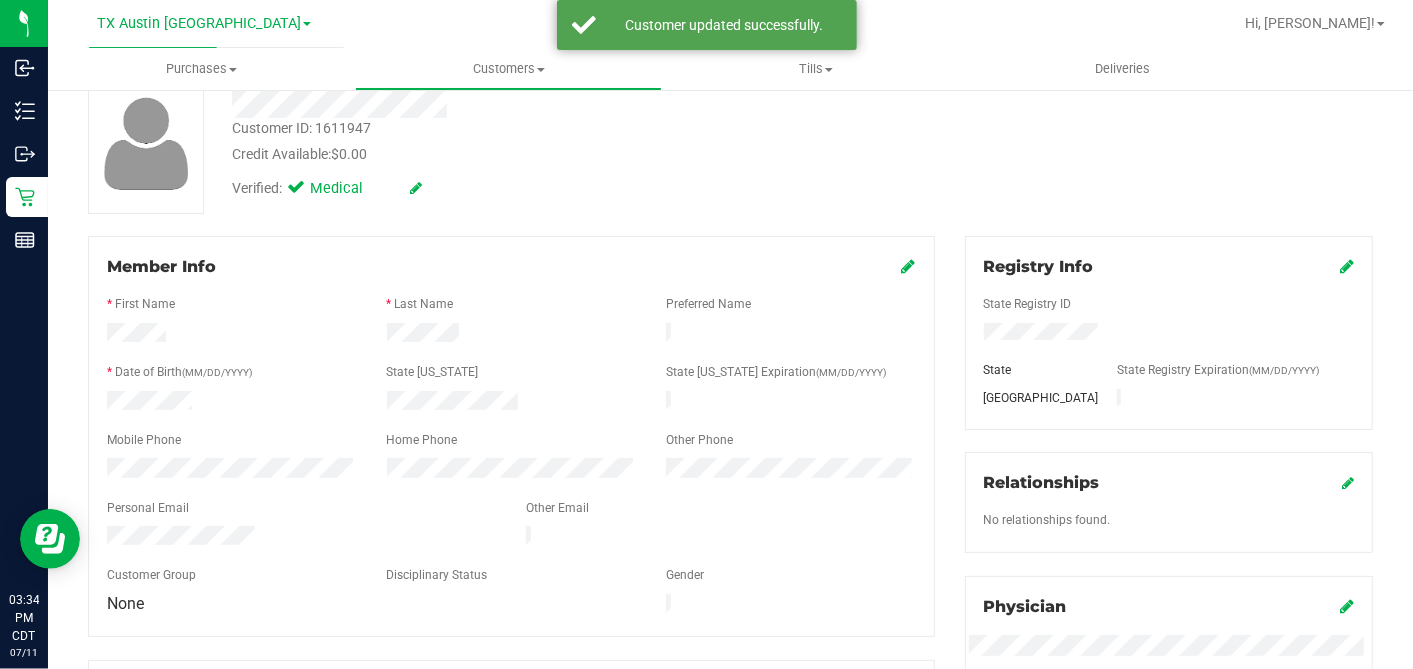 scroll, scrollTop: 0, scrollLeft: 0, axis: both 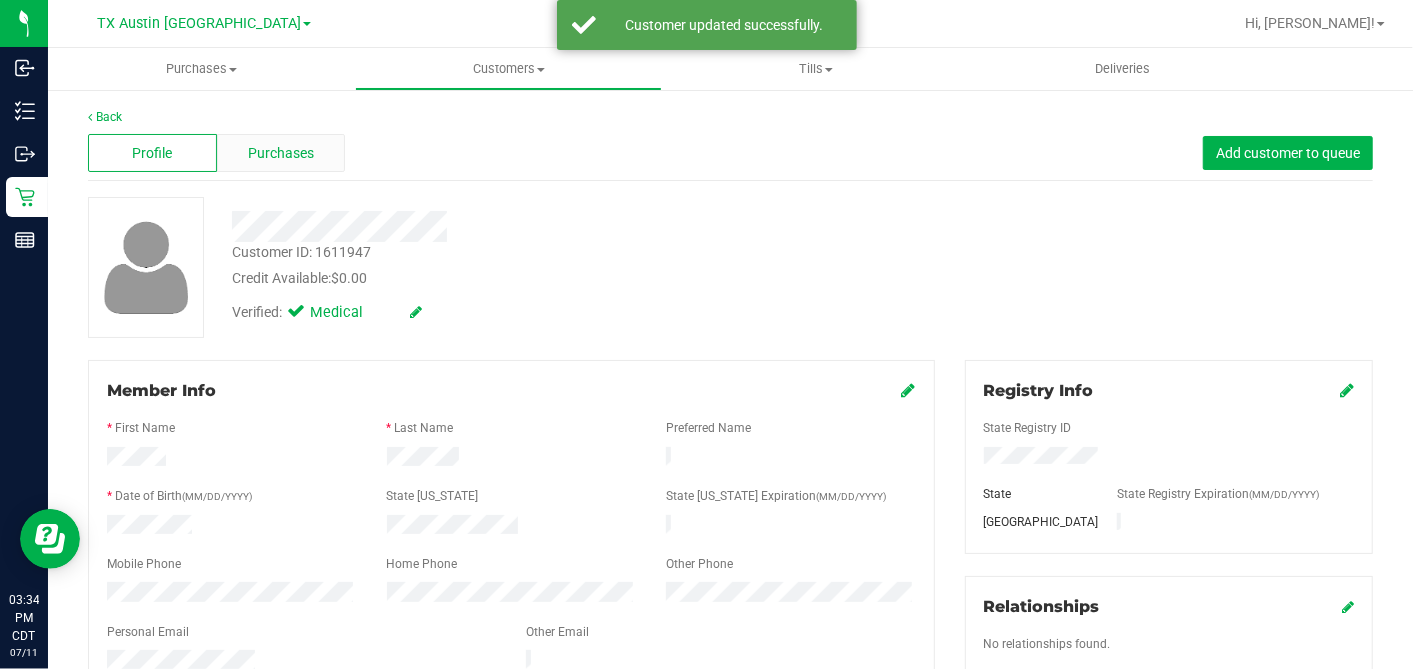 click on "Purchases" at bounding box center (281, 153) 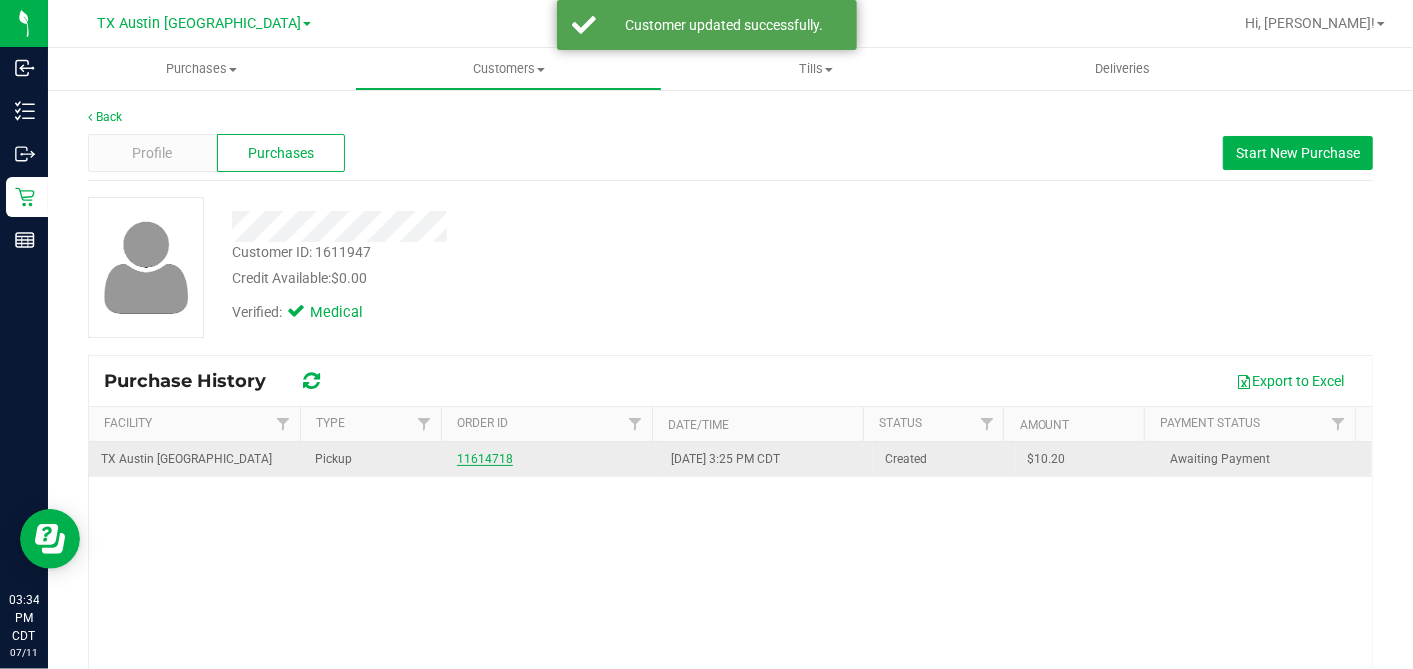 click on "11614718" at bounding box center [485, 459] 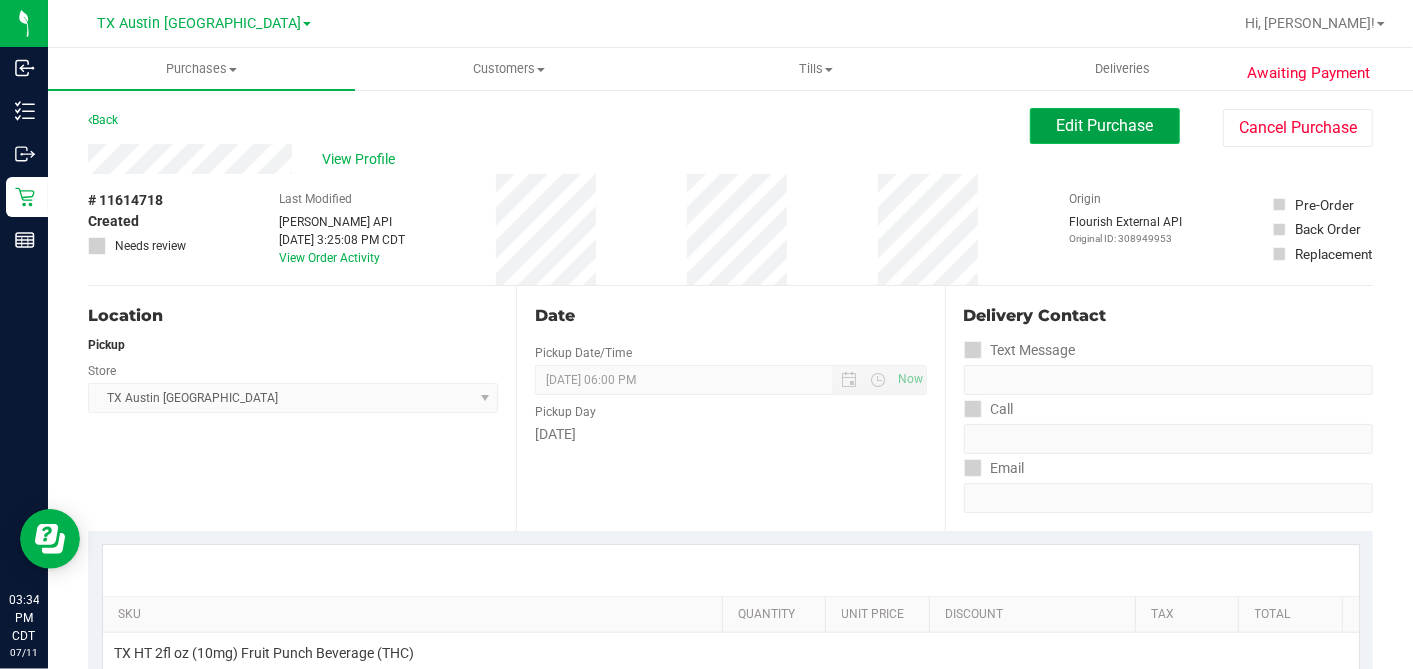 click on "Edit Purchase" at bounding box center (1105, 125) 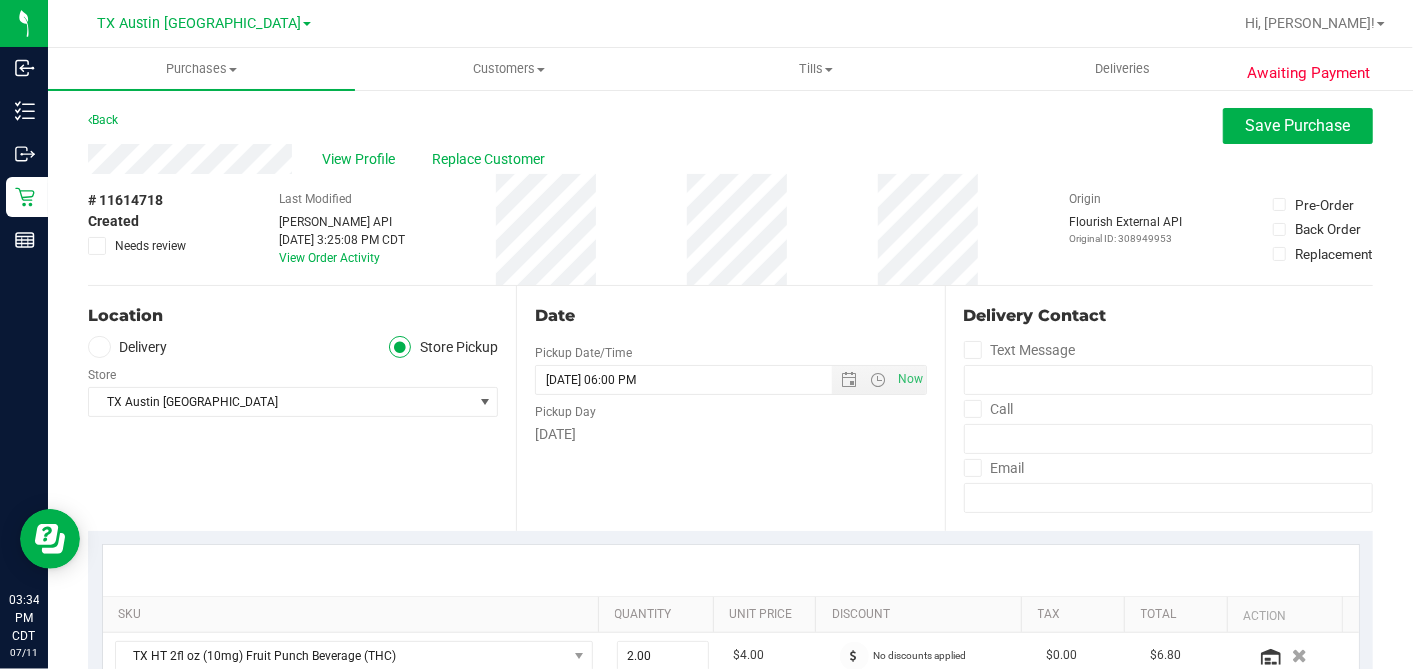 click on "Delivery" at bounding box center (128, 347) 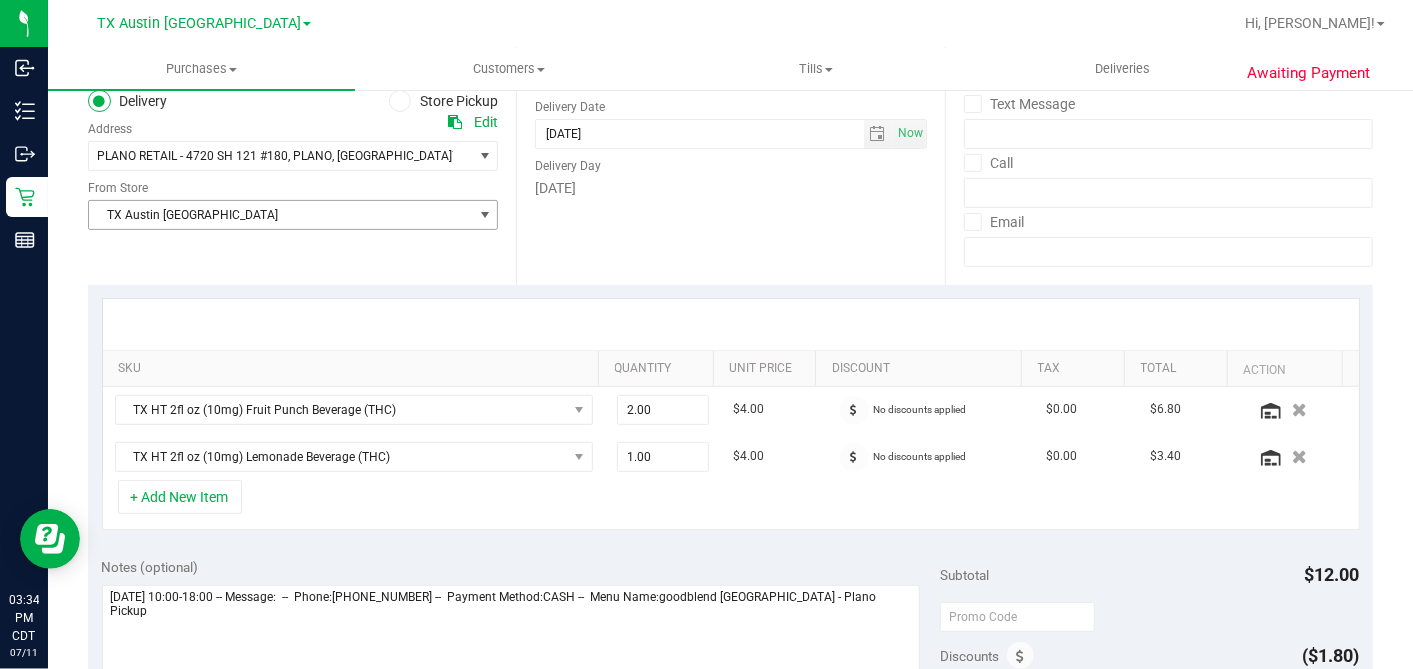 scroll, scrollTop: 444, scrollLeft: 0, axis: vertical 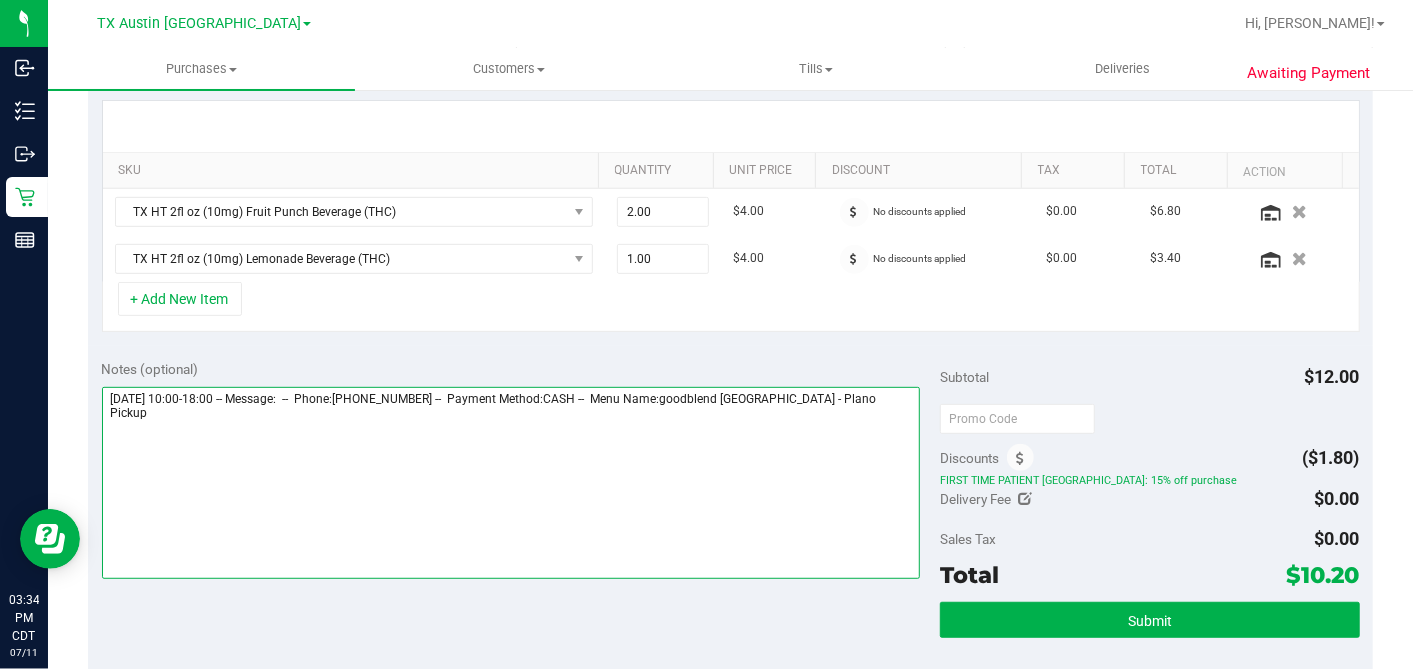 click at bounding box center [511, 483] 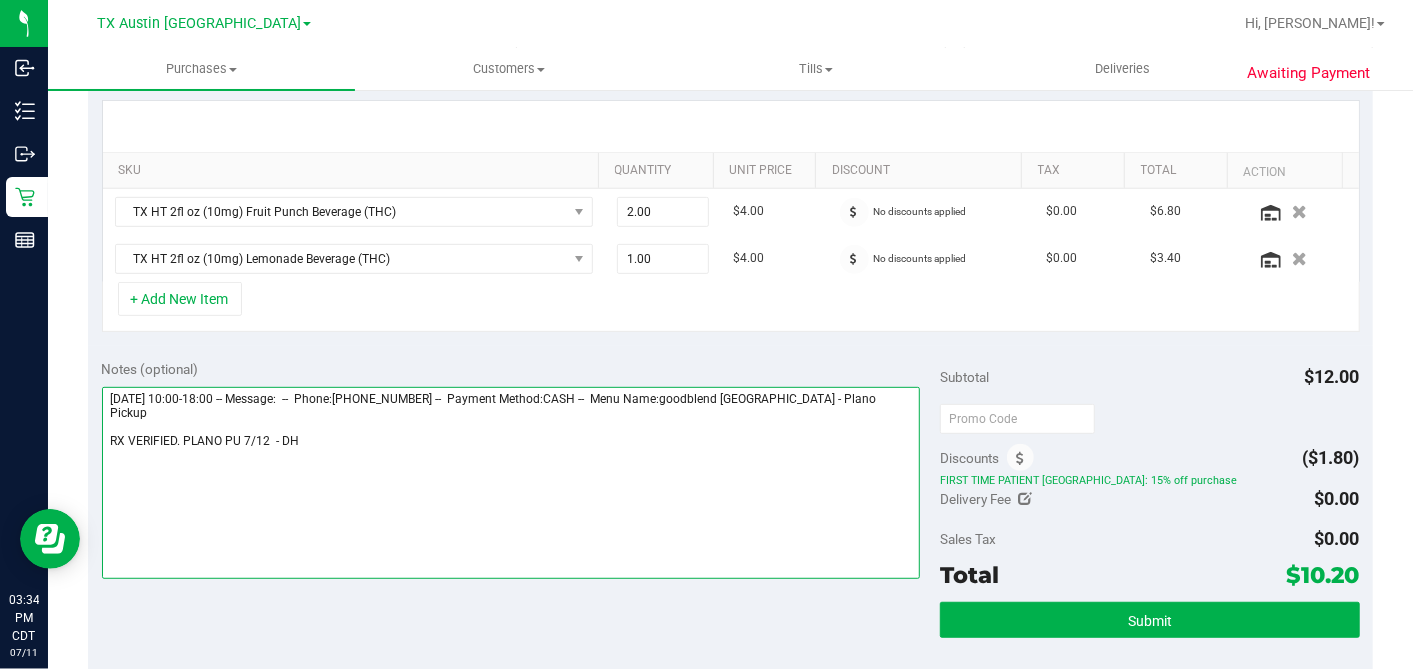 type on "Saturday 07/12/2025 10:00-18:00 -- Message:  --  Phone:5075256028 --  Payment Method:CASH --  Menu Name:goodblend TX - Plano Pickup
RX VERIFIED. PLANO PU 7/12  - DH" 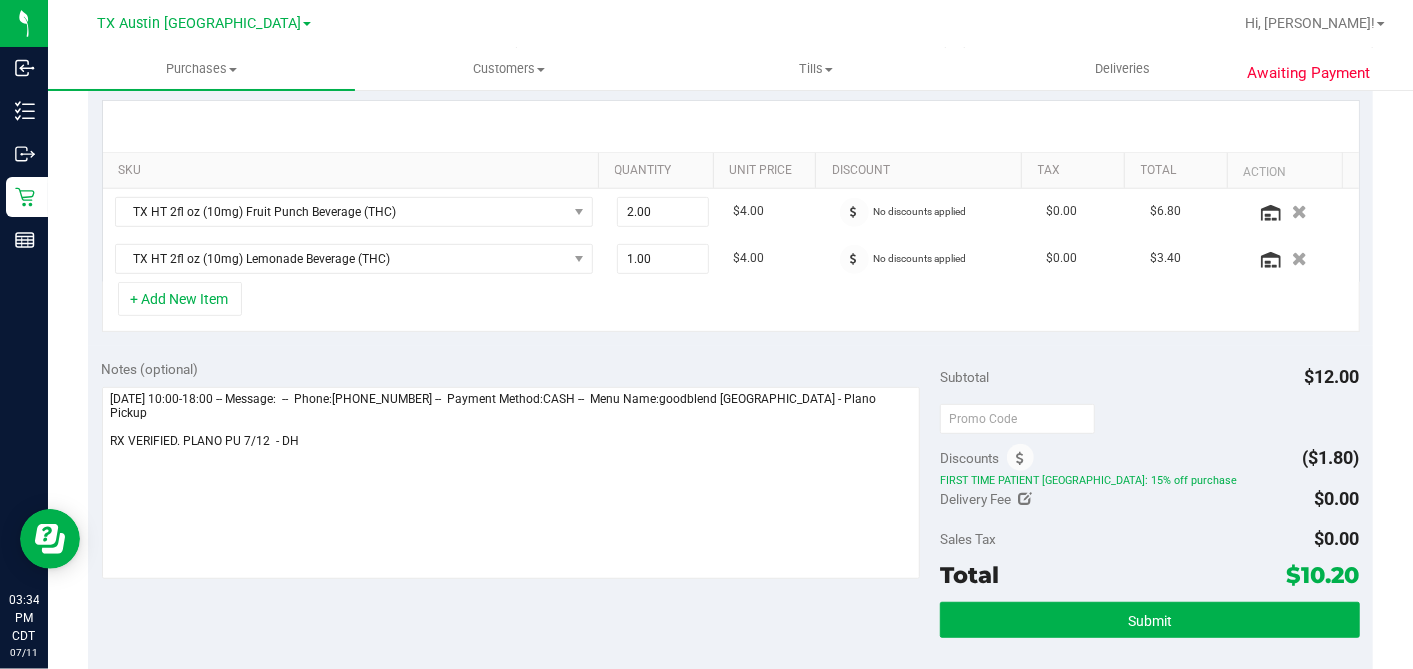 click on "Subtotal
$12.00
Discounts
($1.80)
FIRST TIME PATIENT TX:
15%
off
purchase
Delivery Fee
$0.00
Sales Tax
$0.00
Total
$10.20" at bounding box center (1149, 525) 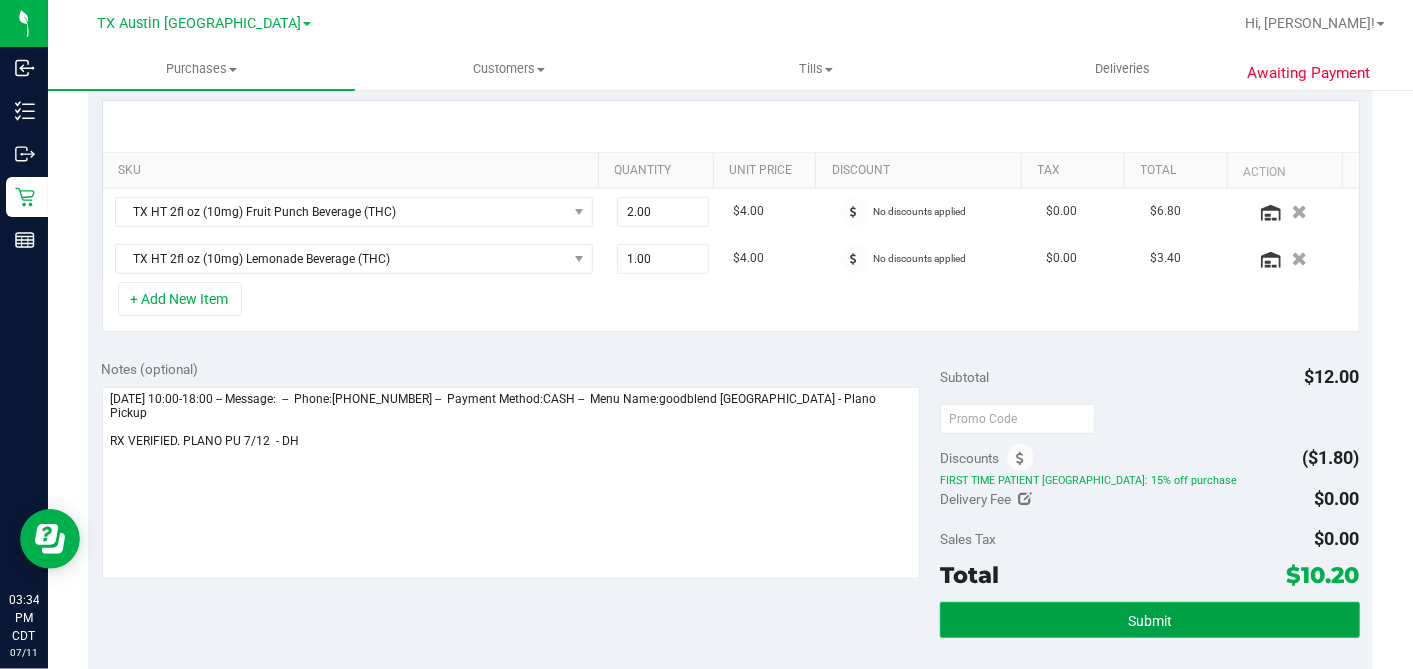 click on "Submit" at bounding box center [1149, 620] 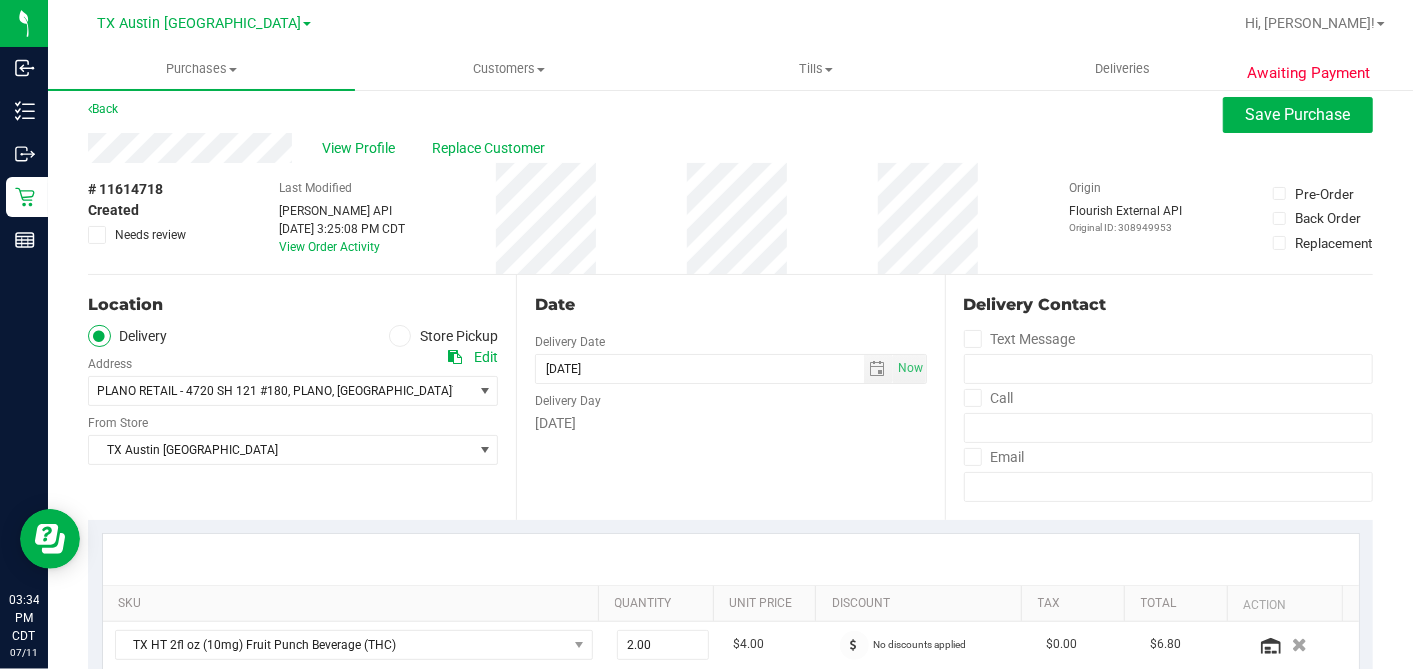 scroll, scrollTop: 0, scrollLeft: 0, axis: both 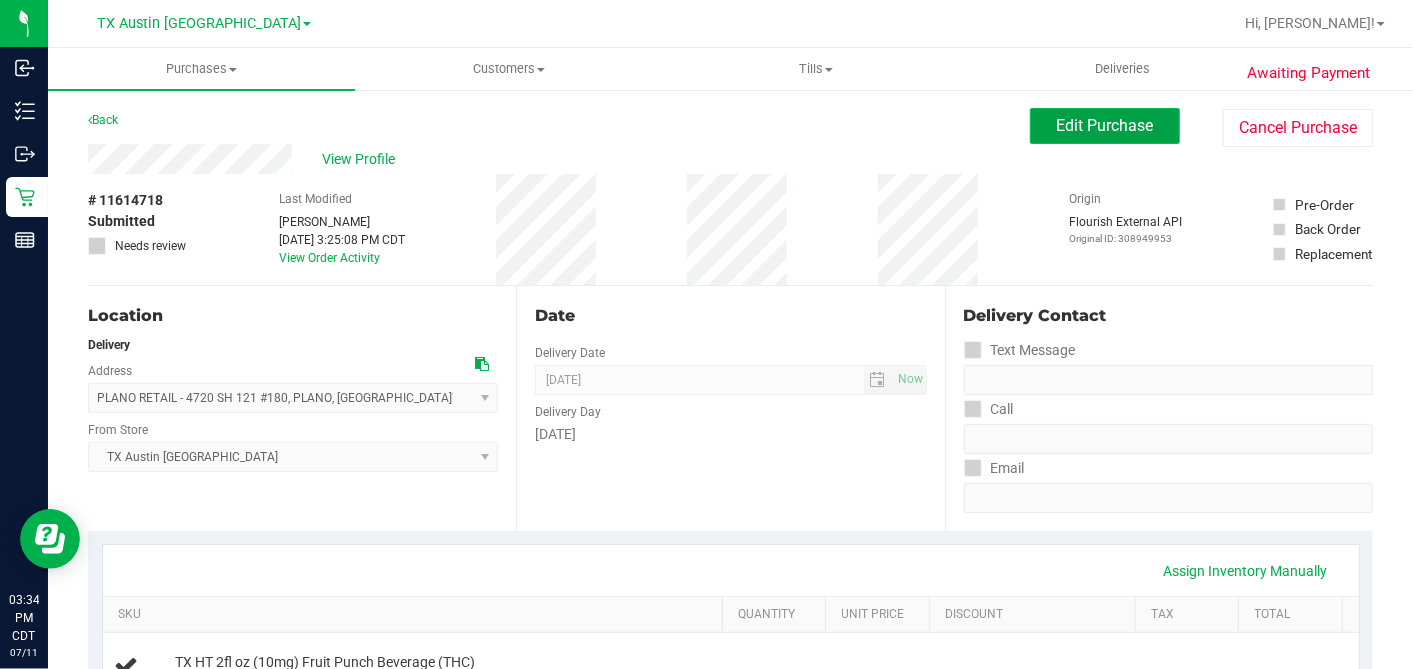 click on "Edit Purchase" at bounding box center [1105, 126] 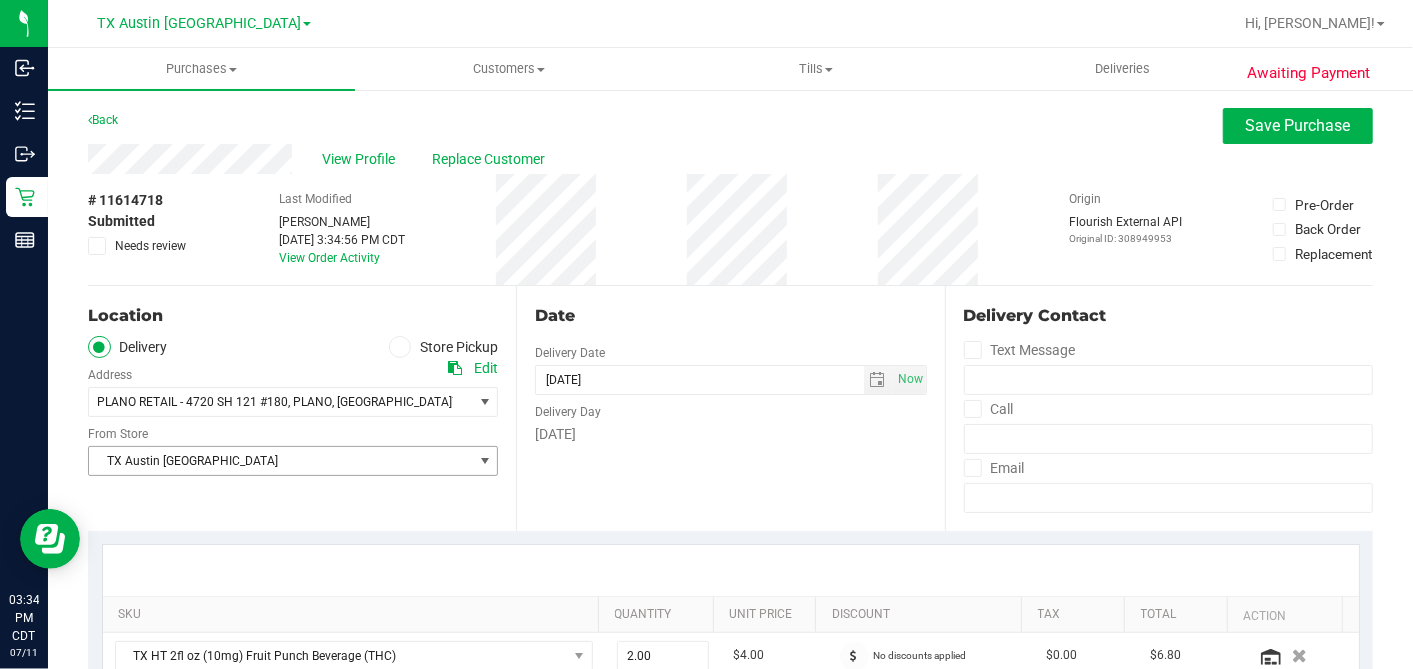 click on "TX Austin [GEOGRAPHIC_DATA]" at bounding box center (280, 461) 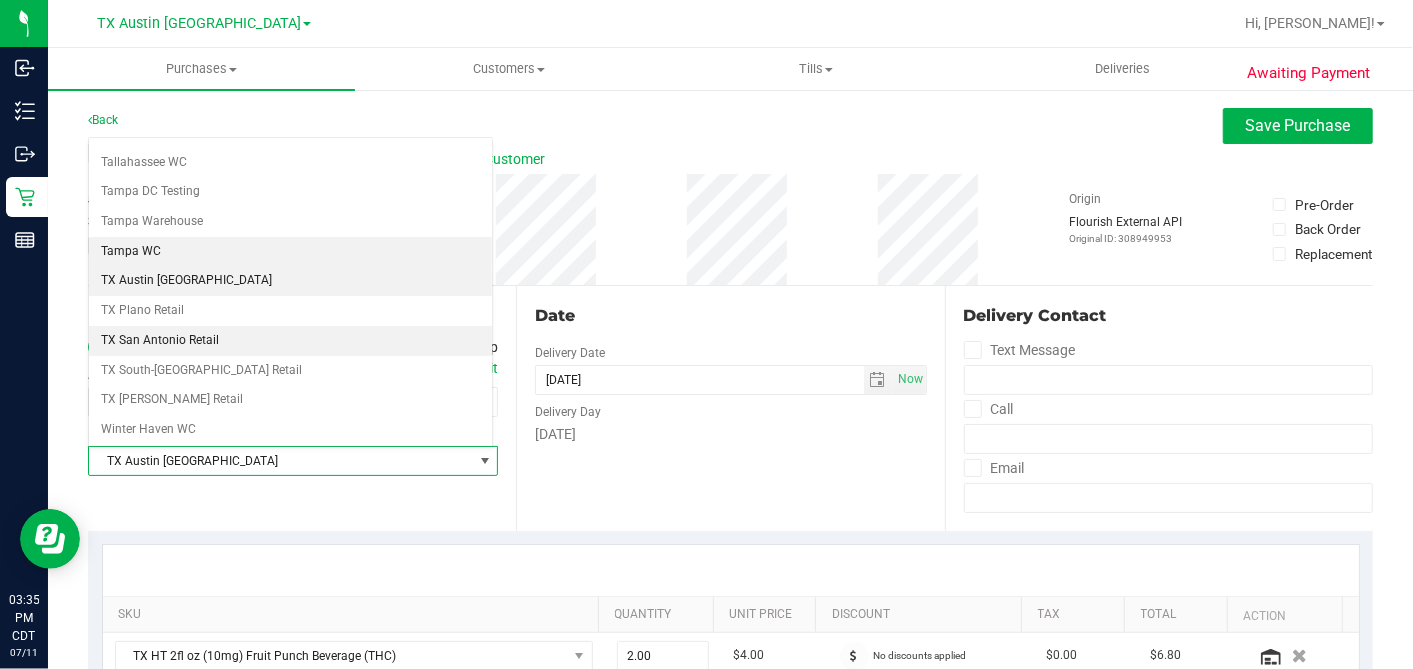 scroll, scrollTop: 1422, scrollLeft: 0, axis: vertical 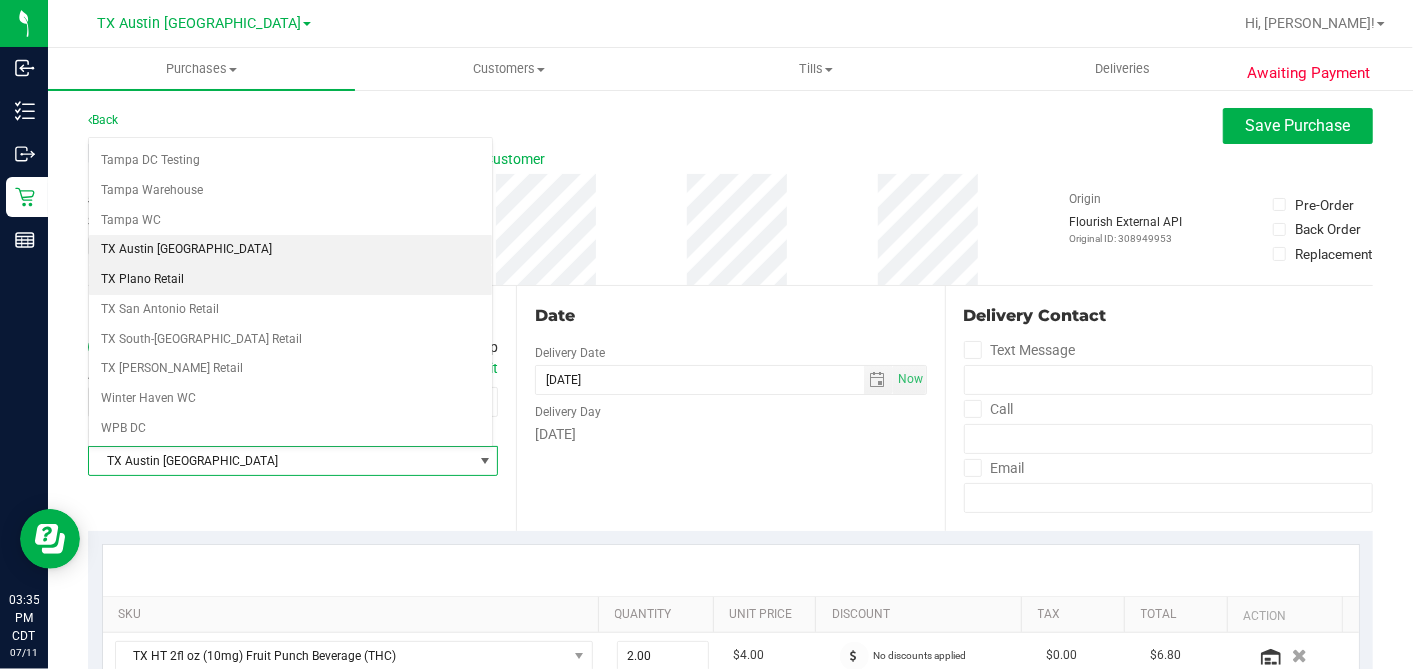 drag, startPoint x: 177, startPoint y: 249, endPoint x: 216, endPoint y: 254, distance: 39.319206 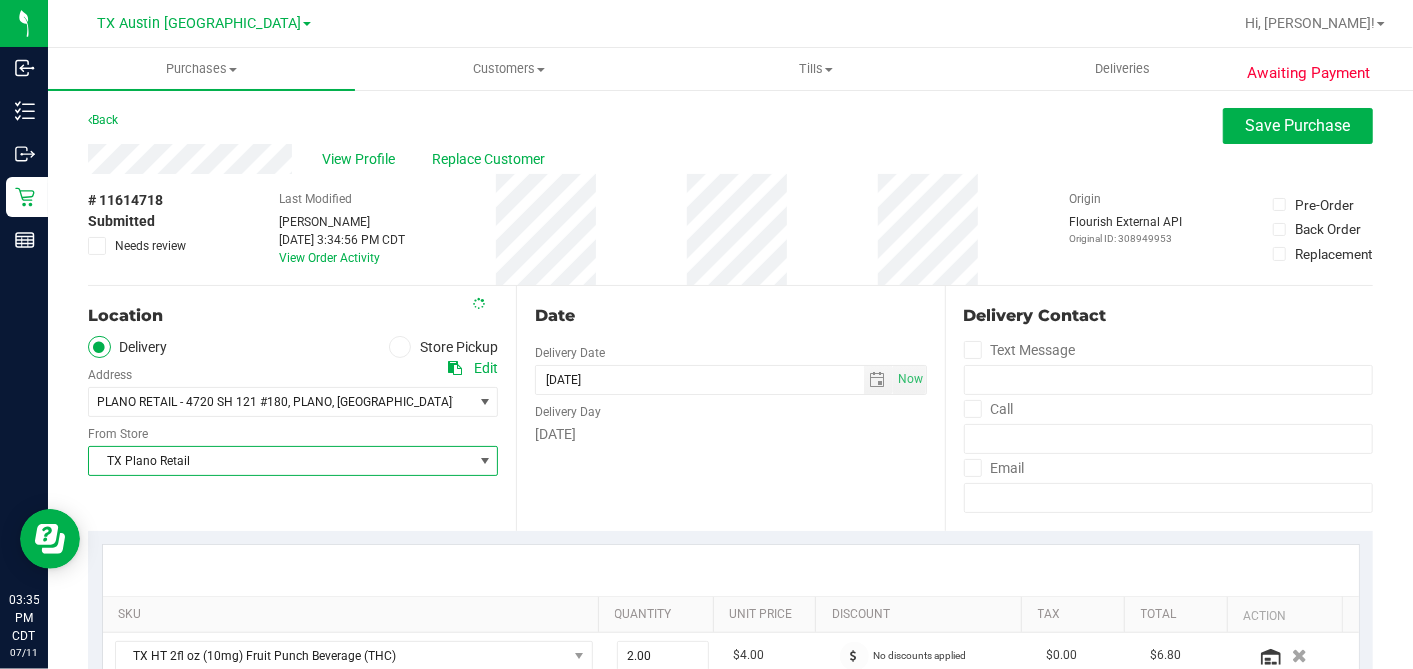 click on "# 11614718
Submitted
Needs review
Last Modified
Dane Hawkins
Jul 11, 2025 3:34:56 PM CDT
View Order Activity
Origin
Flourish External API
Original ID: 308949953
Pre-Order
Back Order" at bounding box center [730, 229] 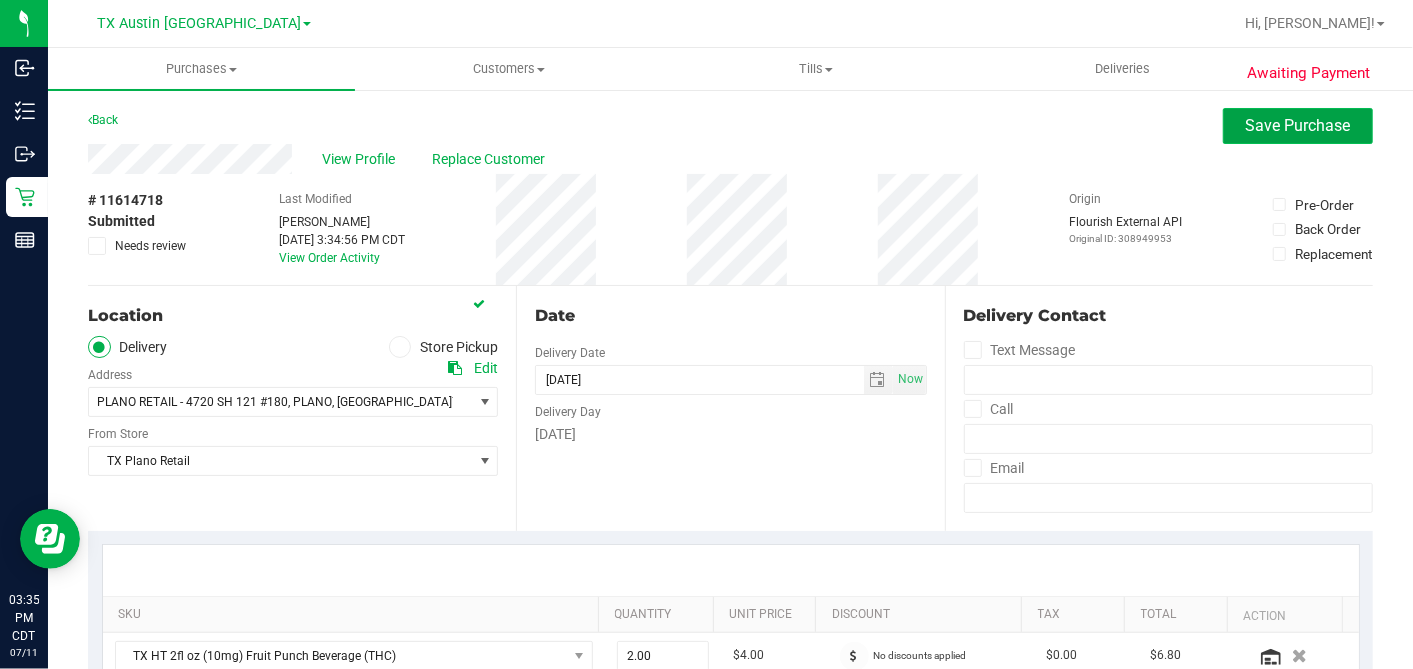 click on "Save Purchase" at bounding box center (1298, 126) 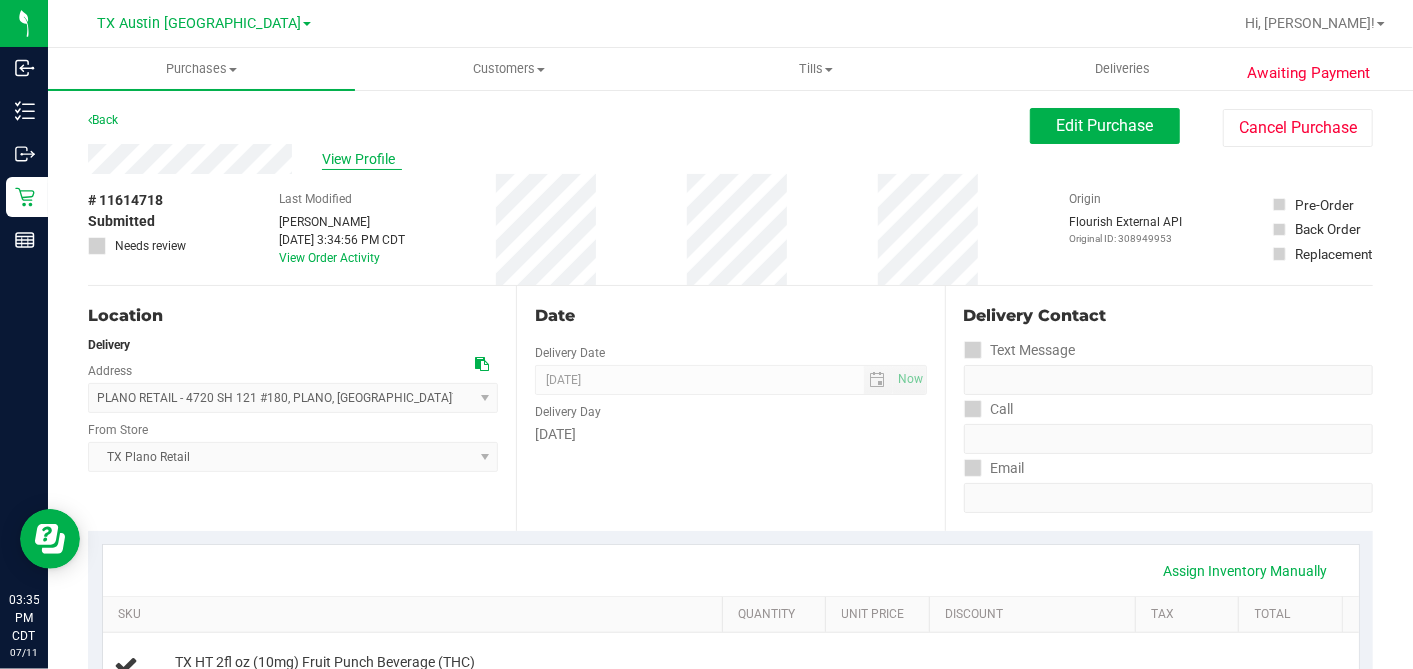click on "View Profile" at bounding box center (362, 159) 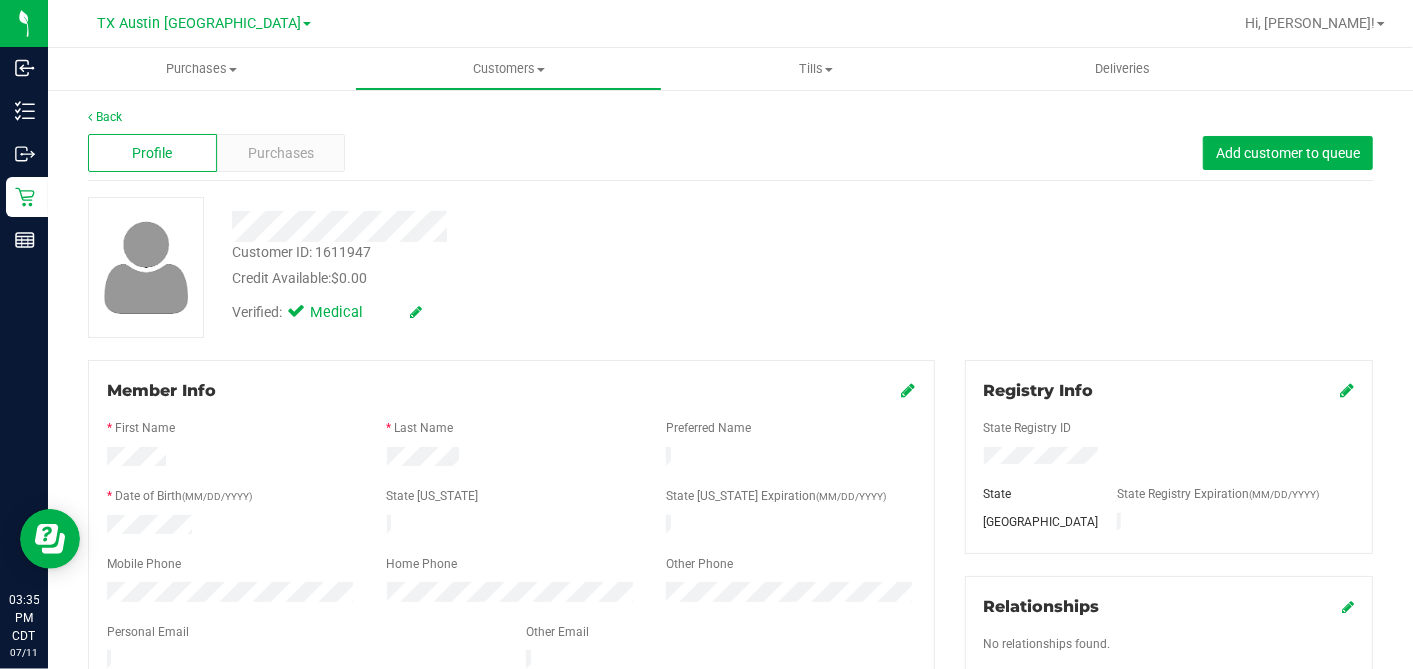 click on "Member Info
*
First Name
*
Last Name
Preferred Name
*
Date of Birth
(MM/DD/YYYY)
State ID
State ID Expiration
(MM/DD/YYYY)" at bounding box center [511, 560] 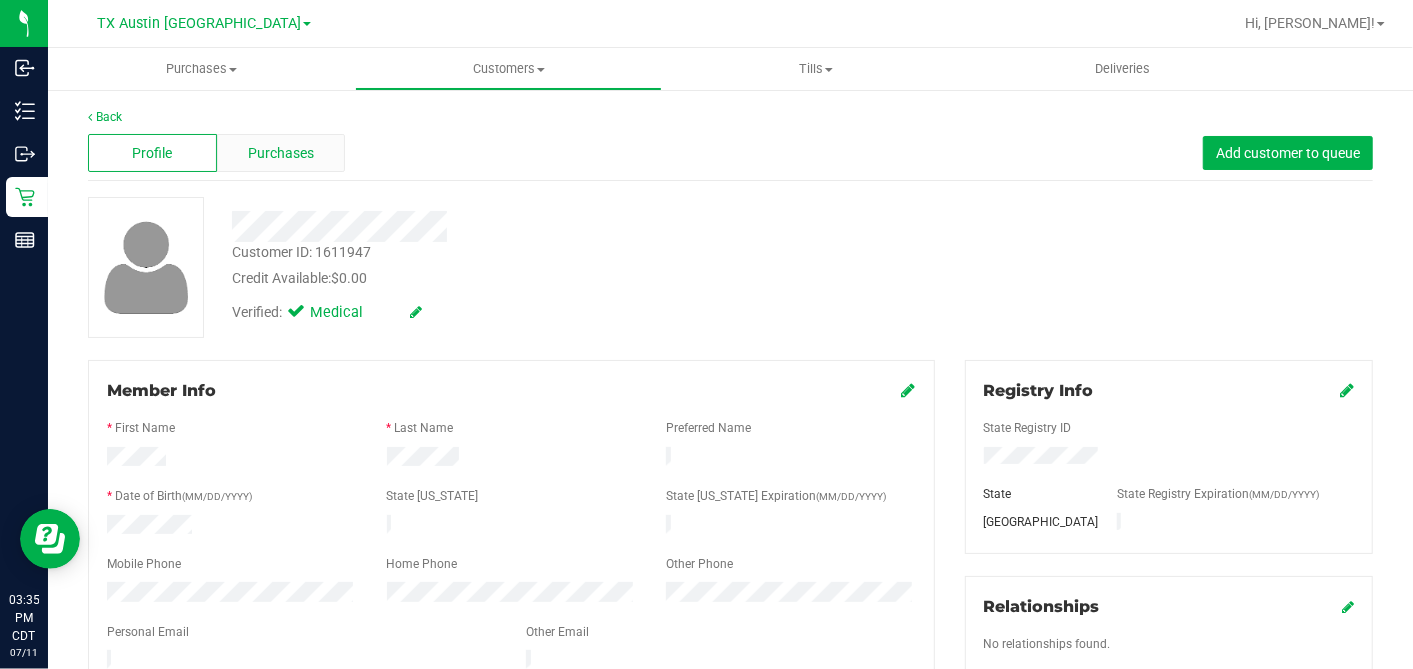 click on "Purchases" at bounding box center [281, 153] 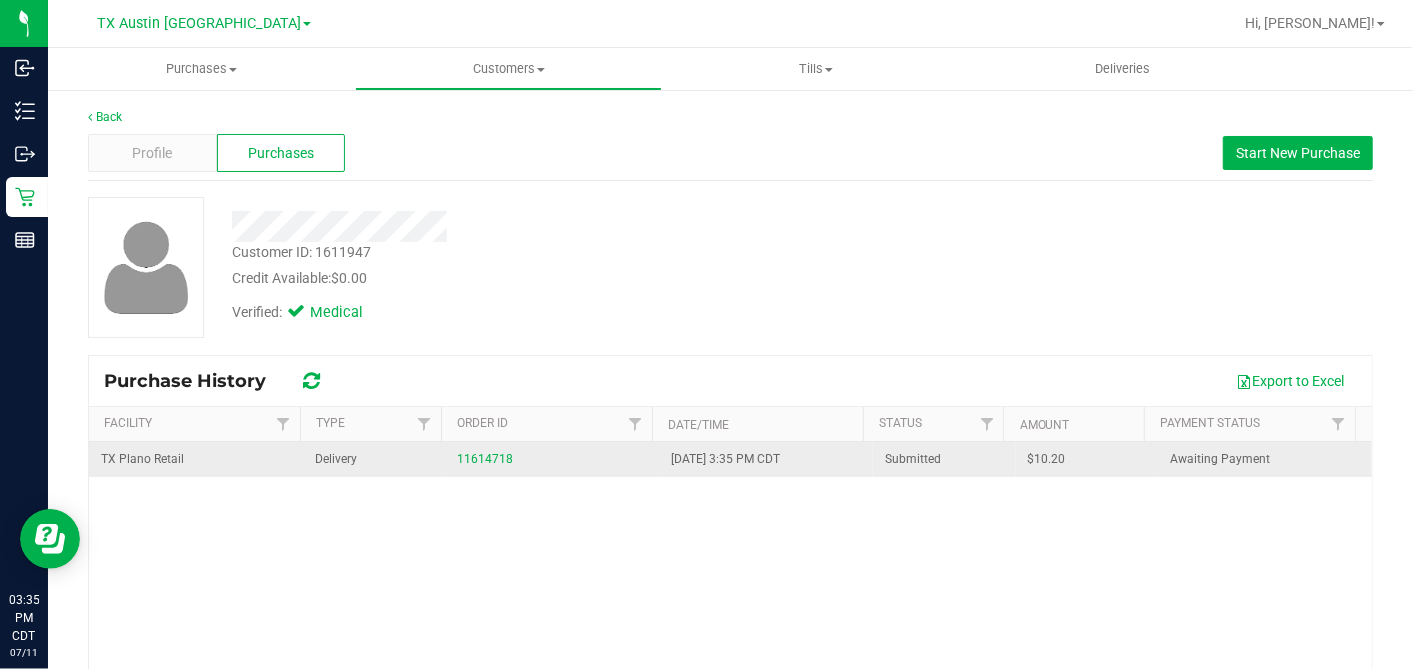 click on "$10.20" at bounding box center (1047, 459) 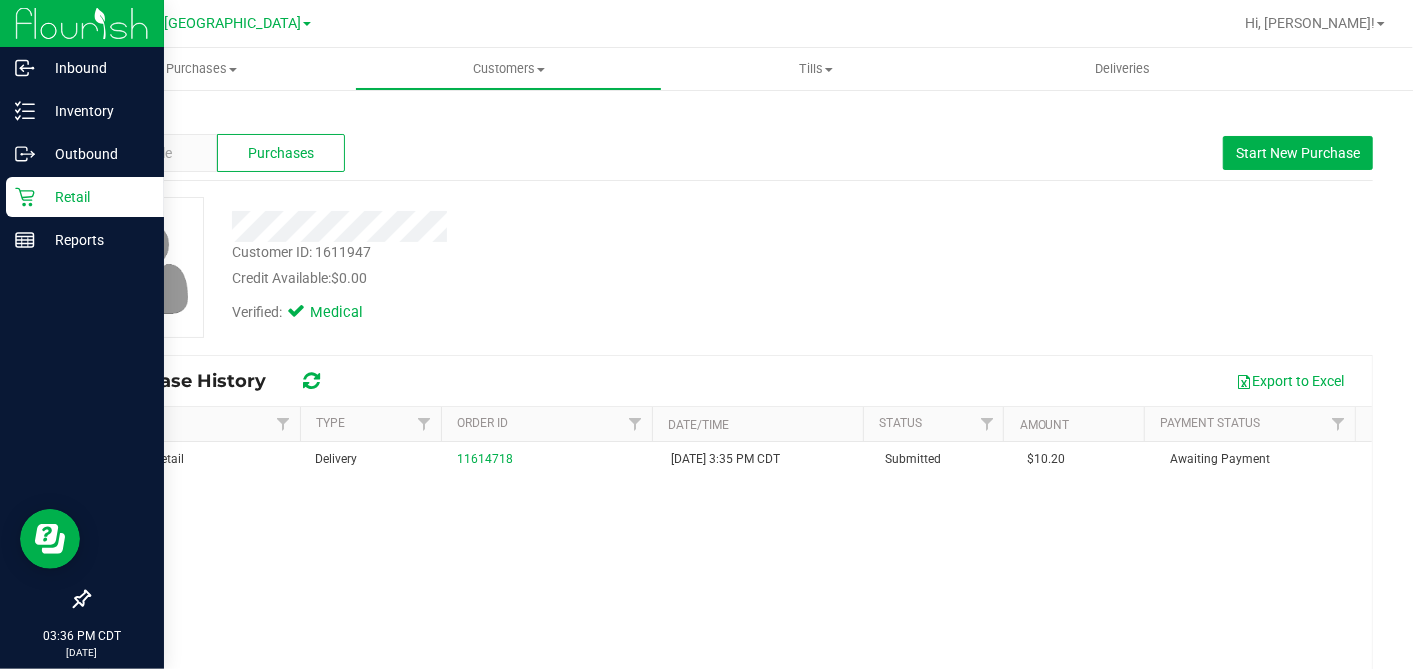 click on "Retail" at bounding box center [95, 197] 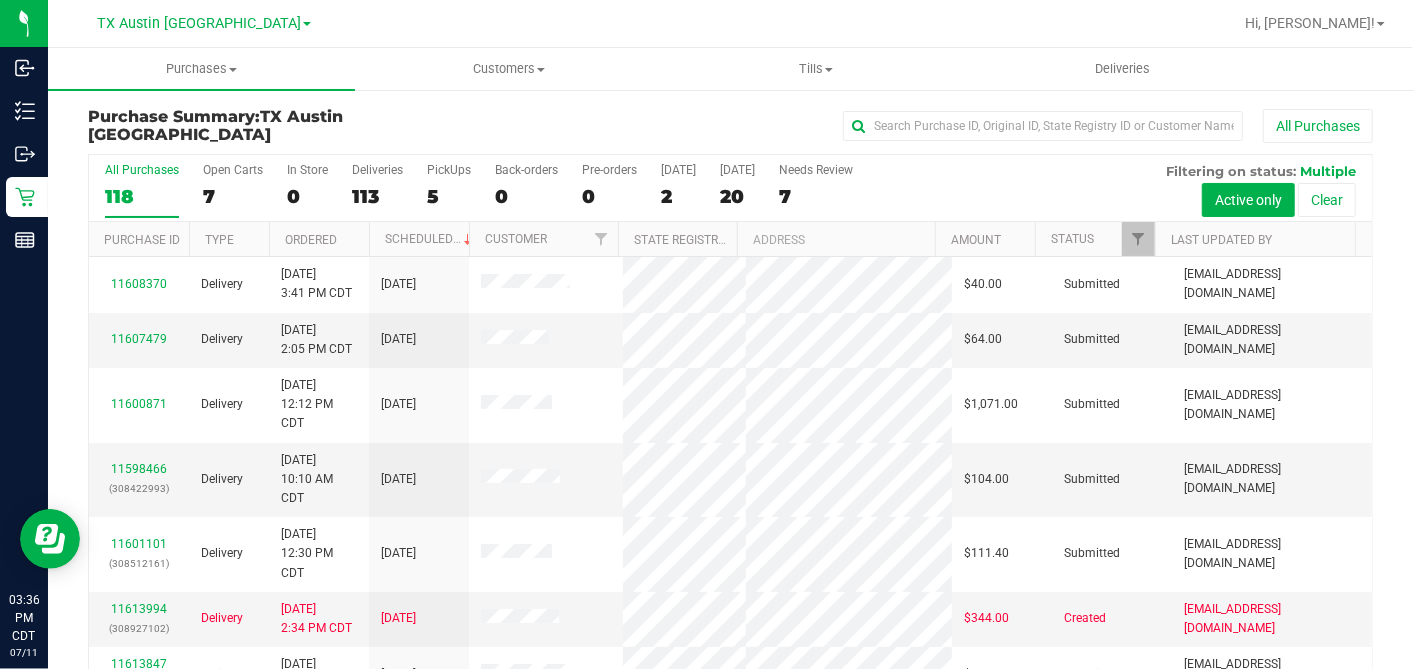 click on "7" at bounding box center (233, 196) 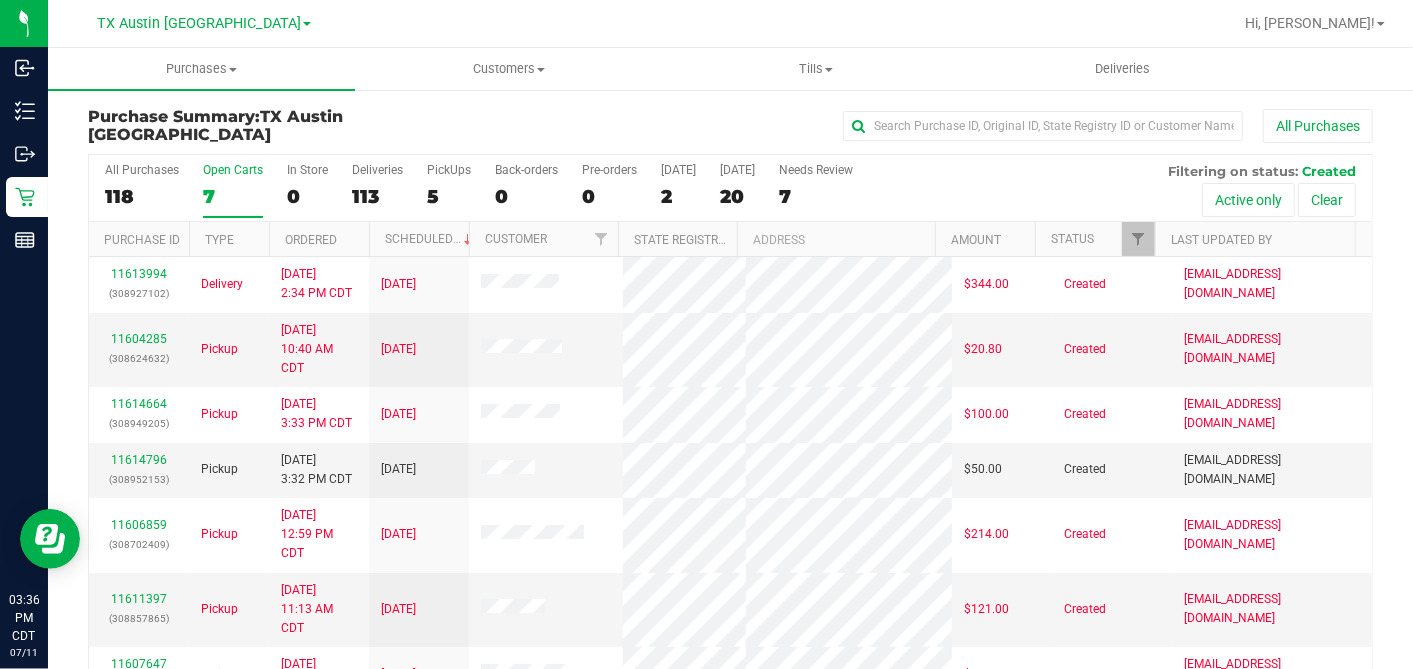 click on "Ordered" at bounding box center (319, 239) 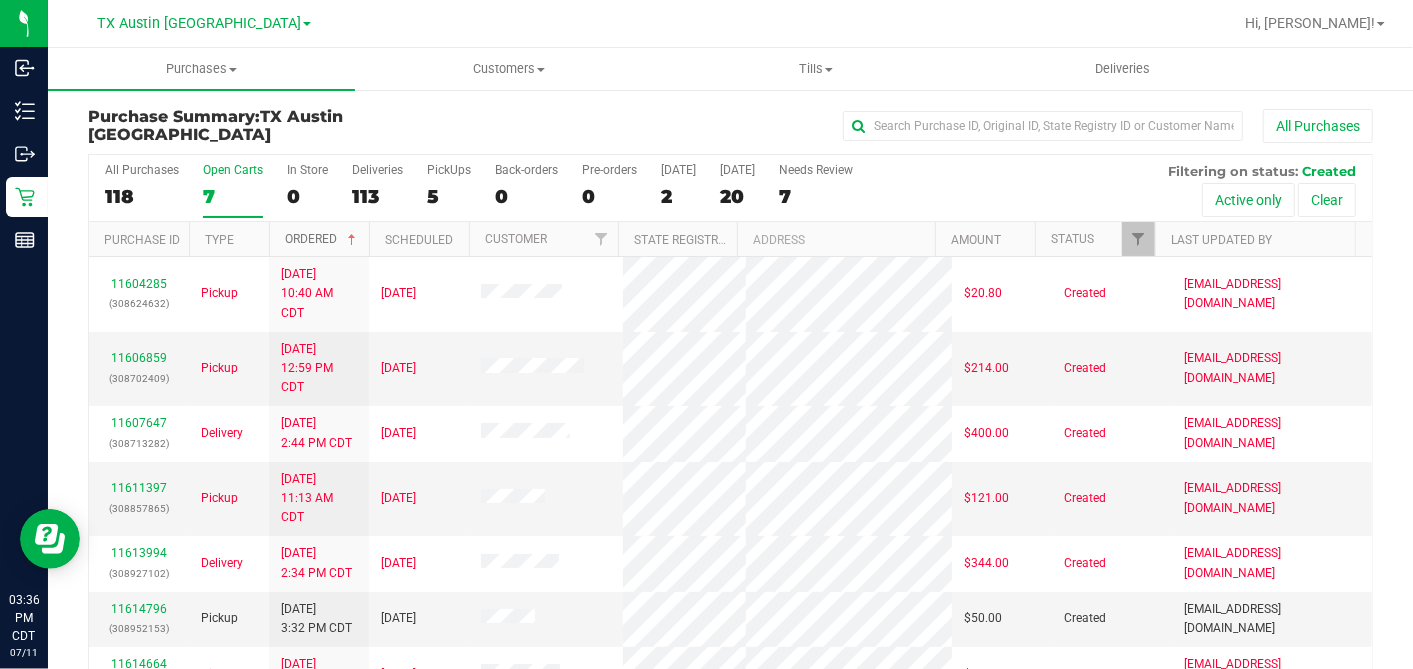 click at bounding box center [352, 240] 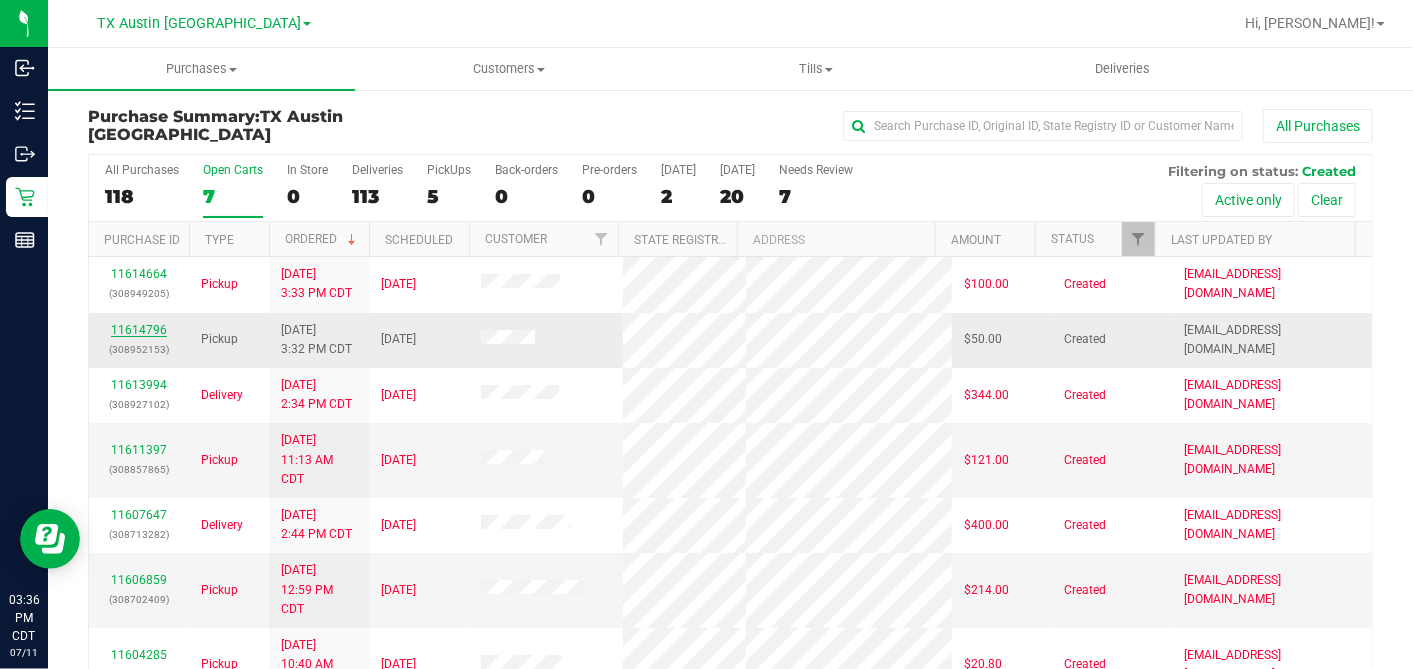 click on "11614796" at bounding box center (139, 330) 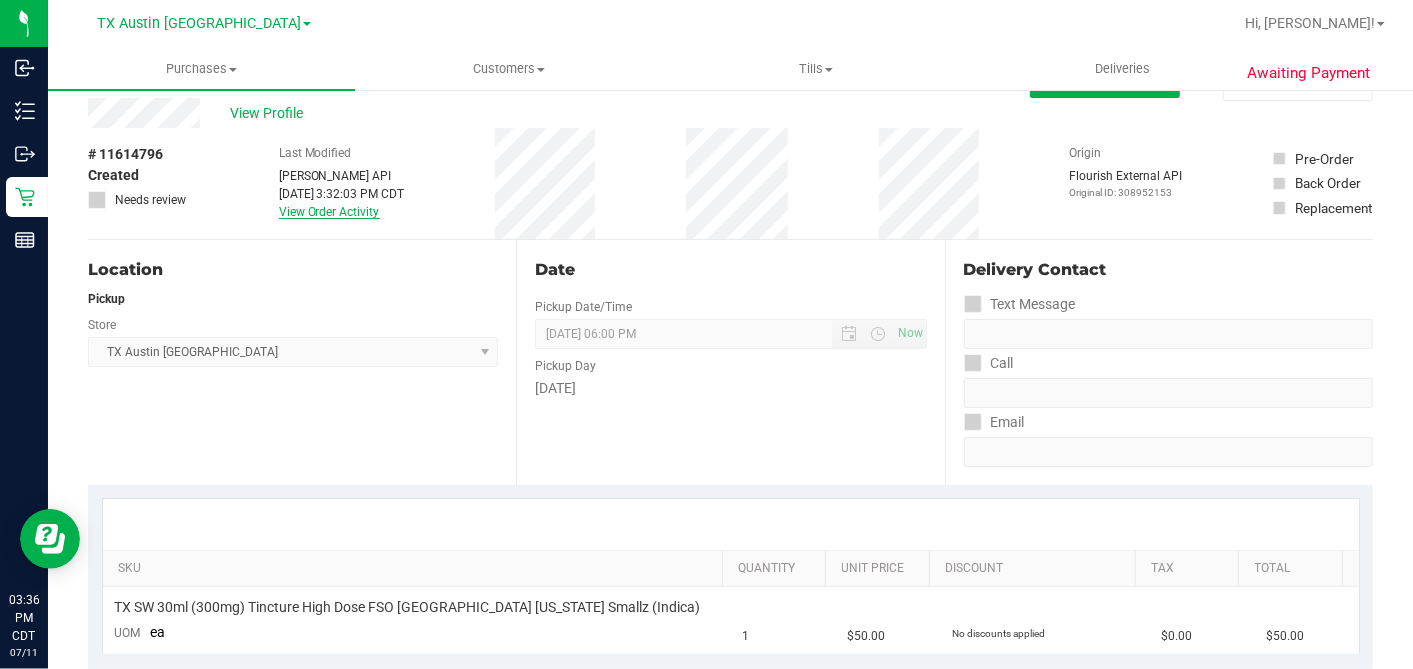 scroll, scrollTop: 0, scrollLeft: 0, axis: both 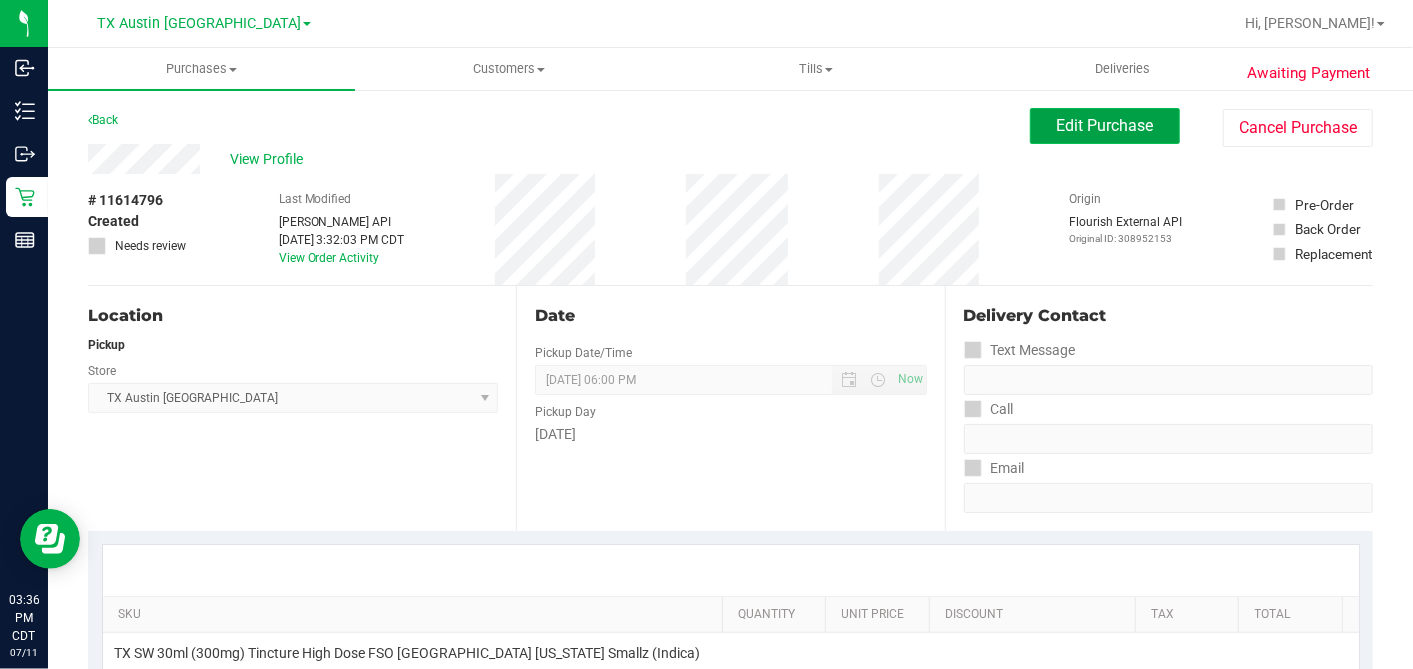 click on "Edit Purchase" at bounding box center [1105, 125] 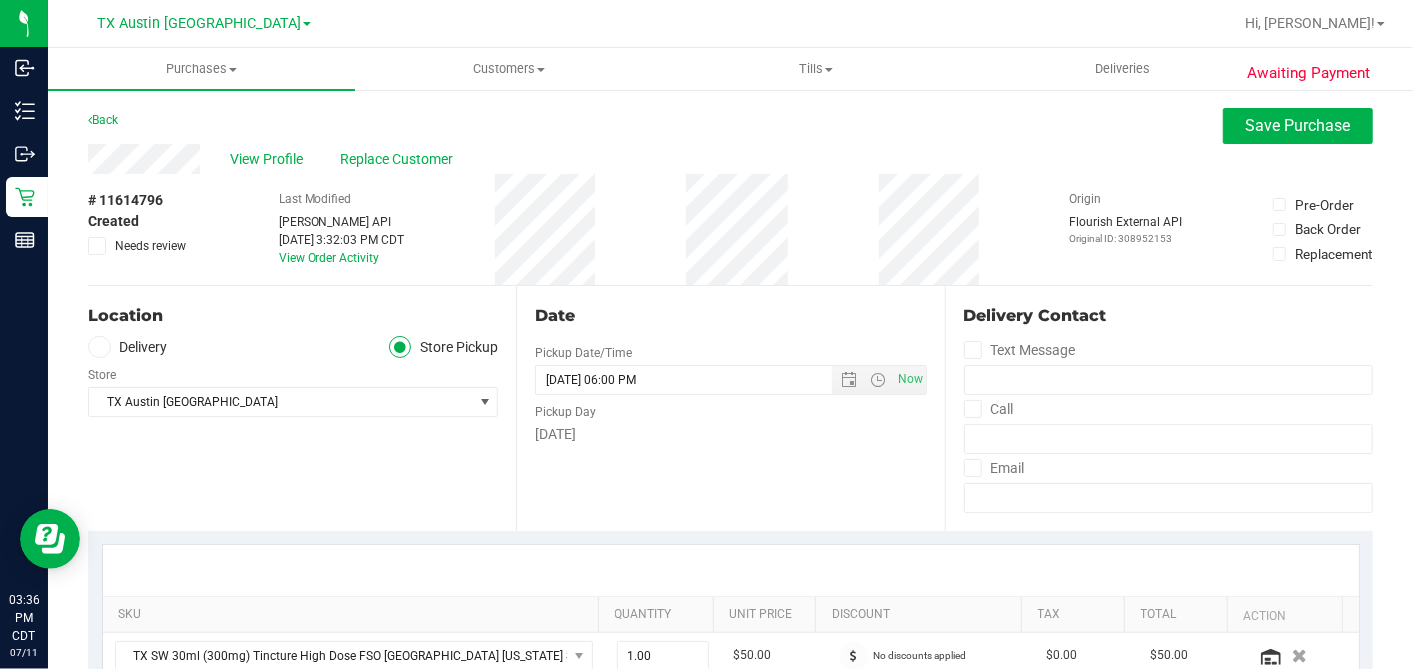 click at bounding box center (99, 347) 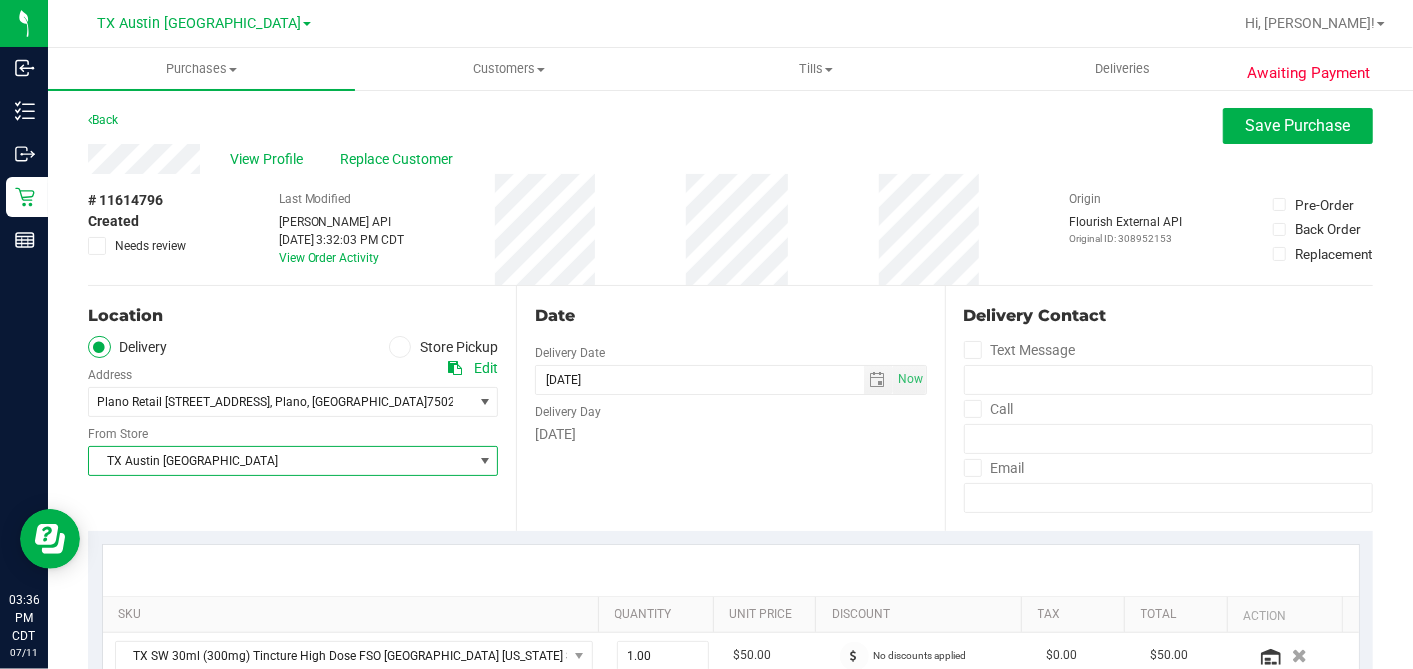 click on "TX Austin [GEOGRAPHIC_DATA]" at bounding box center (280, 461) 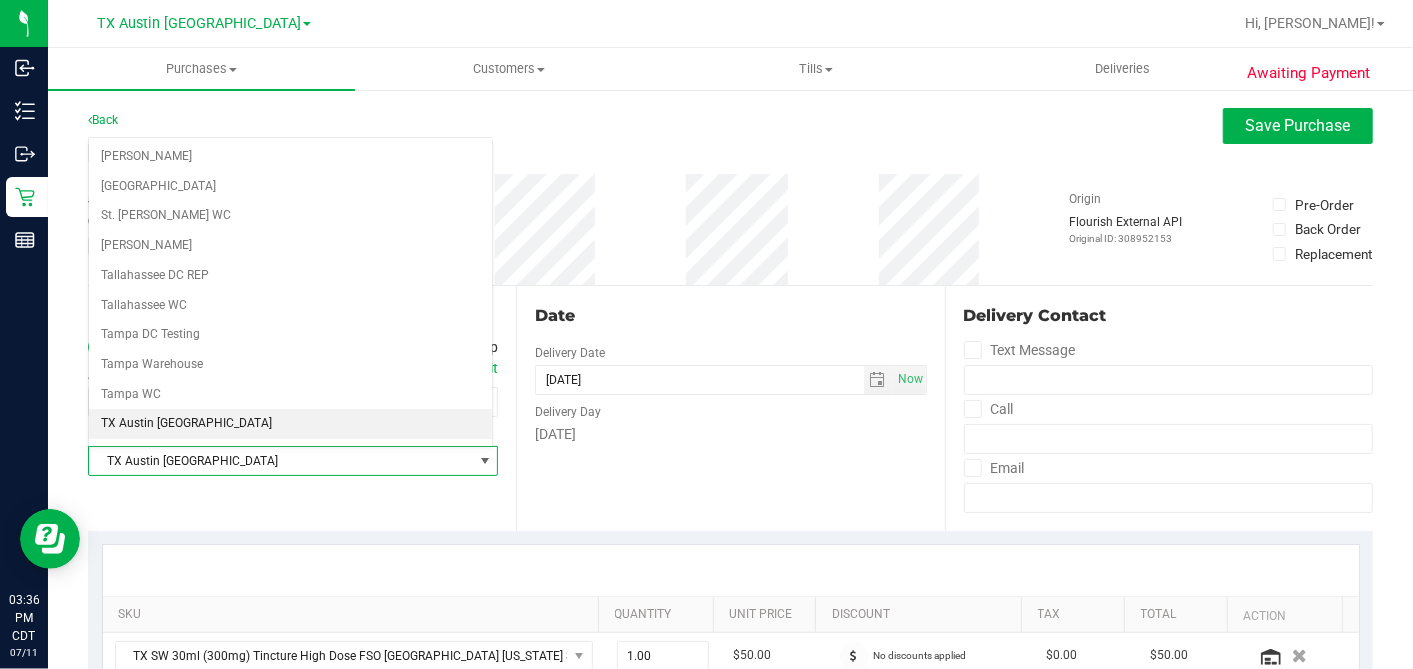 scroll, scrollTop: 1422, scrollLeft: 0, axis: vertical 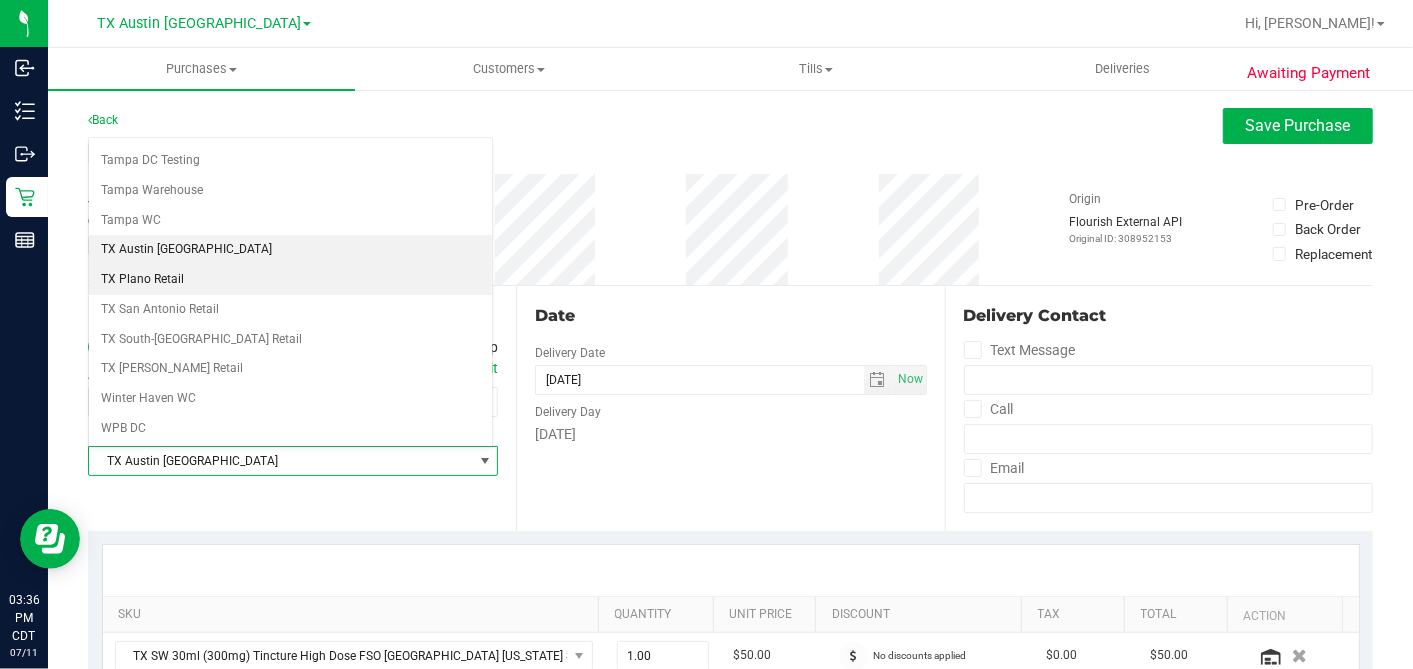 click on "TX Plano Retail" at bounding box center (290, 280) 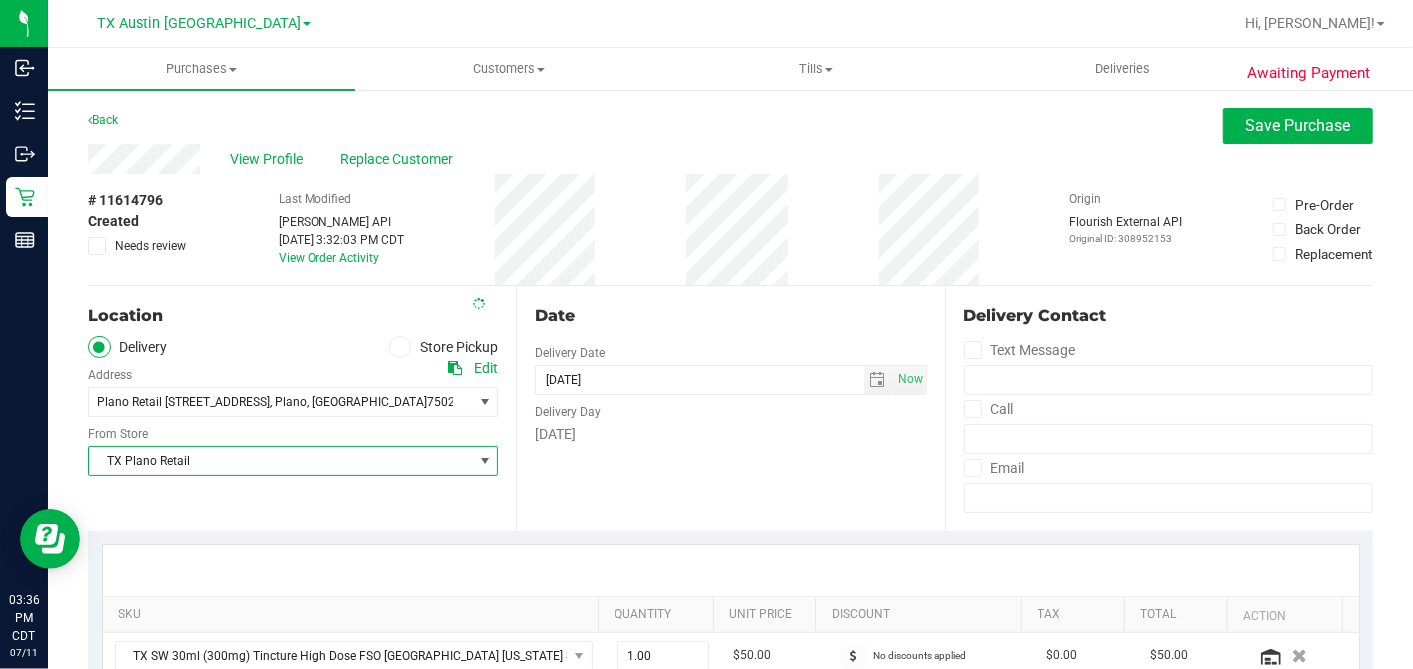 click on "# 11614796
Created
Needs review
Last Modified
Jane API
Jul 11, 2025 3:32:03 PM CDT
View Order Activity
Origin
Flourish External API
Original ID: 308952153
Pre-Order
Back Order" at bounding box center (730, 229) 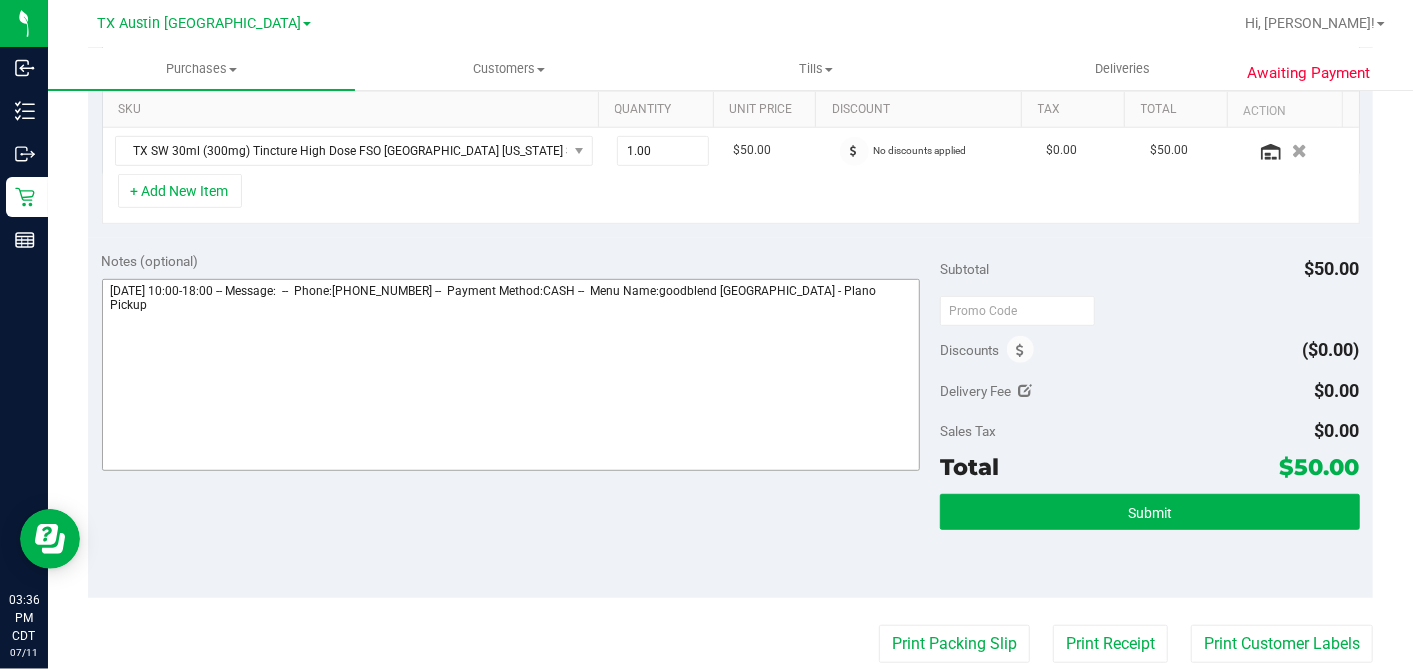 scroll, scrollTop: 555, scrollLeft: 0, axis: vertical 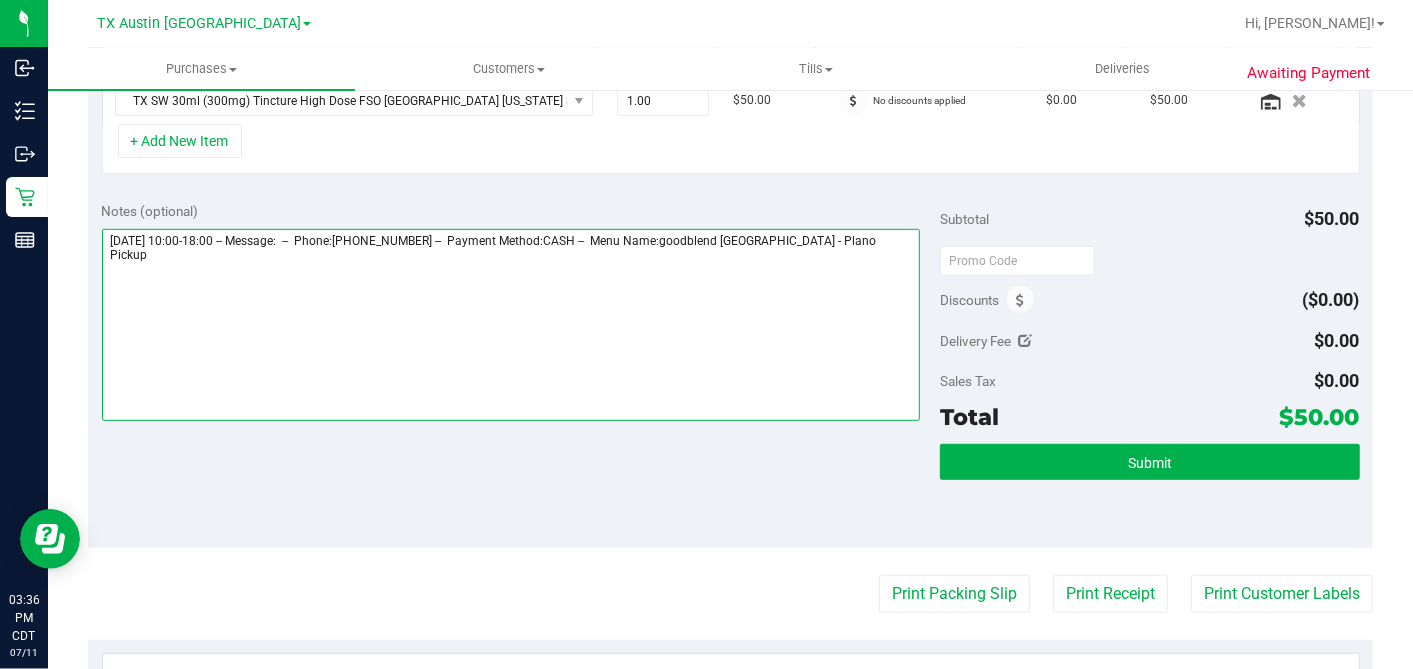 click at bounding box center [511, 325] 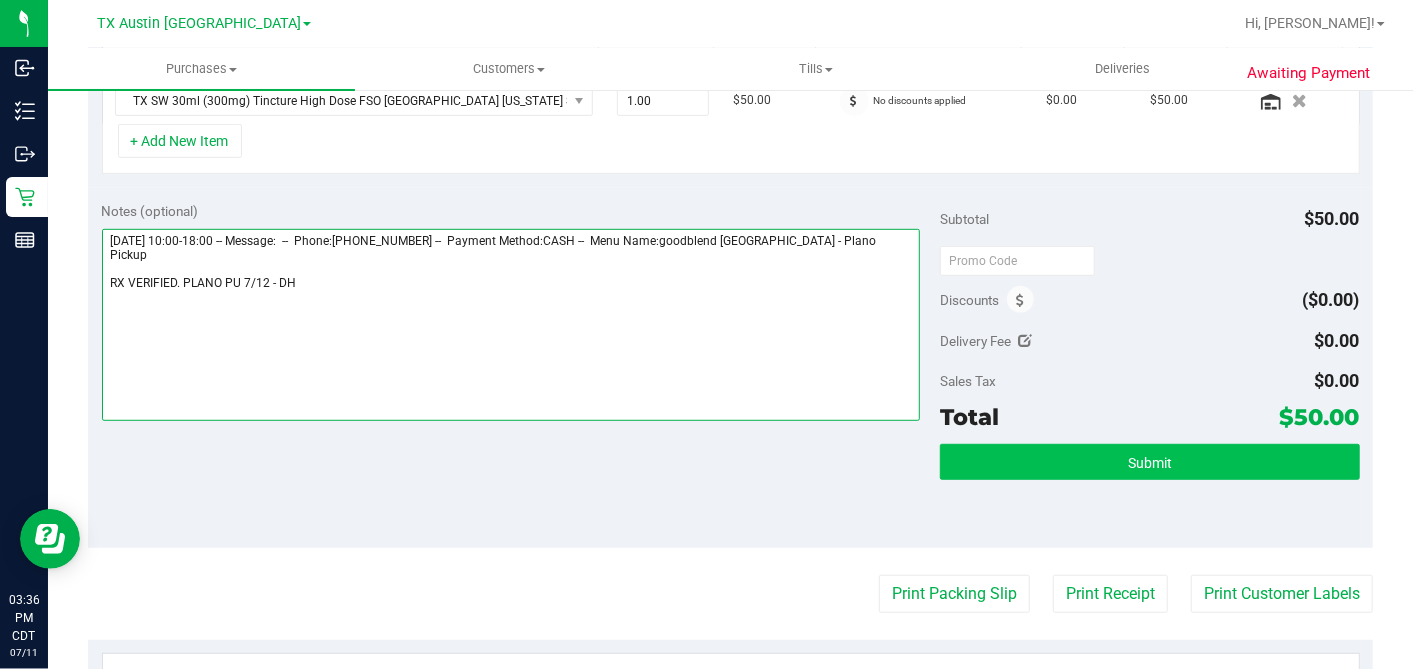 type on "Saturday 07/12/2025 10:00-18:00 -- Message:  --  Phone:4699011440 --  Payment Method:CASH --  Menu Name:goodblend TX - Plano Pickup
RX VERIFIED. PLANO PU 7/12 - DH" 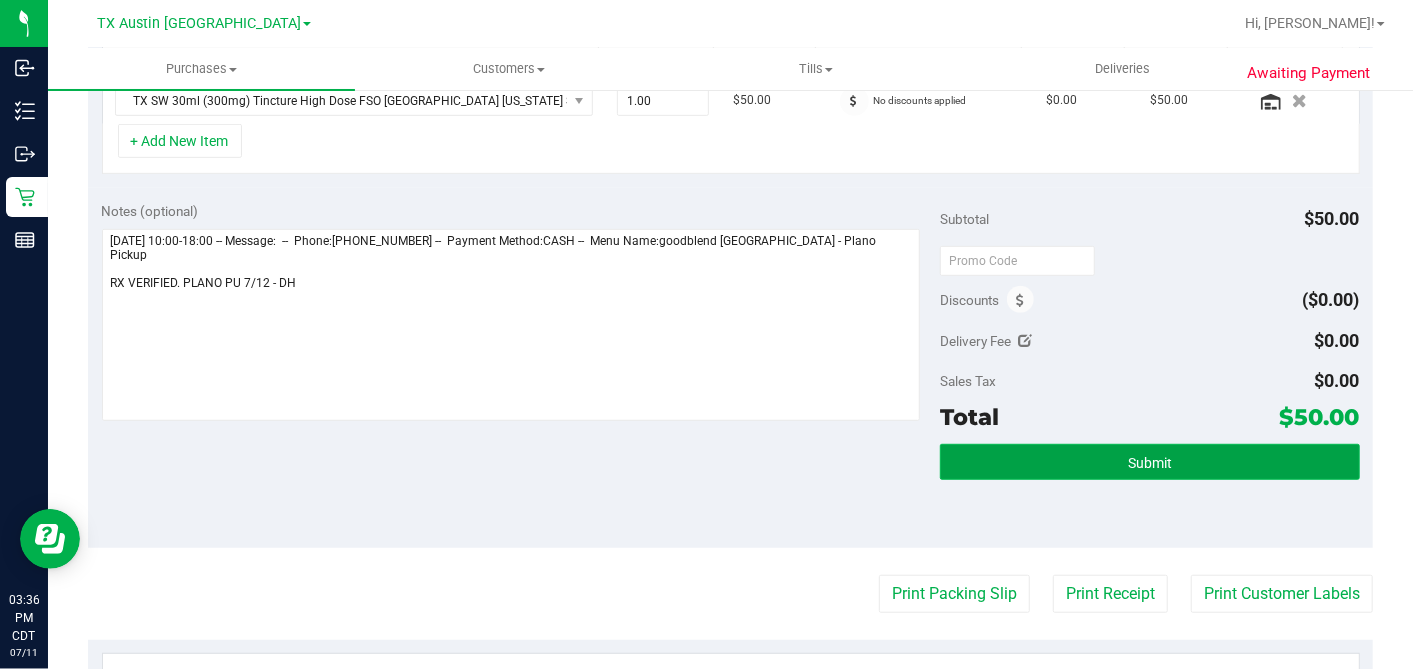 click on "Submit" at bounding box center [1149, 462] 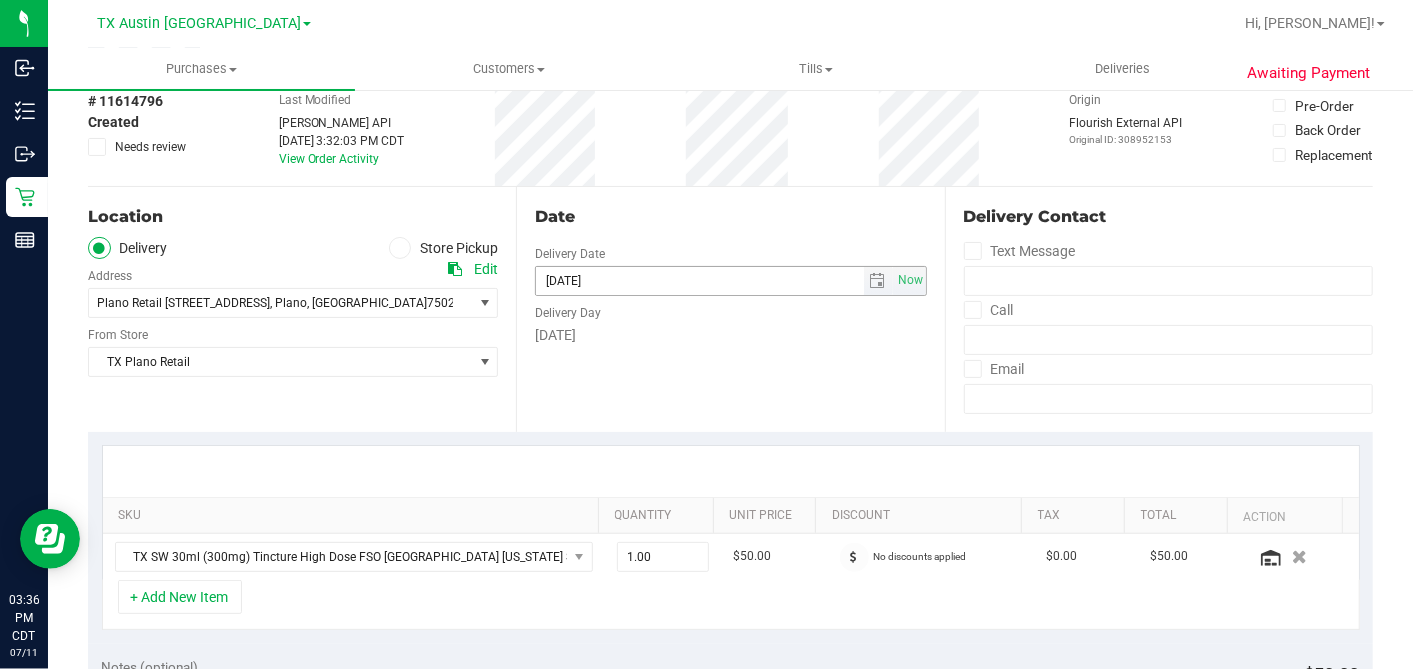 scroll, scrollTop: 0, scrollLeft: 0, axis: both 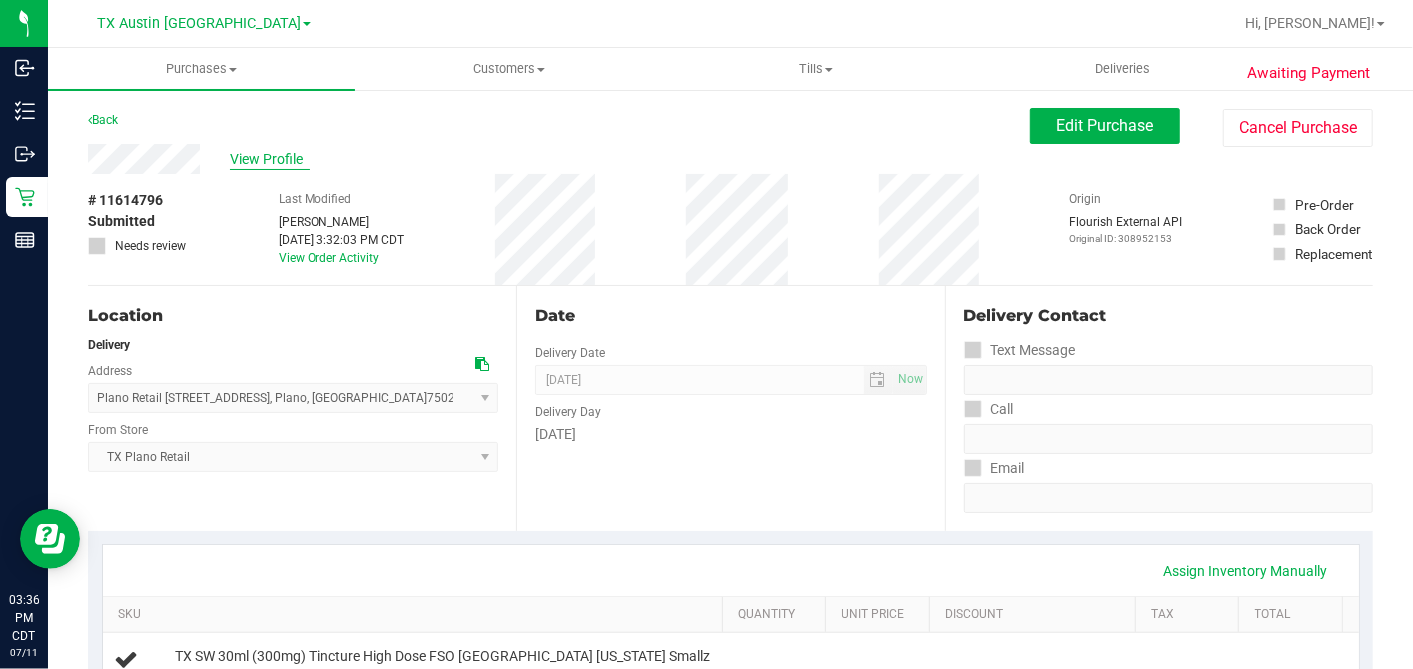 click on "View Profile" at bounding box center (270, 159) 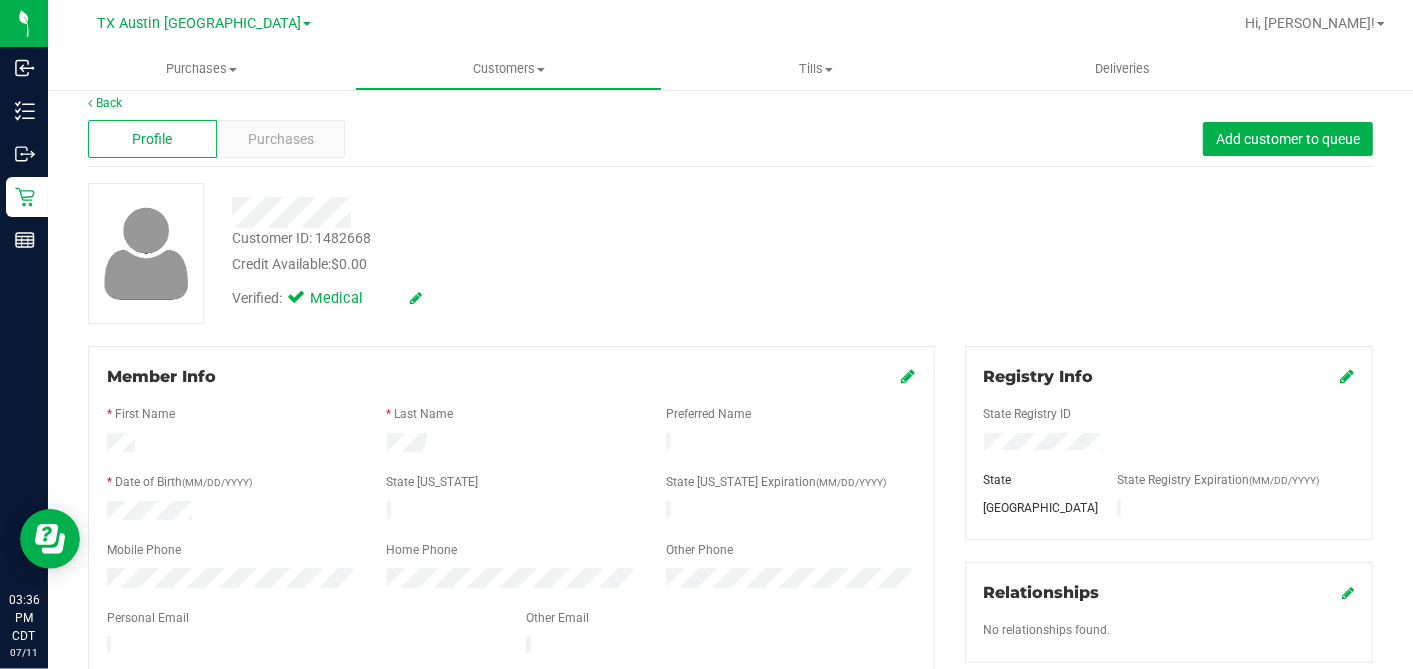 scroll, scrollTop: 0, scrollLeft: 0, axis: both 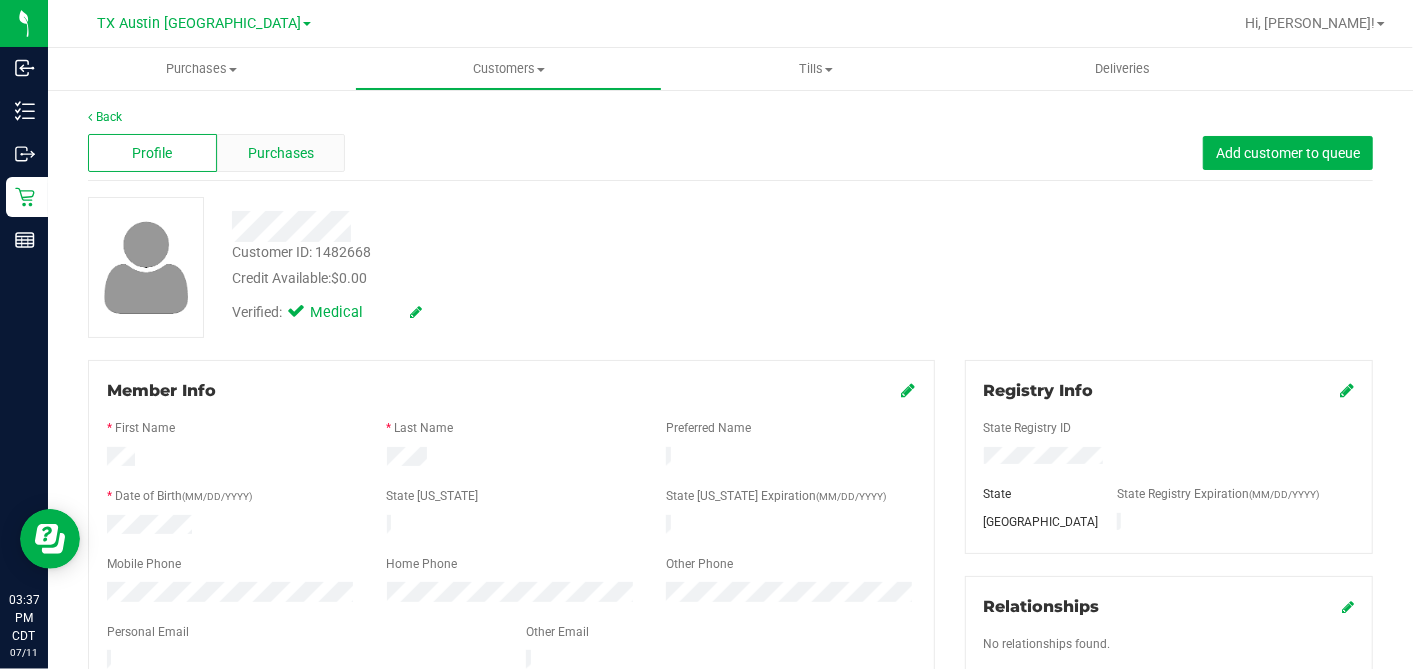 click on "Purchases" at bounding box center [281, 153] 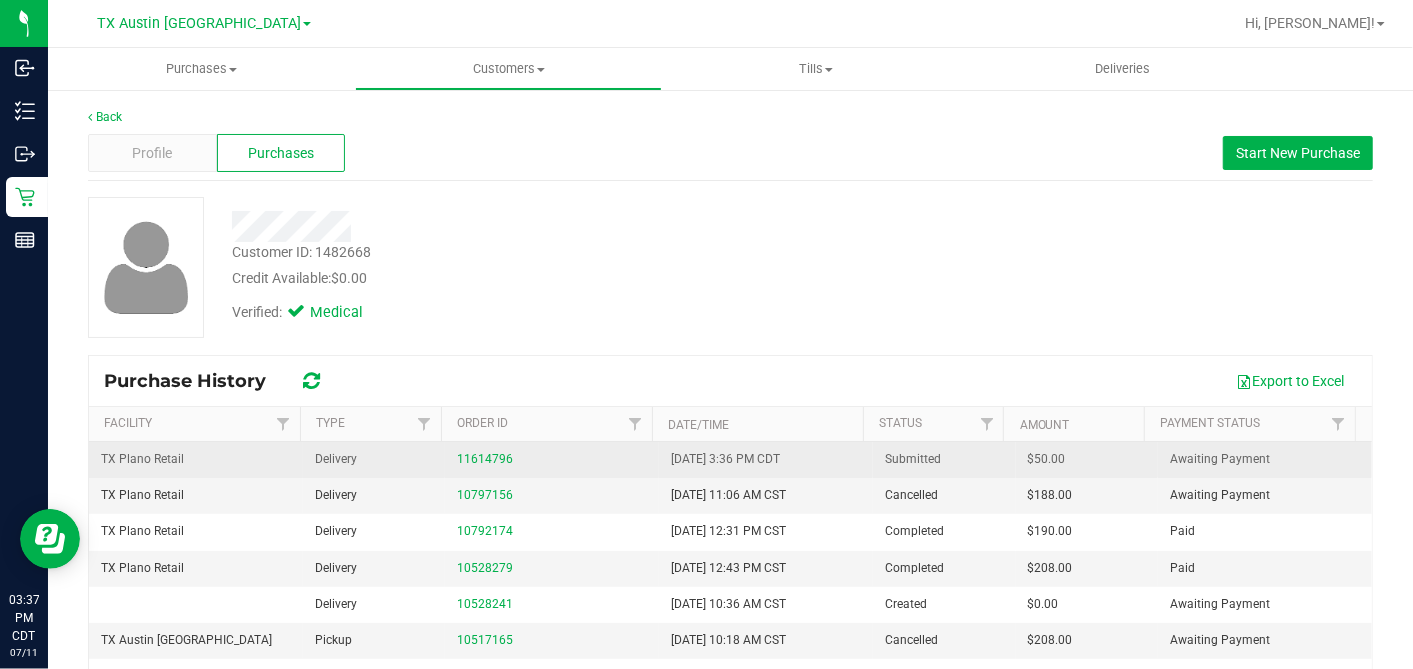 click on "$50.00" at bounding box center (1047, 459) 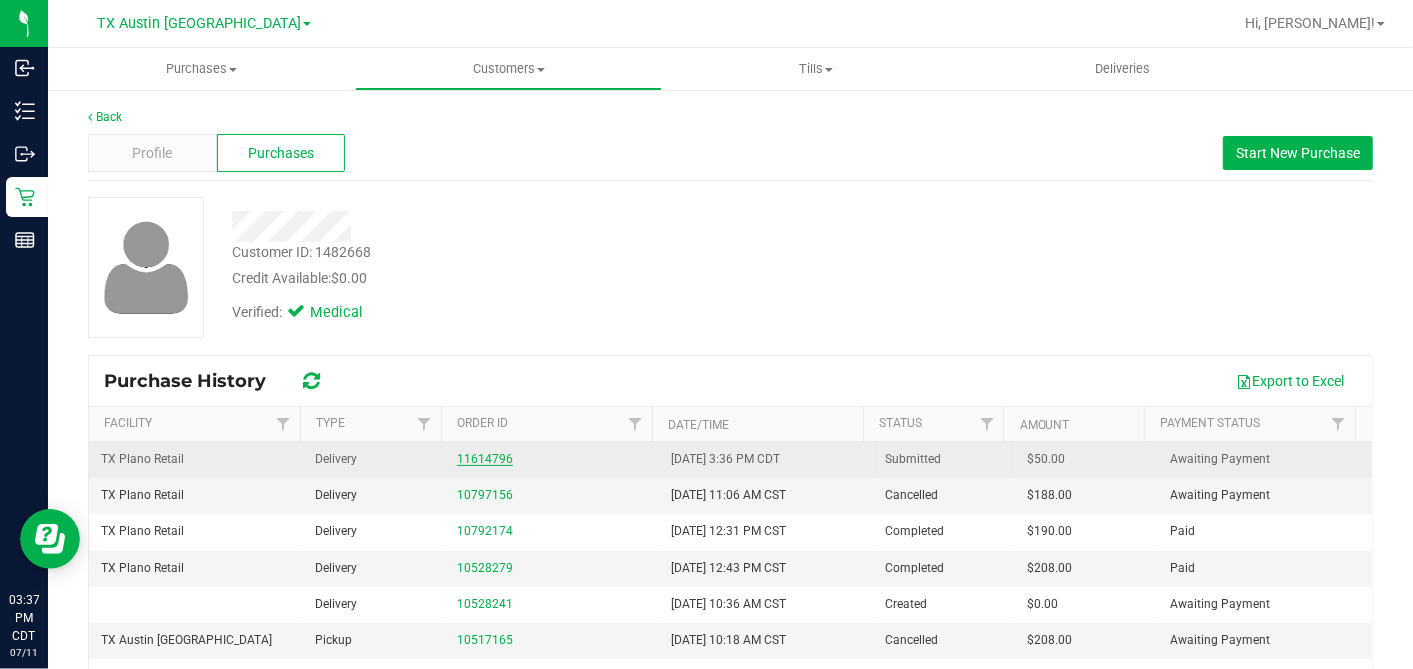 click on "11614796" at bounding box center (485, 459) 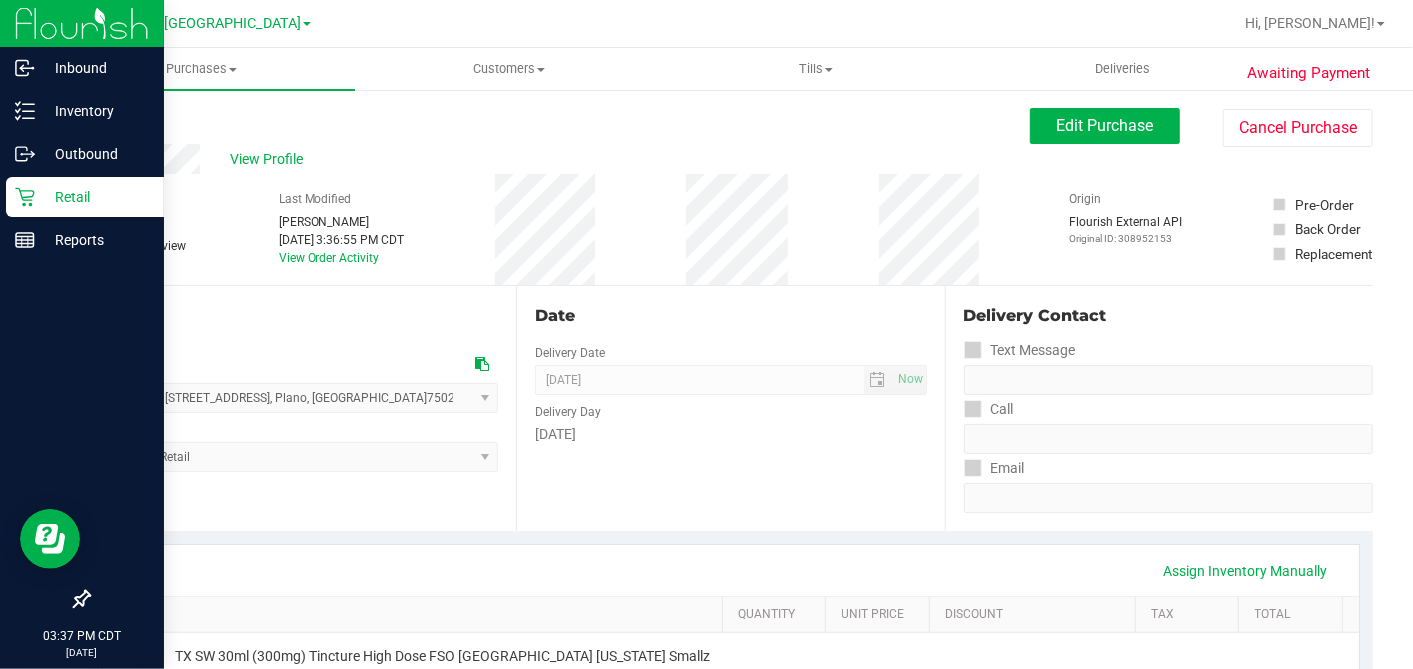 click 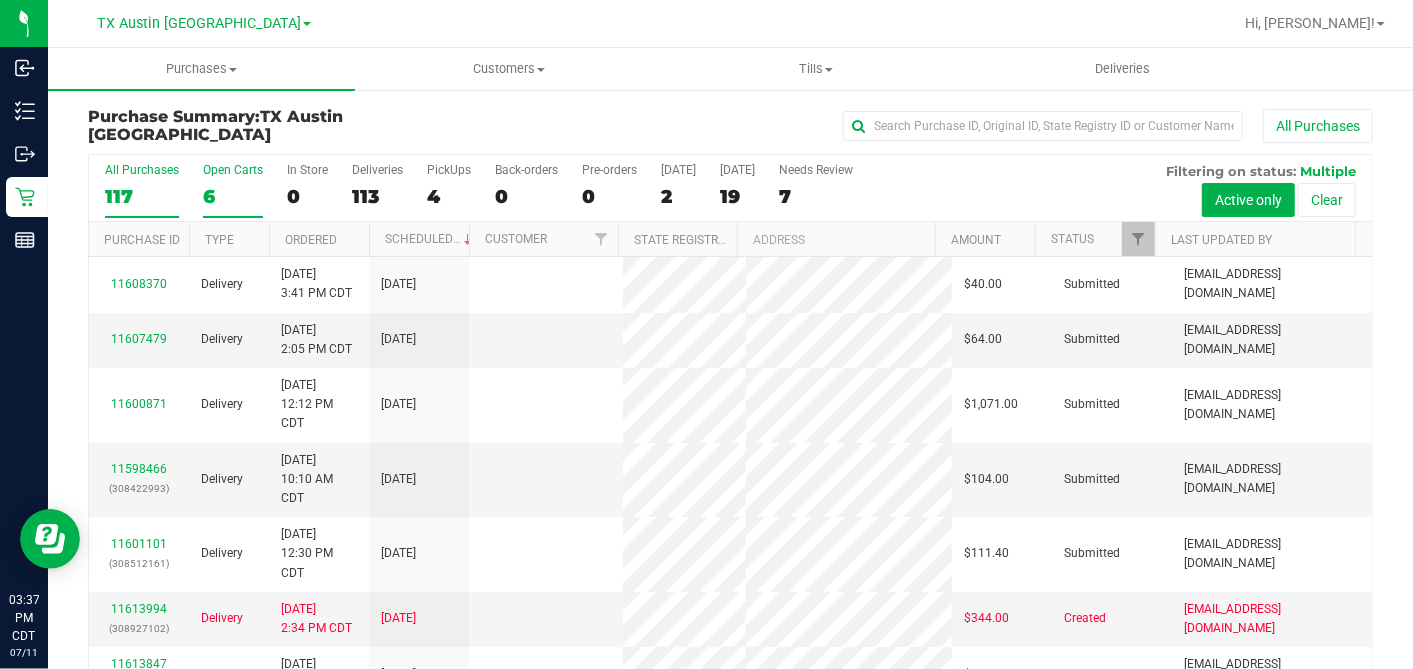 click on "6" at bounding box center [233, 196] 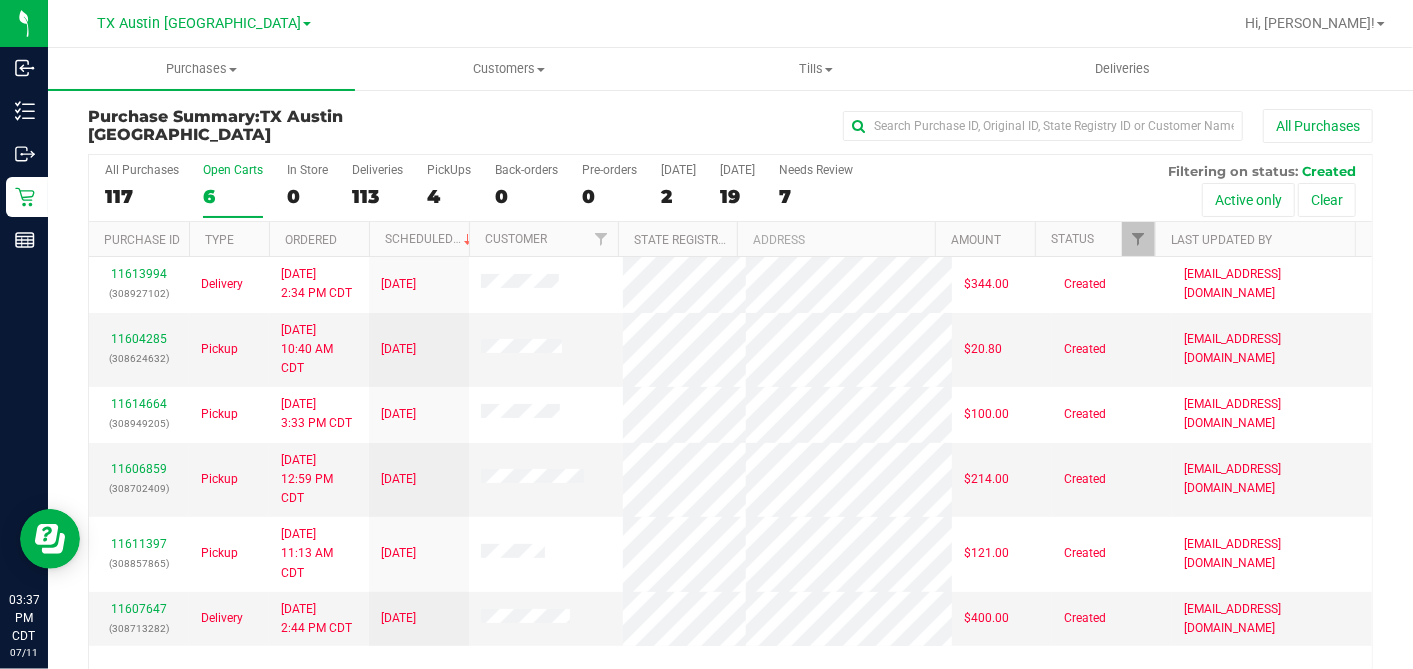 click at bounding box center (368, 239) 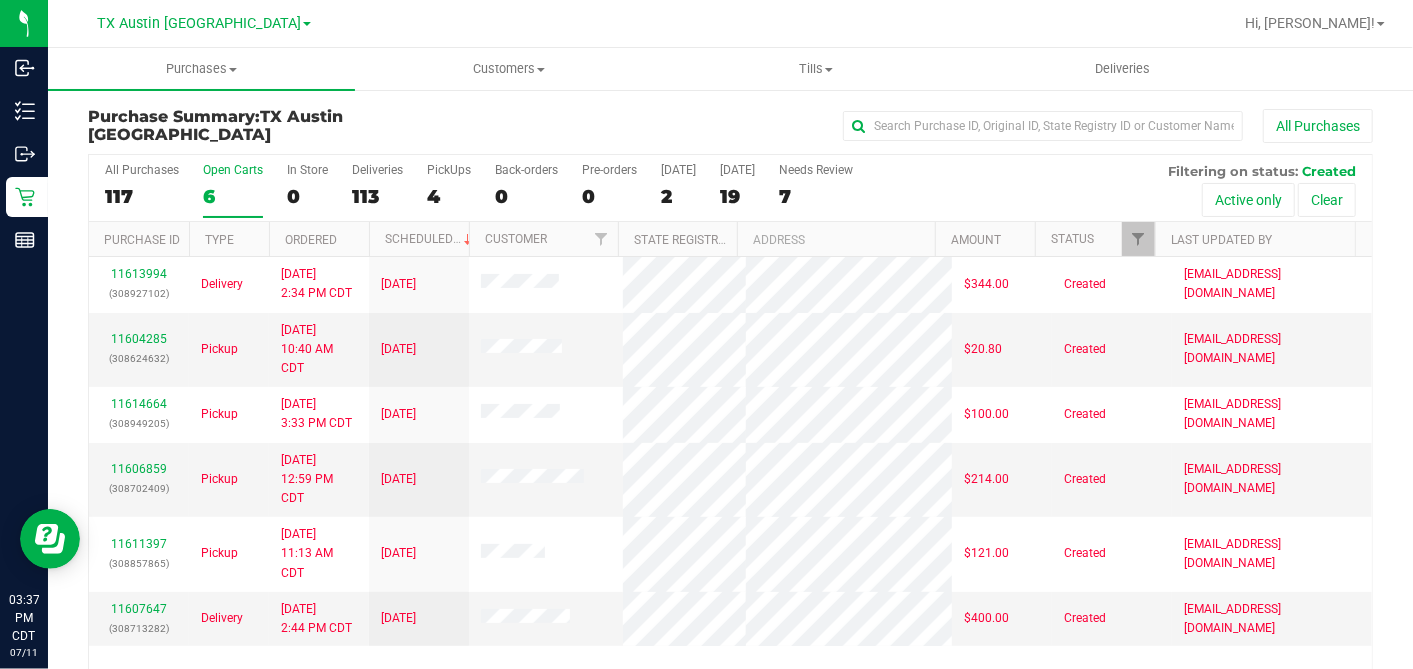 click on "Ordered" at bounding box center (319, 239) 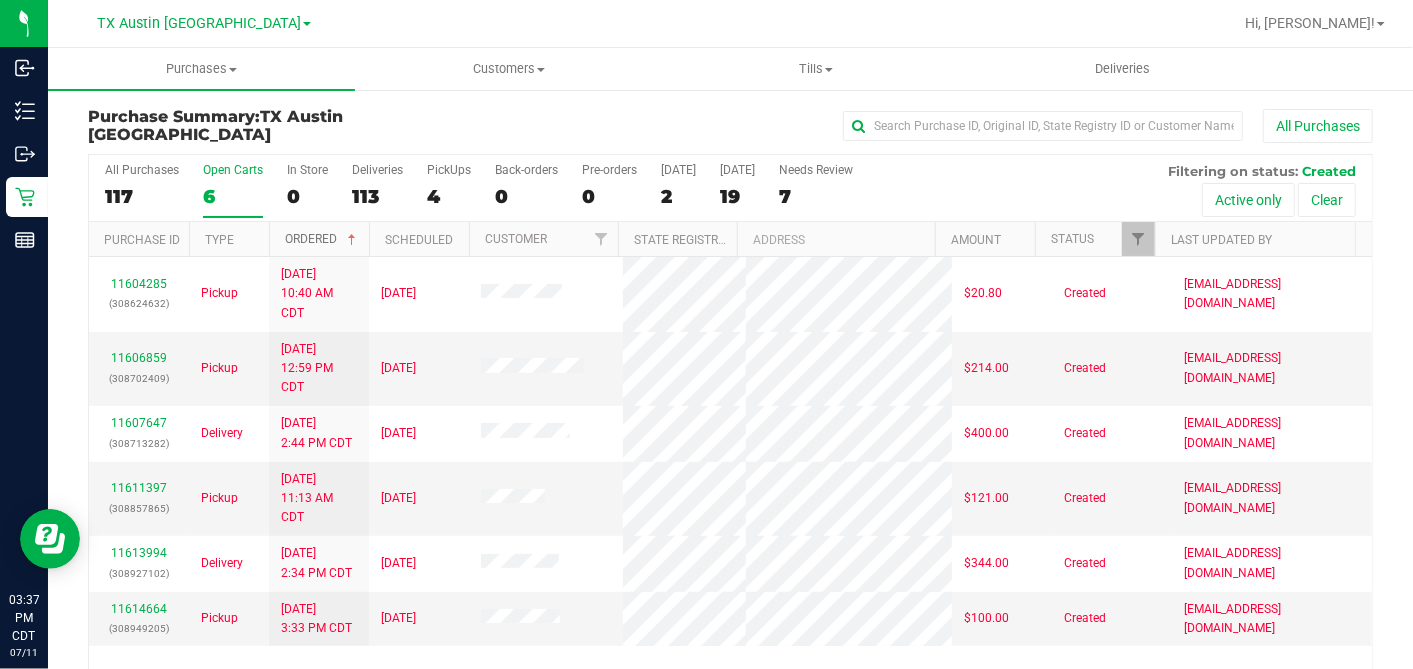 click at bounding box center [352, 240] 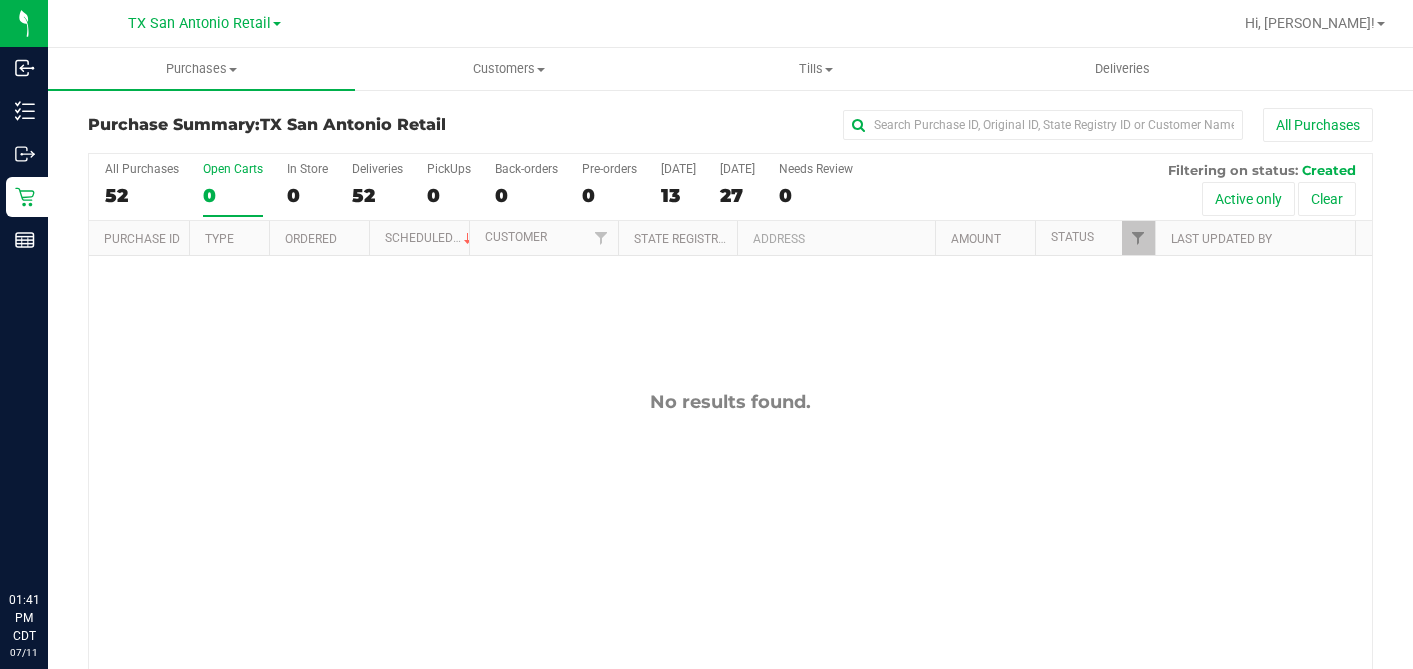 scroll, scrollTop: 0, scrollLeft: 0, axis: both 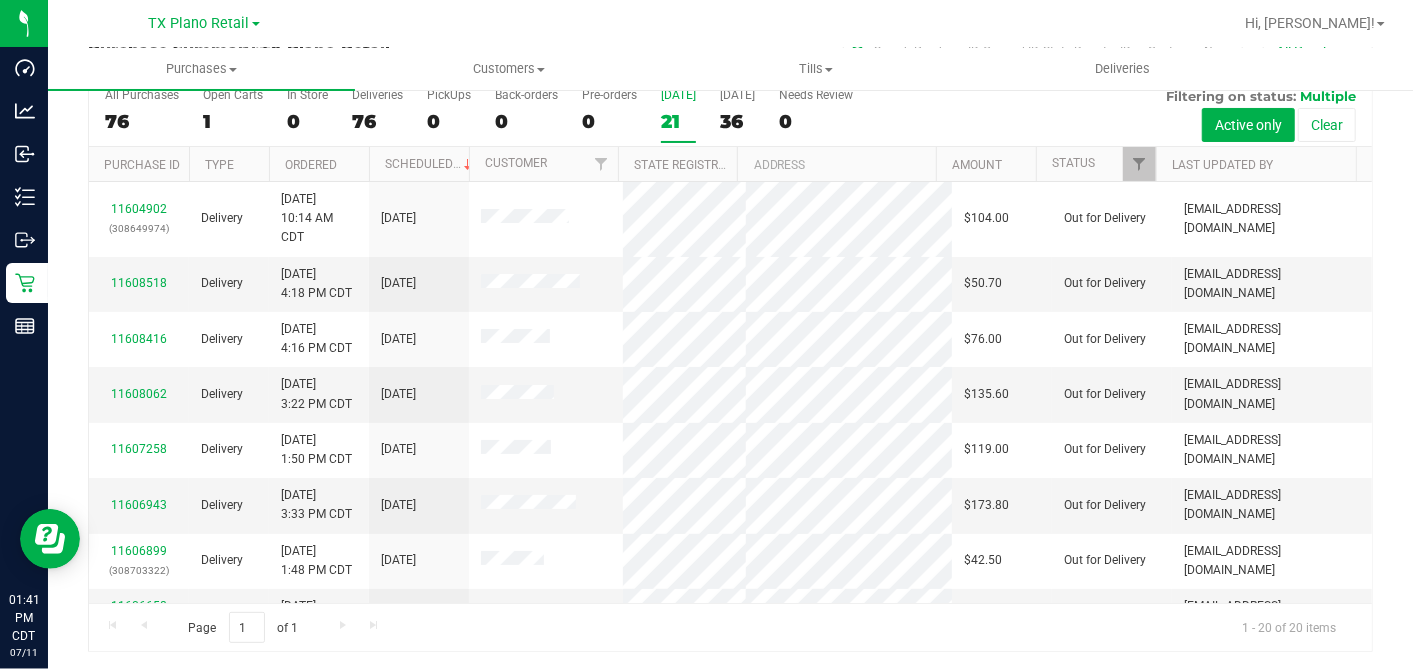 click on "21" at bounding box center (678, 121) 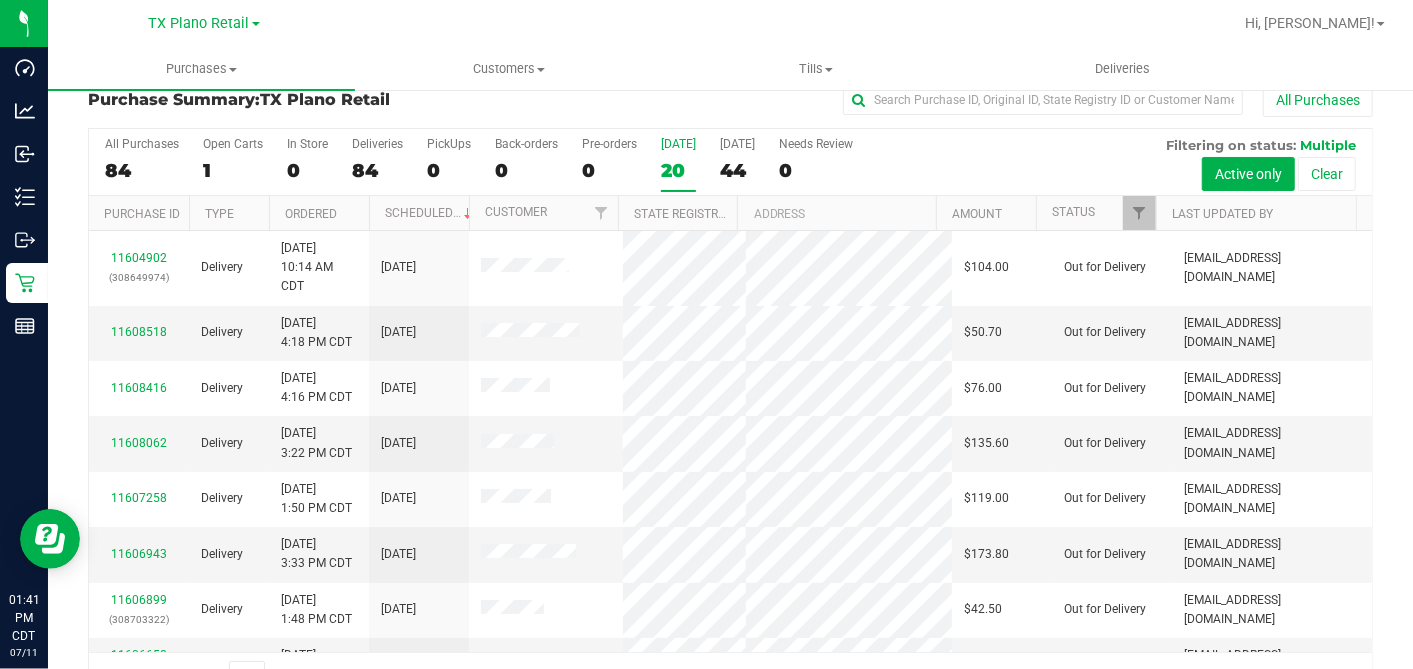 scroll, scrollTop: 0, scrollLeft: 0, axis: both 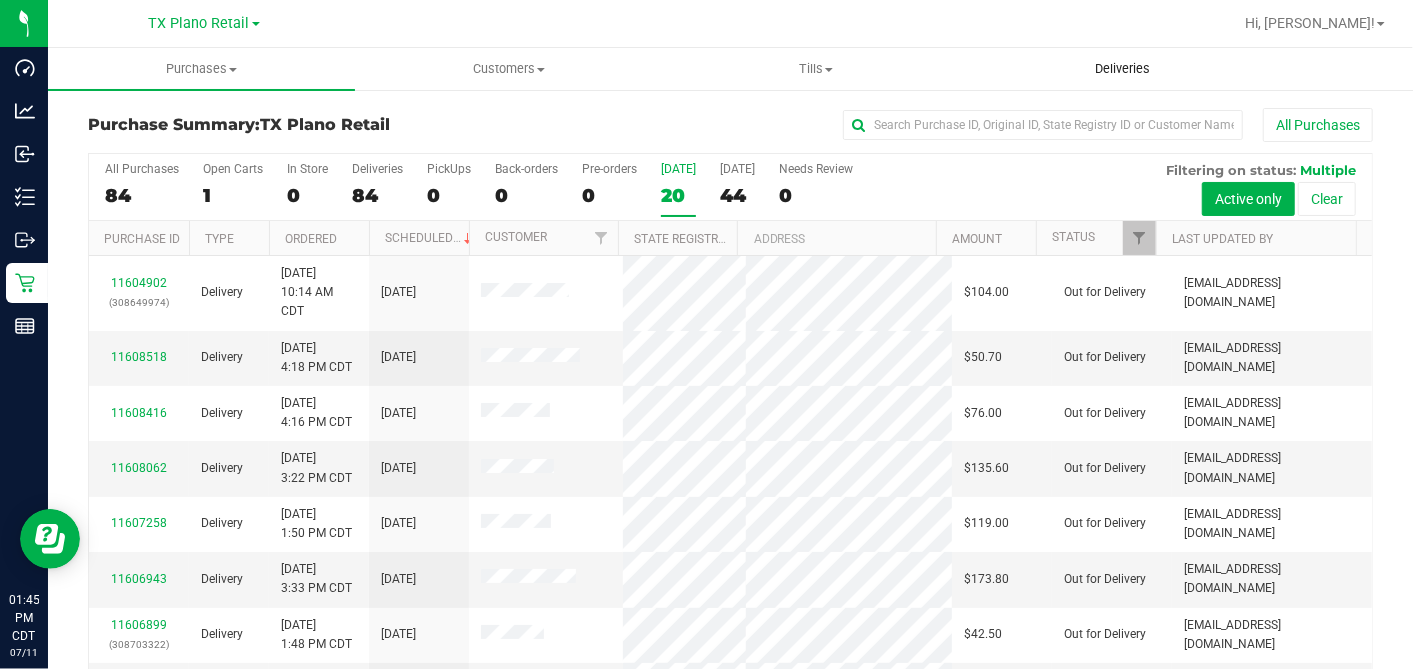click on "Deliveries" at bounding box center [1122, 69] 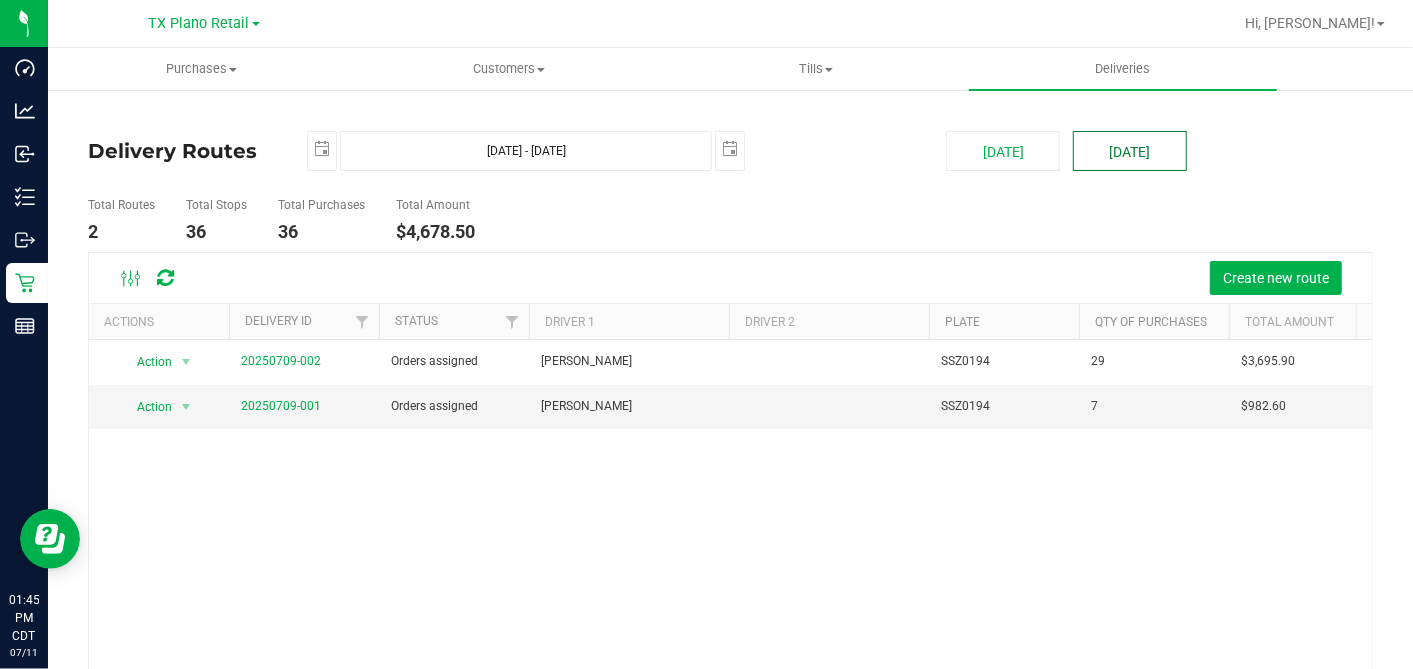 click on "[DATE]" at bounding box center [1130, 151] 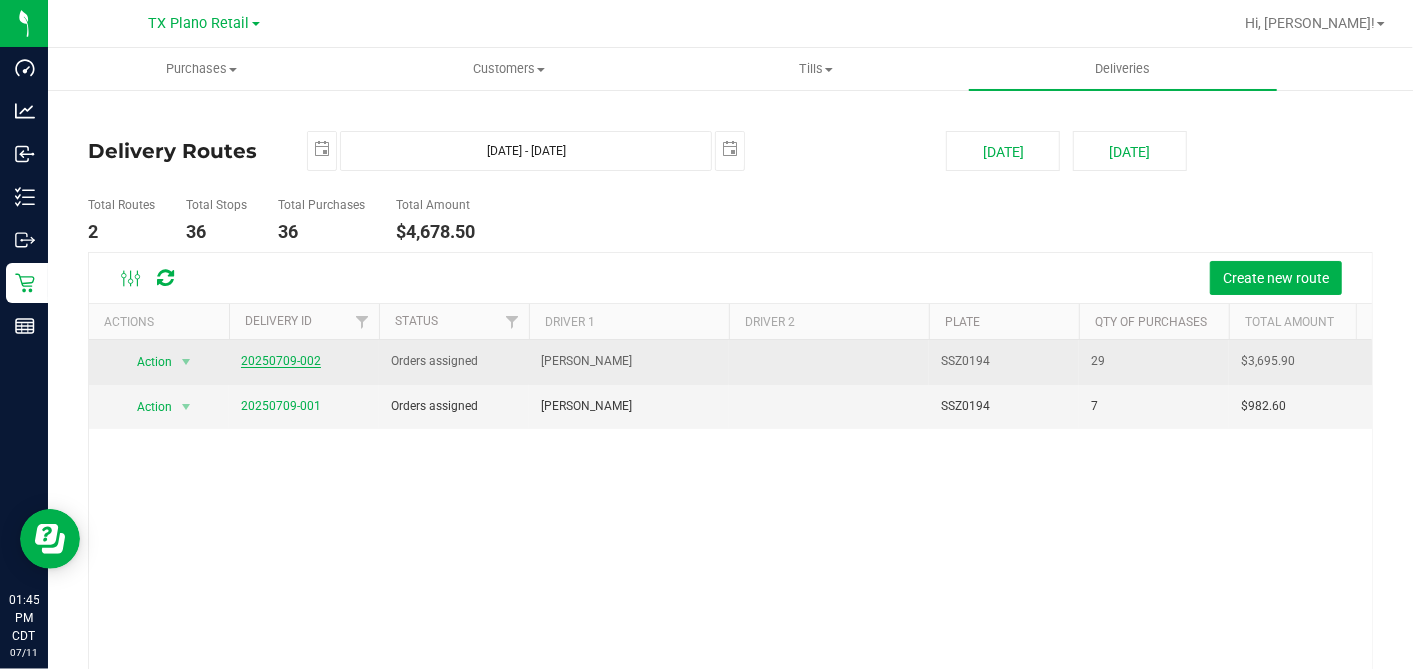 click on "20250709-002" at bounding box center [281, 361] 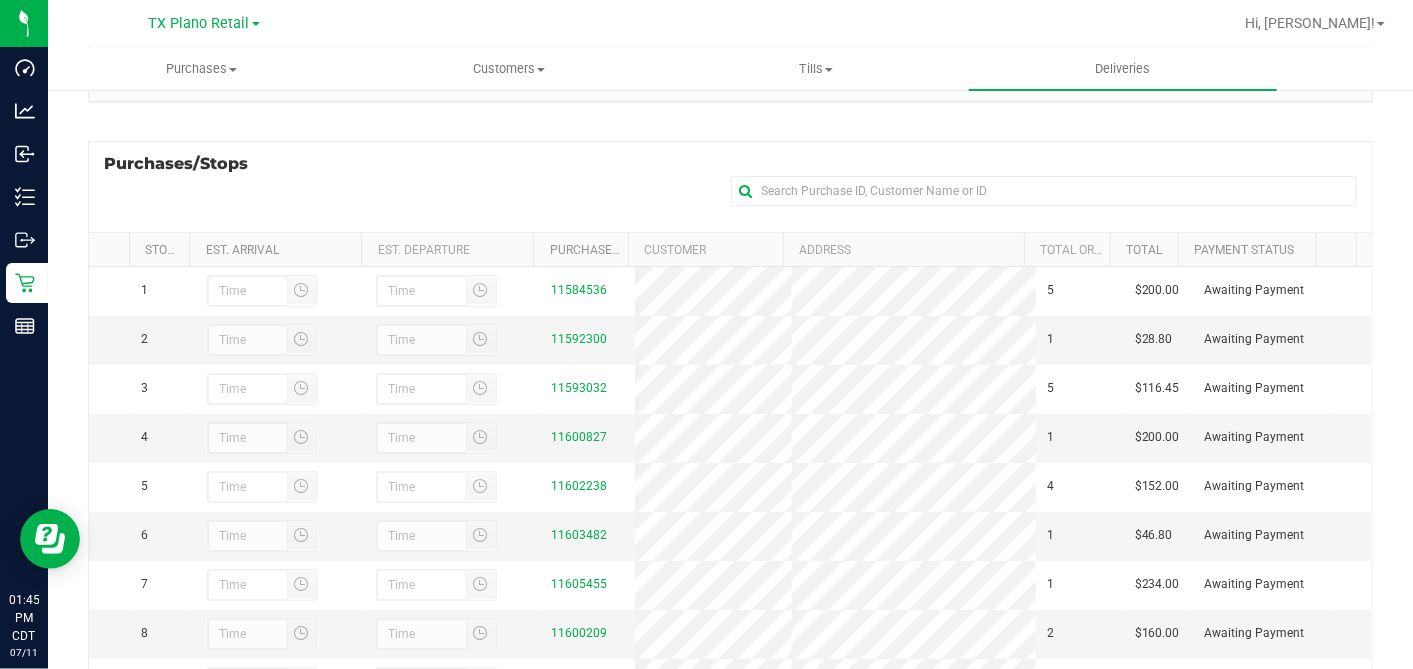 scroll, scrollTop: 295, scrollLeft: 0, axis: vertical 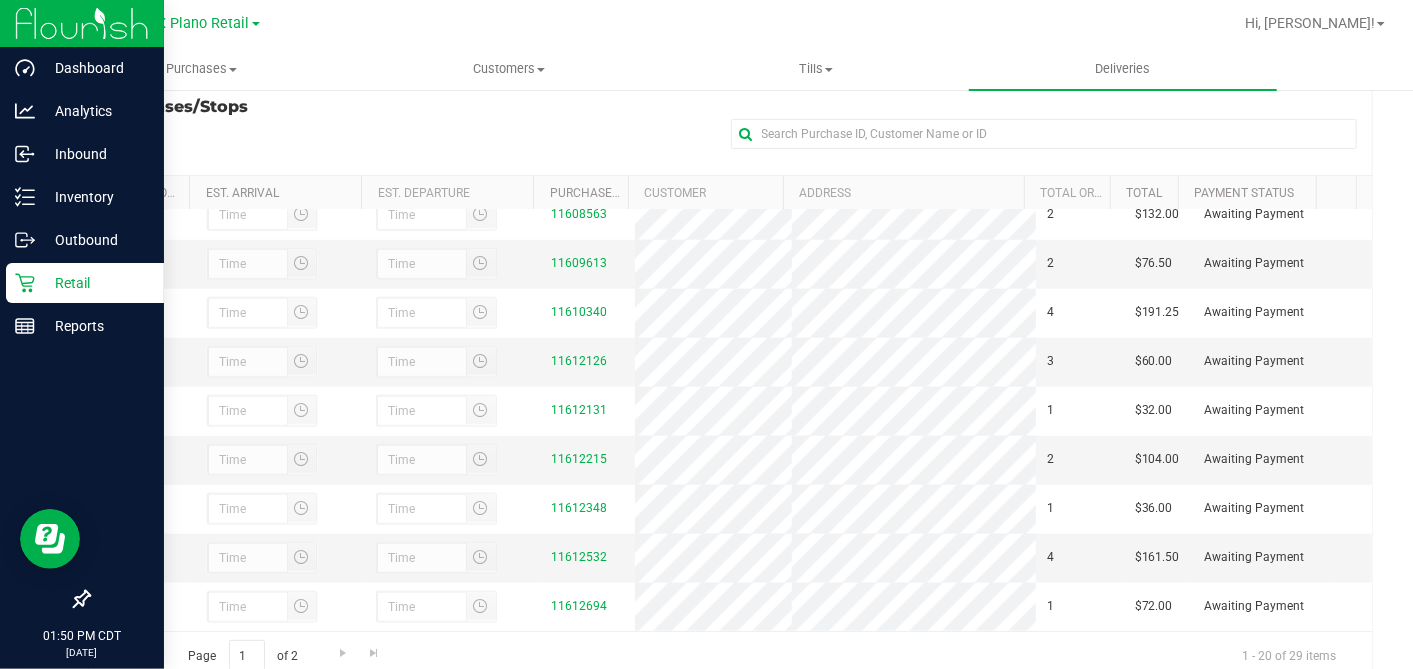 click 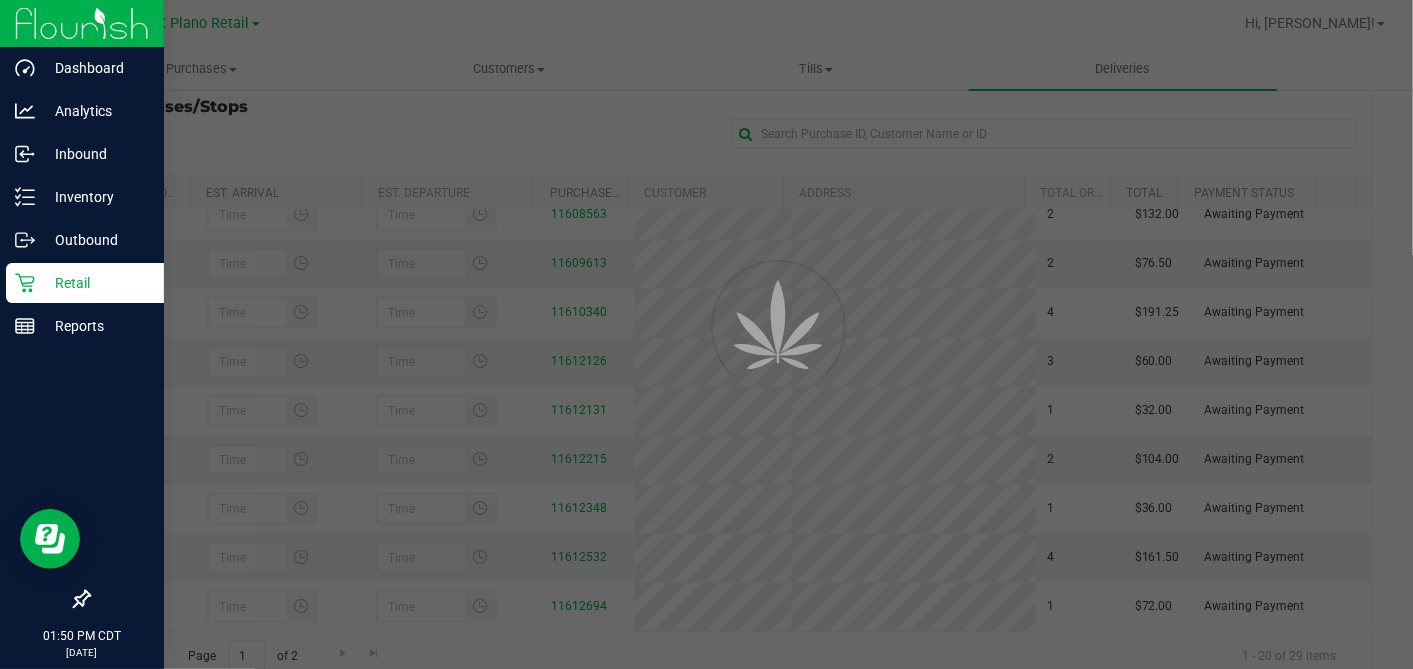 scroll, scrollTop: 0, scrollLeft: 0, axis: both 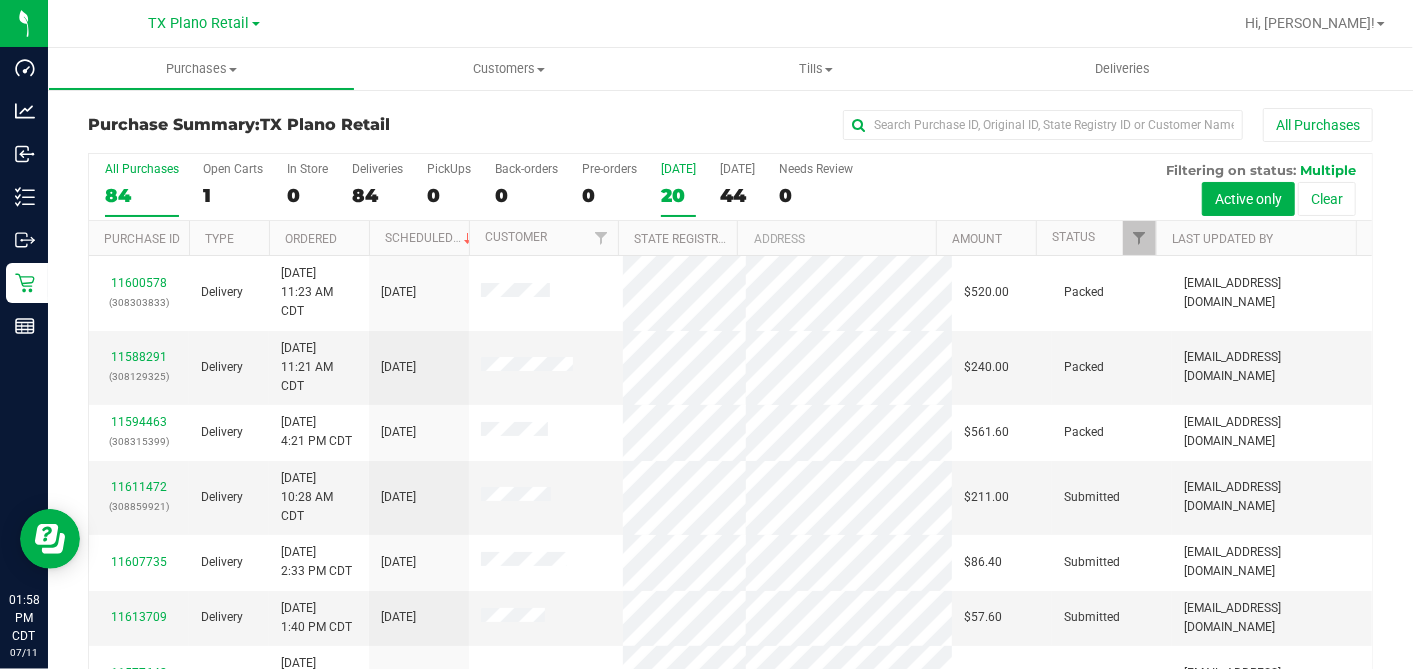 click on "20" at bounding box center (678, 195) 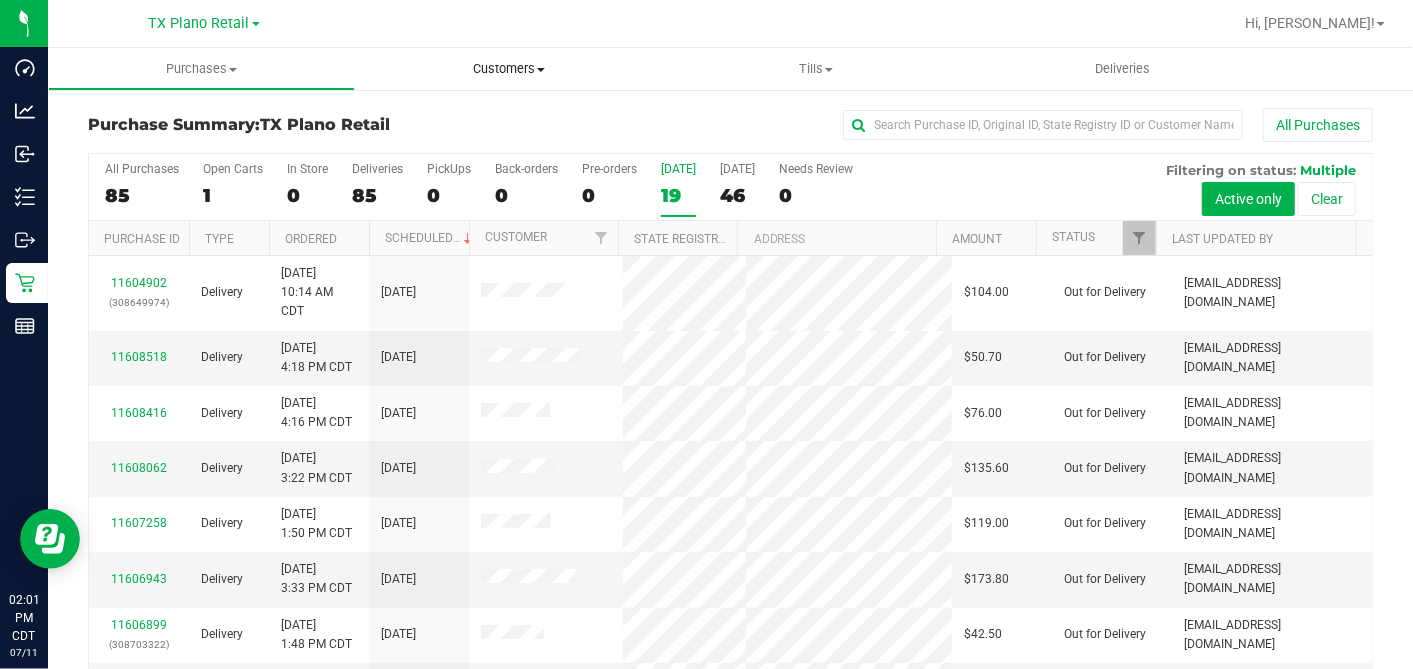 click on "Customers" at bounding box center (508, 69) 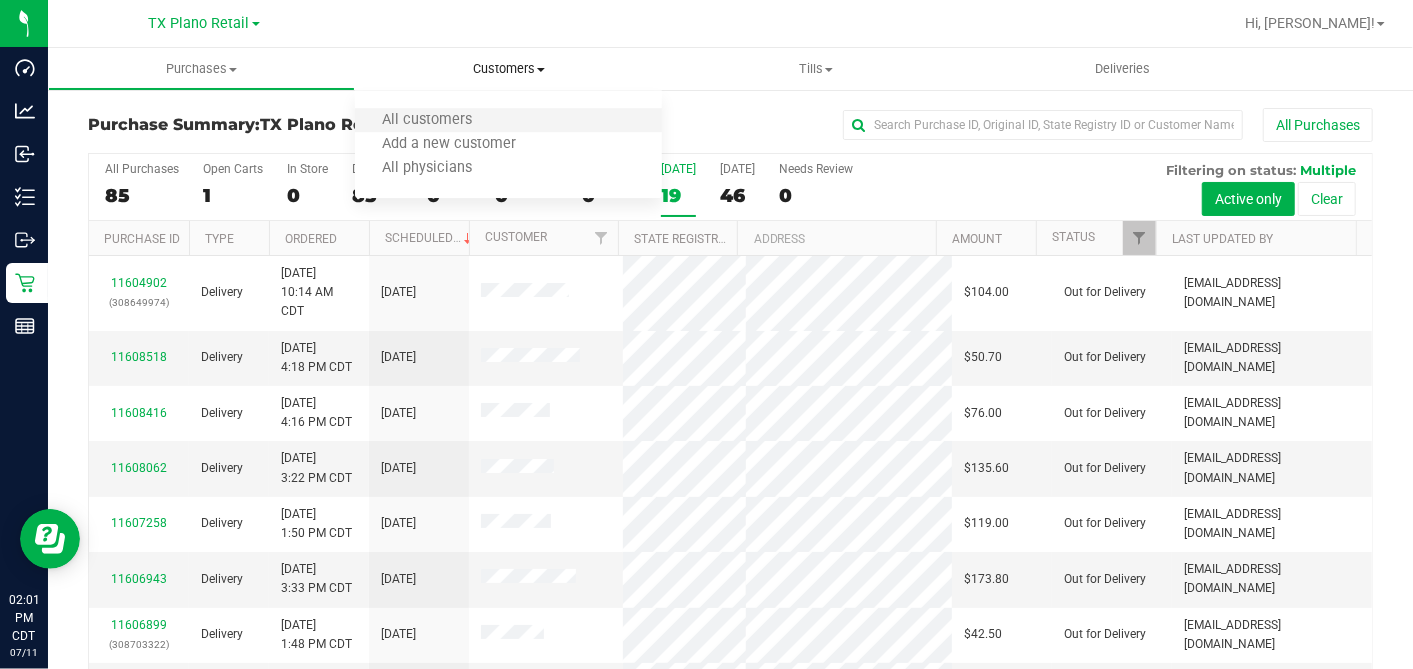 click on "All customers" at bounding box center (508, 121) 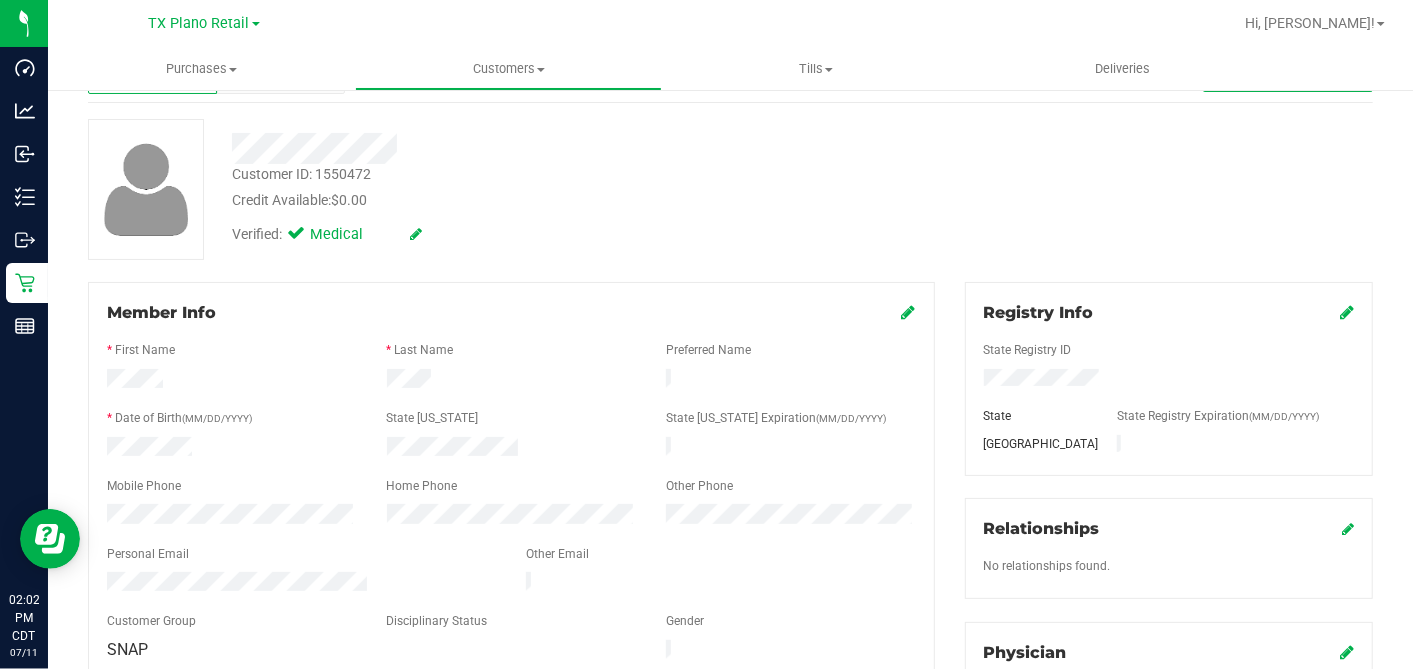 scroll, scrollTop: 0, scrollLeft: 0, axis: both 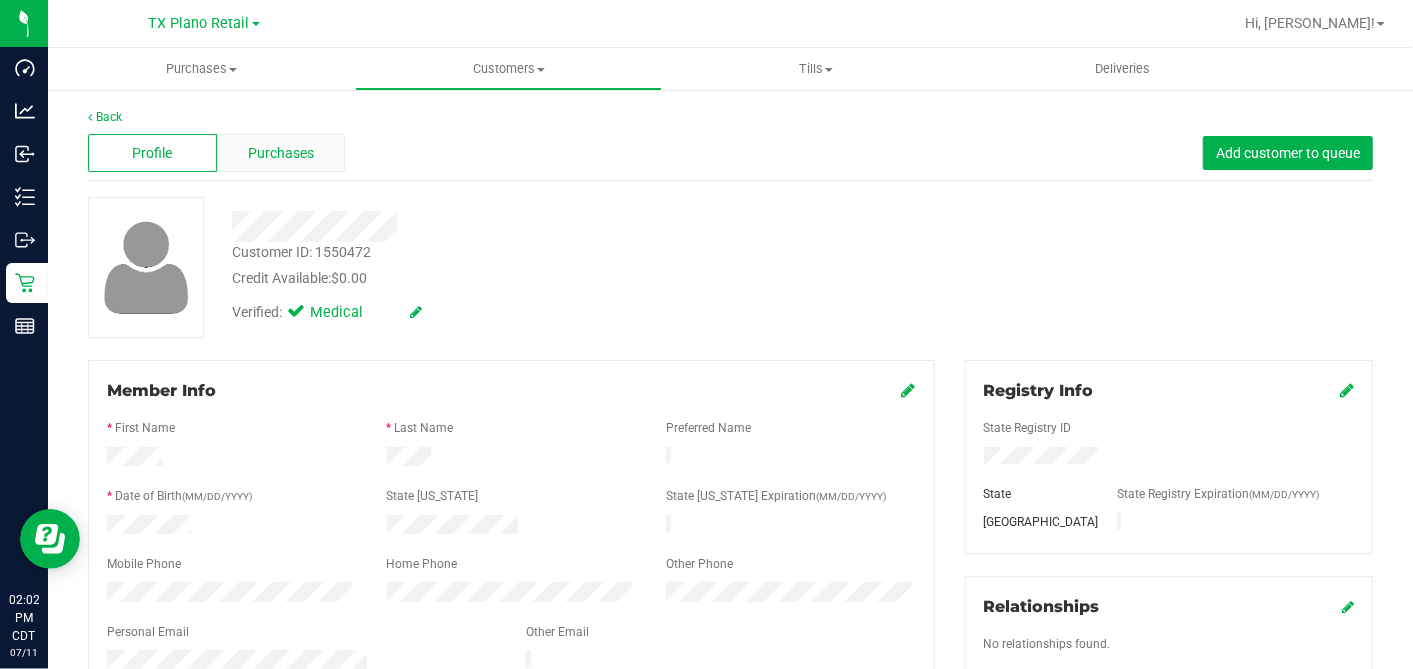 click on "Purchases" at bounding box center [281, 153] 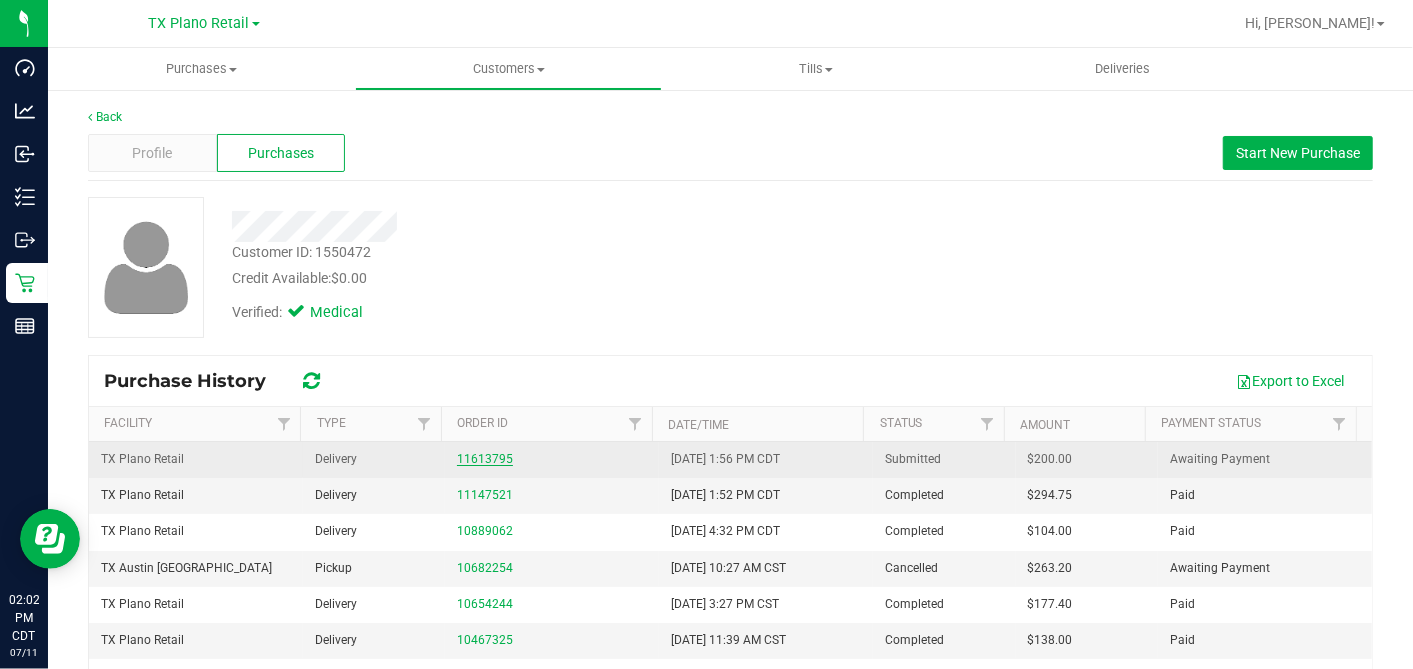 click on "11613795" at bounding box center (485, 459) 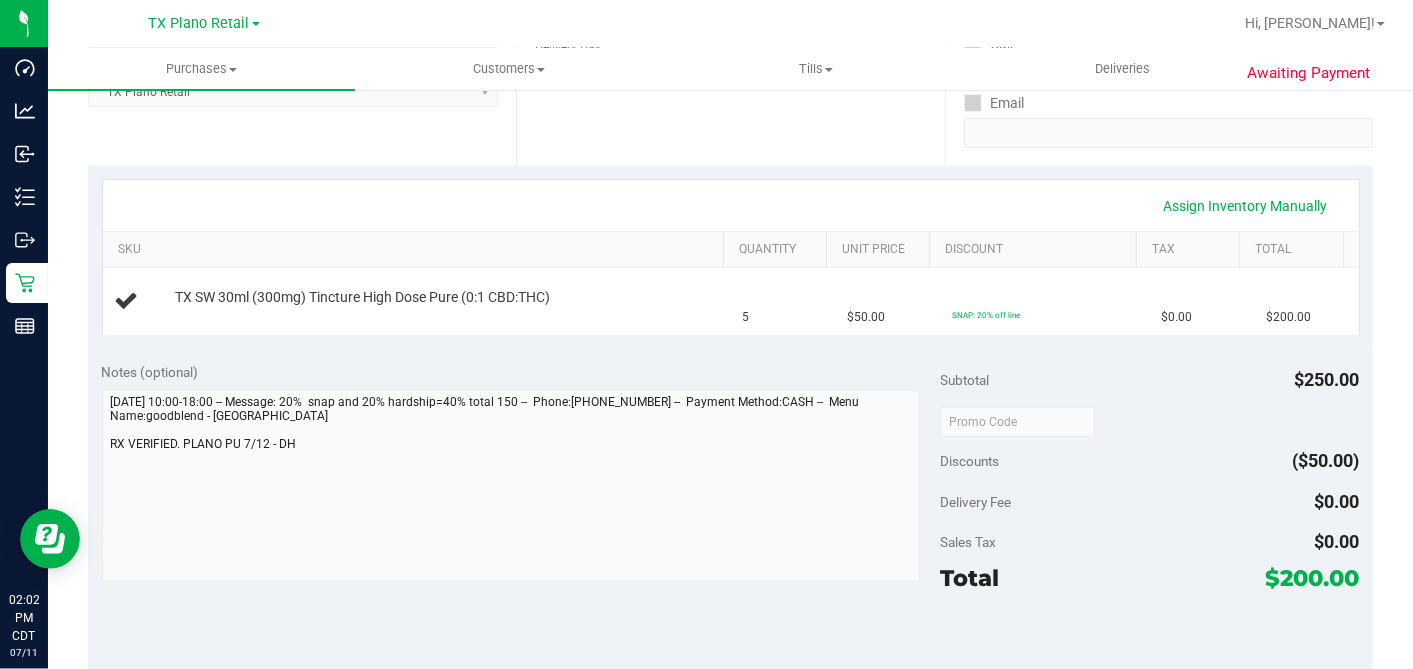 scroll, scrollTop: 0, scrollLeft: 0, axis: both 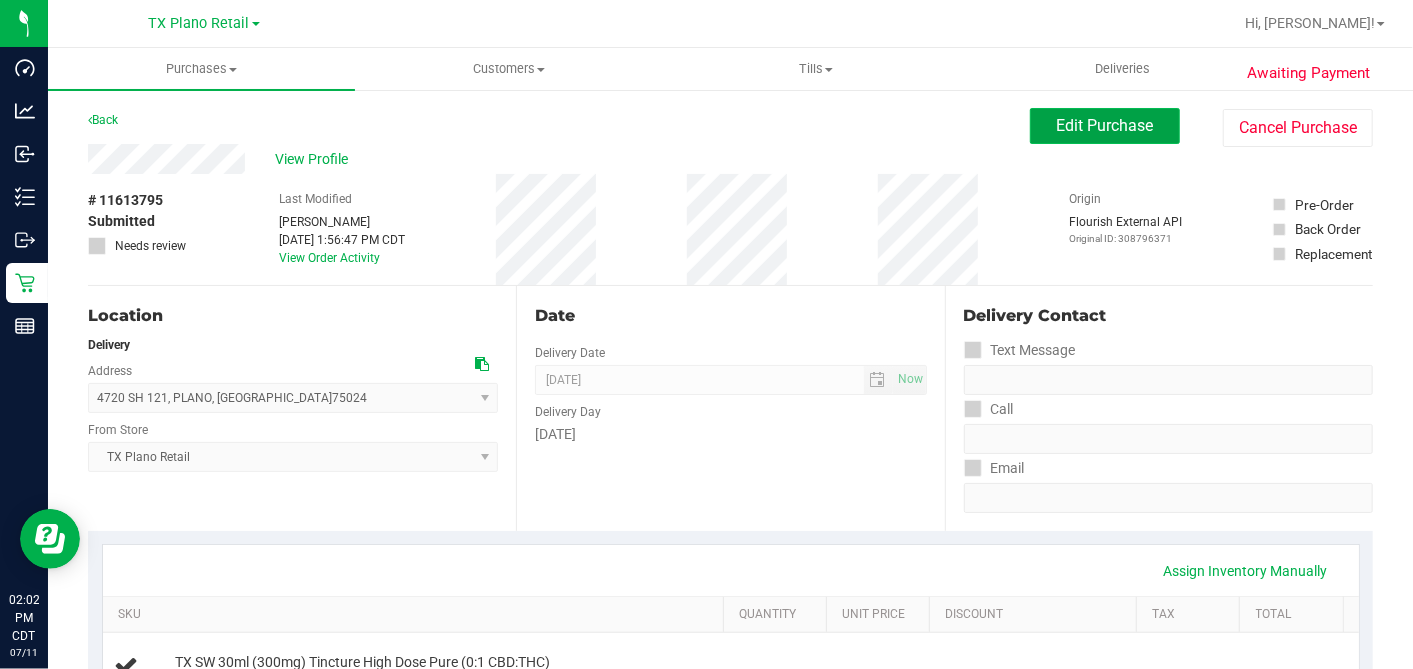 click on "Edit Purchase" at bounding box center (1105, 126) 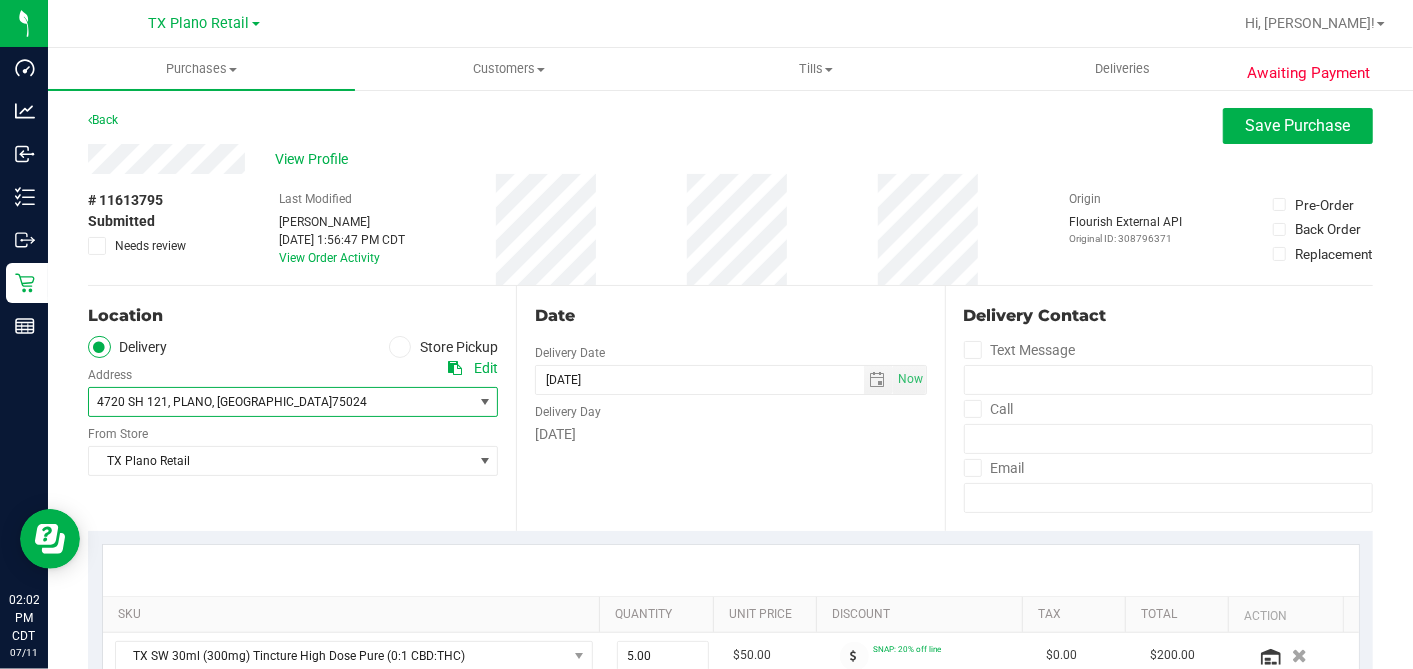 click on "4720 SH 121
, PLANO
, TX
75024" at bounding box center [271, 402] 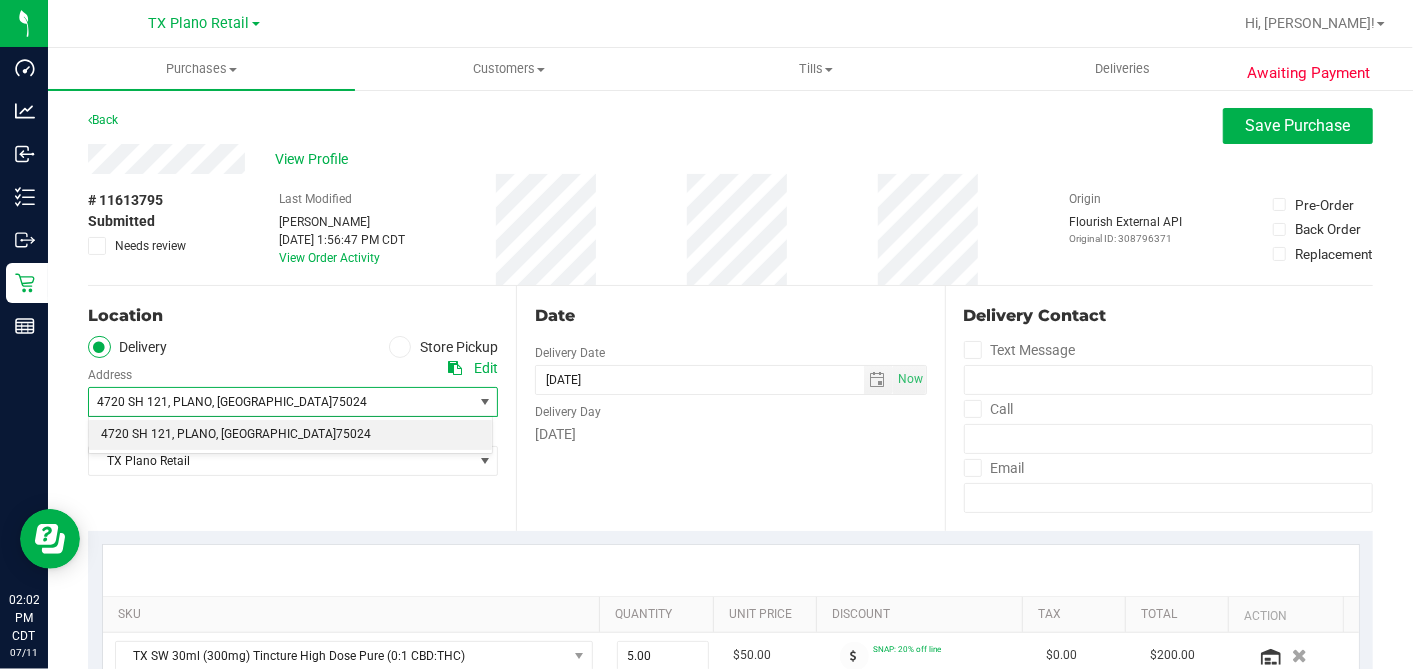 click on "4720 SH 121
, PLANO
, TX
75024
Select address 4720 SH 121" at bounding box center [293, 387] 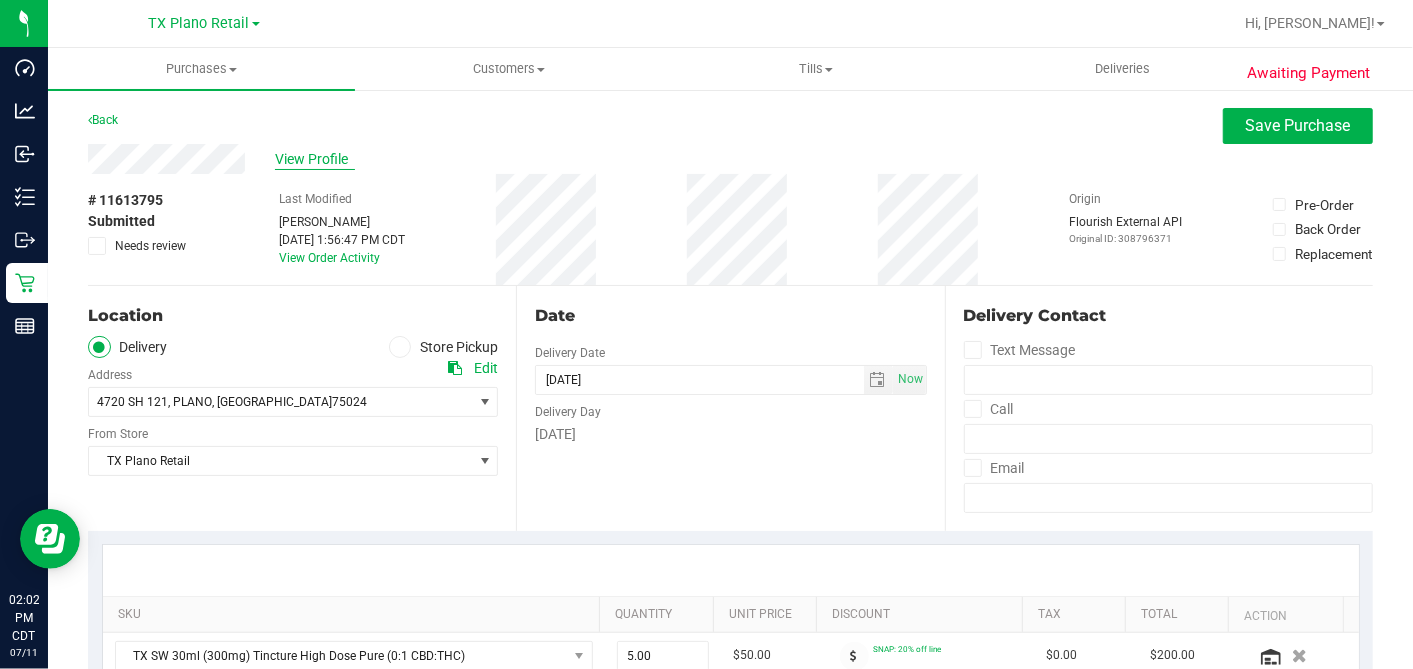 click on "View Profile" at bounding box center [315, 159] 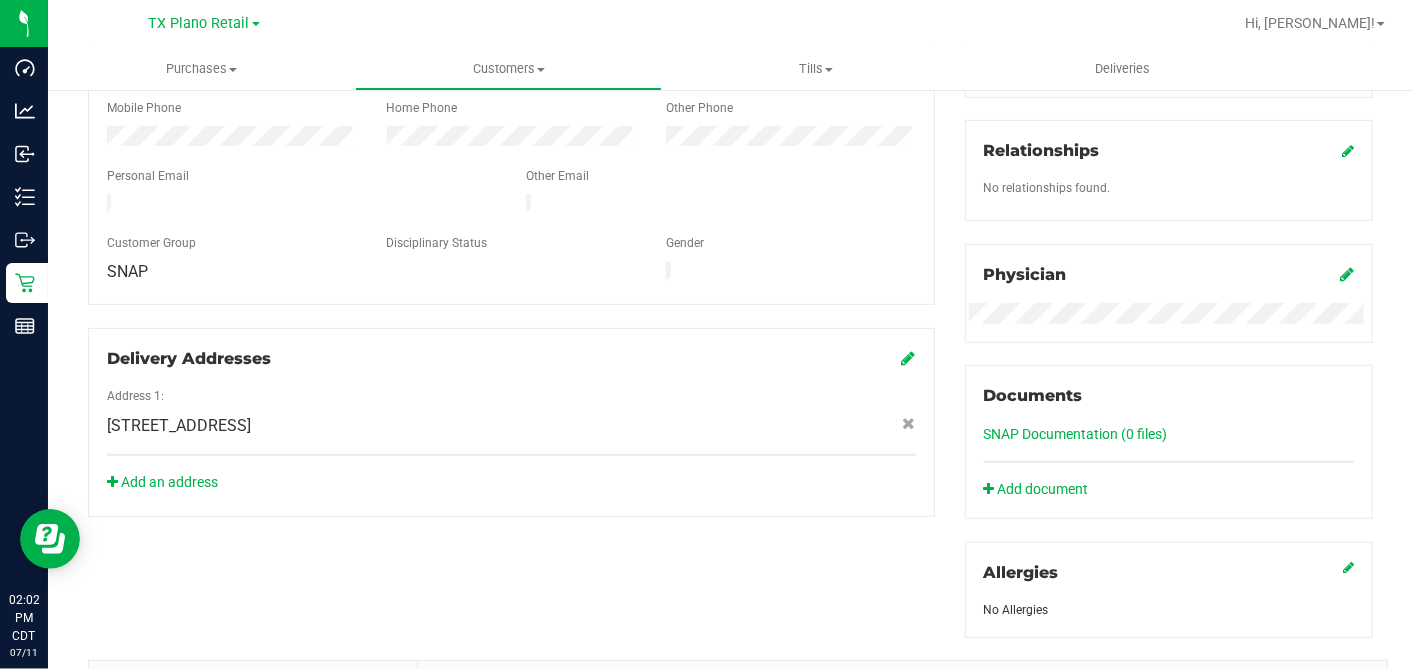 scroll, scrollTop: 555, scrollLeft: 0, axis: vertical 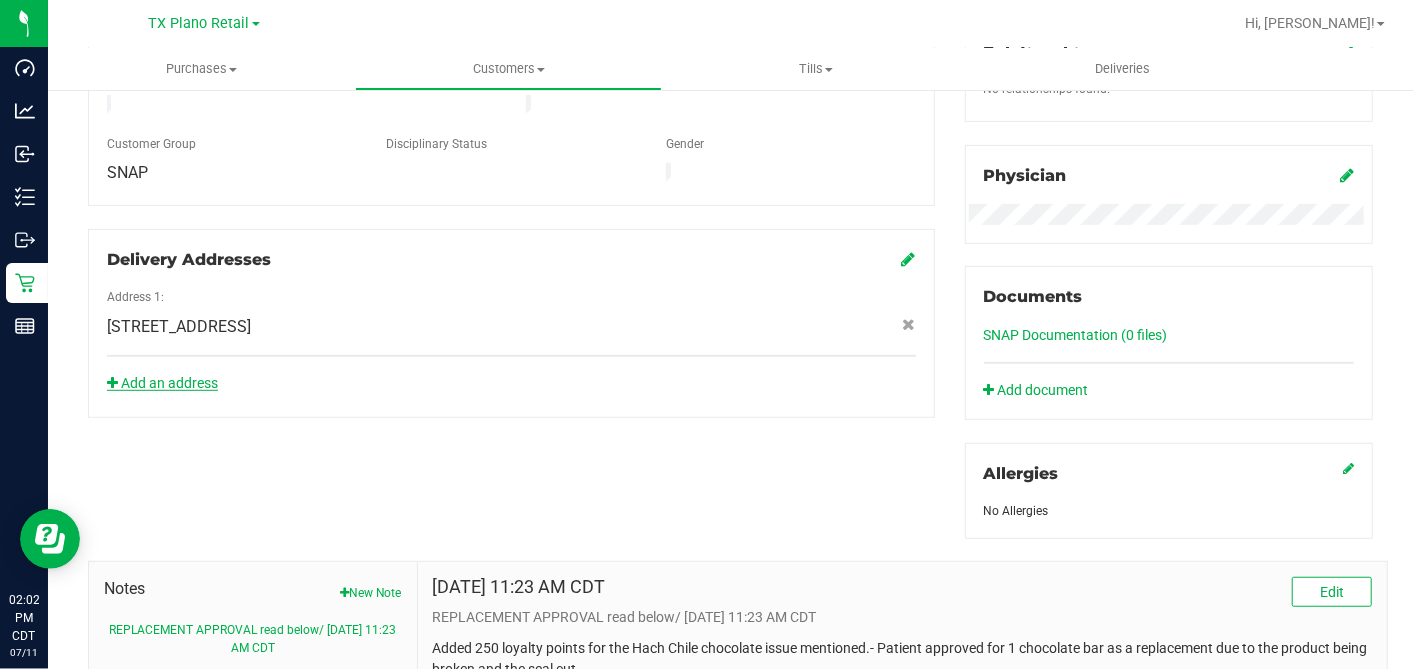 click on "Add an address" 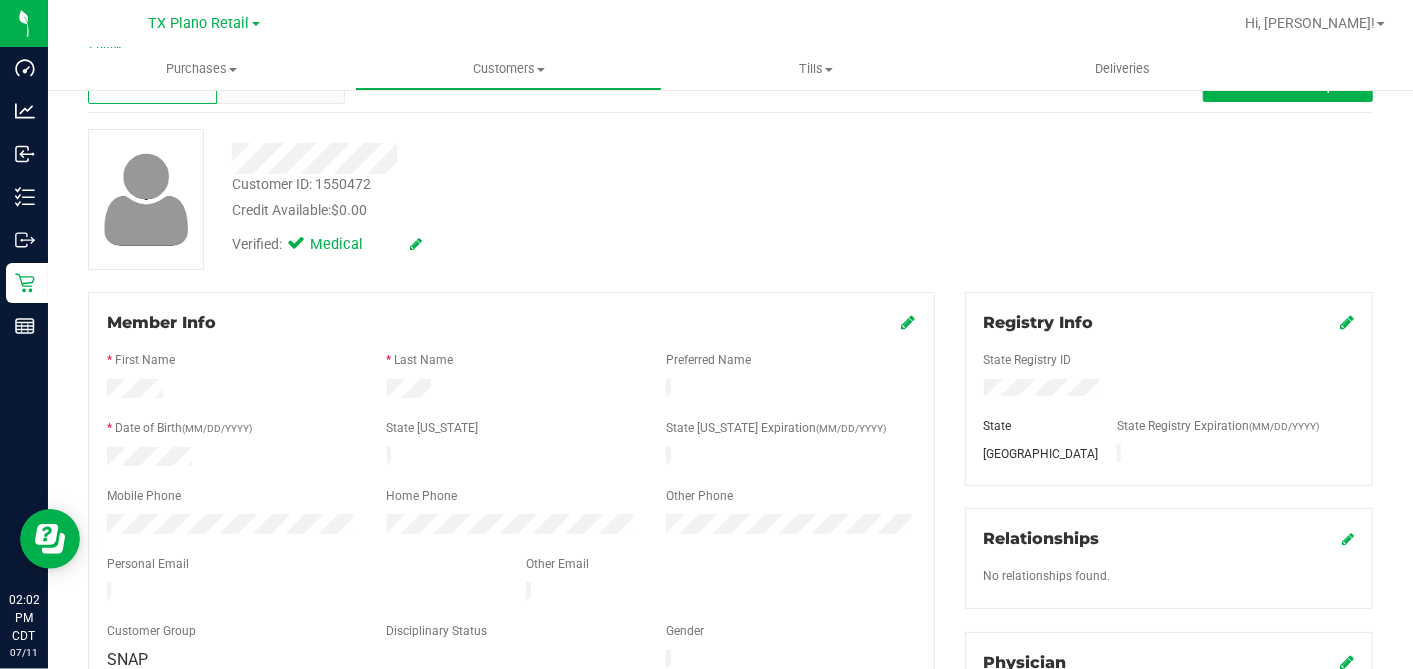 scroll, scrollTop: 0, scrollLeft: 0, axis: both 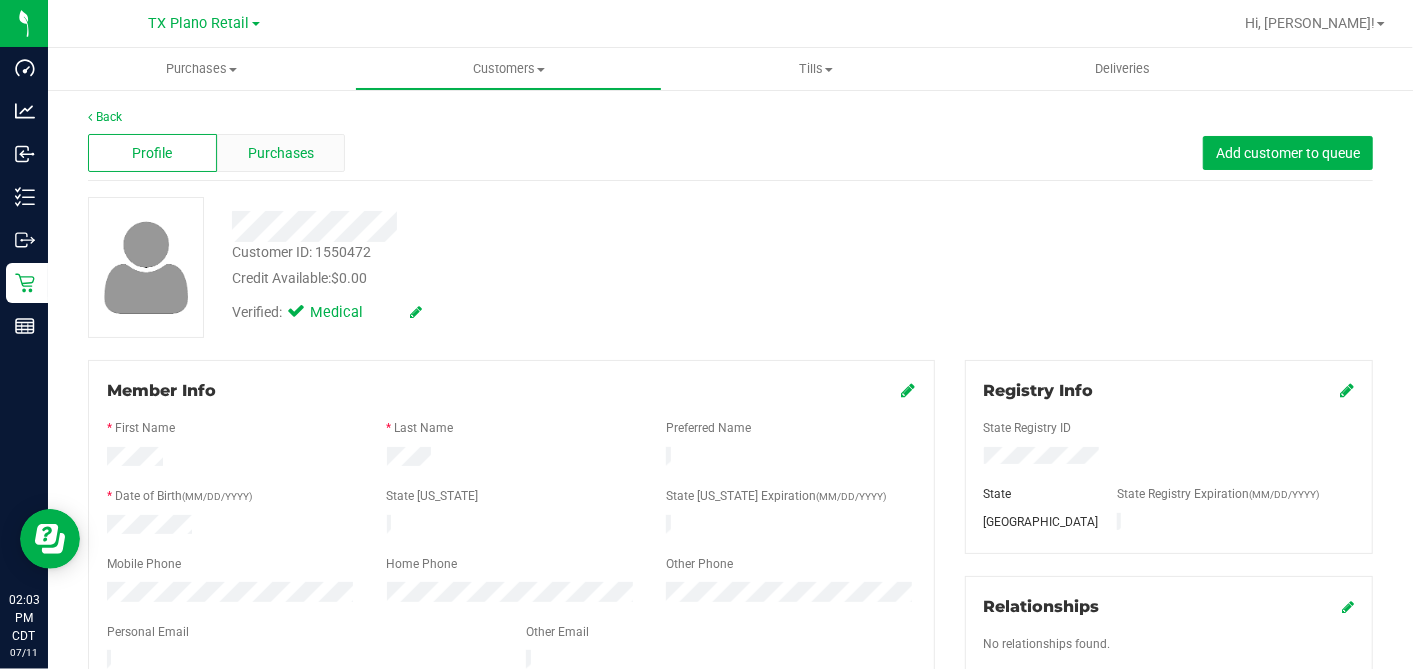 click on "Purchases" at bounding box center (281, 153) 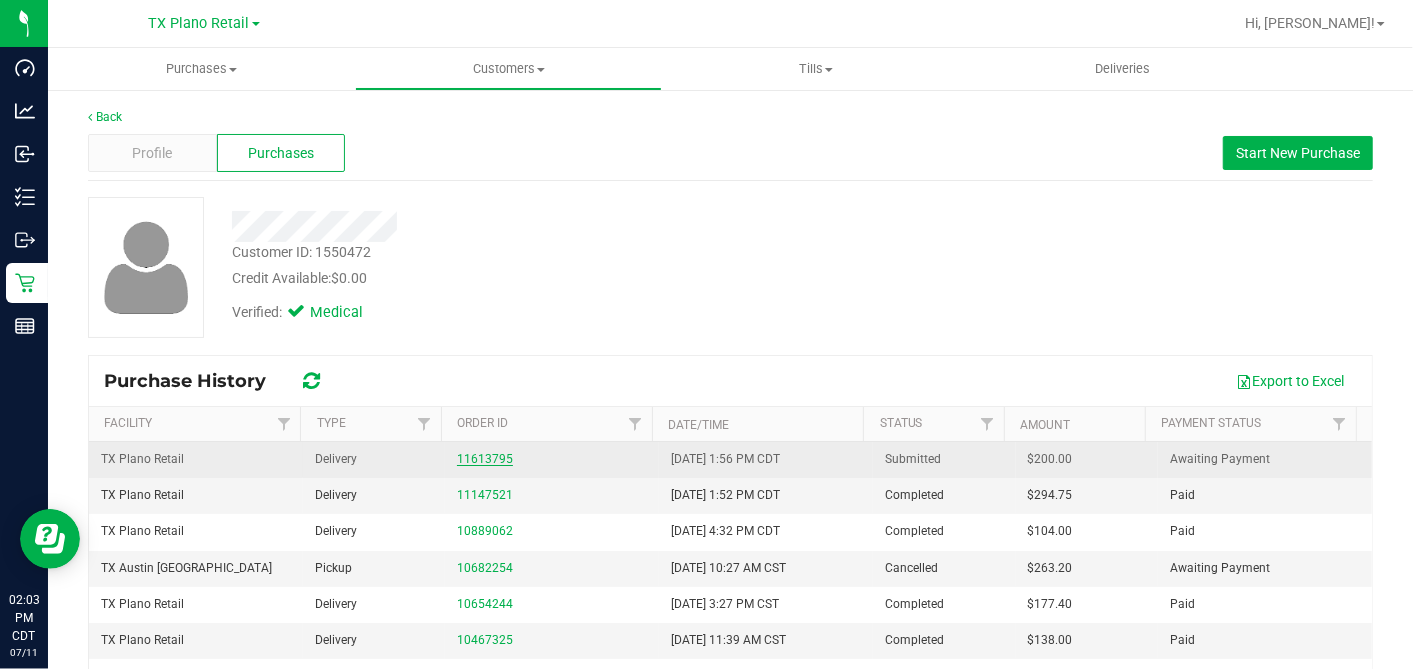 click on "11613795" at bounding box center [485, 459] 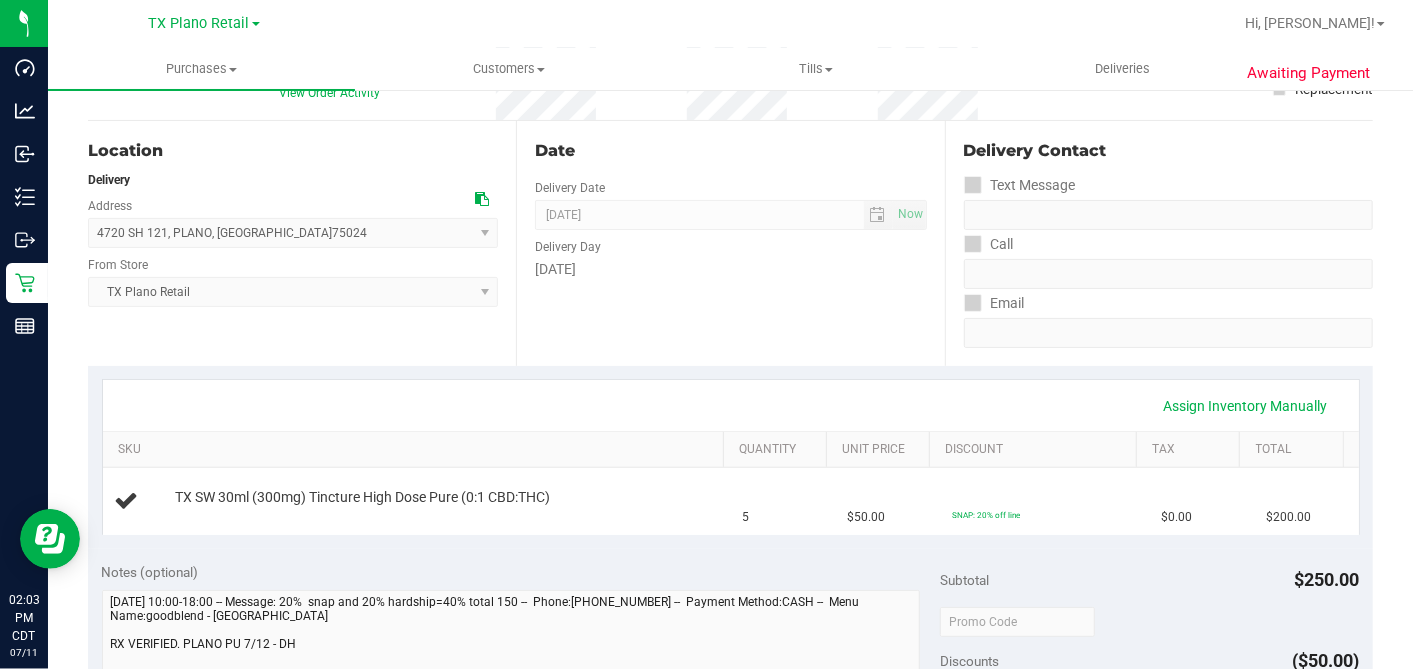 scroll, scrollTop: 0, scrollLeft: 0, axis: both 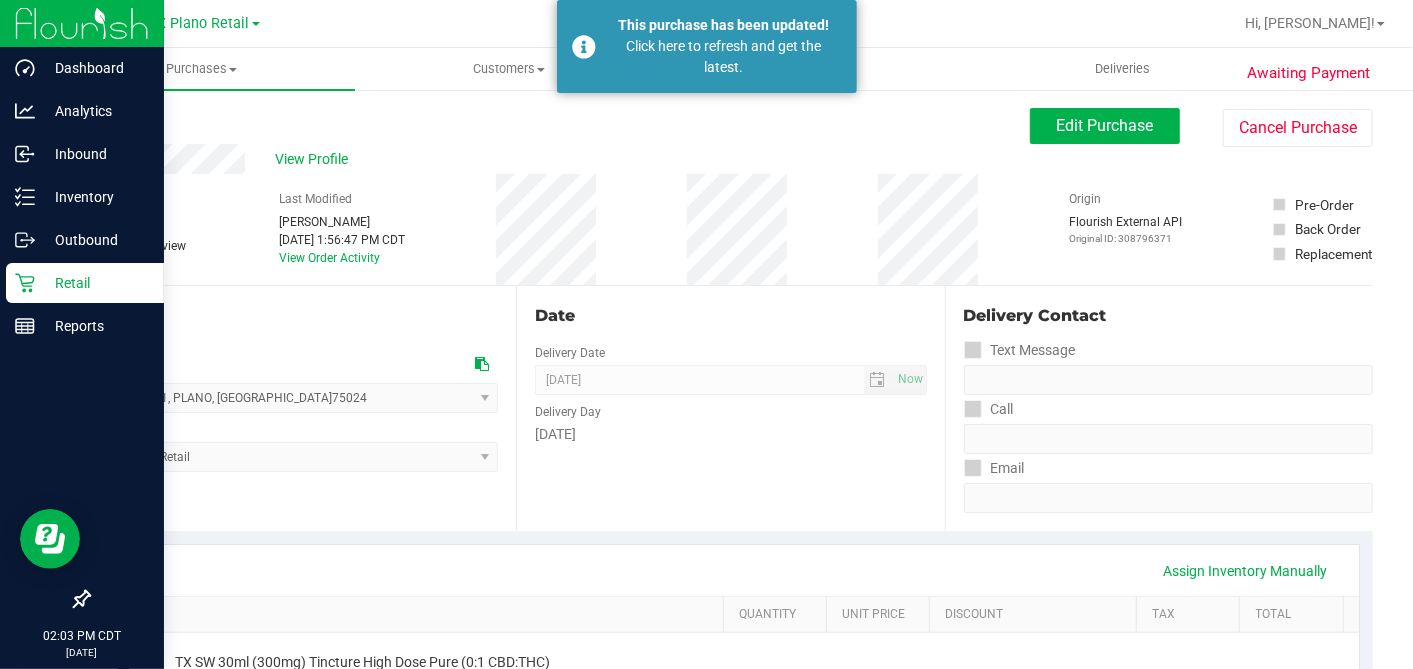 click 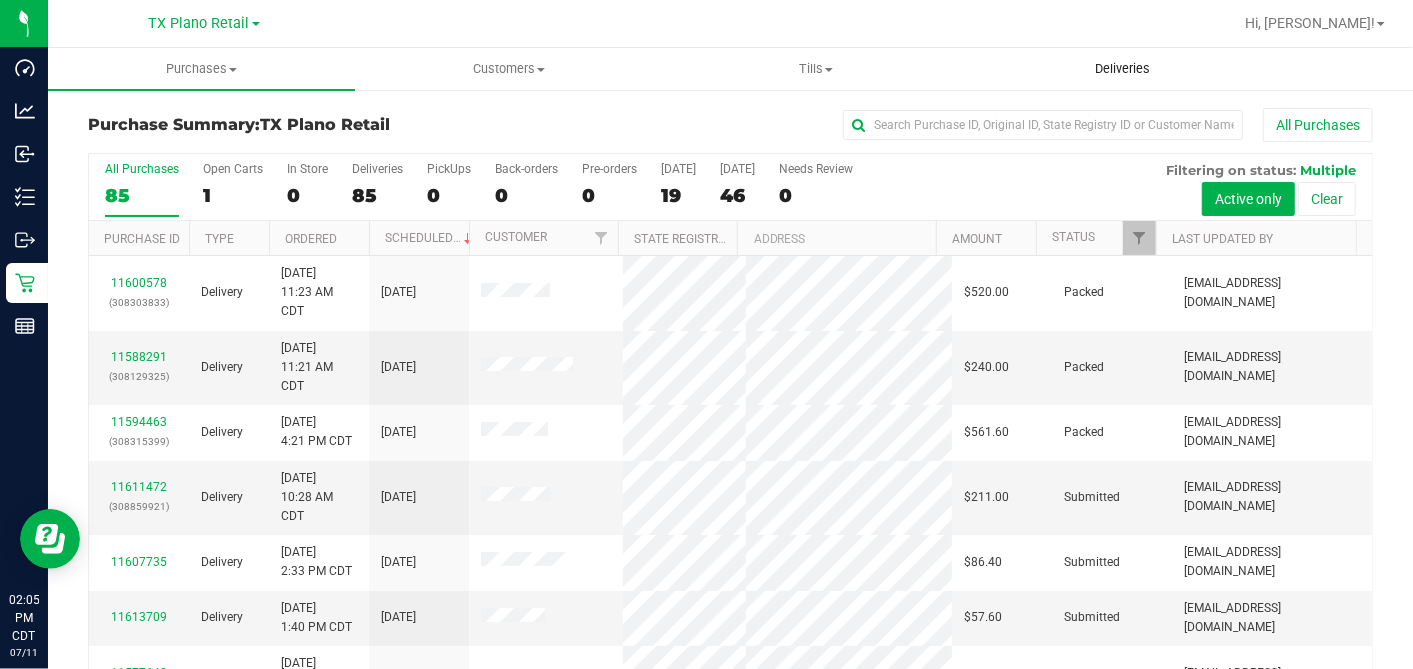 click on "Deliveries" at bounding box center [1122, 69] 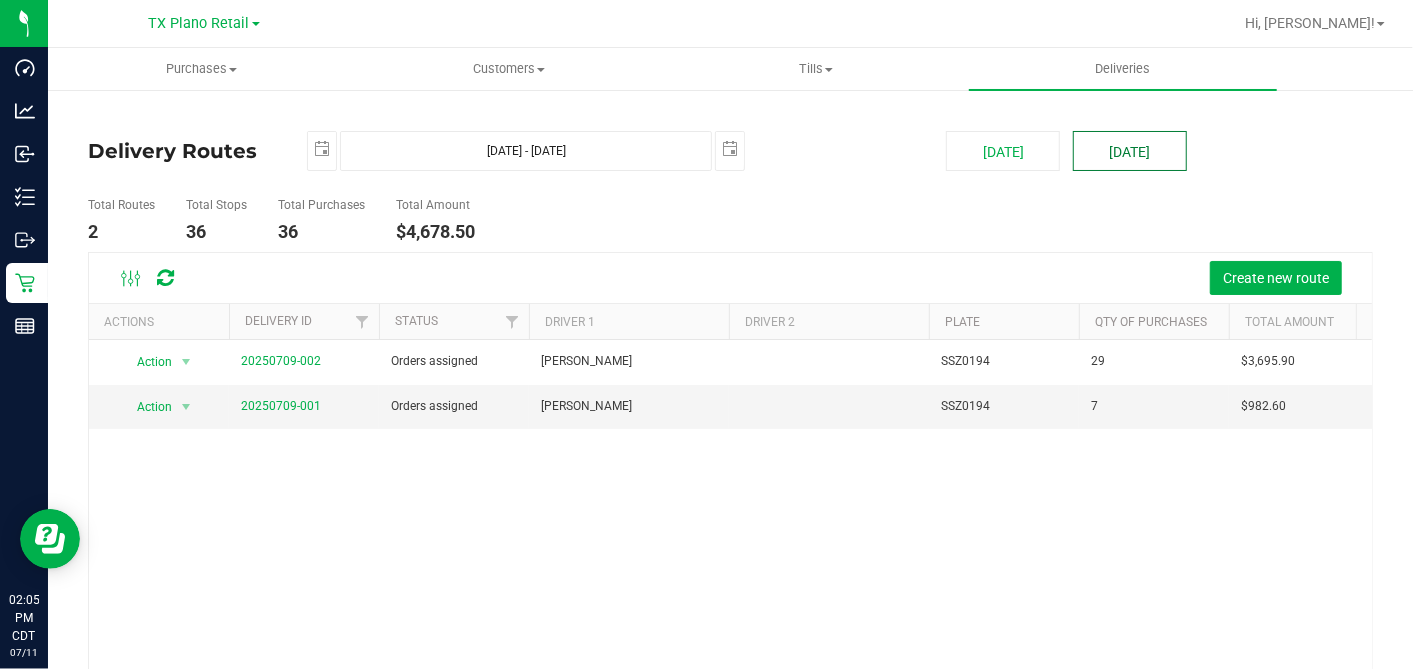 click on "[DATE]" at bounding box center [1130, 151] 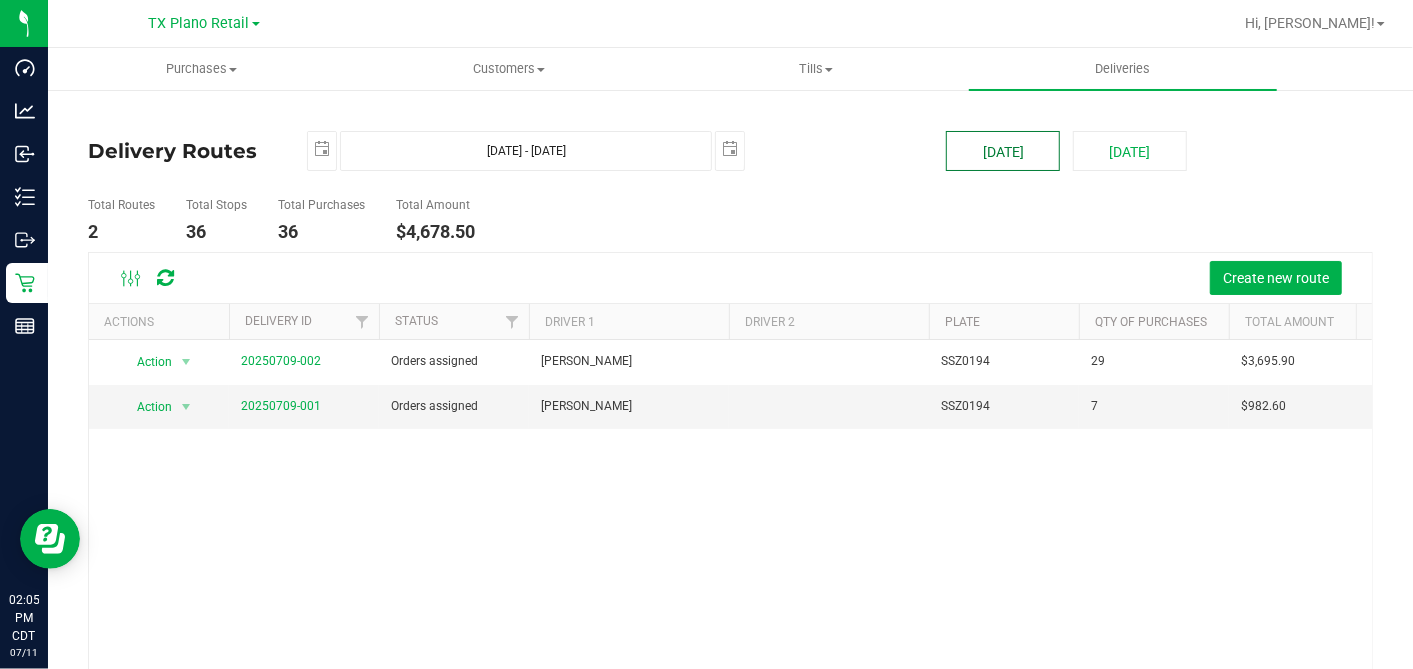 click on "[DATE]" at bounding box center [1003, 151] 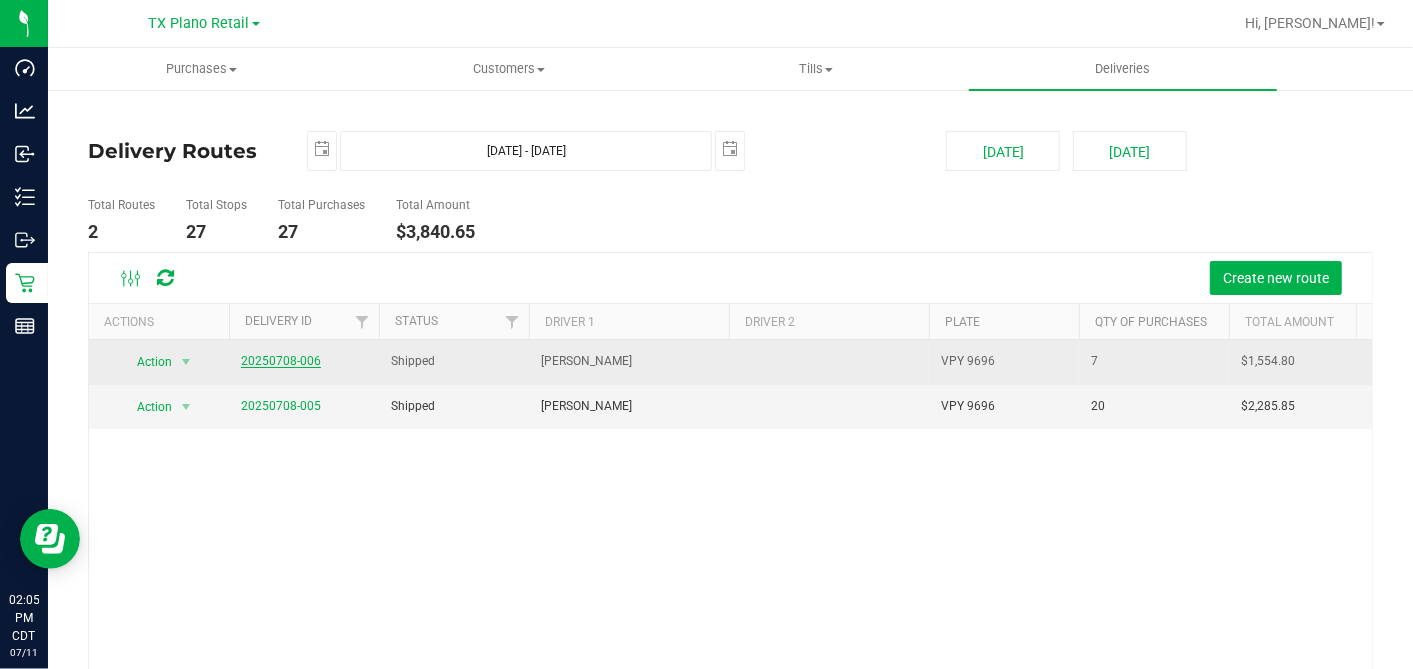 click on "20250708-006" at bounding box center (281, 361) 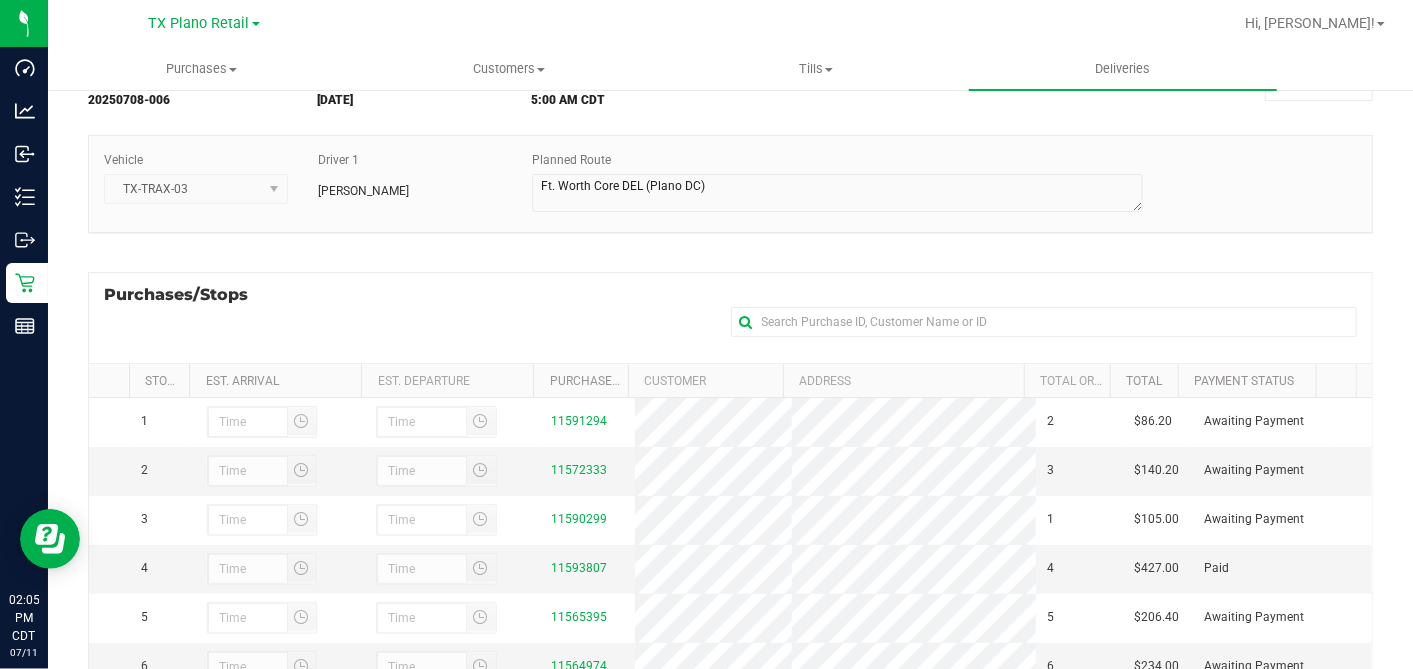 scroll, scrollTop: 357, scrollLeft: 0, axis: vertical 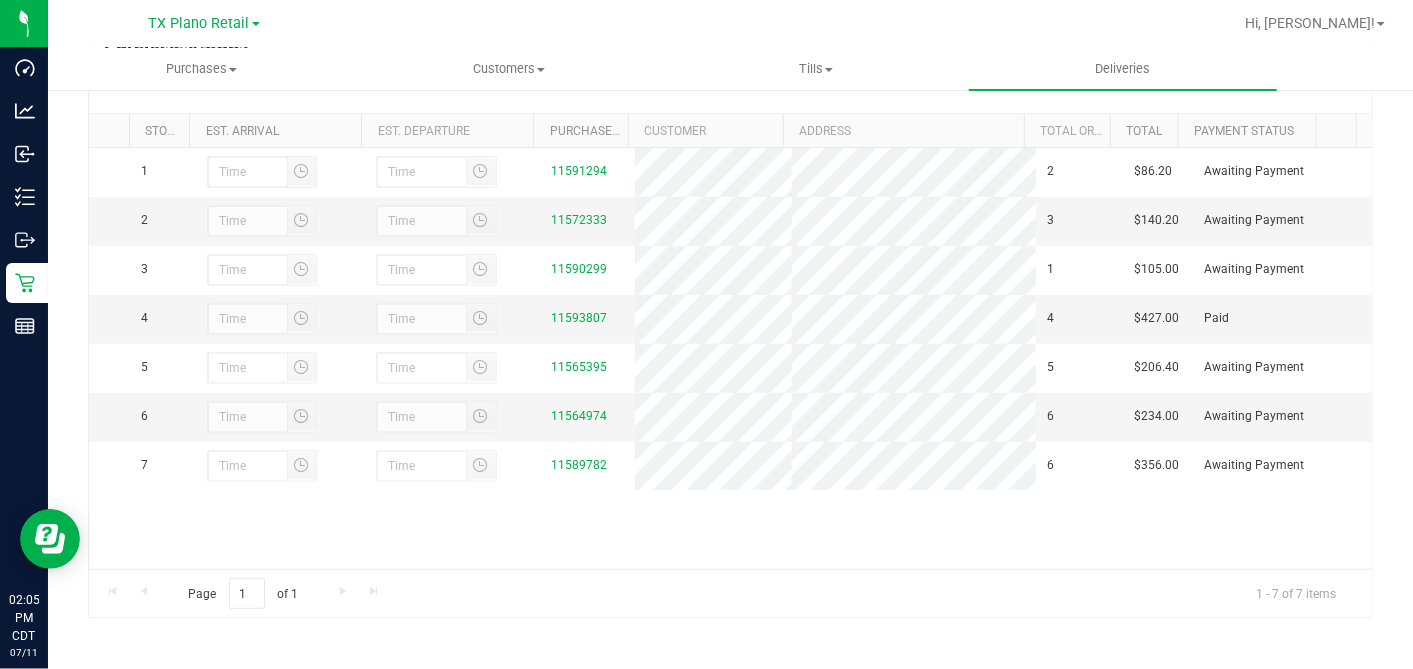 click on "All Delivery Routes
Delivery Route ID
20250708-006
Delivery Date
07/11/2025
Approx Time of Departure
5:00 AM CDT
Print
Out for Delivery
TX-TRAX-03" at bounding box center (730, 201) 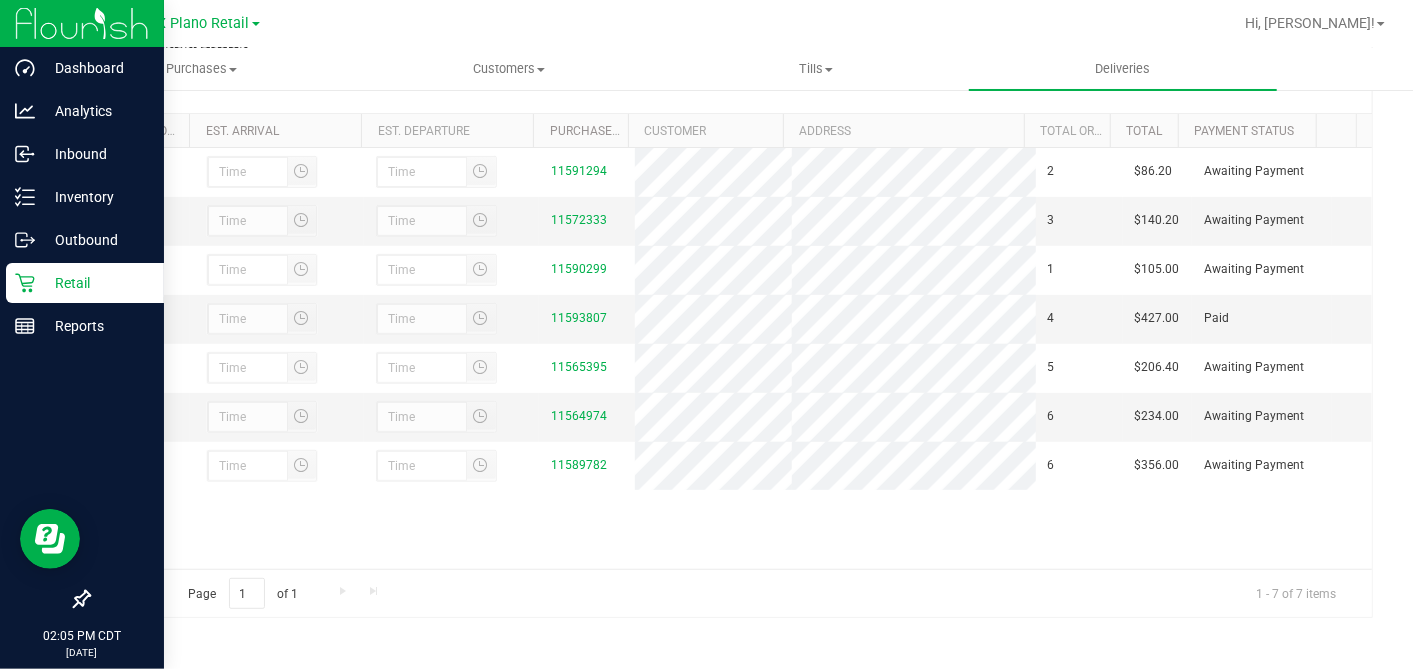 click on "Retail" at bounding box center (95, 283) 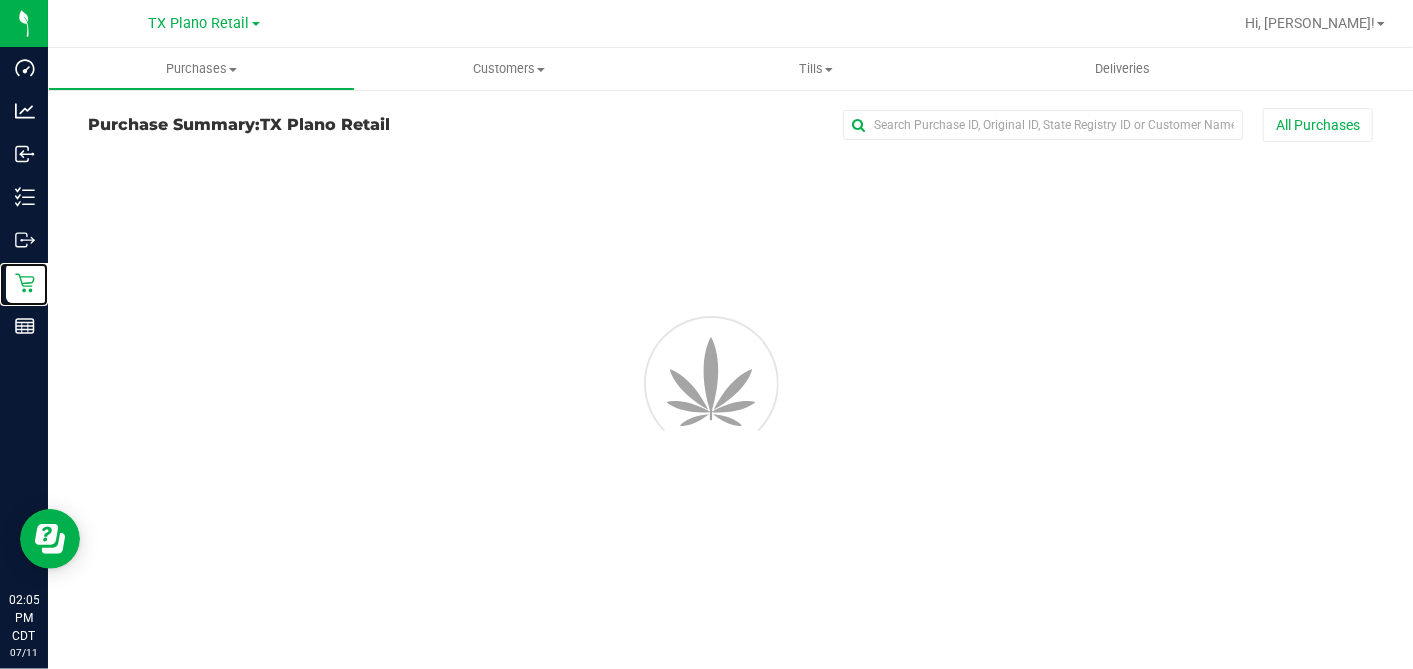scroll, scrollTop: 0, scrollLeft: 0, axis: both 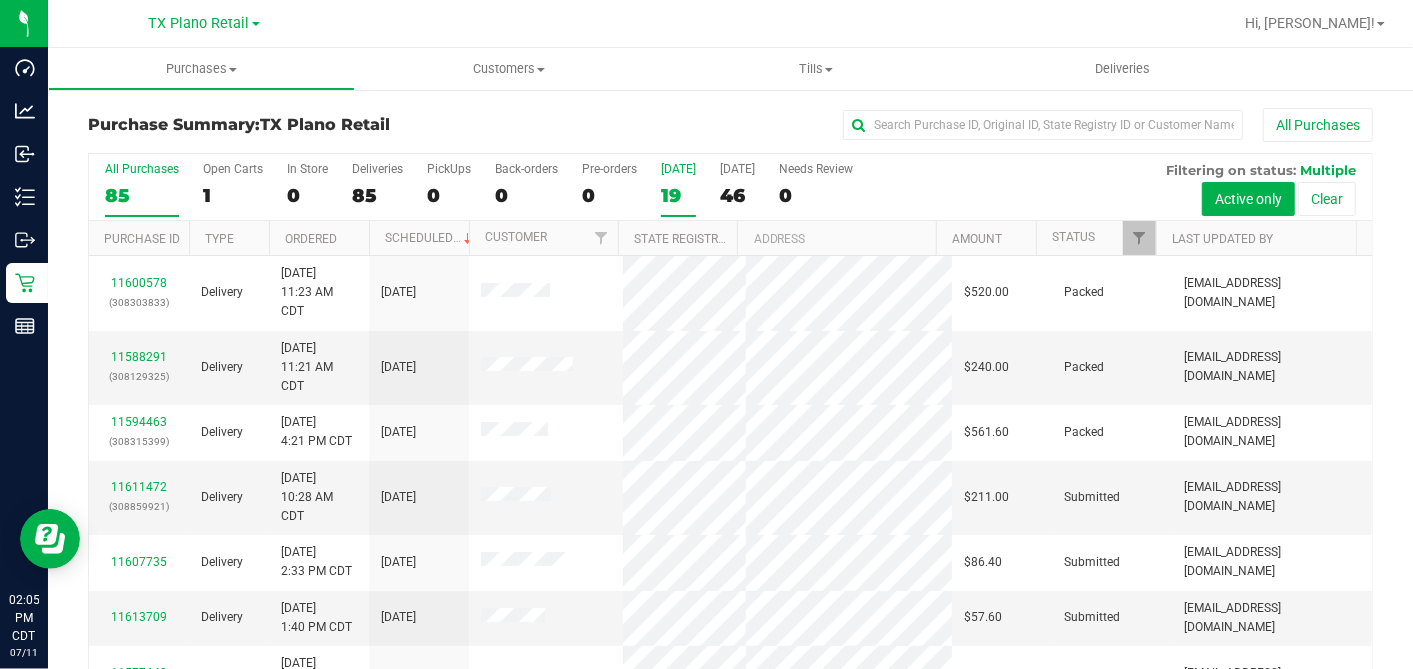click on "19" at bounding box center [678, 195] 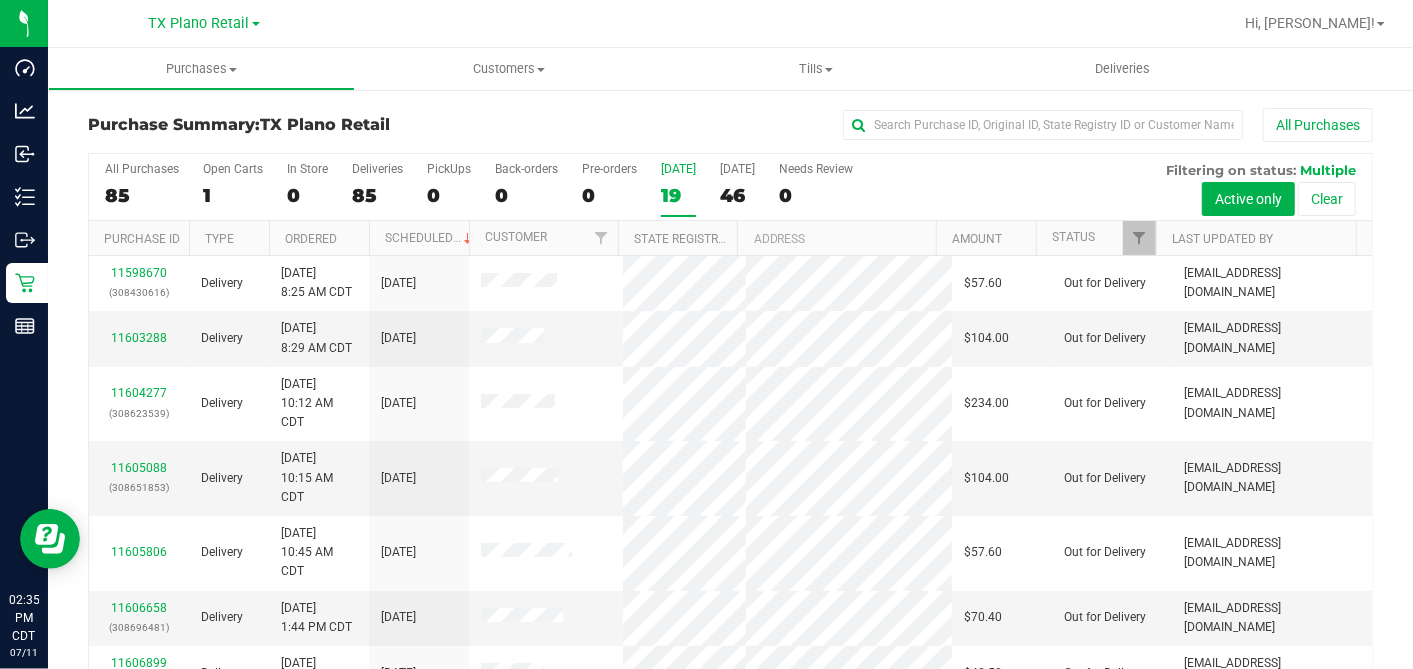 click on "19" at bounding box center [678, 195] 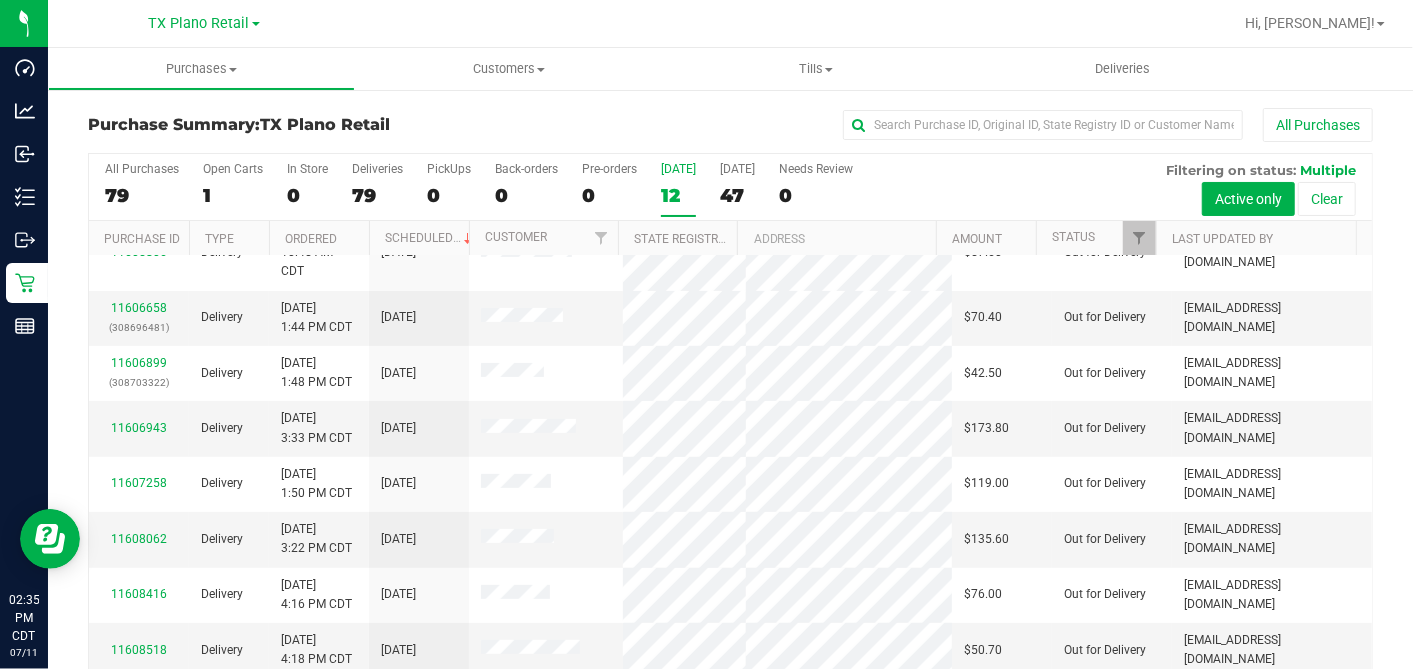 scroll, scrollTop: 412, scrollLeft: 0, axis: vertical 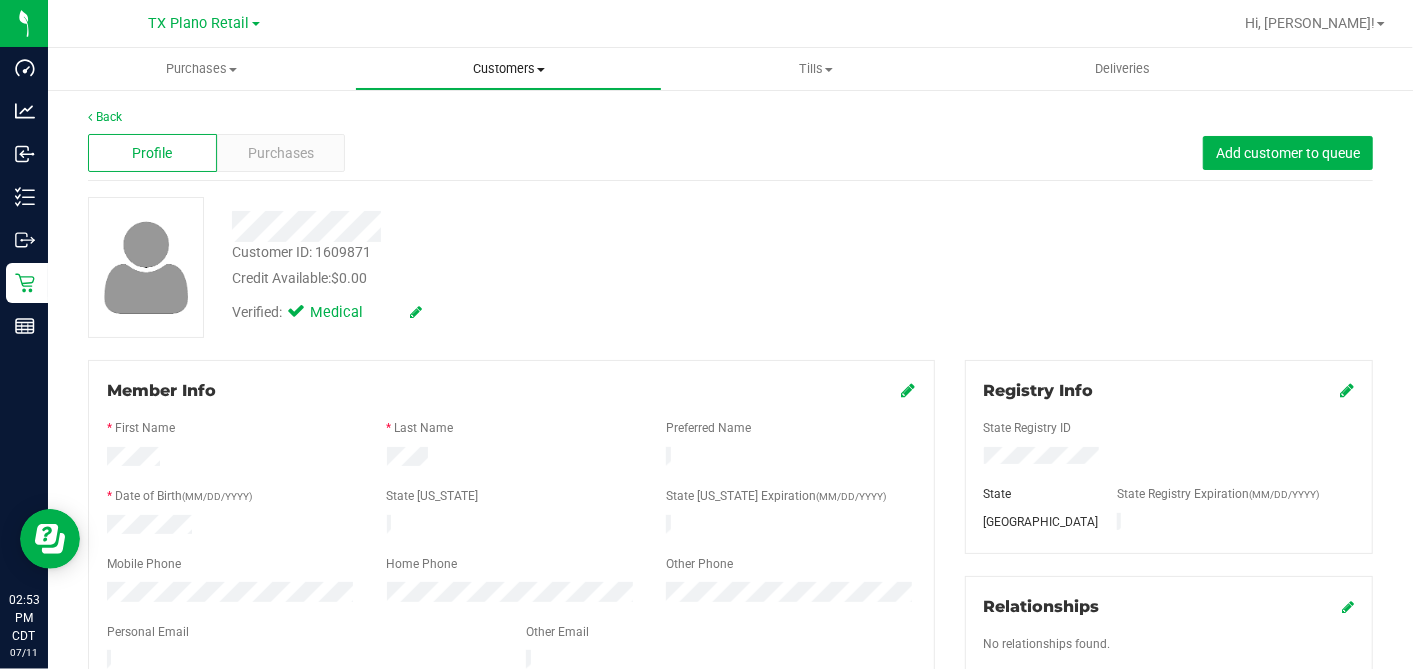 click on "Customers" at bounding box center (508, 69) 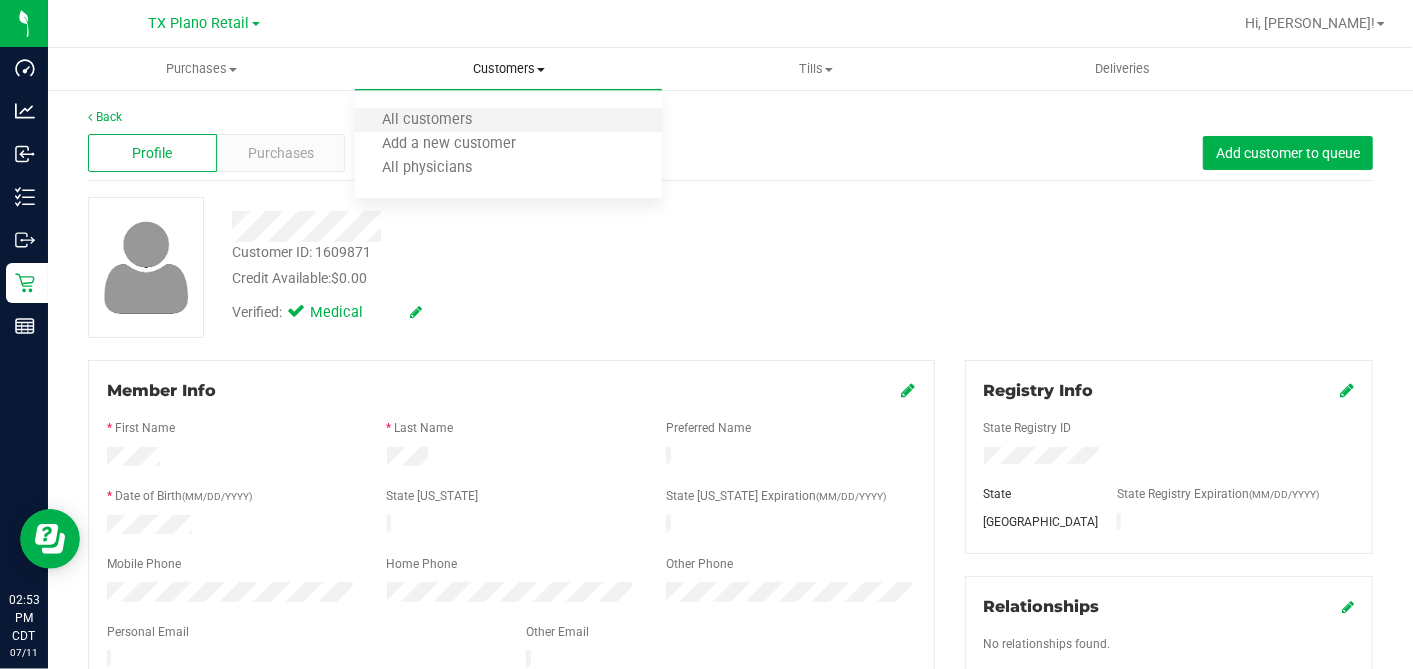 click on "All customers" at bounding box center [508, 121] 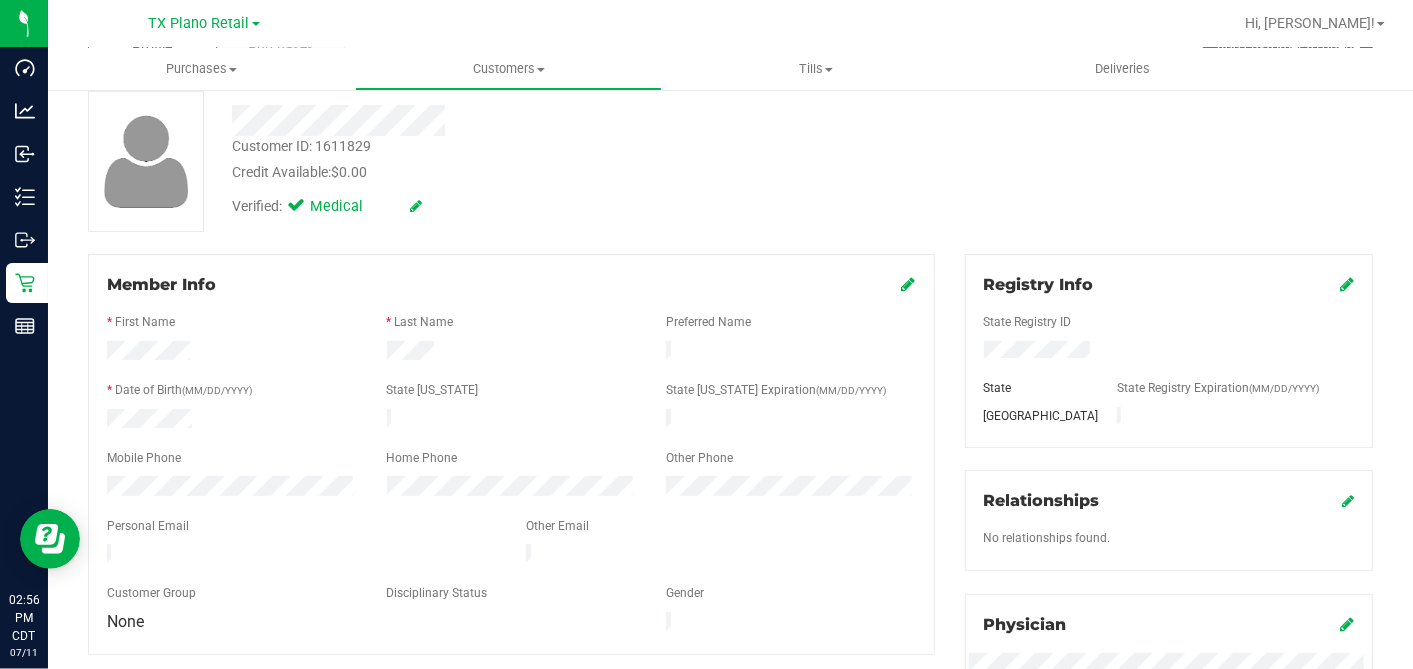 scroll, scrollTop: 217, scrollLeft: 0, axis: vertical 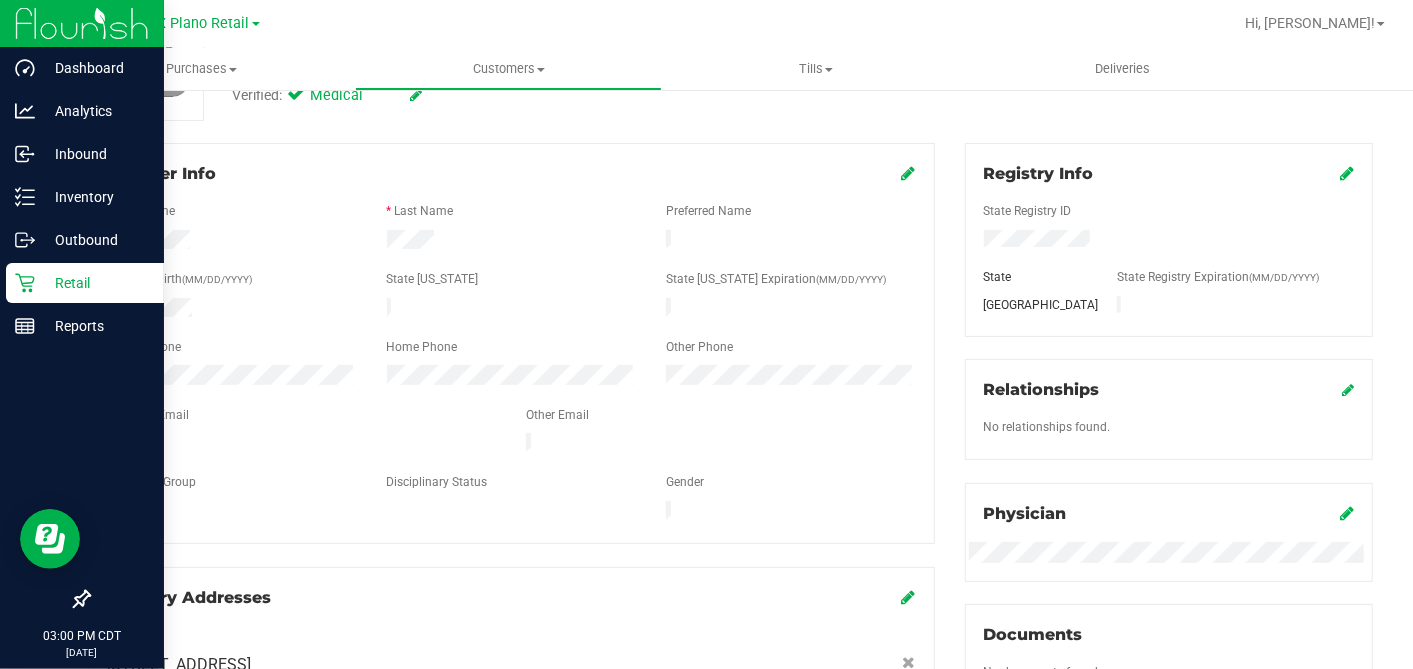 click on "Retail" at bounding box center [85, 283] 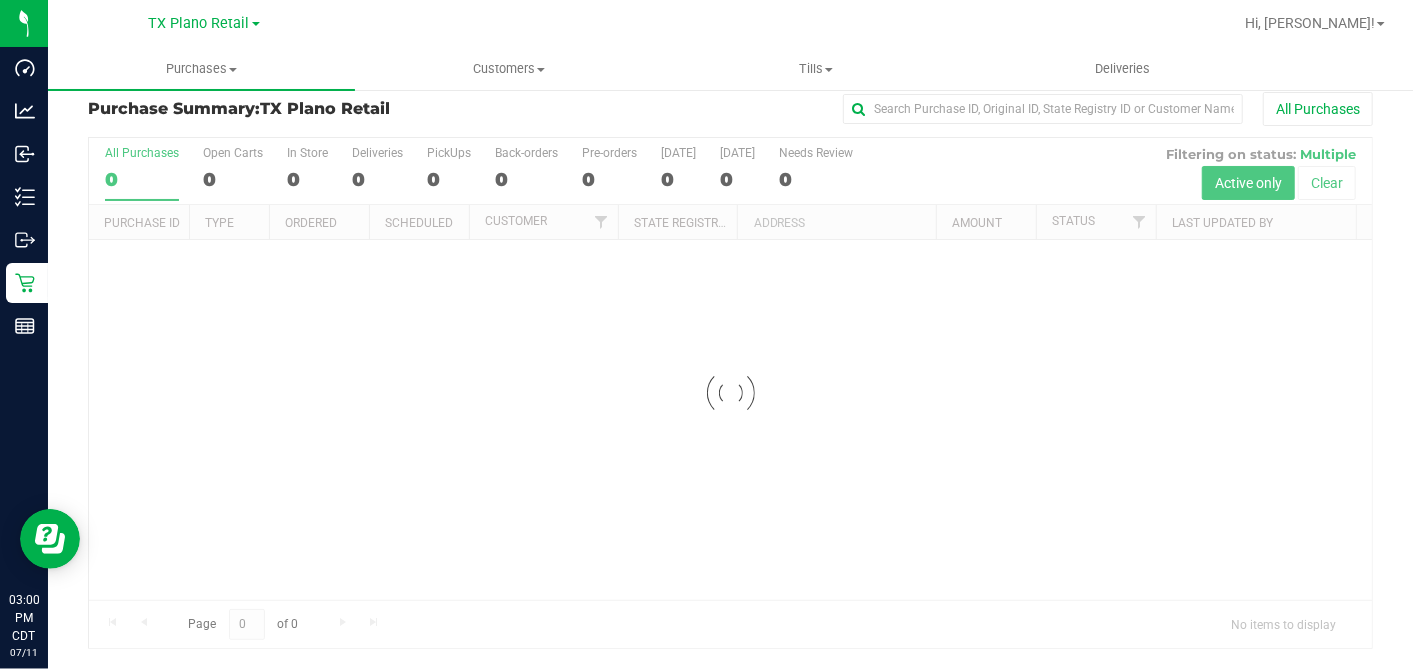 scroll, scrollTop: 0, scrollLeft: 0, axis: both 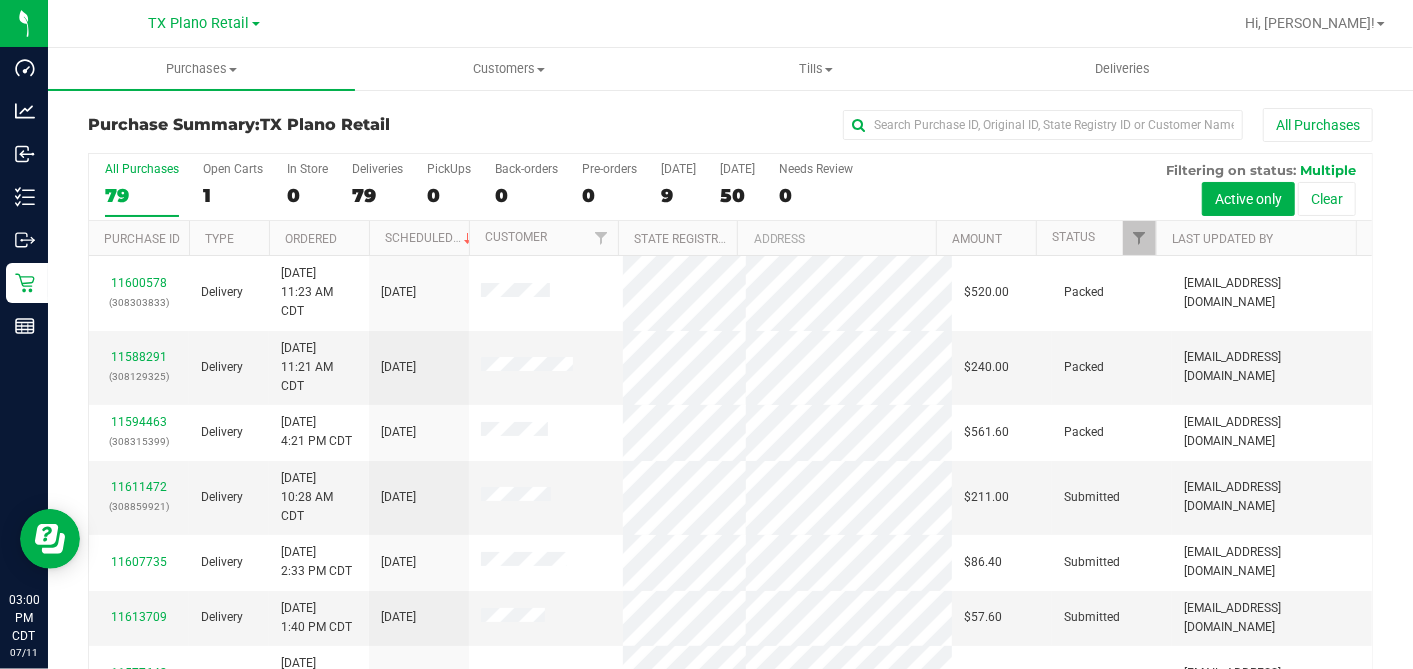 click on "All Purchases
79
Open Carts
1
In Store
0
Deliveries
79
PickUps
0
Back-orders
0
Pre-orders
0
Today
9
Tomorrow
50" at bounding box center (730, 187) 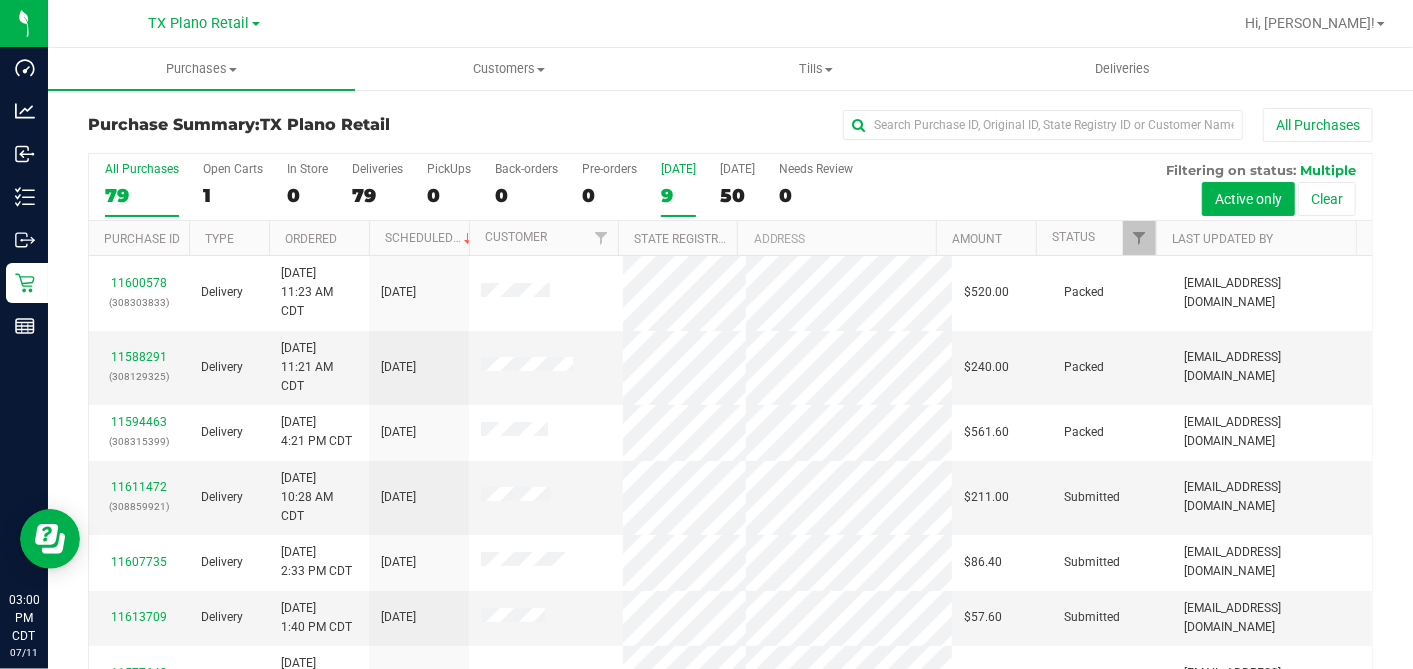click on "9" at bounding box center (678, 195) 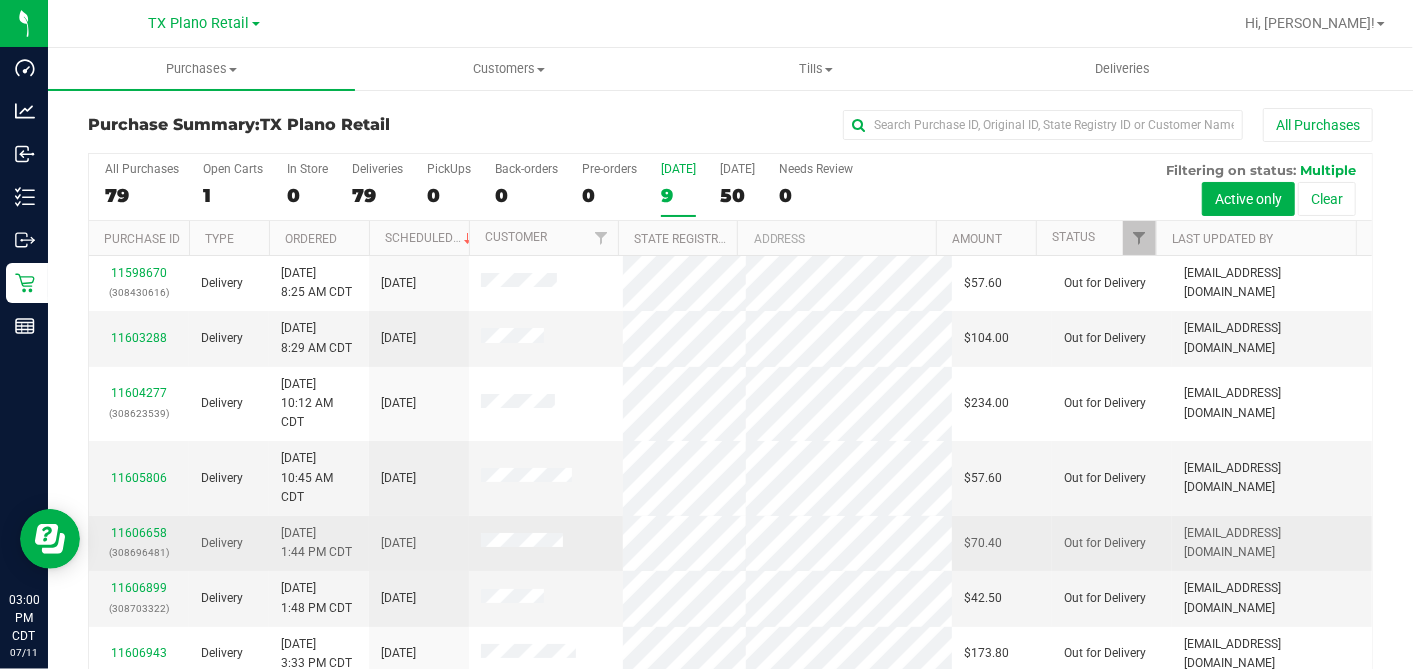click on "11606658
(308696481)" at bounding box center (139, 543) 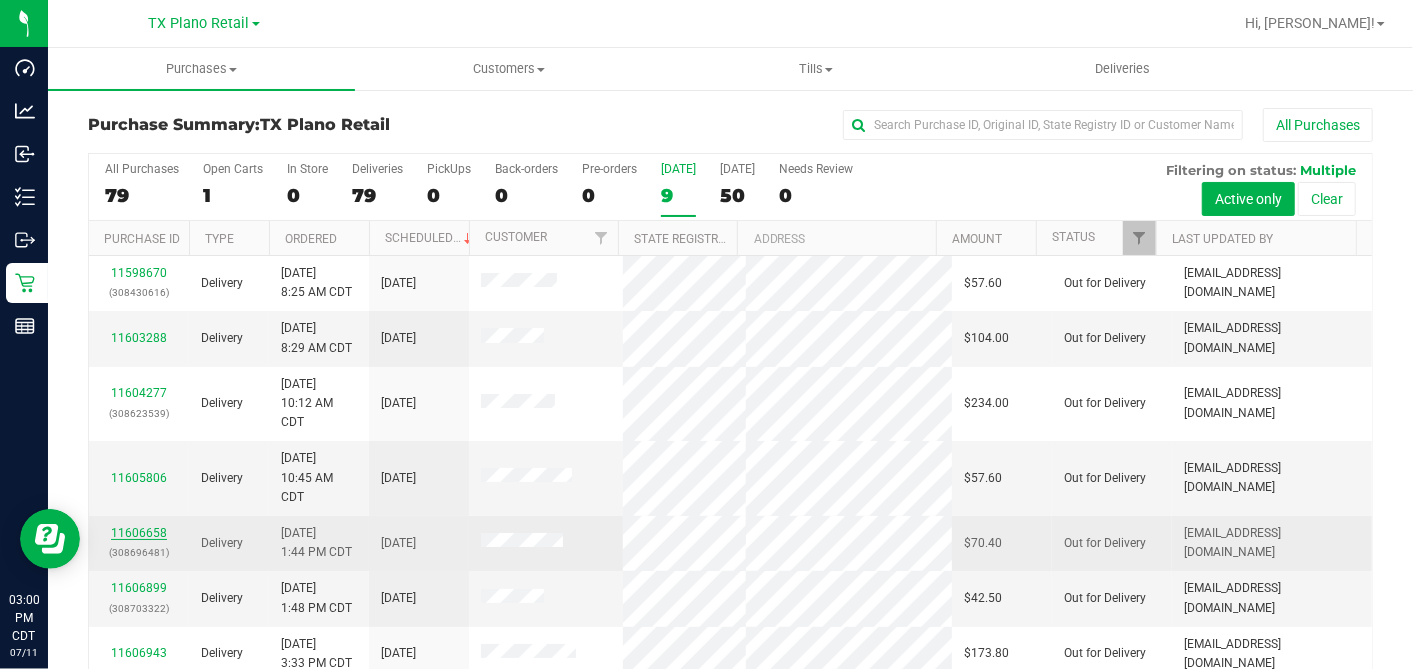 click on "11606658" at bounding box center (139, 533) 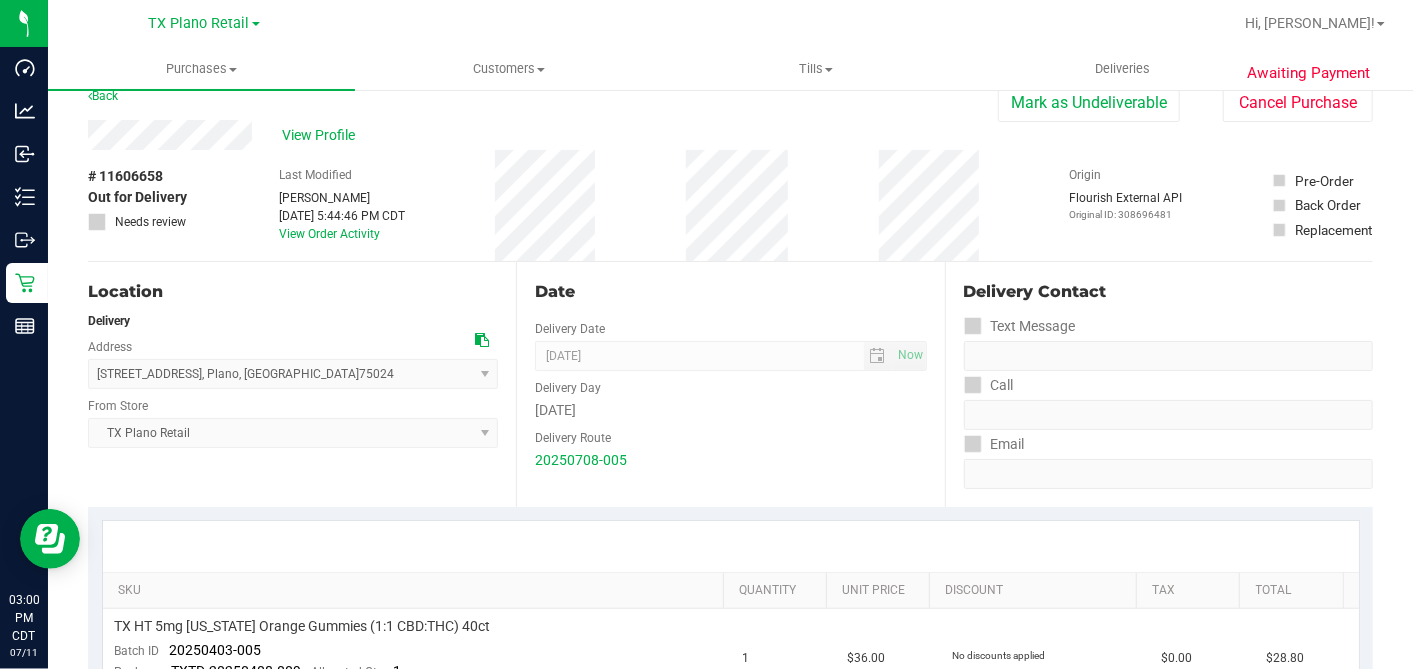 scroll, scrollTop: 0, scrollLeft: 0, axis: both 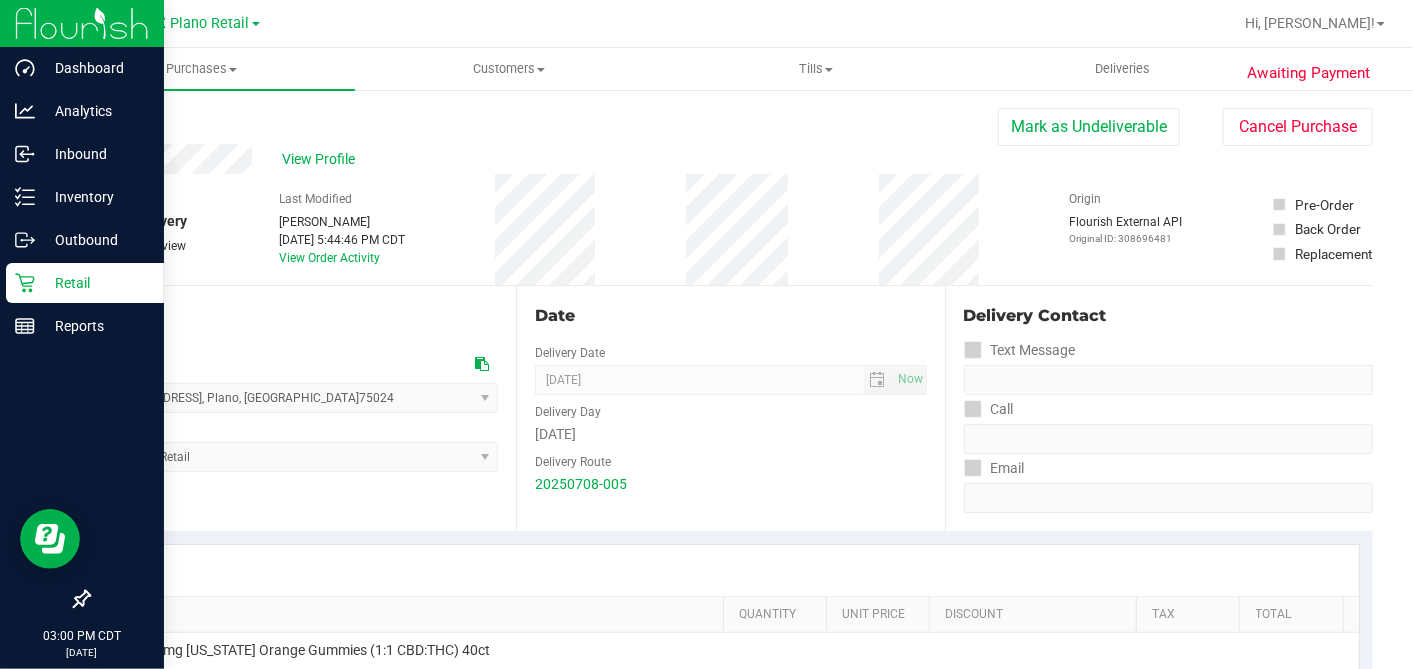 click 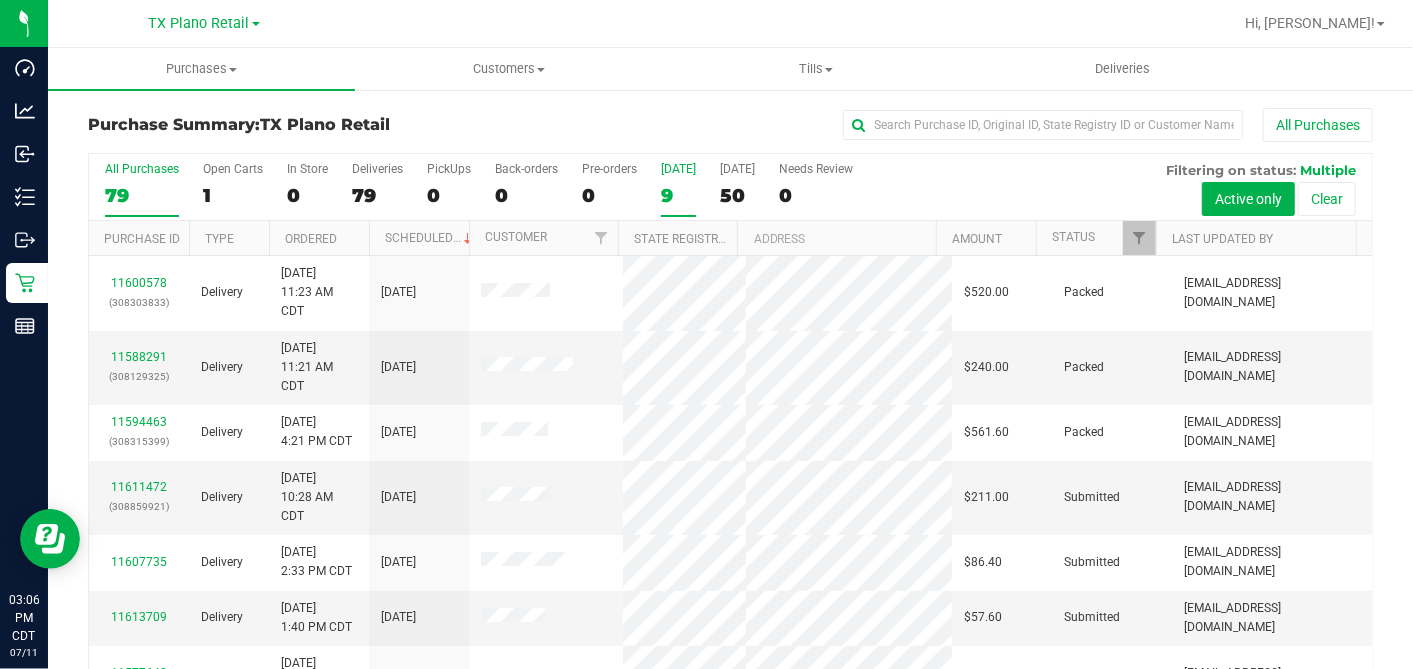 click on "9" at bounding box center (678, 195) 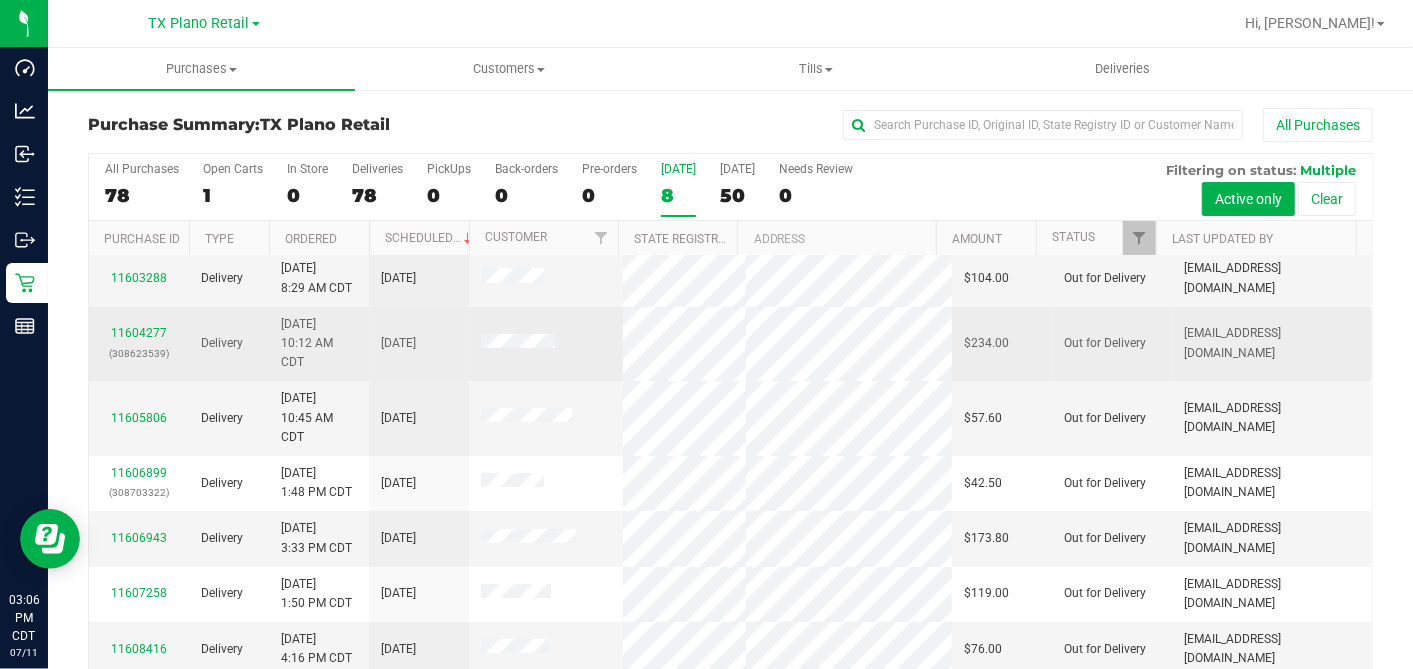scroll, scrollTop: 153, scrollLeft: 0, axis: vertical 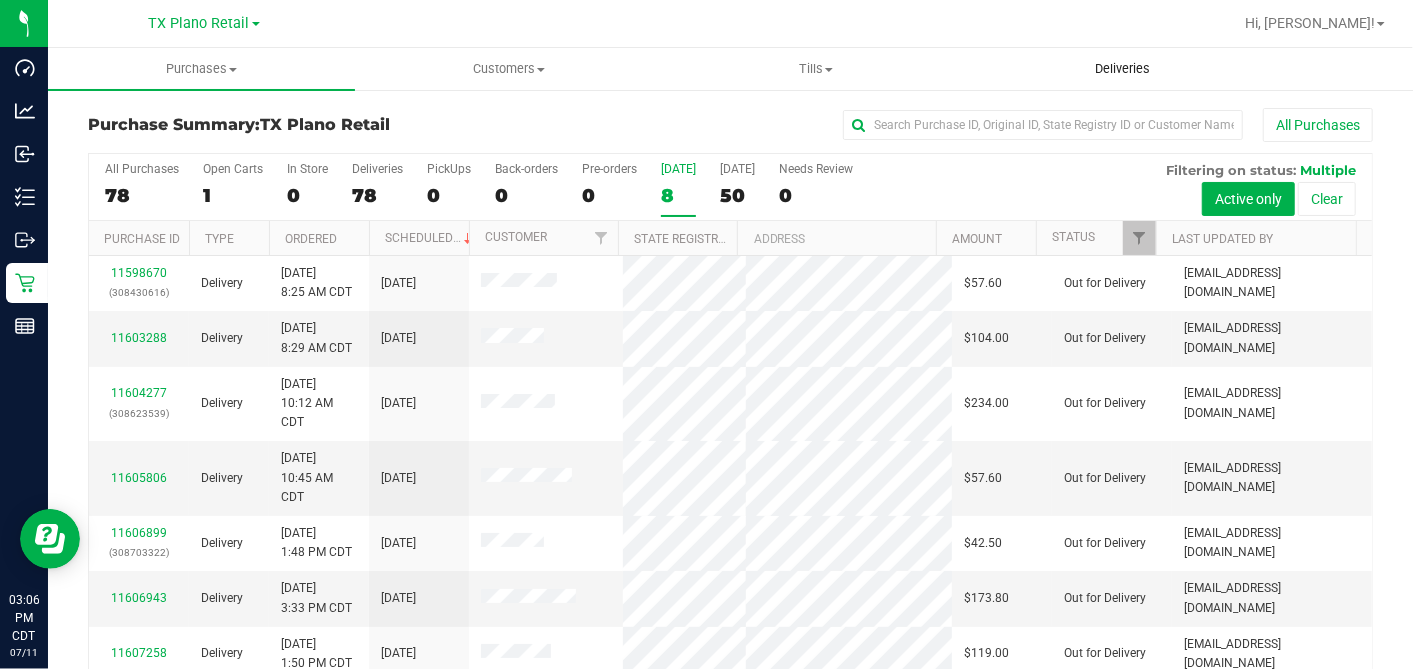 click on "Deliveries" at bounding box center (1122, 69) 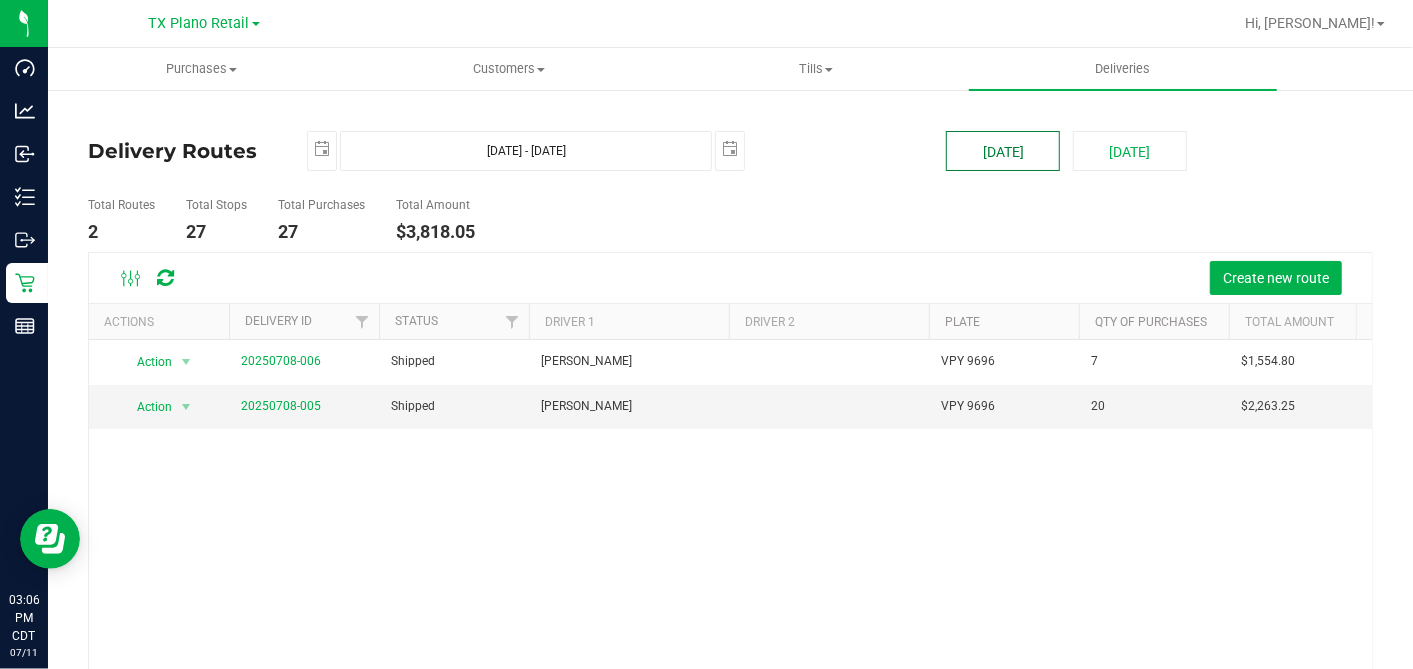 click on "[DATE]" at bounding box center [1003, 151] 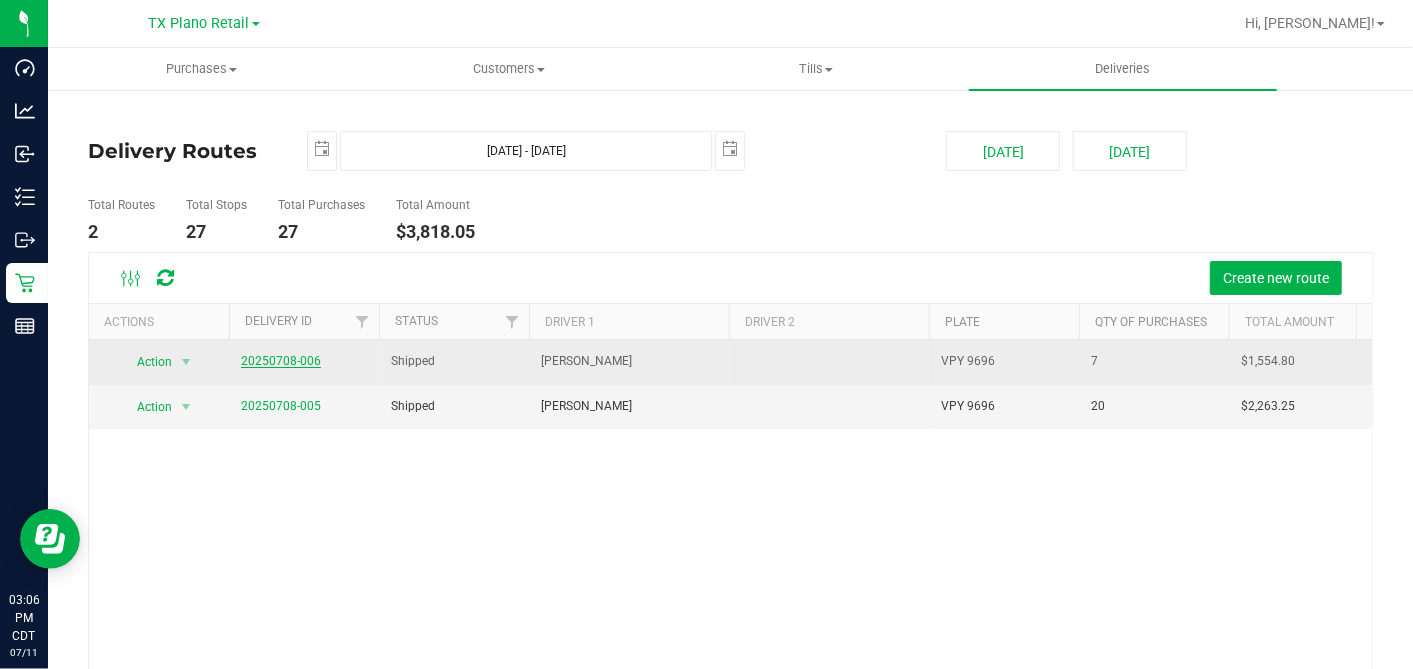 click on "20250708-006" at bounding box center [281, 361] 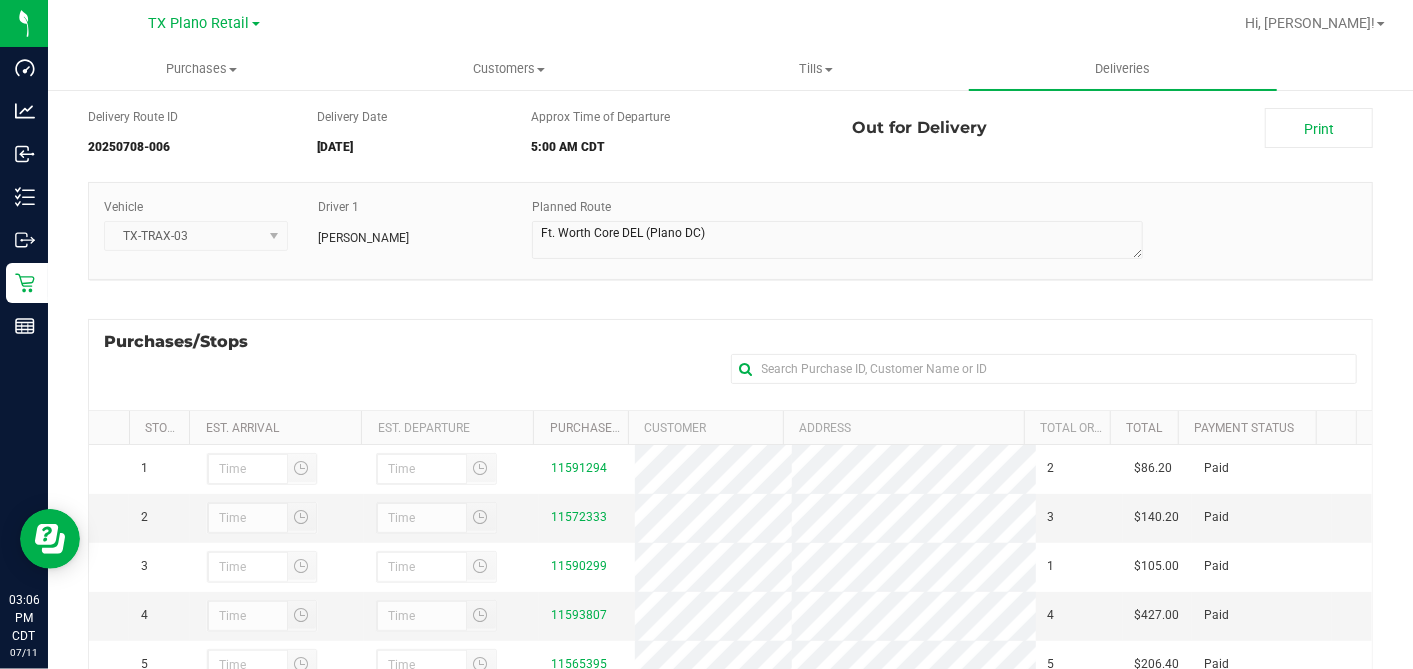 scroll, scrollTop: 0, scrollLeft: 0, axis: both 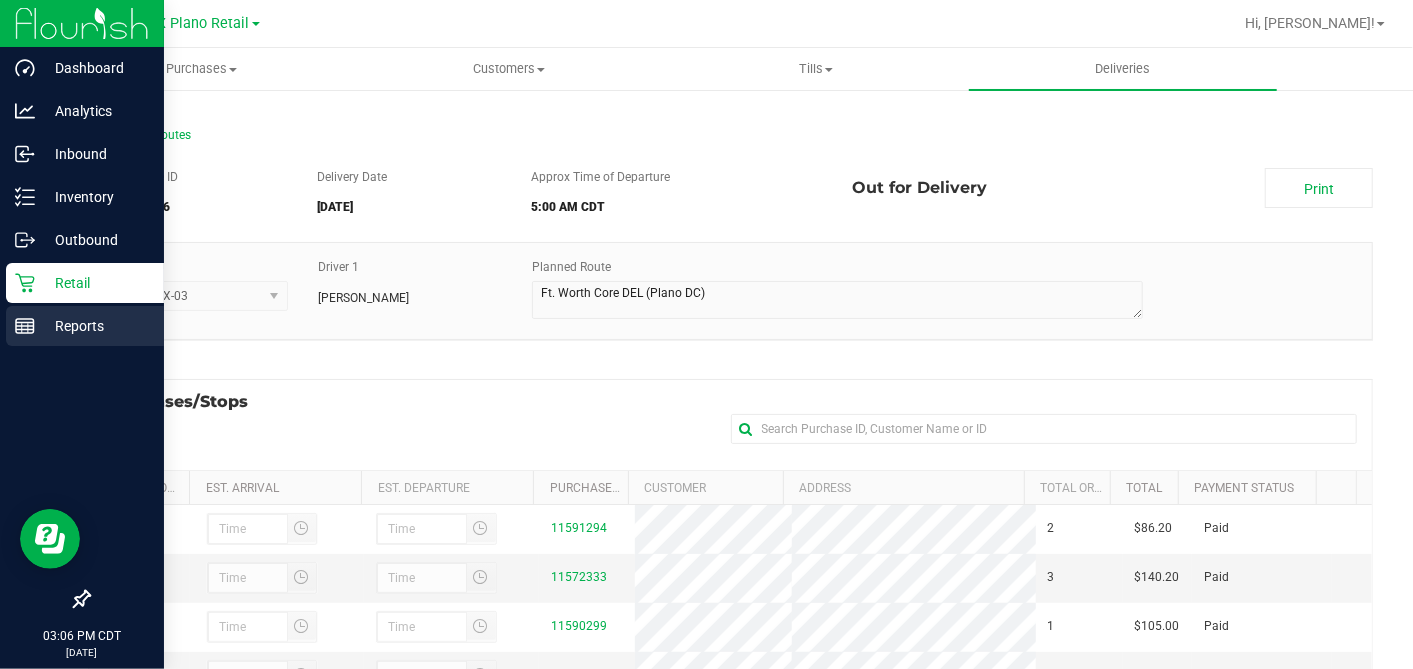 click 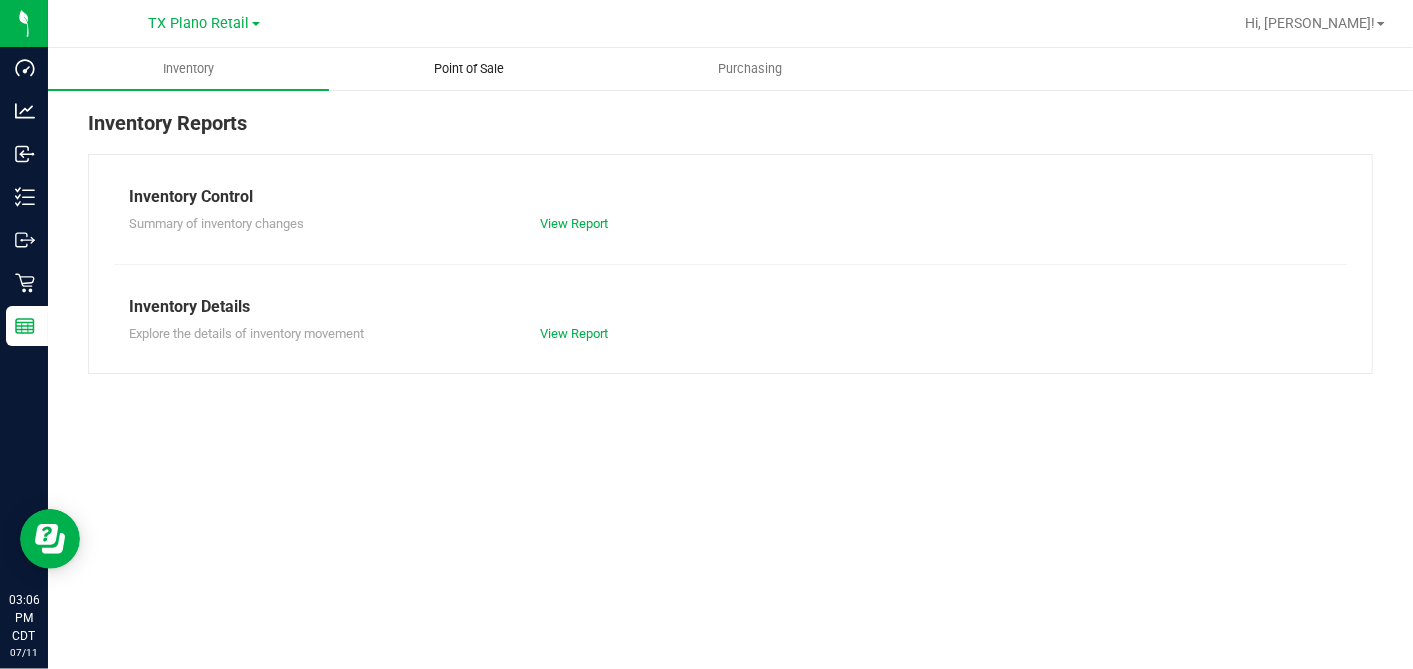 click on "Point of Sale" at bounding box center (470, 69) 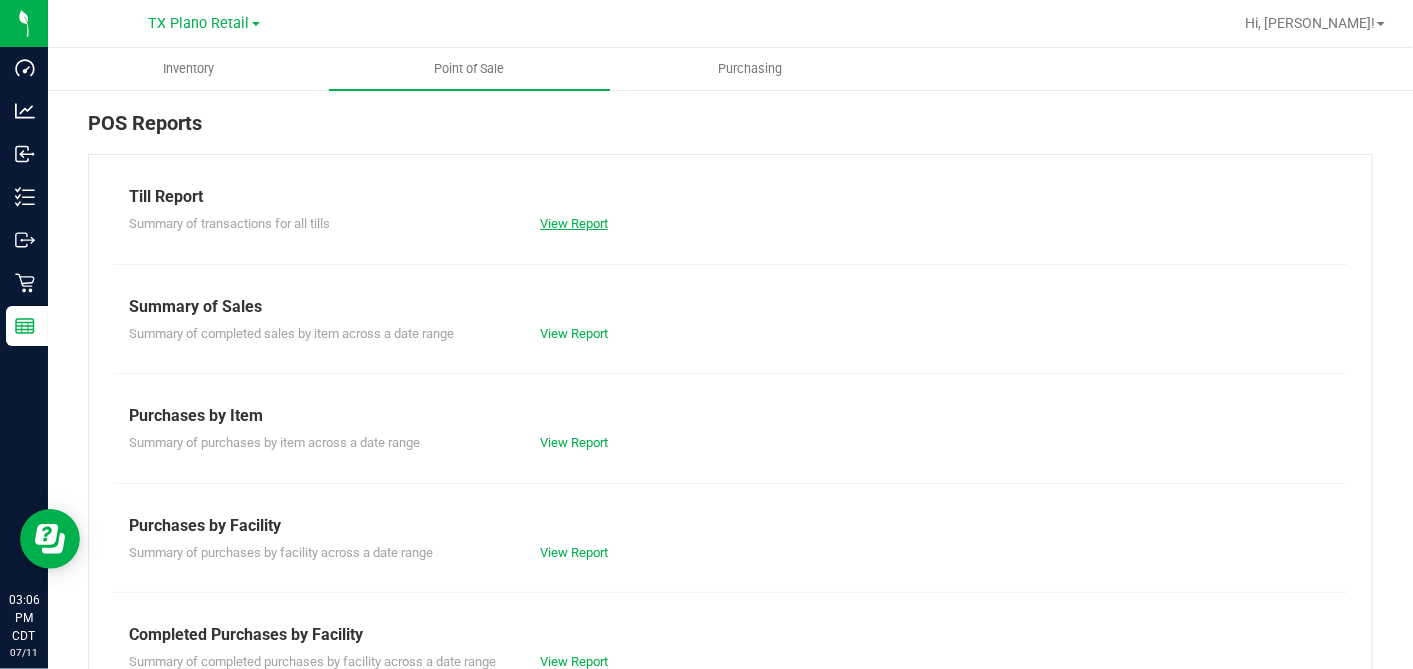 click on "View Report" at bounding box center [574, 223] 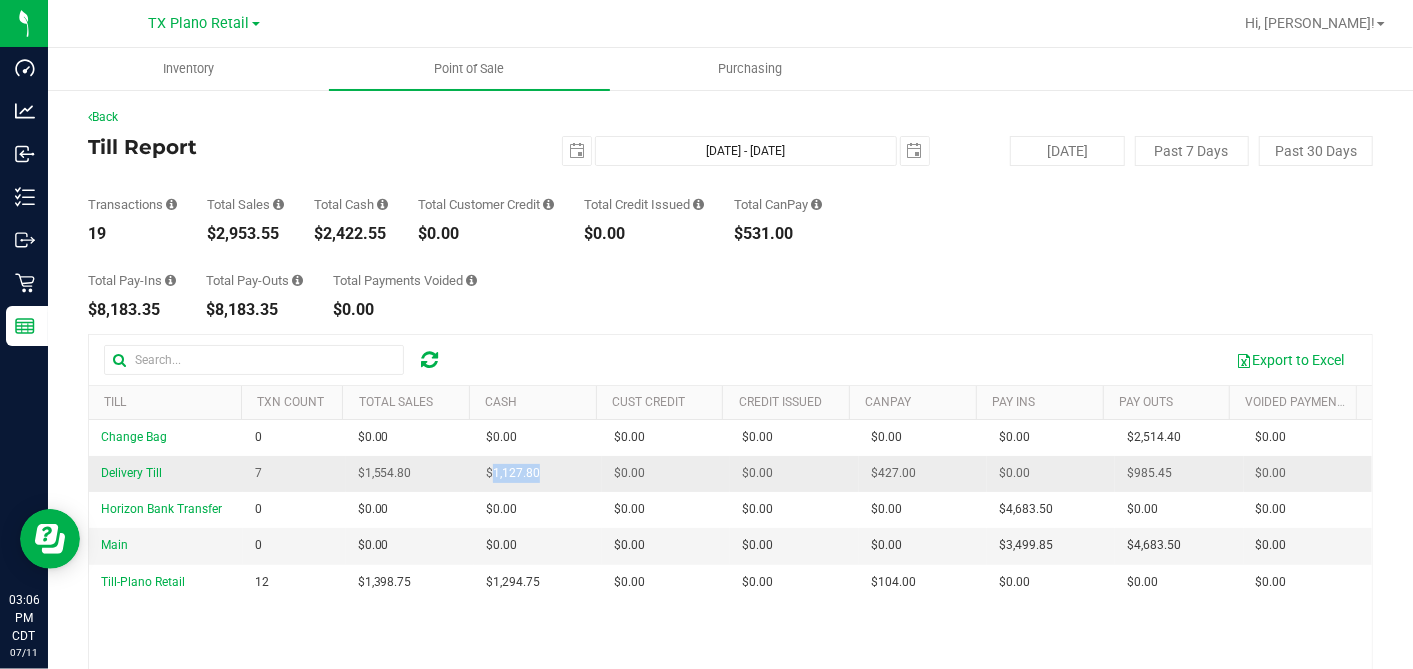 drag, startPoint x: 537, startPoint y: 474, endPoint x: 484, endPoint y: 476, distance: 53.037724 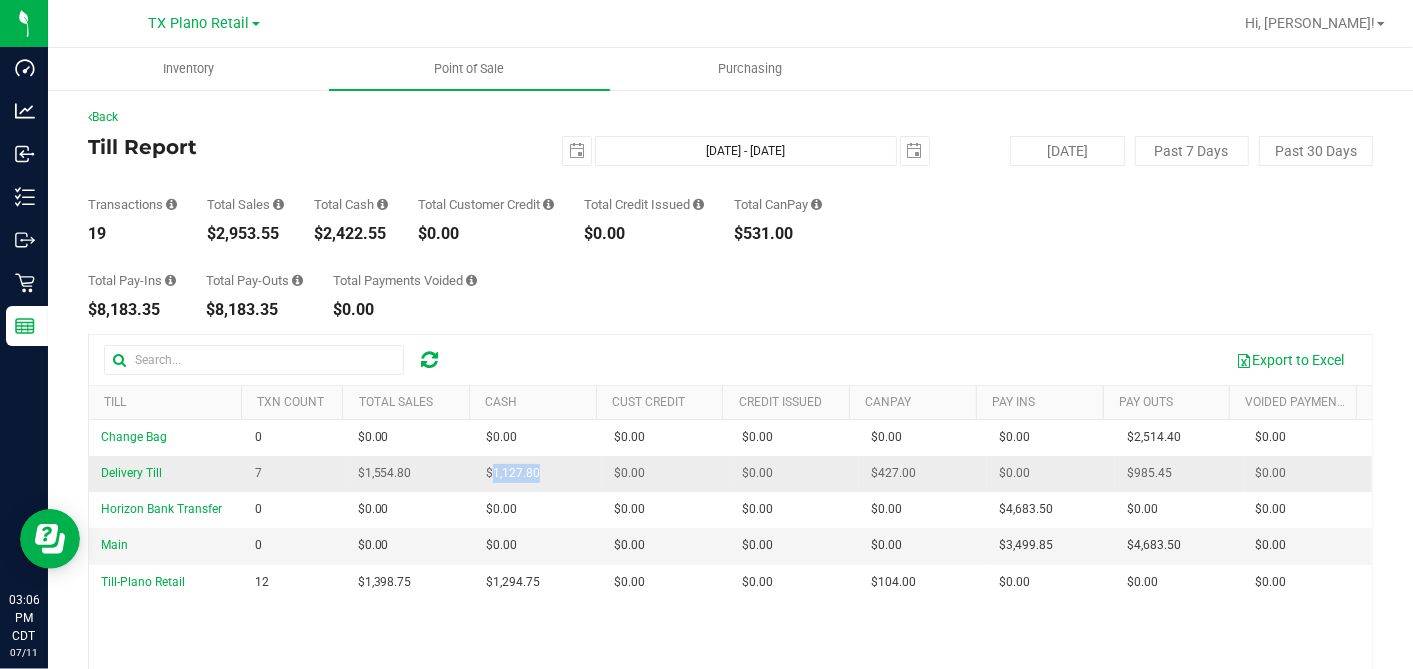 click on "$1,127.80" at bounding box center (538, 474) 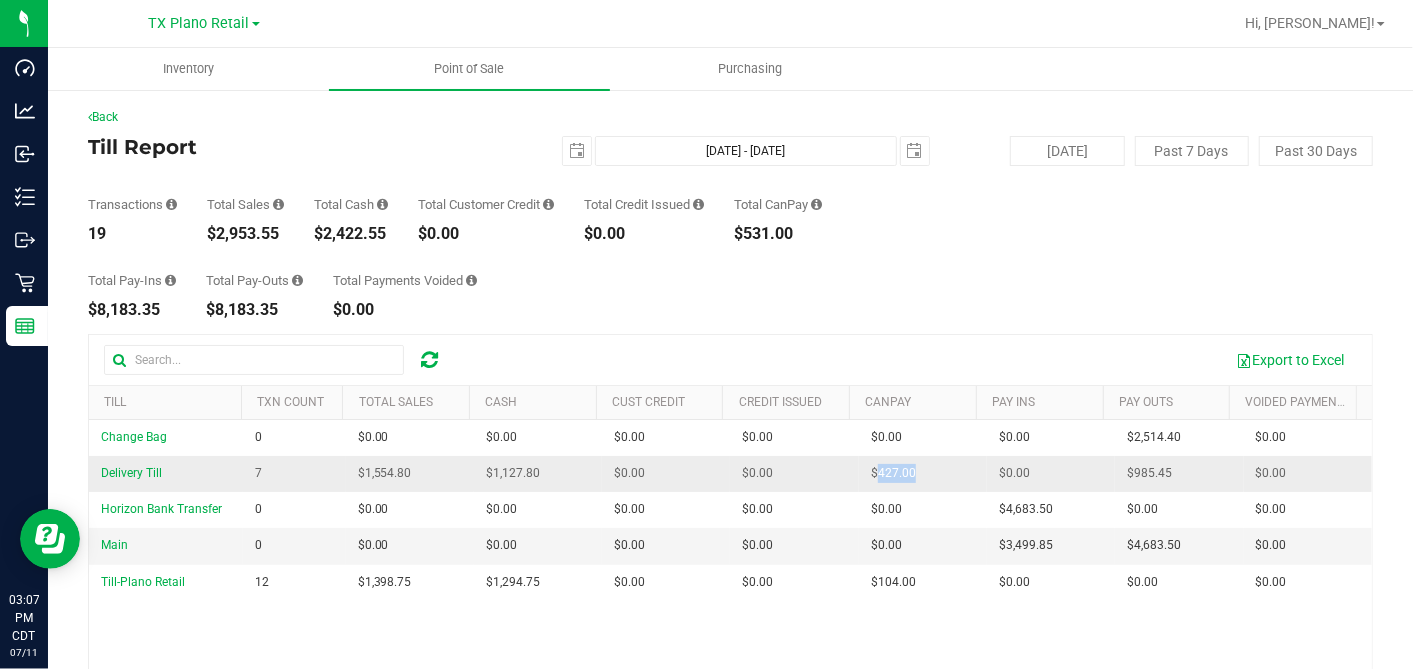 drag, startPoint x: 903, startPoint y: 462, endPoint x: 860, endPoint y: 474, distance: 44.64303 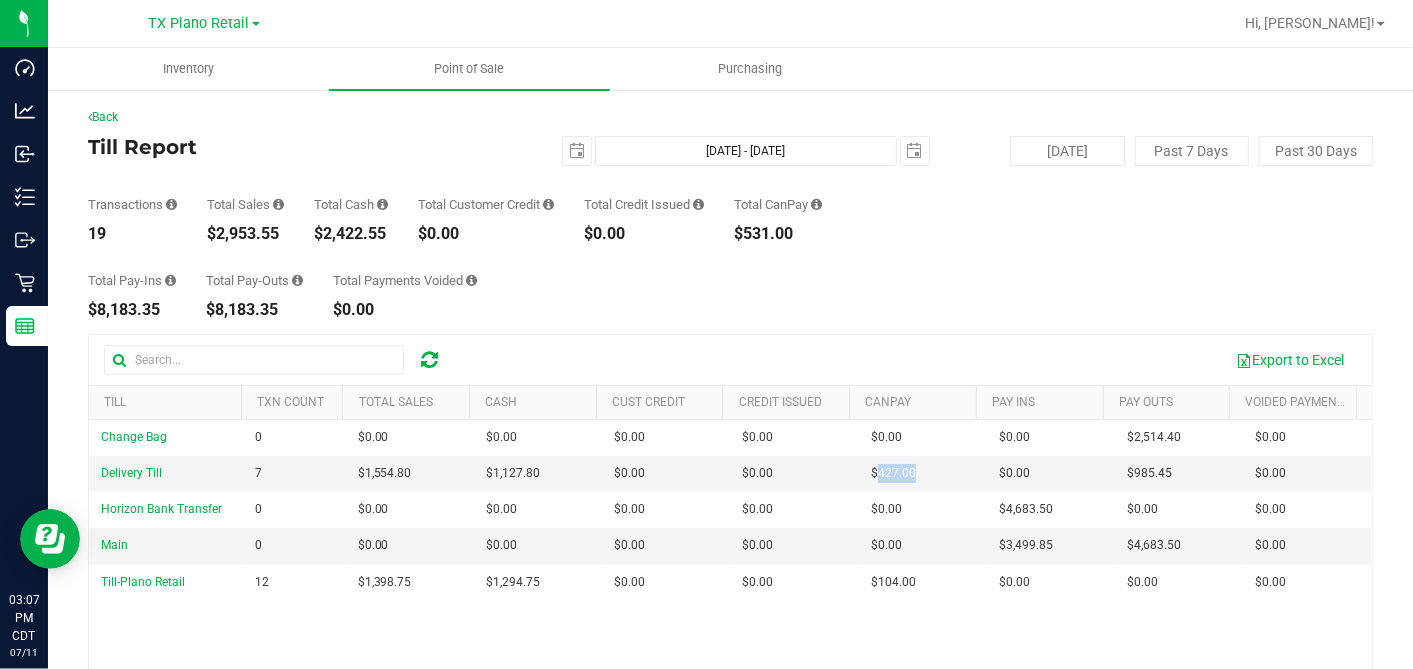 copy on "427.00" 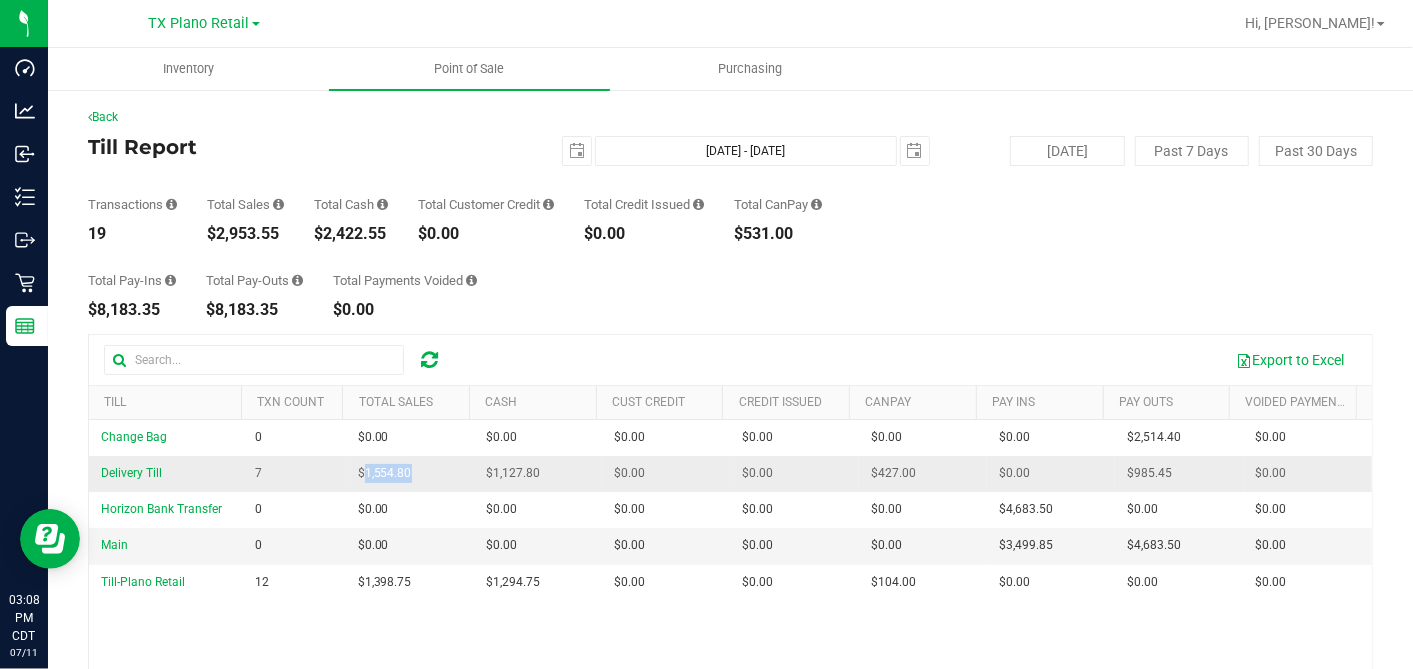drag, startPoint x: 405, startPoint y: 473, endPoint x: 359, endPoint y: 471, distance: 46.043457 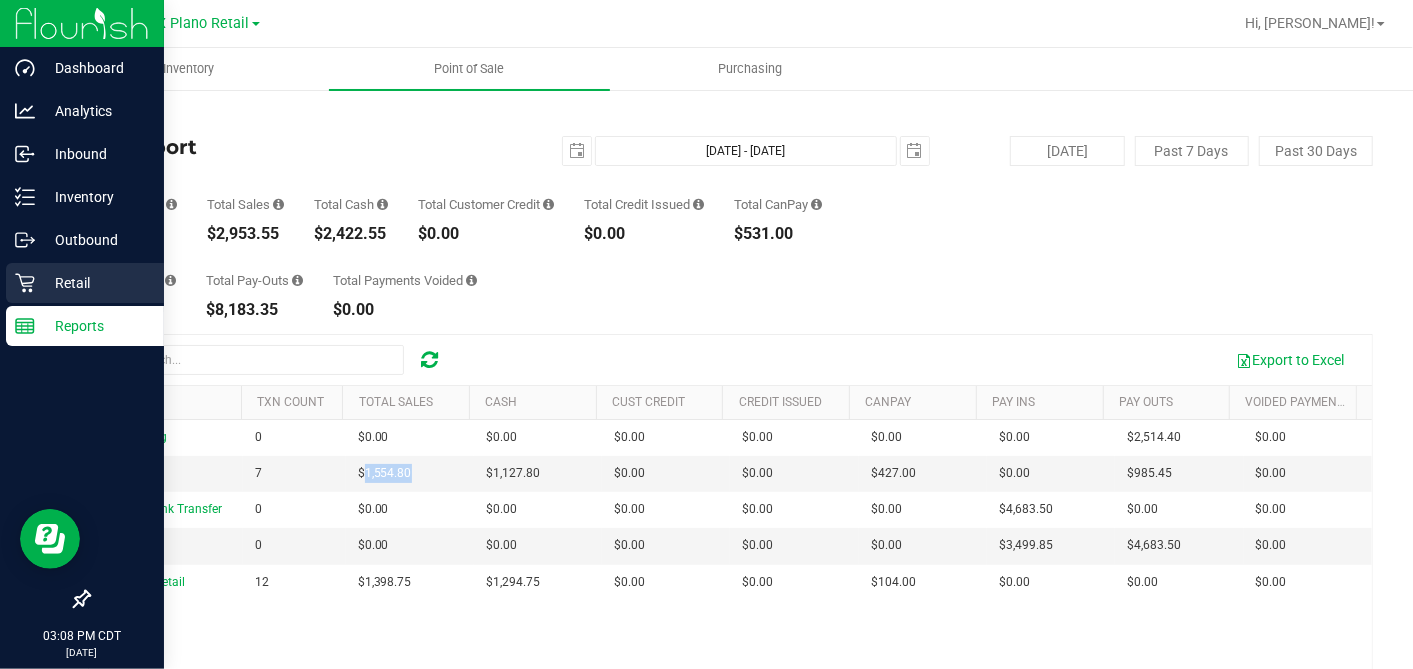 click on "Retail" at bounding box center [95, 283] 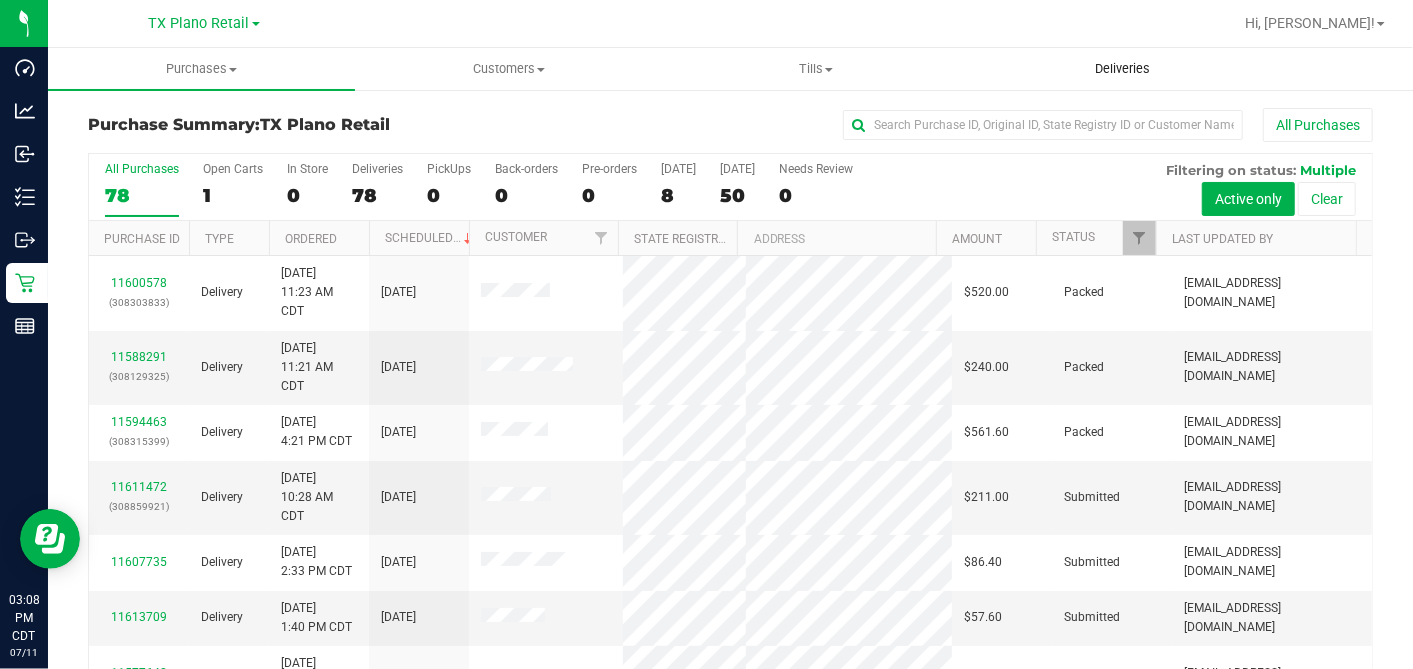 click on "Deliveries" at bounding box center (1122, 69) 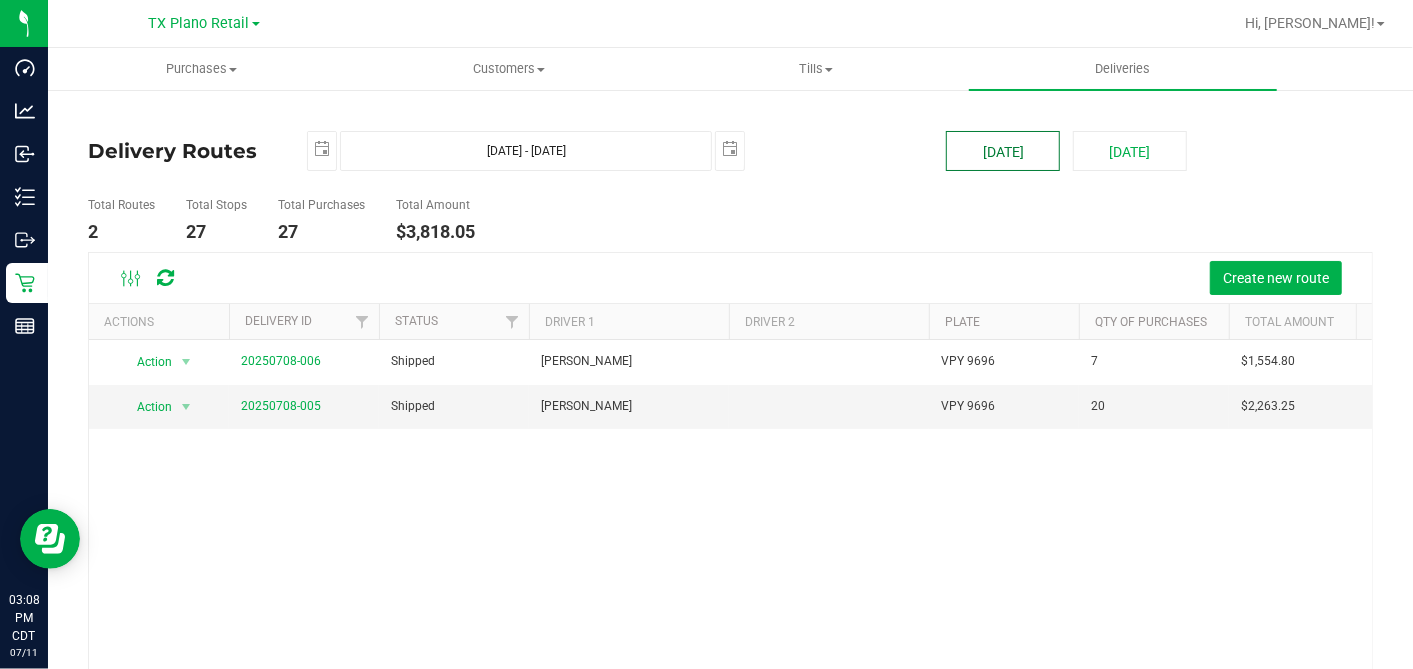 click on "[DATE]" at bounding box center [1003, 151] 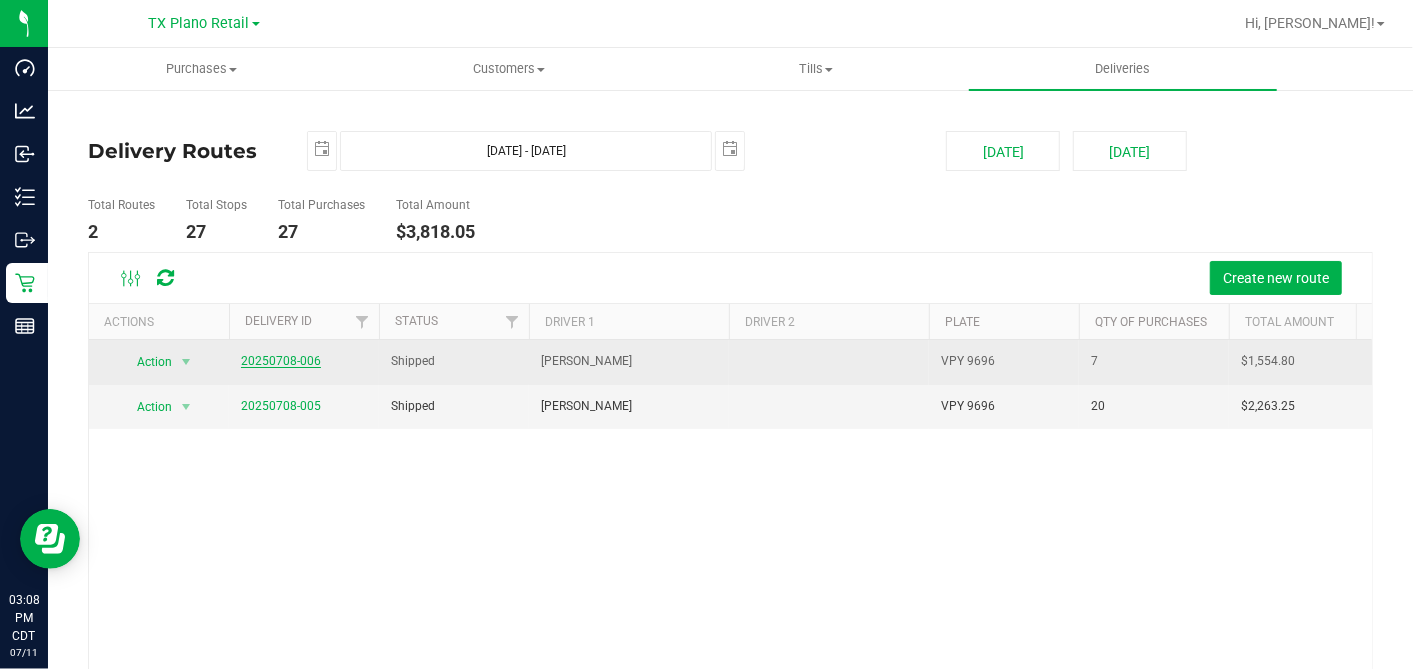 click on "20250708-006" at bounding box center [281, 361] 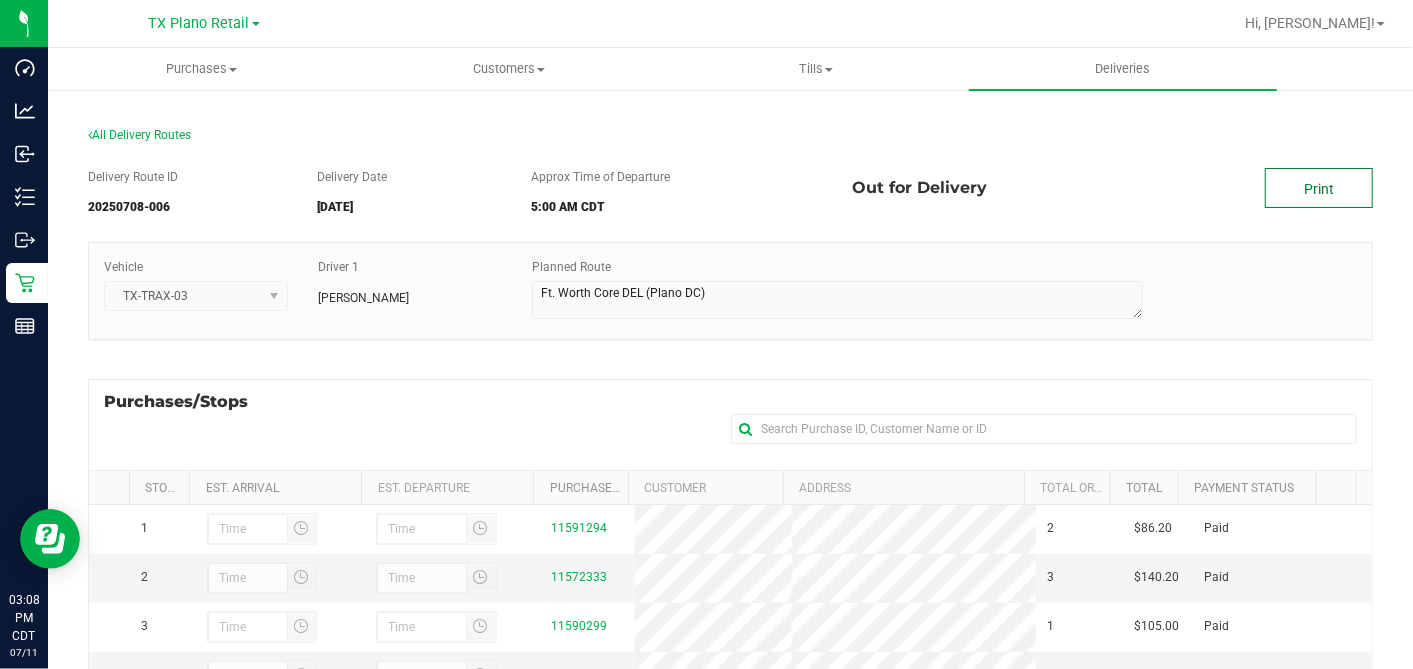 click on "Print" at bounding box center (1319, 188) 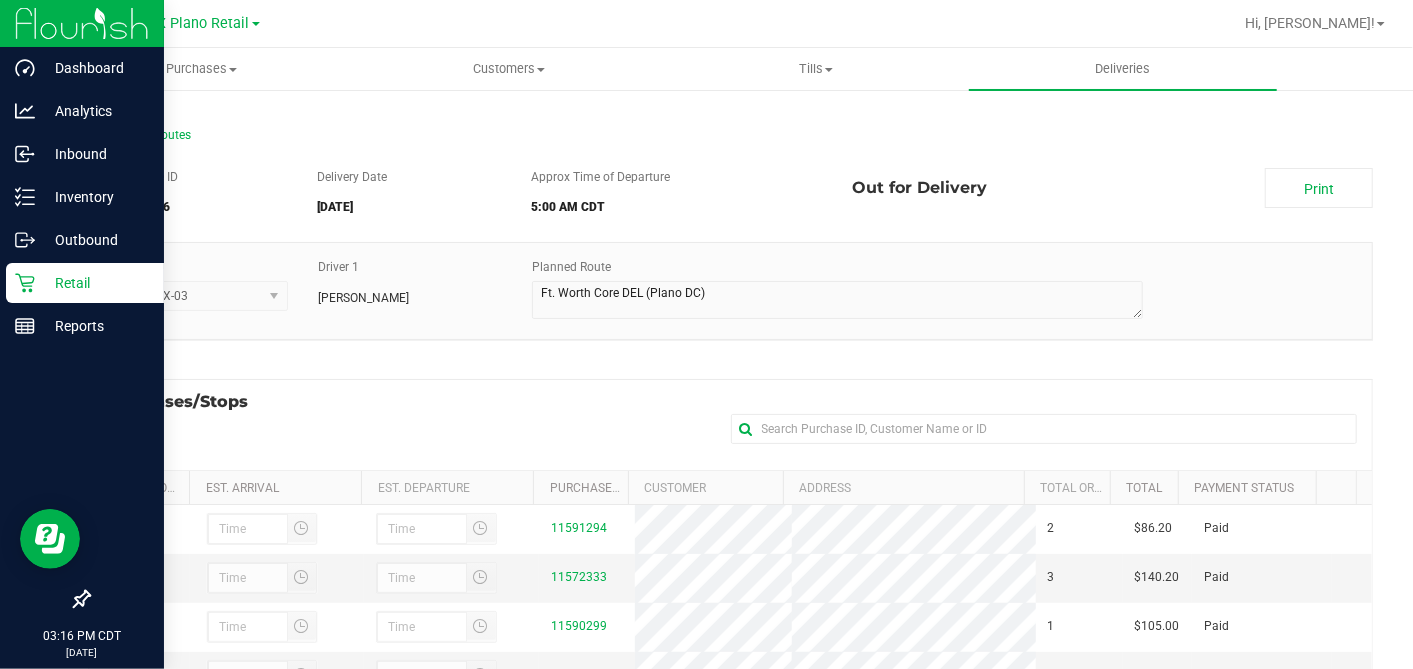 click on "Retail" at bounding box center (95, 283) 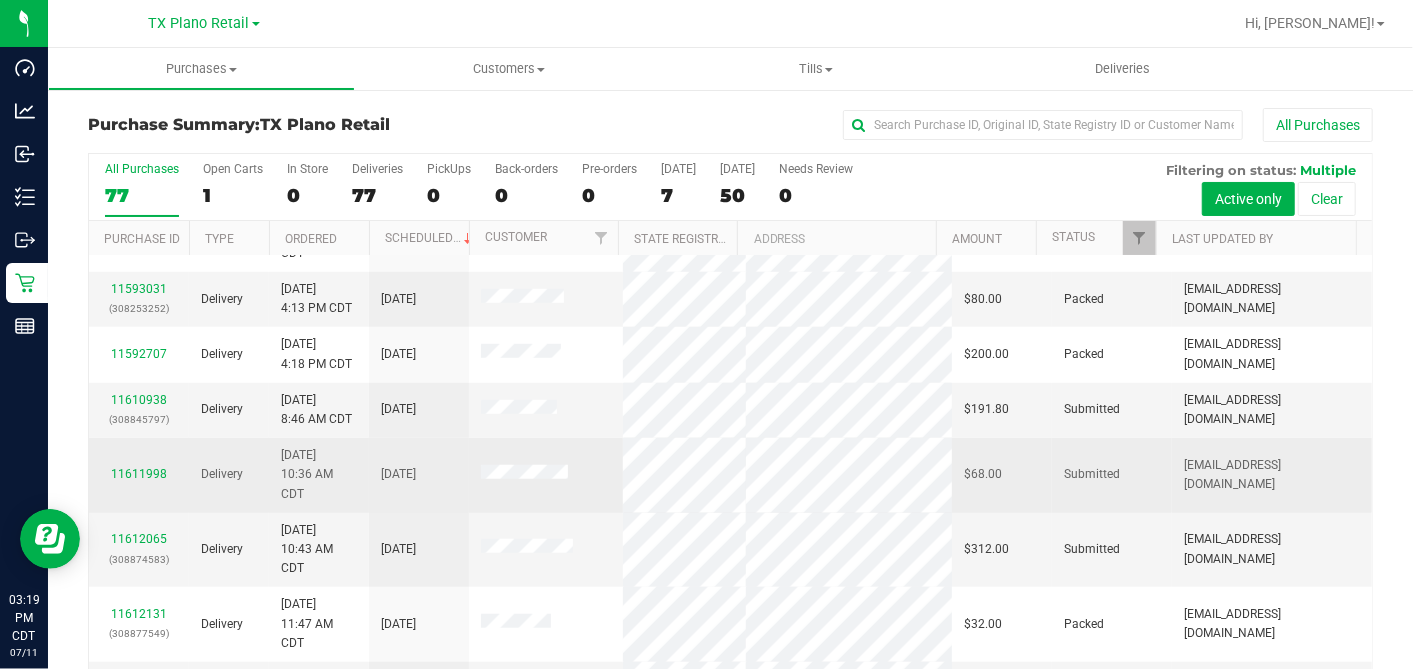 scroll, scrollTop: 968, scrollLeft: 0, axis: vertical 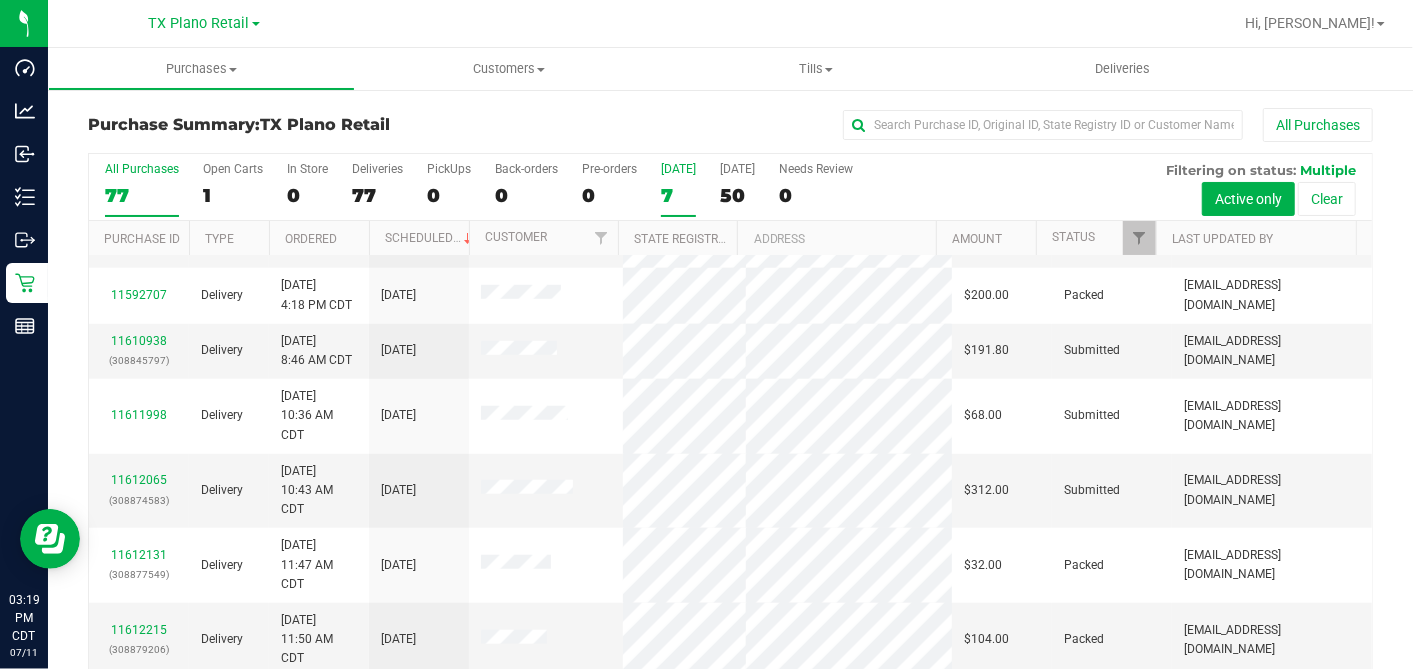 click on "7" at bounding box center [678, 195] 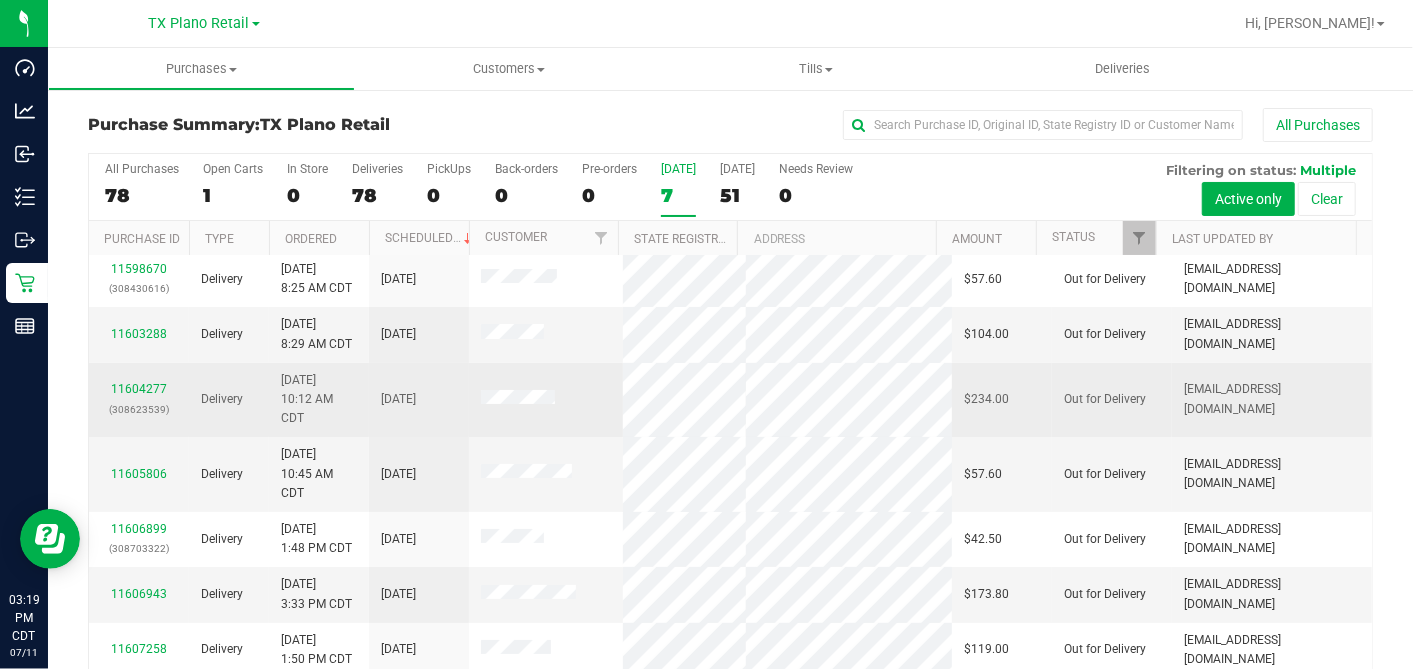 scroll, scrollTop: 79, scrollLeft: 0, axis: vertical 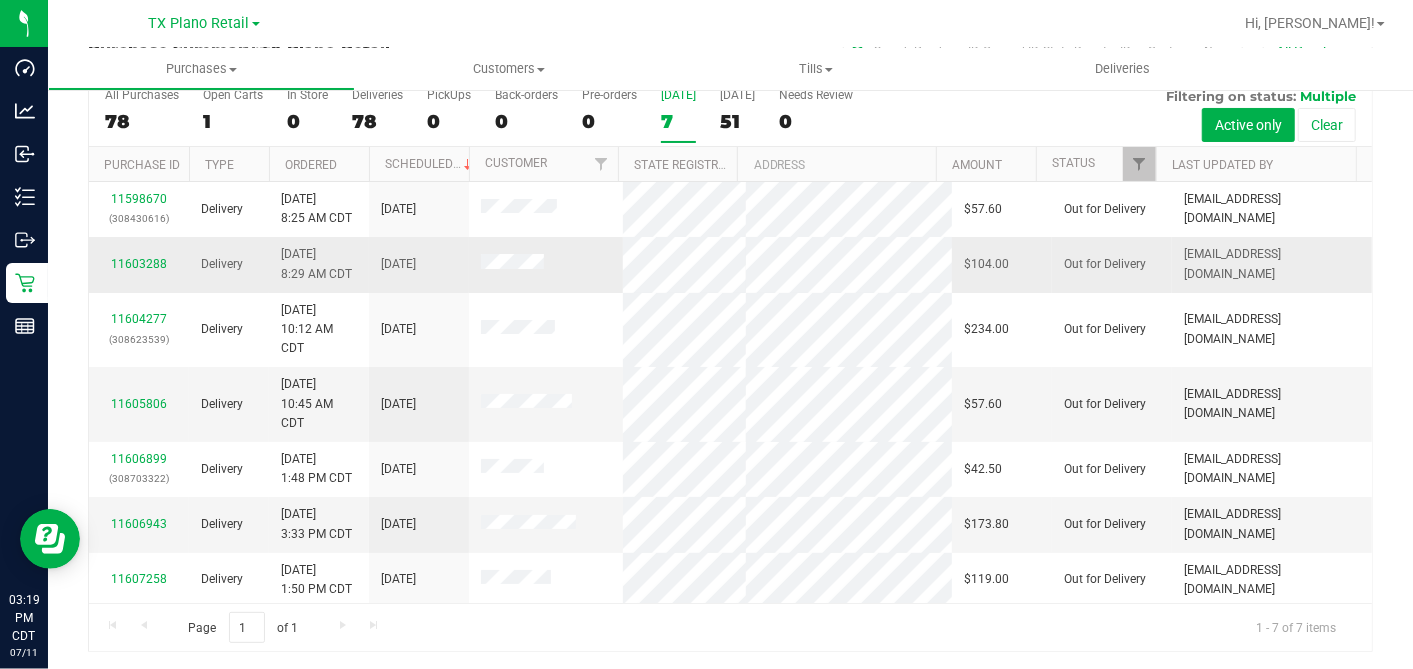 drag, startPoint x: 558, startPoint y: 356, endPoint x: 505, endPoint y: 248, distance: 120.30378 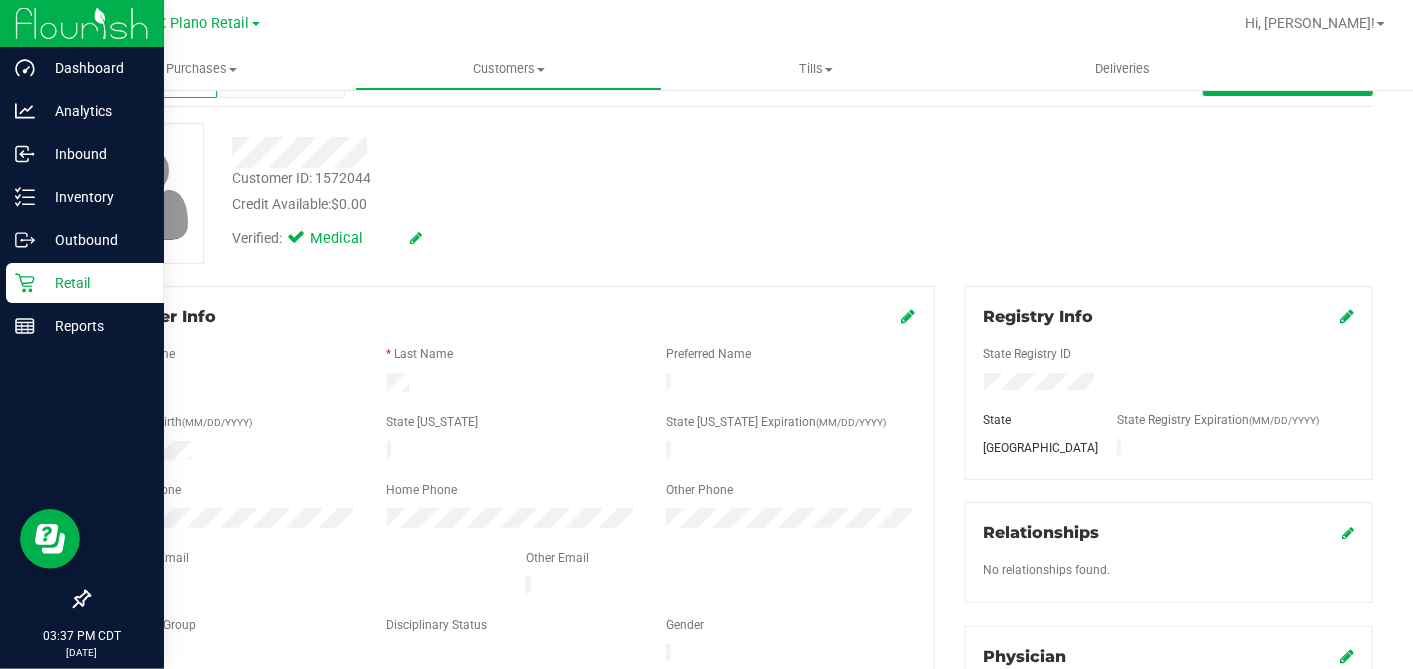 click on "Retail" at bounding box center [95, 283] 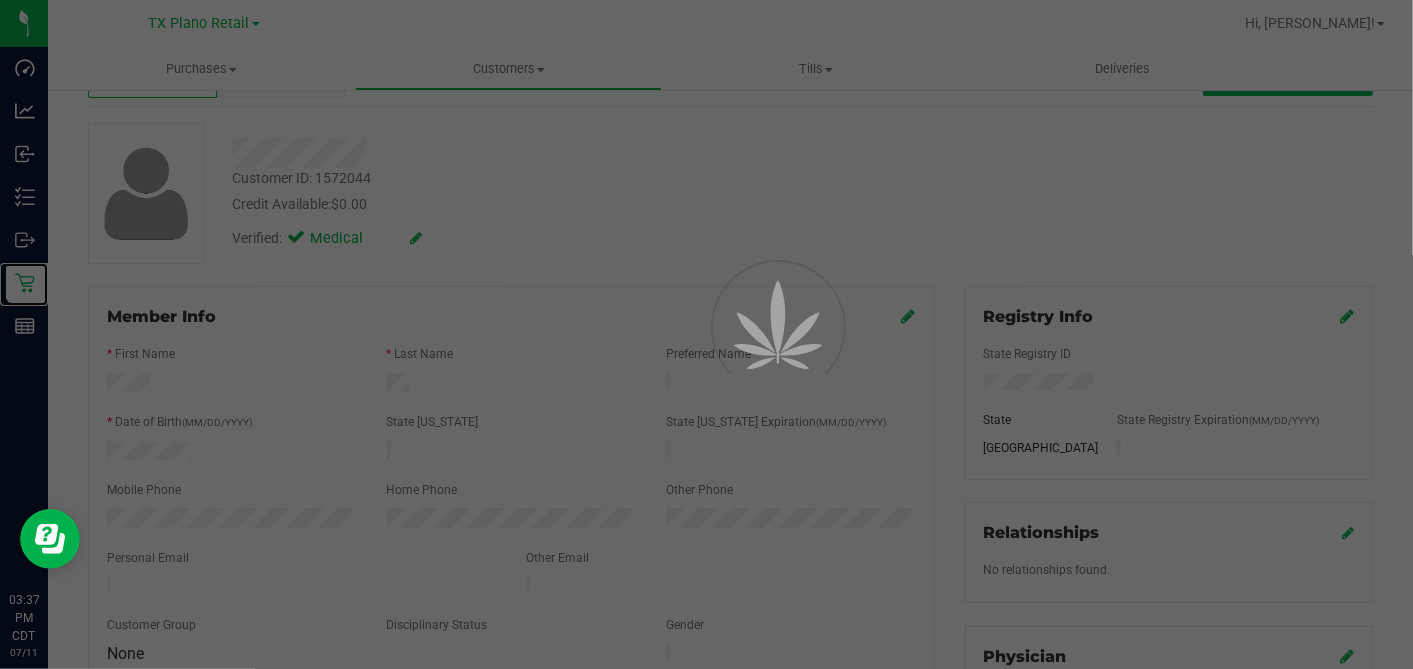 scroll, scrollTop: 0, scrollLeft: 0, axis: both 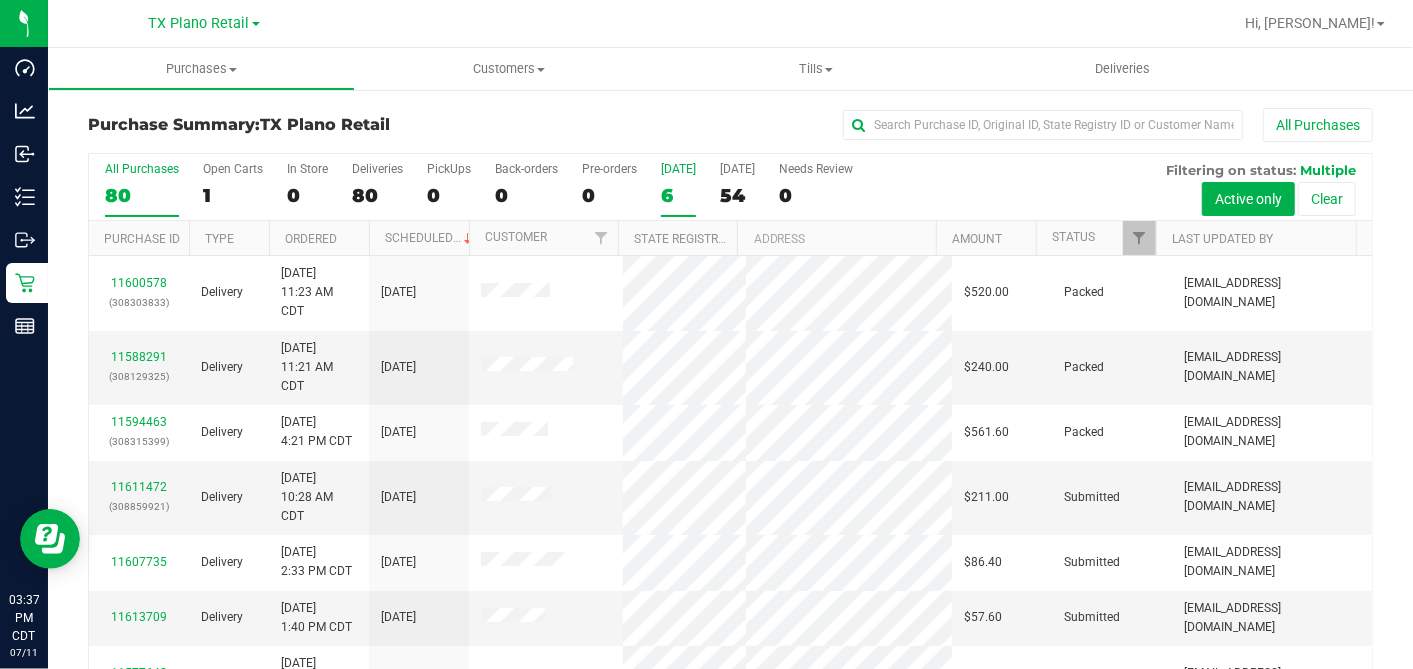 click on "Today
6" at bounding box center (678, 189) 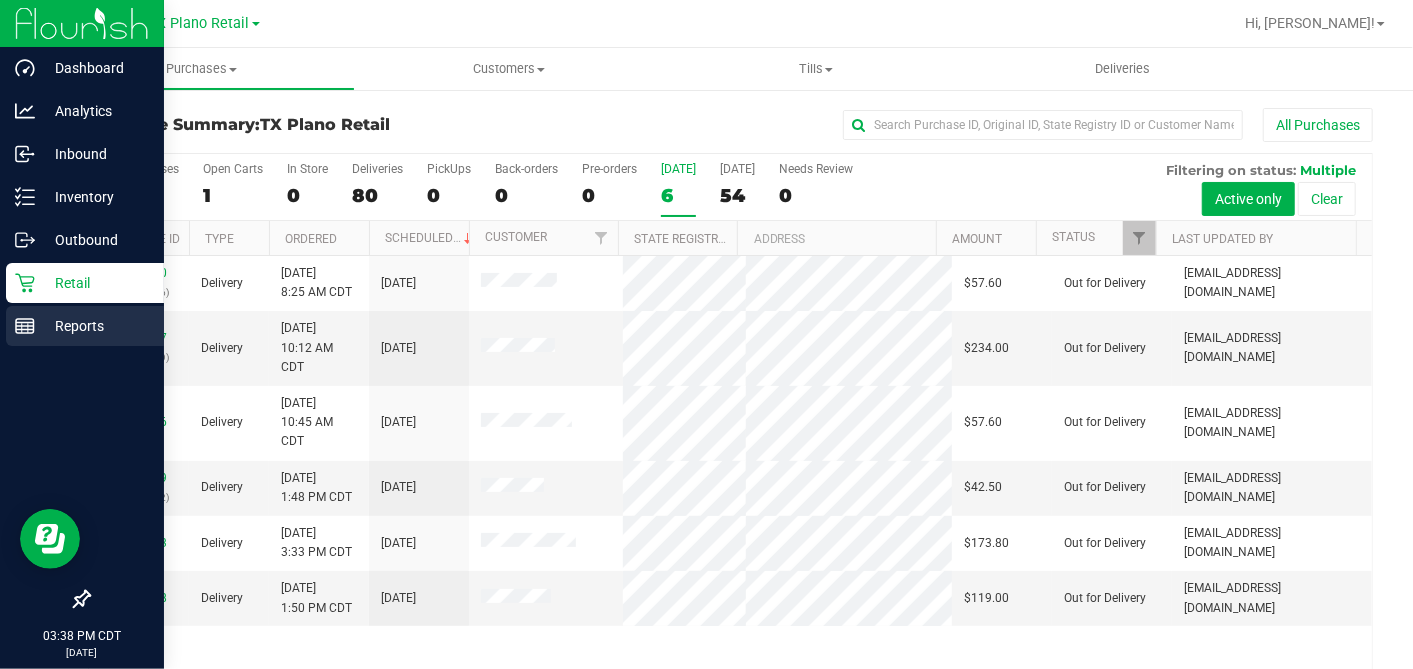 click 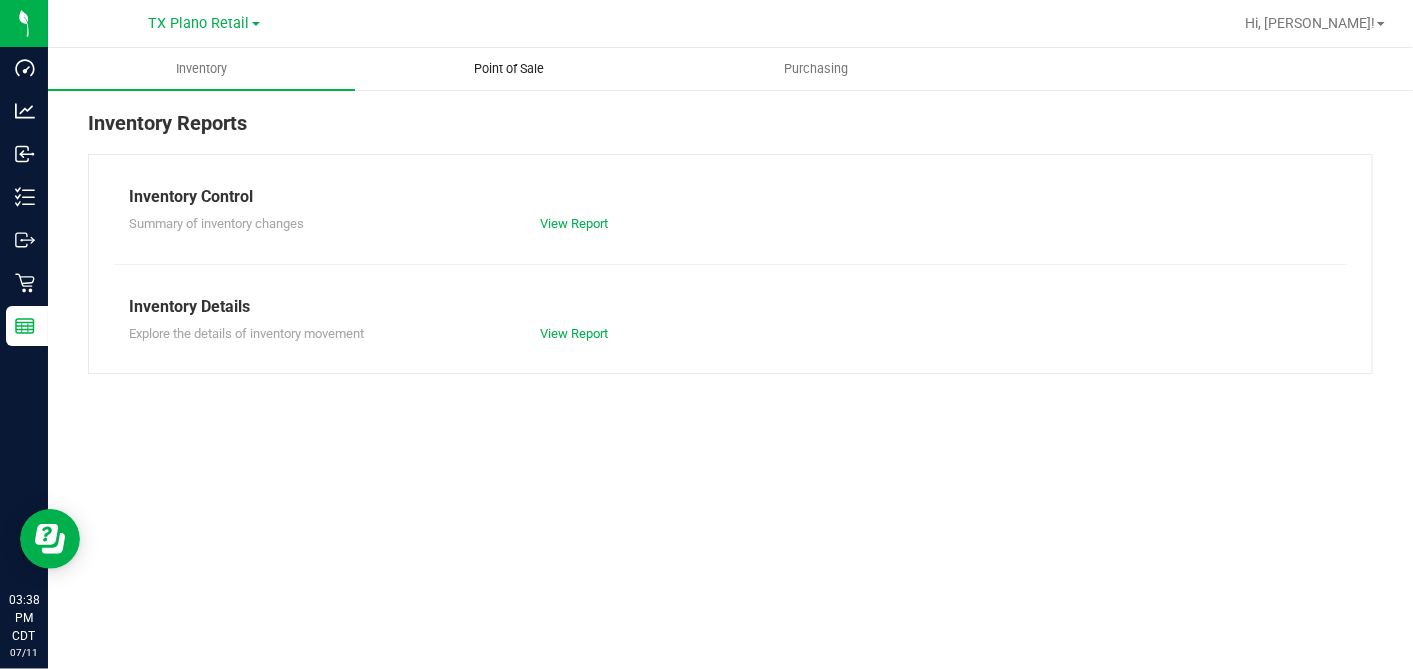 click on "Point of Sale" at bounding box center (509, 69) 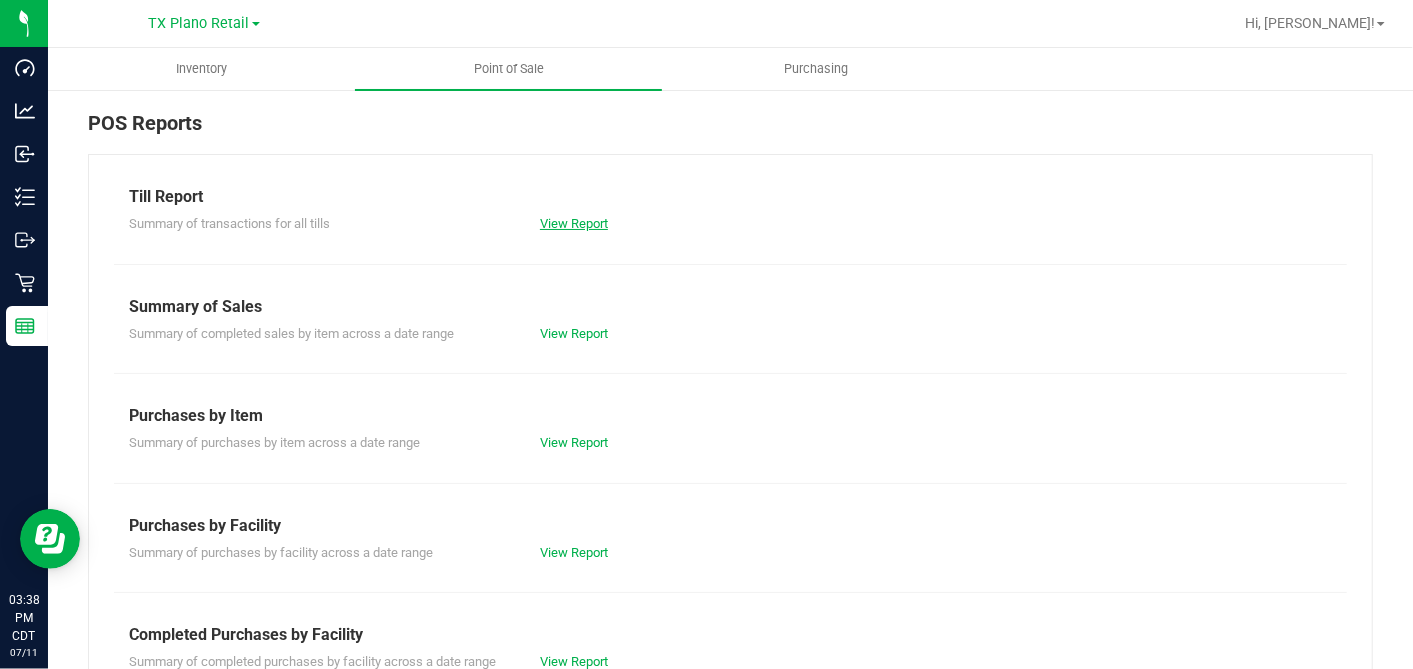 click on "View Report" at bounding box center (574, 223) 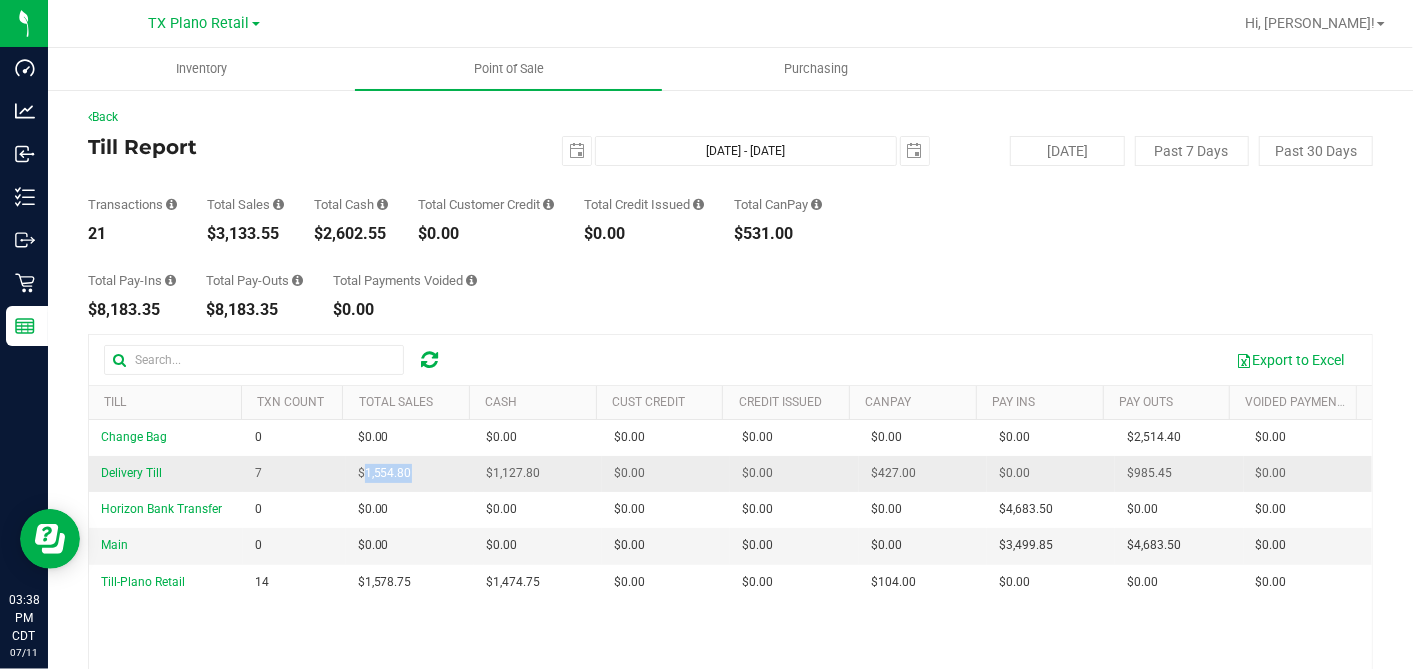 drag, startPoint x: 414, startPoint y: 473, endPoint x: 357, endPoint y: 472, distance: 57.00877 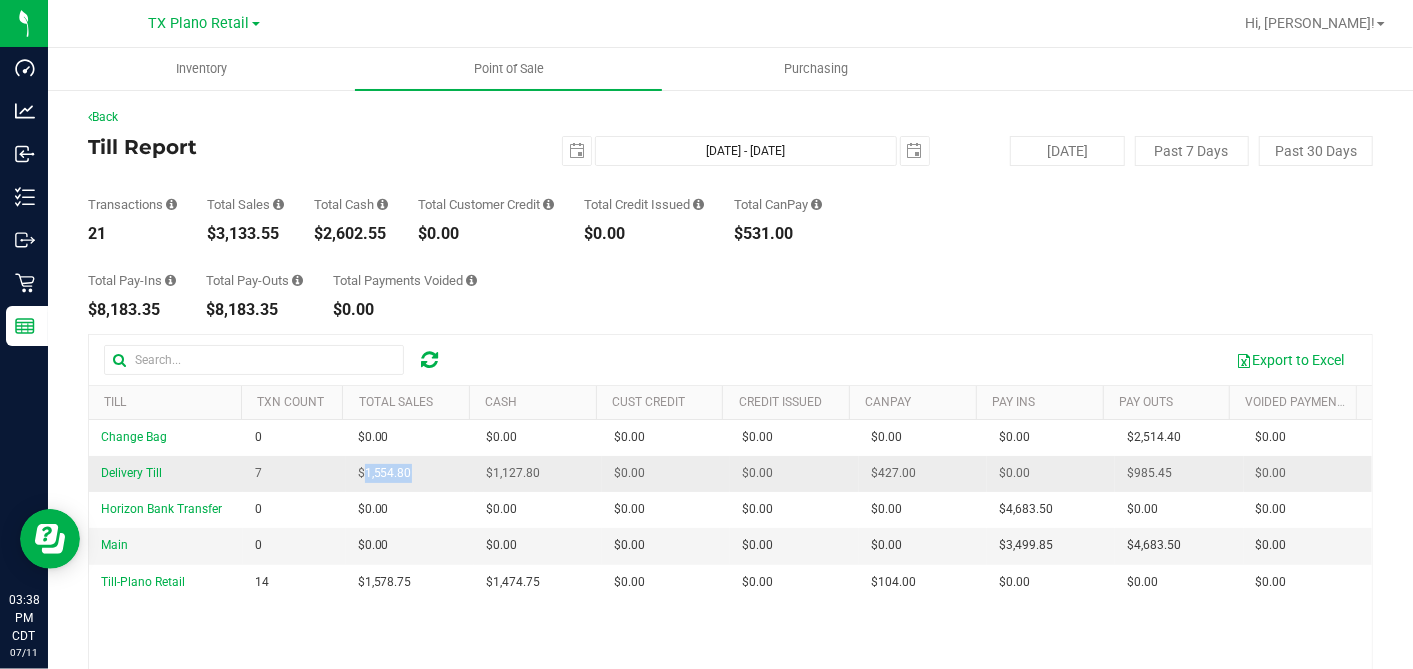 click on "$1,554.80" at bounding box center [410, 474] 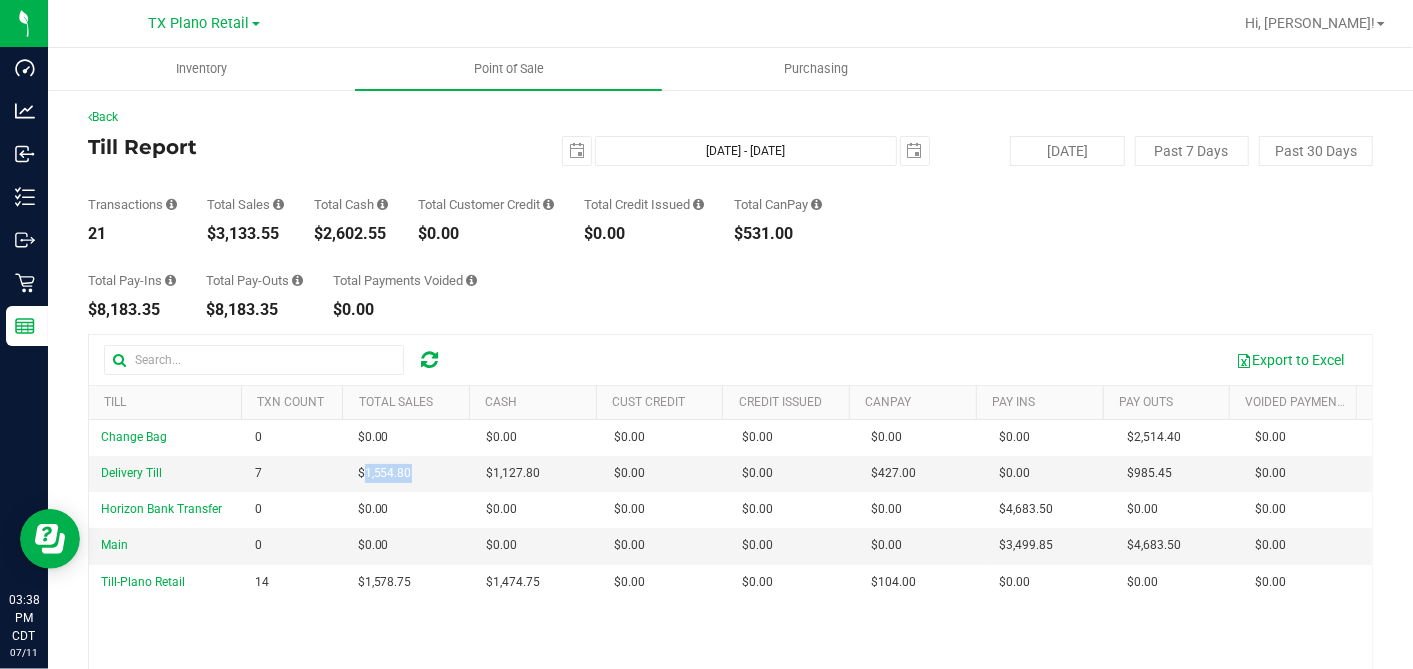 copy on "1,554.80" 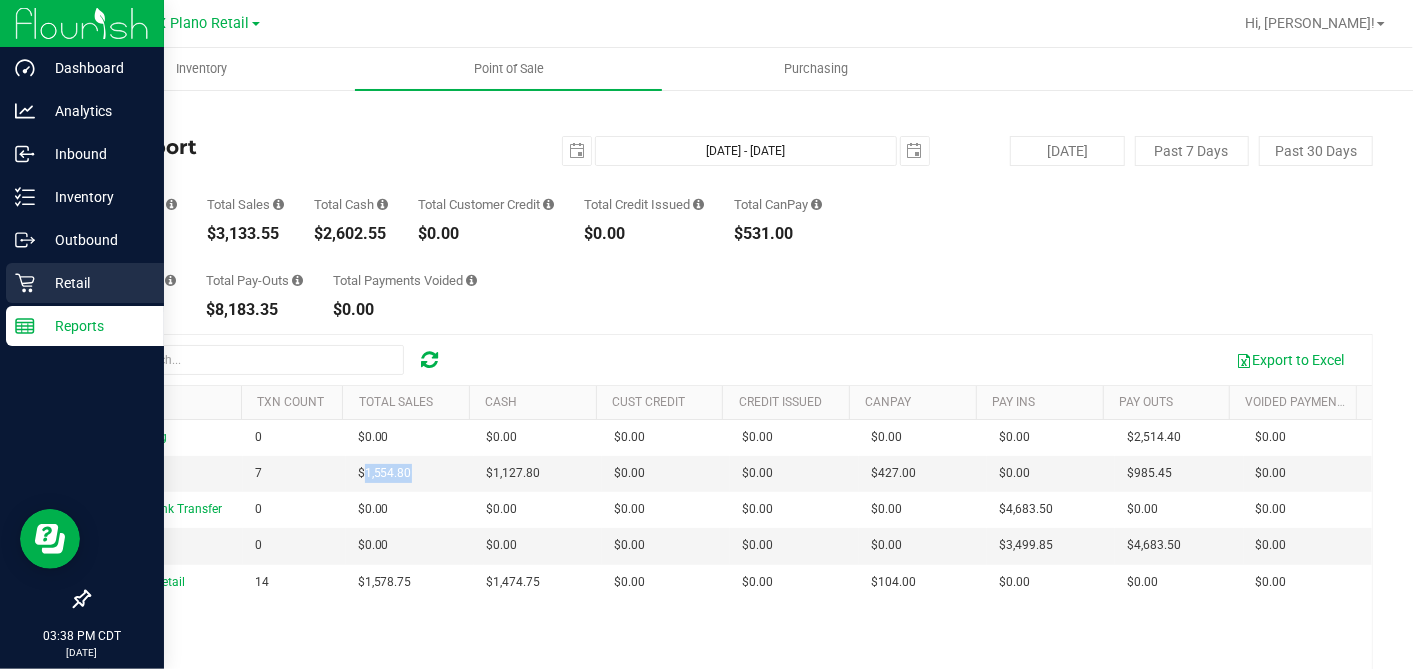click 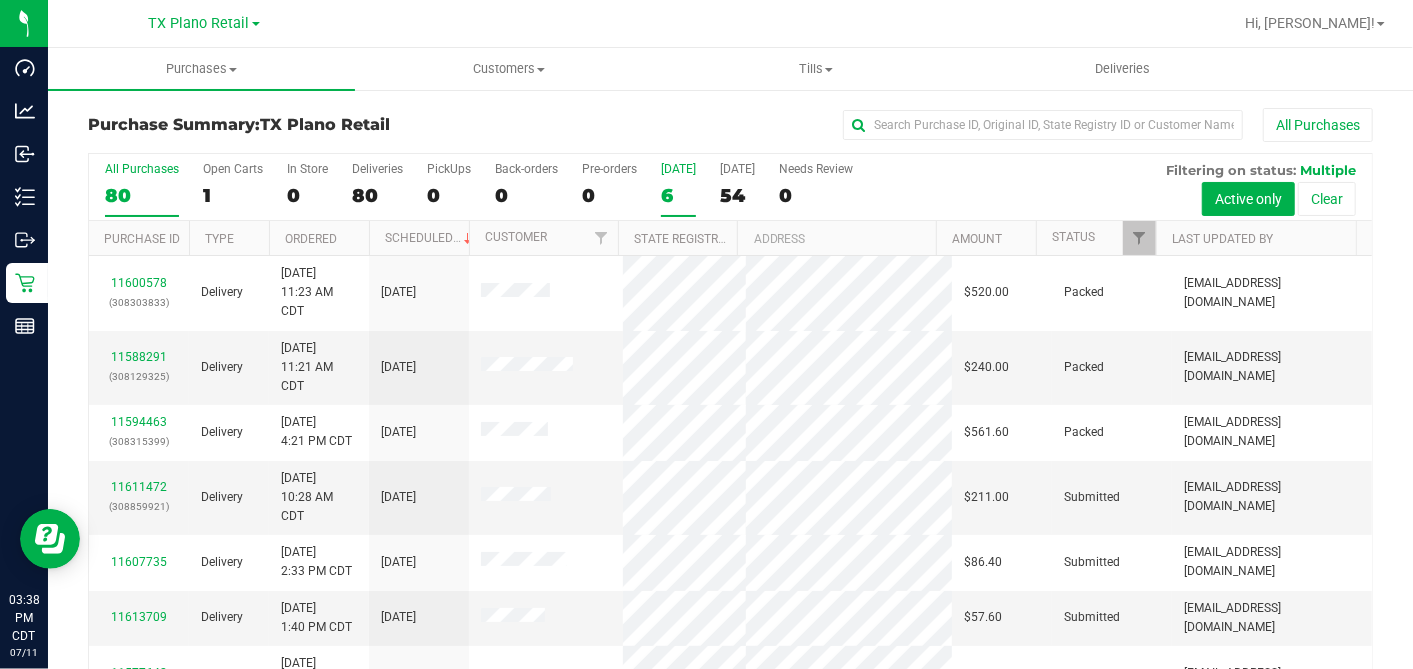 click on "6" at bounding box center (678, 195) 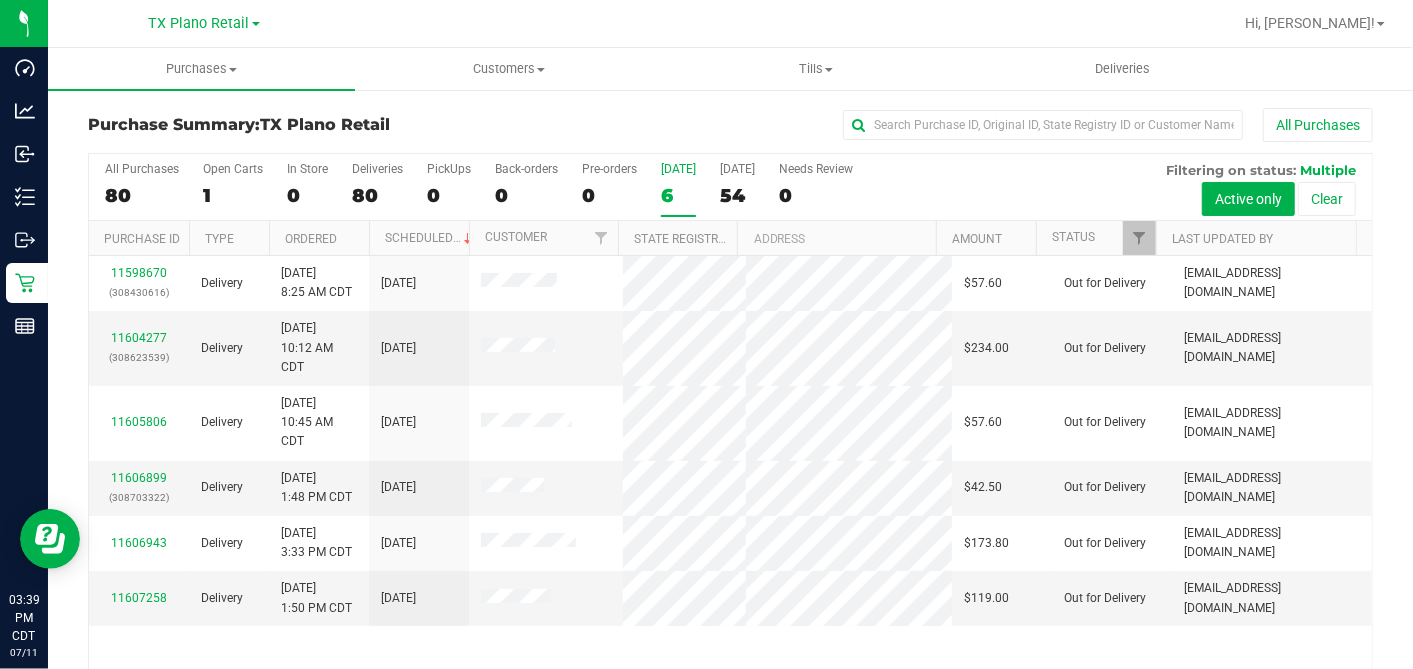 scroll, scrollTop: 4, scrollLeft: 0, axis: vertical 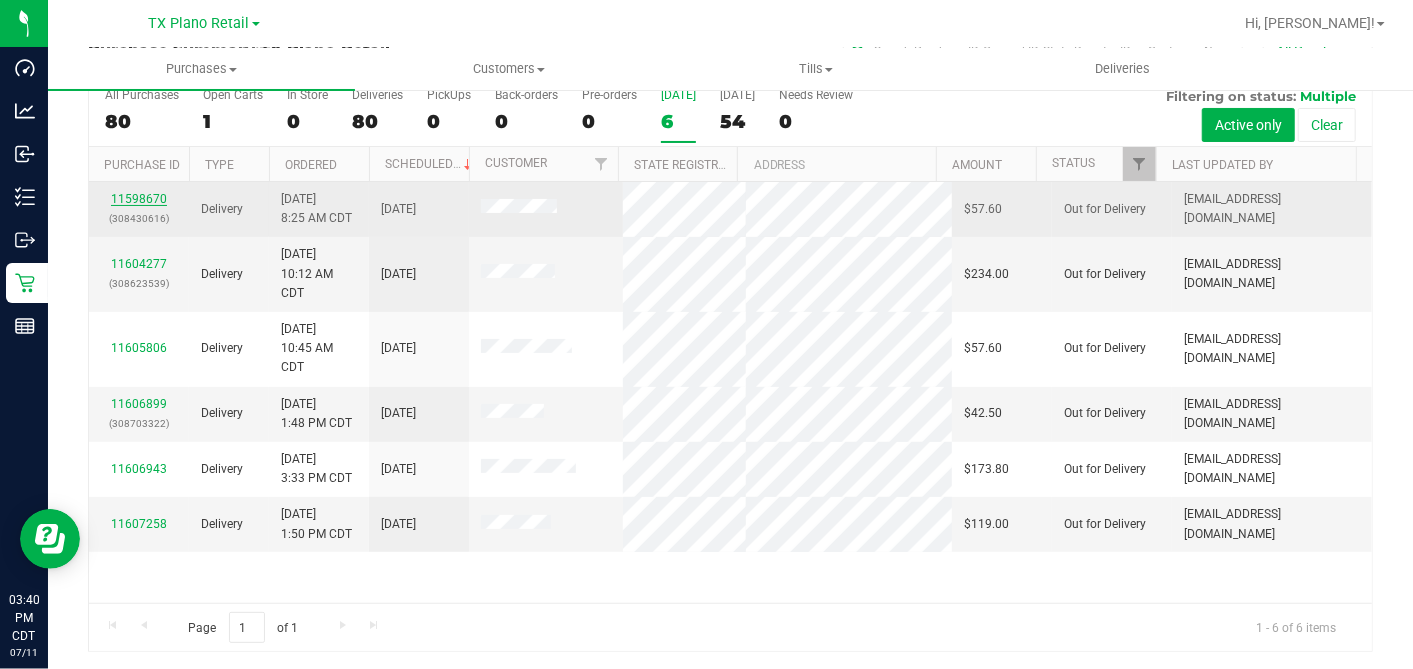click on "11598670" at bounding box center [139, 199] 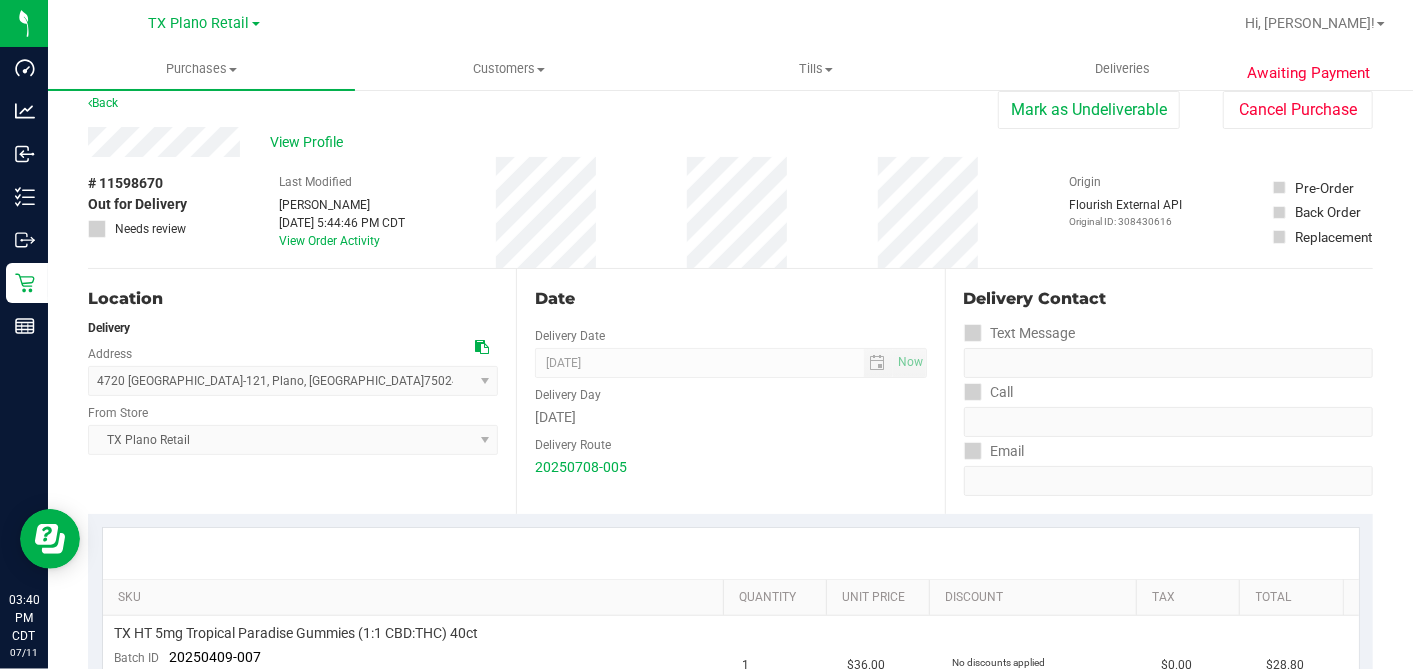 scroll, scrollTop: 0, scrollLeft: 0, axis: both 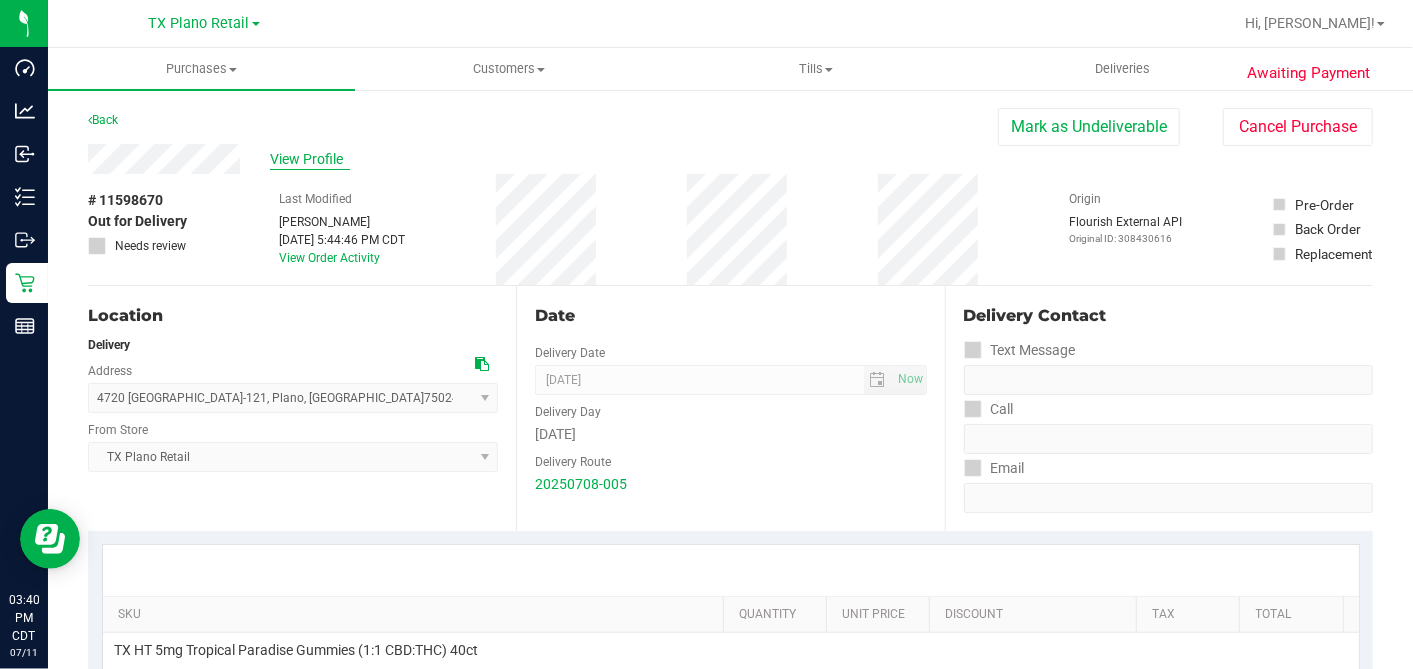 click on "View Profile" at bounding box center (310, 159) 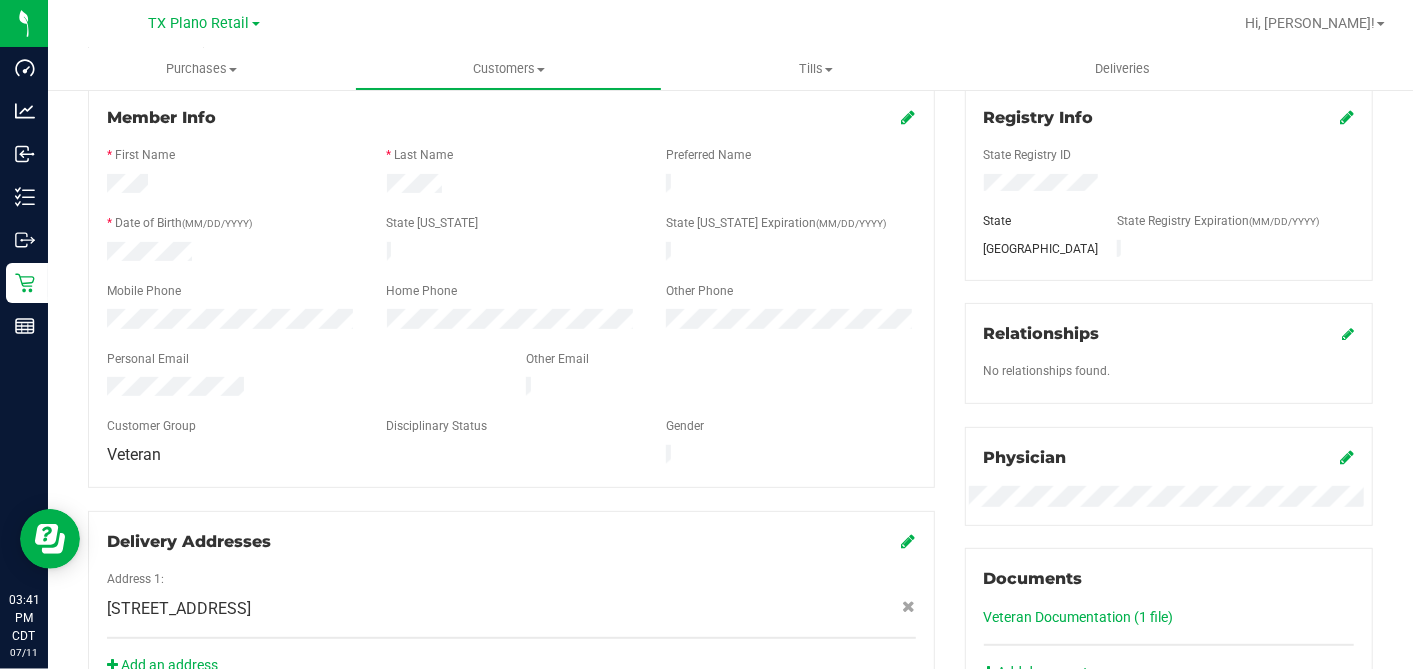 scroll, scrollTop: 0, scrollLeft: 0, axis: both 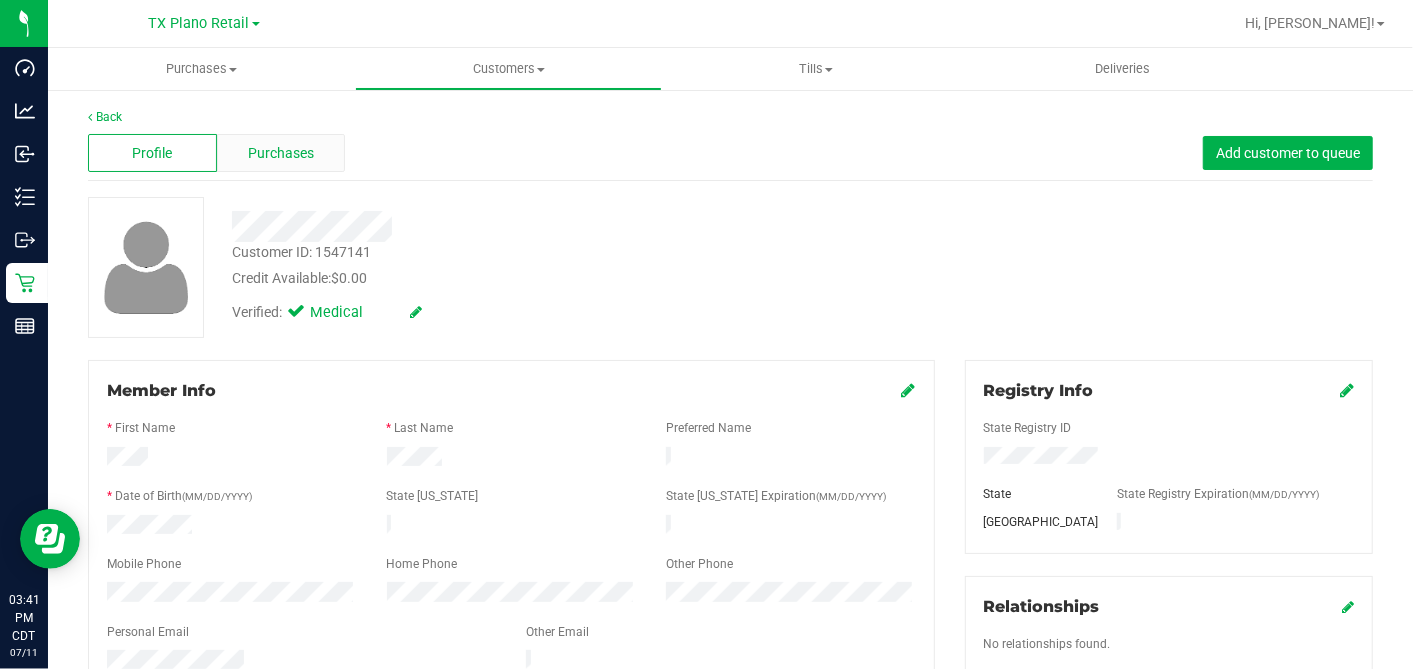 click on "Purchases" at bounding box center (281, 153) 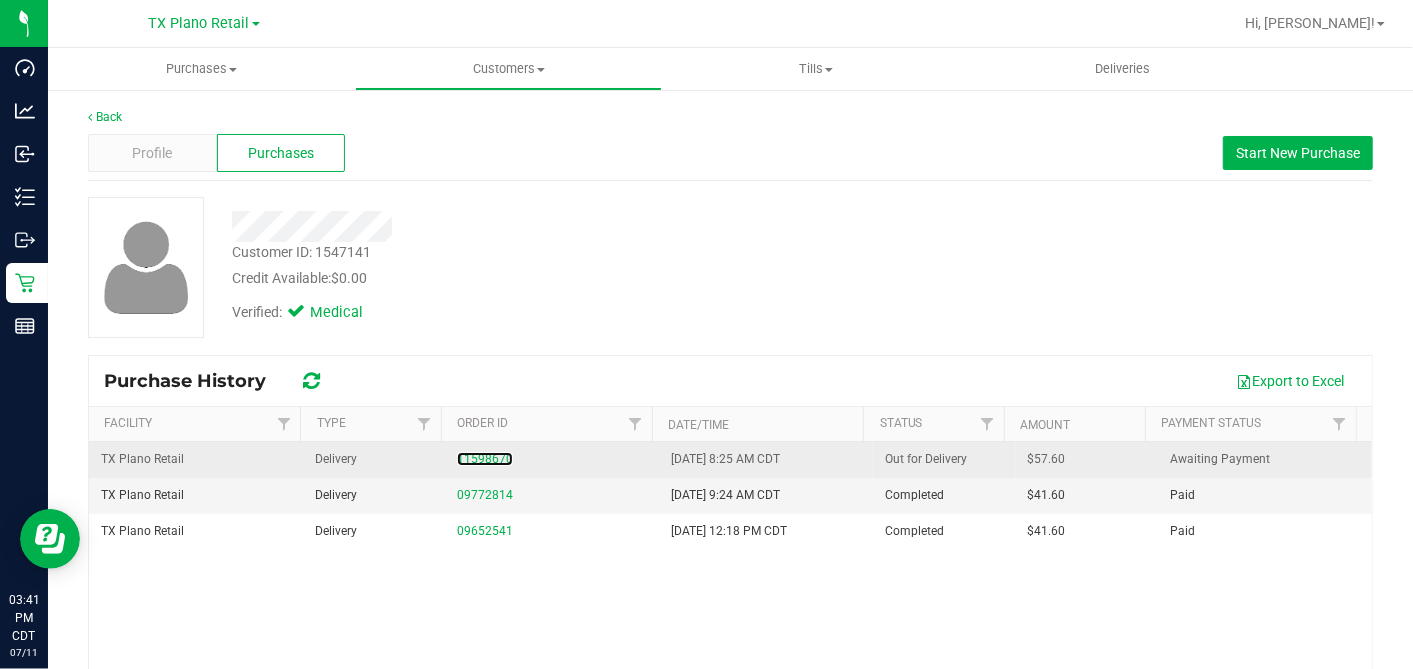 click on "11598670" at bounding box center [552, 459] 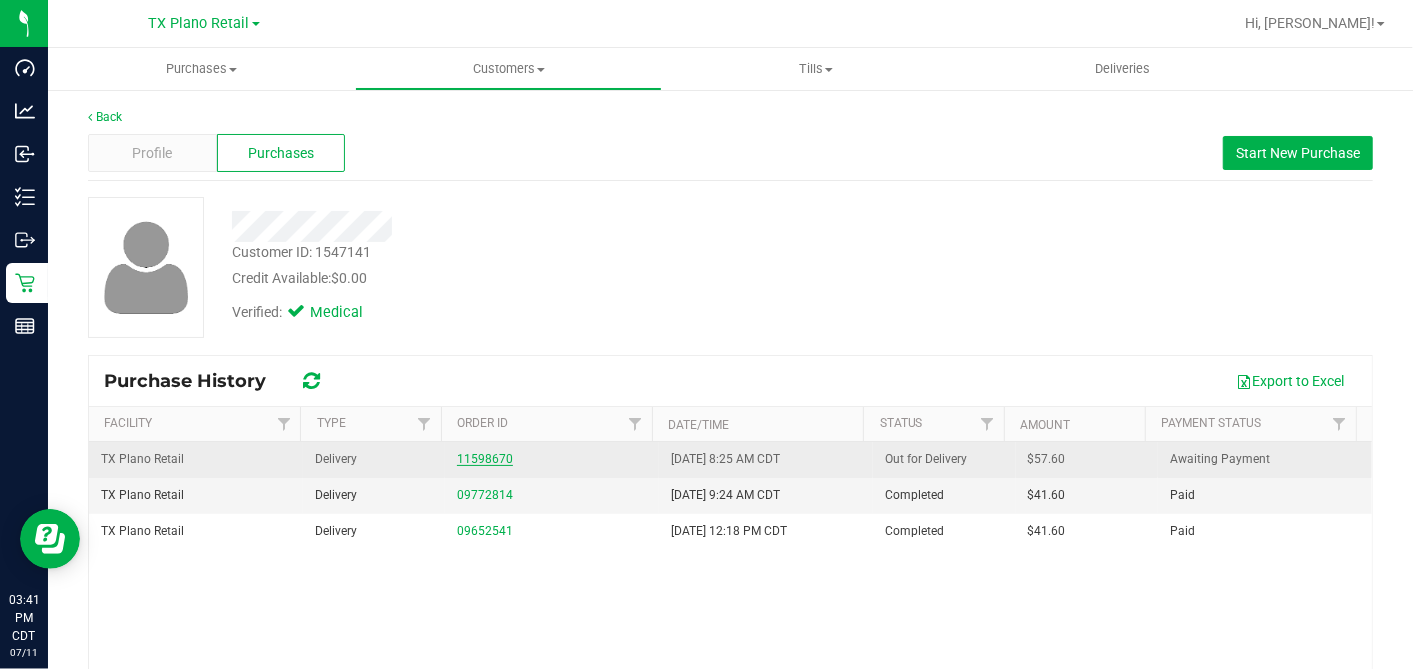 click on "11598670" at bounding box center [485, 459] 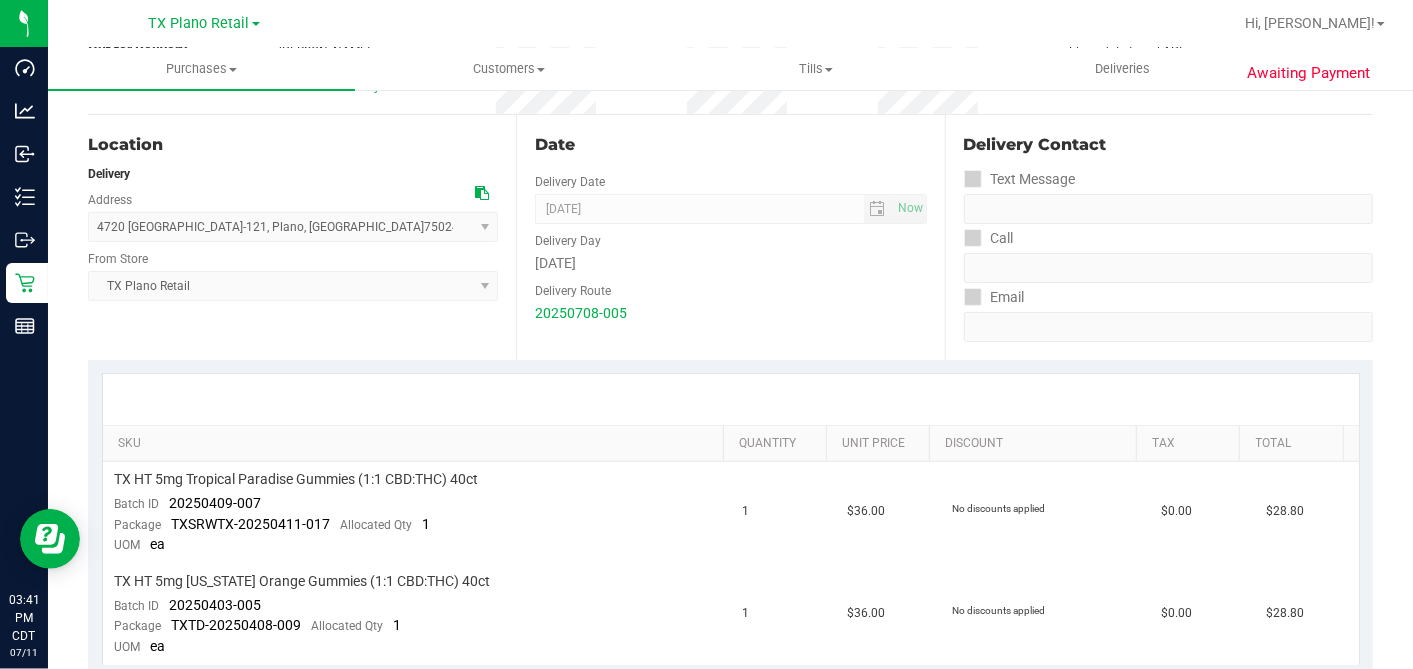 scroll, scrollTop: 0, scrollLeft: 0, axis: both 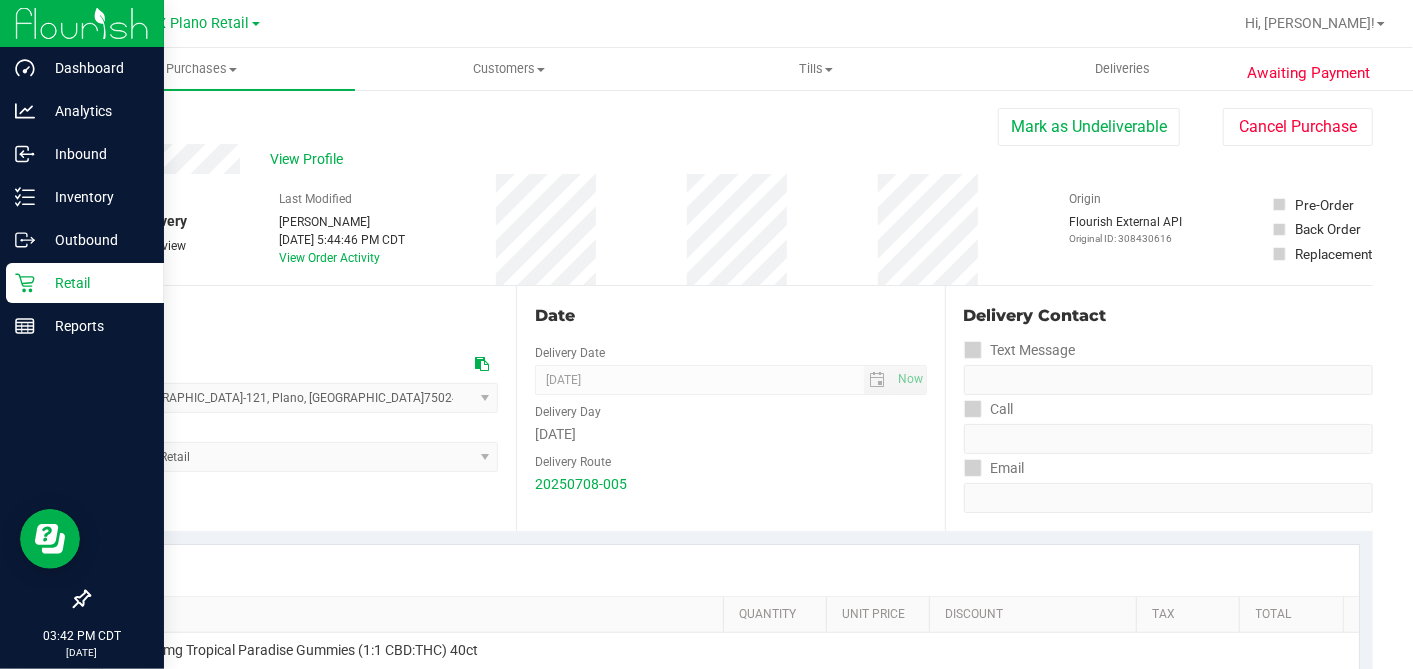 click on "Retail" at bounding box center (95, 283) 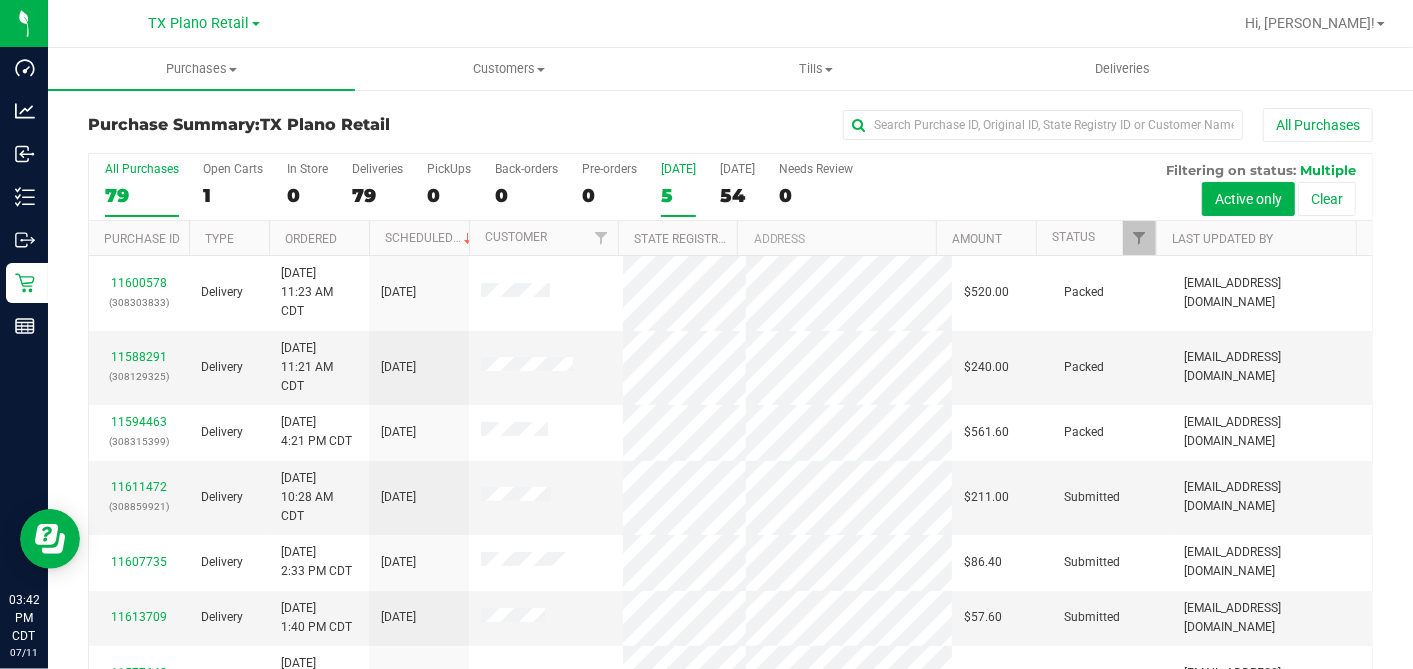 click on "5" at bounding box center [678, 195] 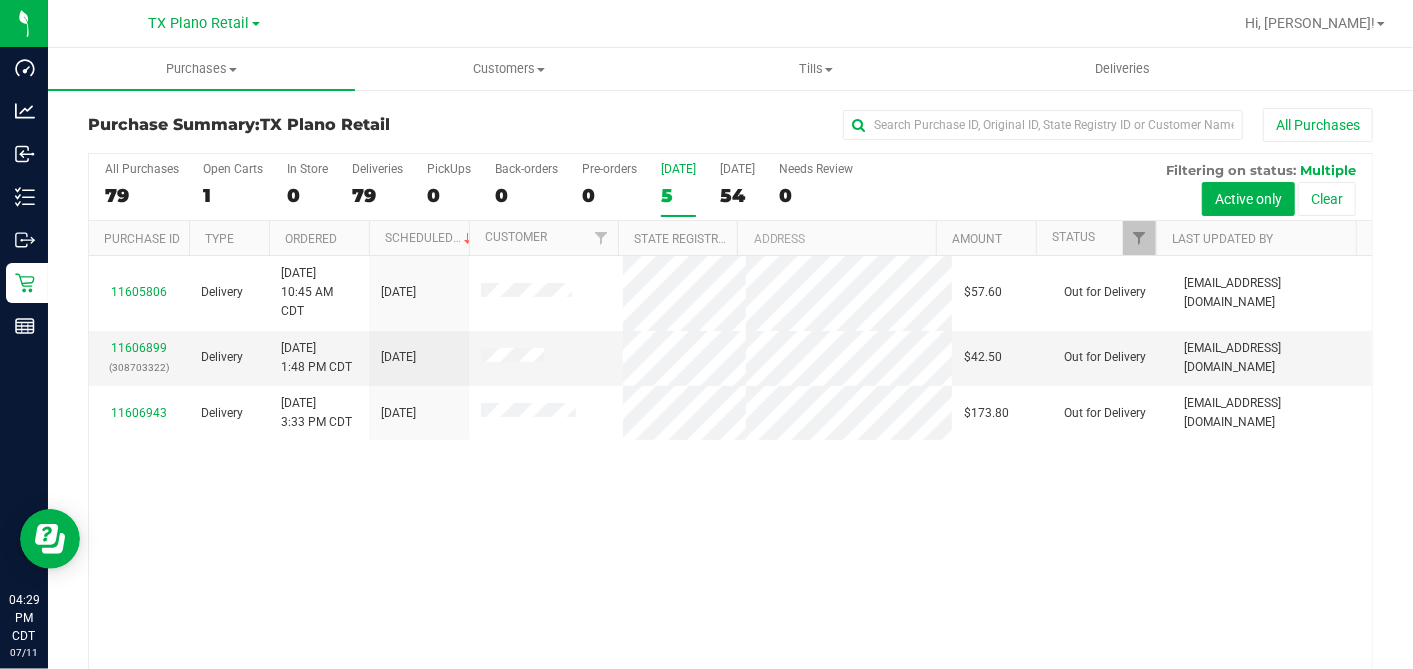 click on "5" at bounding box center [678, 195] 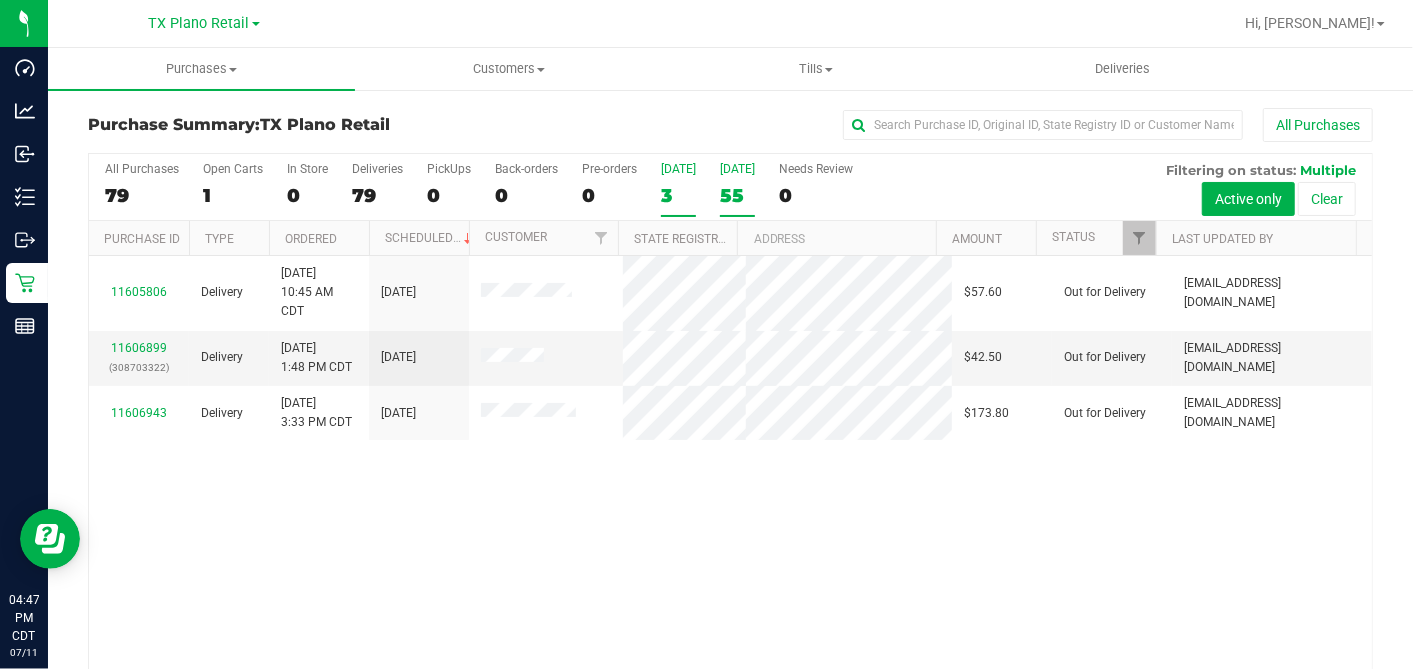 click on "55" at bounding box center [737, 195] 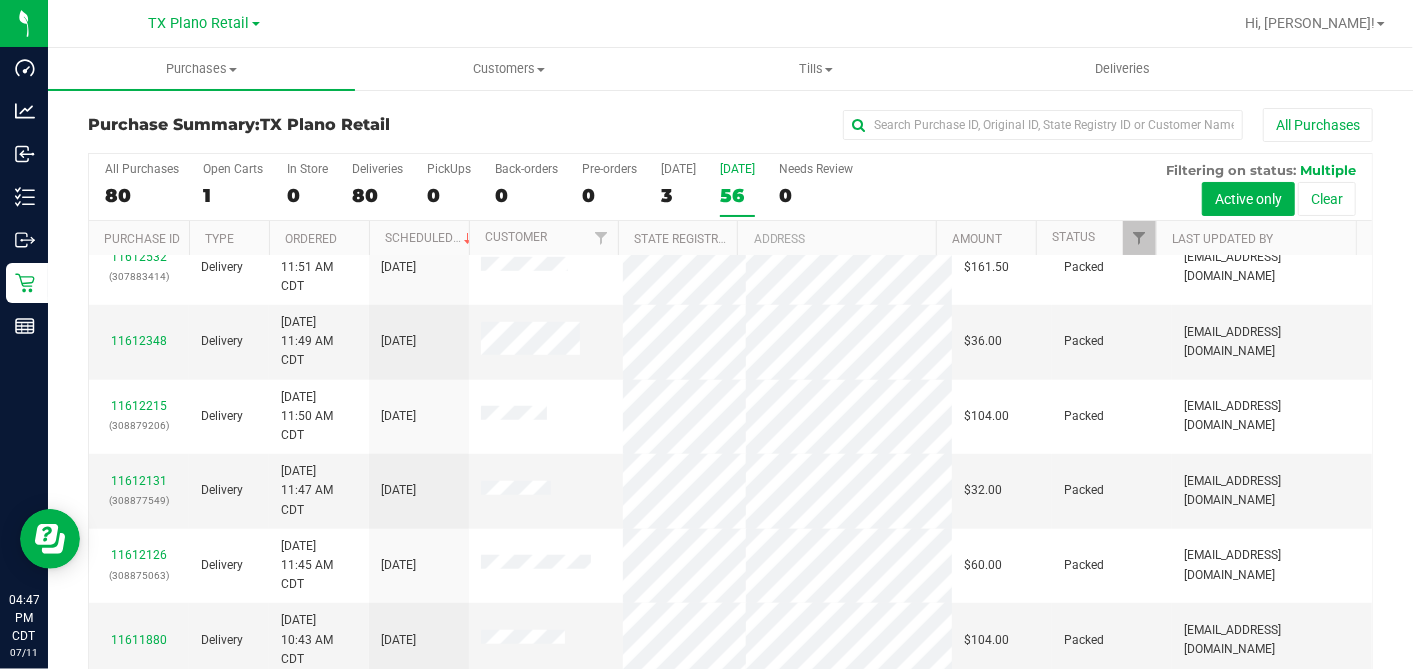 scroll, scrollTop: 988, scrollLeft: 0, axis: vertical 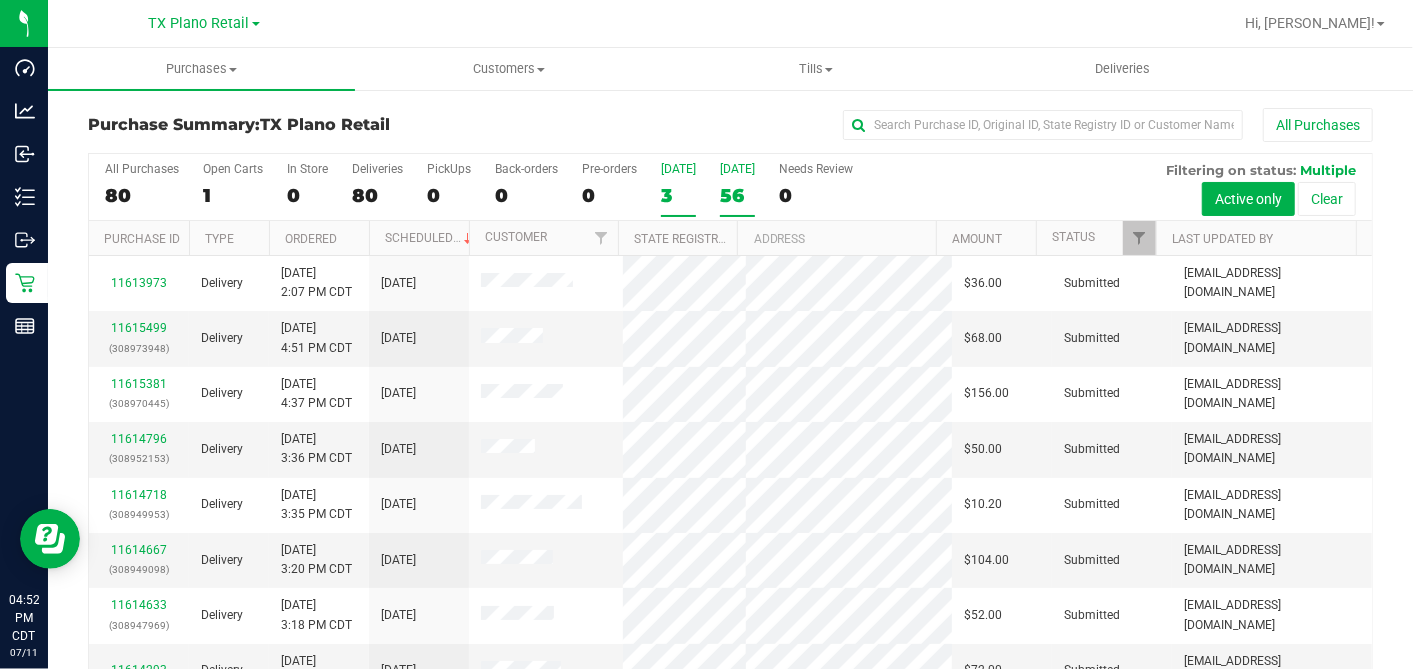click on "3" at bounding box center [678, 195] 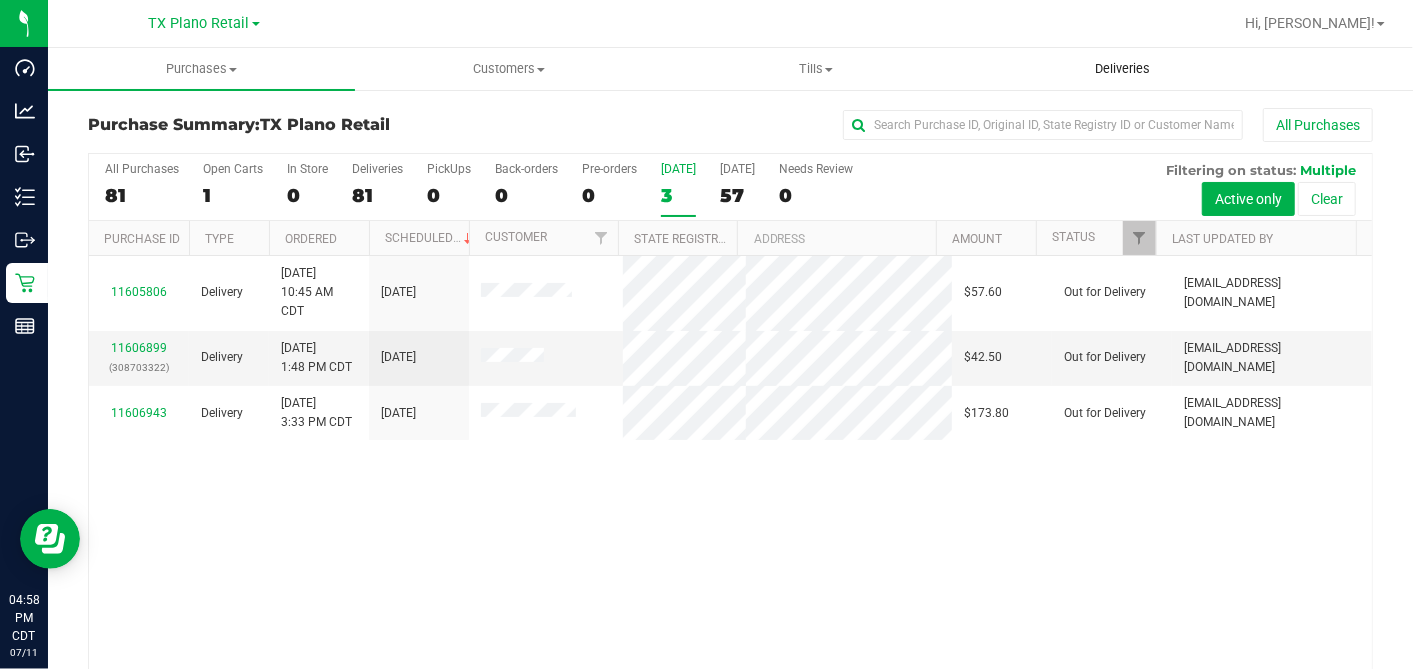 click on "Deliveries" at bounding box center [1122, 69] 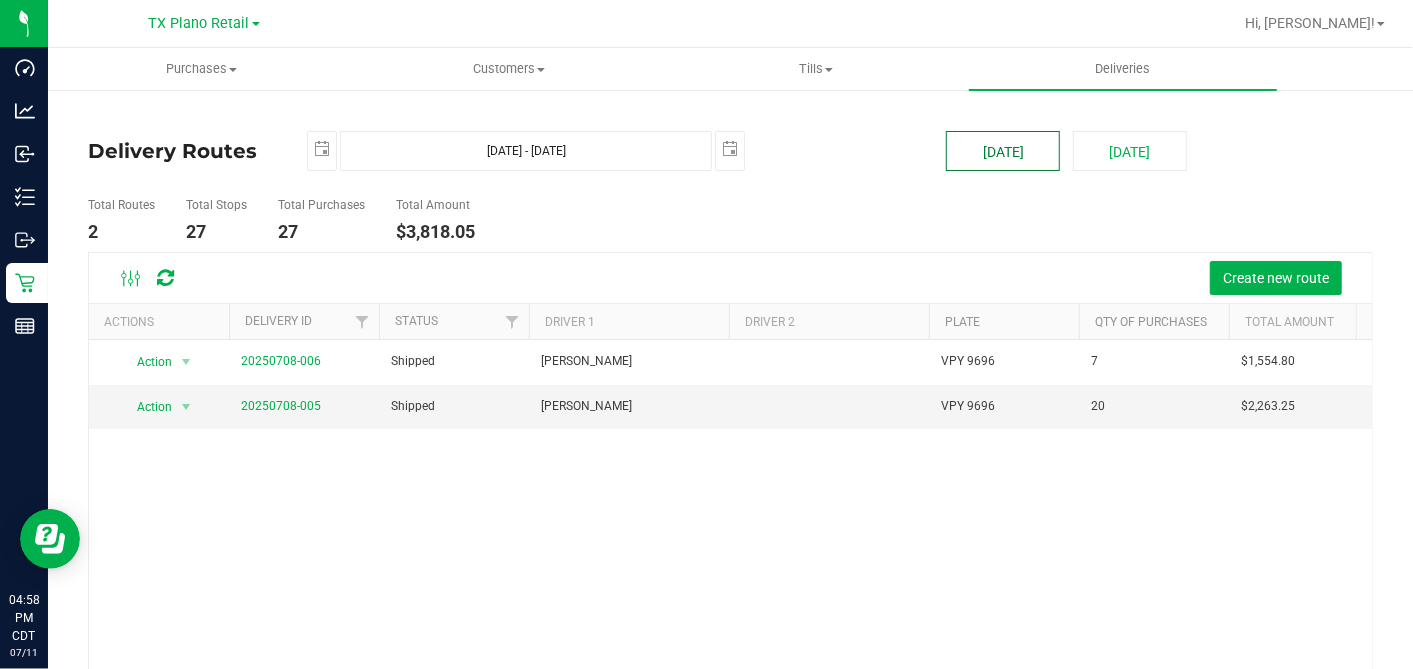 click on "[DATE]" at bounding box center (1003, 151) 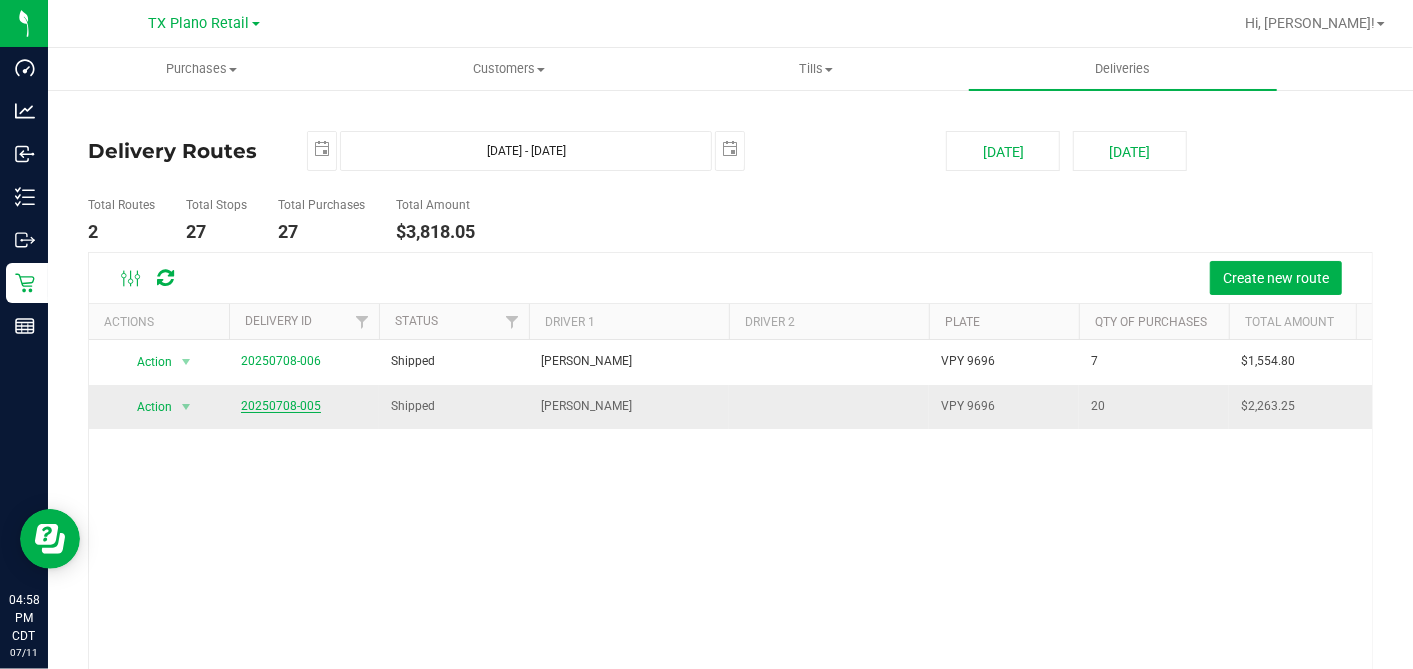 click on "20250708-005" at bounding box center [281, 406] 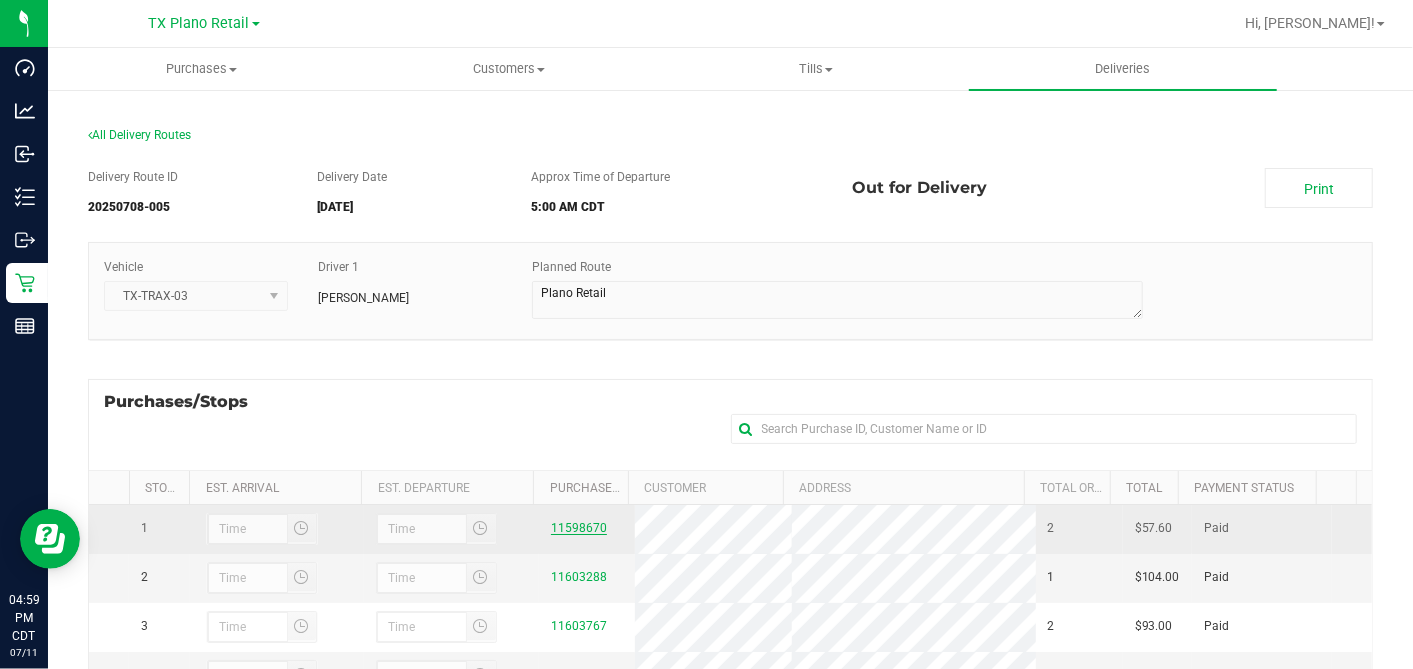 click on "11598670" at bounding box center (579, 528) 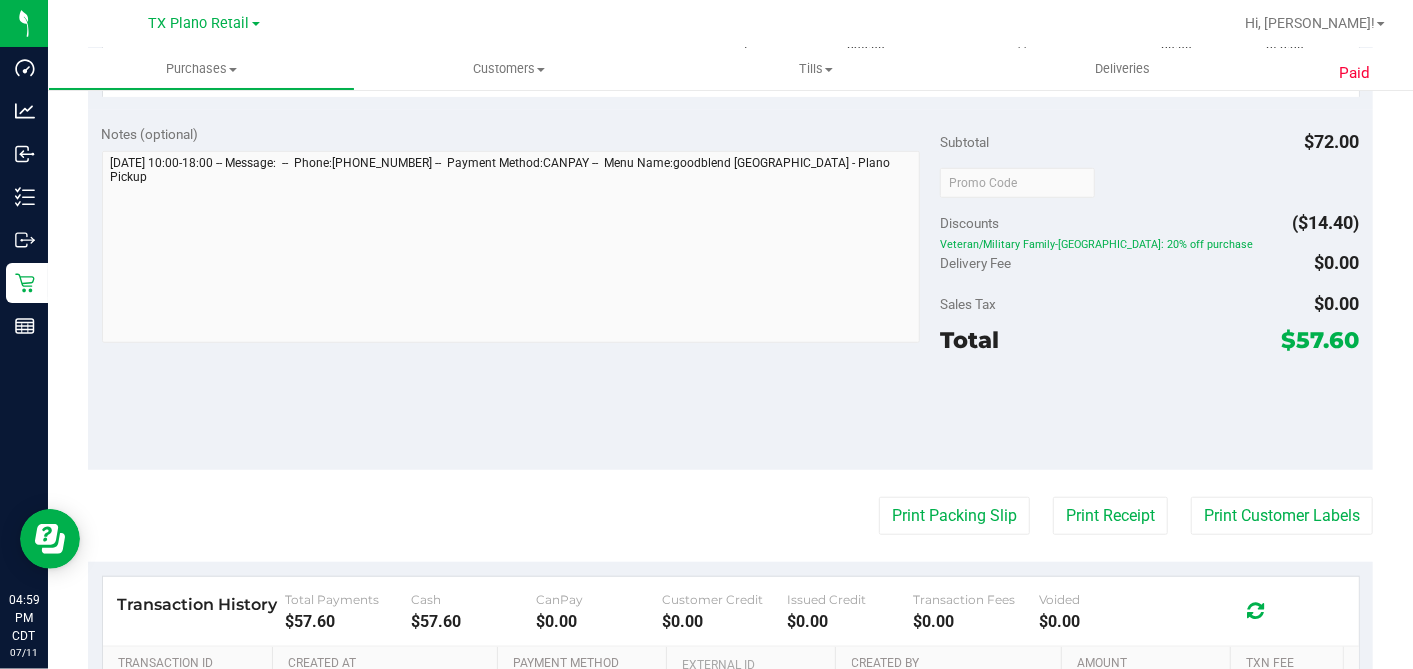 scroll, scrollTop: 1020, scrollLeft: 0, axis: vertical 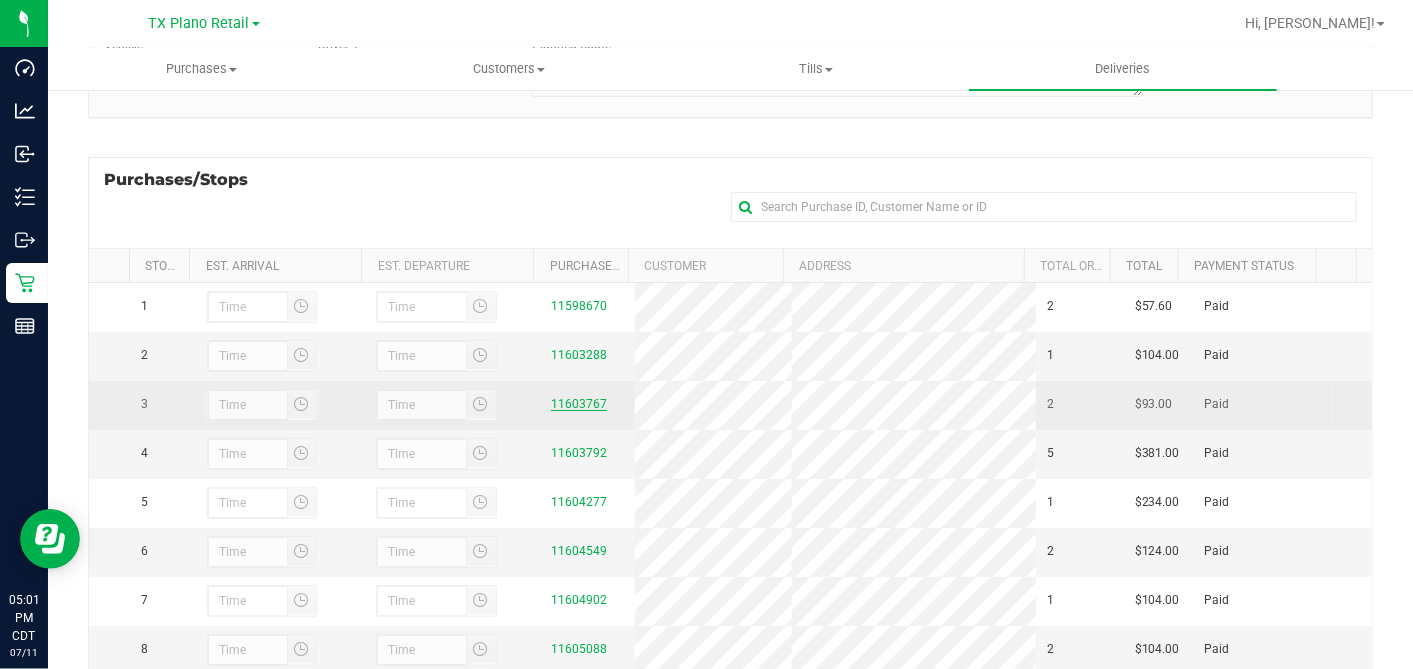 click on "11603767" at bounding box center (579, 404) 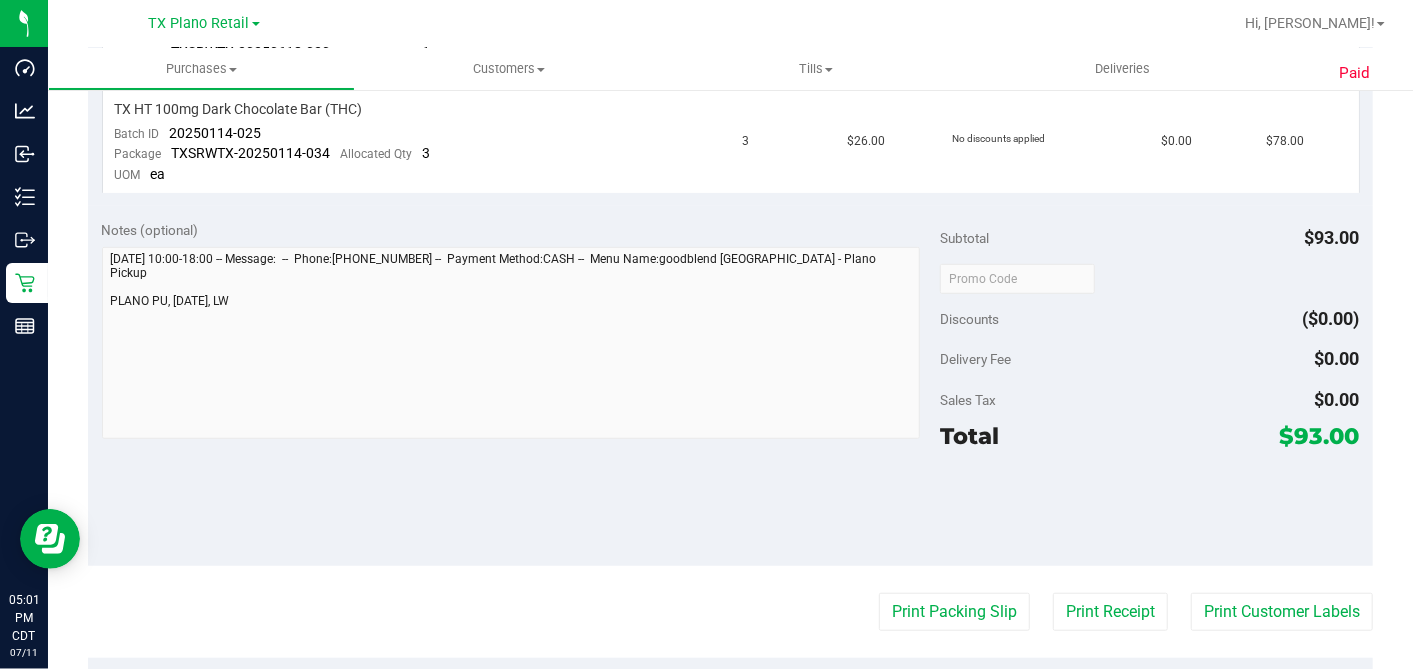 scroll, scrollTop: 1020, scrollLeft: 0, axis: vertical 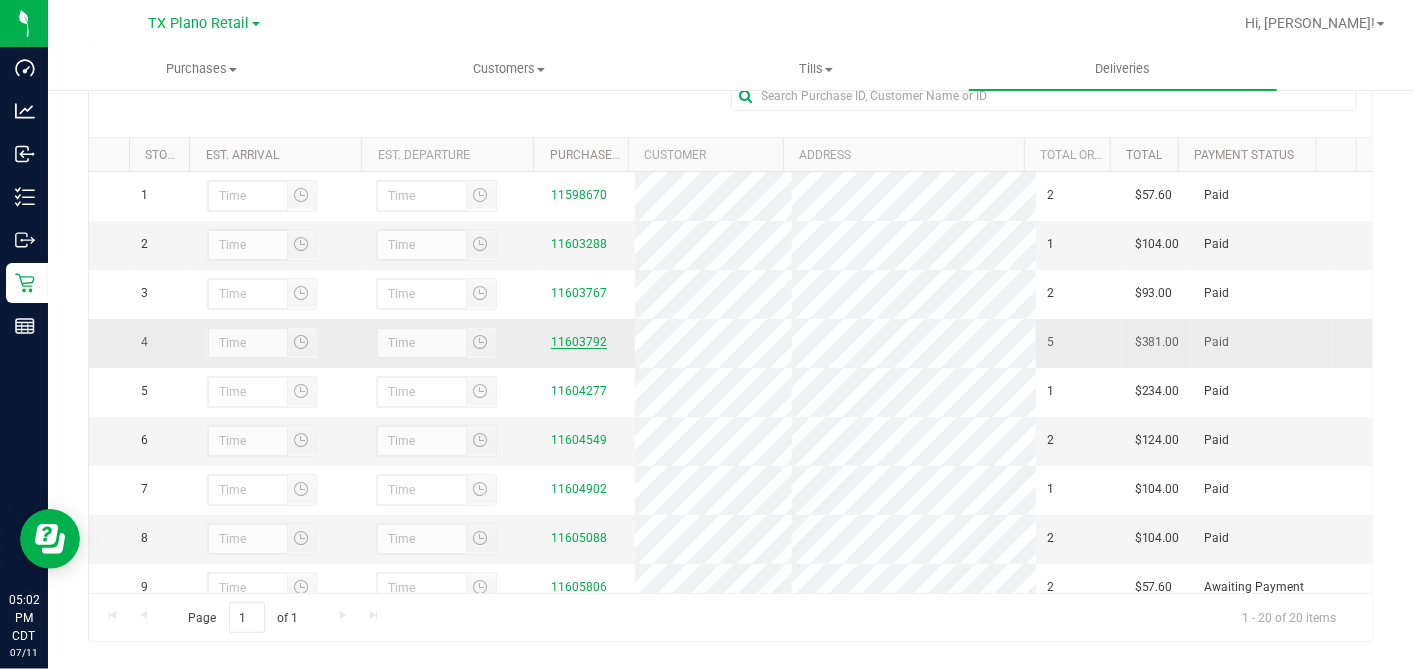 click on "11603792" at bounding box center (579, 342) 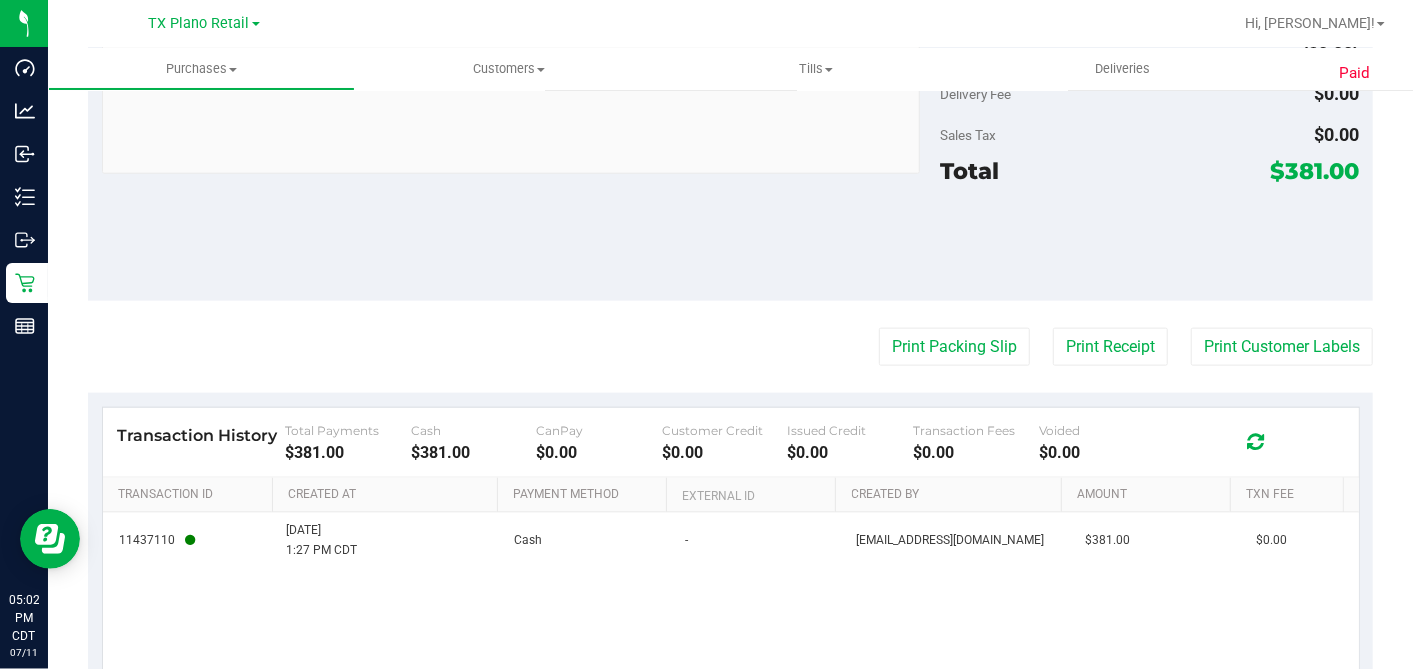 scroll, scrollTop: 1362, scrollLeft: 0, axis: vertical 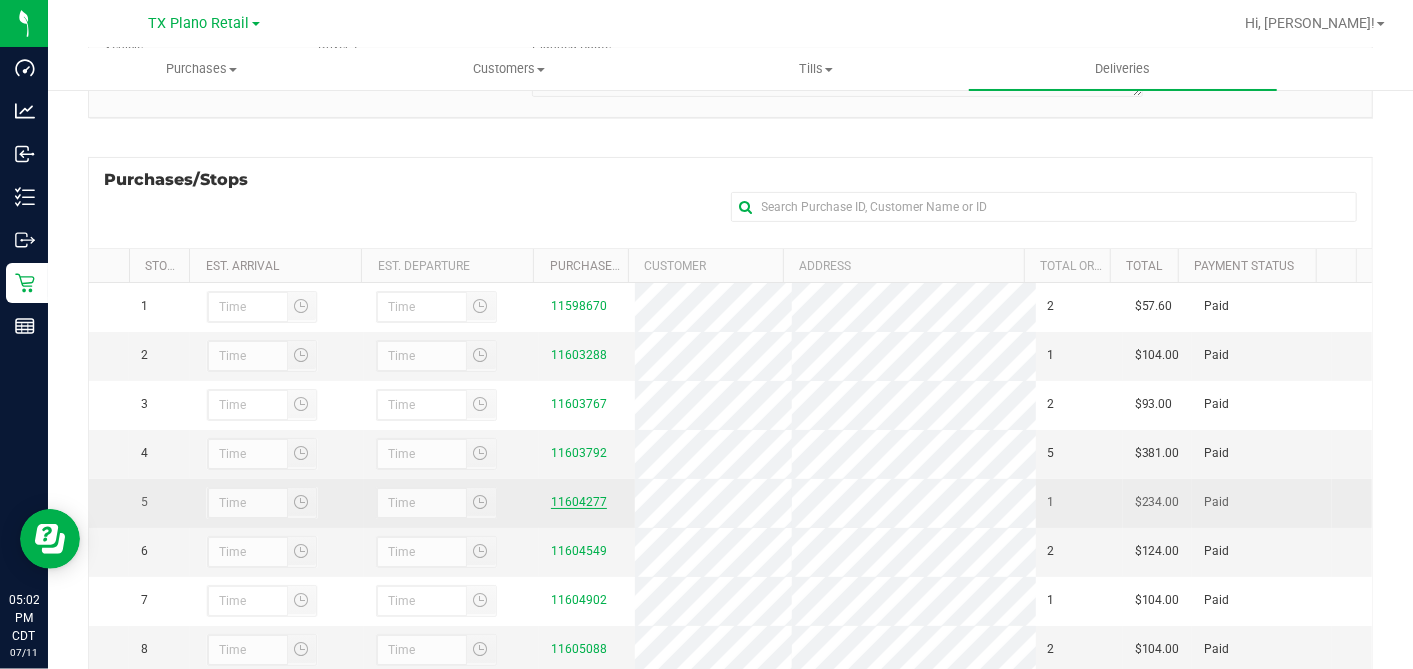 click on "11604277" at bounding box center [579, 502] 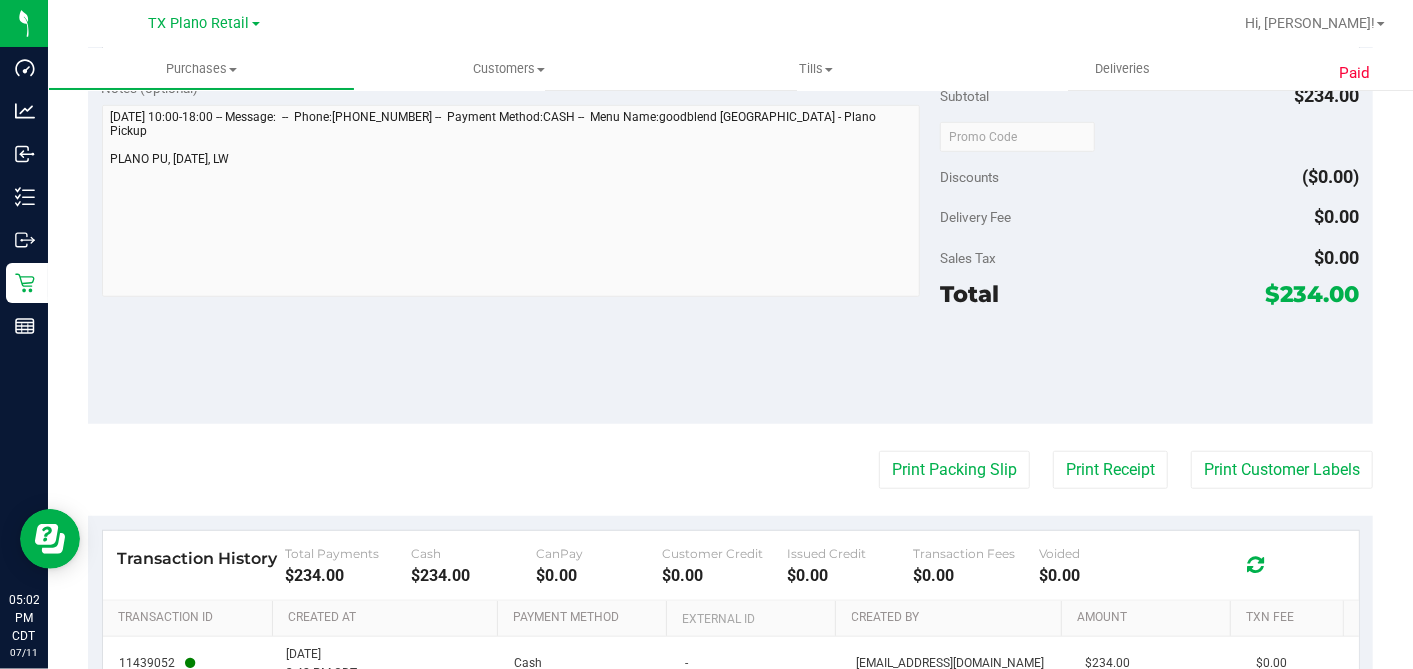 scroll, scrollTop: 777, scrollLeft: 0, axis: vertical 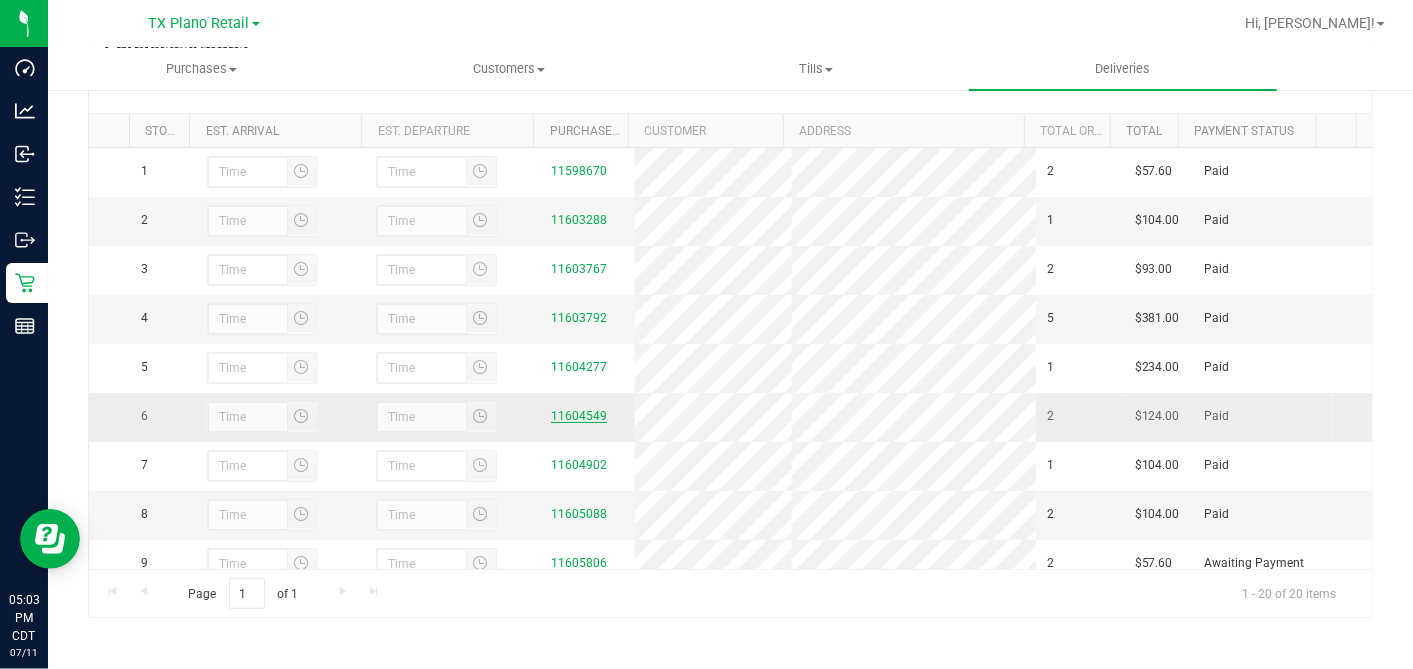click on "11604549" at bounding box center [579, 416] 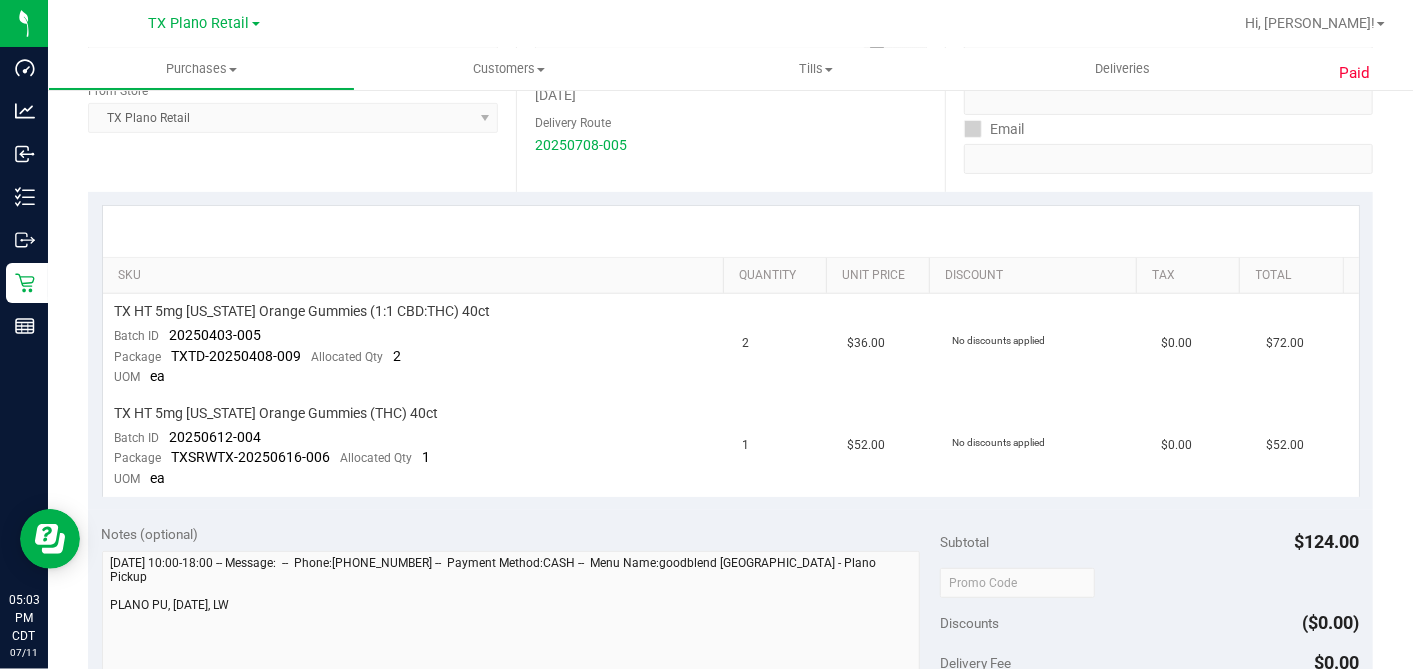 scroll, scrollTop: 1020, scrollLeft: 0, axis: vertical 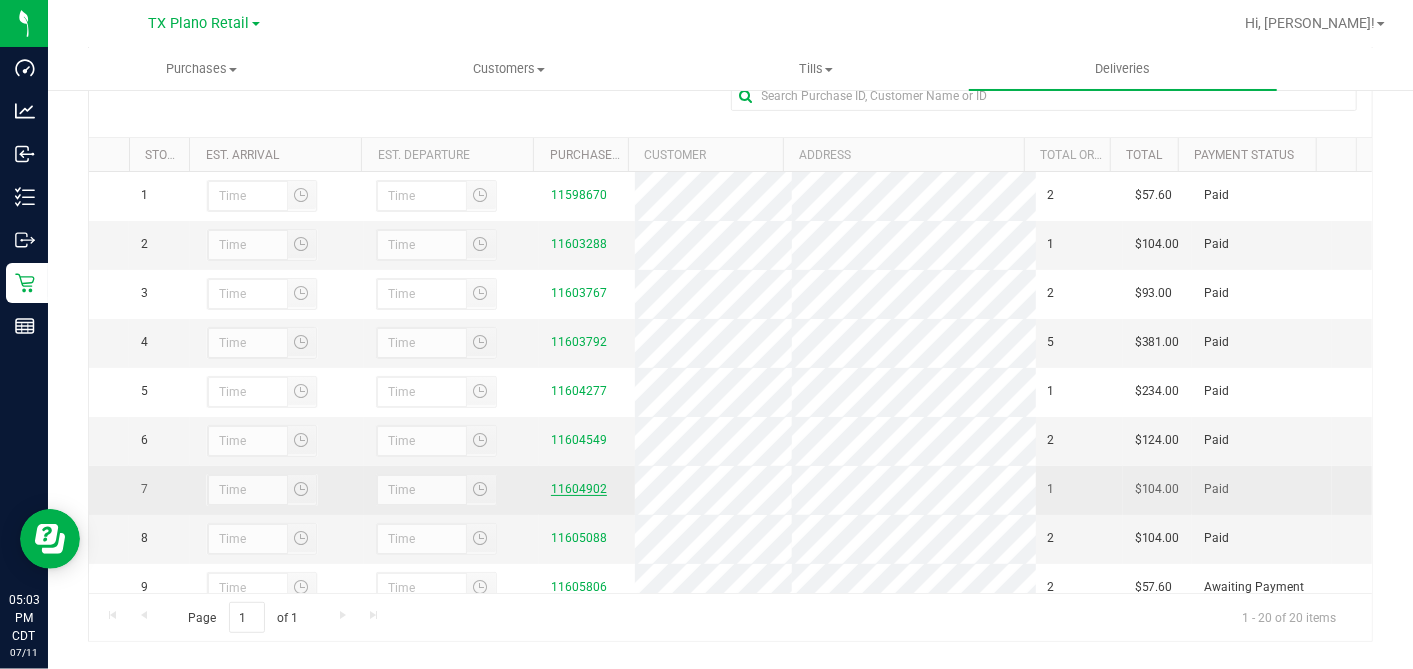 click on "11604902" at bounding box center (579, 489) 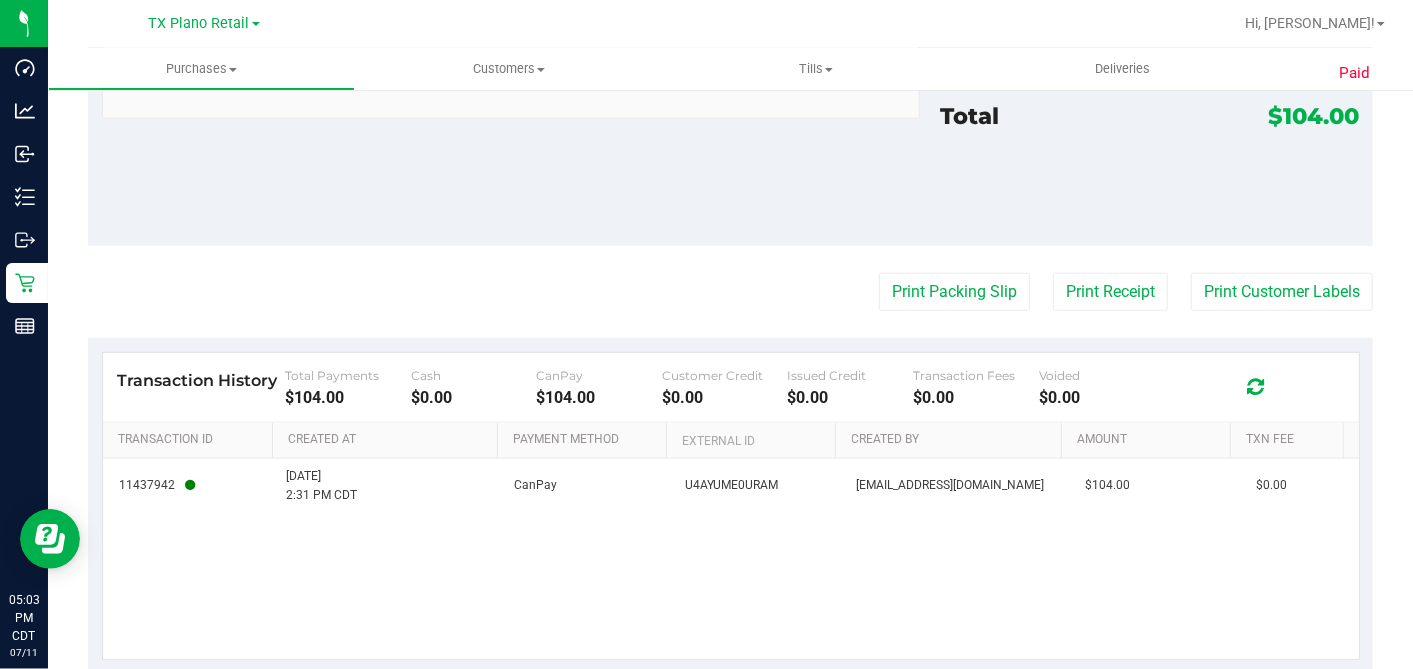 scroll, scrollTop: 919, scrollLeft: 0, axis: vertical 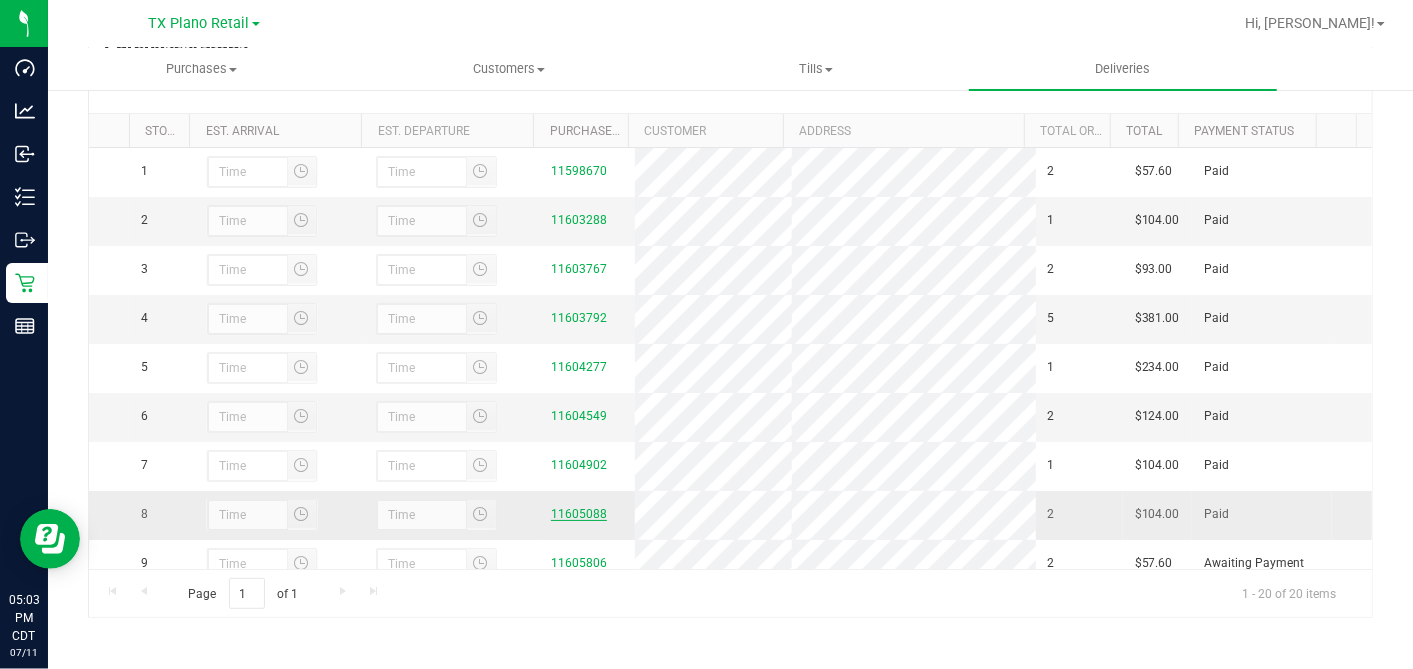 click on "11605088" at bounding box center [579, 514] 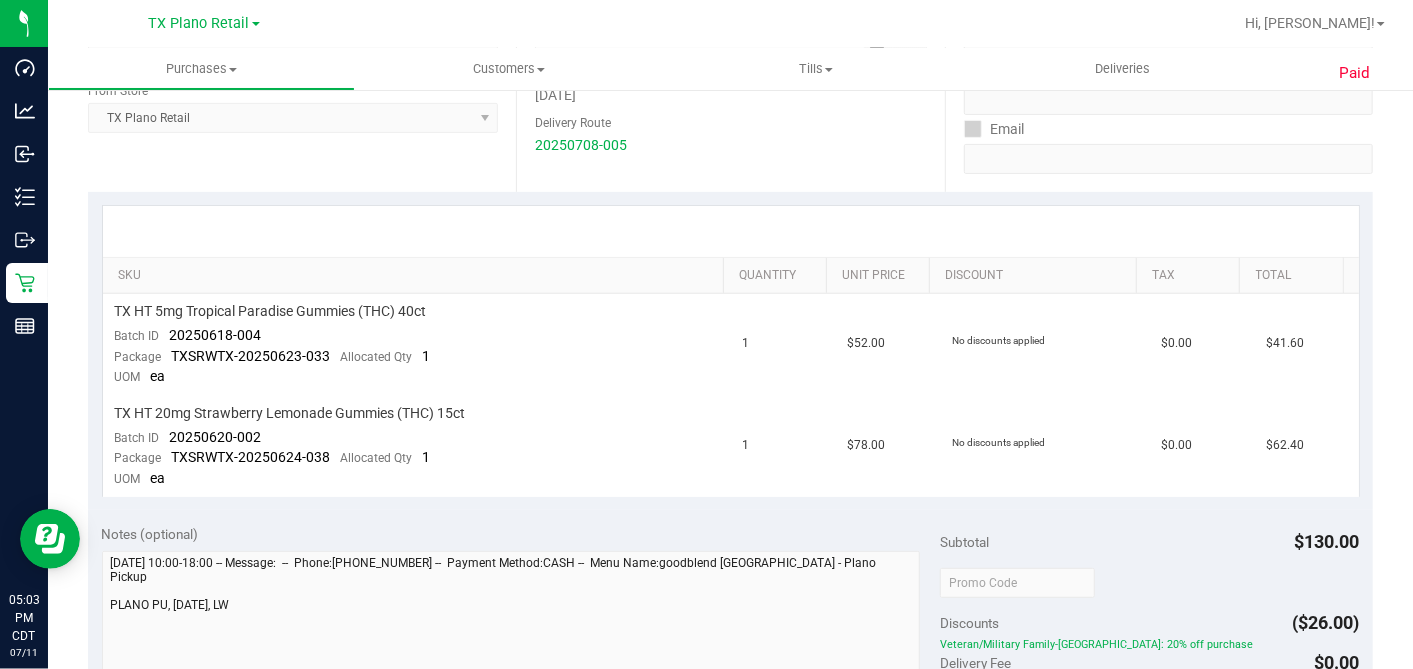 scroll, scrollTop: 1020, scrollLeft: 0, axis: vertical 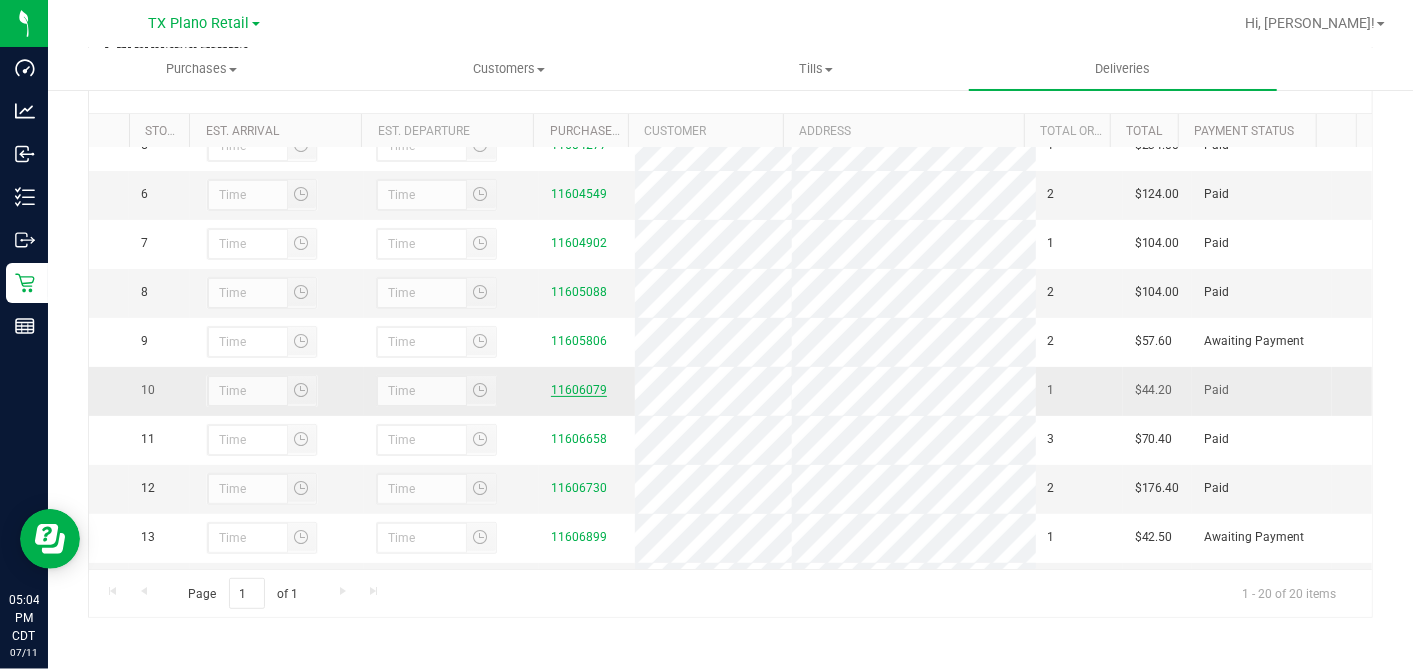 click on "11606079" at bounding box center [579, 390] 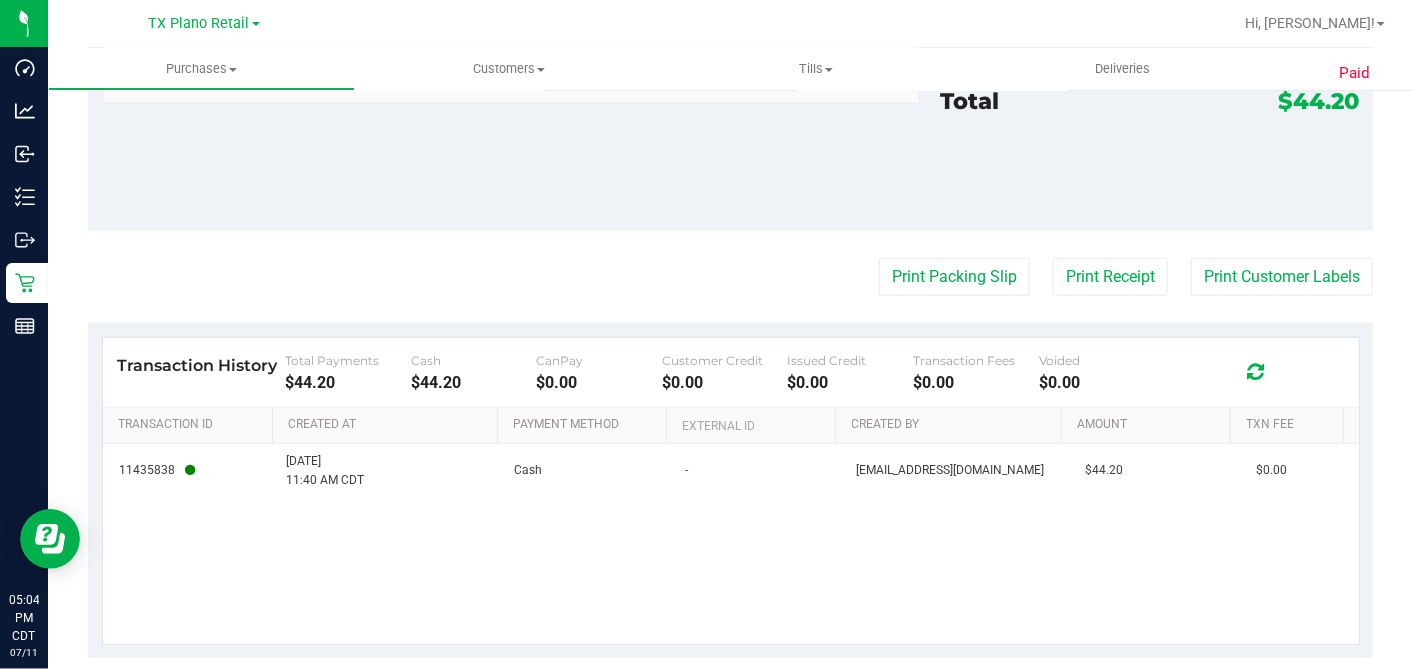 scroll, scrollTop: 919, scrollLeft: 0, axis: vertical 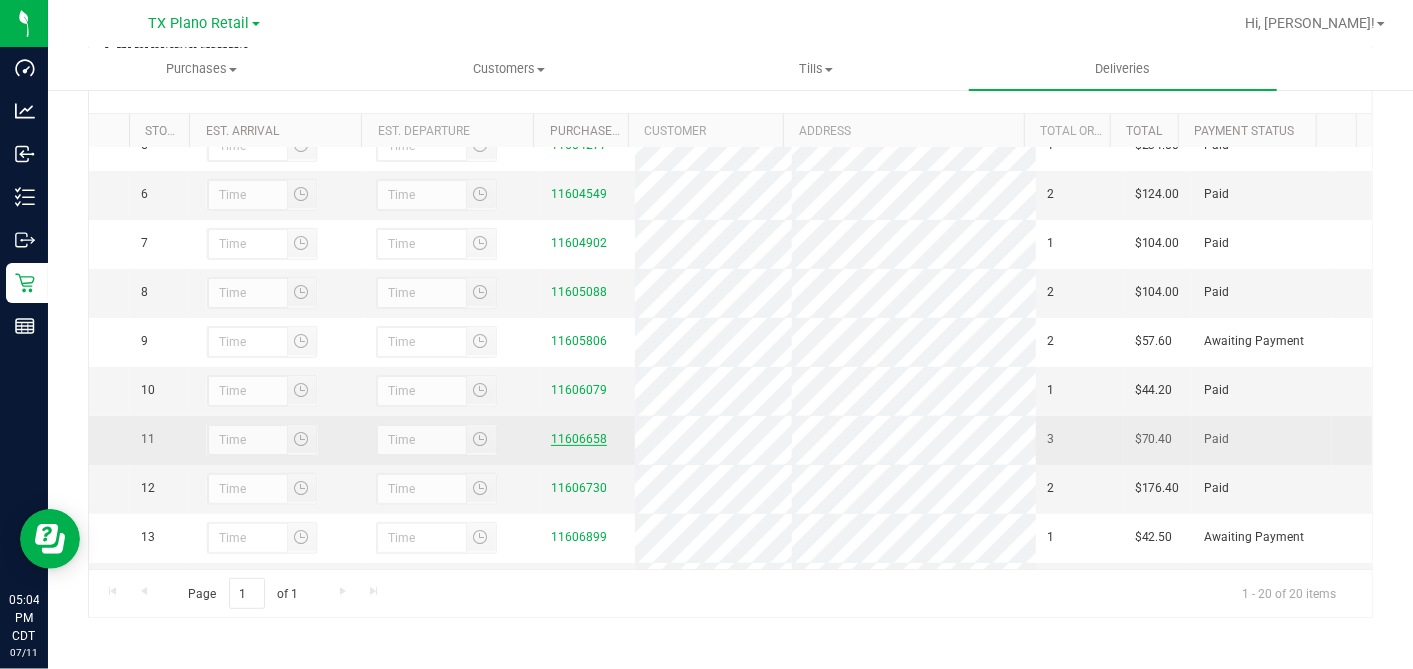 click on "11606658" at bounding box center [579, 439] 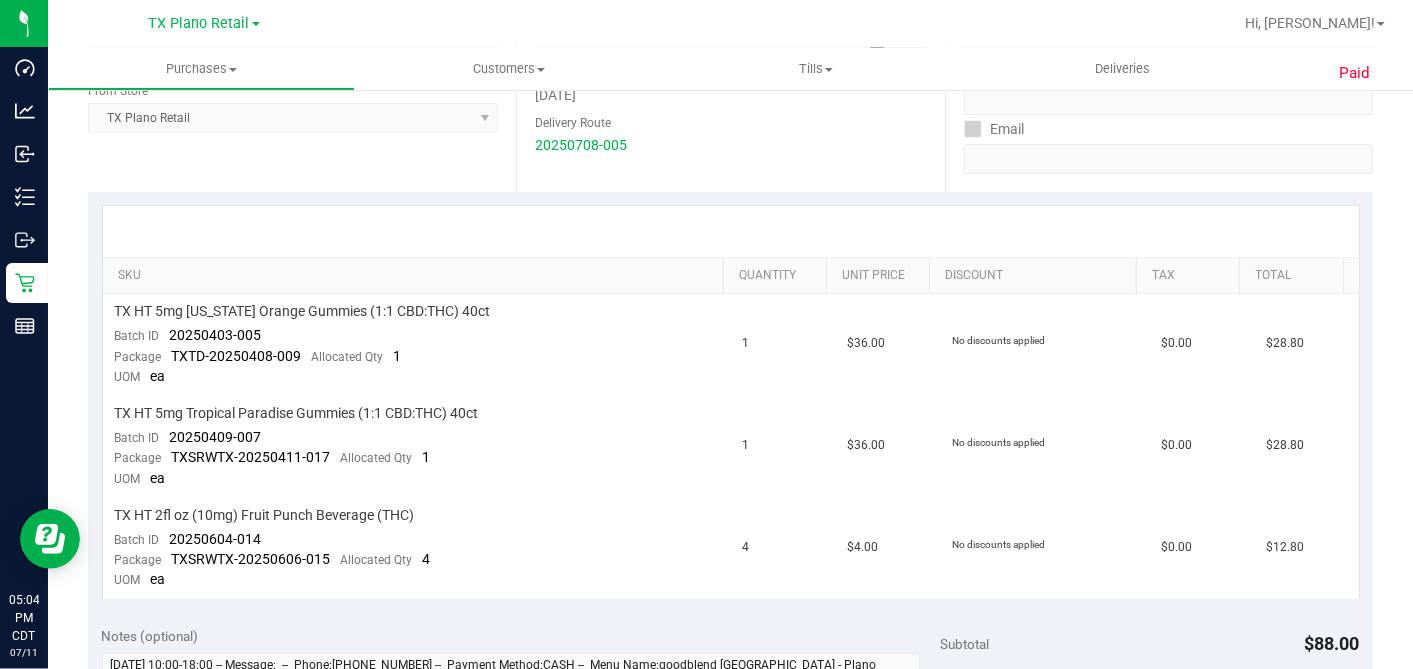 scroll, scrollTop: 1120, scrollLeft: 0, axis: vertical 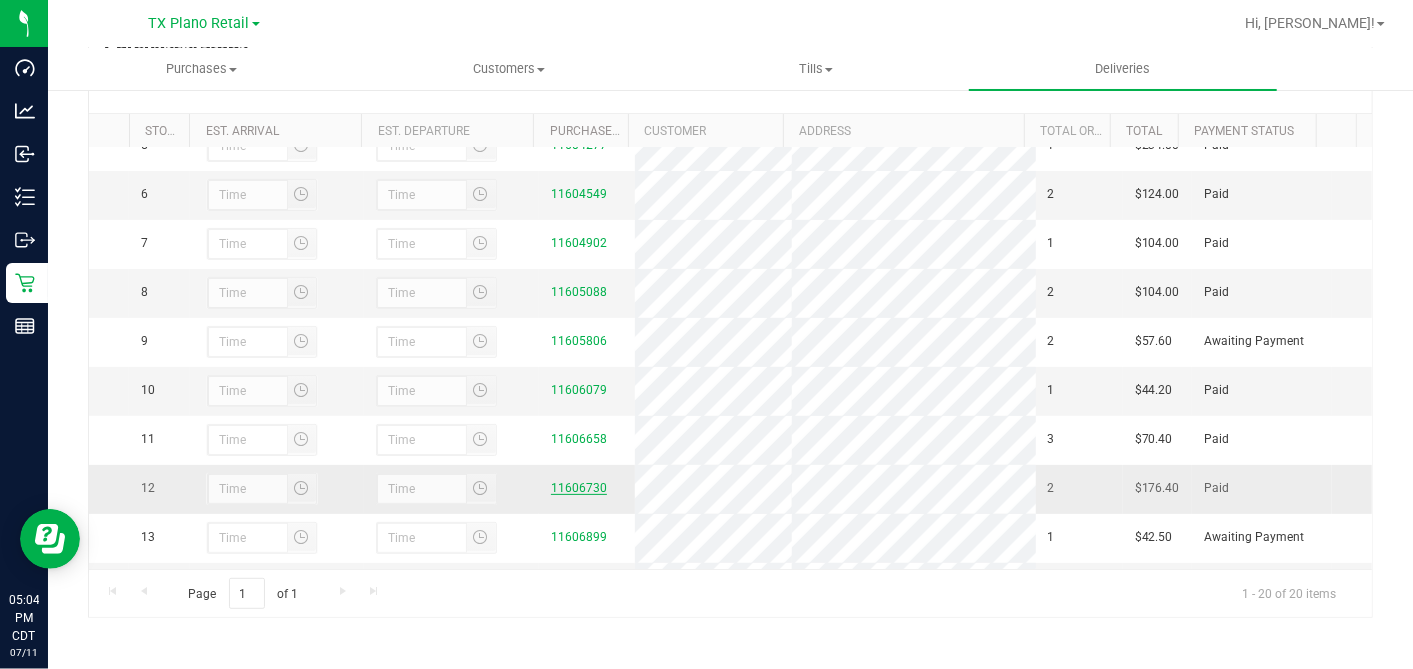 click on "11606730" at bounding box center [579, 488] 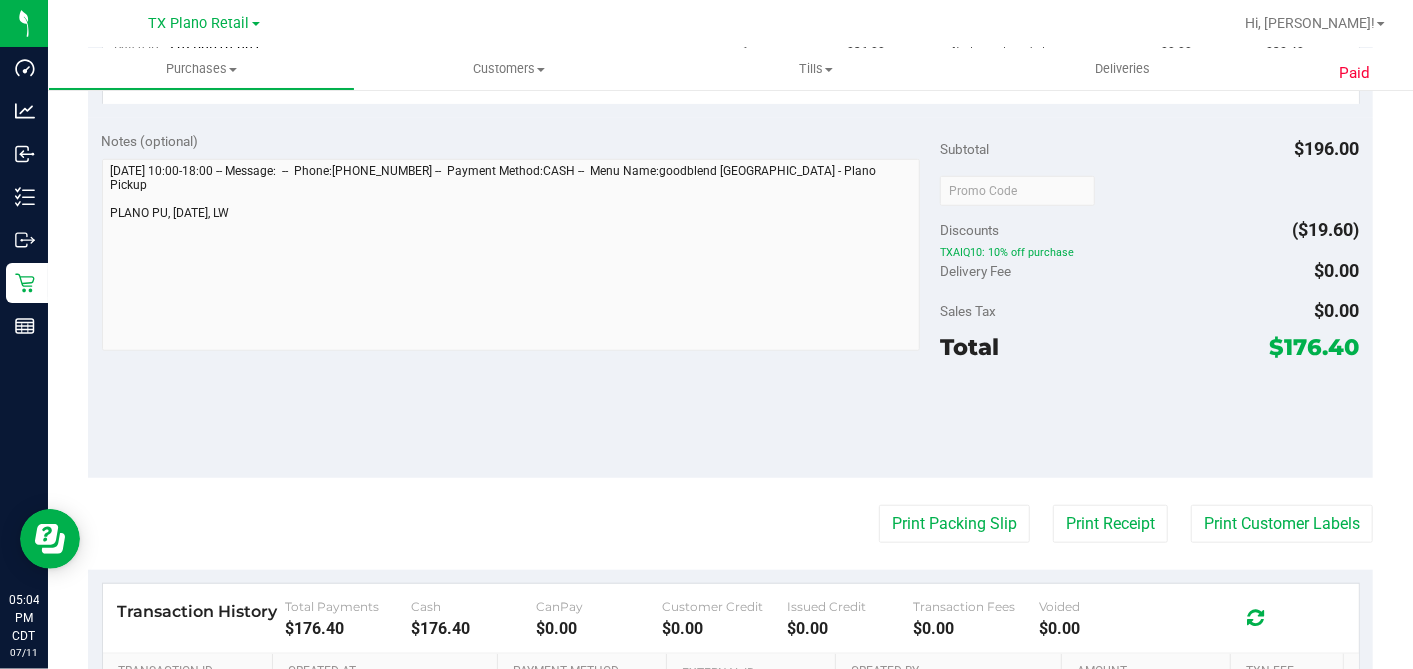 scroll, scrollTop: 1060, scrollLeft: 0, axis: vertical 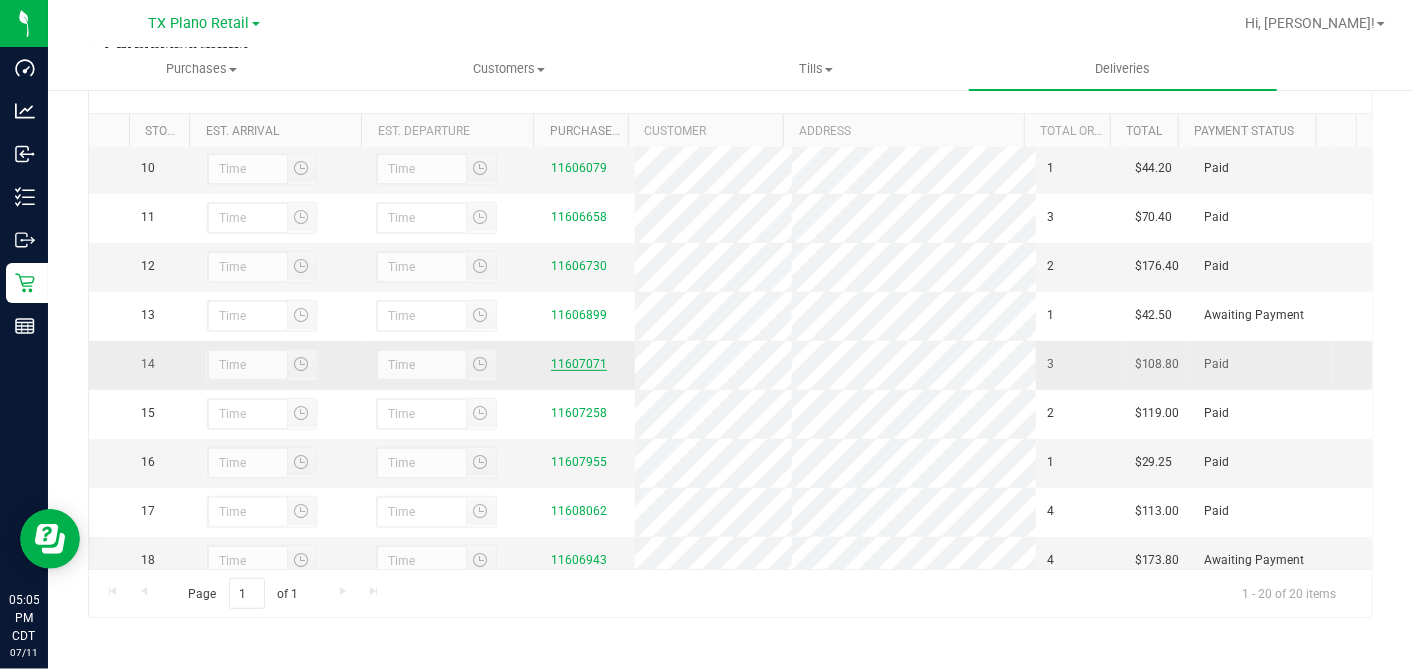 click on "11607071" at bounding box center (579, 364) 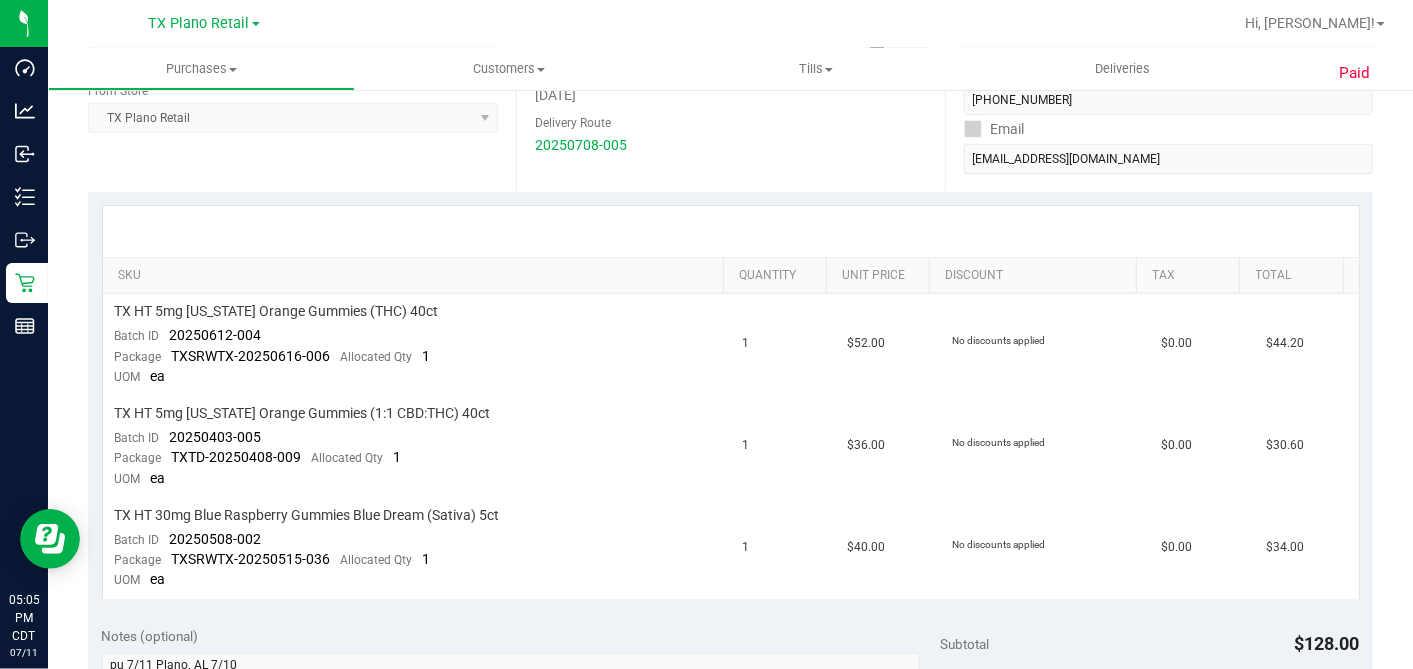 scroll, scrollTop: 1120, scrollLeft: 0, axis: vertical 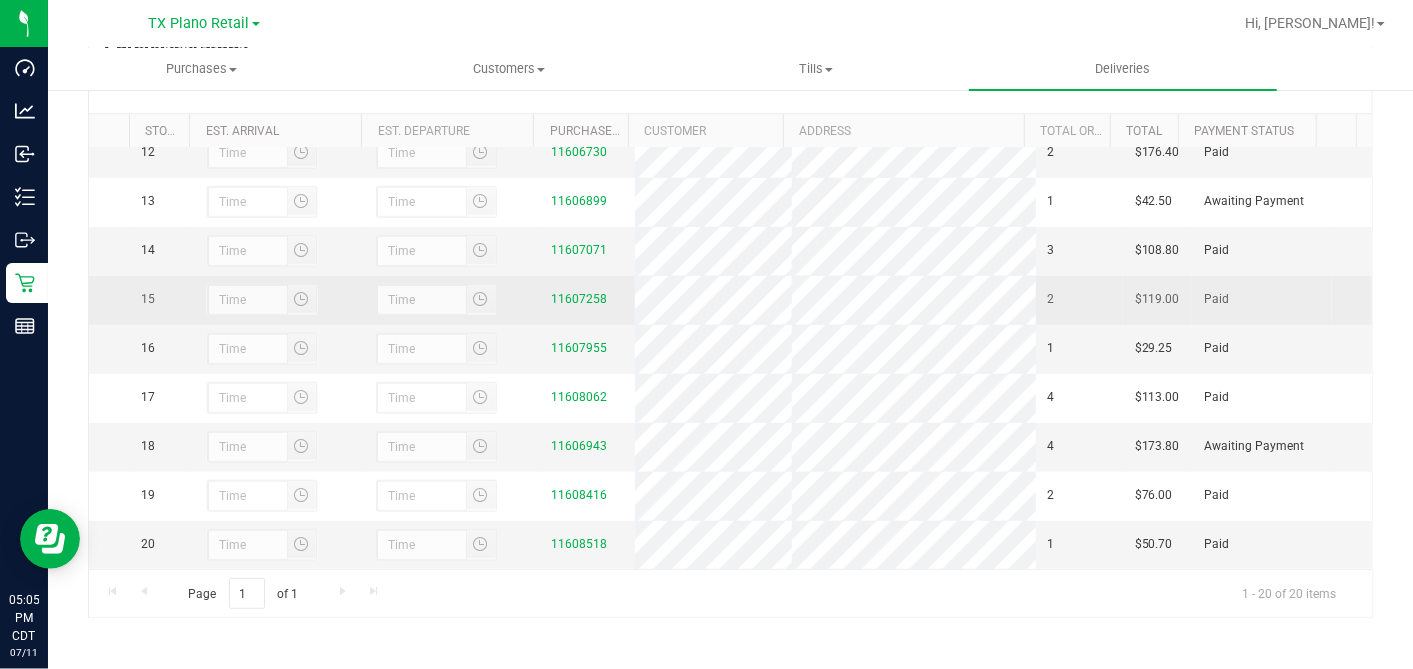 drag, startPoint x: 583, startPoint y: 264, endPoint x: 567, endPoint y: 262, distance: 16.124516 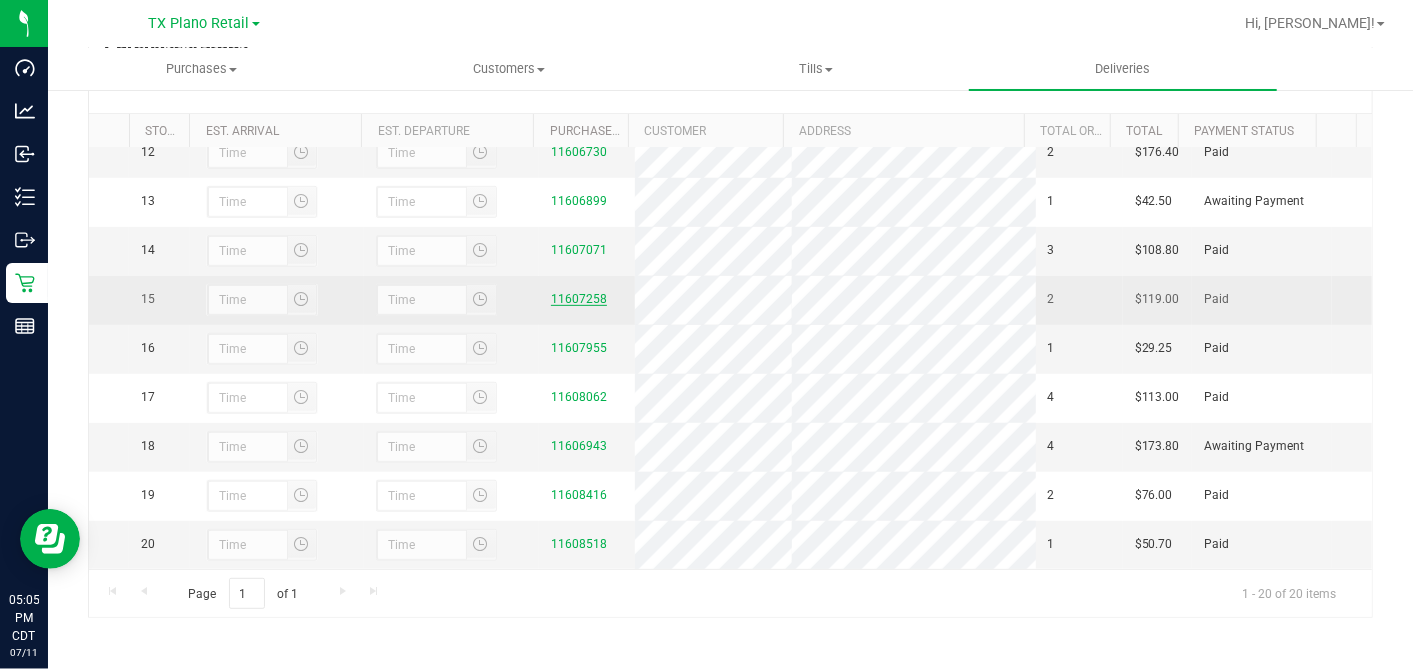 click on "11607258" at bounding box center [579, 299] 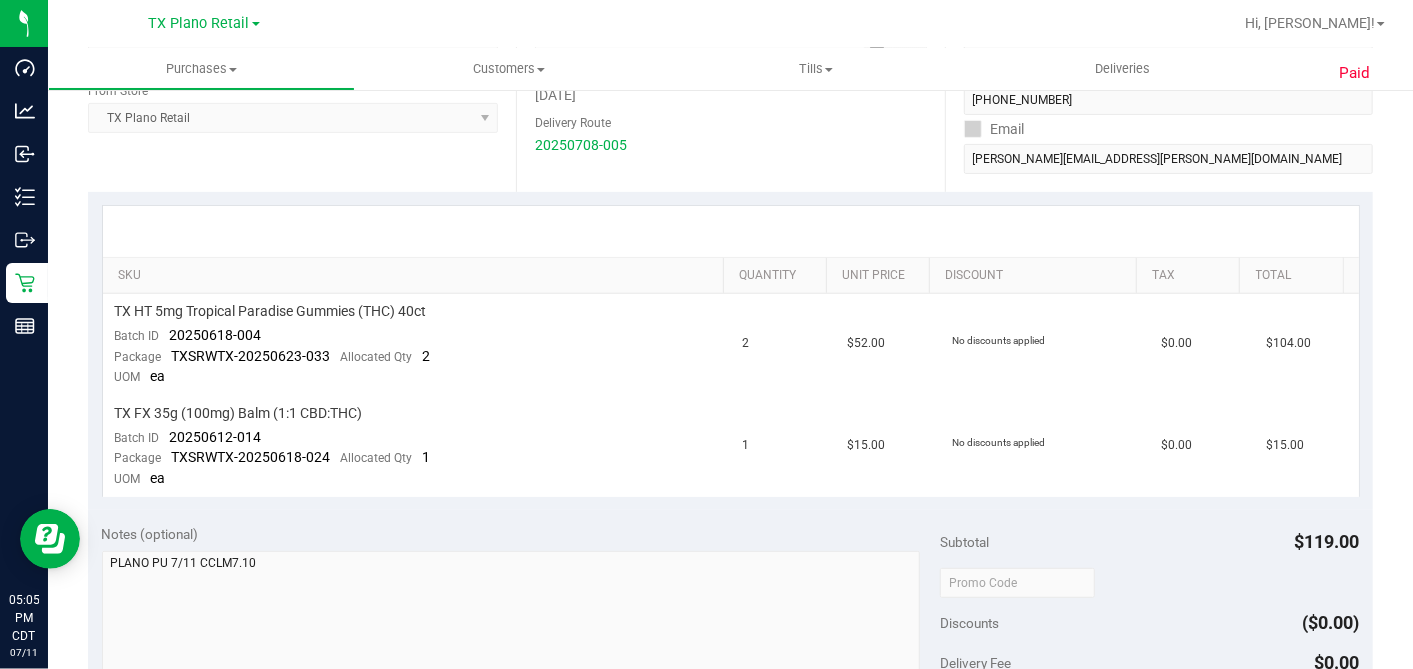 scroll, scrollTop: 1020, scrollLeft: 0, axis: vertical 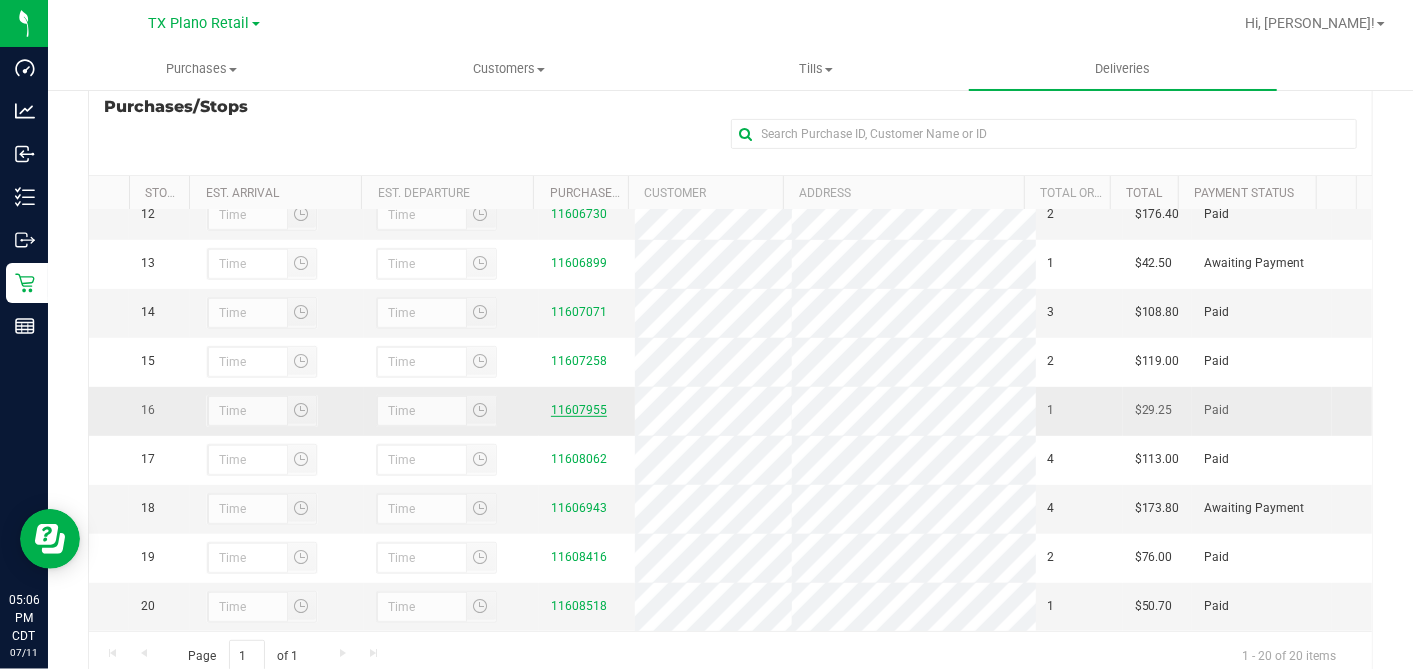 click on "11607955" at bounding box center [579, 410] 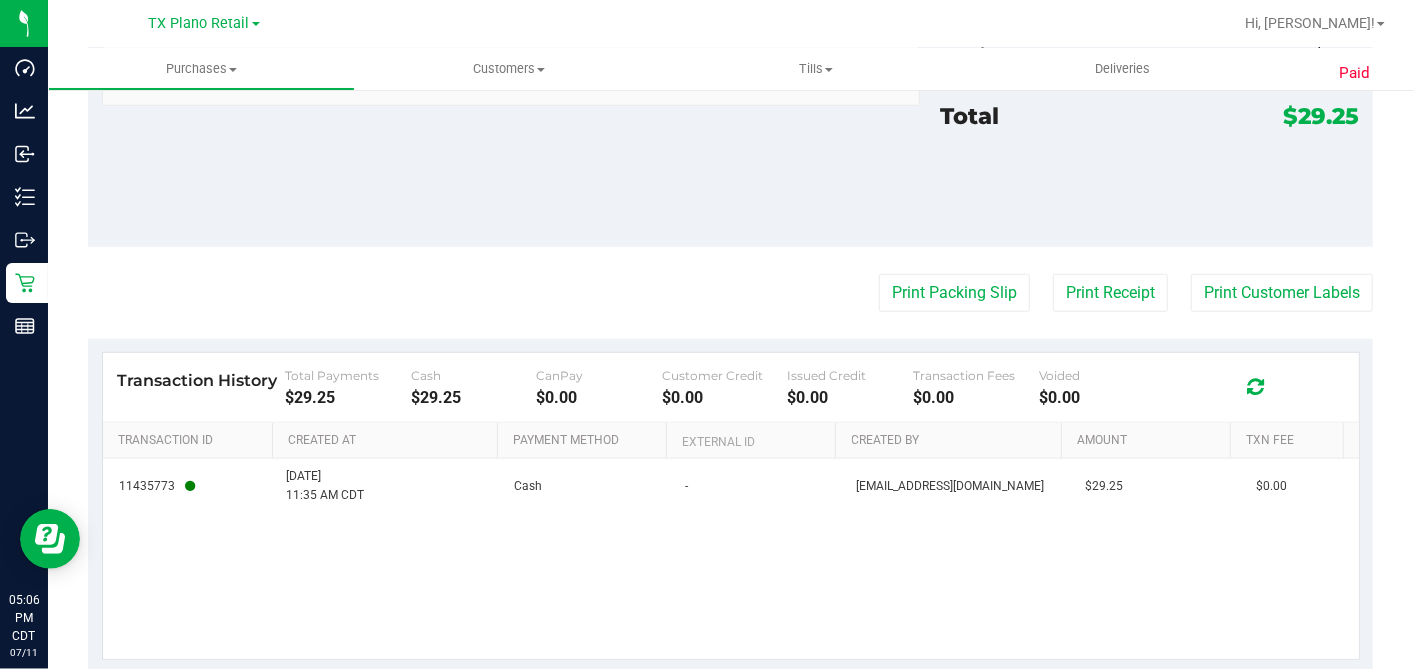 scroll, scrollTop: 932, scrollLeft: 0, axis: vertical 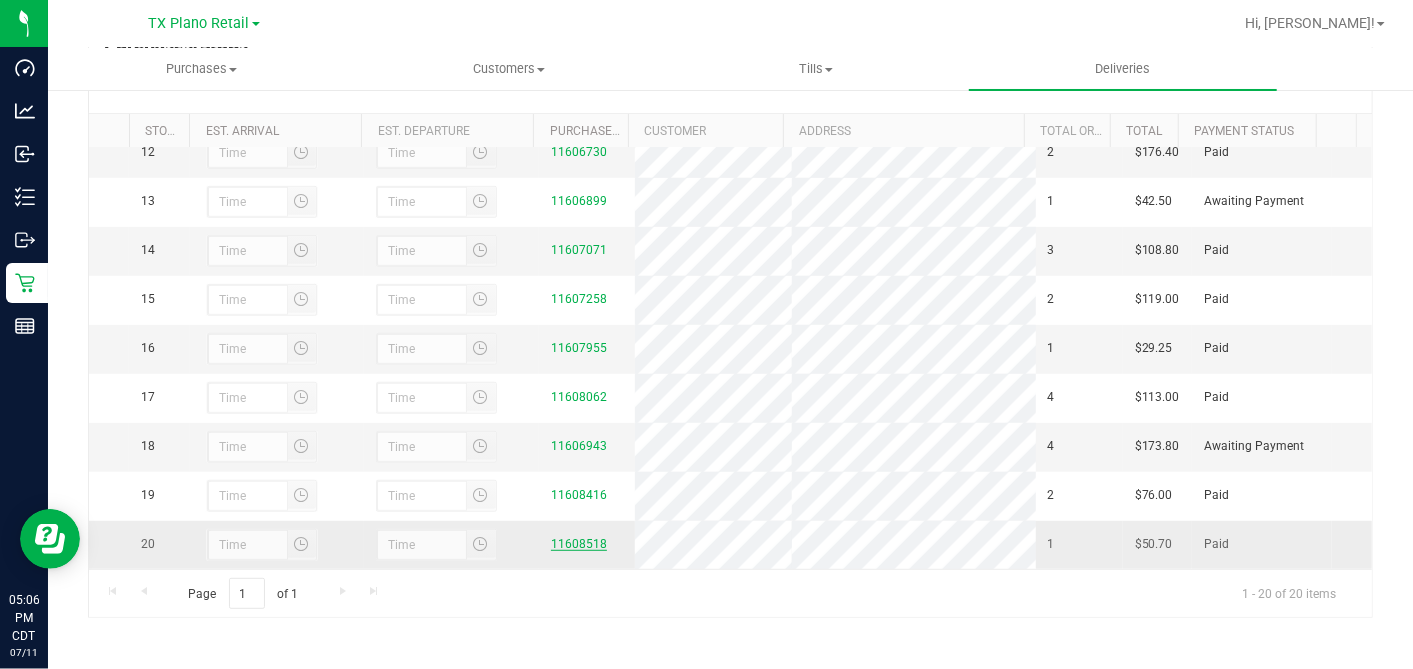 click on "11608518" at bounding box center [579, 544] 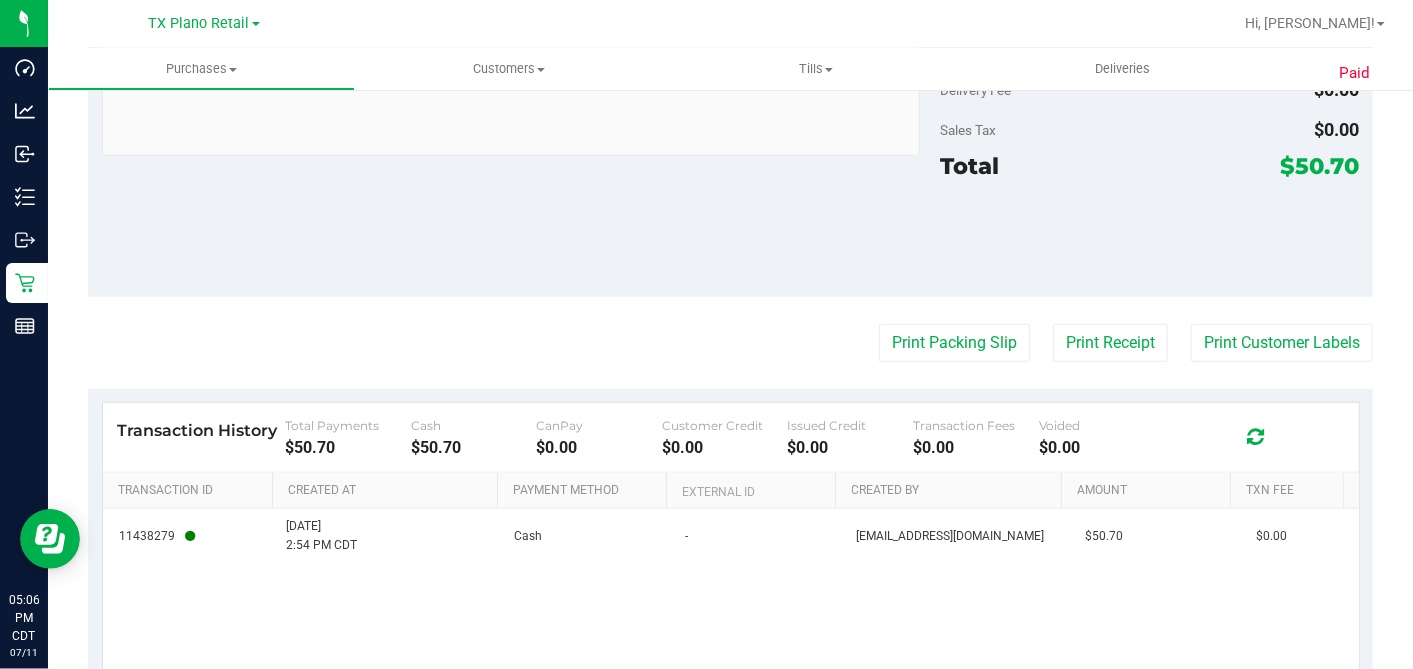 scroll, scrollTop: 932, scrollLeft: 0, axis: vertical 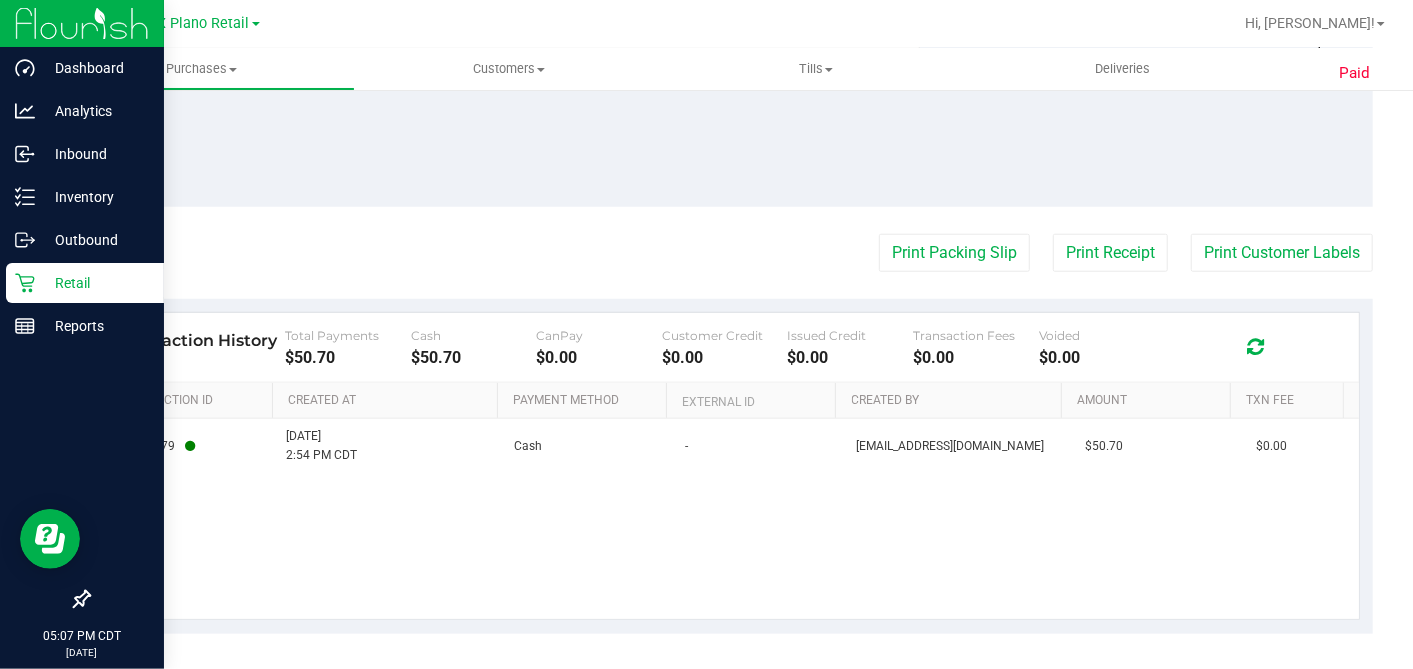 click 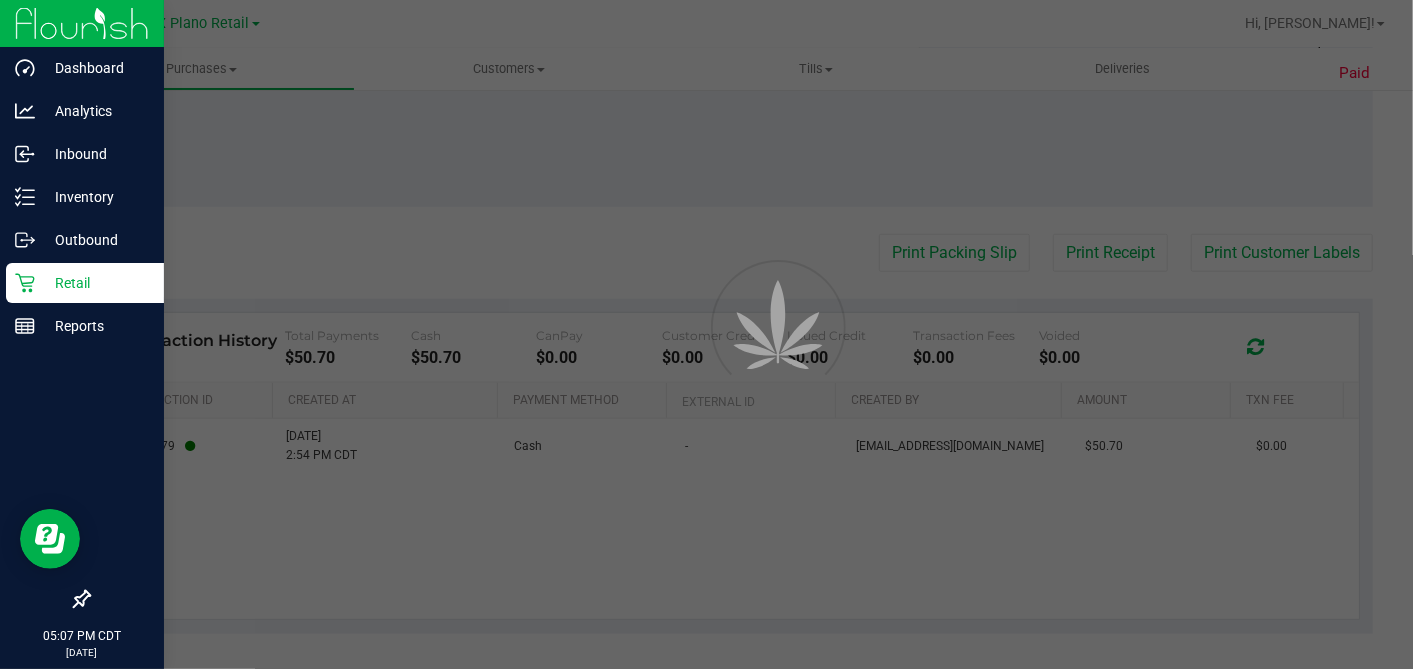 scroll, scrollTop: 0, scrollLeft: 0, axis: both 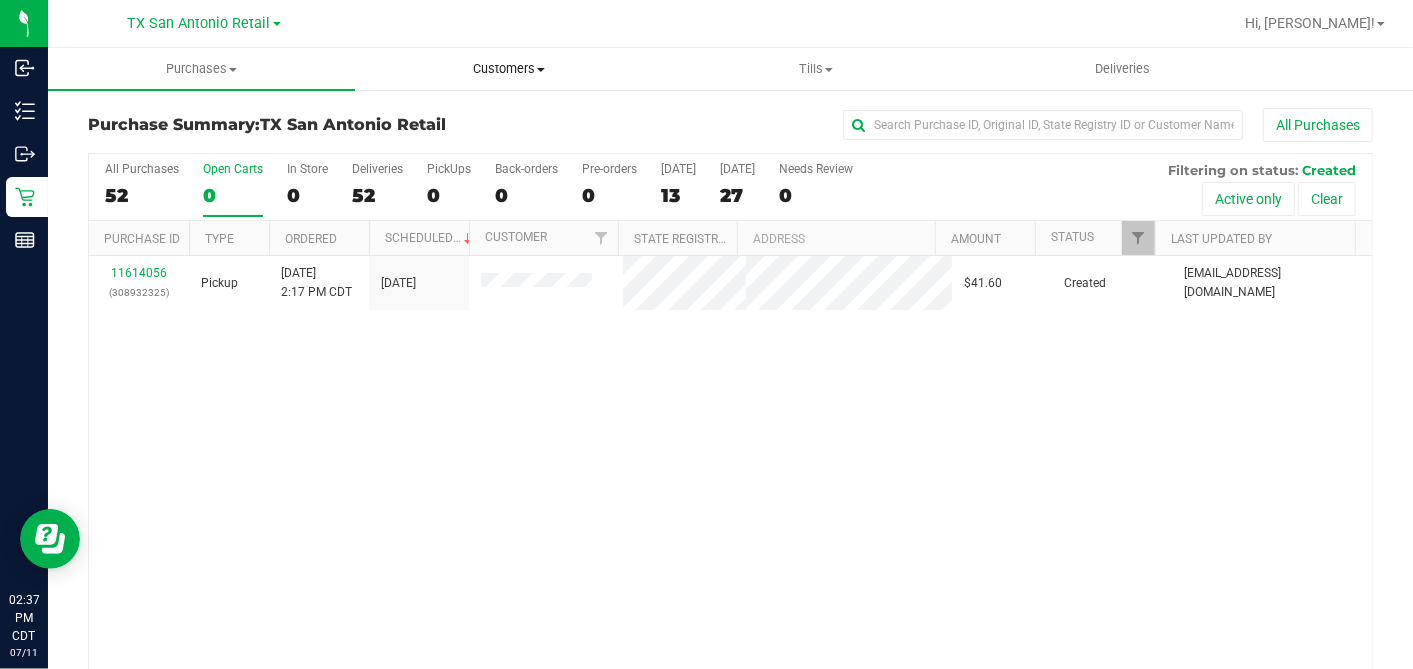 click on "Customers" at bounding box center (508, 69) 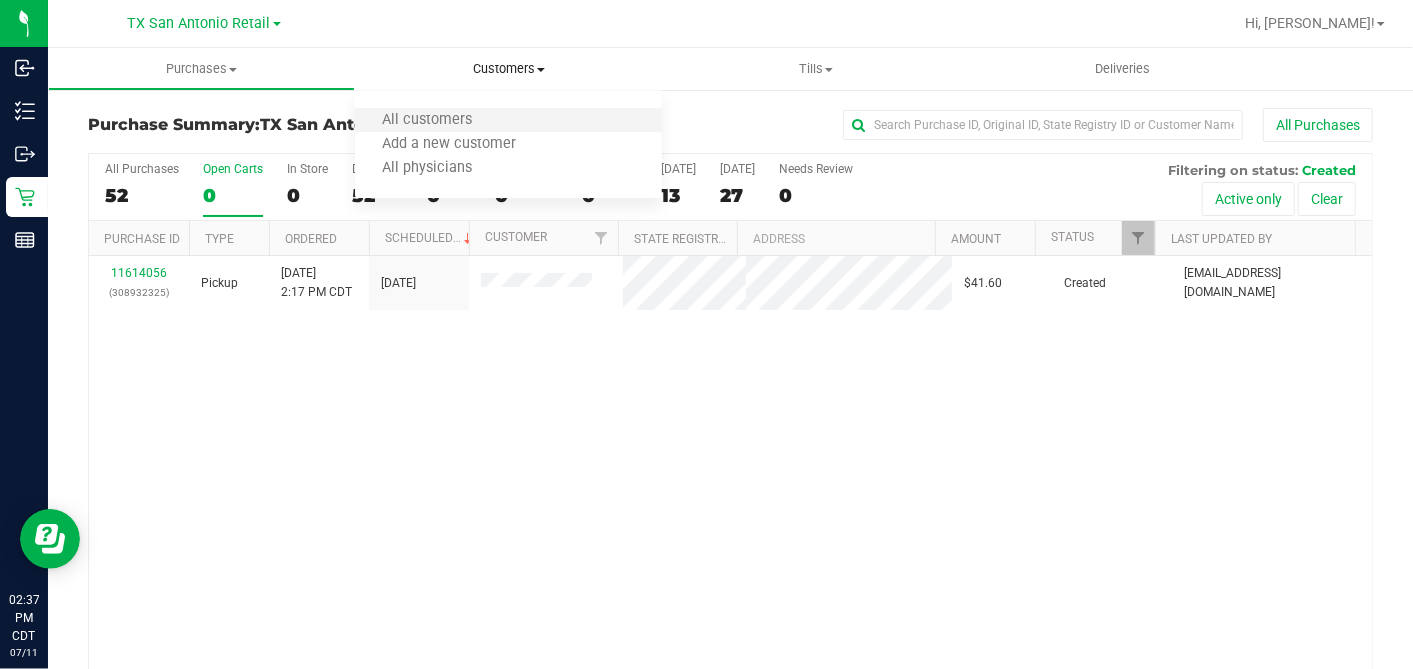 click on "All customers" at bounding box center [508, 121] 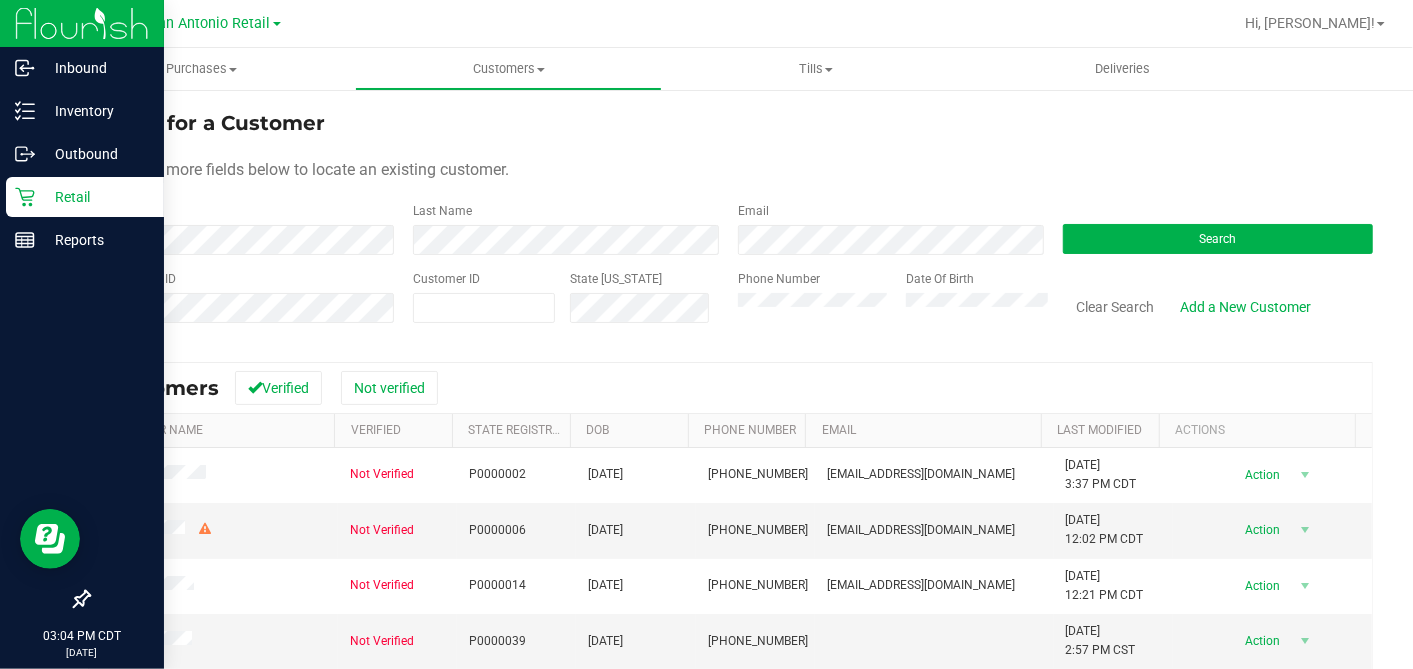 click 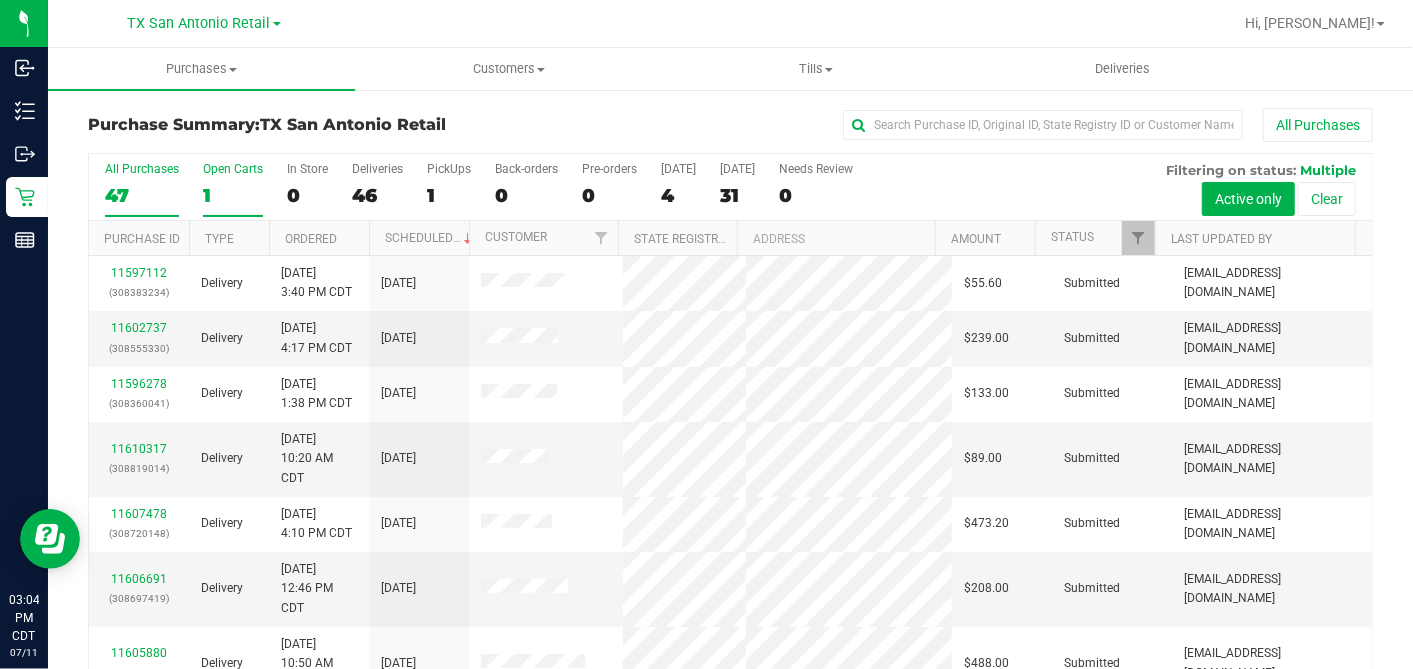 click on "1" at bounding box center (233, 195) 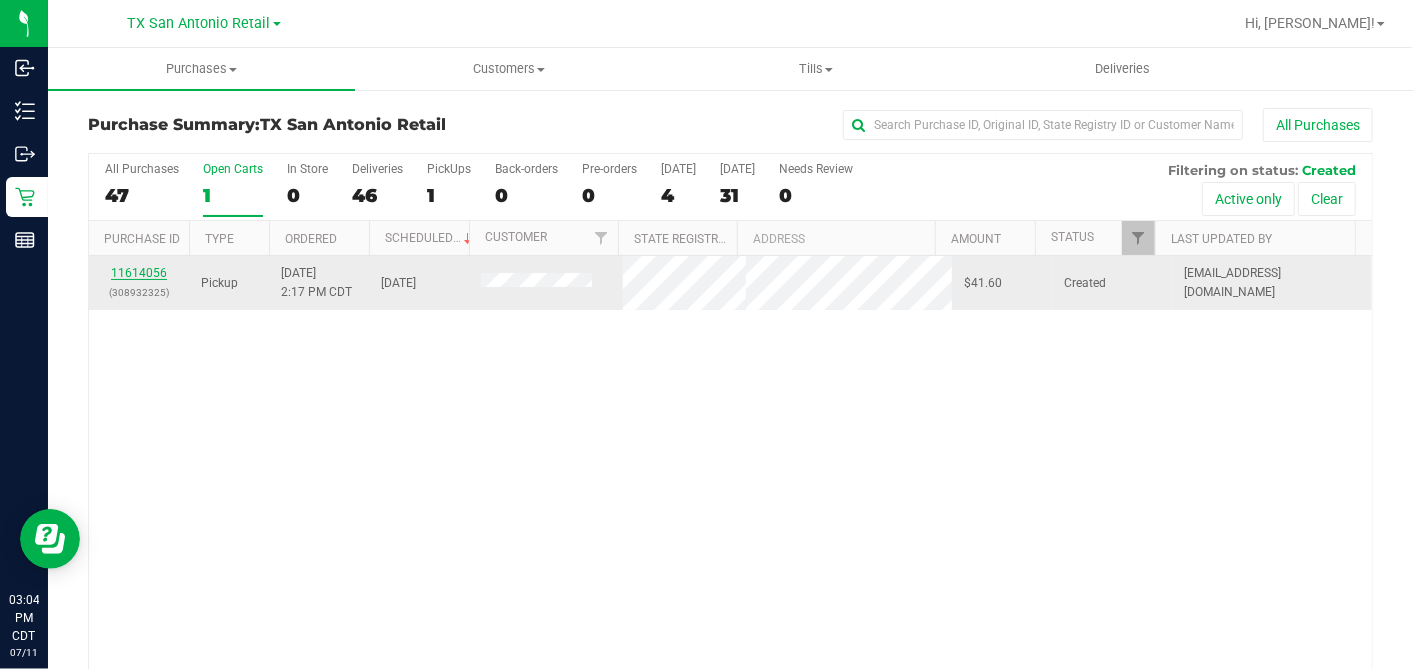 click on "11614056" at bounding box center (139, 273) 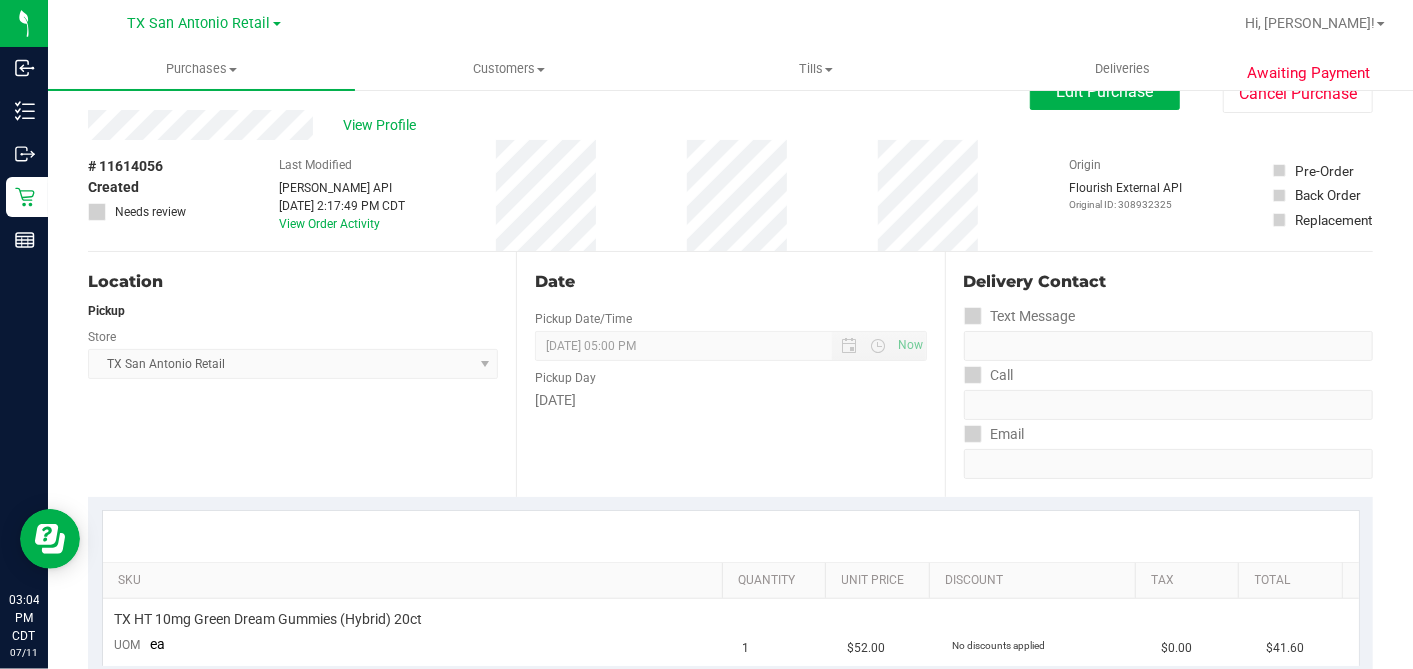scroll, scrollTop: 0, scrollLeft: 0, axis: both 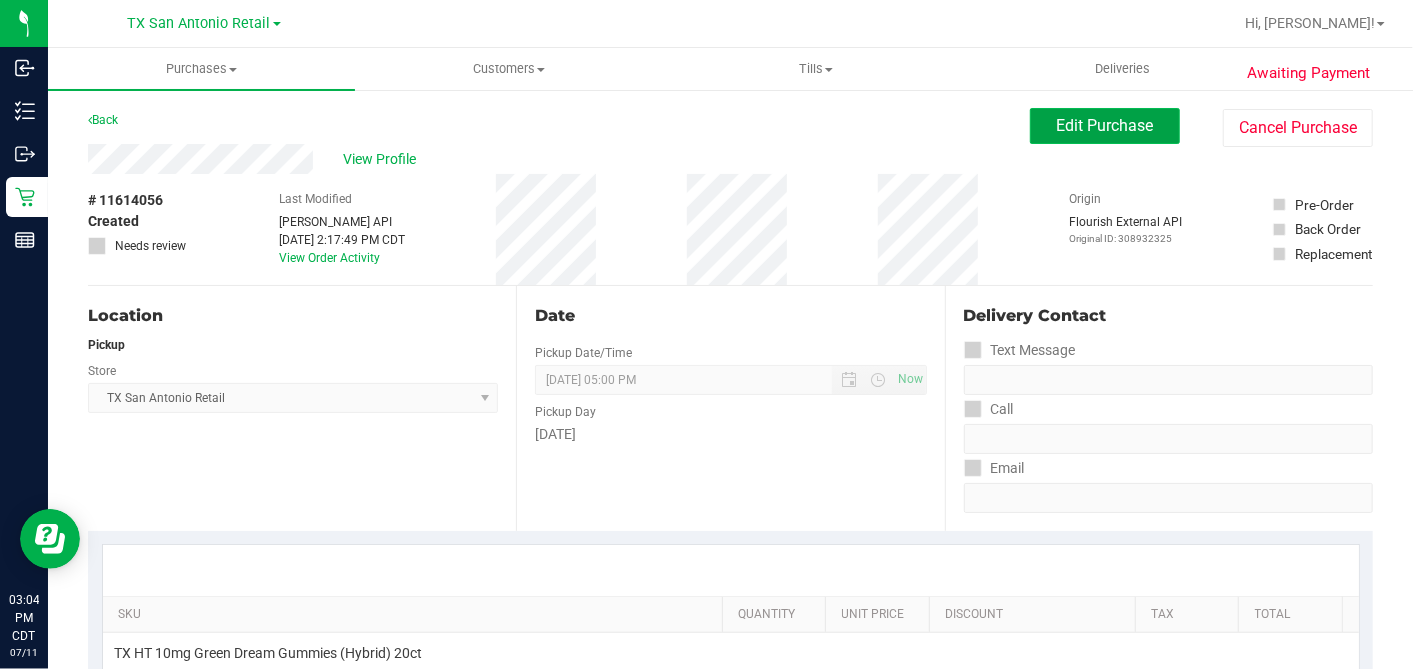 click on "Edit Purchase" at bounding box center [1105, 126] 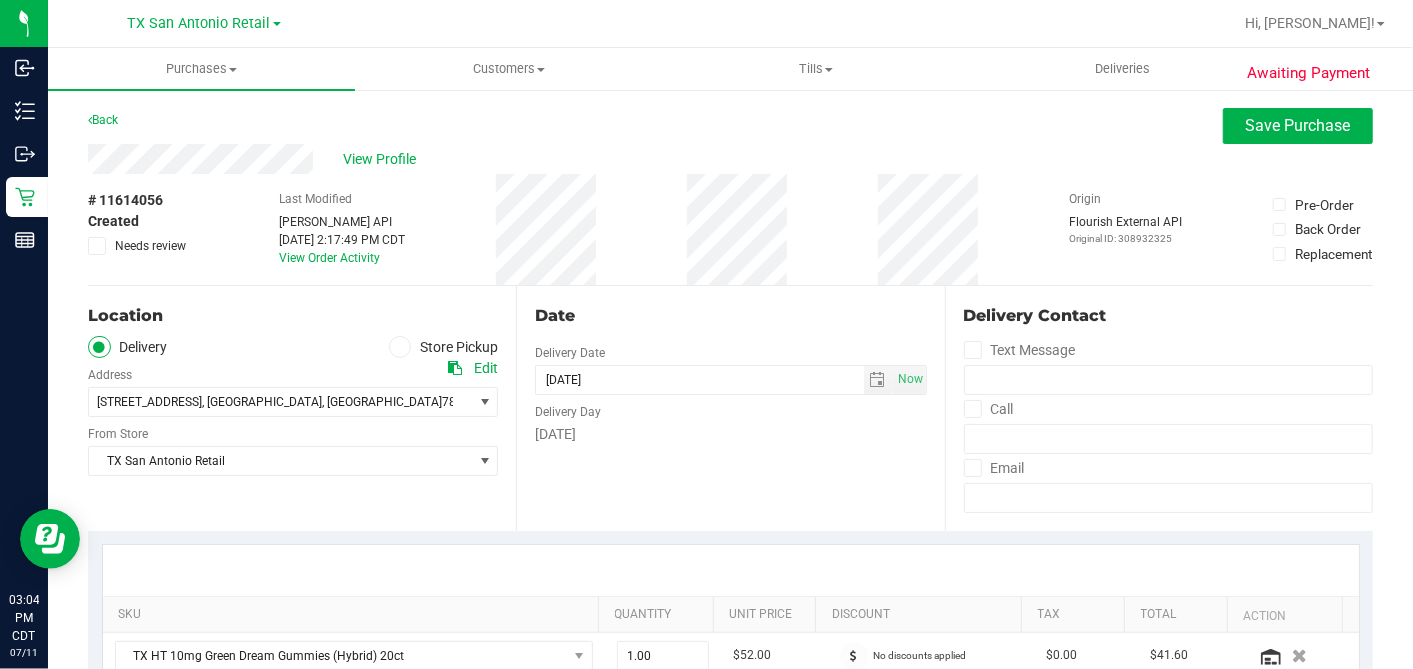 click on "Date
Delivery Date
07/12/2025
Now
07/12/2025 05:00 PM
Now
Delivery Day
Saturday" at bounding box center [730, 408] 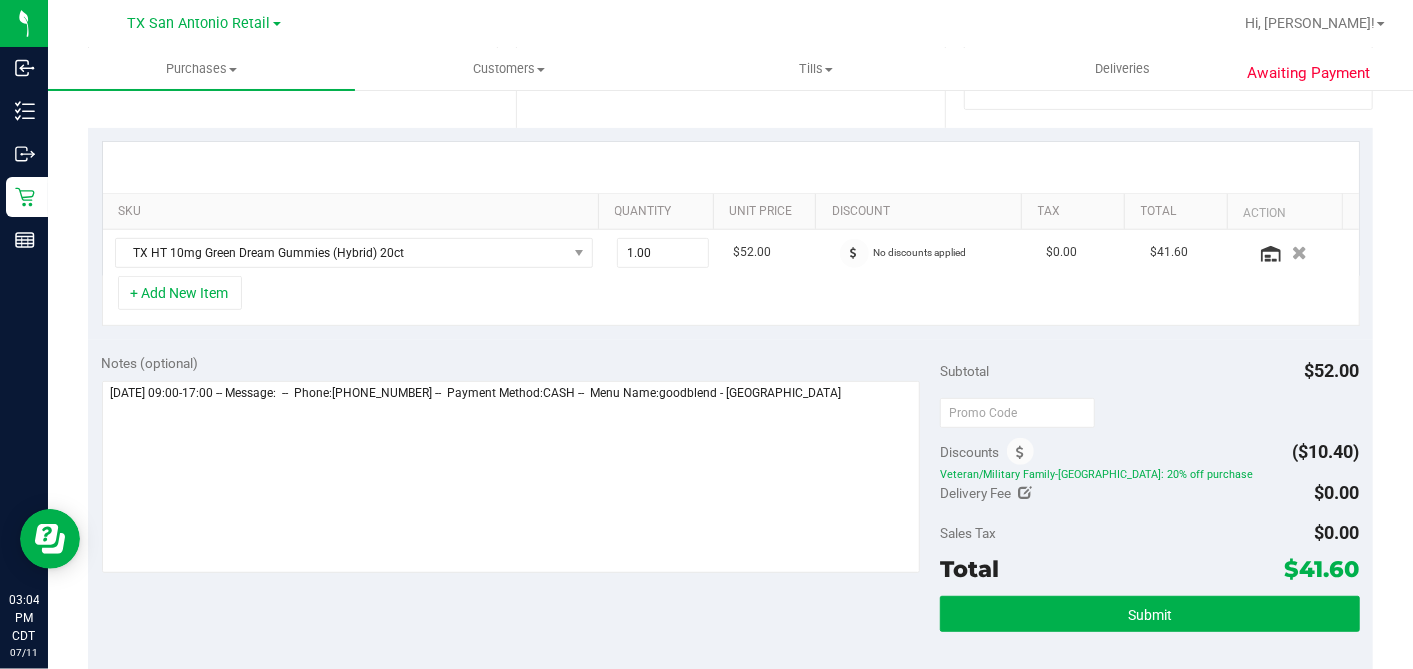 scroll, scrollTop: 666, scrollLeft: 0, axis: vertical 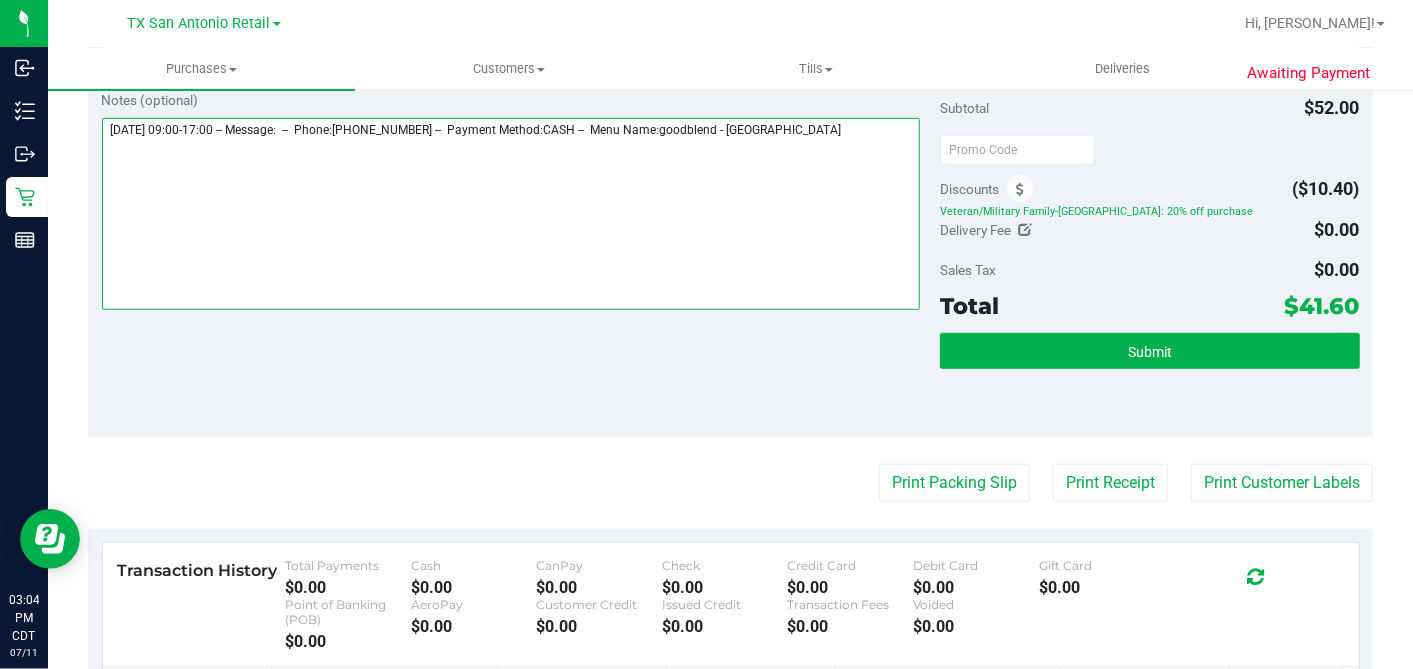 click at bounding box center (511, 214) 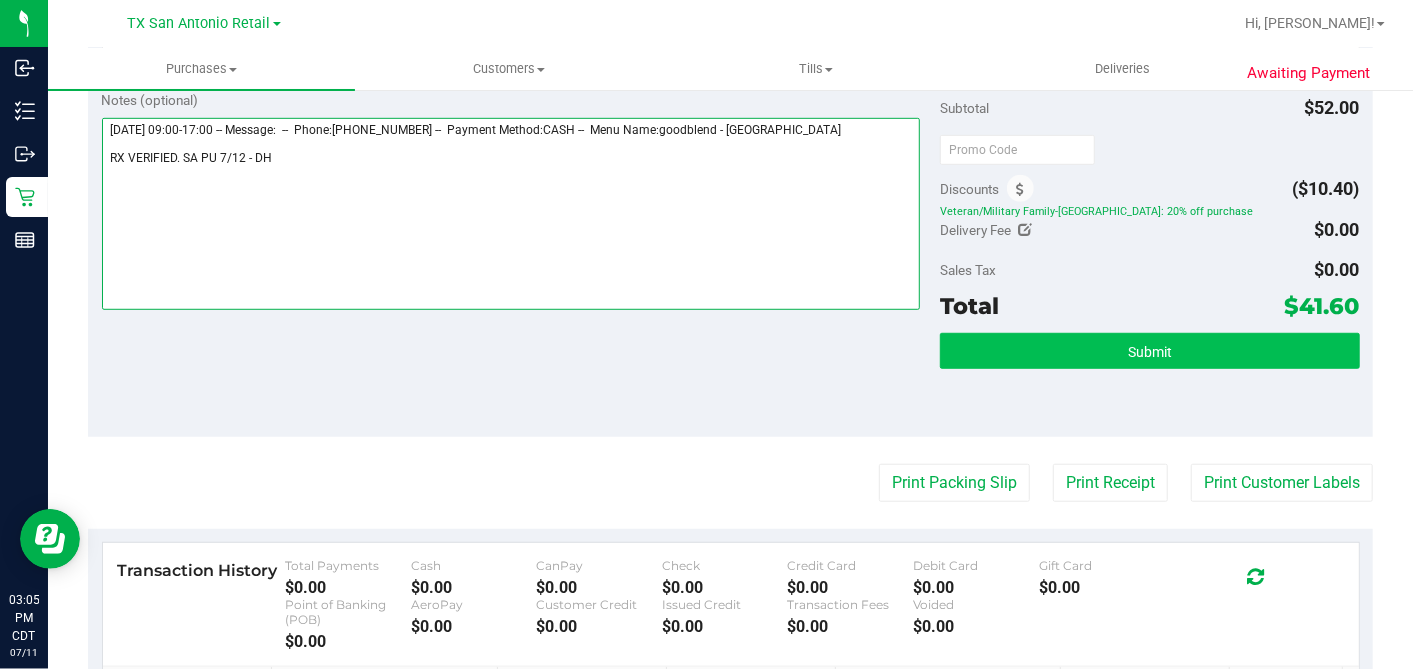 type on "Saturday 07/12/2025 09:00-17:00 -- Message:  --  Phone:2105292726 --  Payment Method:CASH --  Menu Name:goodblend - San Antonio
RX VERIFIED. SA PU 7/12 - DH" 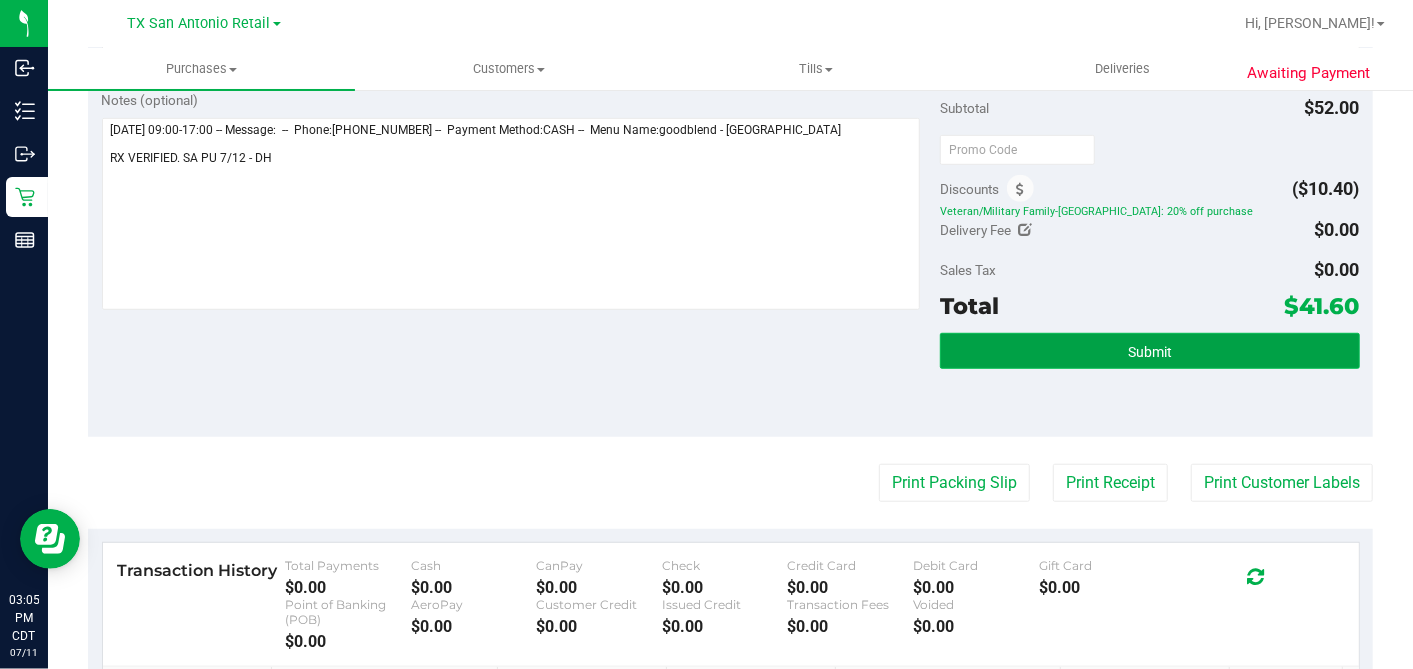 click on "Submit" at bounding box center [1149, 351] 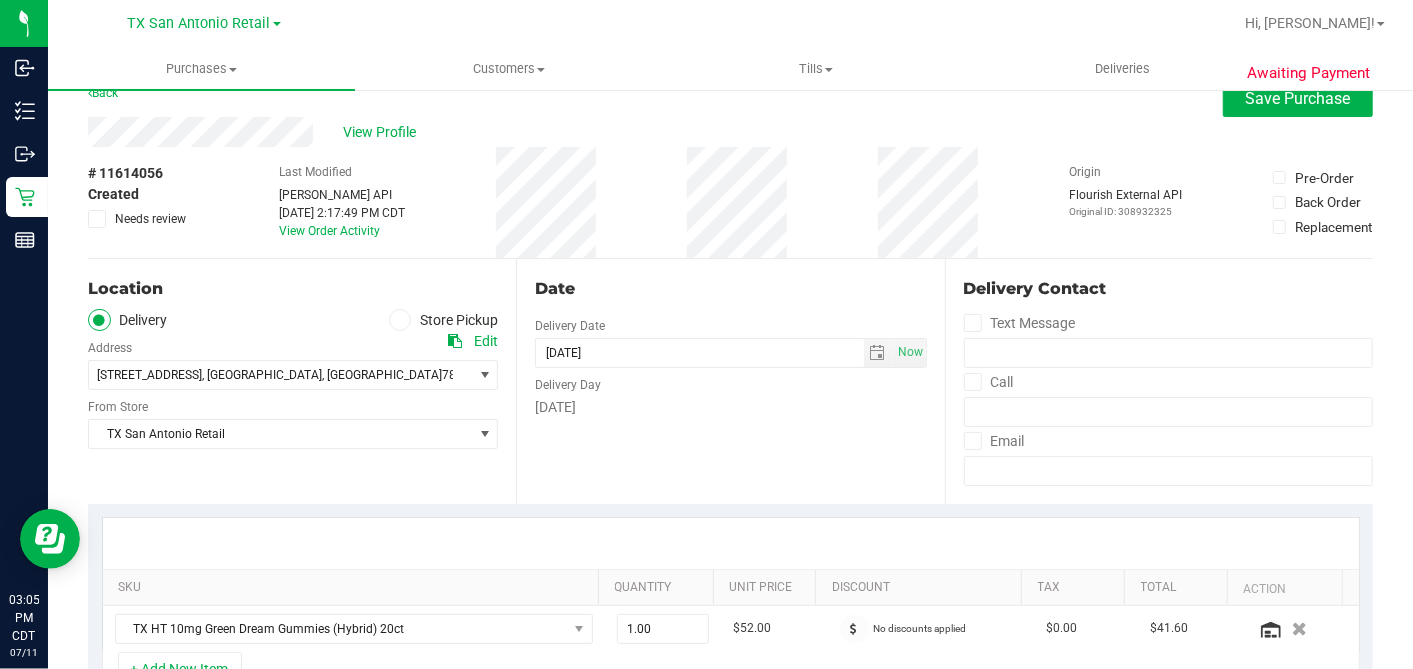 scroll, scrollTop: 0, scrollLeft: 0, axis: both 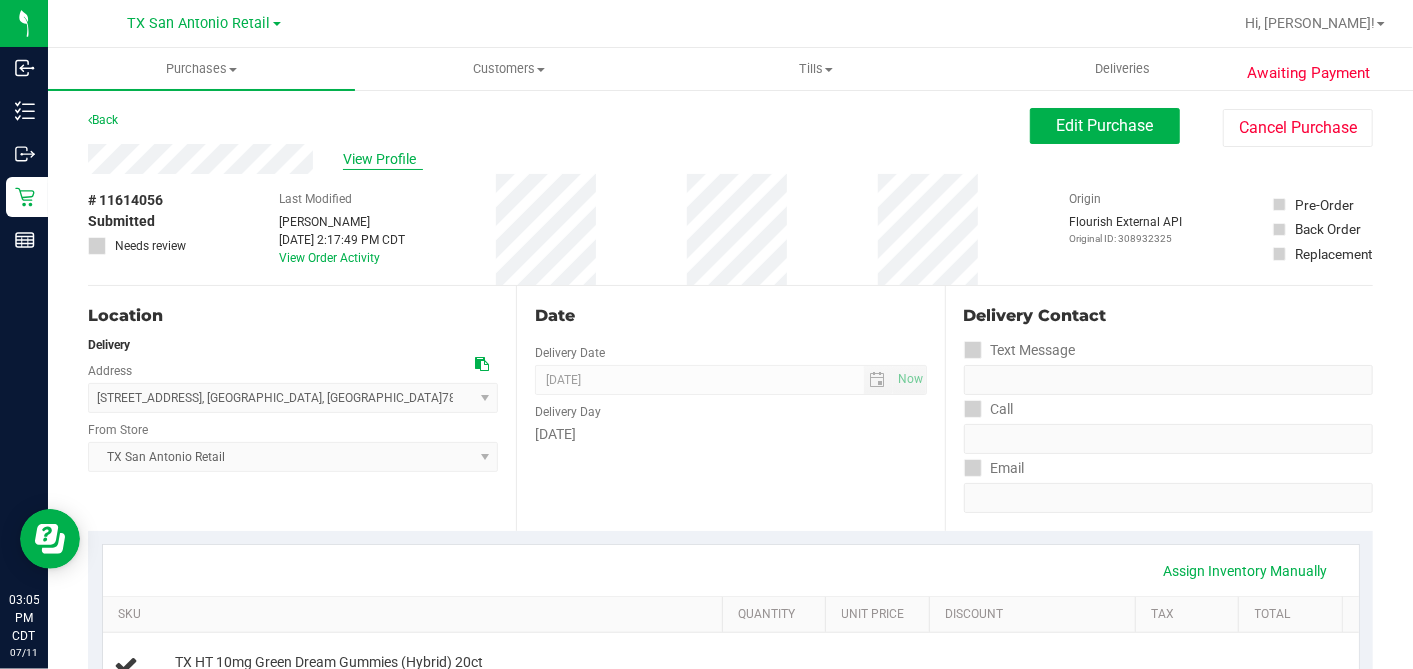 click on "View Profile" at bounding box center [383, 159] 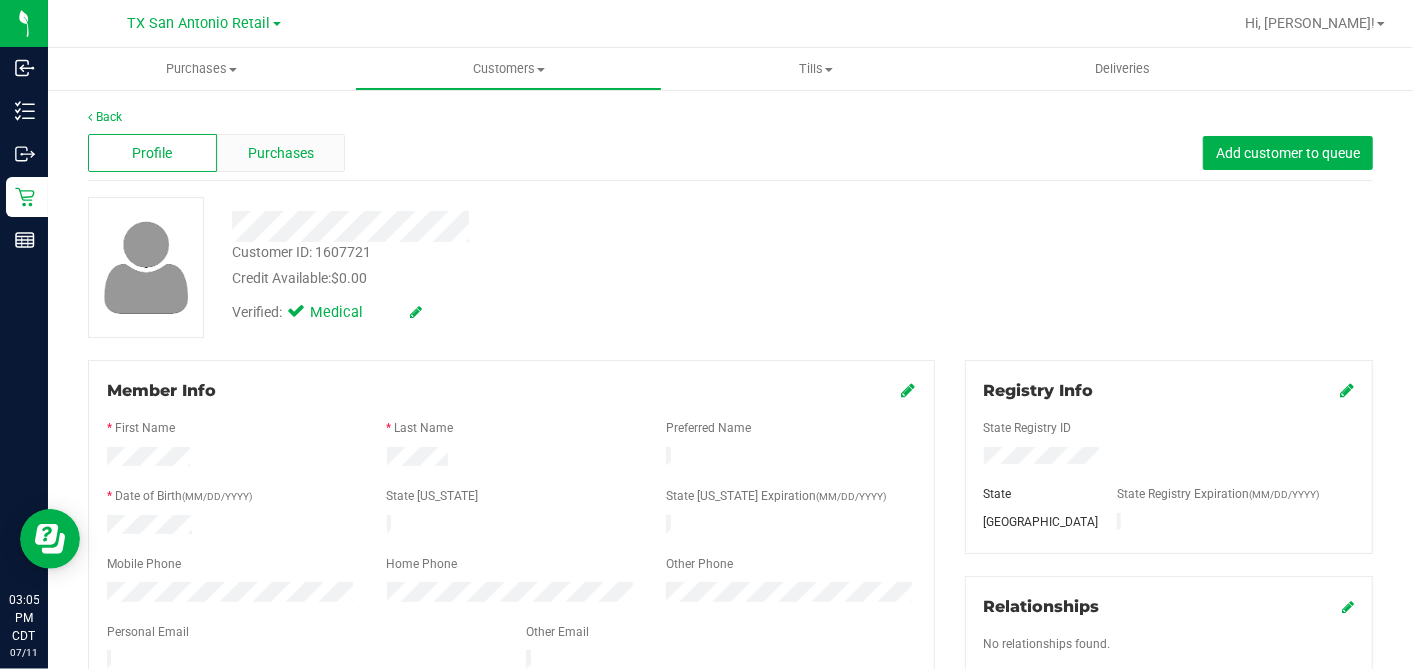 click on "Purchases" at bounding box center (281, 153) 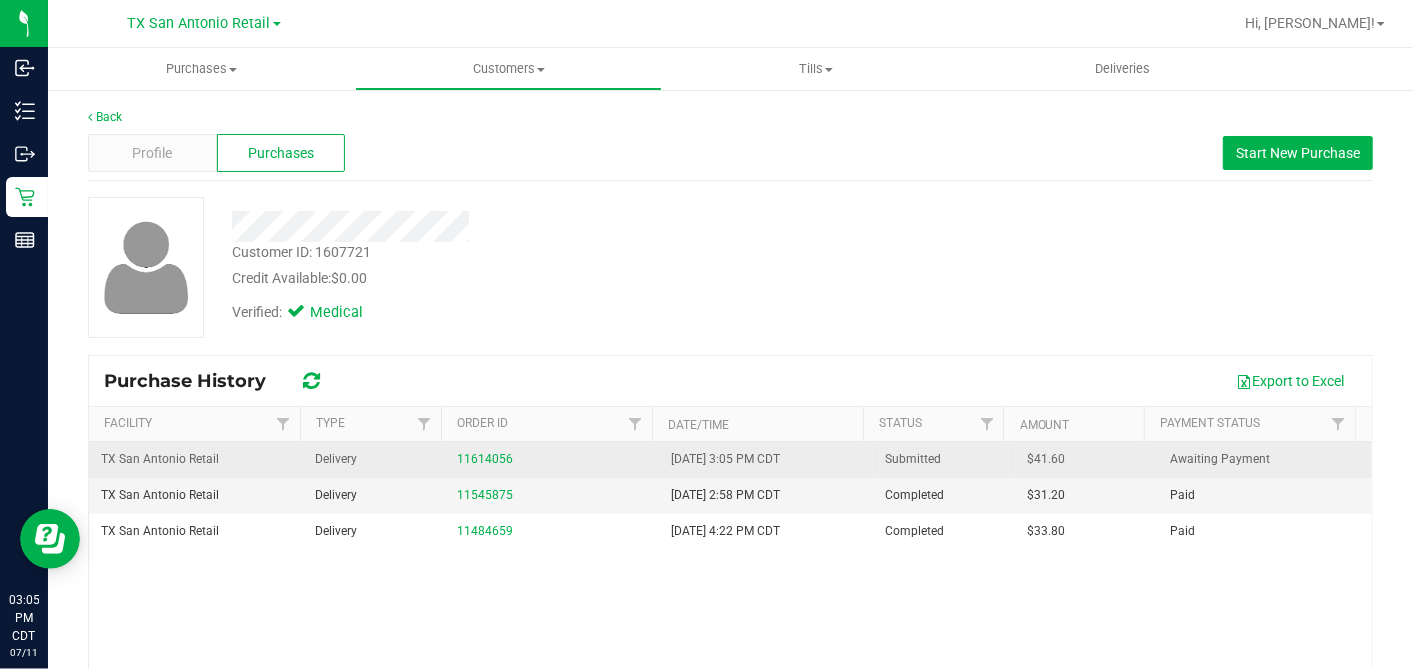 click on "$41.60" at bounding box center (1047, 459) 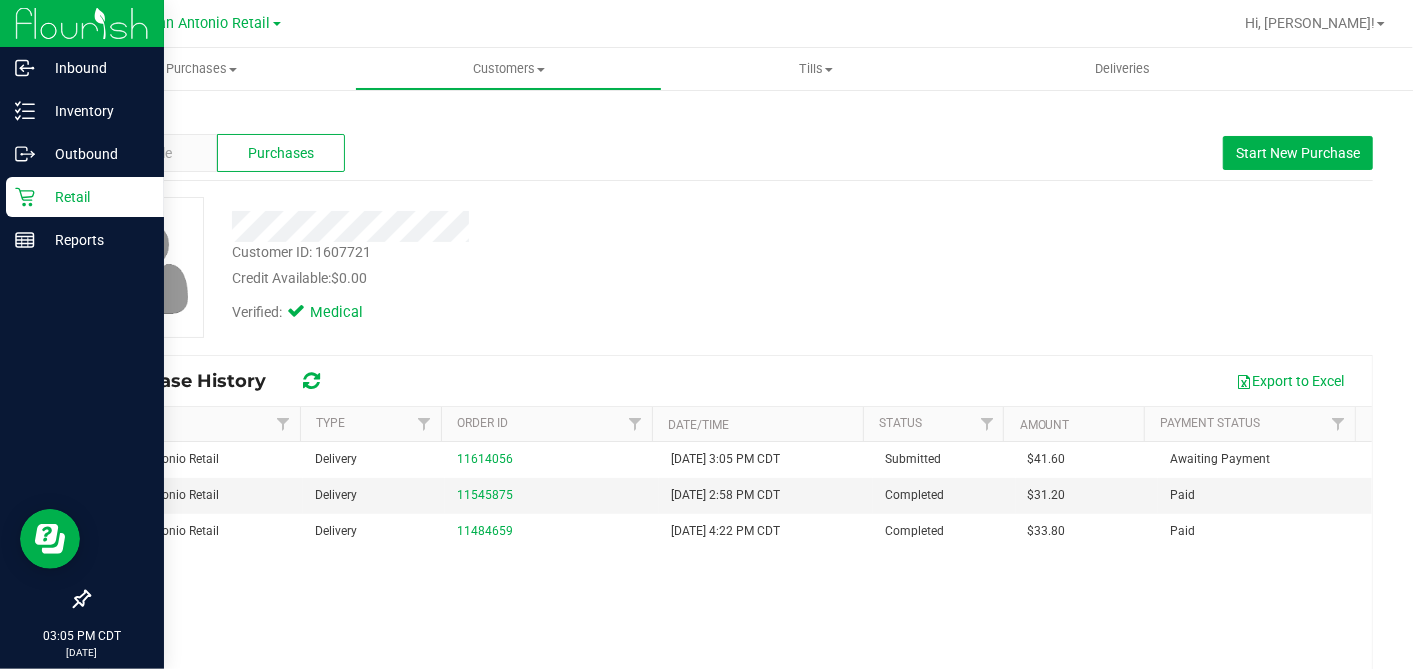 click on "Retail" at bounding box center (95, 197) 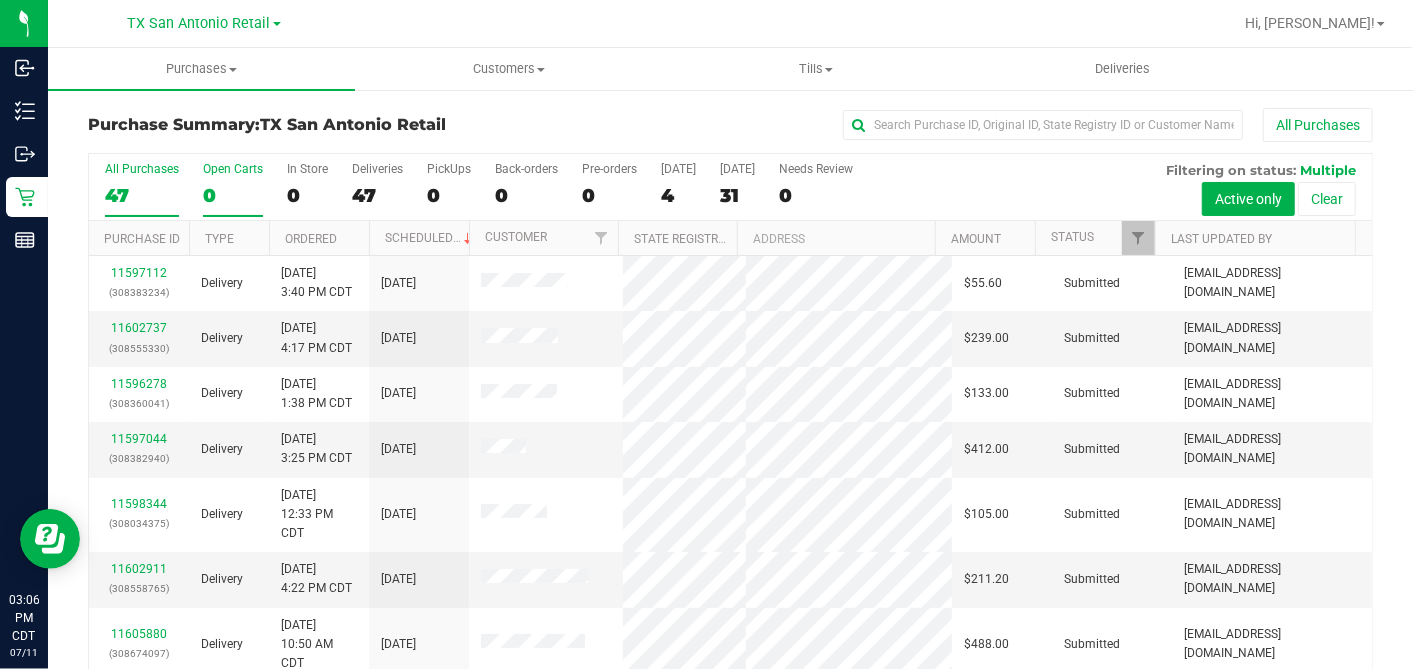 click on "0" at bounding box center (233, 195) 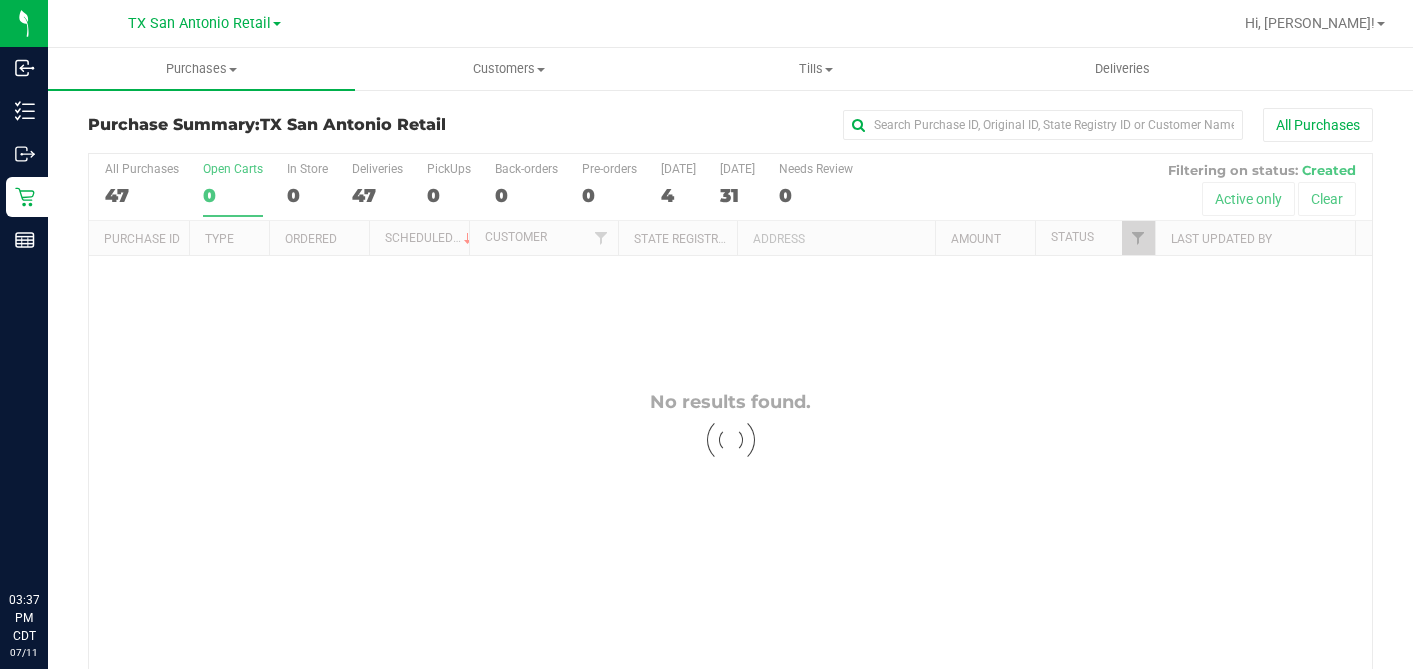 scroll, scrollTop: 0, scrollLeft: 0, axis: both 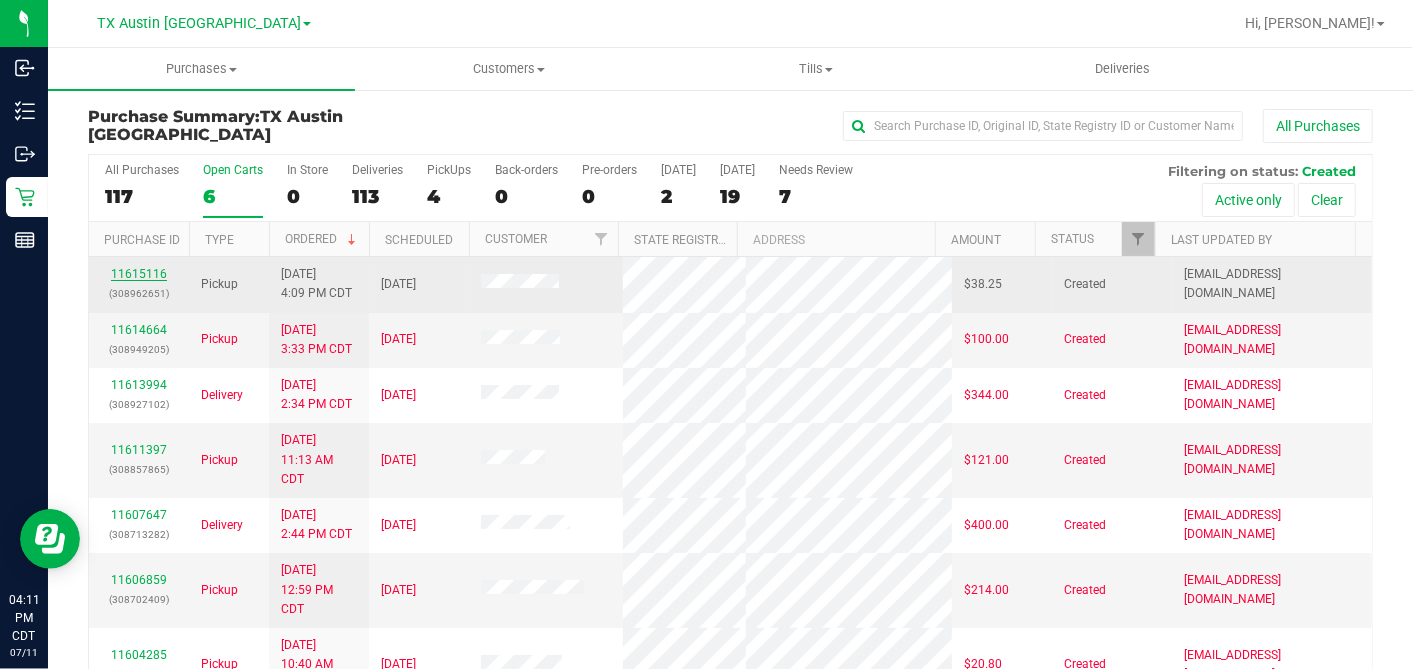 click on "11615116" at bounding box center (139, 274) 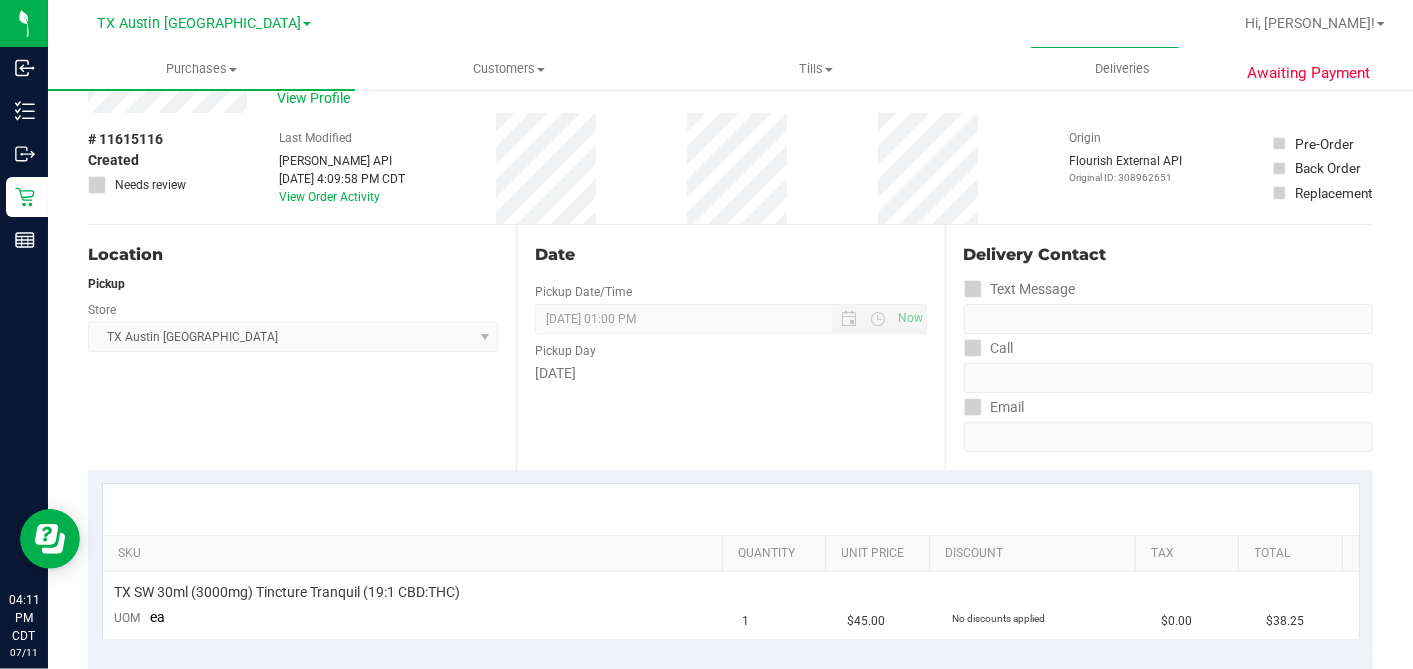scroll, scrollTop: 0, scrollLeft: 0, axis: both 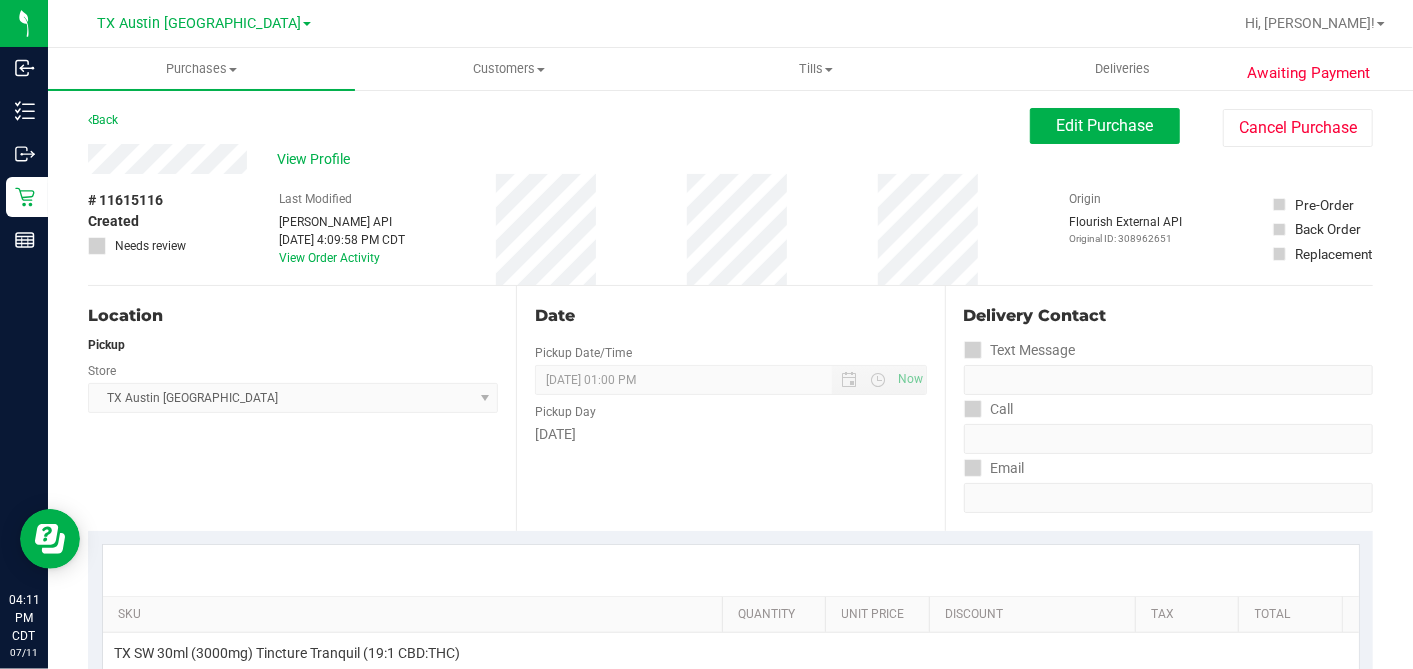 click on "View Profile" at bounding box center (559, 159) 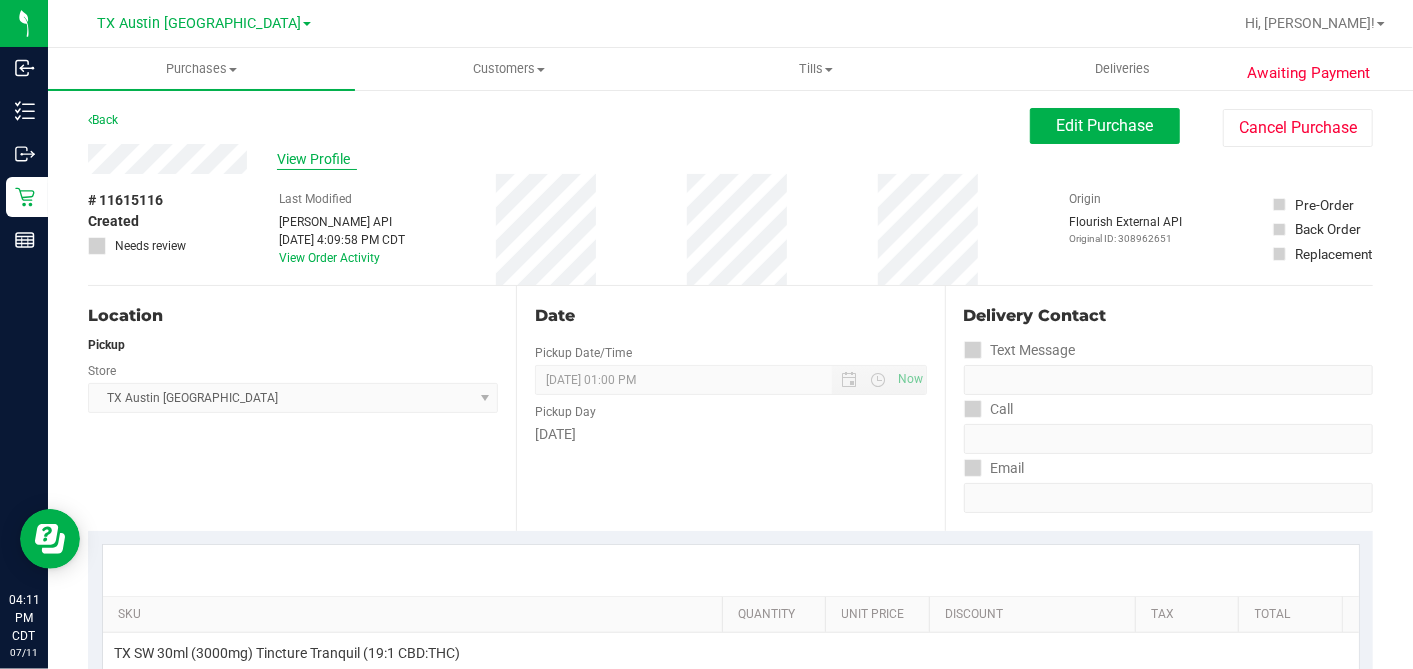 click on "View Profile" at bounding box center (317, 159) 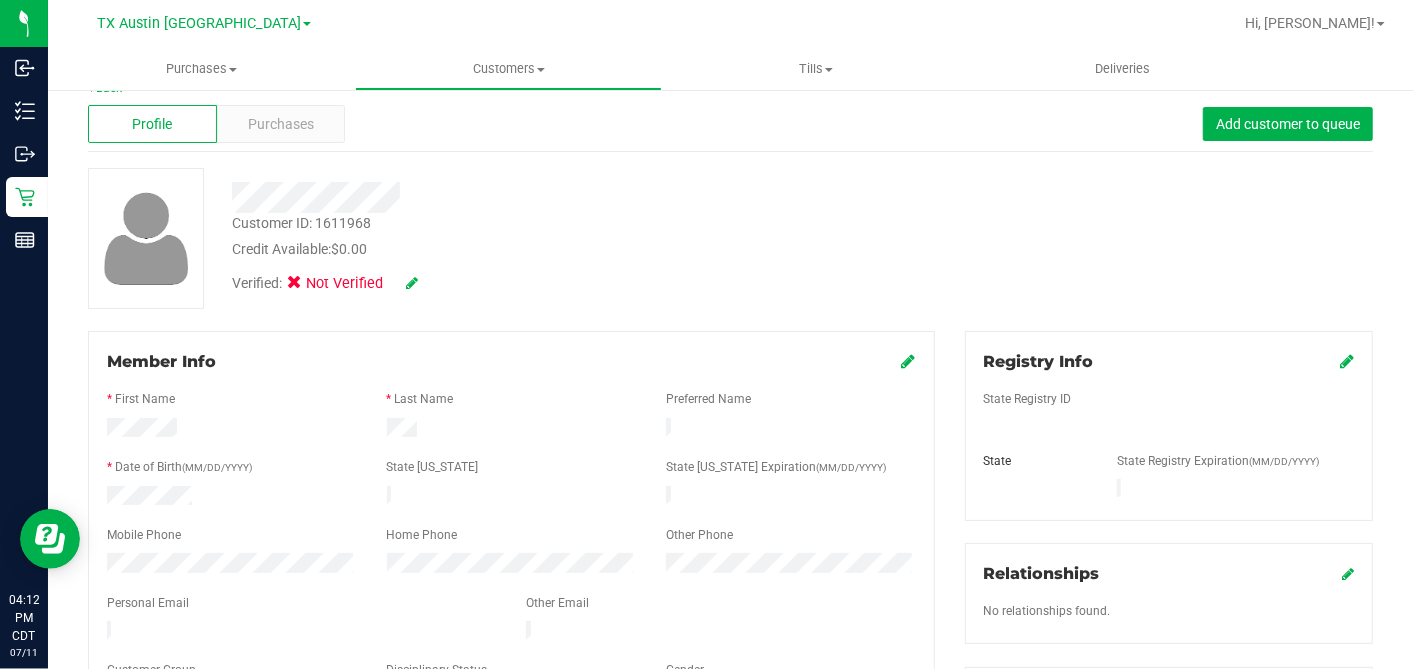 scroll, scrollTop: 0, scrollLeft: 0, axis: both 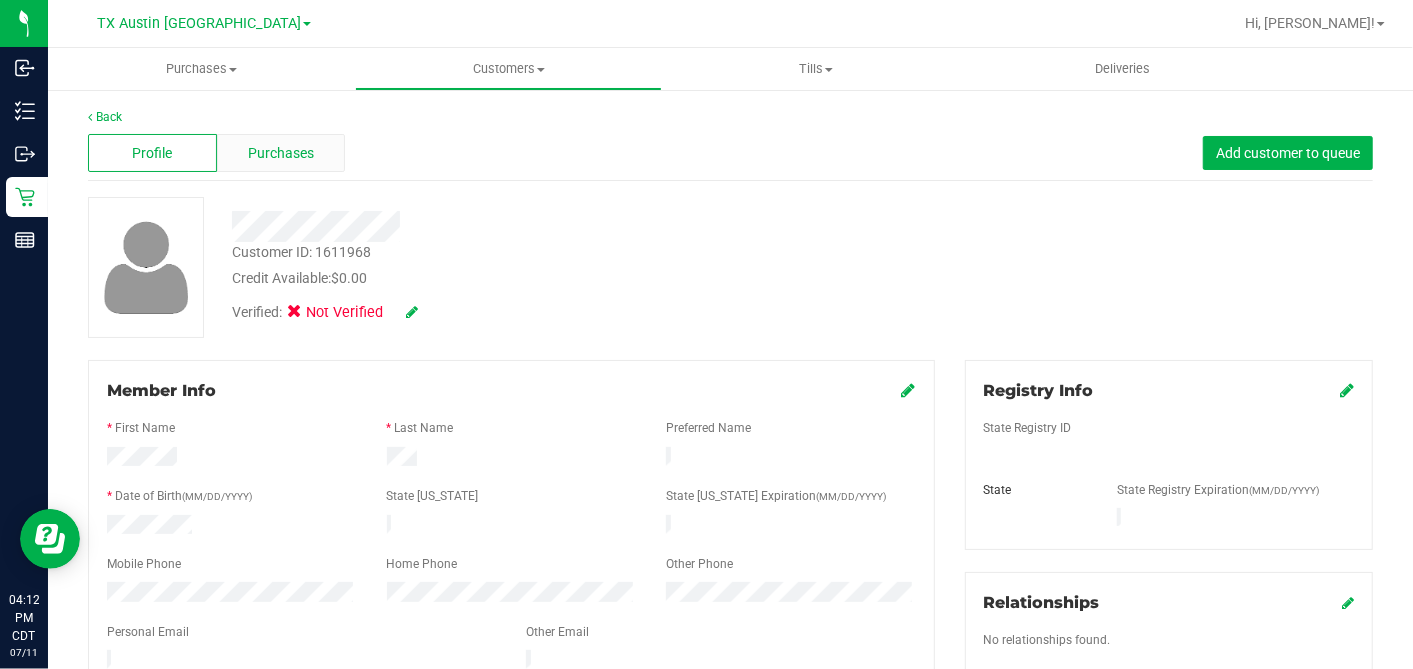 click on "Purchases" at bounding box center (281, 153) 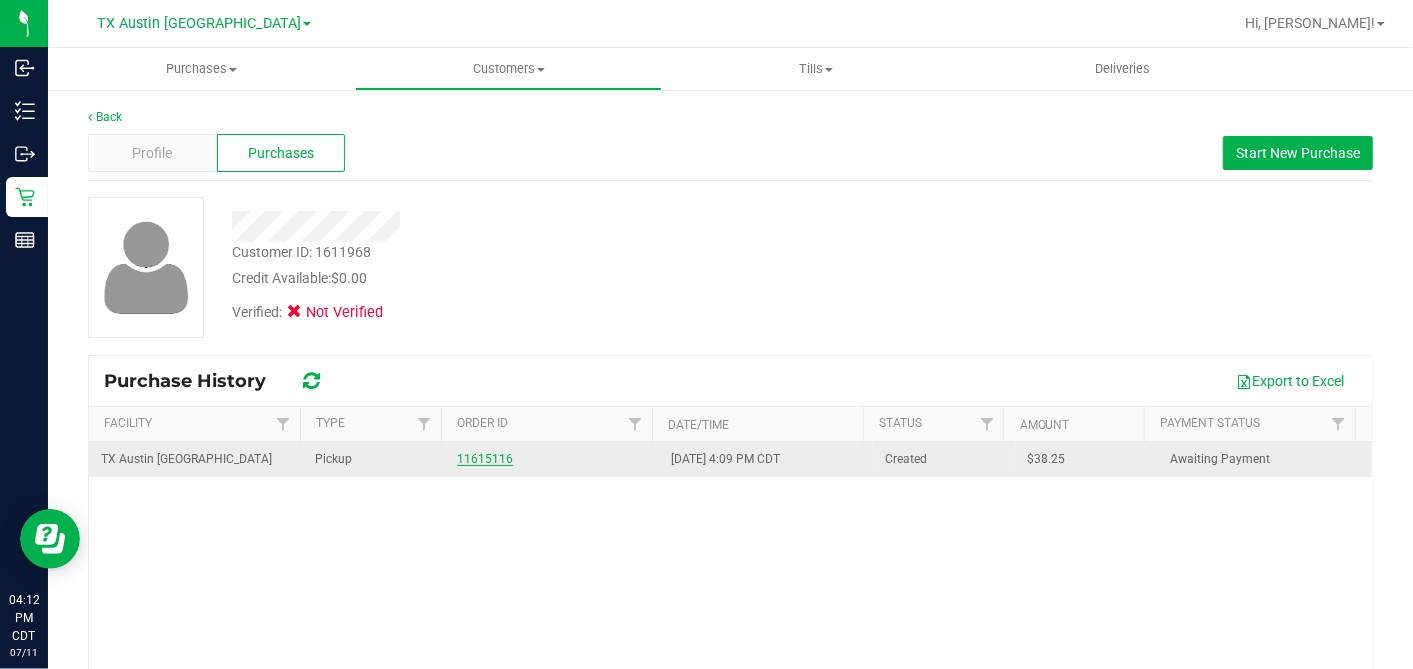 click on "11615116" at bounding box center [485, 459] 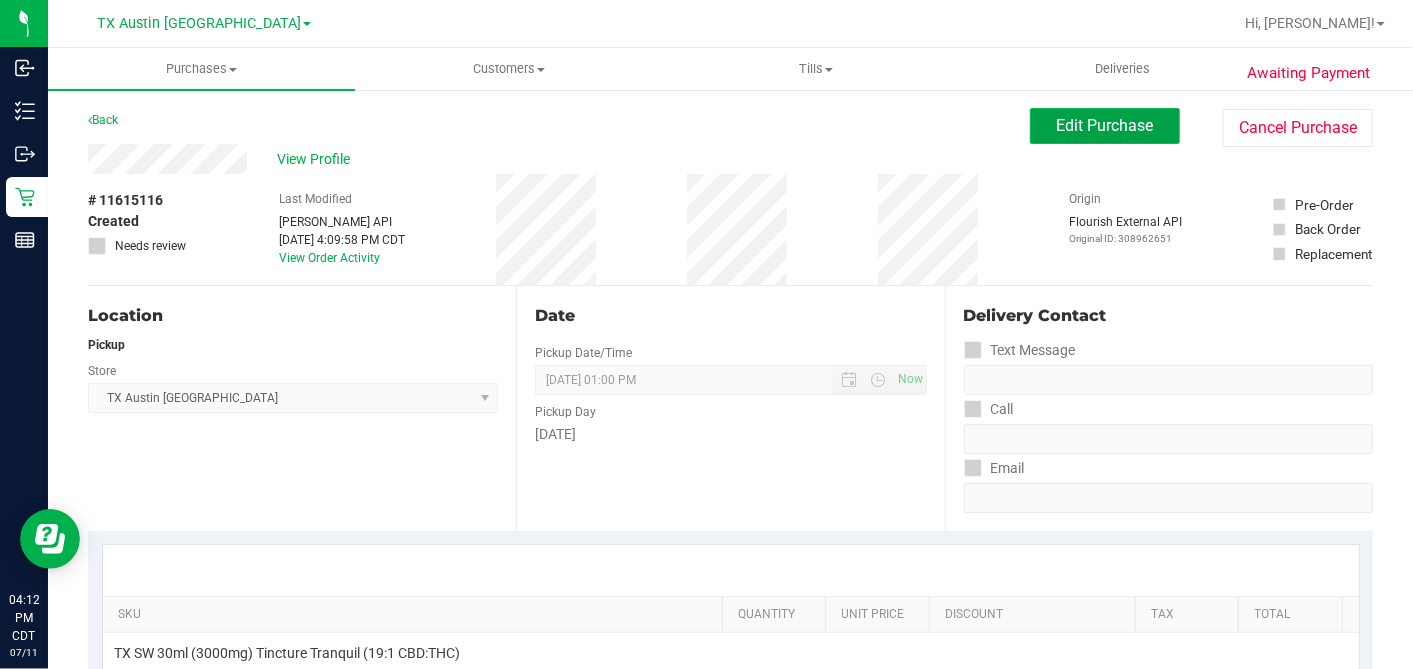 click on "Edit Purchase" at bounding box center (1105, 125) 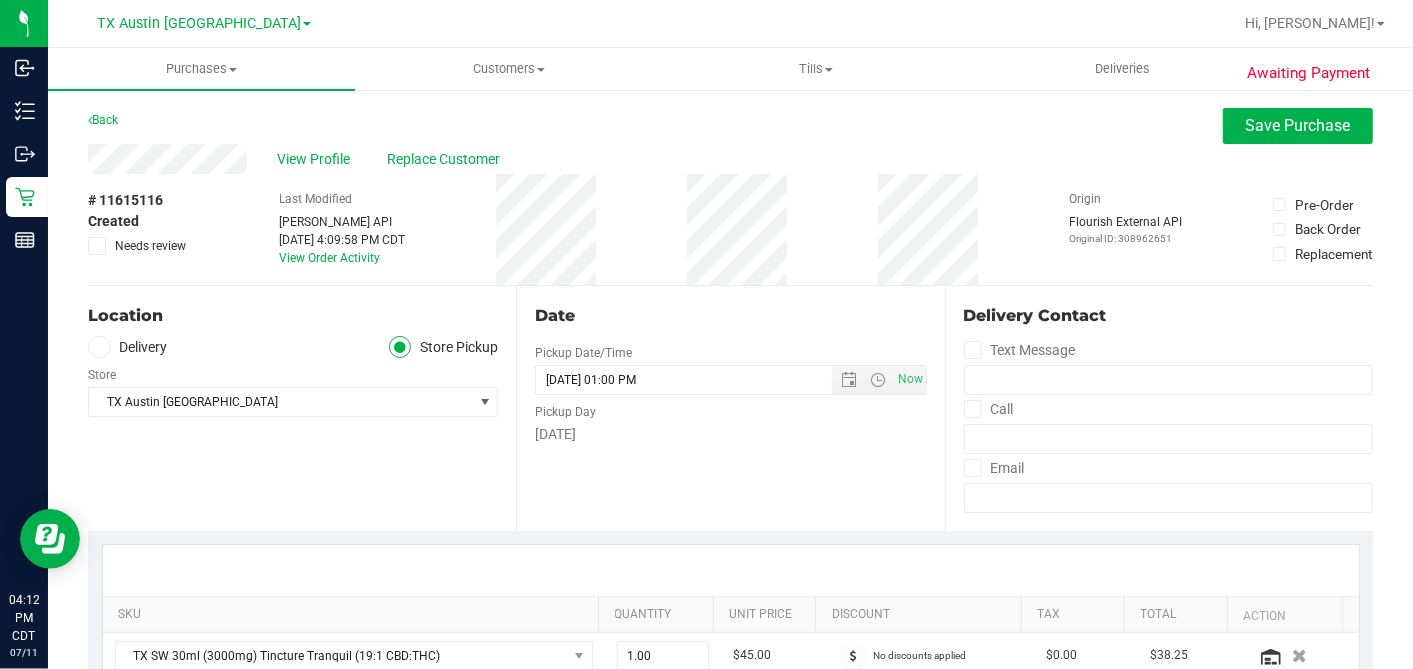click at bounding box center (97, 246) 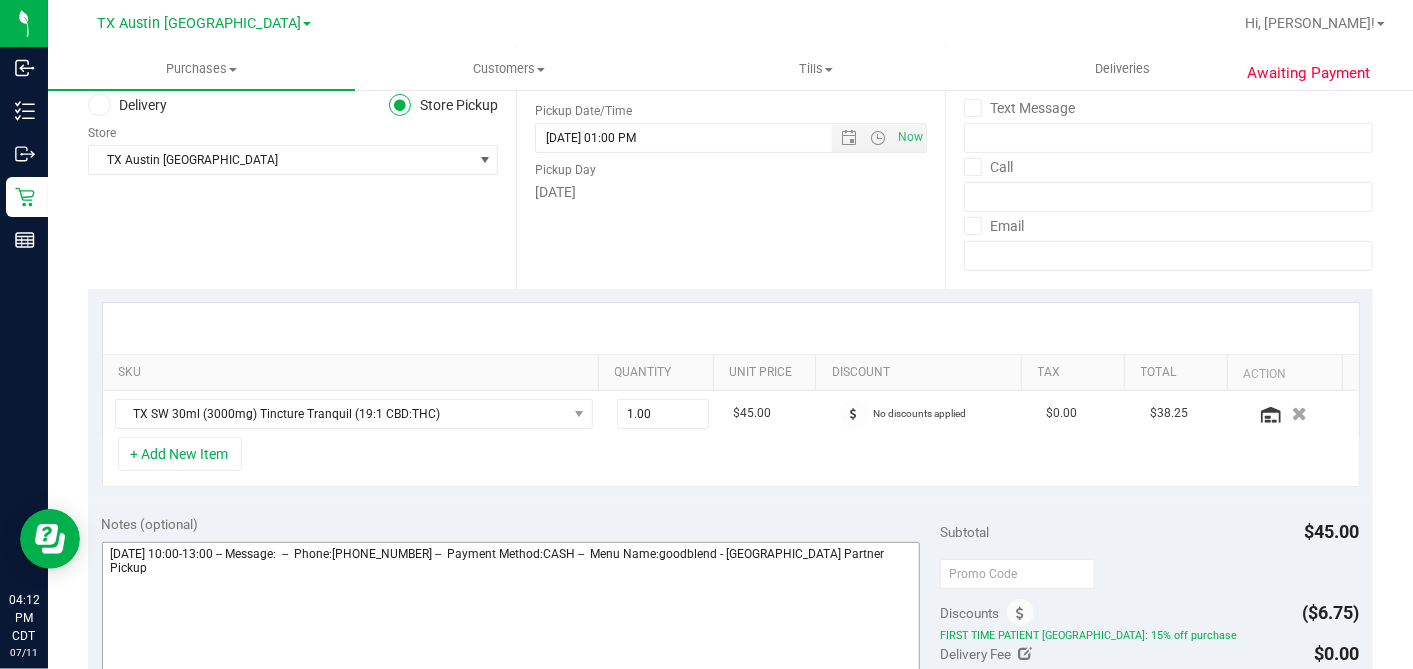 scroll, scrollTop: 444, scrollLeft: 0, axis: vertical 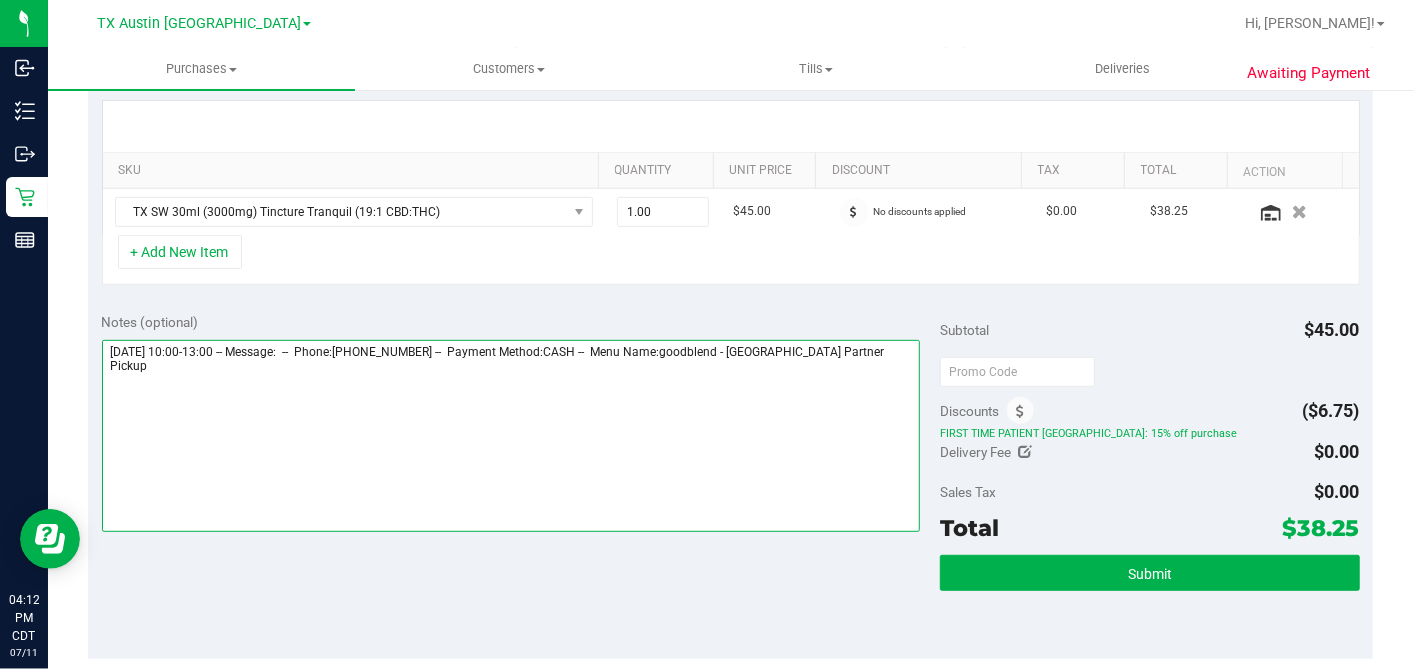click at bounding box center (511, 436) 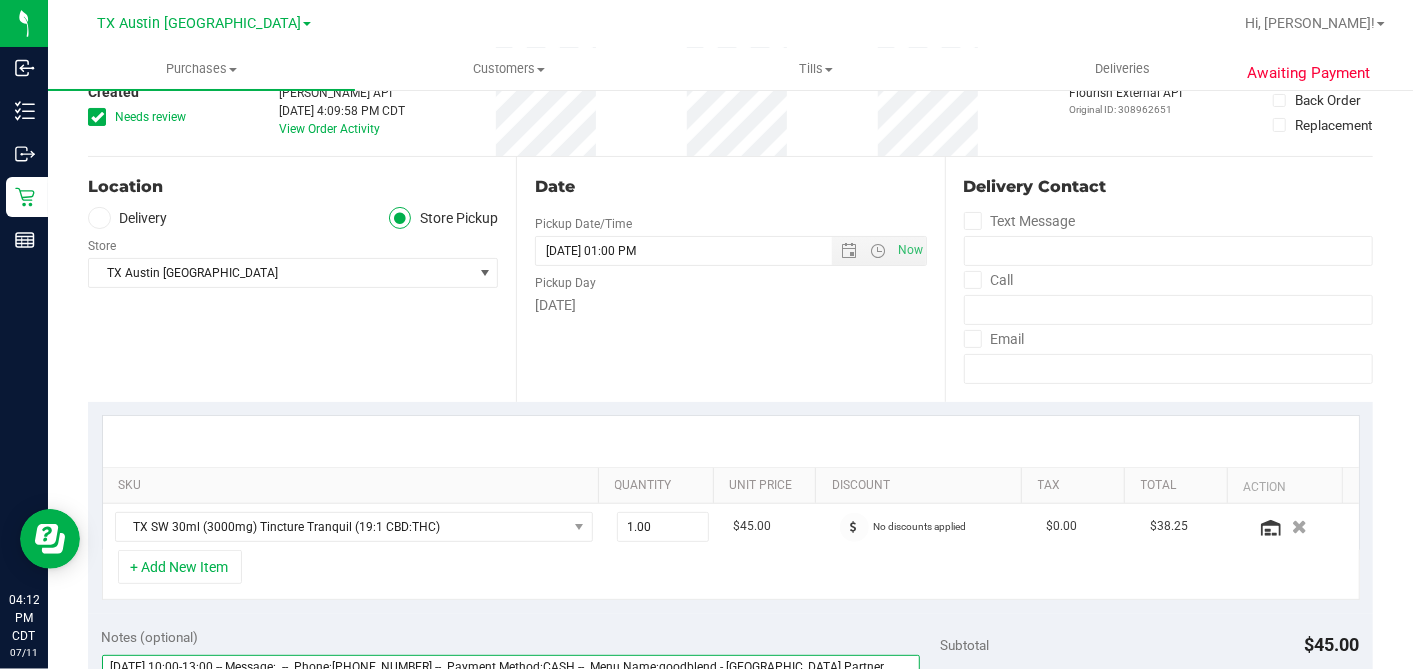 scroll, scrollTop: 0, scrollLeft: 0, axis: both 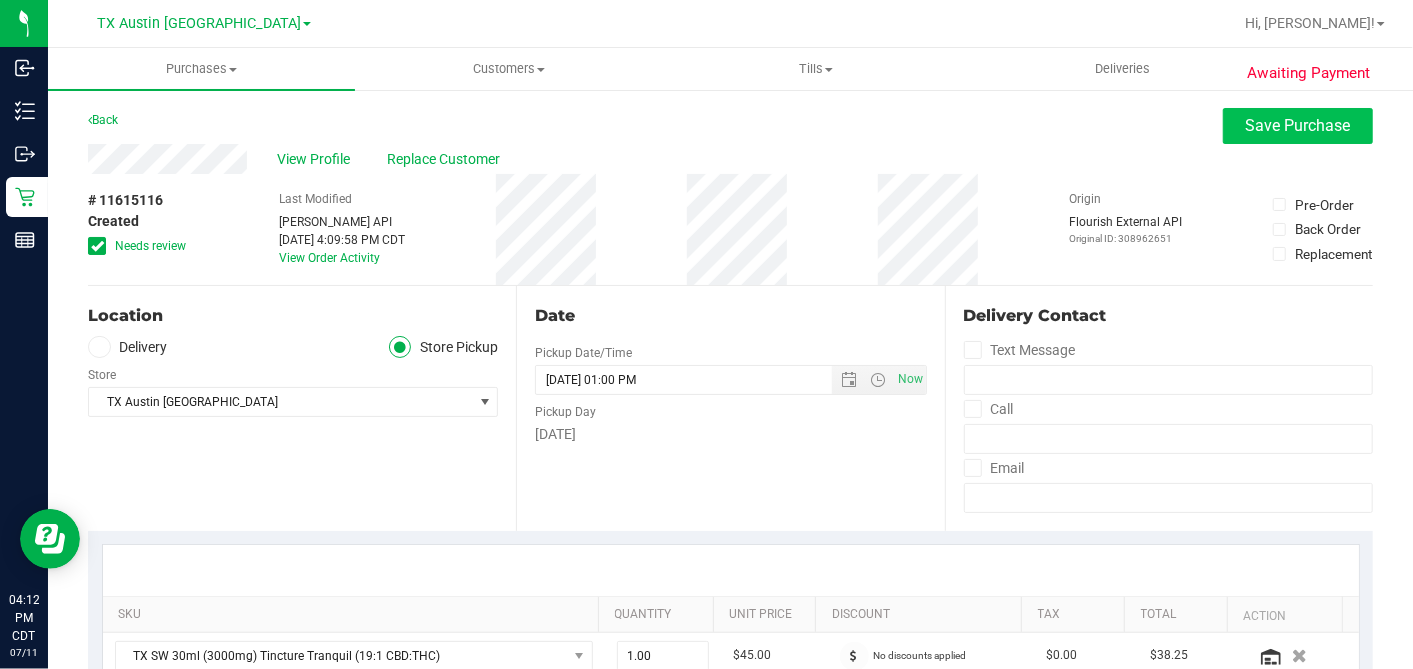 type on "Wednesday 07/16/2025 10:00-13:00 -- Message:  --  Phone:4326618570 --  Payment Method:CASH --  Menu Name:goodblend - Wichita Falls Partner Pickup
UNABLE TO PULL ACTIVE RX IN CURT. CALLING PT TO REVIEW - DH 7/11" 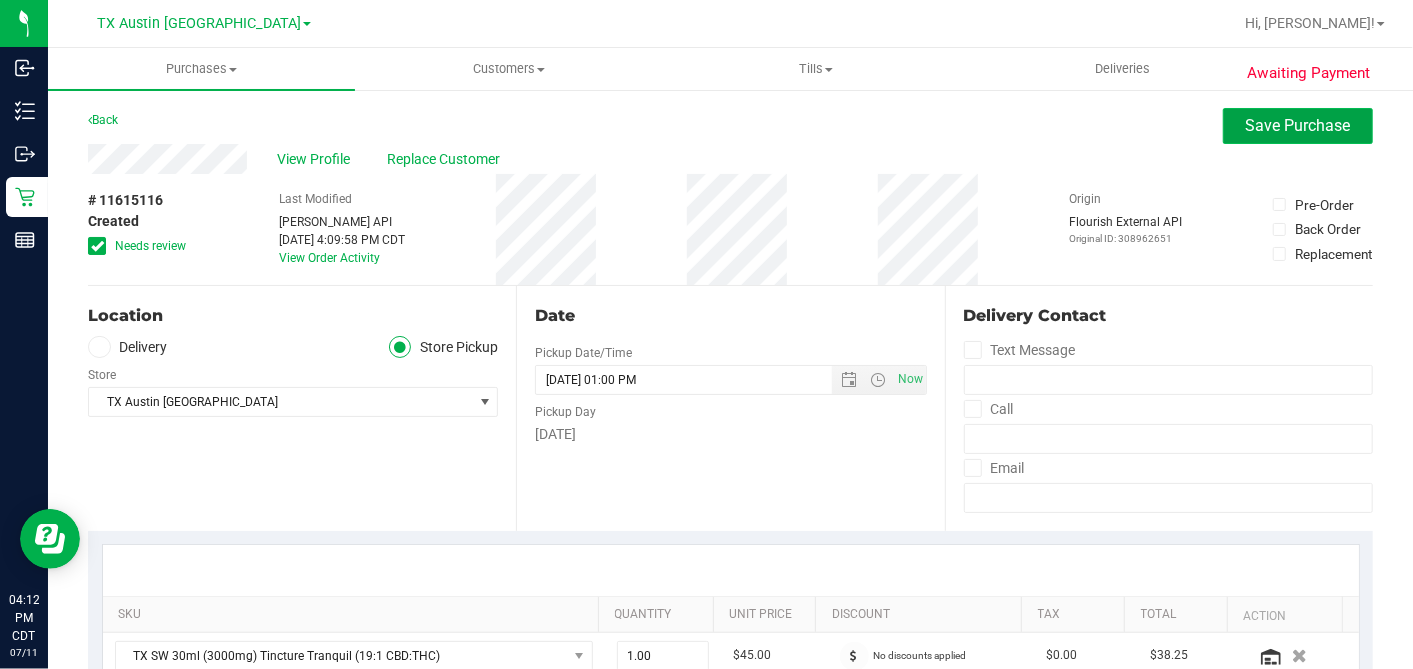 click on "Save Purchase" at bounding box center [1298, 126] 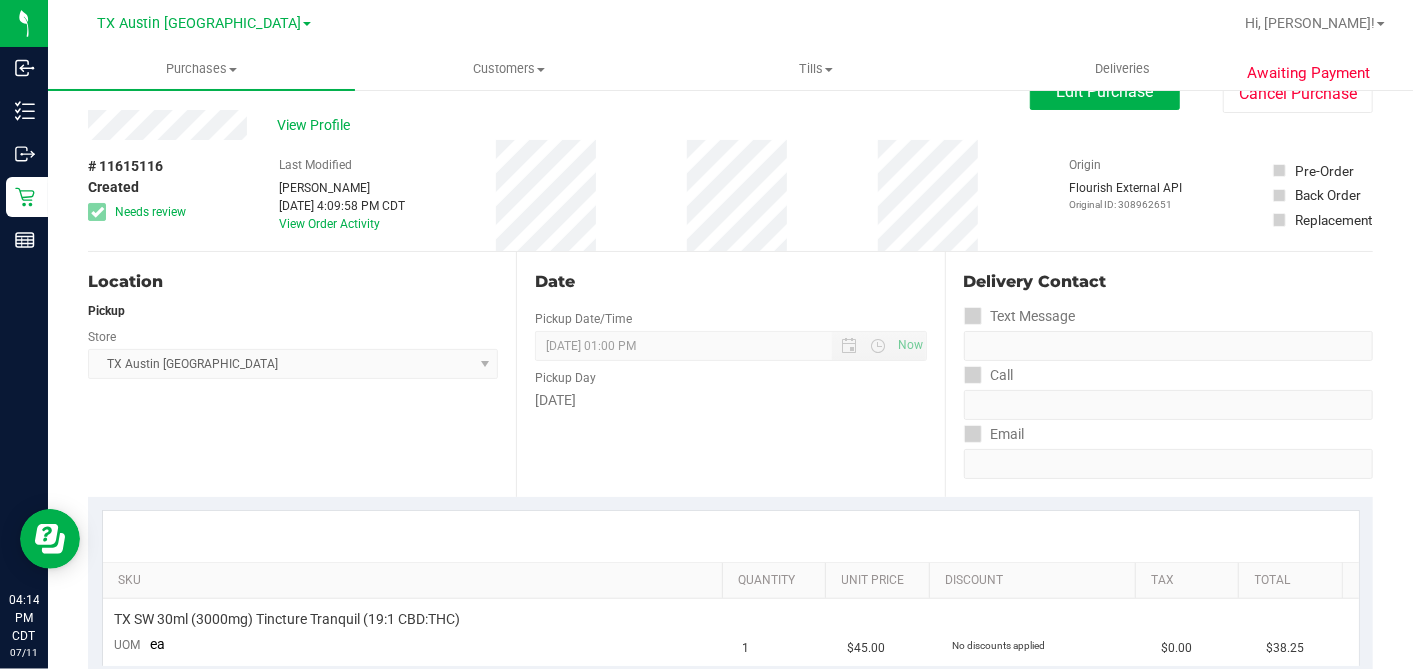 scroll, scrollTop: 0, scrollLeft: 0, axis: both 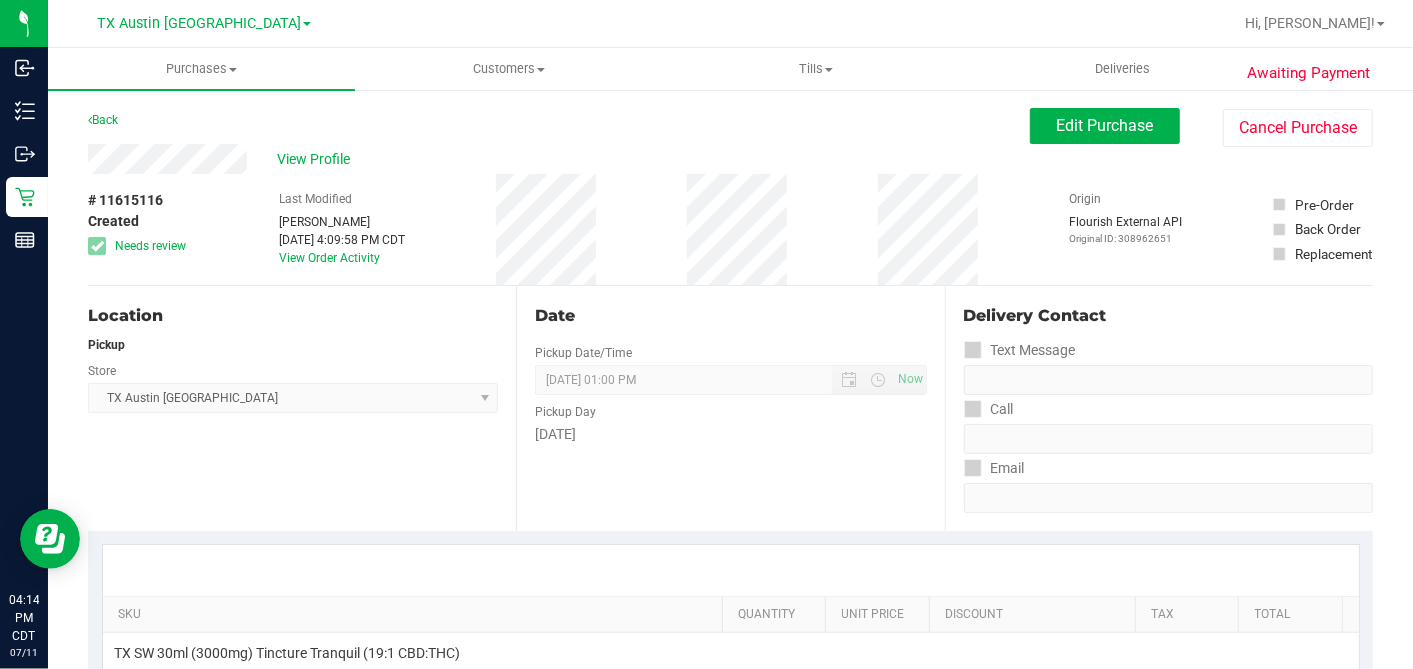 click on "Date" at bounding box center (730, 316) 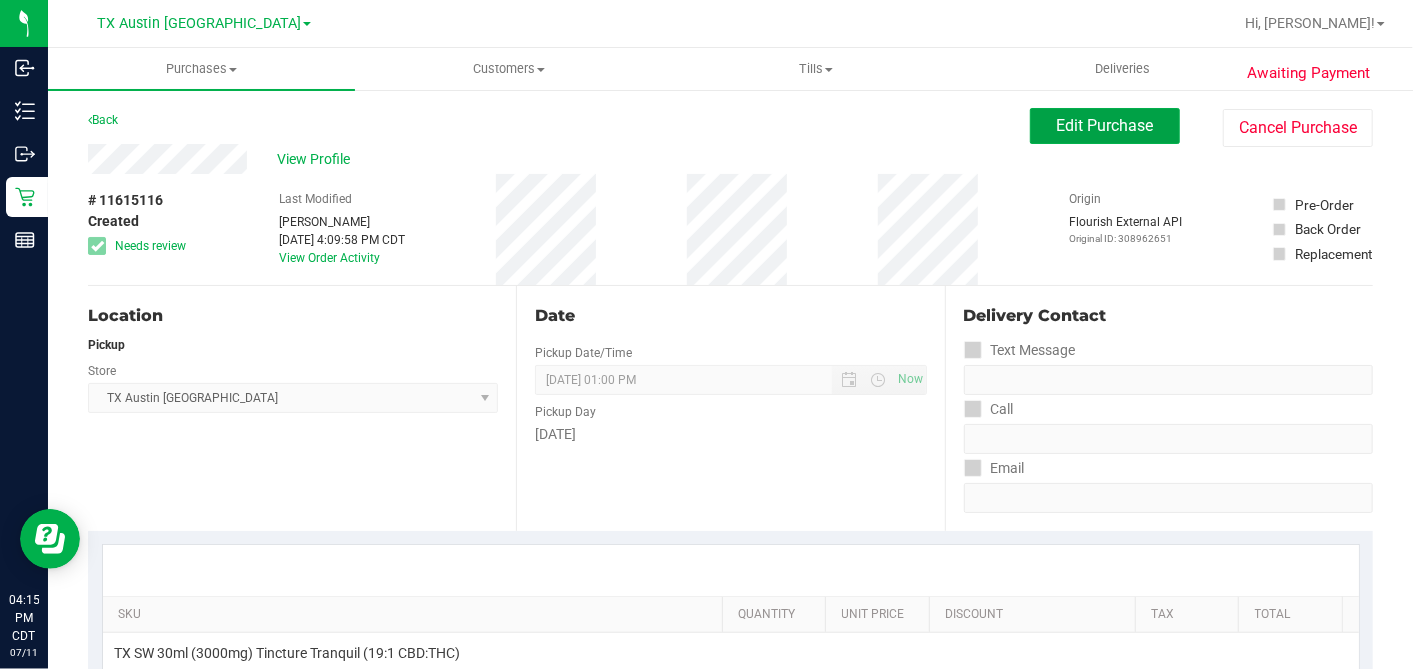 drag, startPoint x: 1022, startPoint y: 127, endPoint x: 994, endPoint y: 146, distance: 33.83785 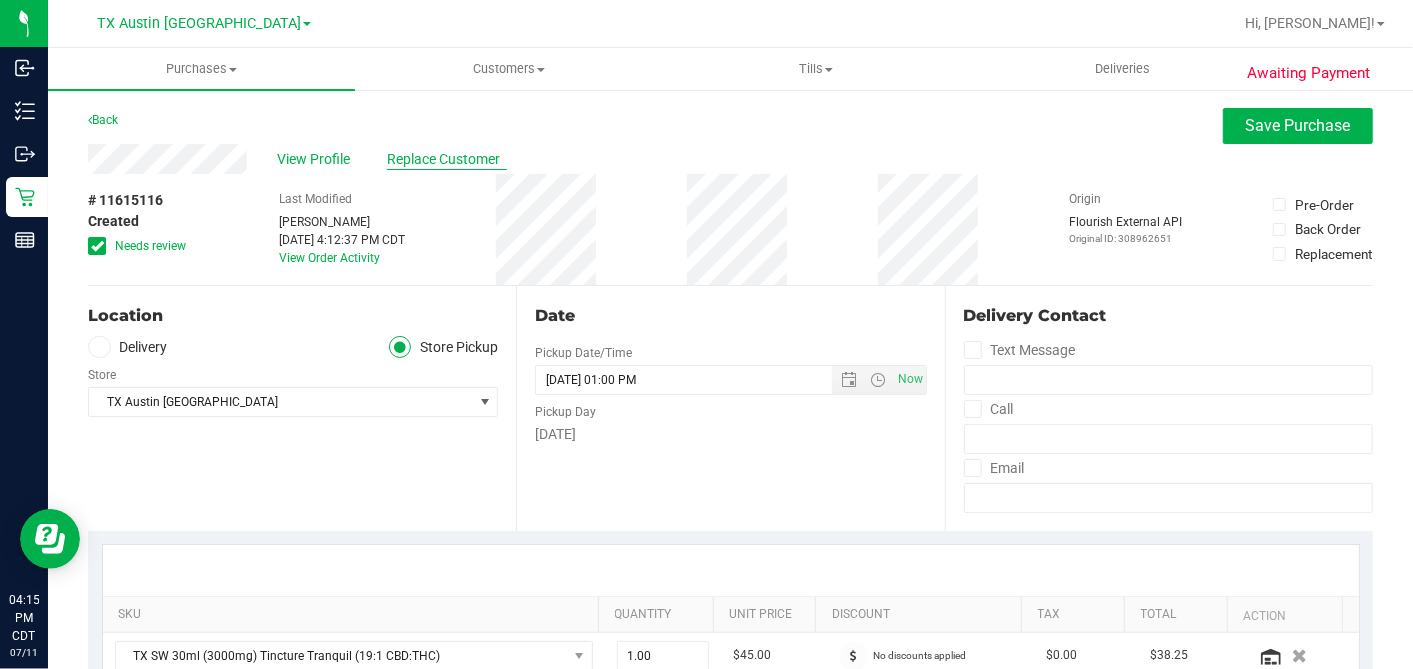 click on "Replace Customer" at bounding box center (447, 159) 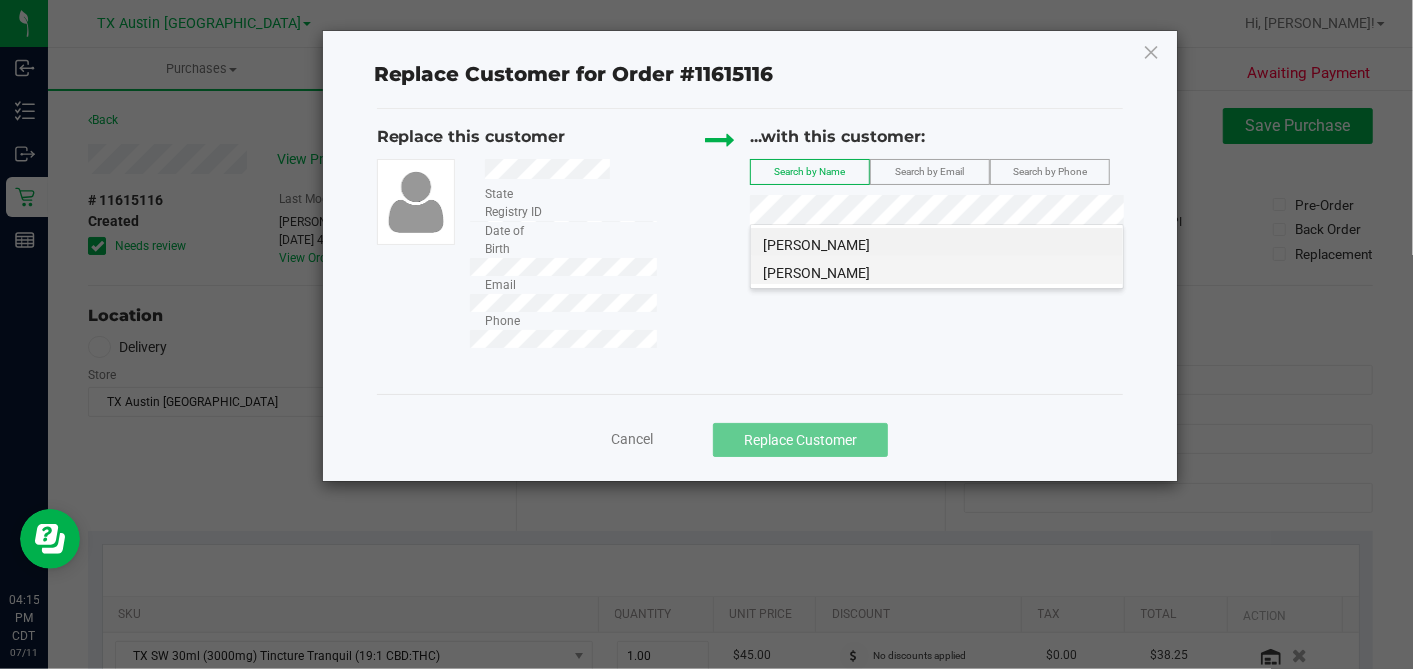click on "Bonnie Frye" at bounding box center (937, 270) 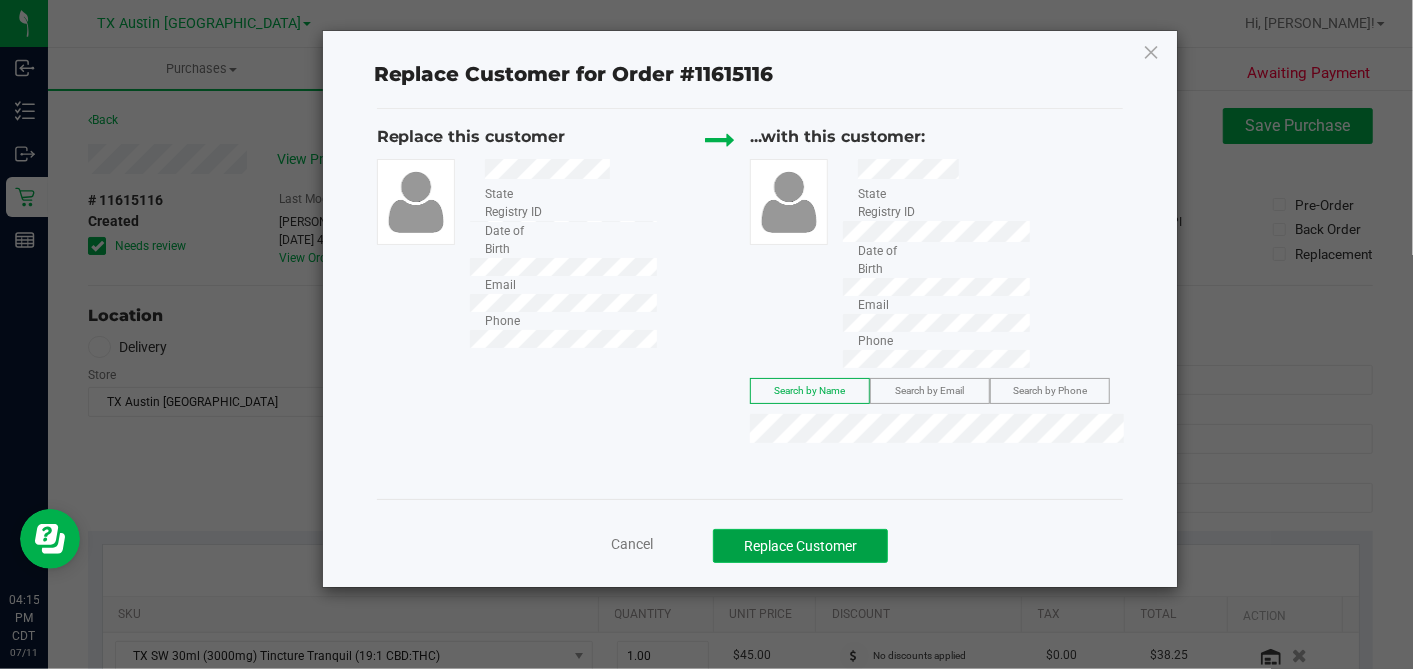 click on "Replace Customer" 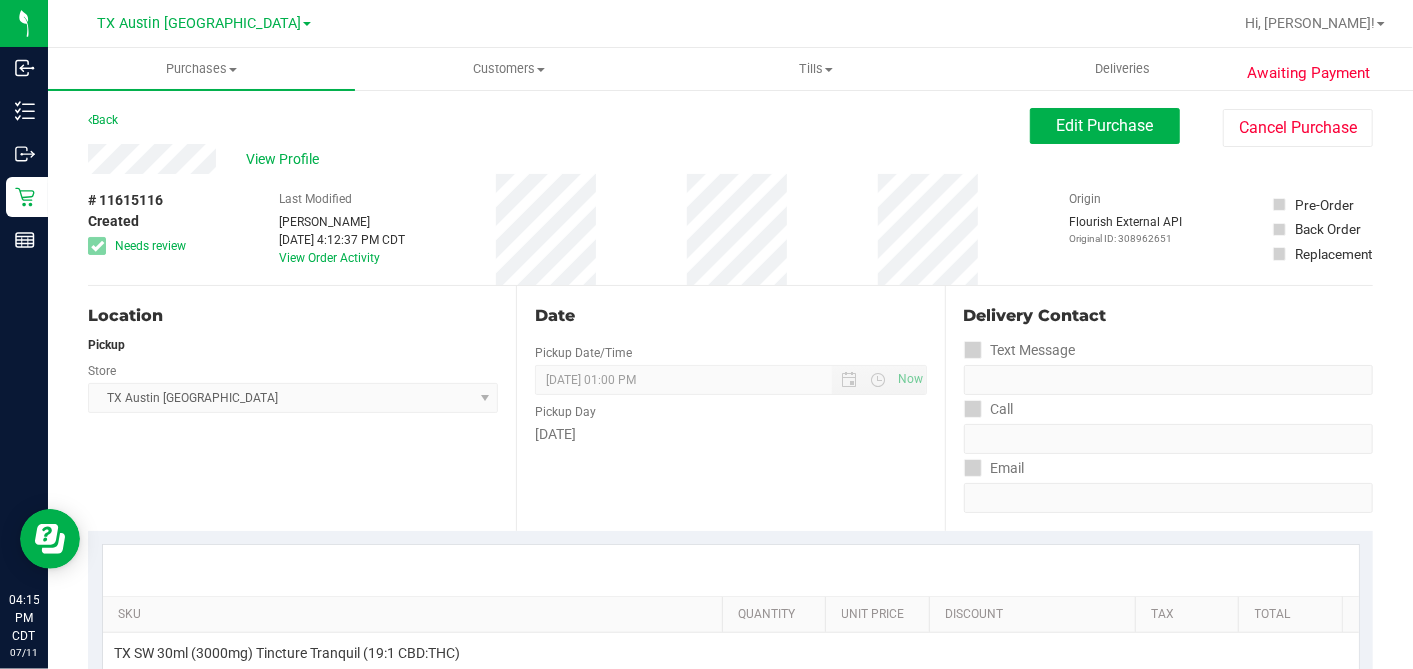 click on "Back
Edit Purchase
Cancel Purchase" at bounding box center [730, 126] 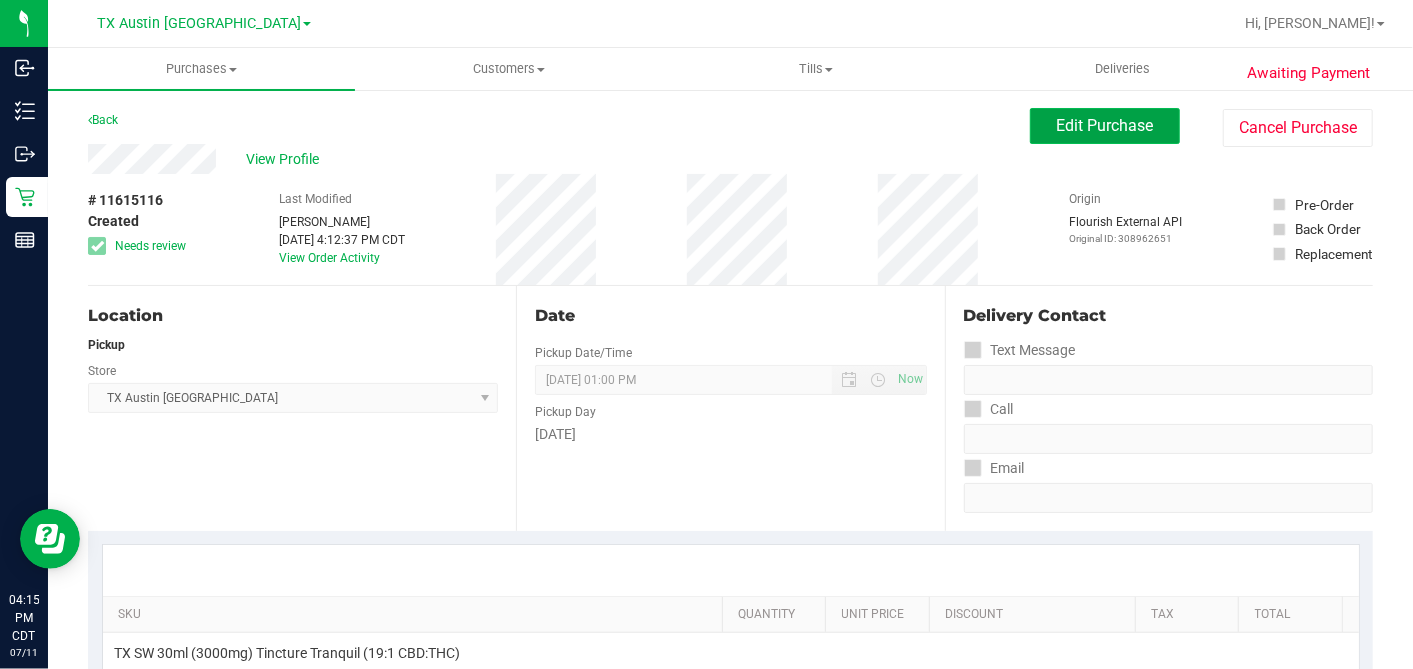 click on "Edit Purchase" at bounding box center (1105, 126) 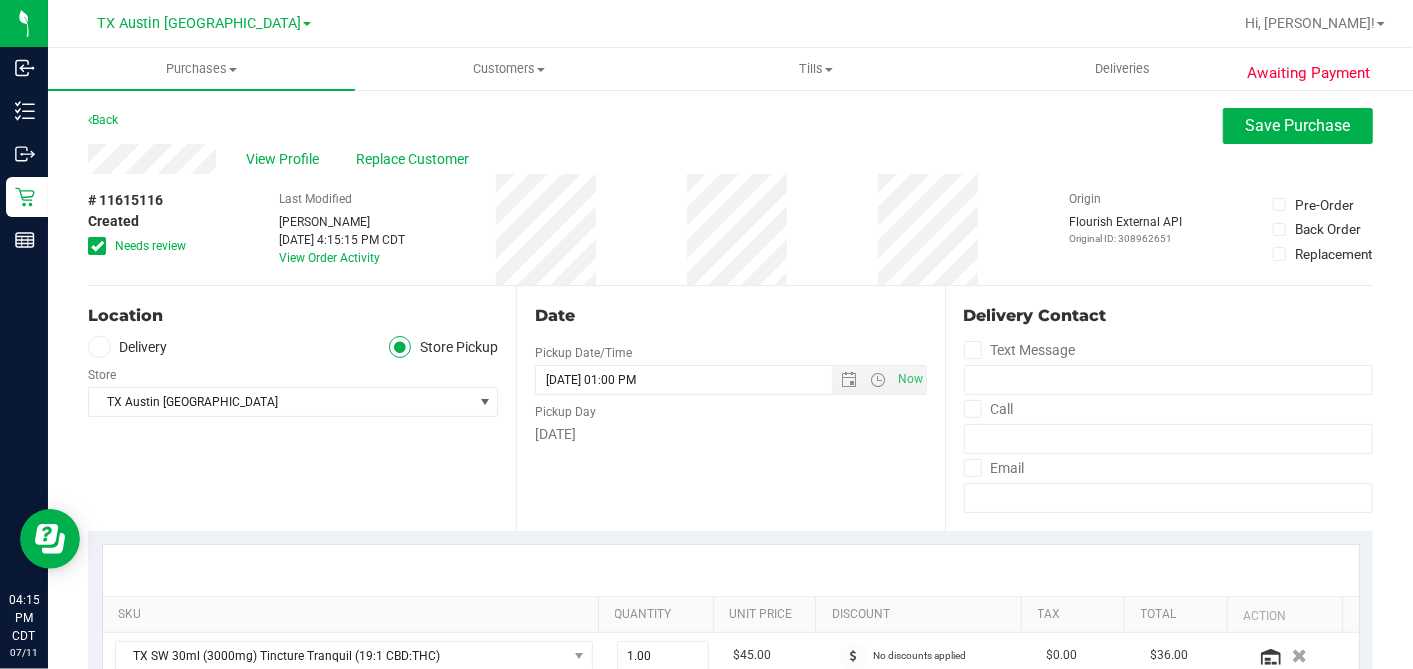 click at bounding box center [97, 246] 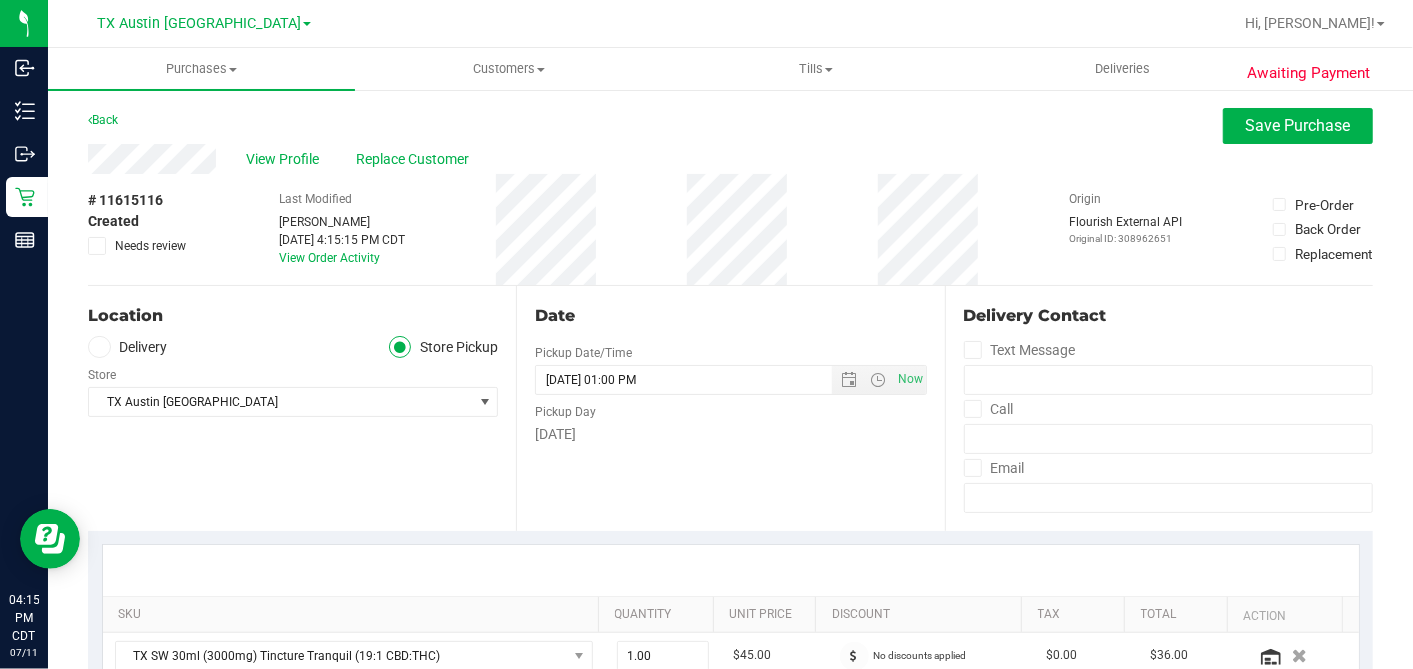 click at bounding box center [99, 347] 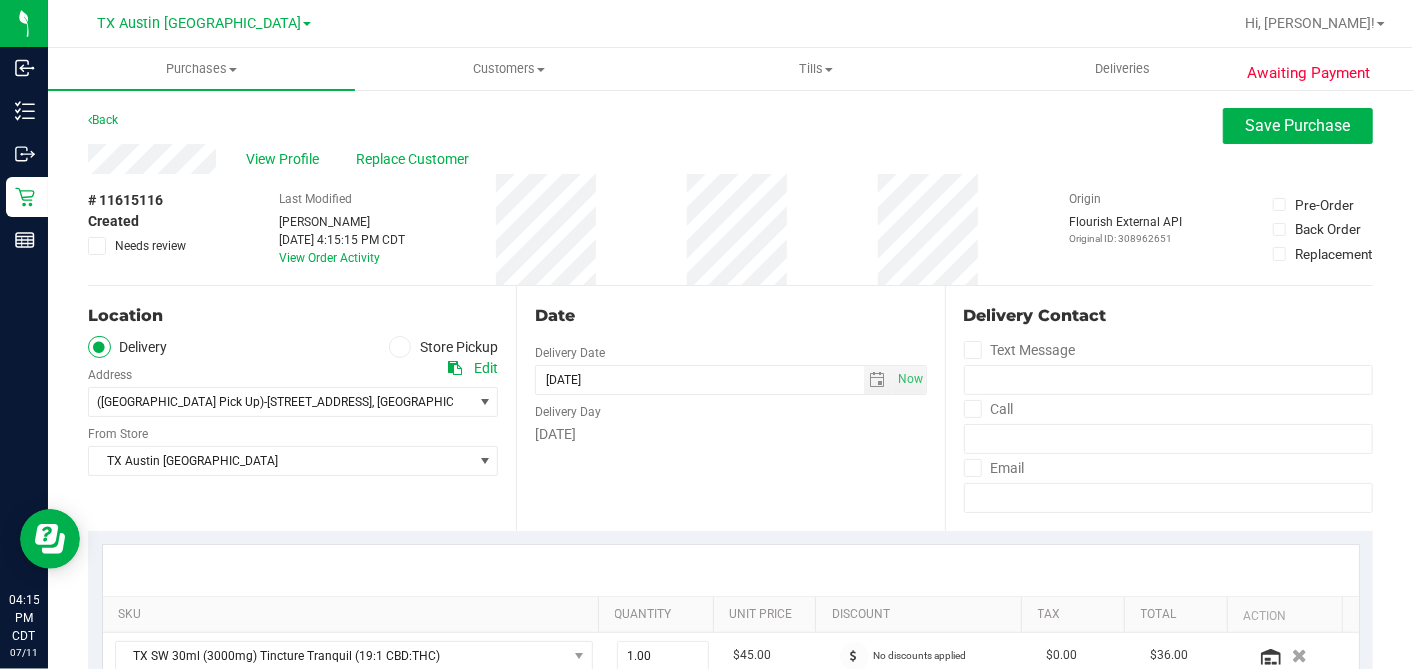 click on "Wednesday" at bounding box center [730, 434] 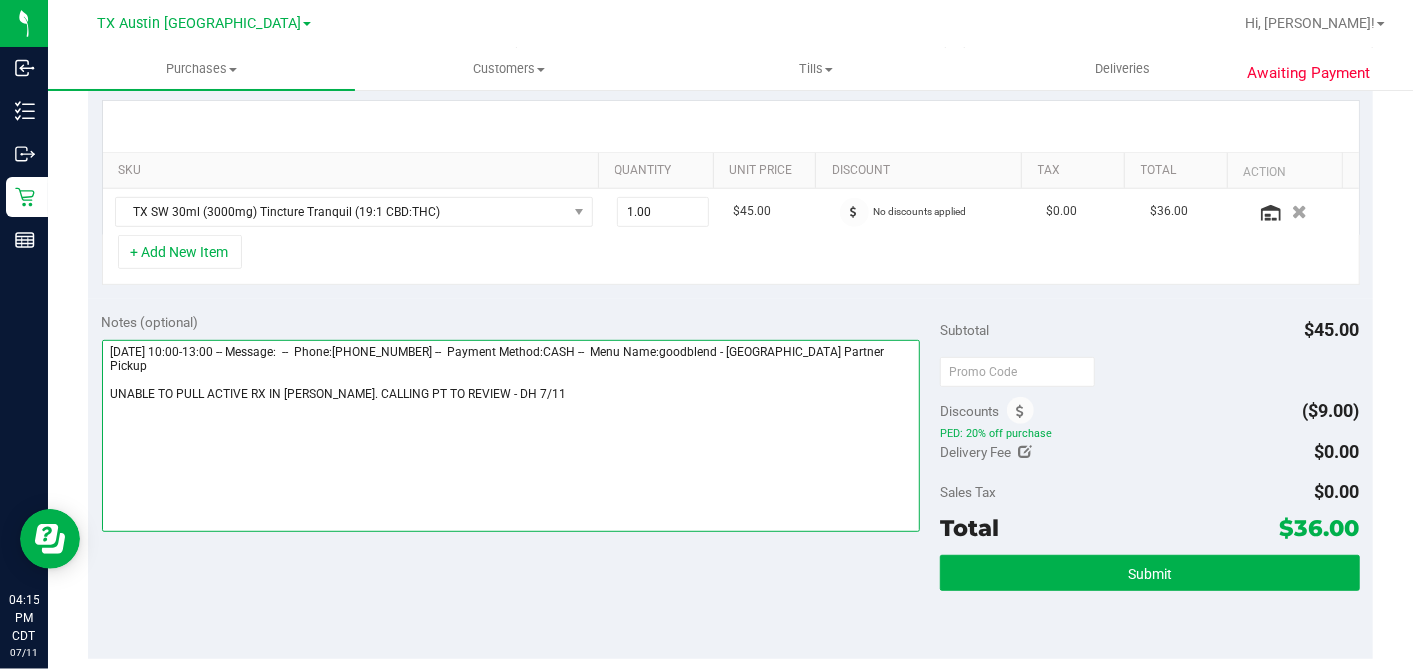 click at bounding box center [511, 436] 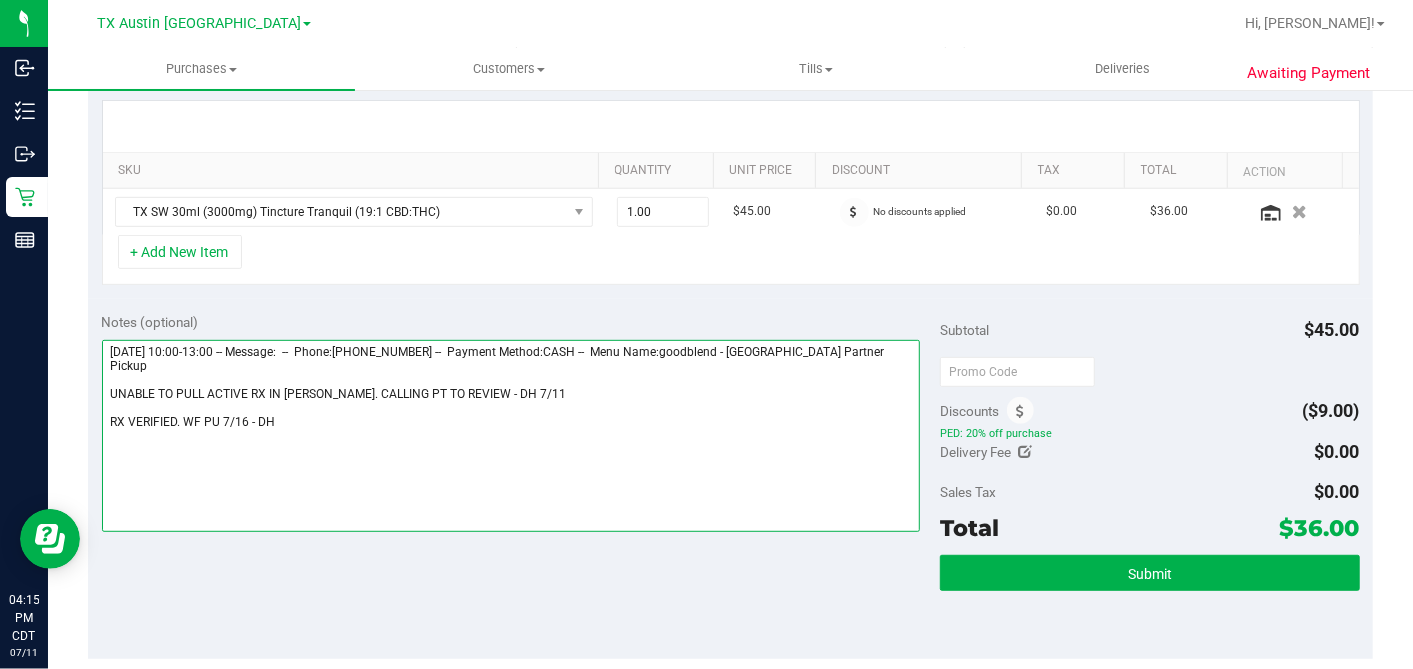 scroll, scrollTop: 111, scrollLeft: 0, axis: vertical 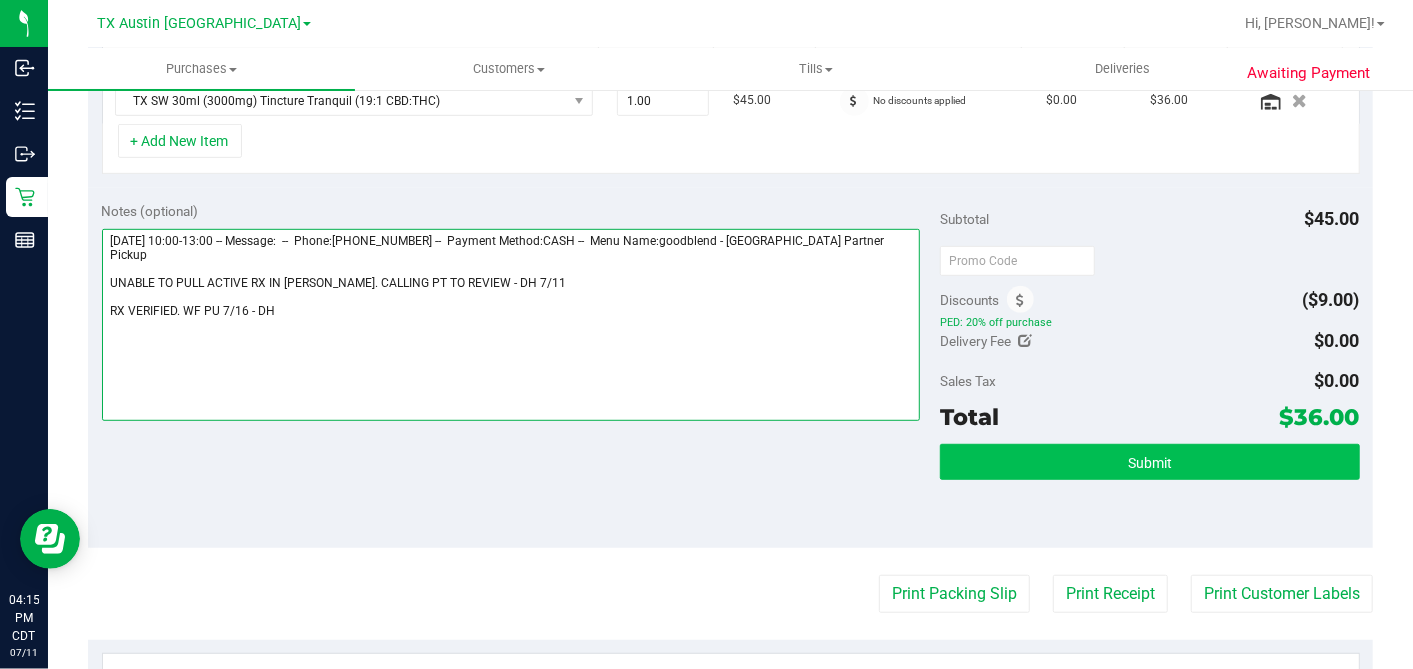 type on "Wednesday 07/16/2025 10:00-13:00 -- Message:  --  Phone:4326618570 --  Payment Method:CASH --  Menu Name:goodblend - Wichita Falls Partner Pickup
UNABLE TO PULL ACTIVE RX IN CURT. CALLING PT TO REVIEW - DH 7/11
RX VERIFIED. WF PU 7/16 - DH" 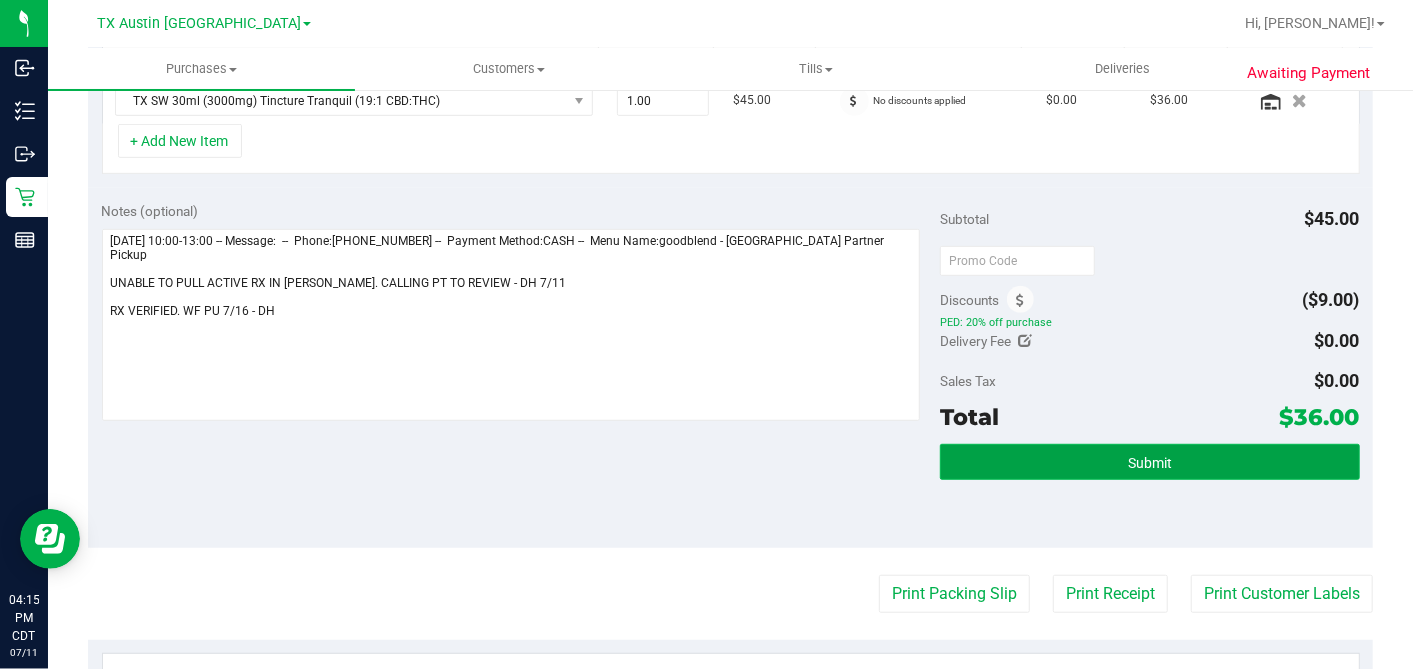 click on "Submit" at bounding box center [1149, 462] 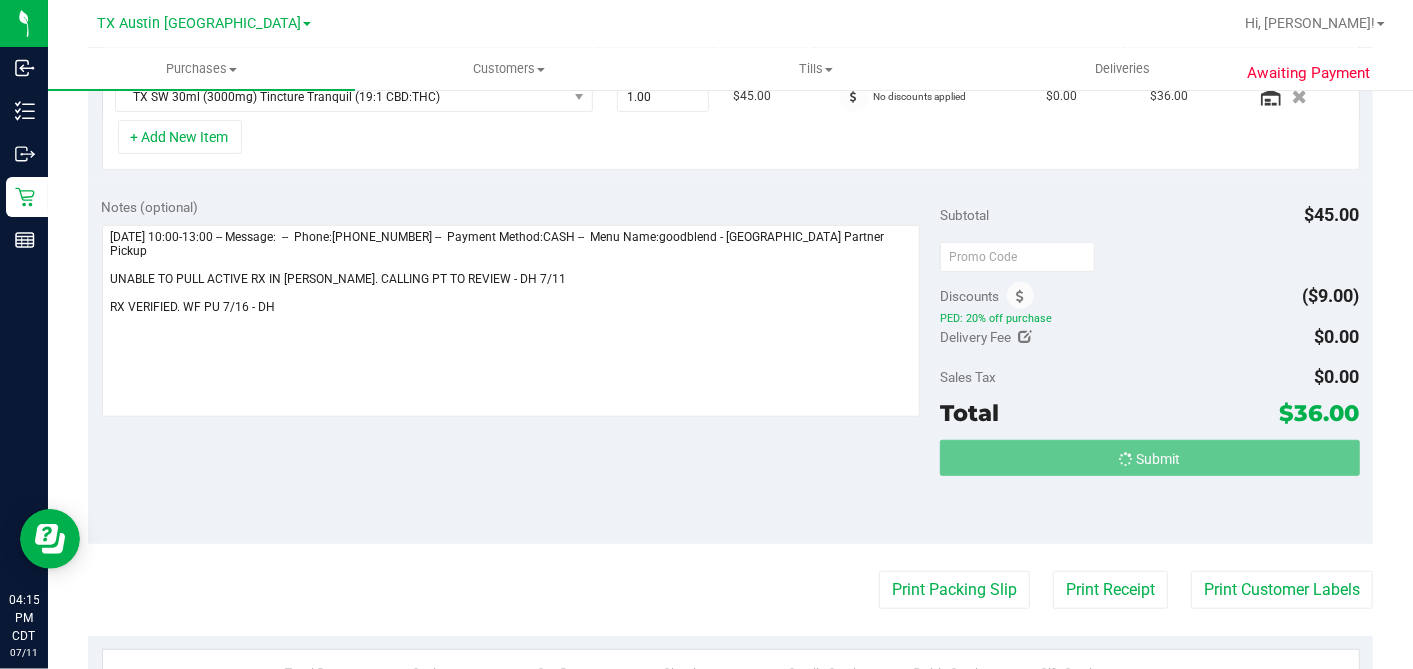 scroll, scrollTop: 0, scrollLeft: 0, axis: both 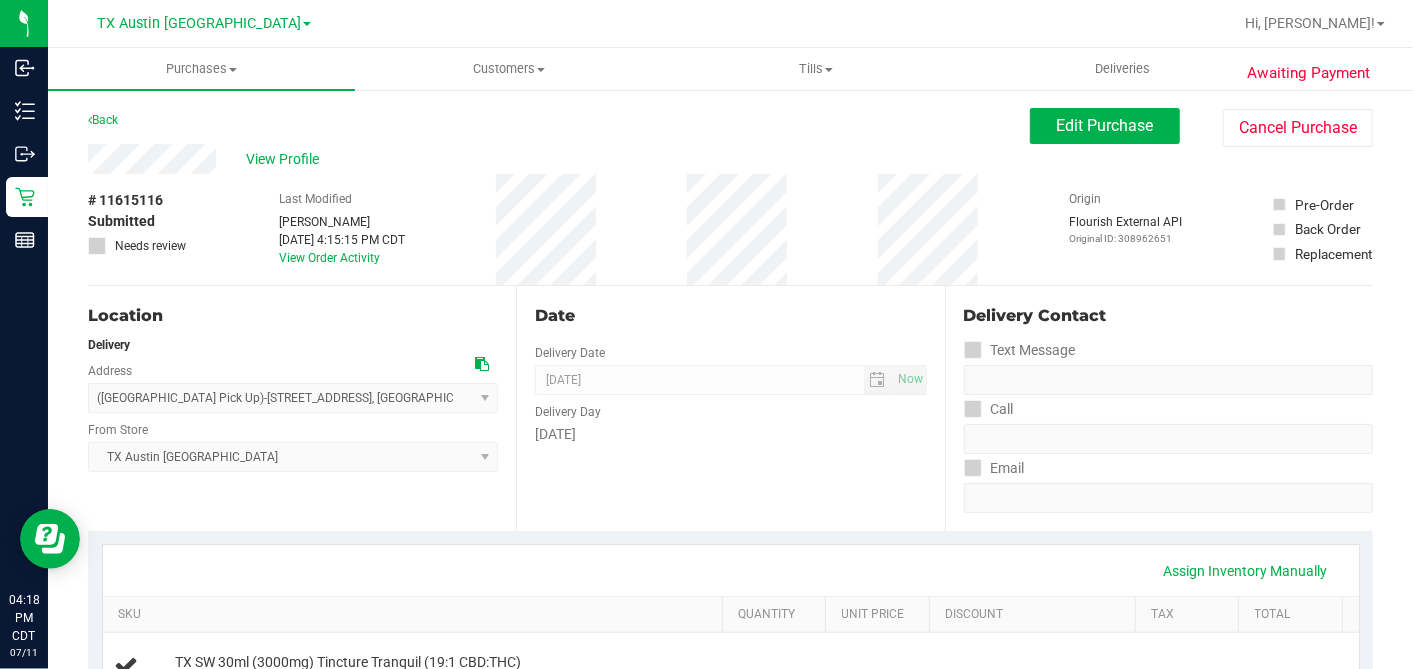 click on "# 11615116
Submitted
Needs review
Last Modified
Dane Hawkins
Jul 11, 2025 4:15:15 PM CDT
View Order Activity
Origin
Flourish External API
Original ID: 308962651
Pre-Order
Back Order" at bounding box center (730, 229) 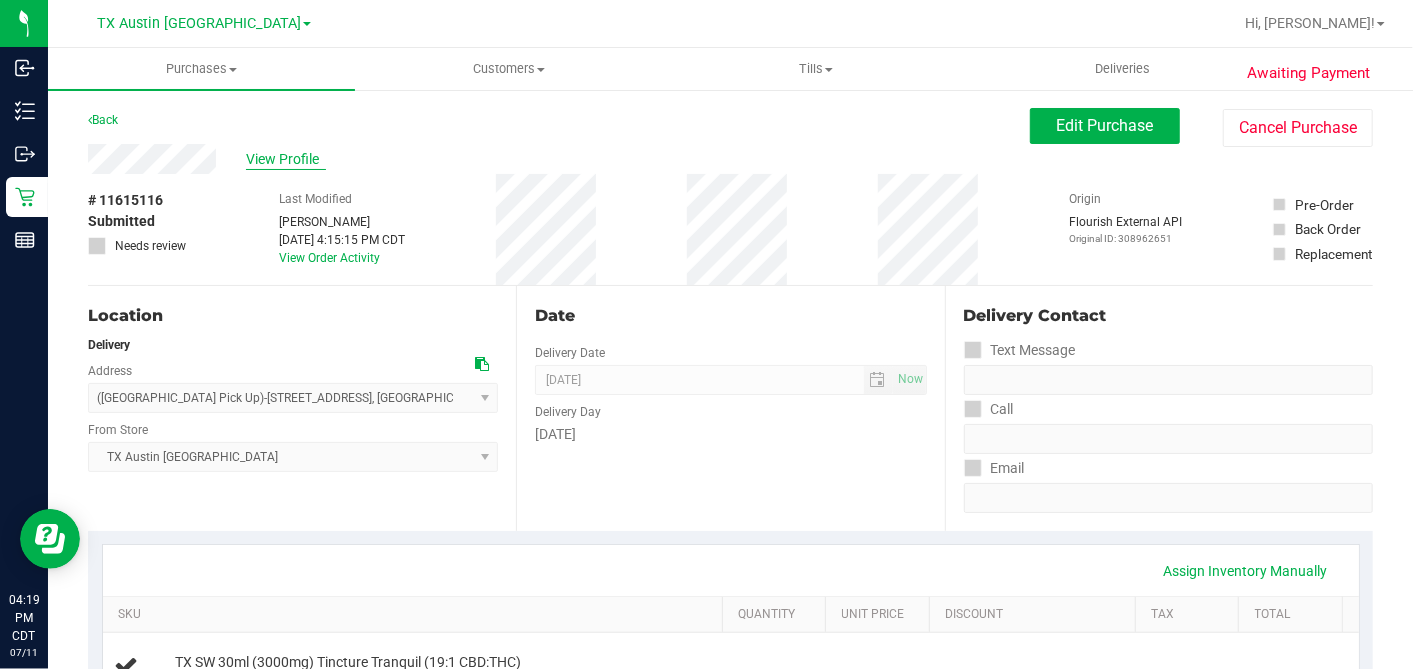 click on "View Profile" at bounding box center (286, 159) 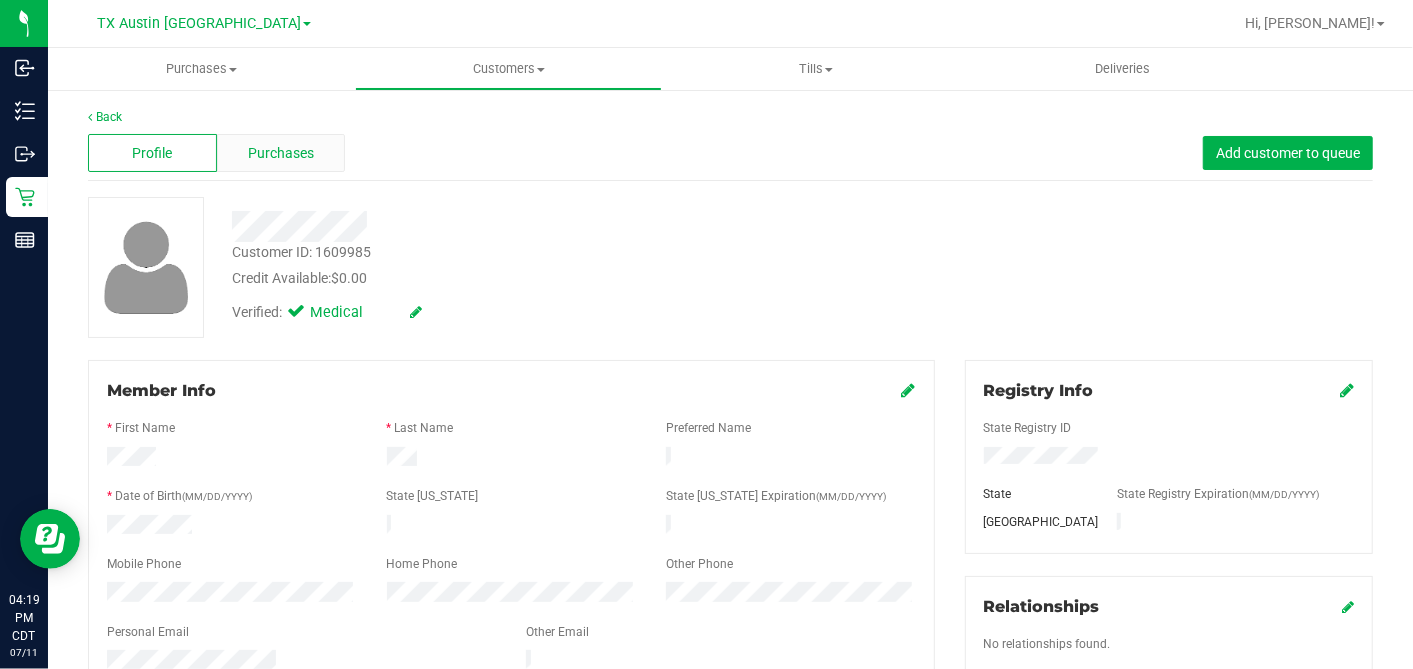 click on "Purchases" at bounding box center (281, 153) 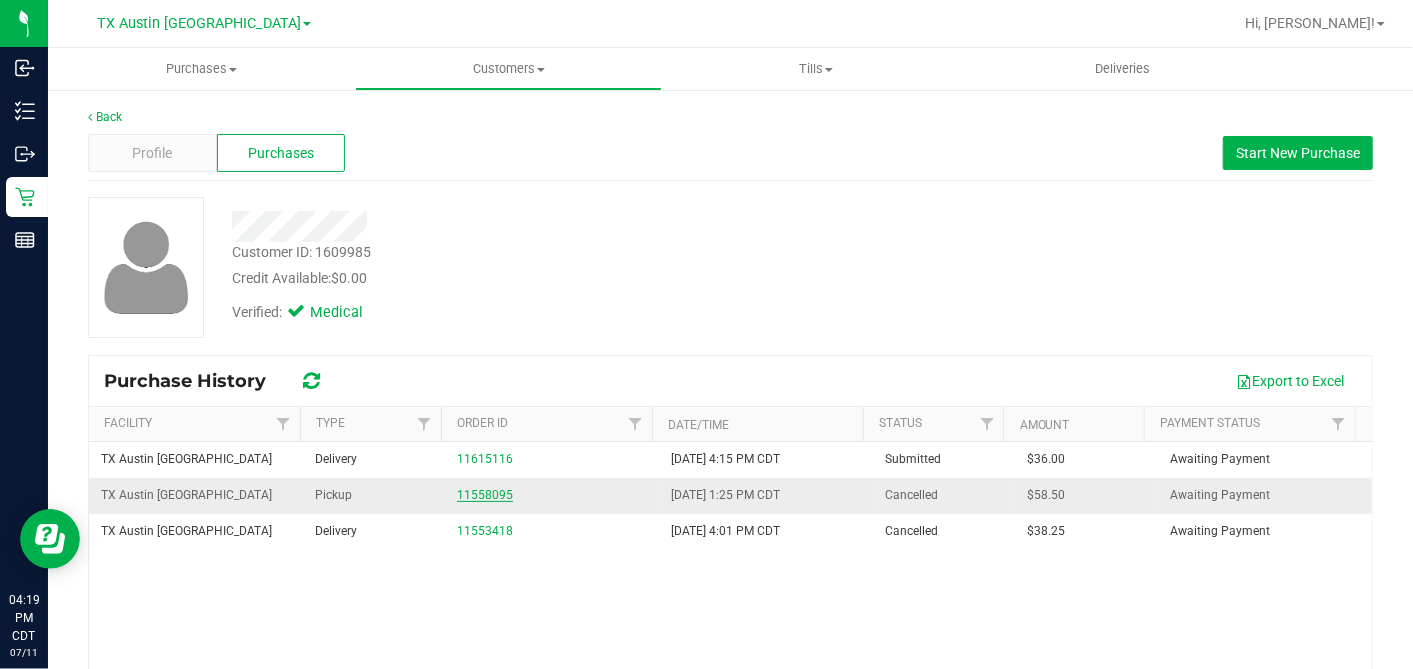 click on "11558095" at bounding box center (485, 495) 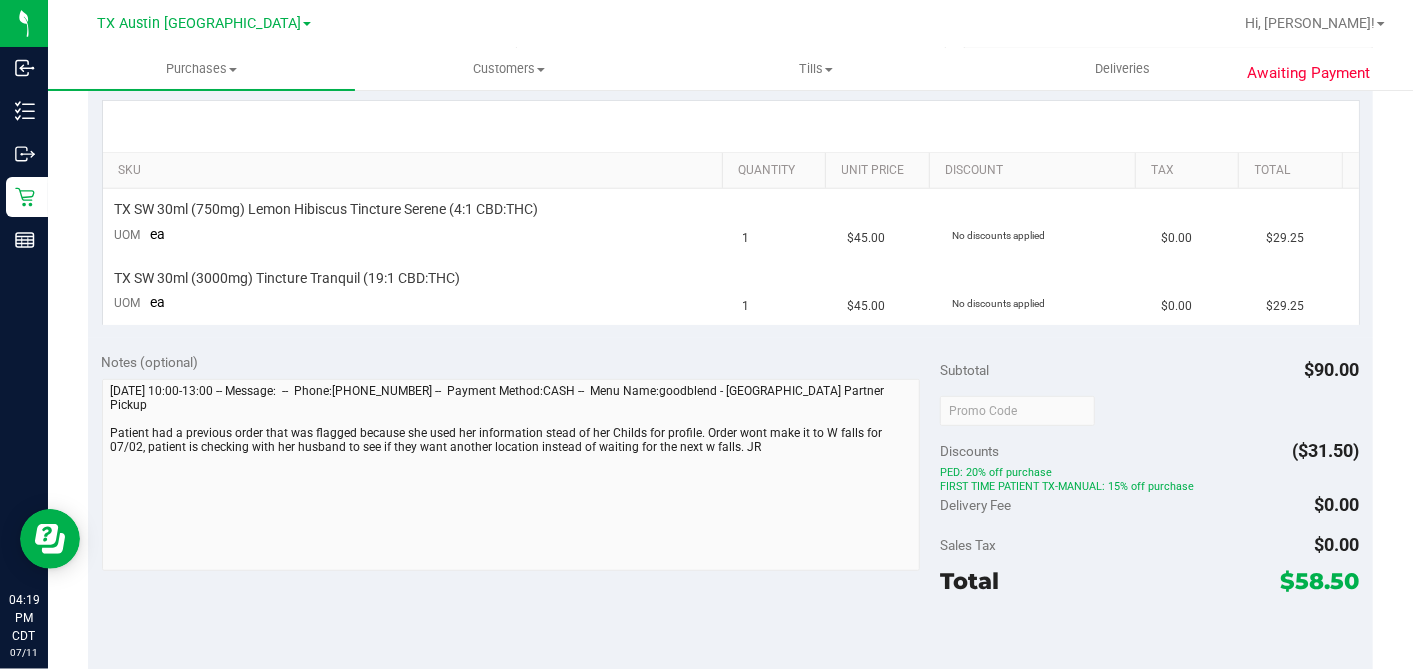 scroll, scrollTop: 0, scrollLeft: 0, axis: both 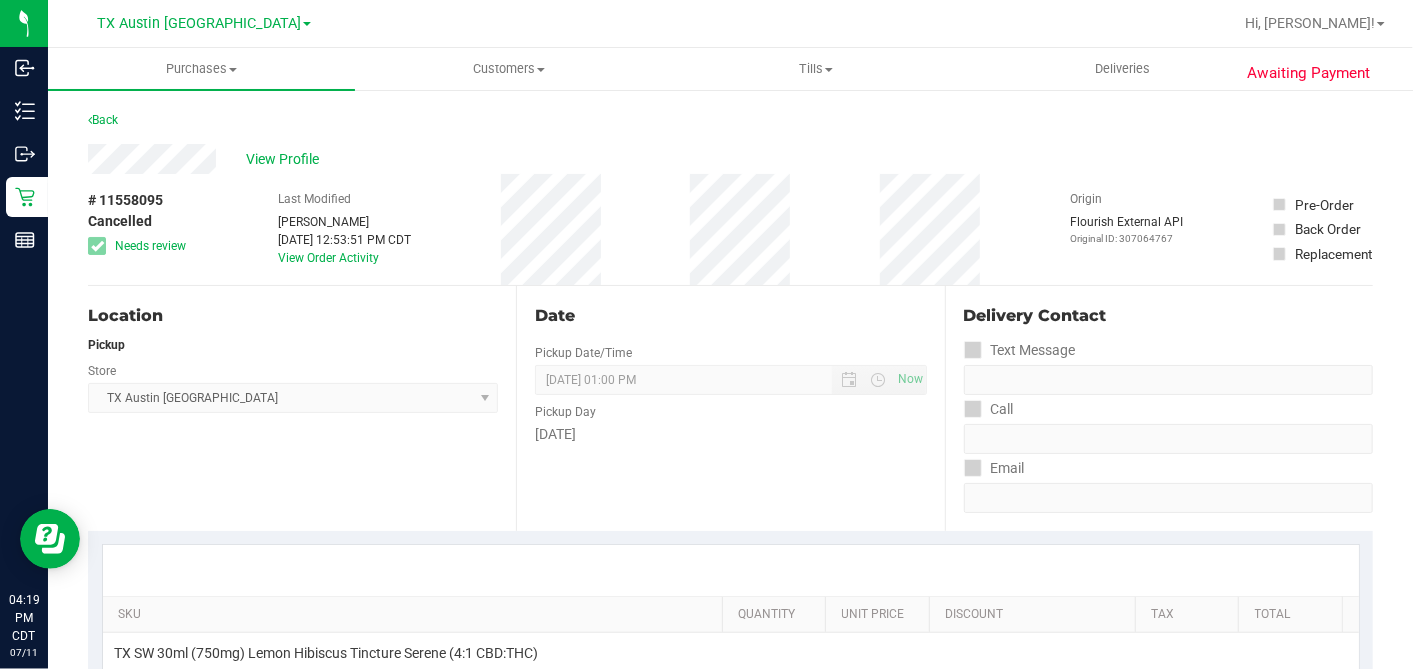 click on "Awaiting Payment
Back
View Profile
# 11558095
Cancelled
Needs review
Last Modified
Justin Ramos
Jul 2, 2025 12:53:51 PM CDT
View Order Activity
Origin
Flourish External API" at bounding box center [730, 882] 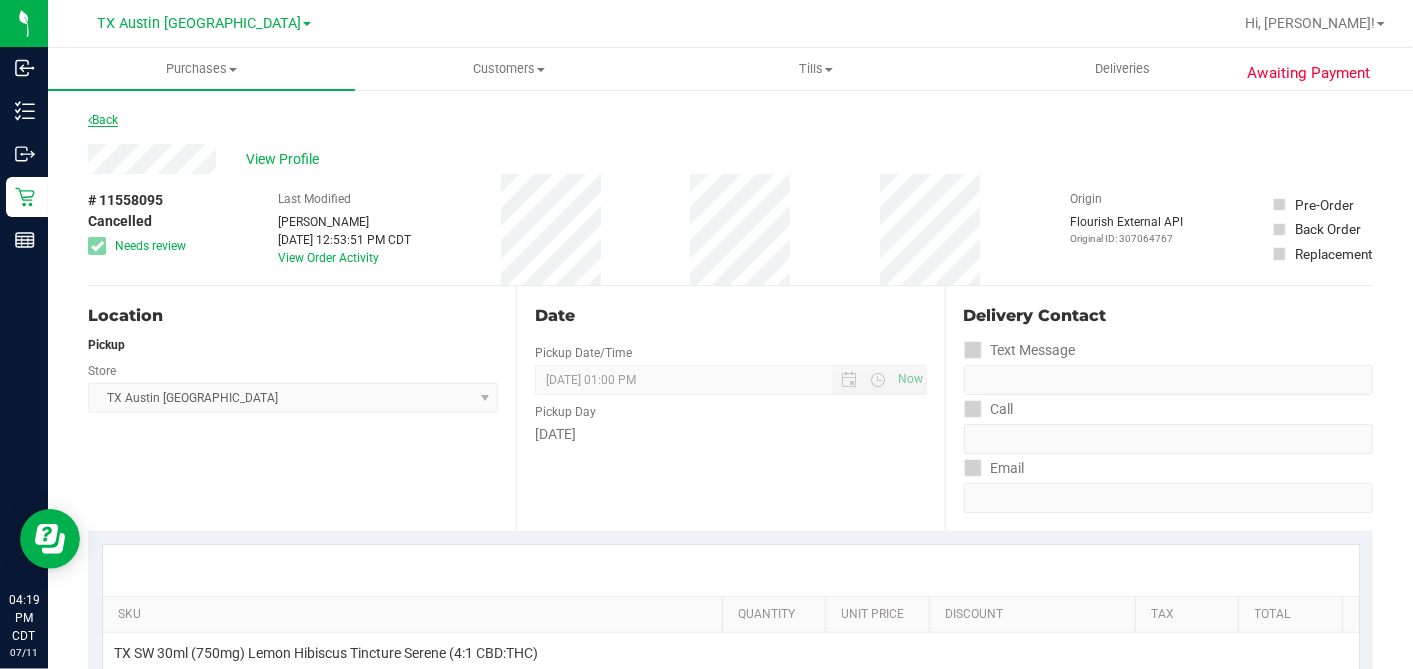 click on "Back" at bounding box center (103, 120) 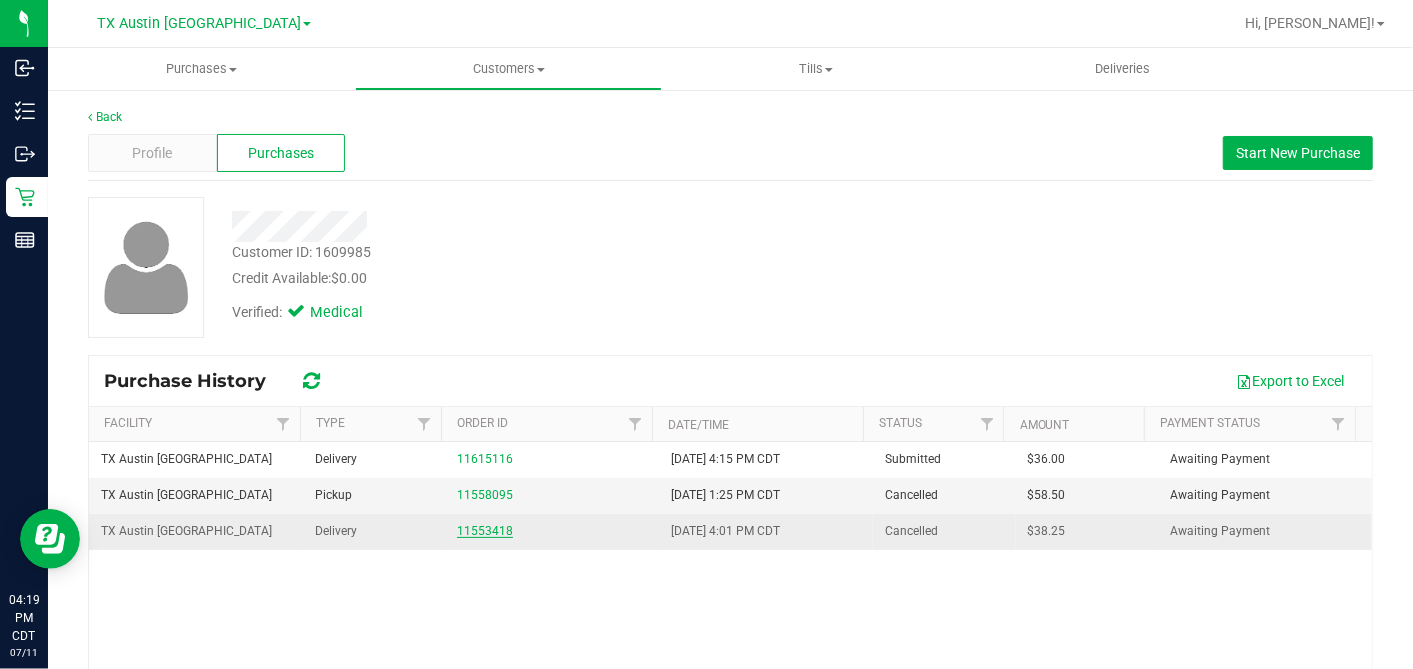 click on "11553418" at bounding box center [485, 531] 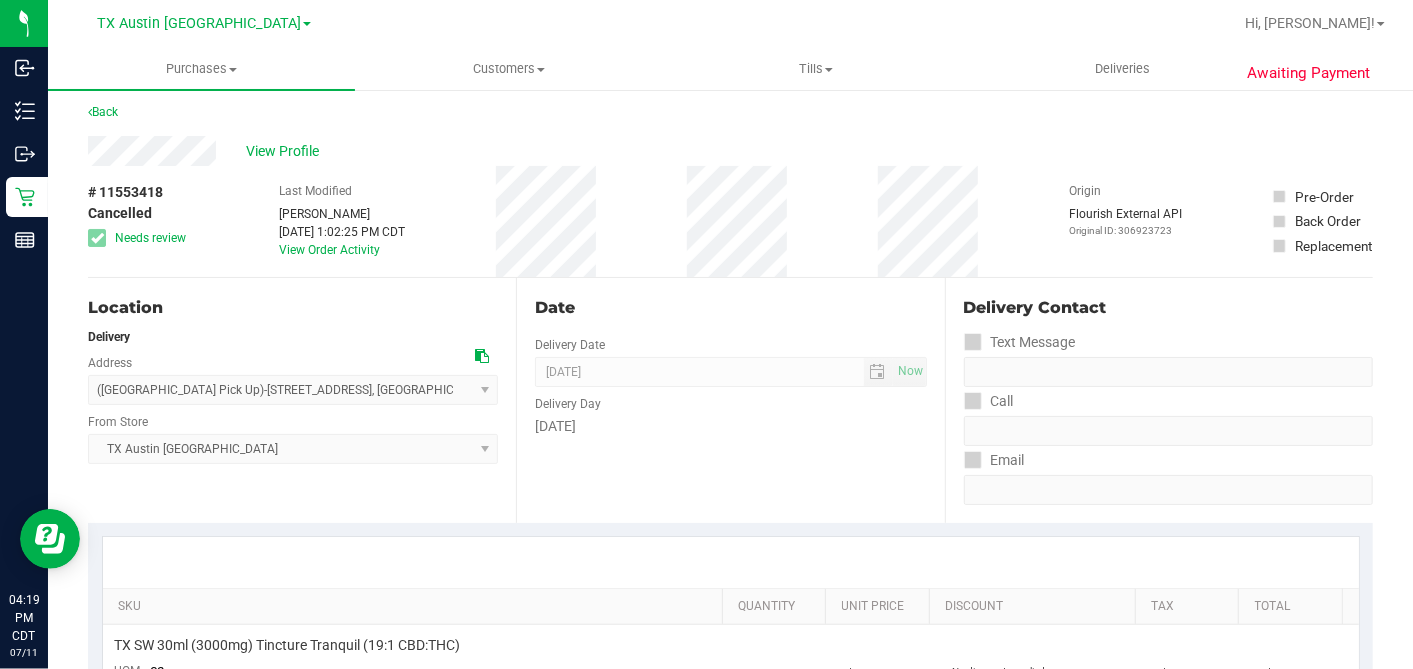 scroll, scrollTop: 0, scrollLeft: 0, axis: both 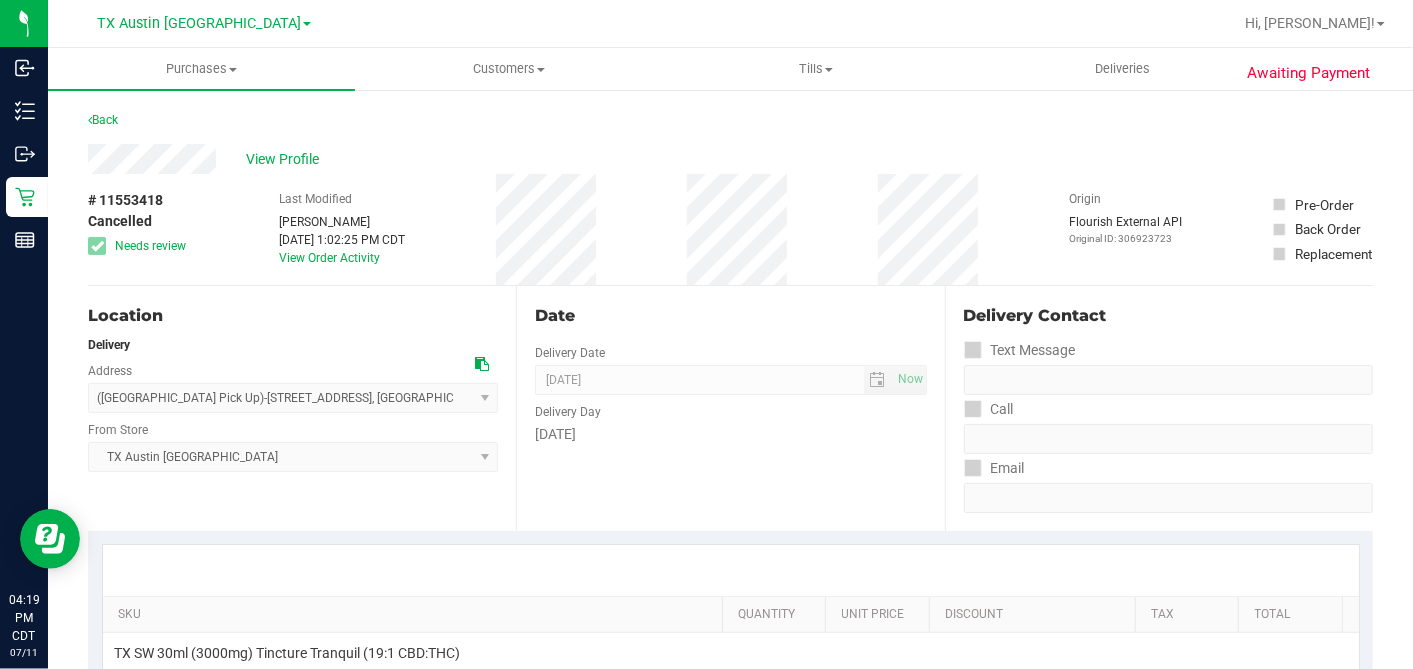 click on "Awaiting Payment
Back
View Profile
# 11553418
Cancelled
Needs review
Last Modified
Justin Ramos
Jul 1, 2025 1:02:25 PM CDT
View Order Activity
Origin
Flourish External API" at bounding box center (730, 841) 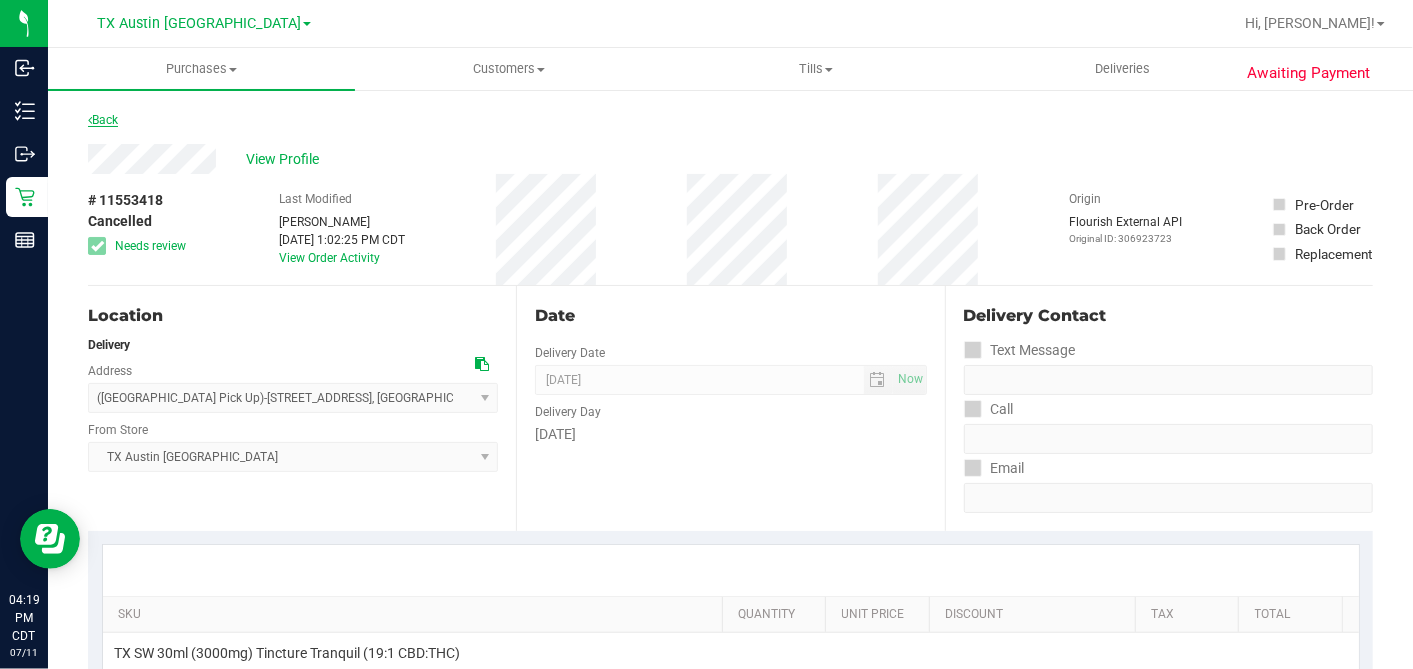 click on "Back" at bounding box center (103, 120) 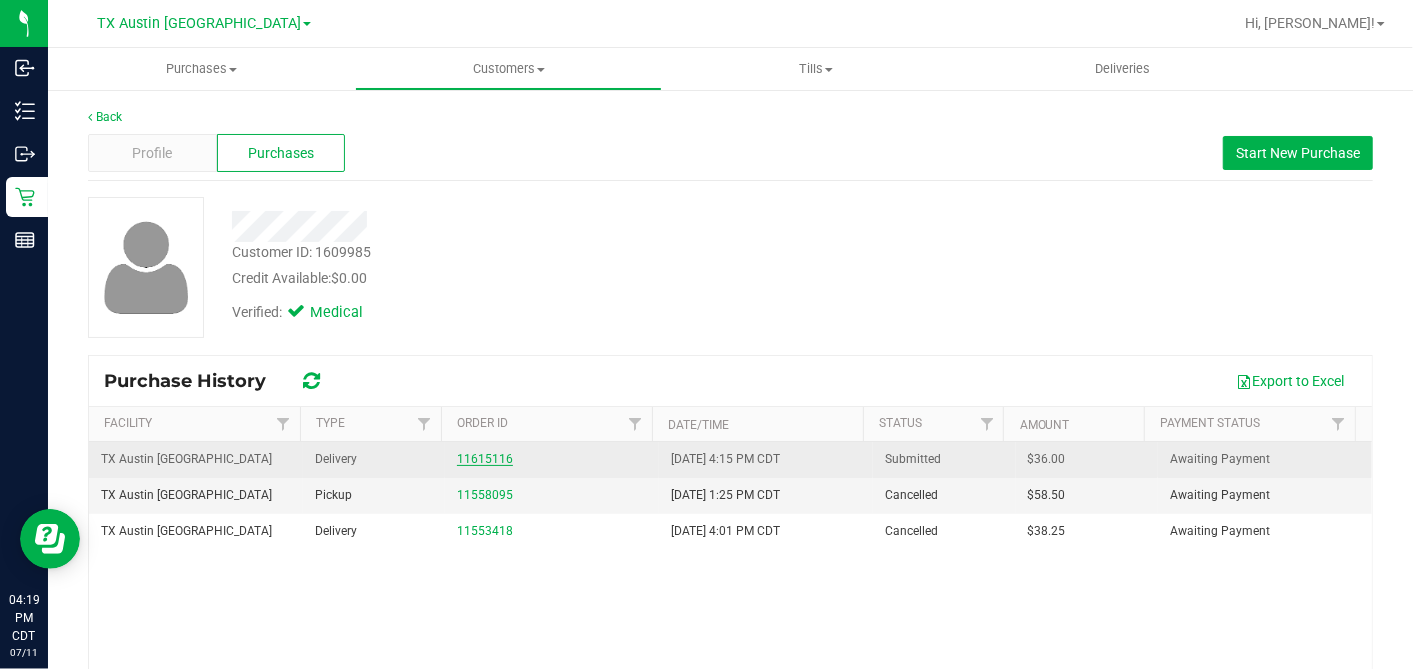 click on "11615116" at bounding box center [485, 459] 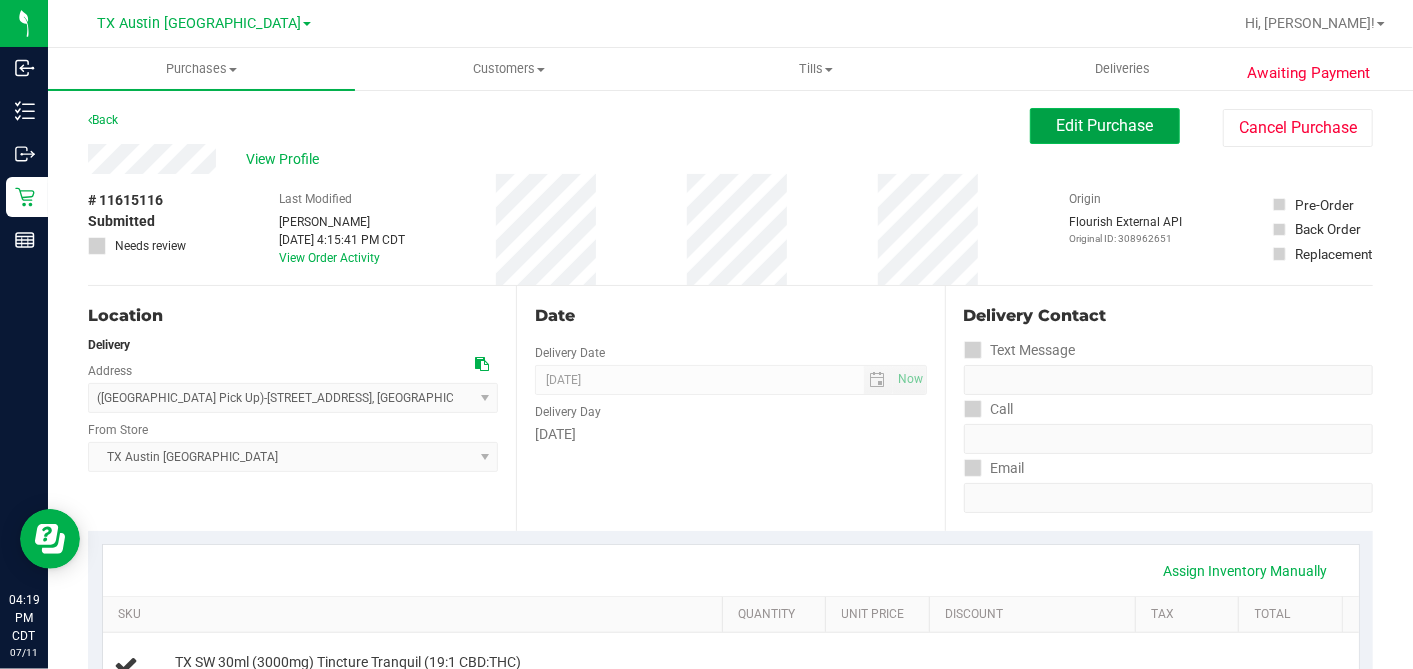 click on "Edit Purchase" at bounding box center (1105, 125) 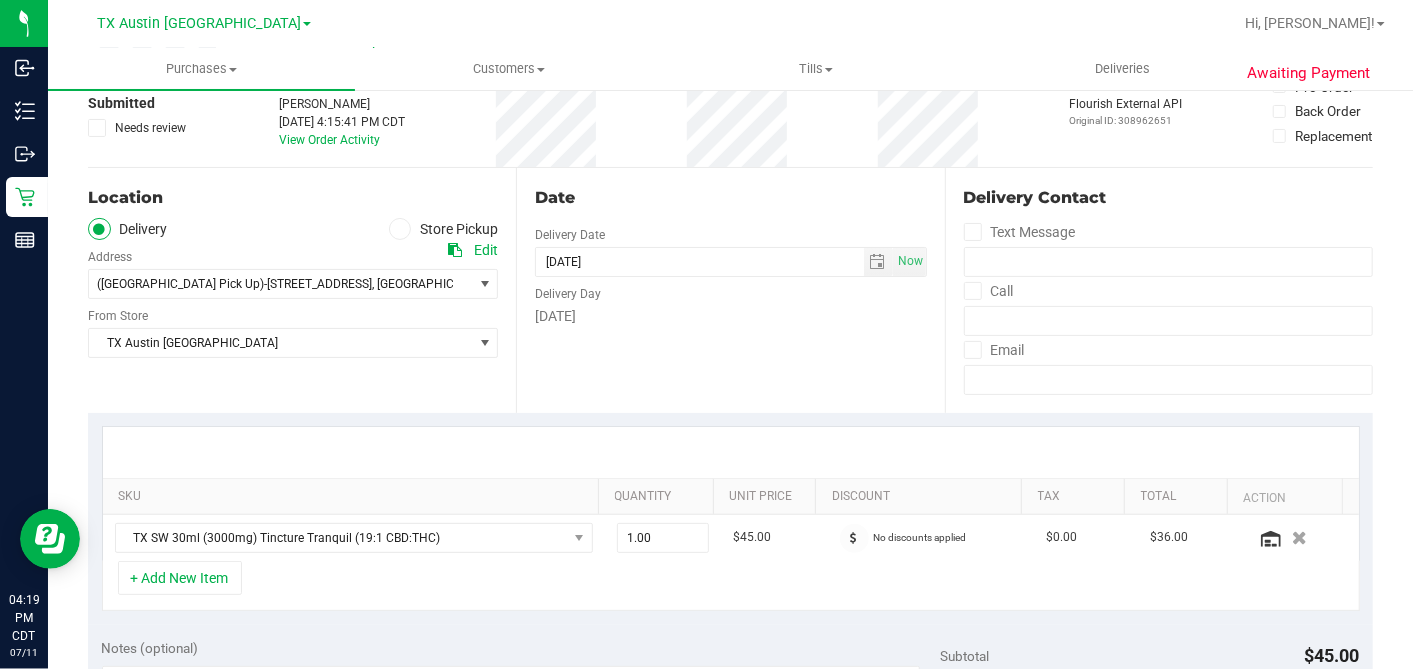 scroll, scrollTop: 0, scrollLeft: 0, axis: both 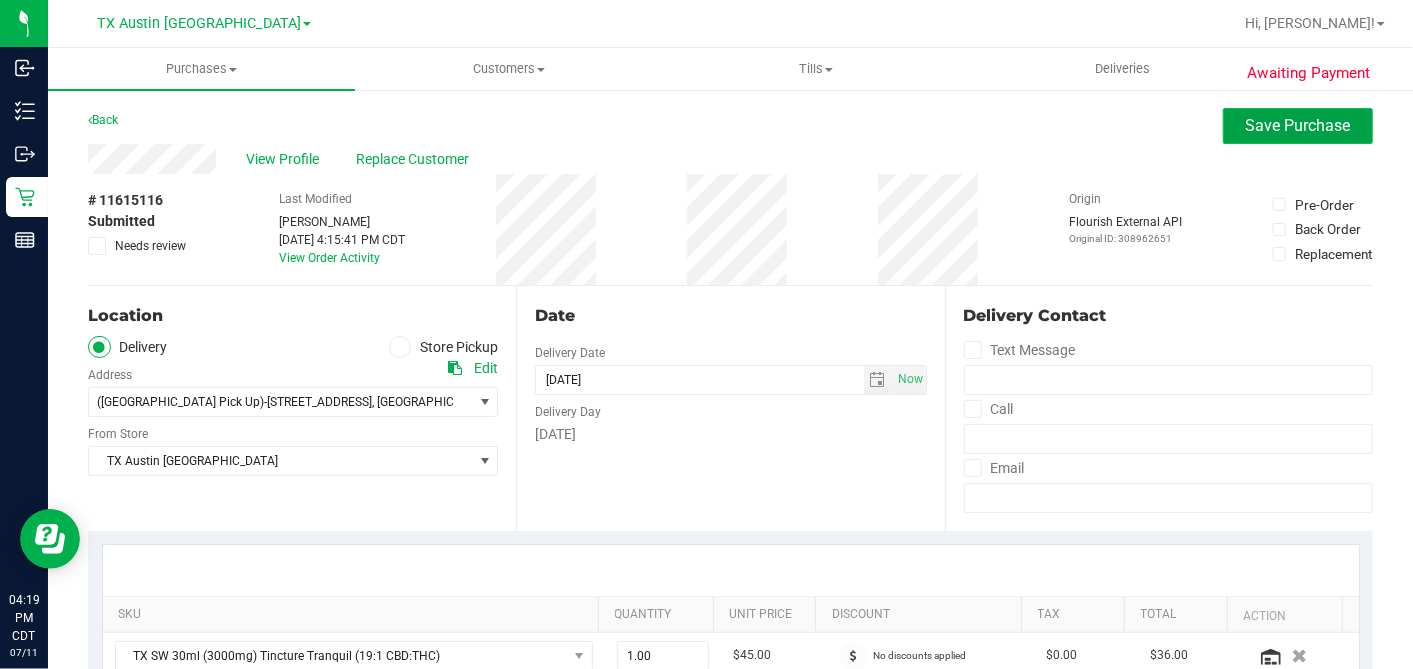 click on "Save Purchase" at bounding box center (1298, 126) 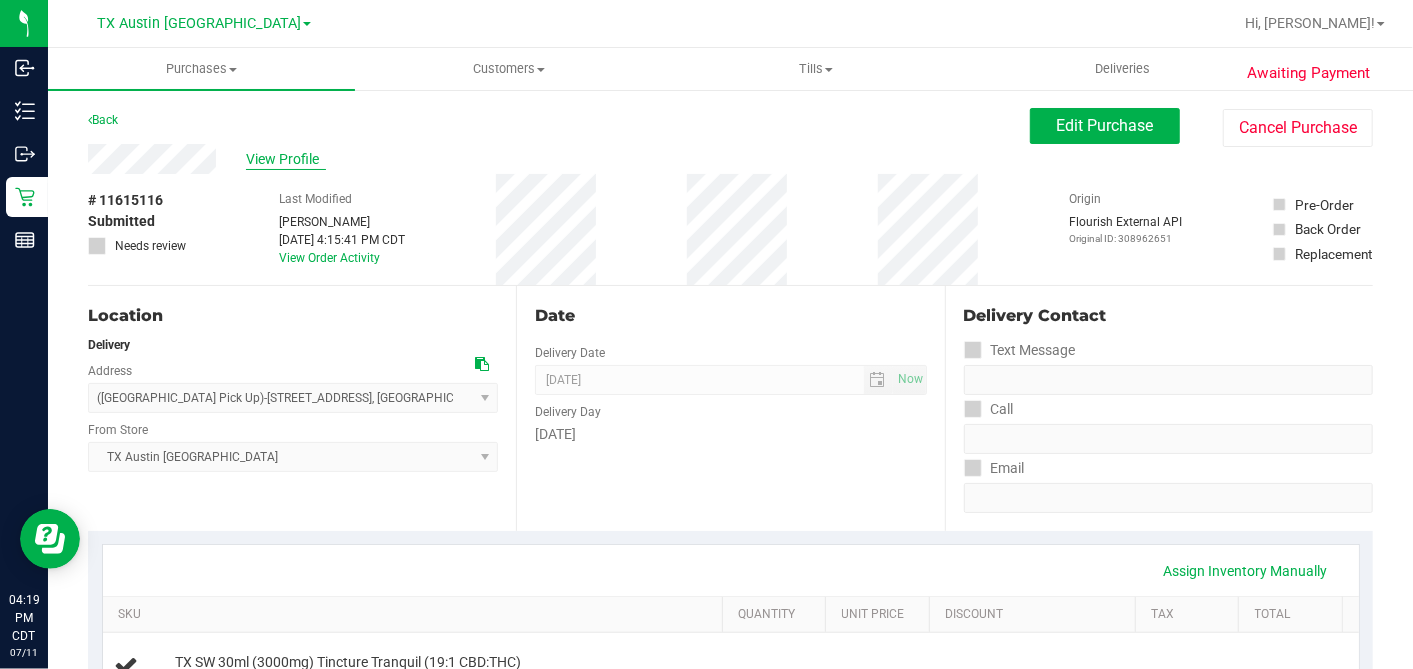 click on "View Profile" at bounding box center [286, 159] 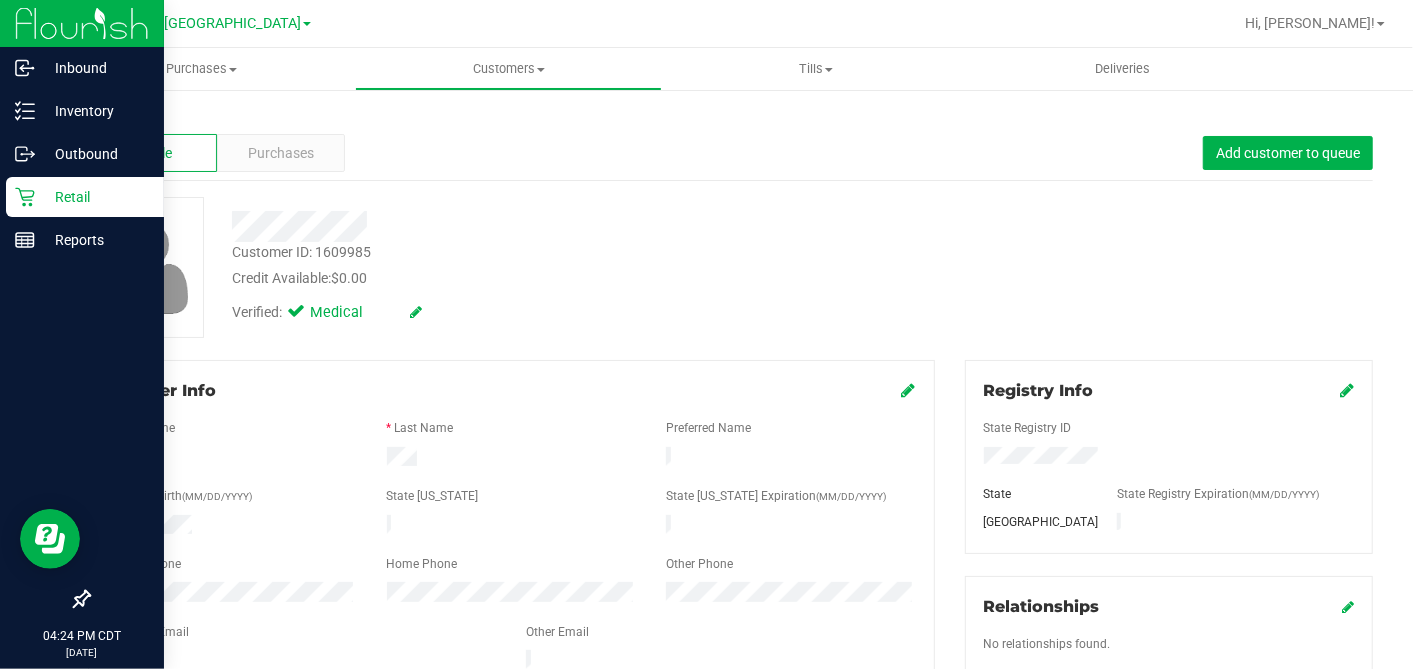 click 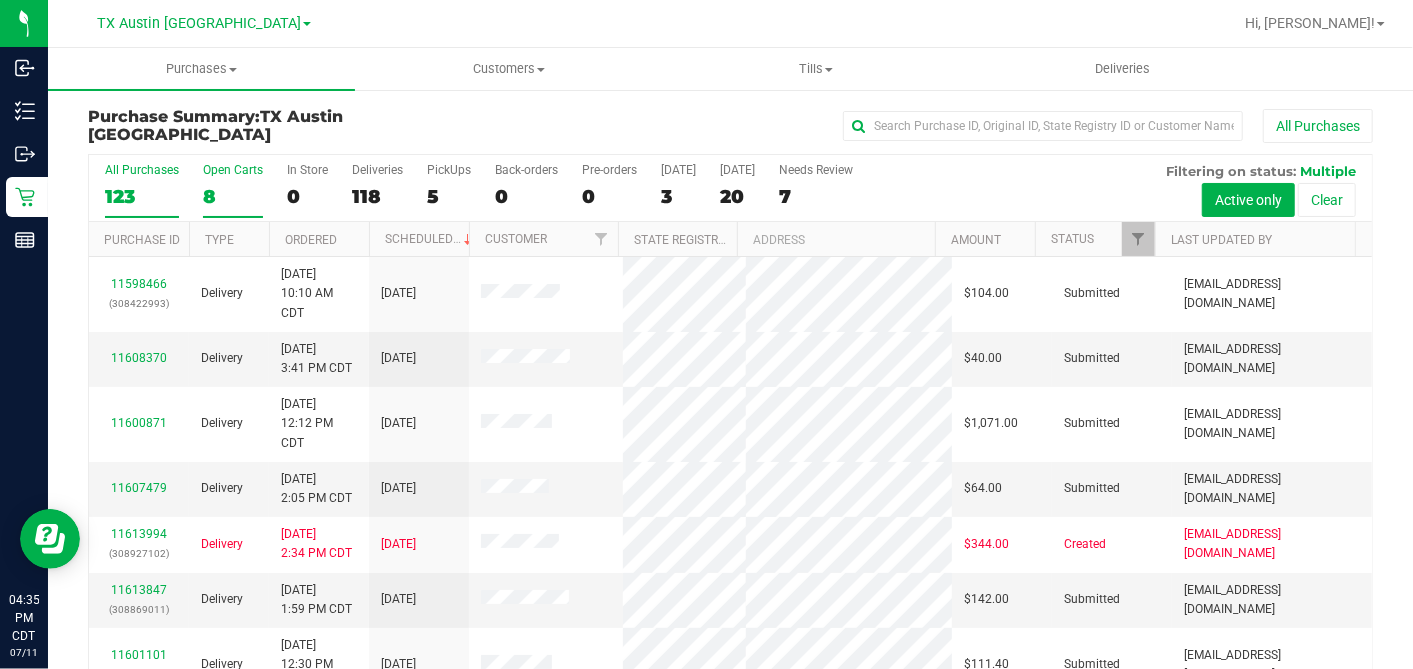 click on "8" at bounding box center (233, 196) 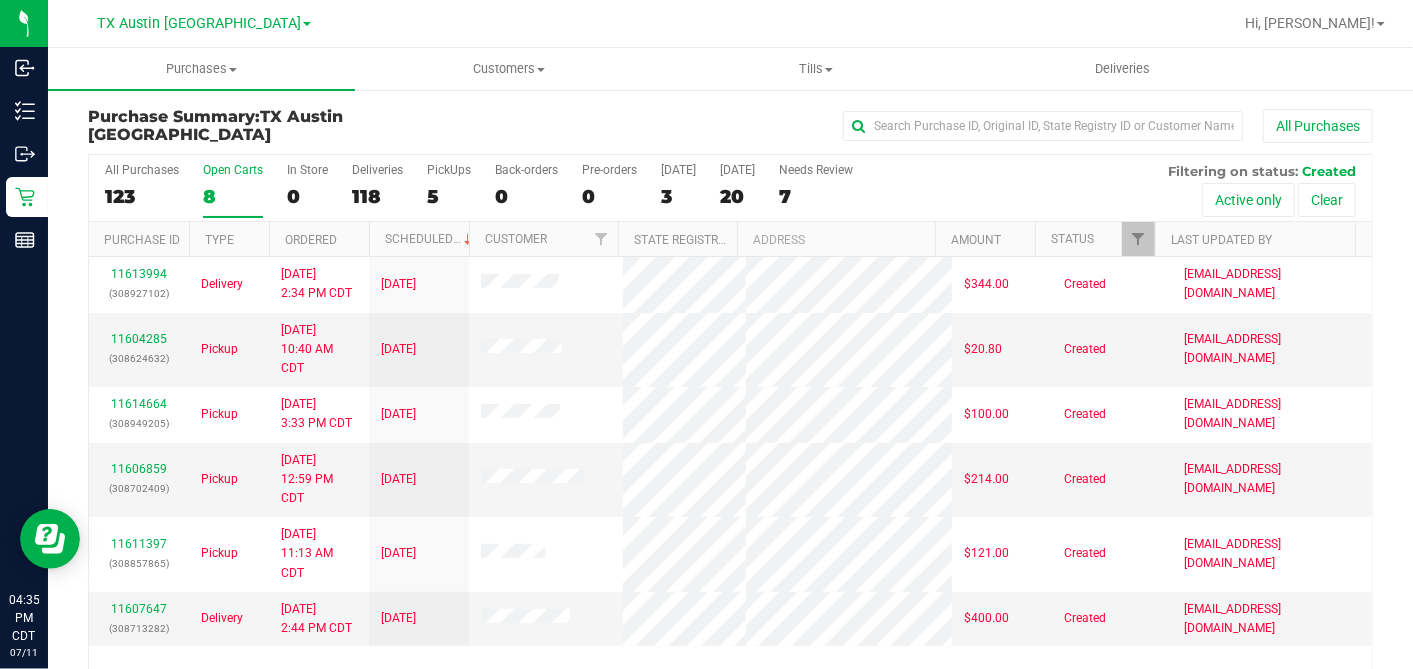 click on "Ordered" at bounding box center (319, 239) 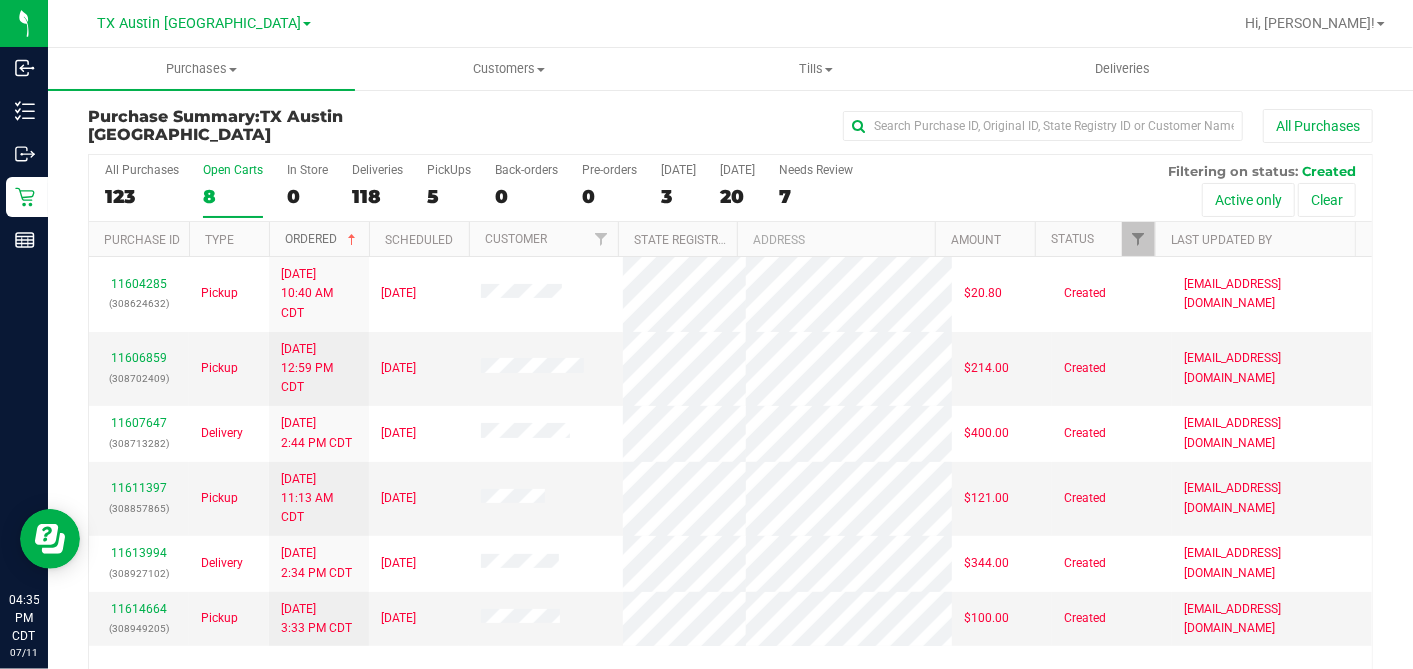 click at bounding box center (352, 240) 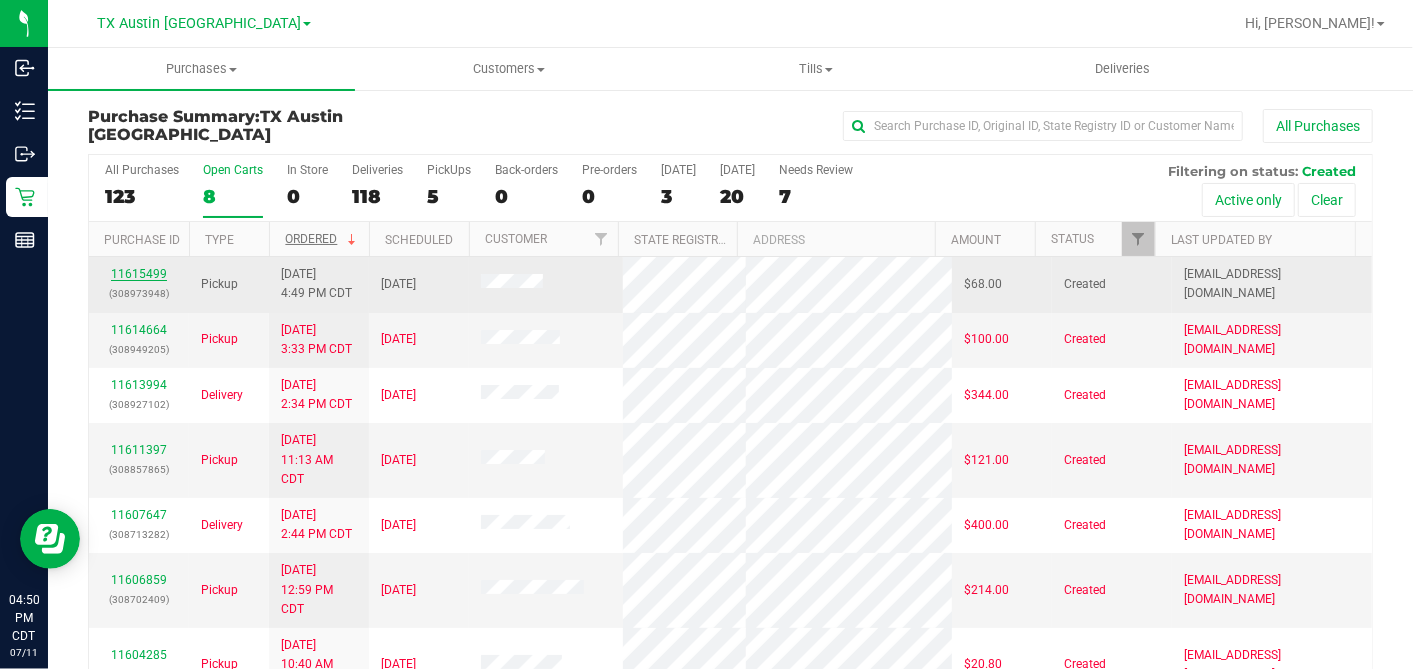 click on "11615499" at bounding box center (139, 274) 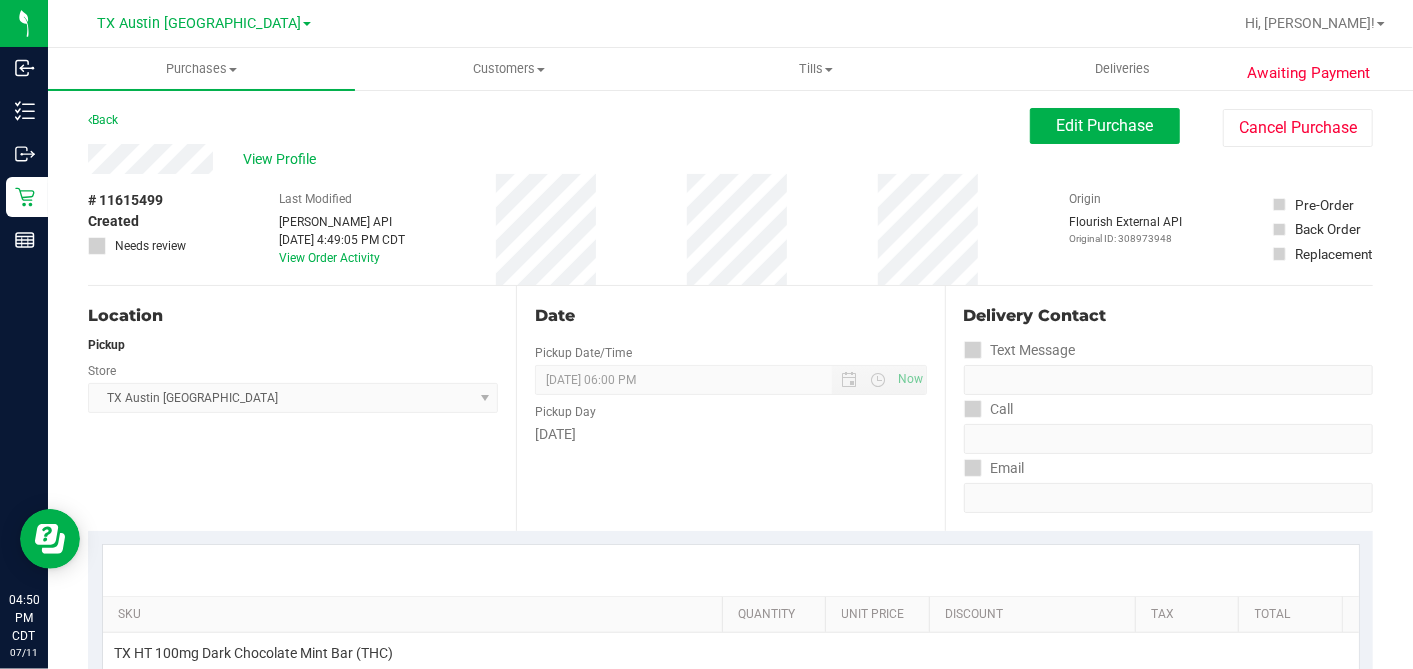 drag, startPoint x: 657, startPoint y: 287, endPoint x: 623, endPoint y: 273, distance: 36.769554 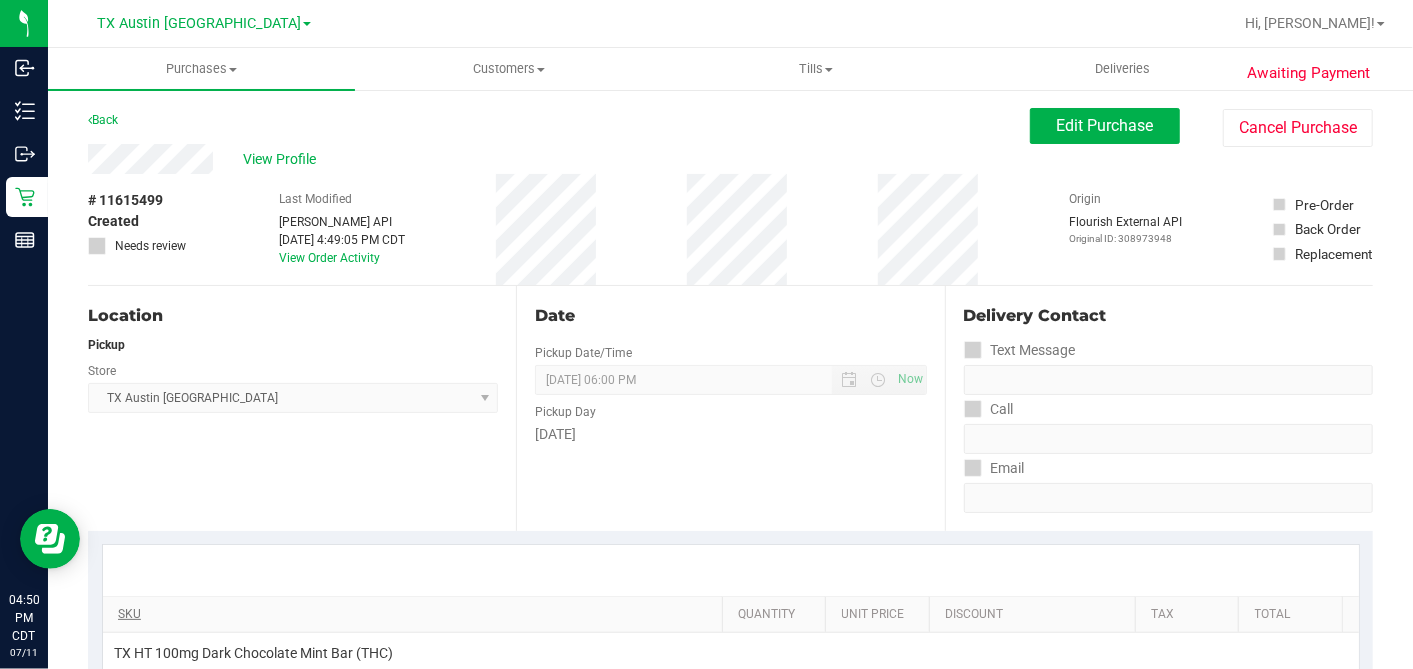 click on "Date
Pickup Date/Time
07/12/2025
Now
07/12/2025 06:00 PM
Now
Pickup Day
Saturday" at bounding box center [730, 408] 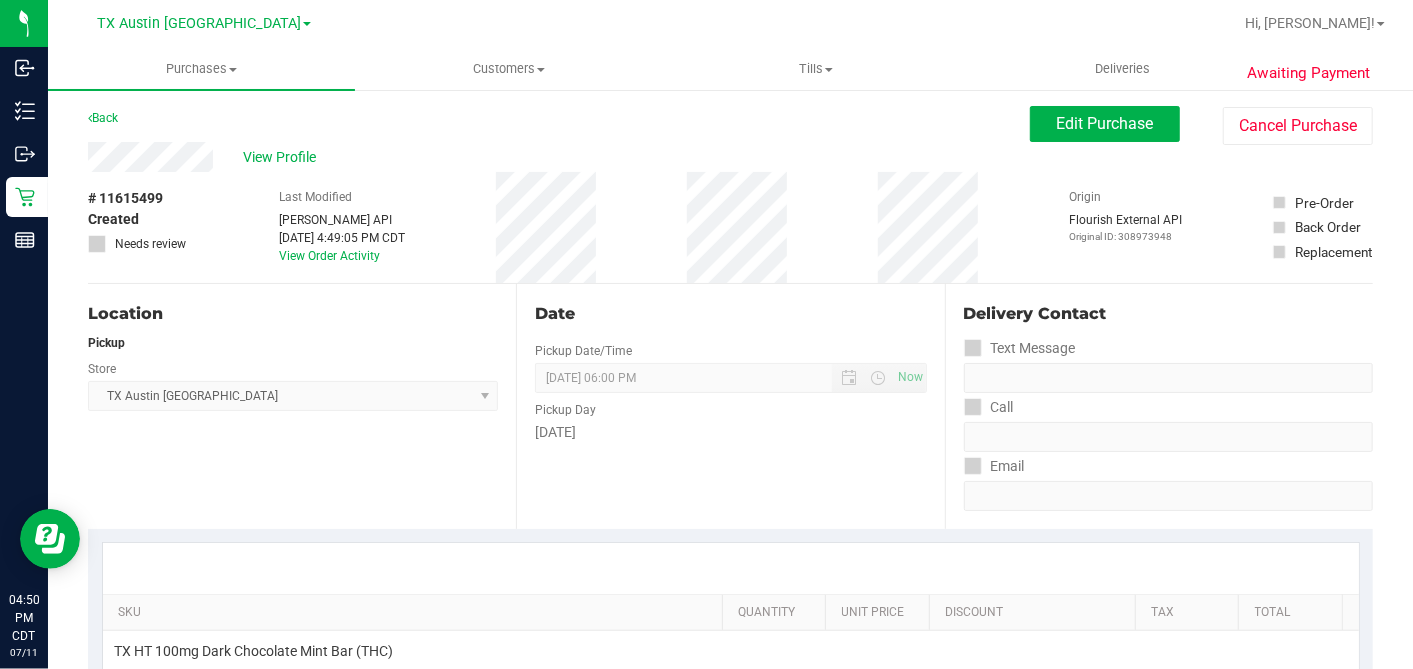 scroll, scrollTop: 0, scrollLeft: 0, axis: both 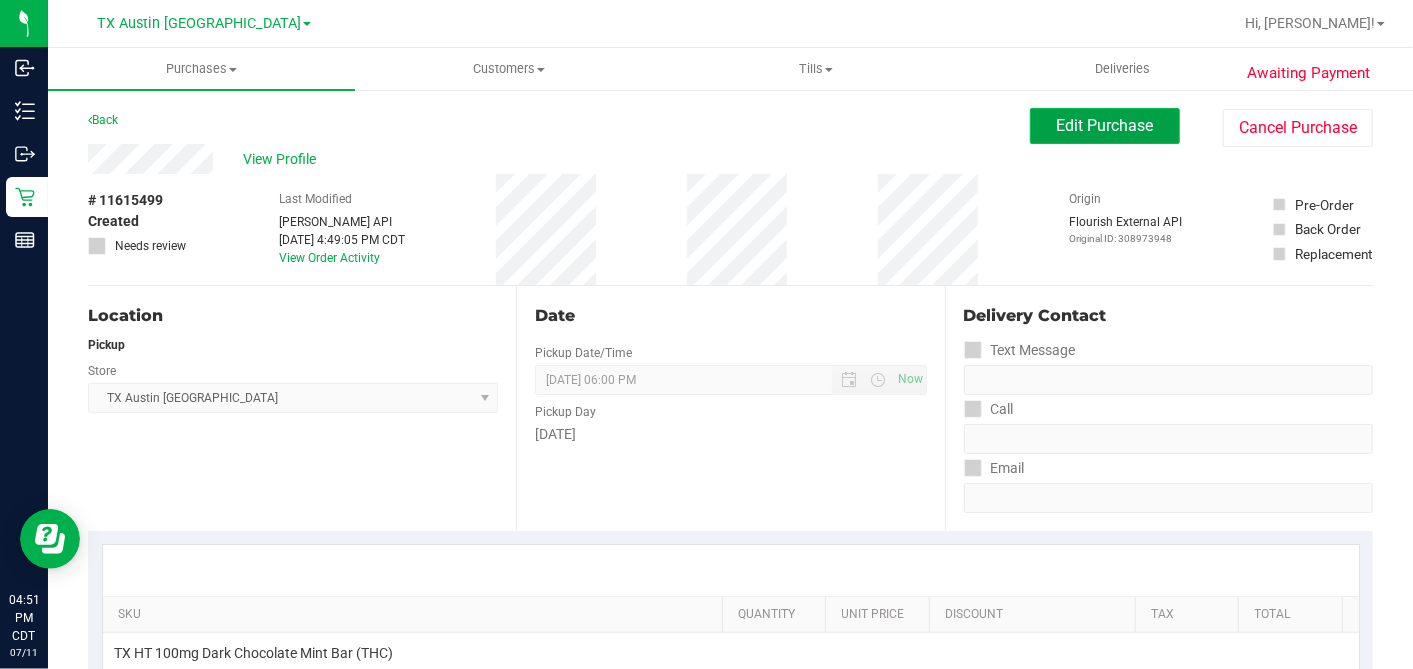 drag, startPoint x: 1100, startPoint y: 128, endPoint x: 1055, endPoint y: 135, distance: 45.54119 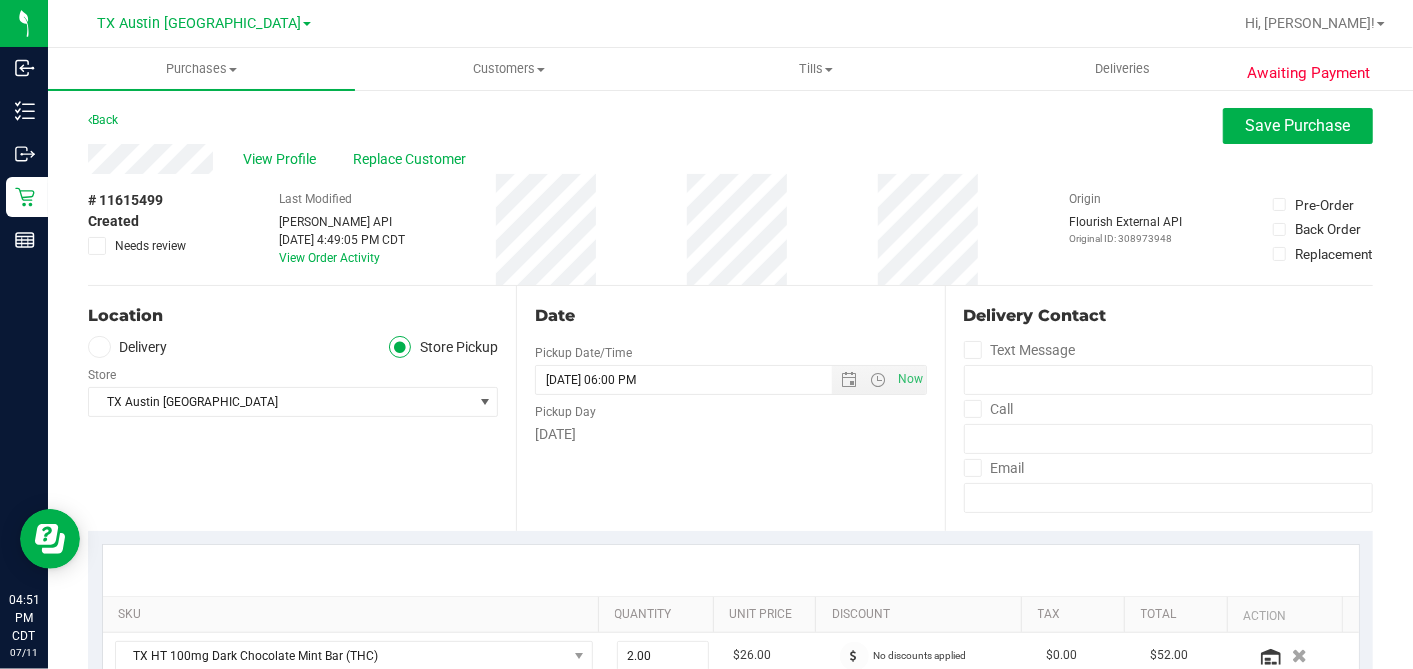 click on "Delivery" at bounding box center [128, 347] 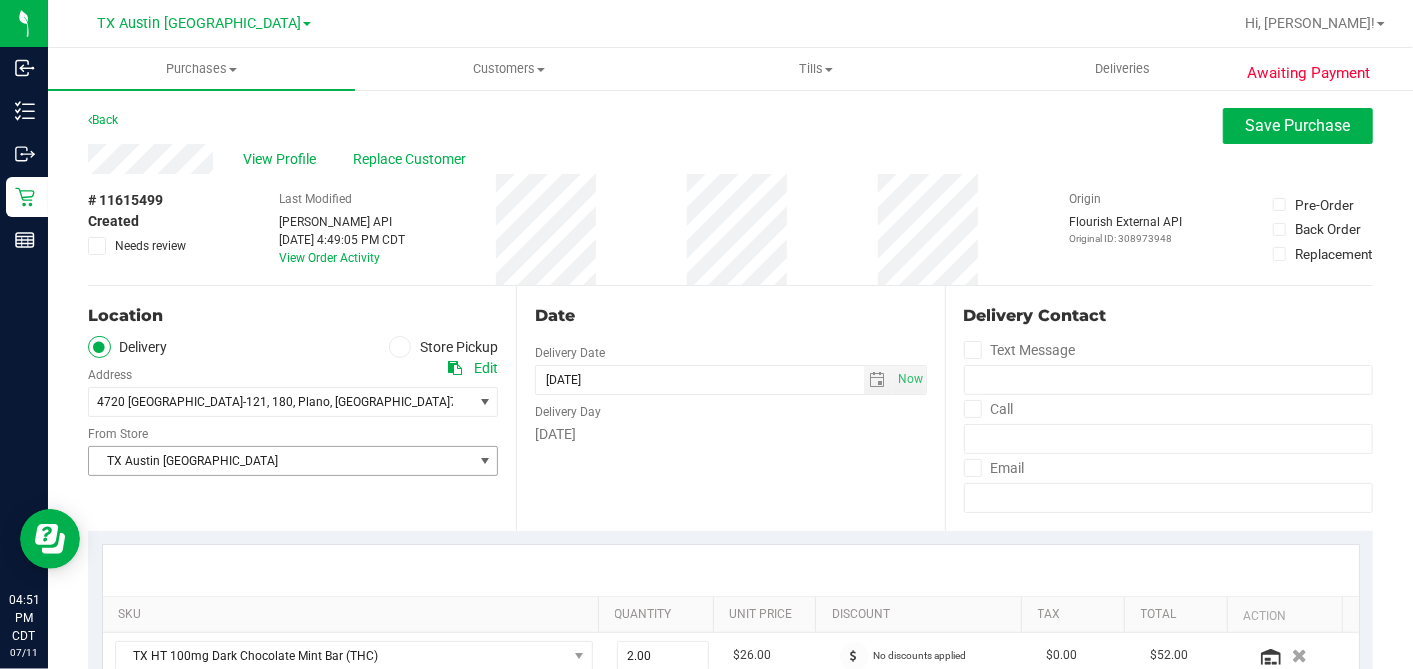 click on "TX Austin [GEOGRAPHIC_DATA]" at bounding box center [280, 461] 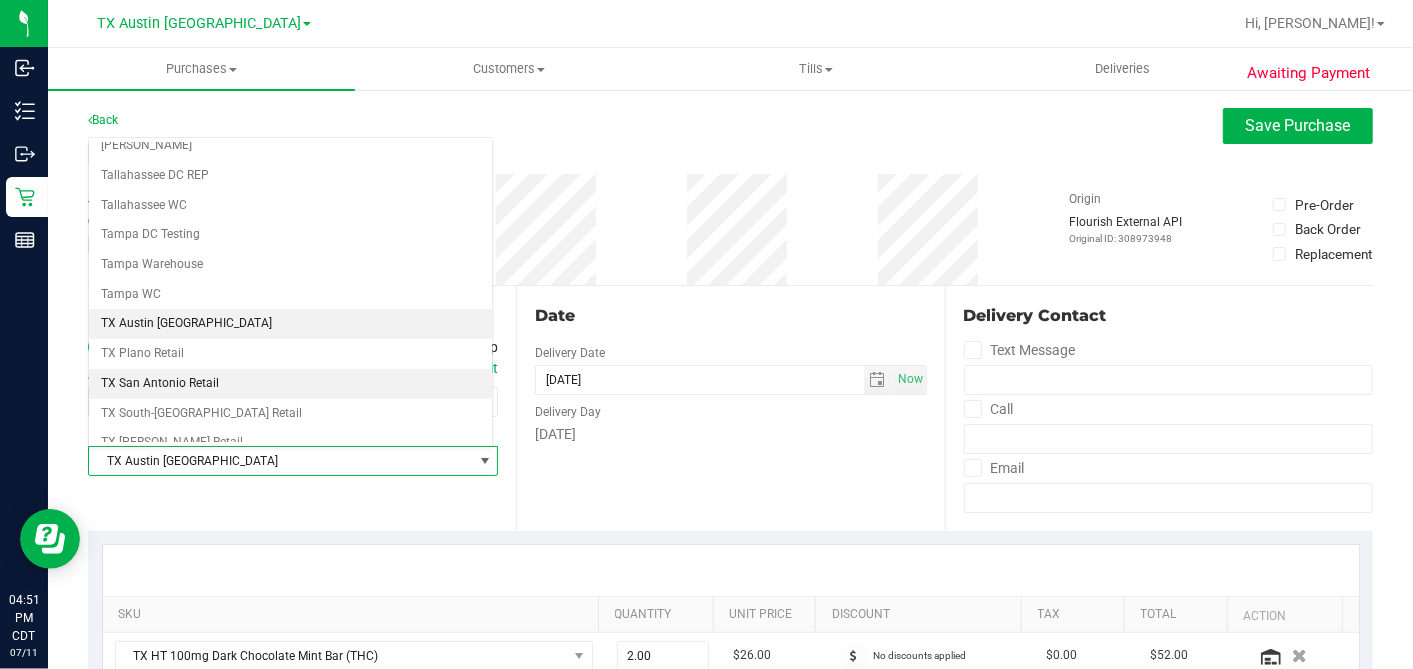 scroll, scrollTop: 1422, scrollLeft: 0, axis: vertical 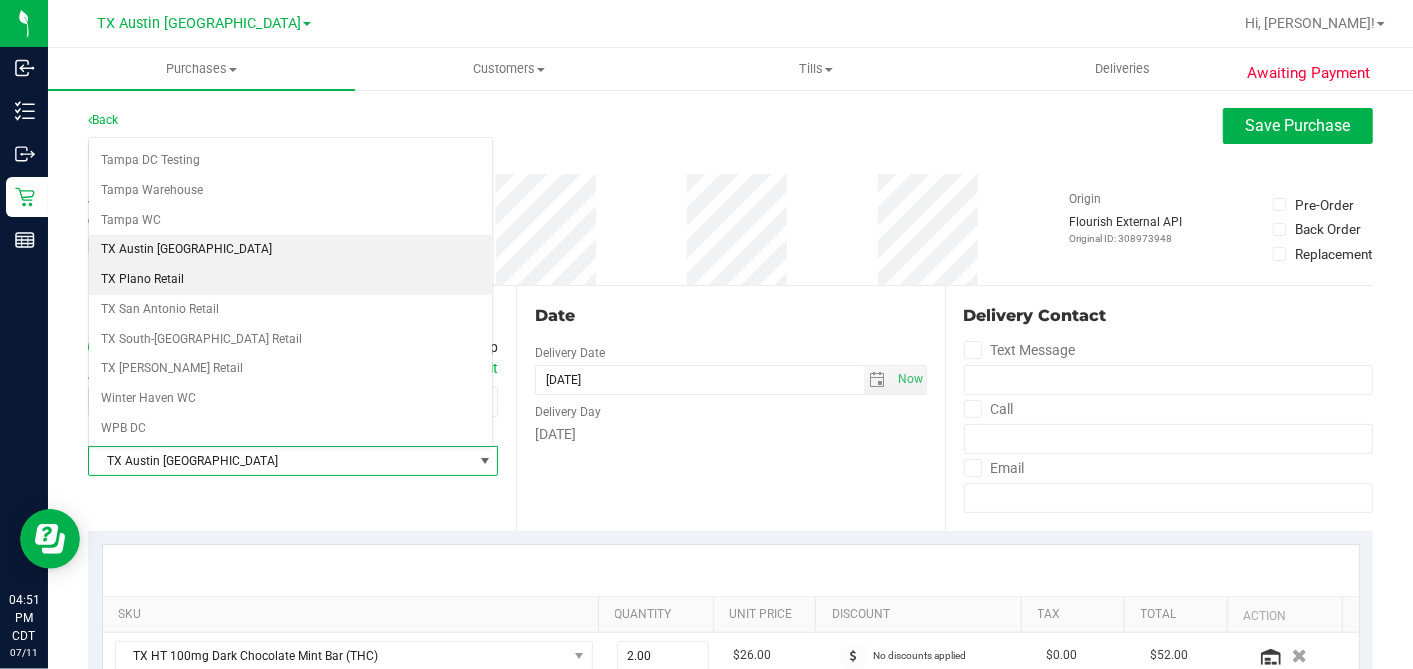 click on "TX Plano Retail" at bounding box center [290, 280] 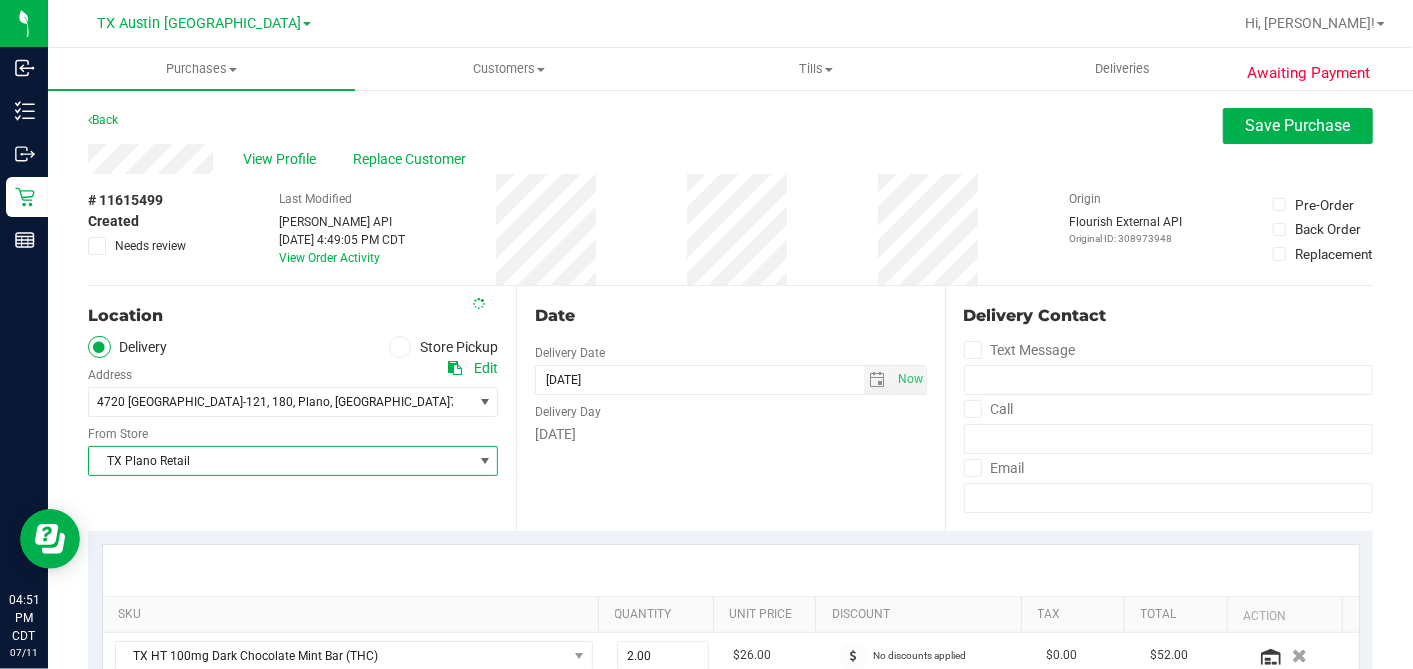 click on "# 11615499
Created
Needs review
Last Modified
Jane API
Jul 11, 2025 4:49:05 PM CDT
View Order Activity
Origin
Flourish External API
Original ID: 308973948
Pre-Order
Back Order" at bounding box center [730, 229] 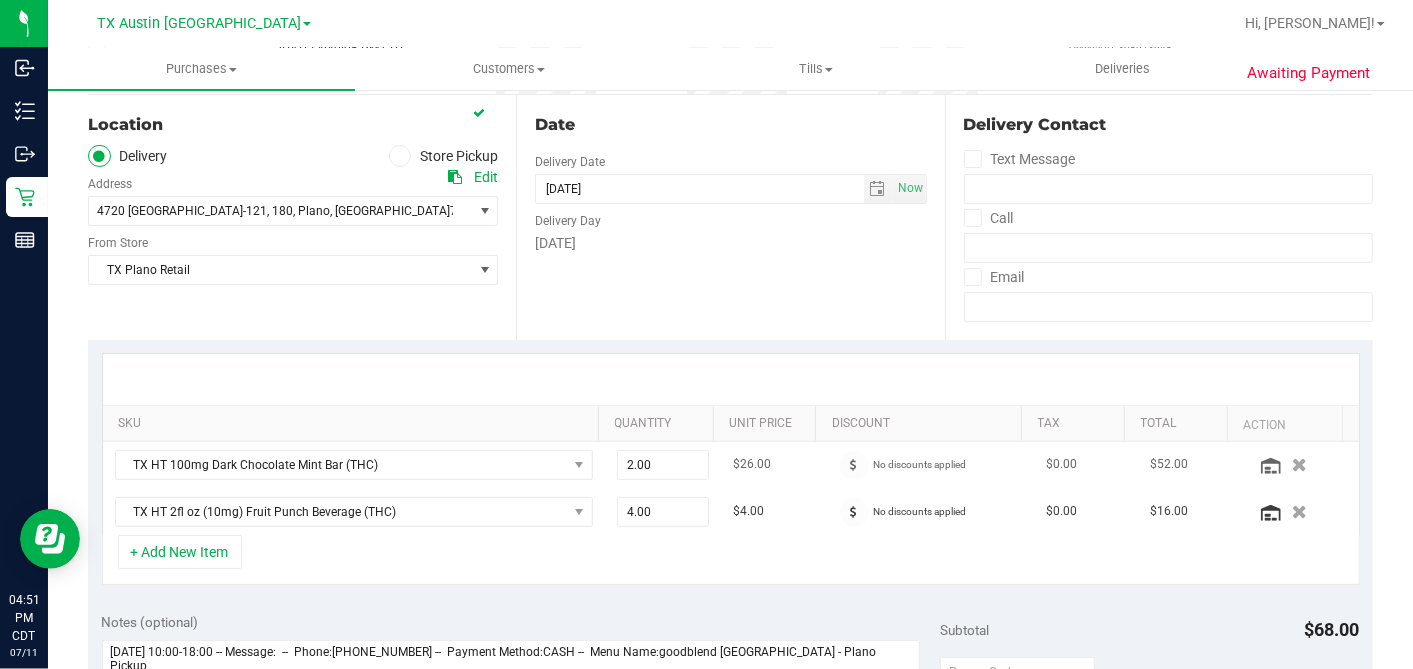 scroll, scrollTop: 666, scrollLeft: 0, axis: vertical 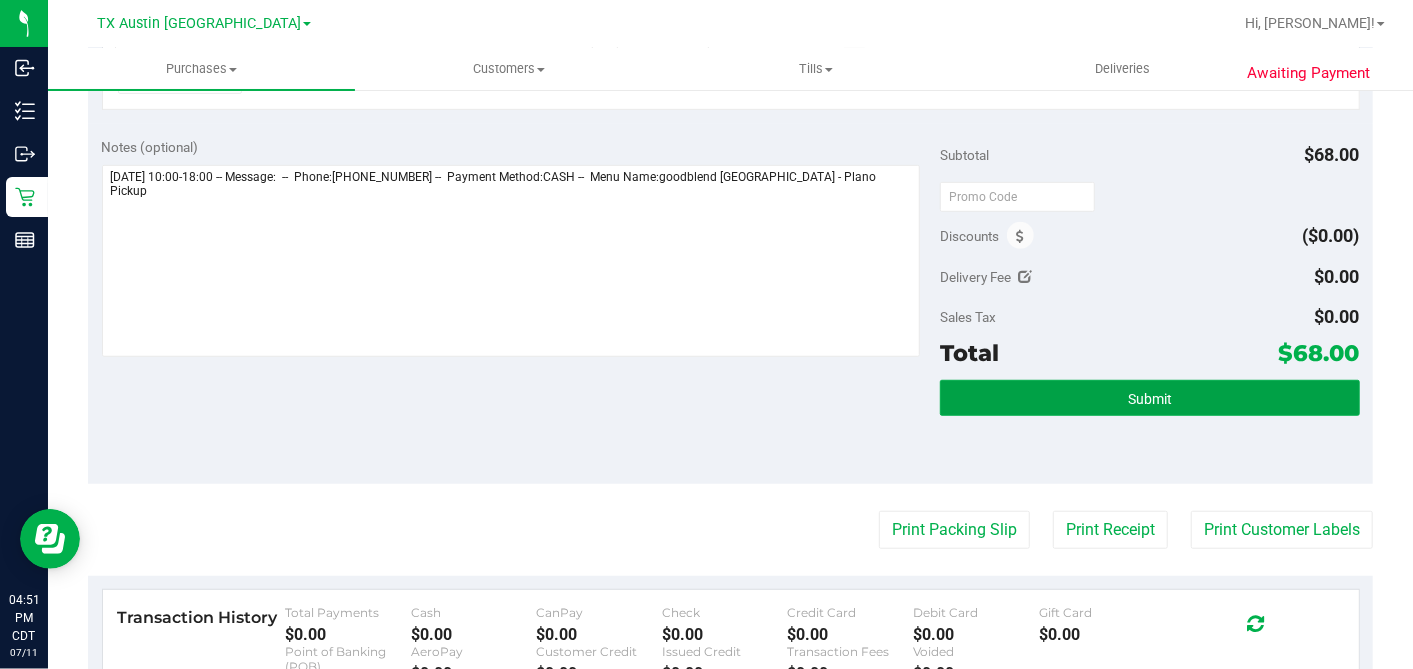 click on "Submit" at bounding box center [1149, 398] 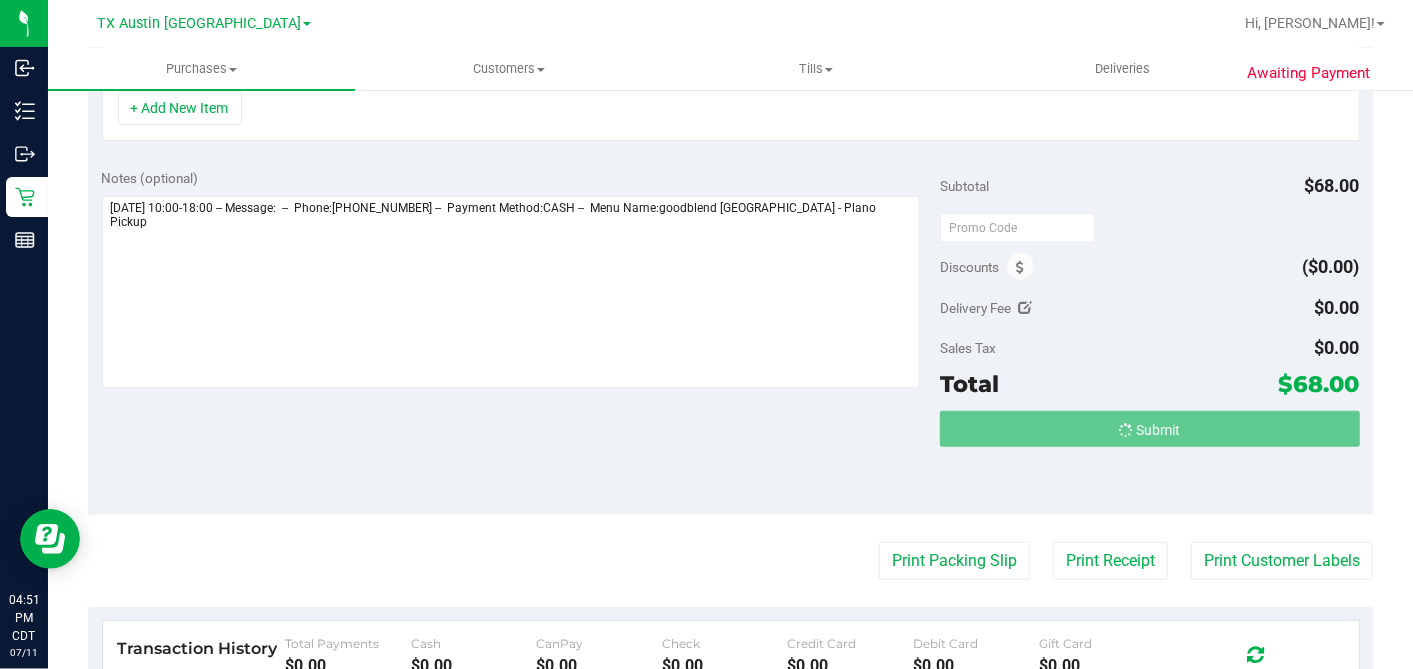 scroll, scrollTop: 0, scrollLeft: 0, axis: both 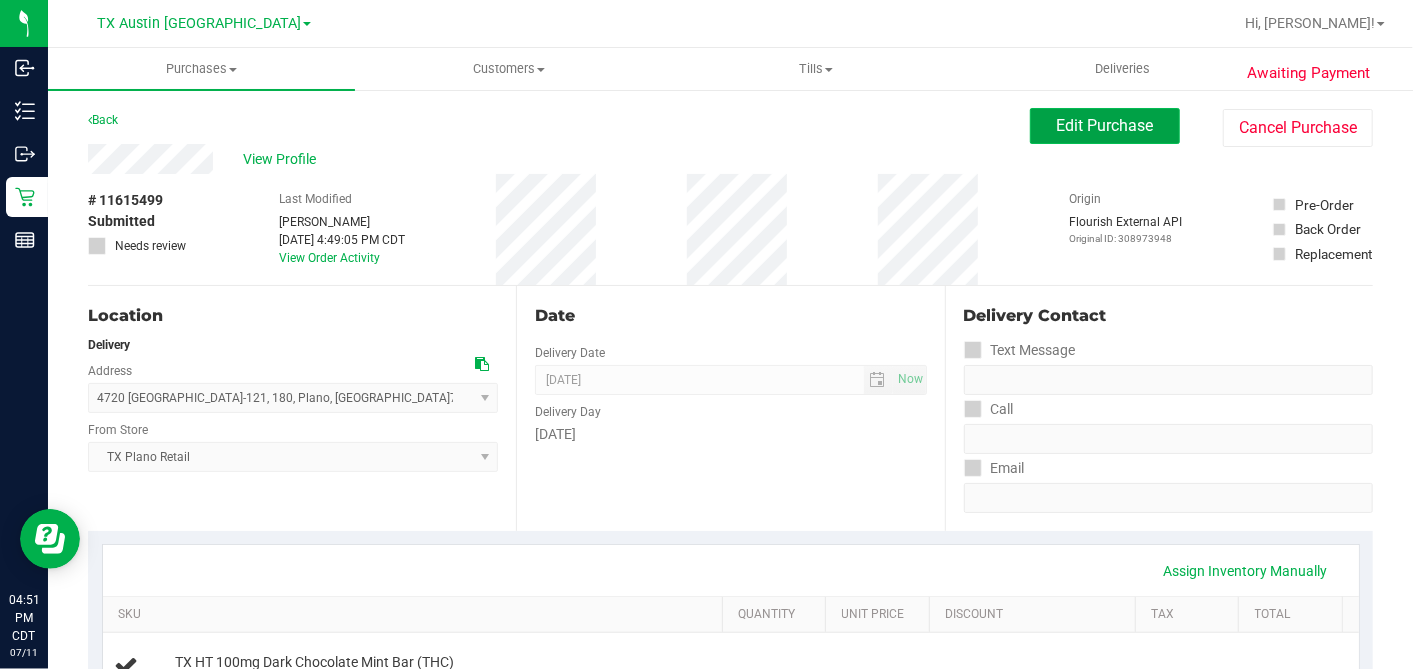 click on "Edit Purchase" at bounding box center (1105, 125) 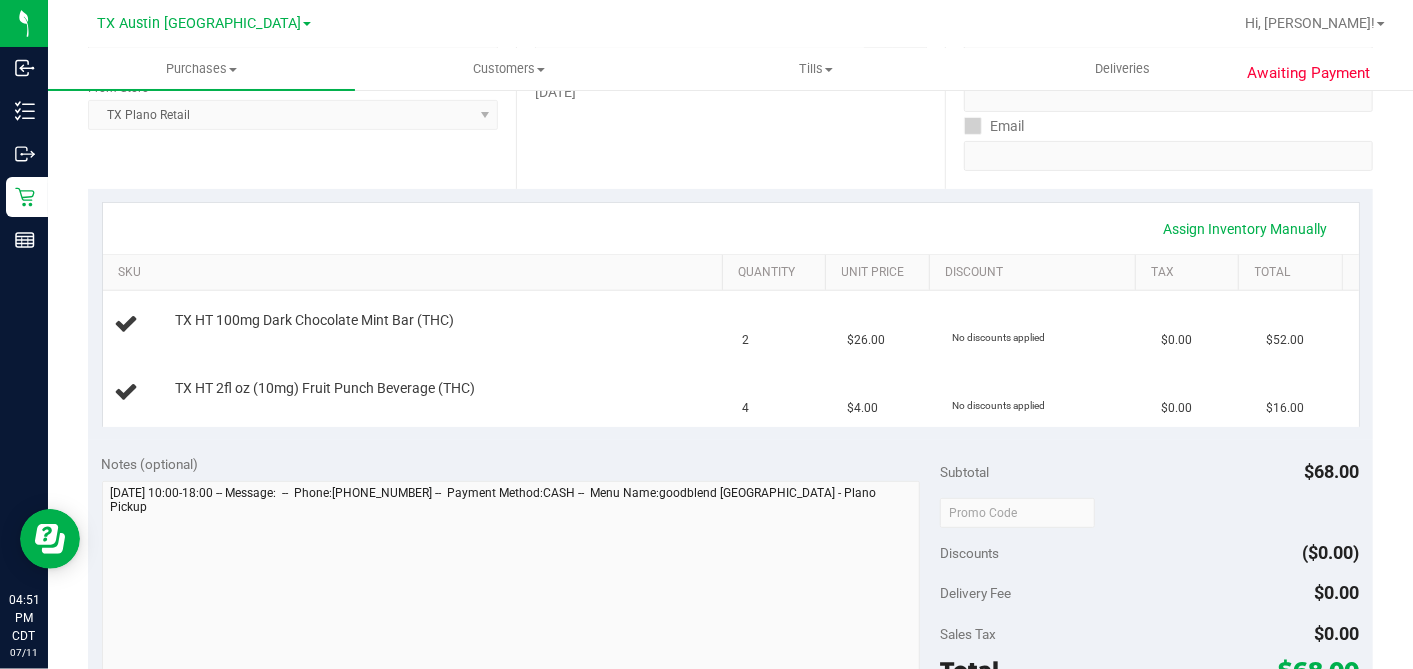 scroll, scrollTop: 555, scrollLeft: 0, axis: vertical 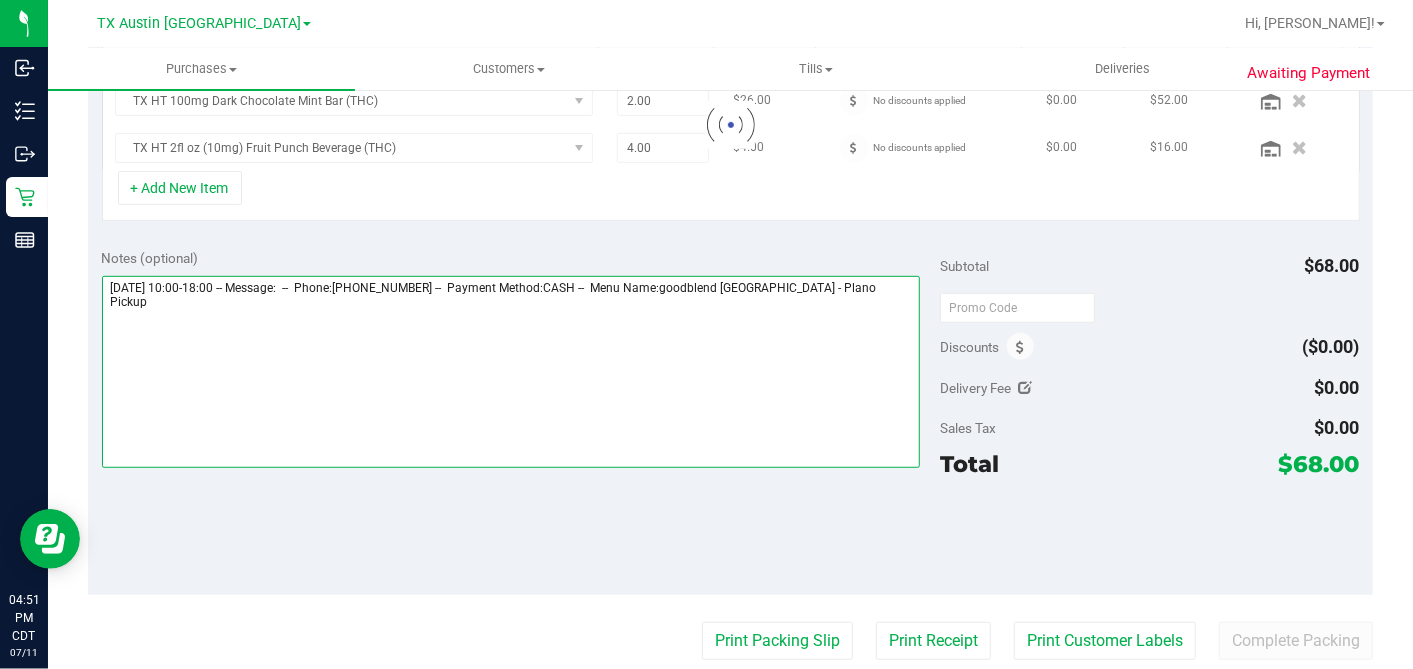 click at bounding box center (511, 372) 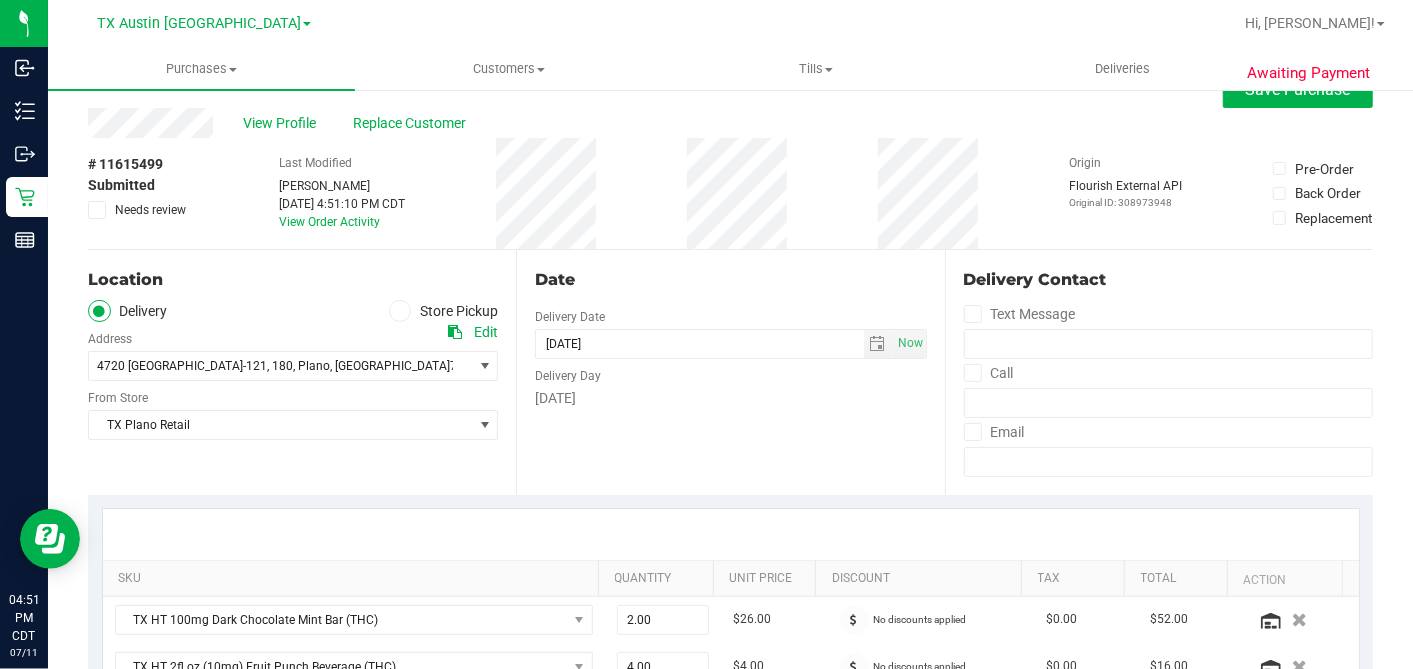 scroll, scrollTop: 0, scrollLeft: 0, axis: both 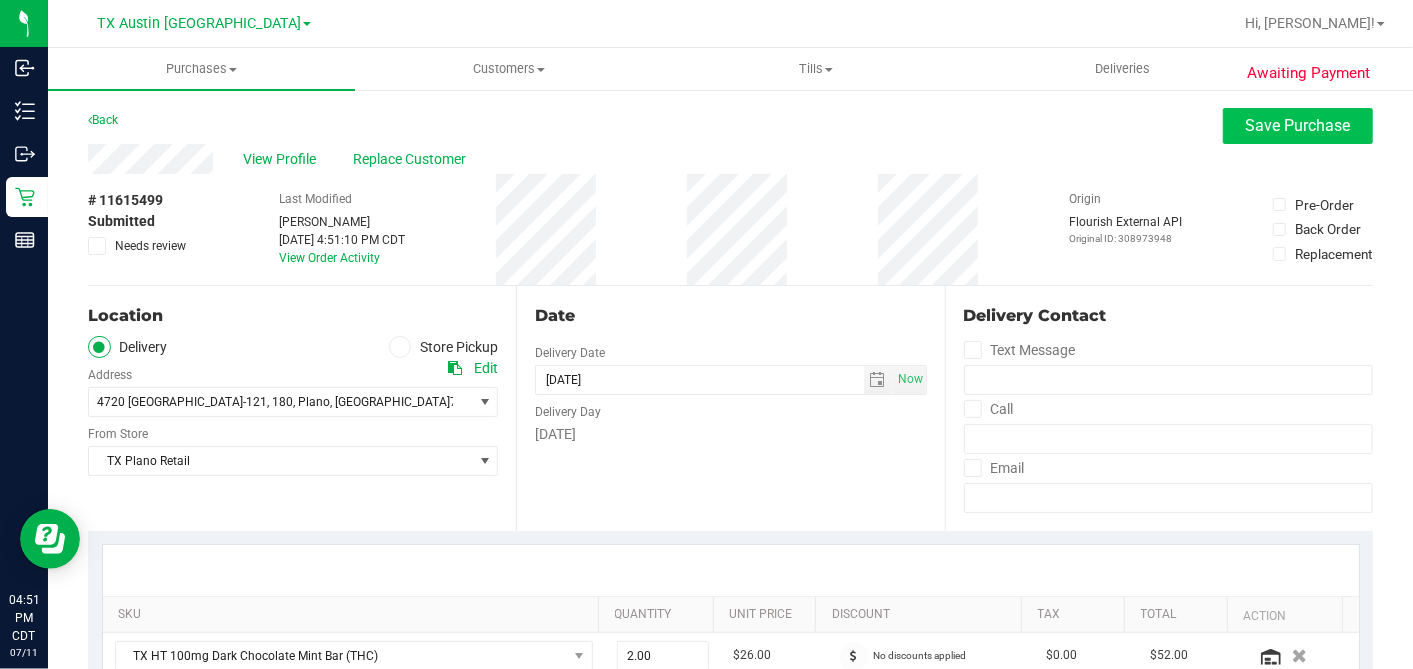 type on "Saturday 07/12/2025 10:00-18:00 -- Message:  --  Phone:8134658032 --  Payment Method:CASH --  Menu Name:goodblend TX - Plano Pickup
PLANO PU 7/12 - DH" 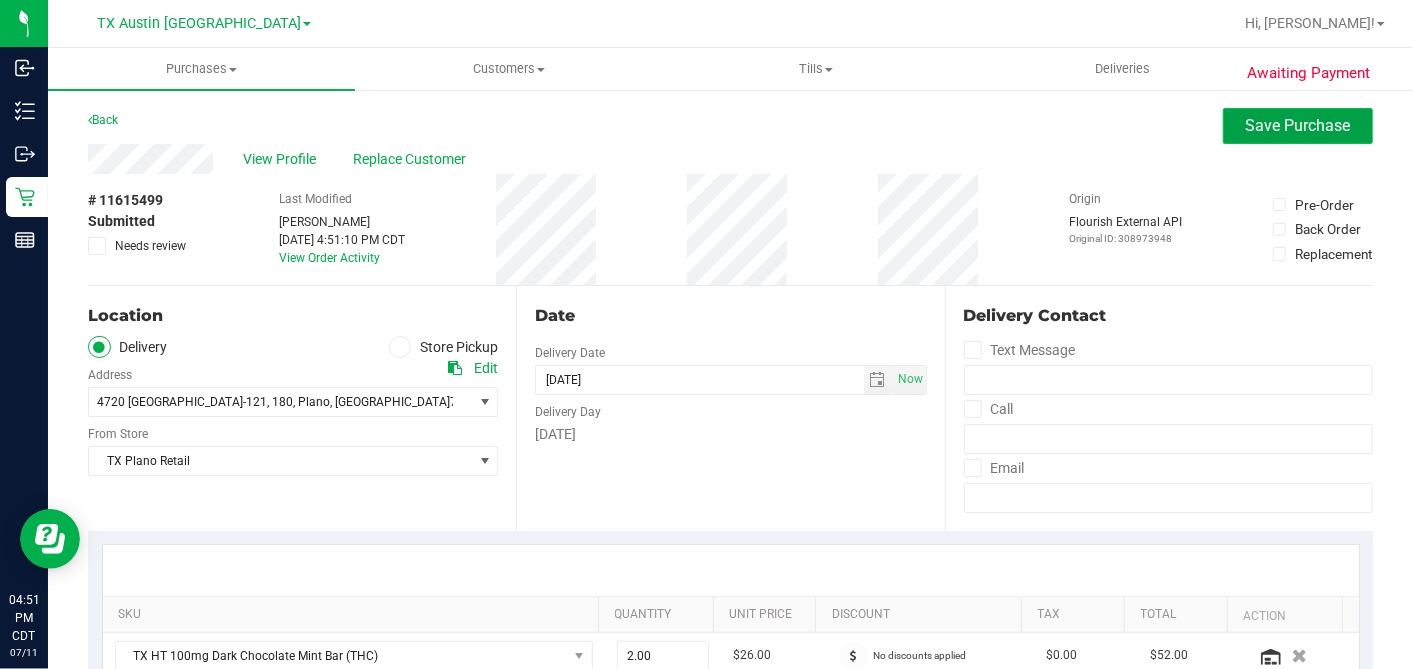 click on "Save Purchase" at bounding box center [1298, 126] 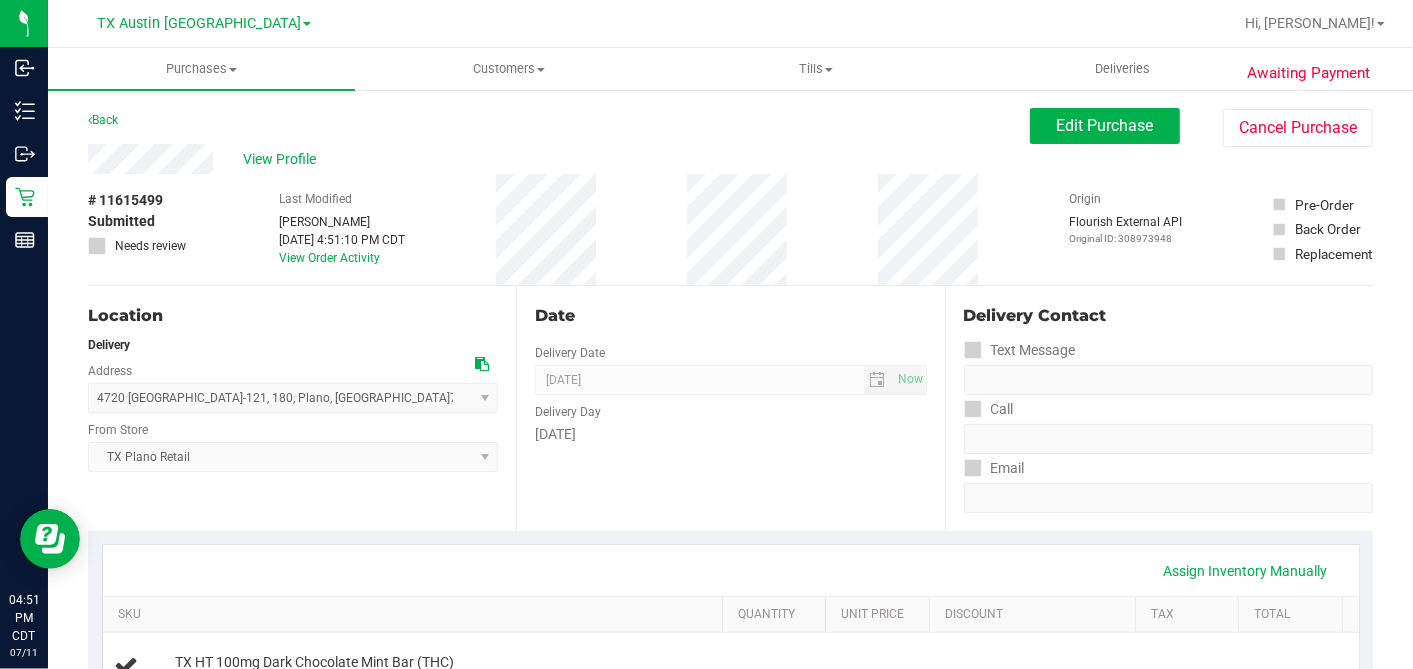click on "View Profile" at bounding box center [283, 159] 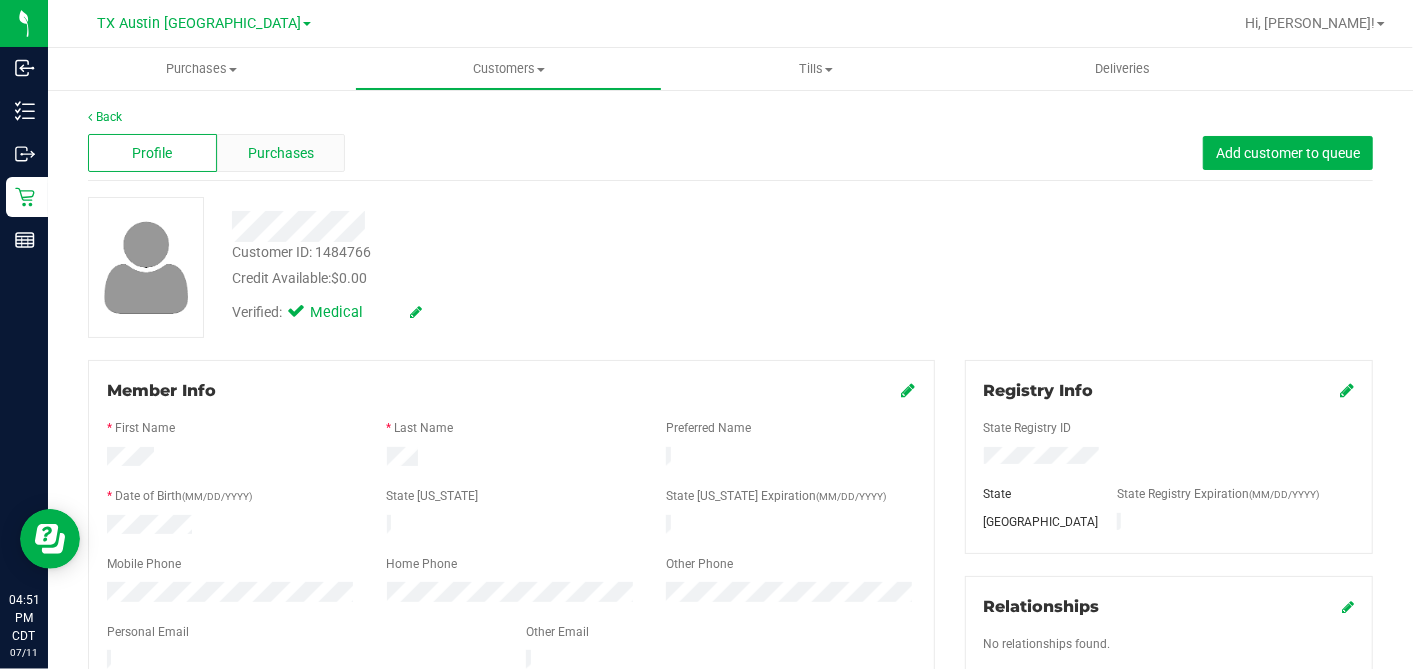 click on "Purchases" at bounding box center (281, 153) 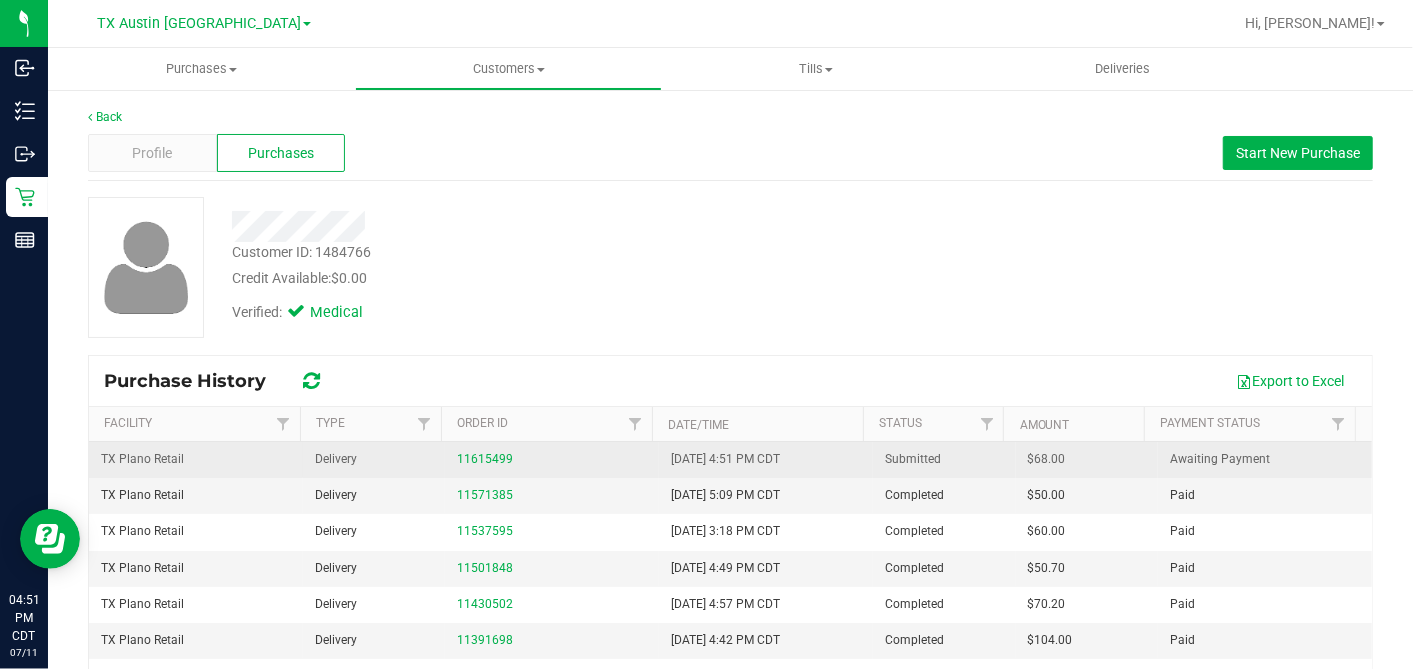 click on "$68.00" at bounding box center (1047, 459) 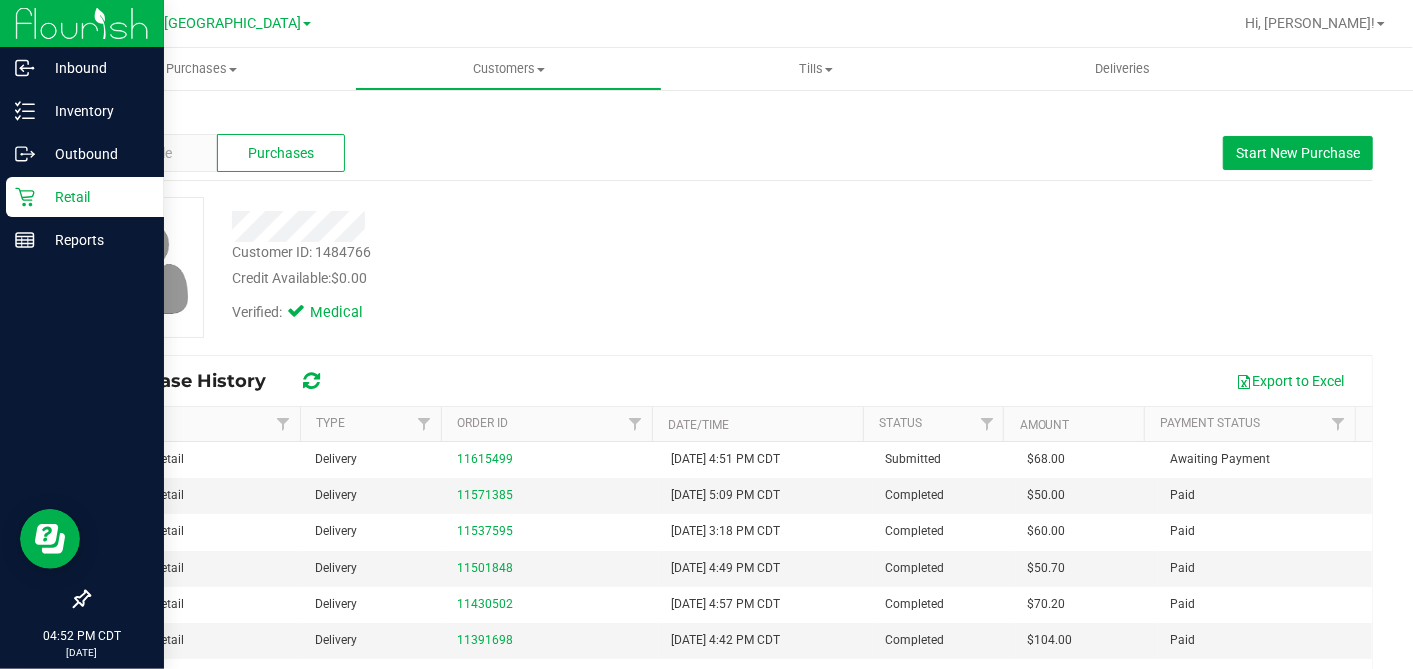 click 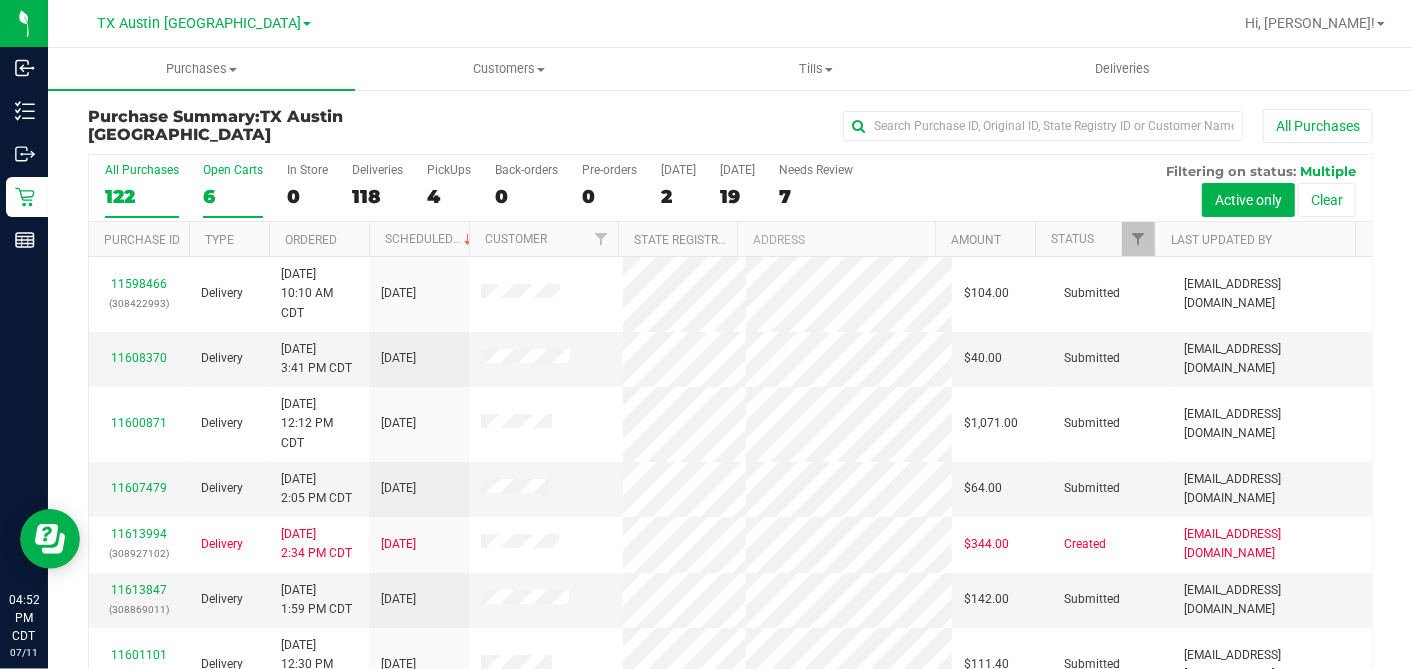 click on "6" at bounding box center (233, 196) 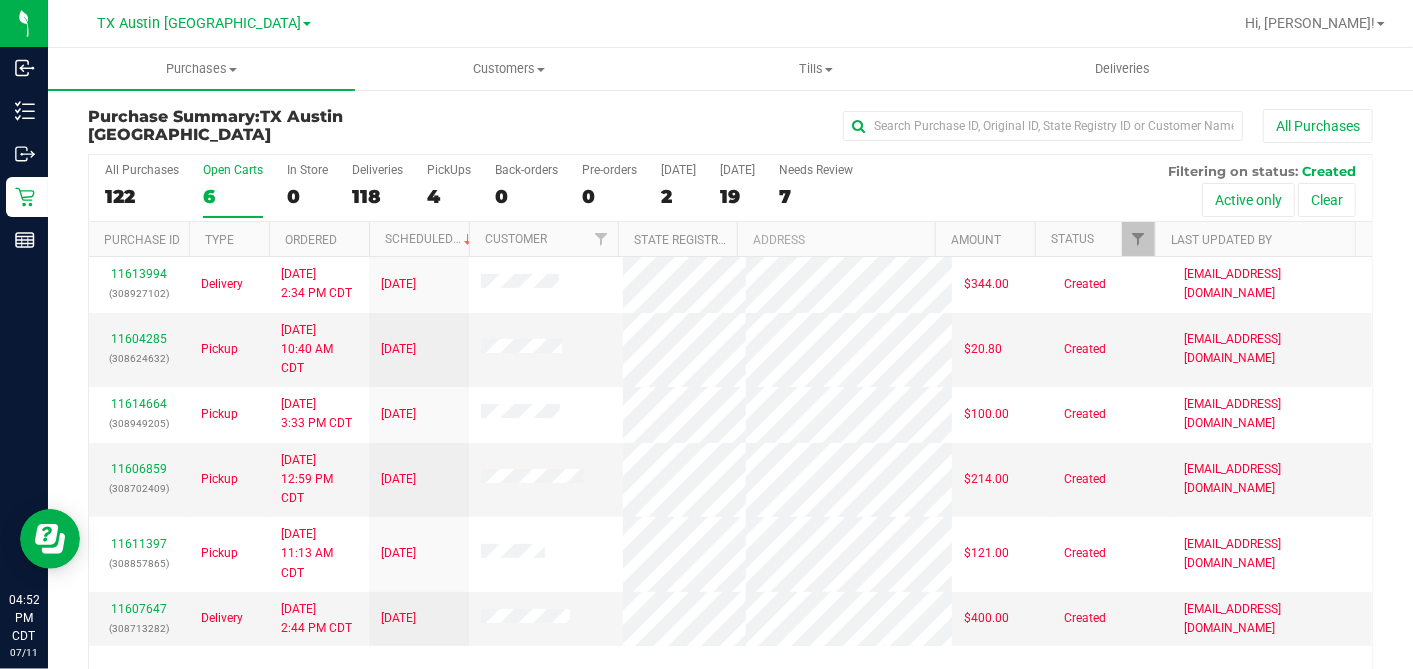click on "Ordered" at bounding box center (319, 239) 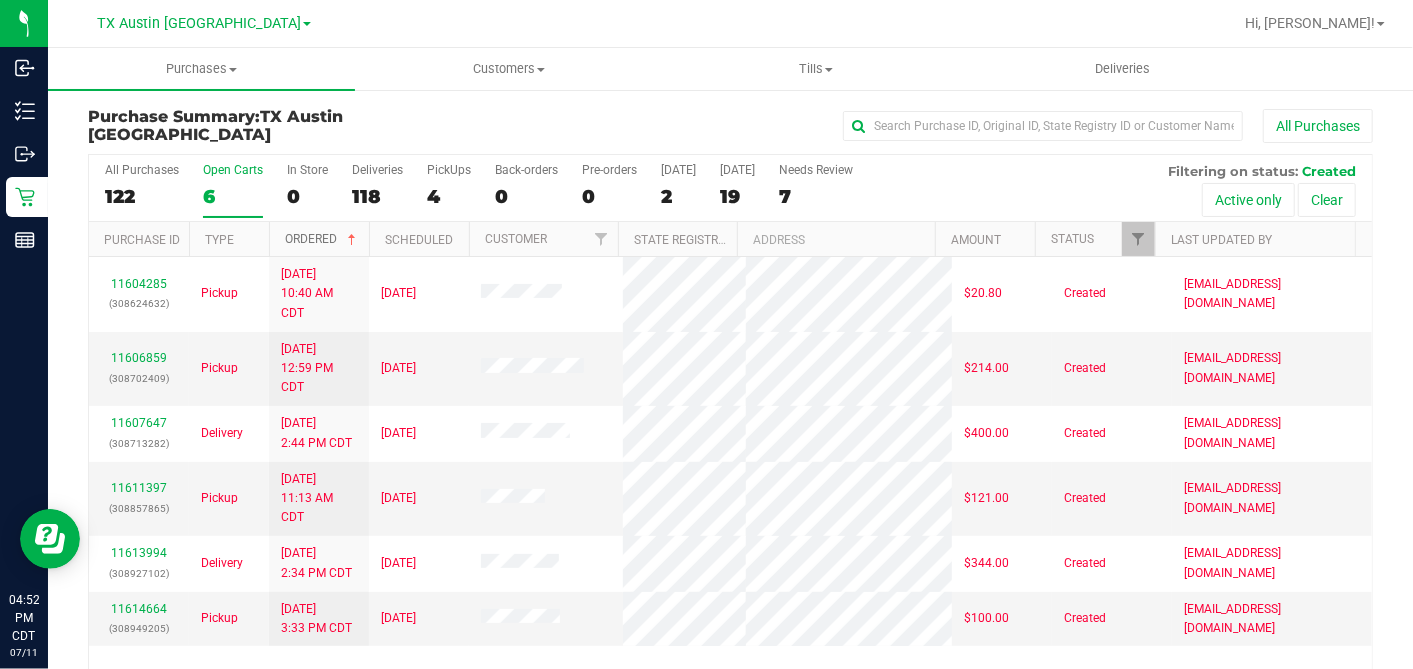click at bounding box center [352, 240] 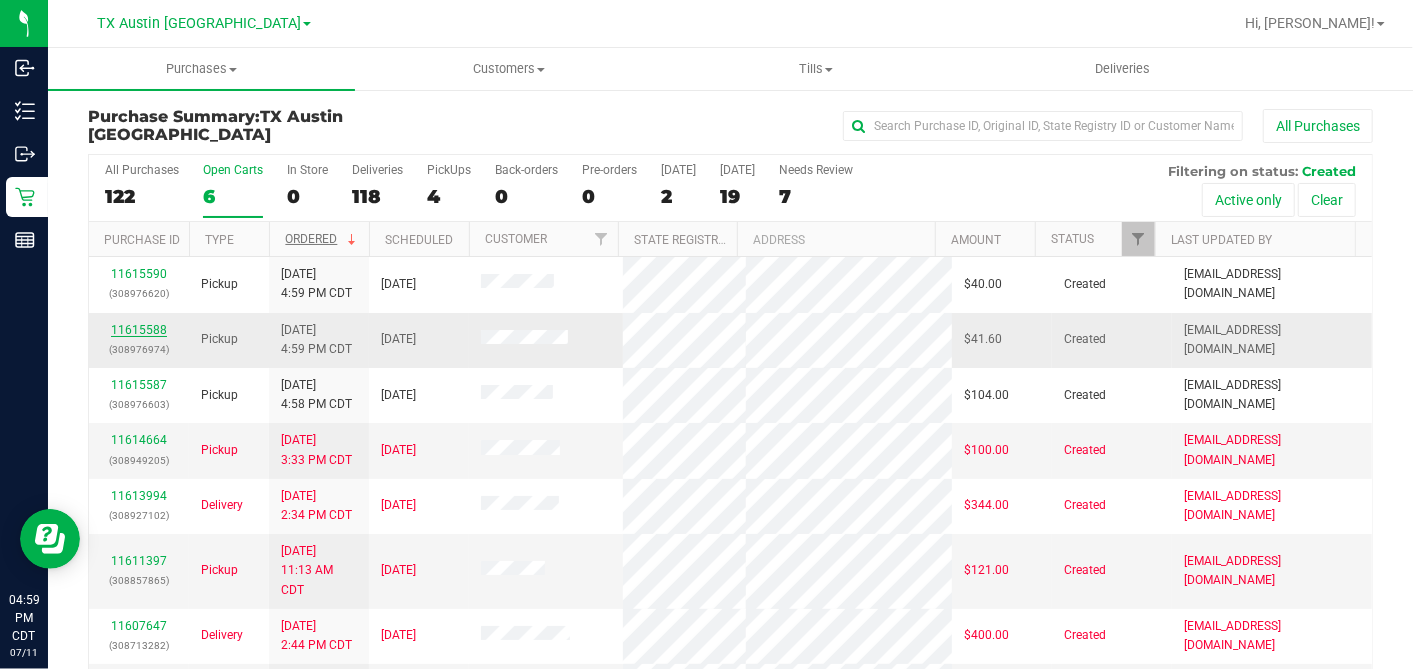 click on "11615588" at bounding box center [139, 330] 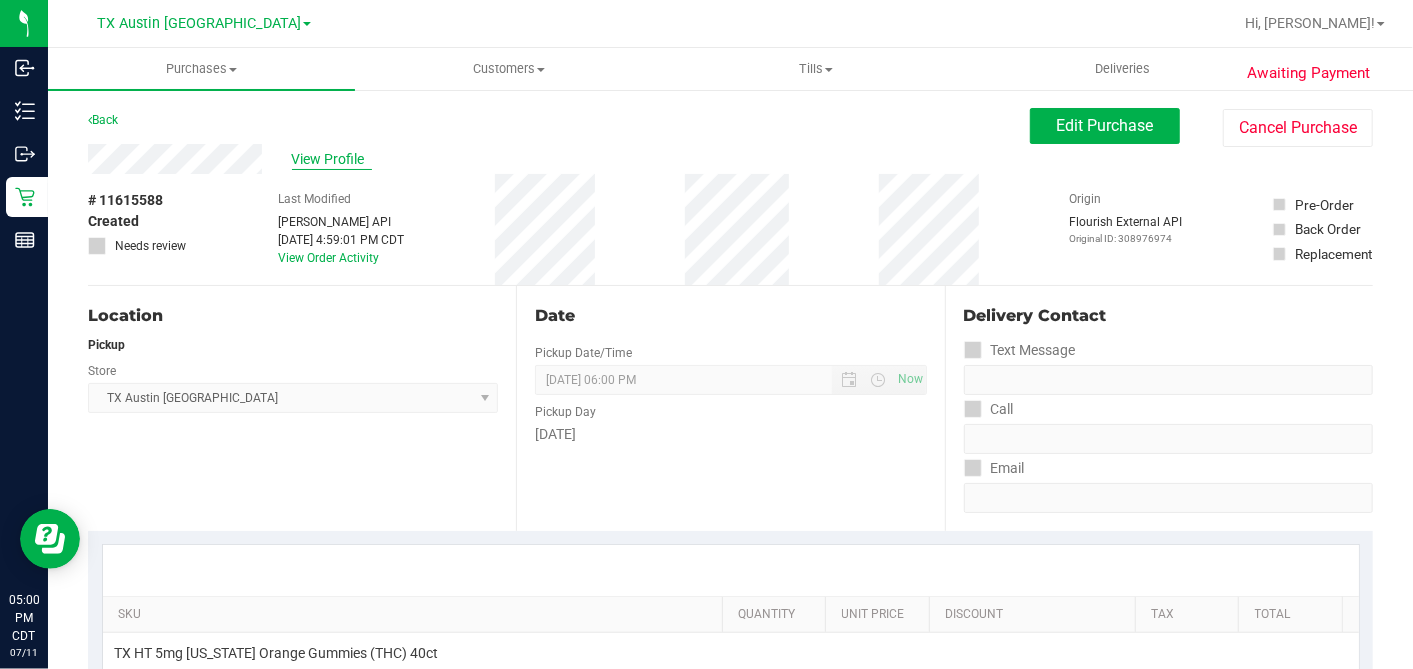 click on "View Profile" at bounding box center (332, 159) 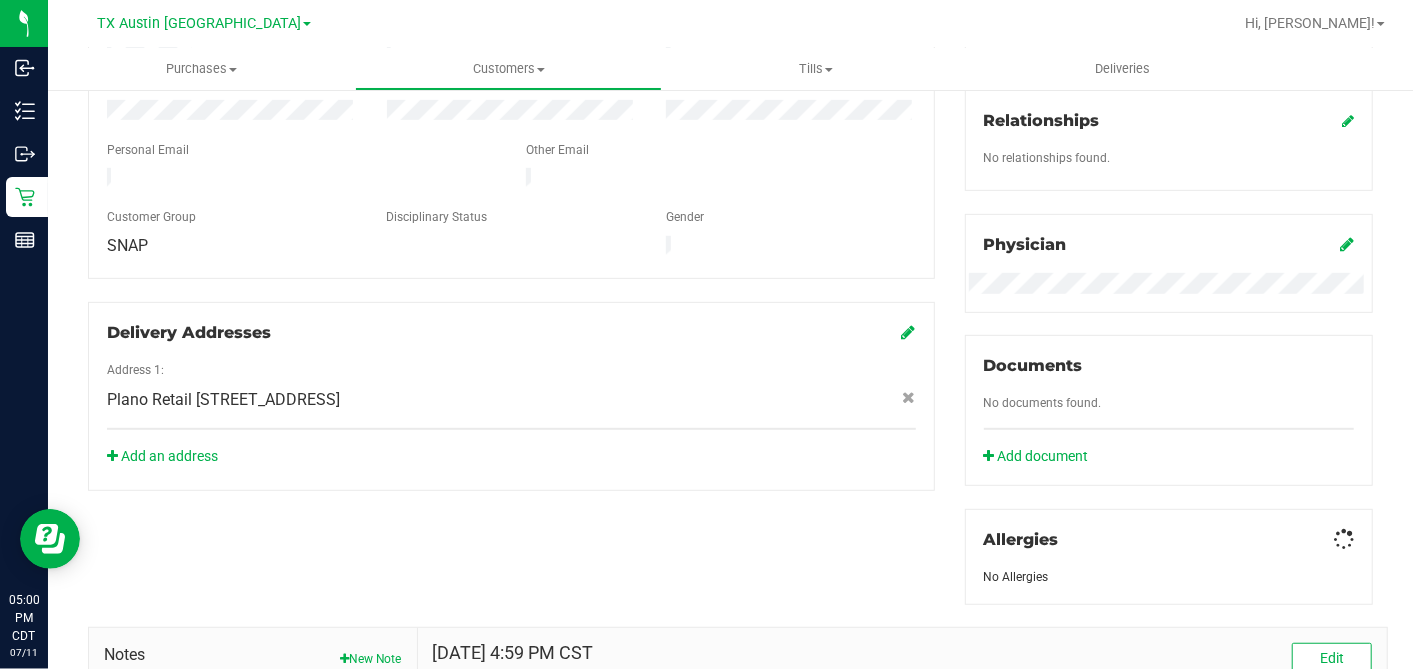scroll, scrollTop: 806, scrollLeft: 0, axis: vertical 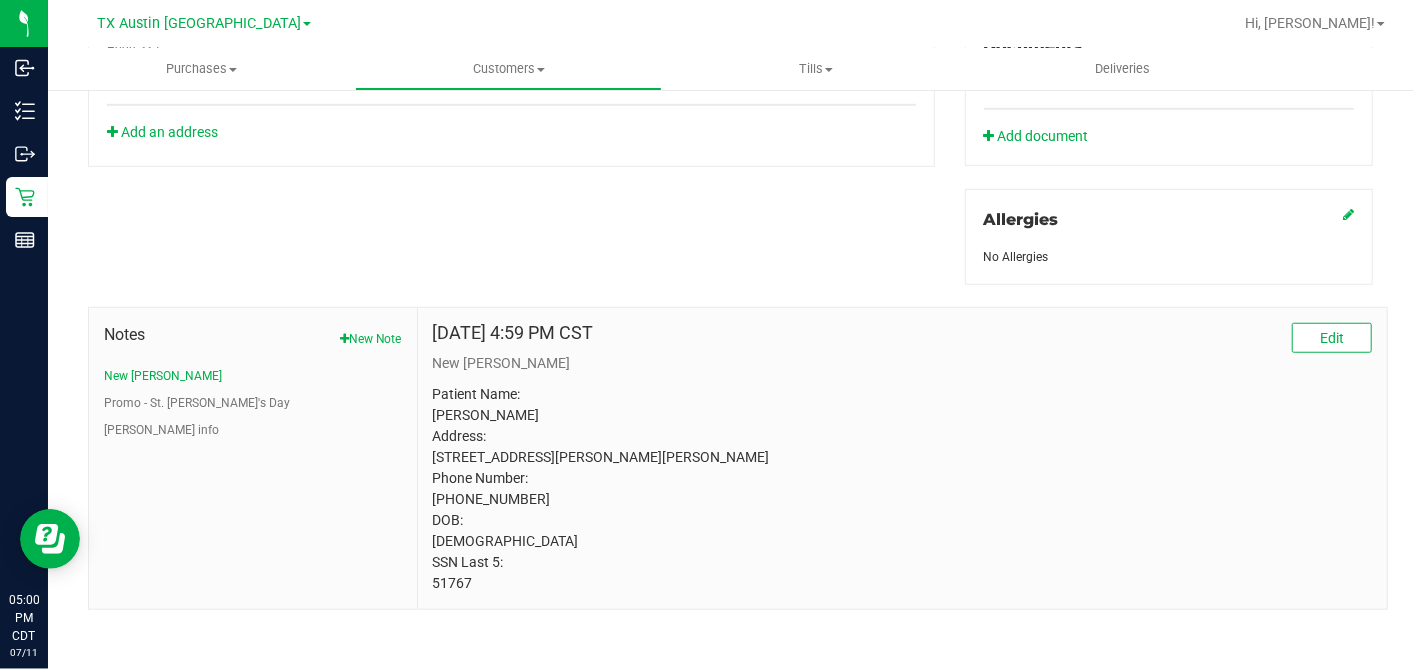click on "Patient Name:
Omar Chambers
Address:
6110 Morgan Dr
Denton, TX, 76210
Phone Number:
(940) 205-1767
DOB:
04/27/1975
SSN Last 5:
51767" at bounding box center [902, 489] 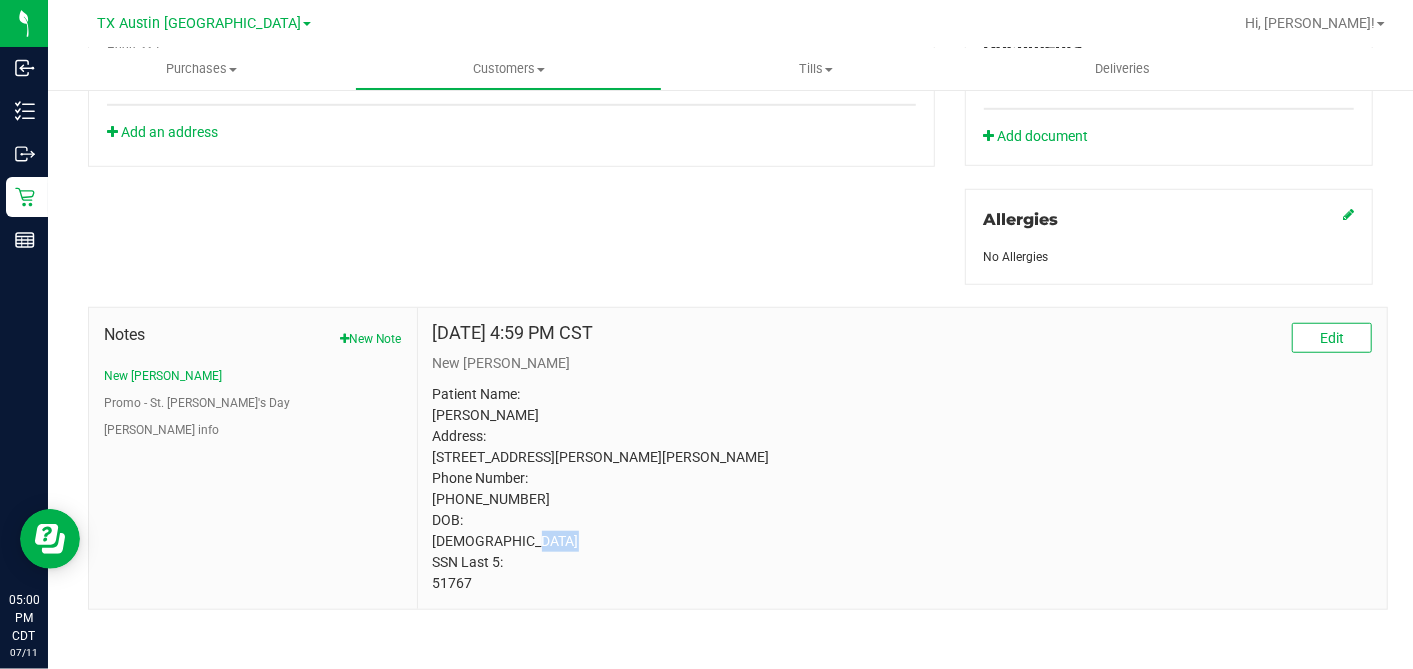 click on "Patient Name:
Omar Chambers
Address:
6110 Morgan Dr
Denton, TX, 76210
Phone Number:
(940) 205-1767
DOB:
04/27/1975
SSN Last 5:
51767" at bounding box center [902, 489] 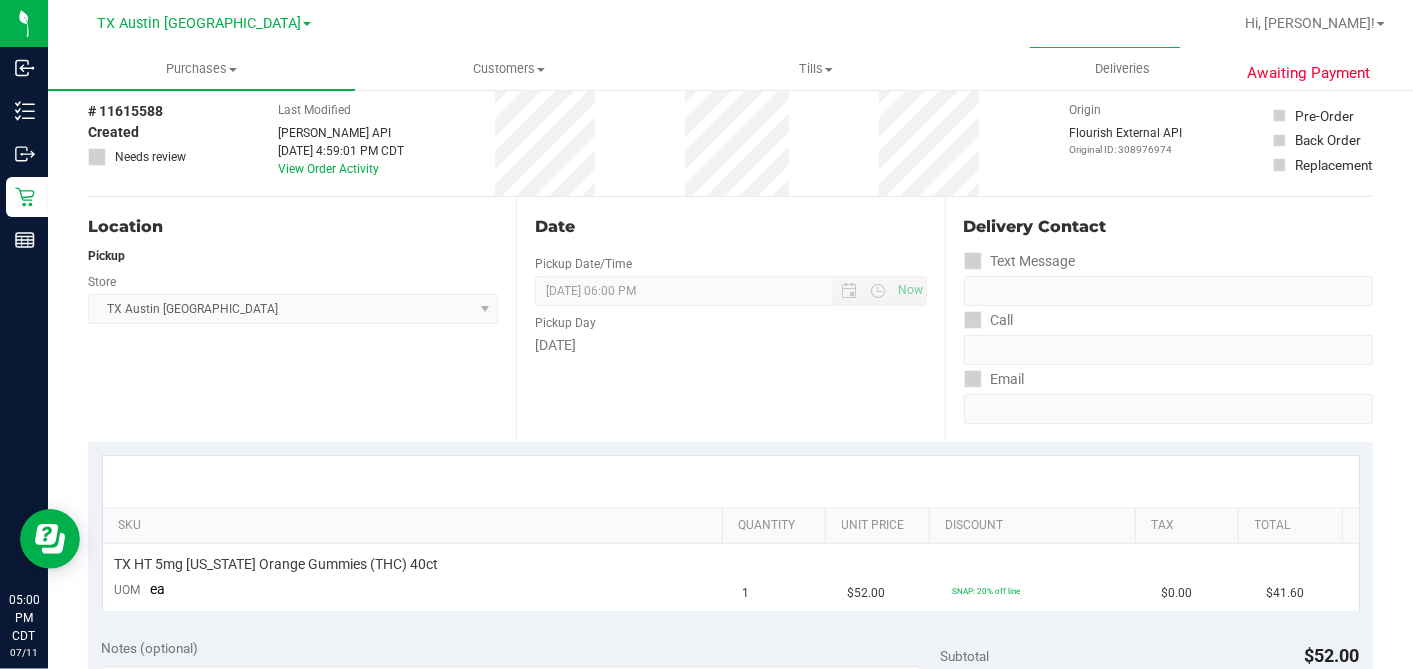 scroll, scrollTop: 0, scrollLeft: 0, axis: both 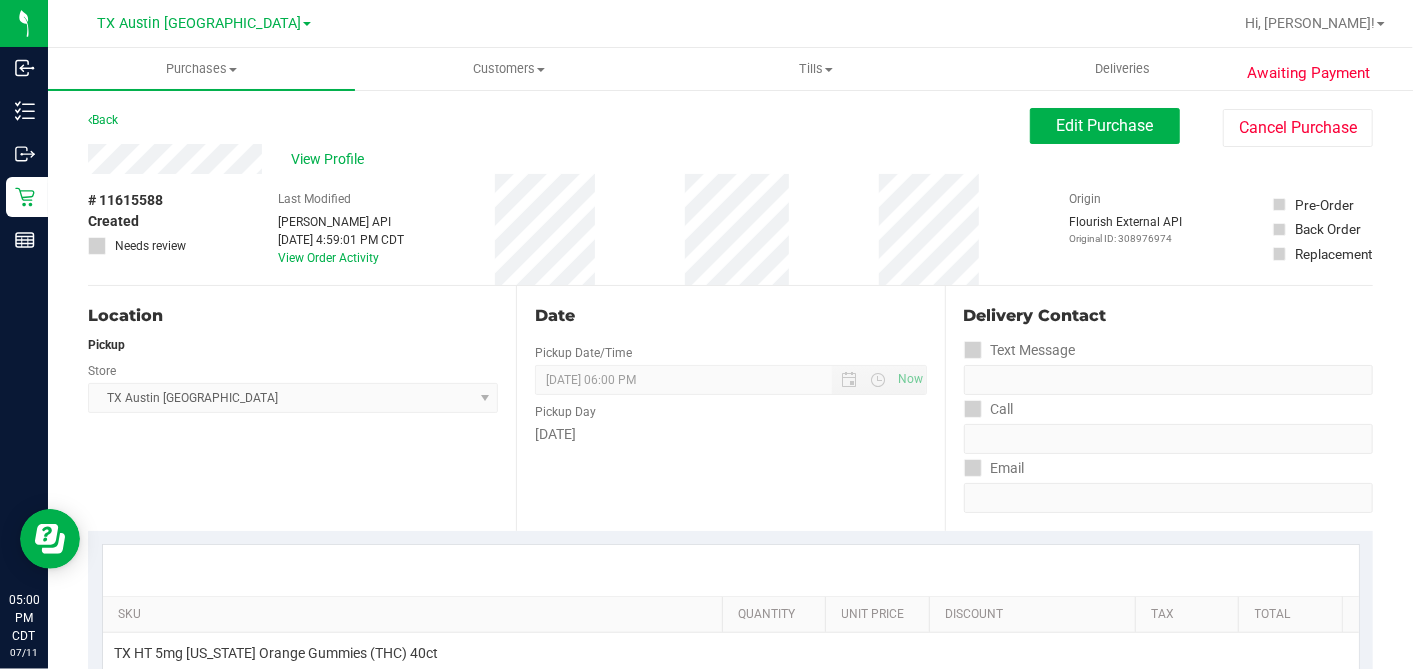 click on "Awaiting Payment
Back
Edit Purchase
Cancel Purchase
View Profile
# 11615588
Created
Needs review
Last Modified
Jane API
Jul 11, 2025 4:59:01 PM CDT
View Order Activity
Origin" at bounding box center [730, 841] 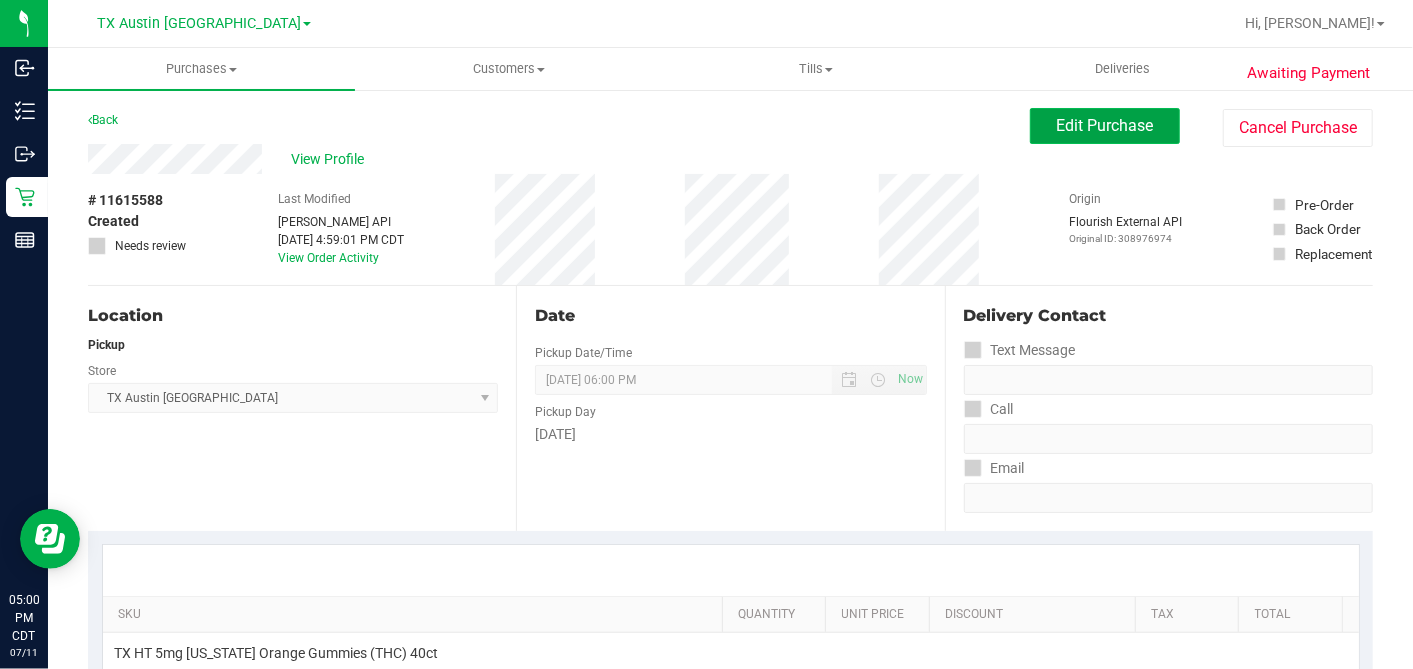 click on "Edit Purchase" at bounding box center (1105, 126) 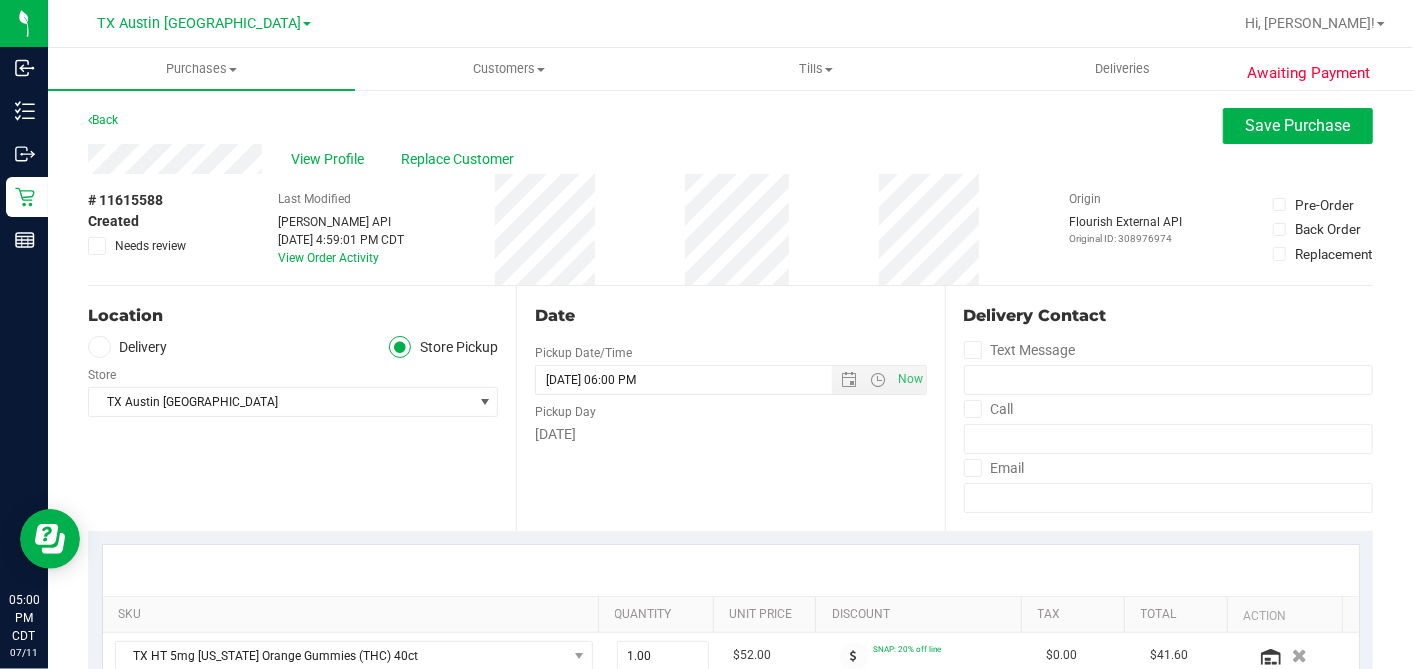 click on "Delivery" at bounding box center (128, 347) 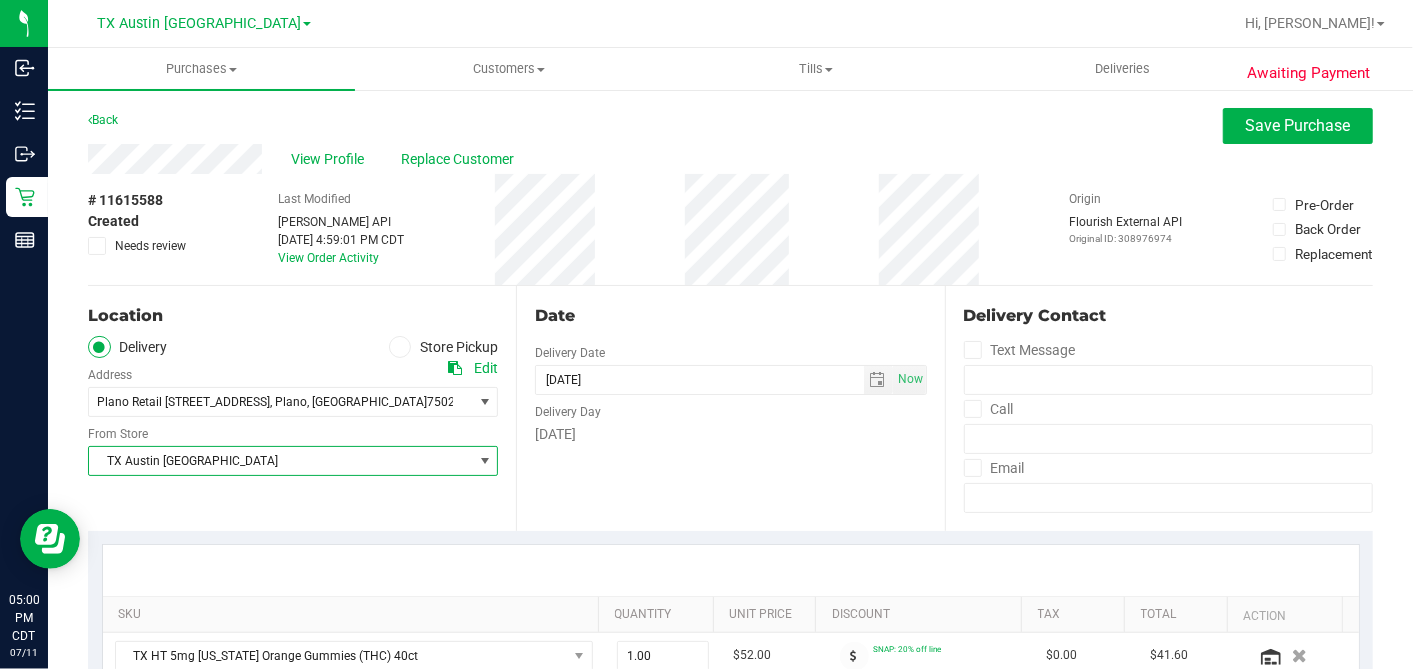 click on "TX Austin [GEOGRAPHIC_DATA]" at bounding box center (280, 461) 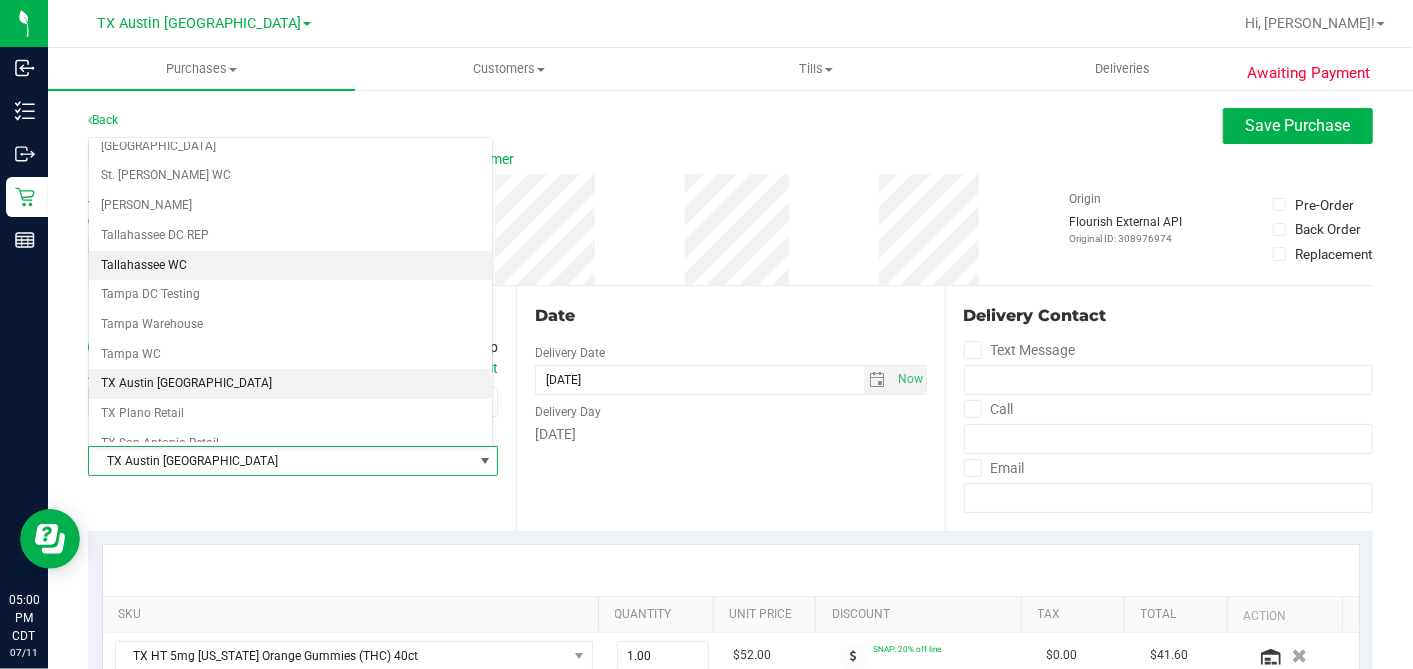 scroll, scrollTop: 1422, scrollLeft: 0, axis: vertical 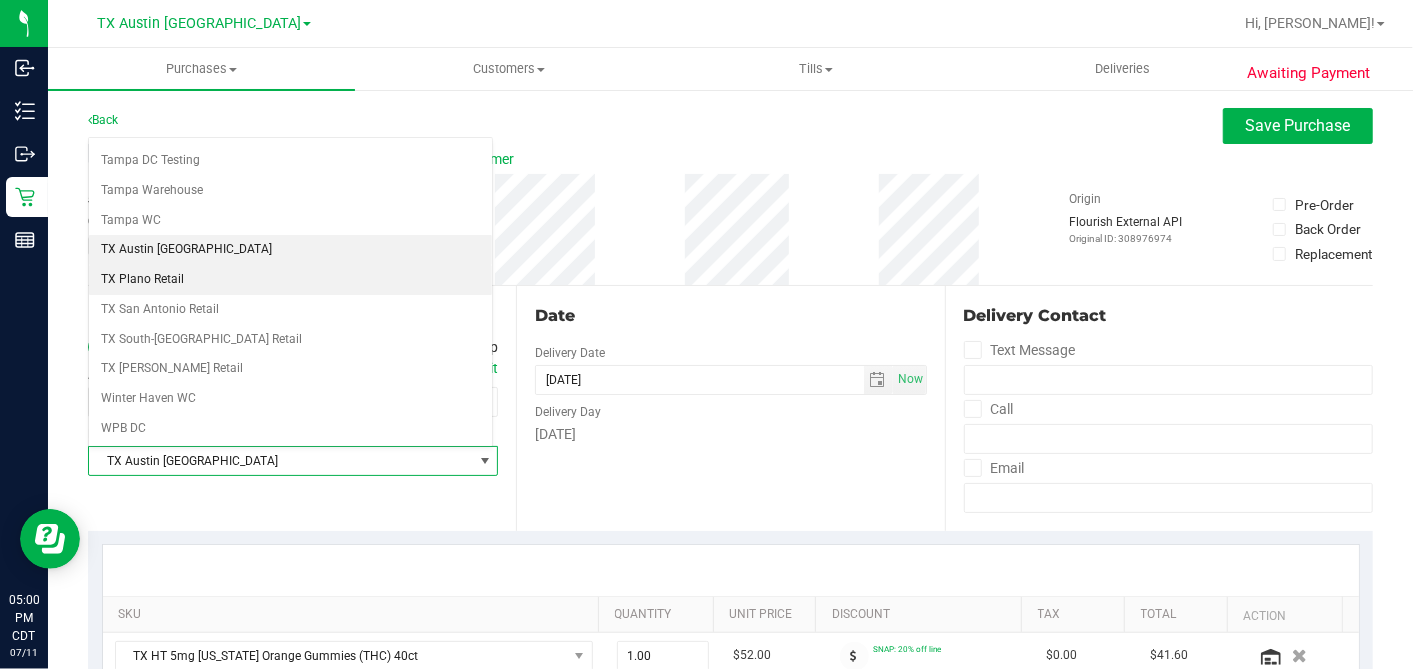 click on "TX Plano Retail" at bounding box center (290, 280) 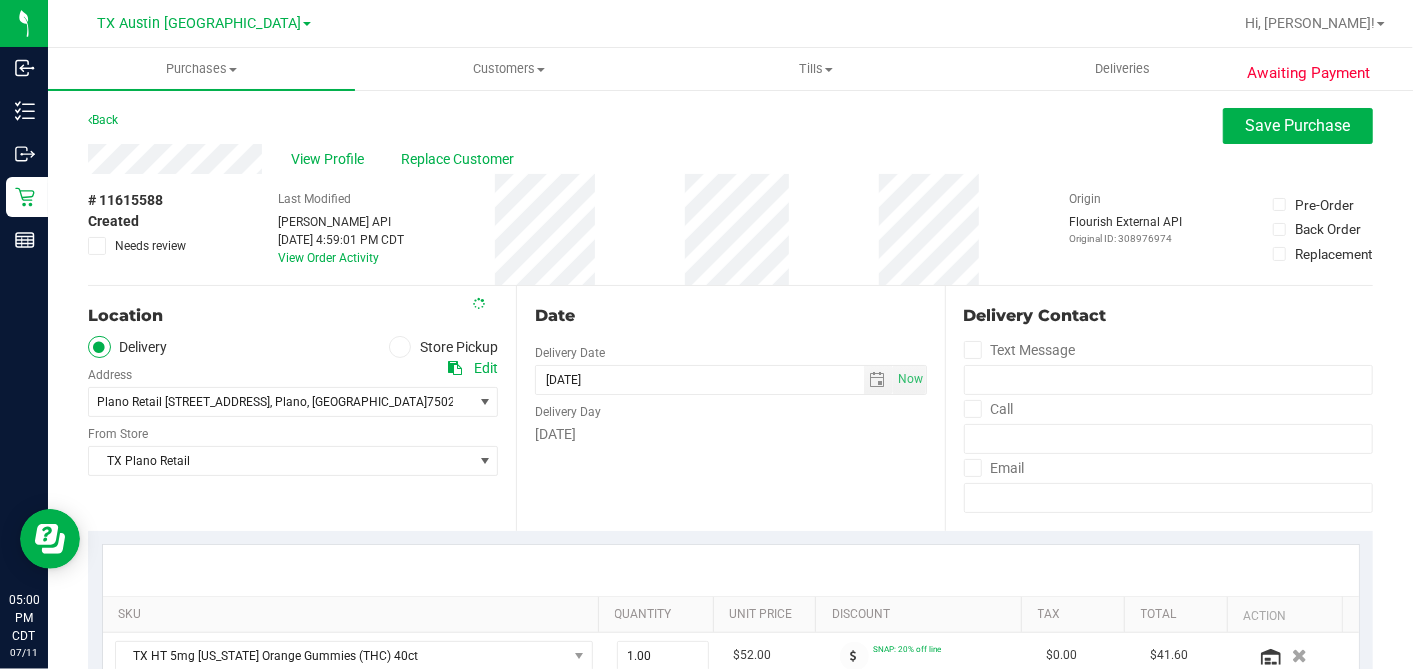 drag, startPoint x: 692, startPoint y: 321, endPoint x: 865, endPoint y: 360, distance: 177.34148 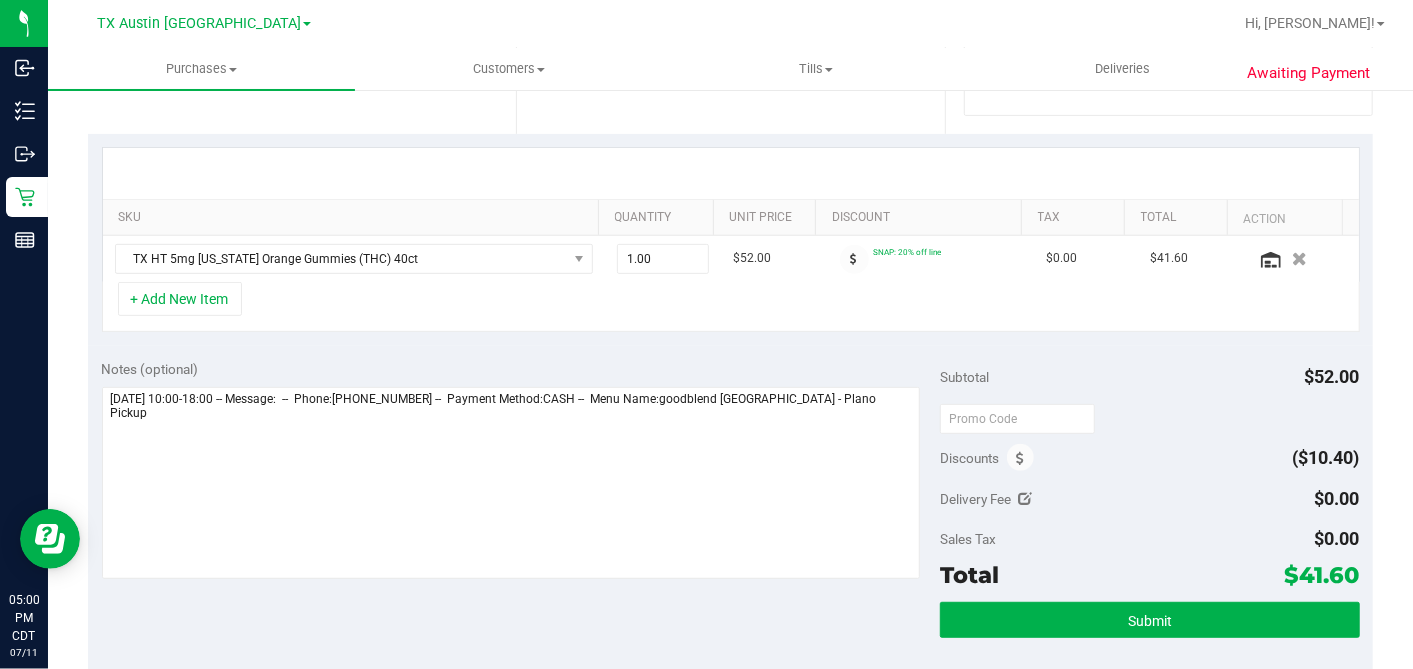 scroll, scrollTop: 444, scrollLeft: 0, axis: vertical 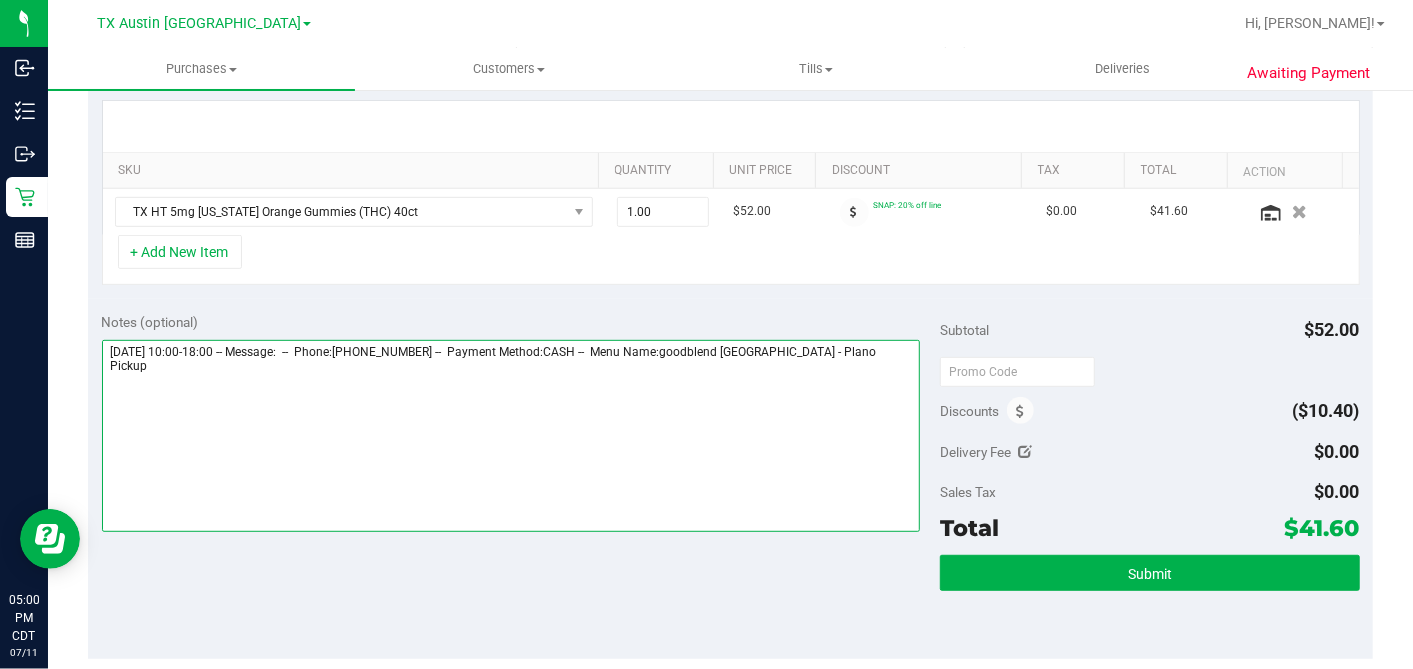 click at bounding box center (511, 436) 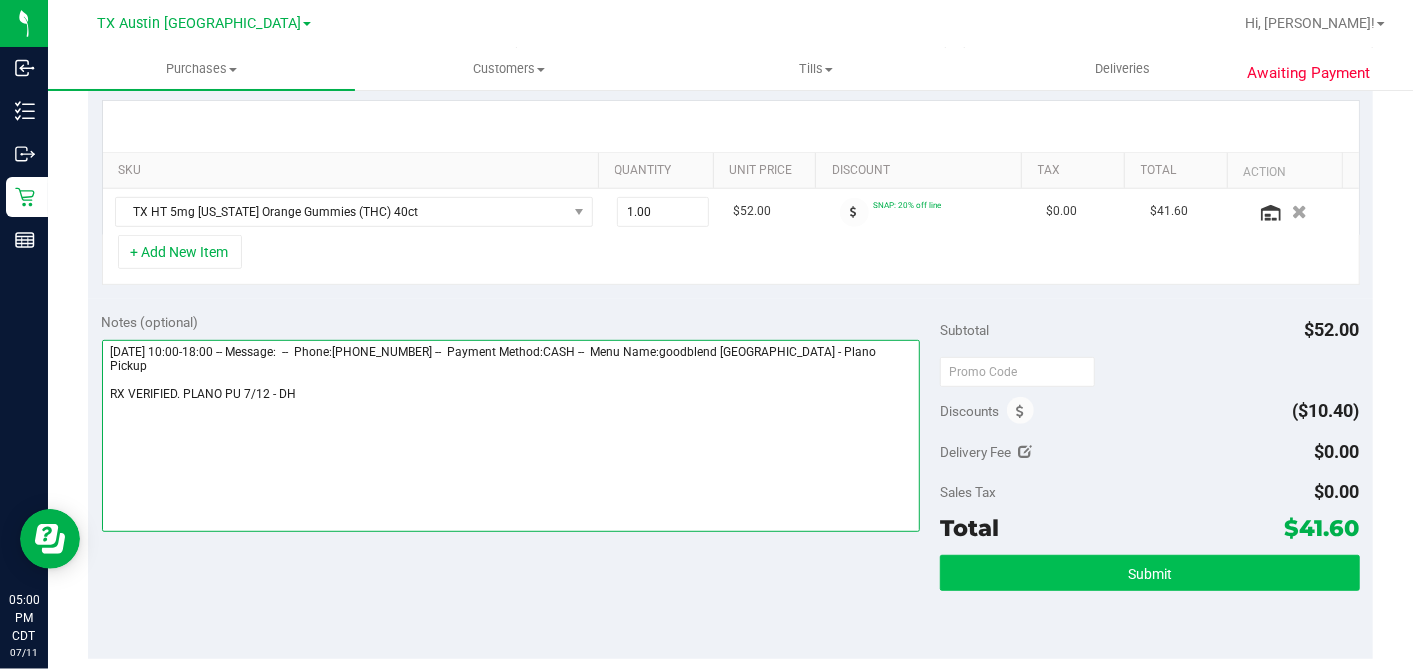 type on "Saturday 07/12/2025 10:00-18:00 -- Message:  --  Phone:9402051767 --  Payment Method:CASH --  Menu Name:goodblend TX - Plano Pickup
RX VERIFIED. PLANO PU 7/12 - DH" 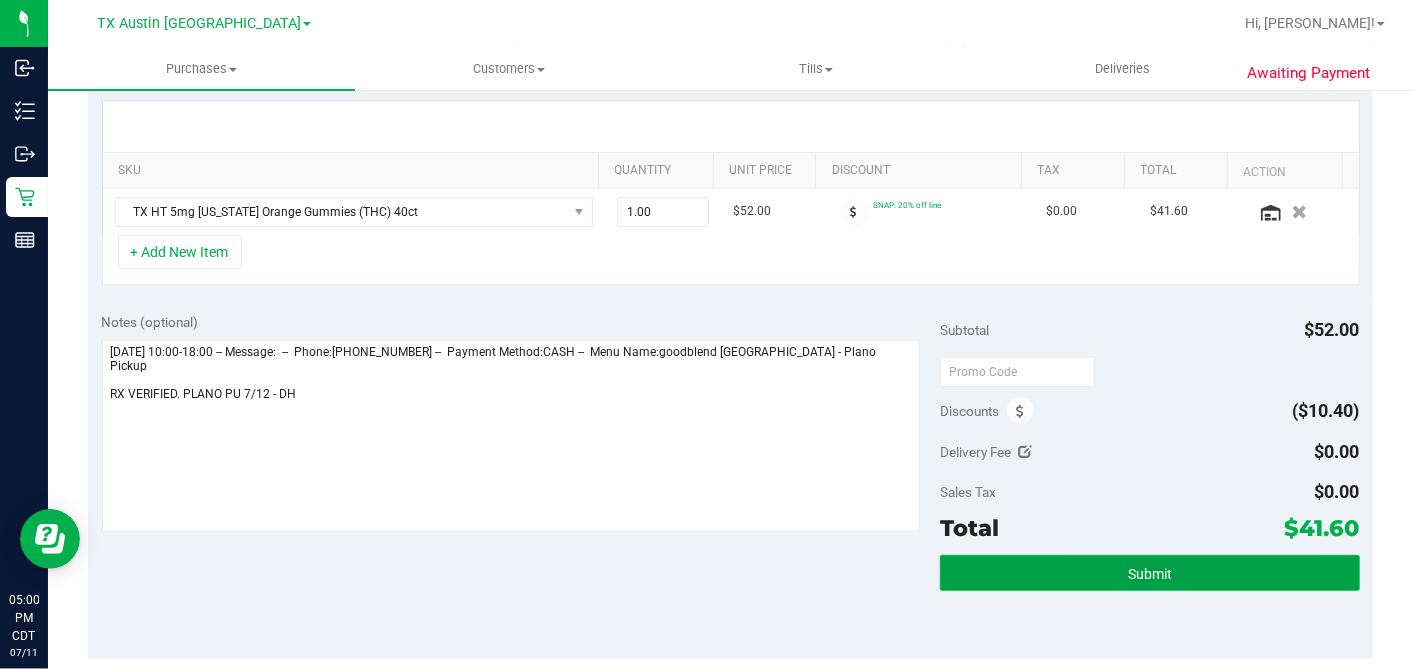 click on "Submit" at bounding box center (1149, 573) 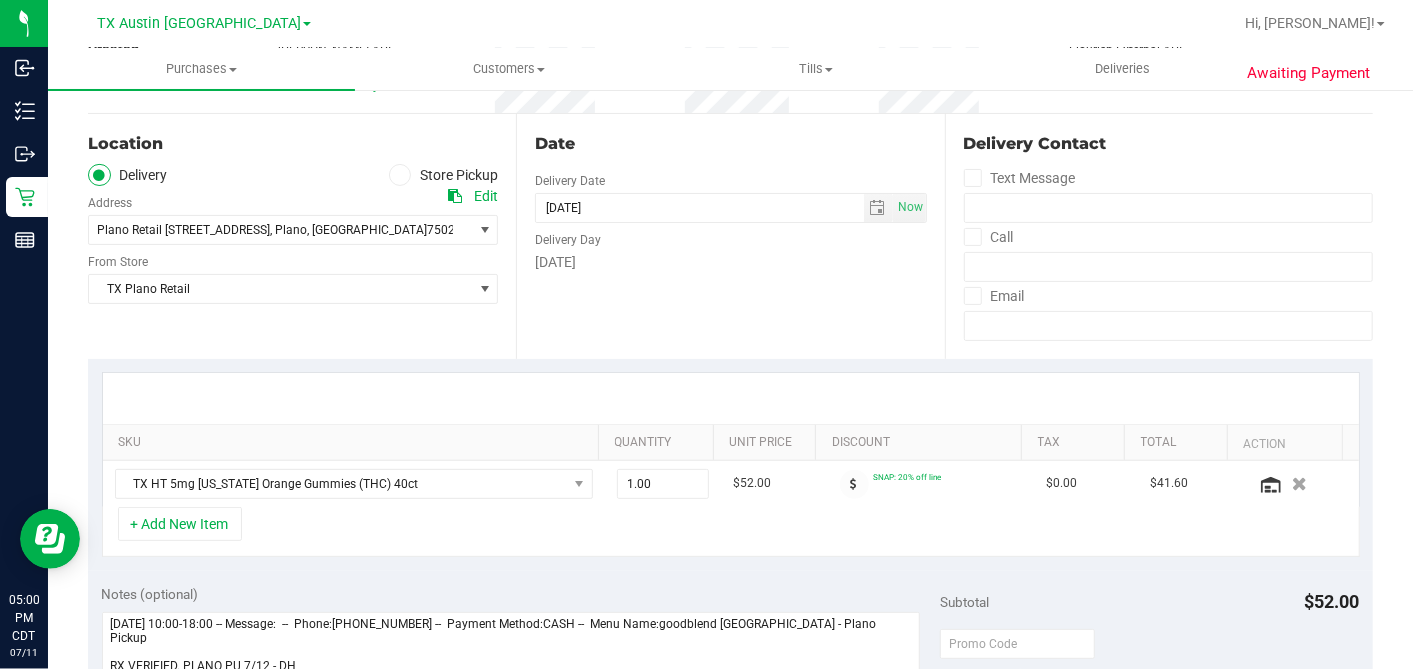 scroll, scrollTop: 0, scrollLeft: 0, axis: both 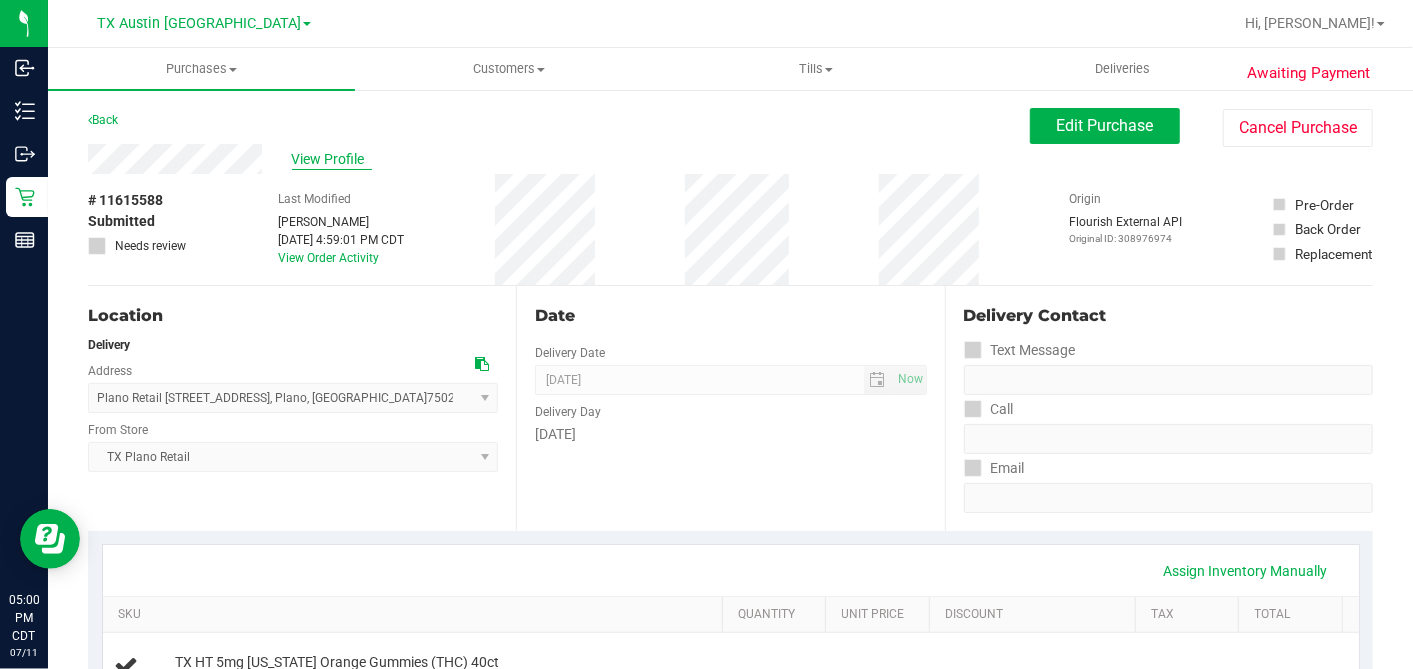 click on "View Profile" at bounding box center [332, 159] 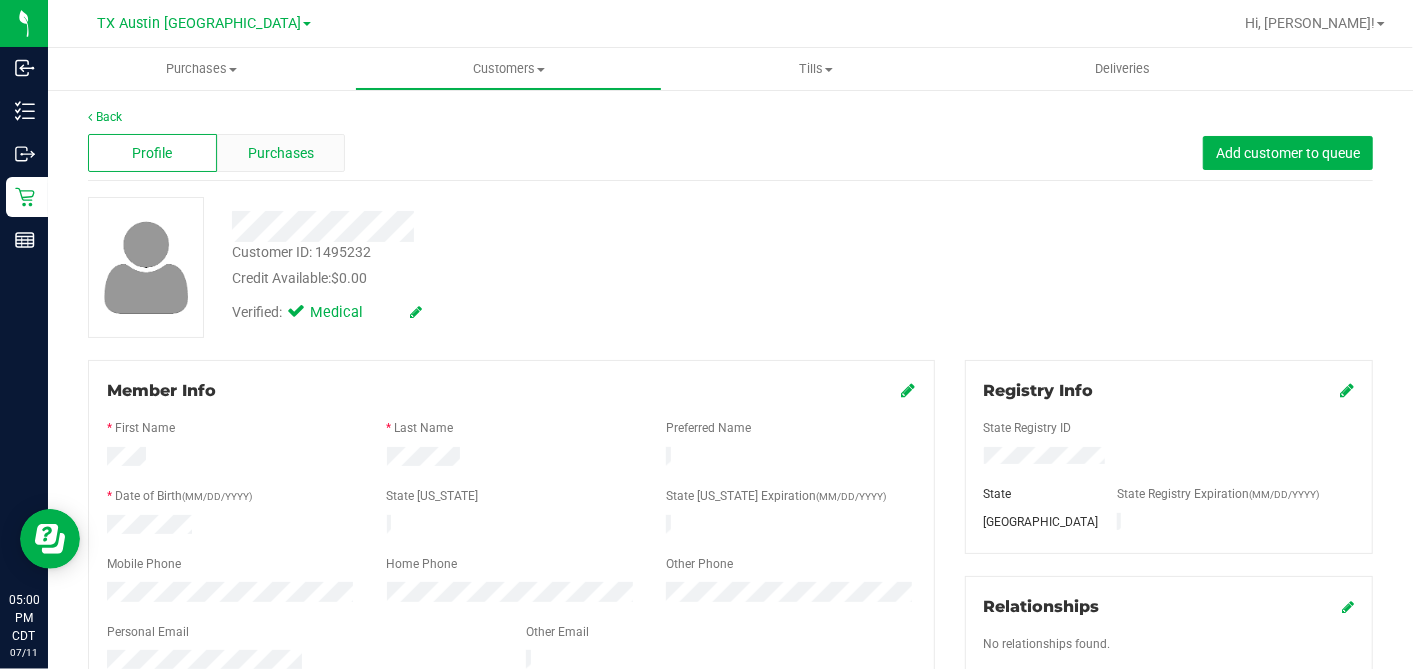 click on "Purchases" at bounding box center (281, 153) 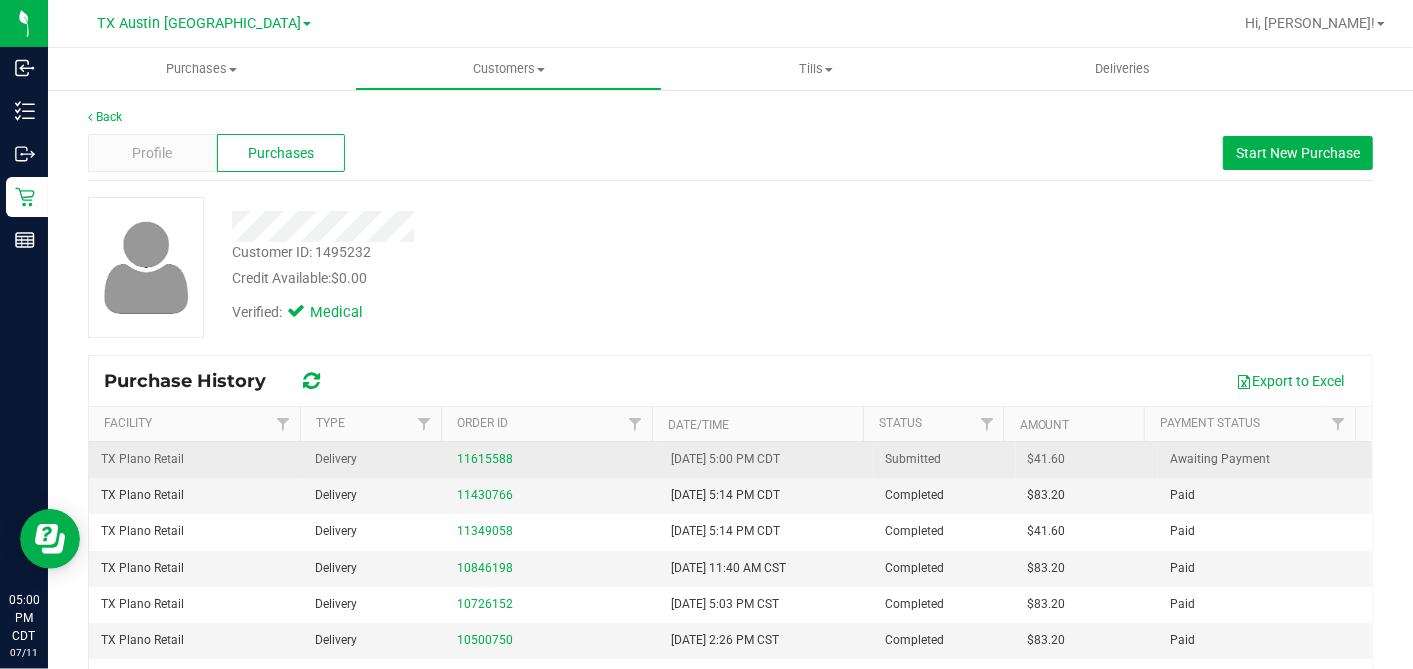 click on "$41.60" at bounding box center (1047, 459) 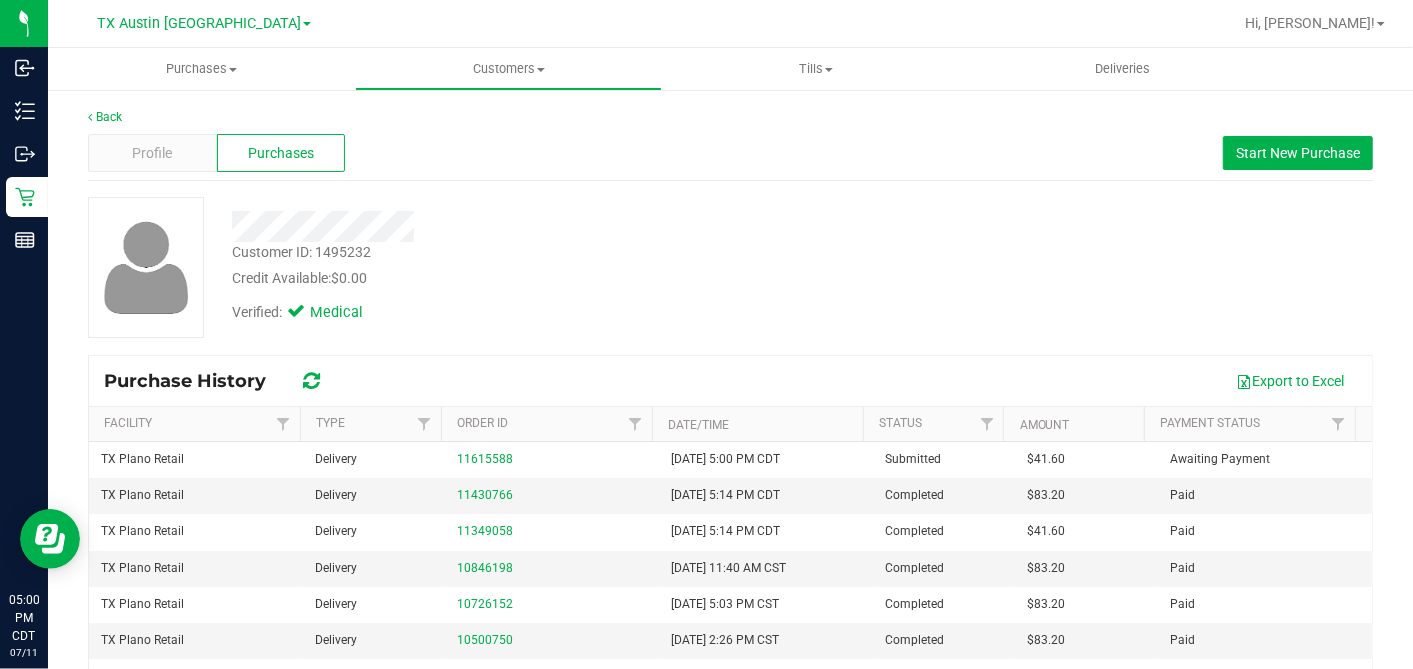 copy on "41.60" 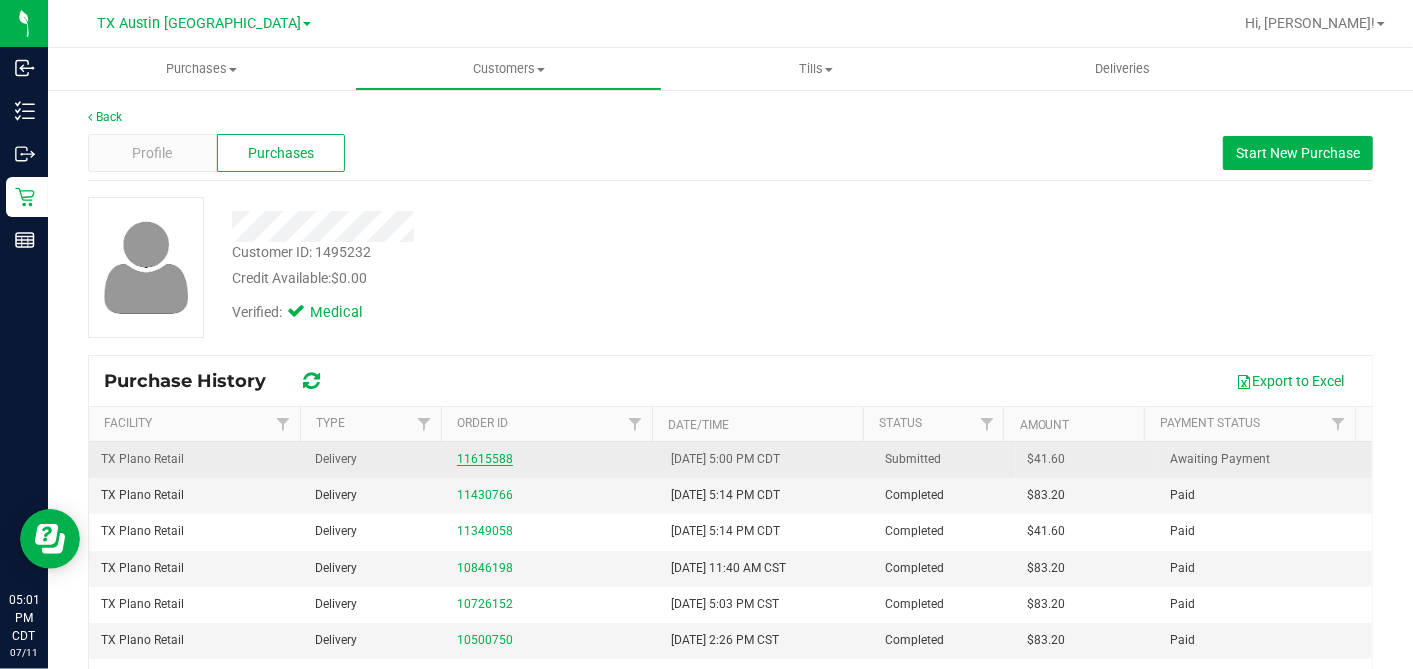click on "11615588" at bounding box center (485, 459) 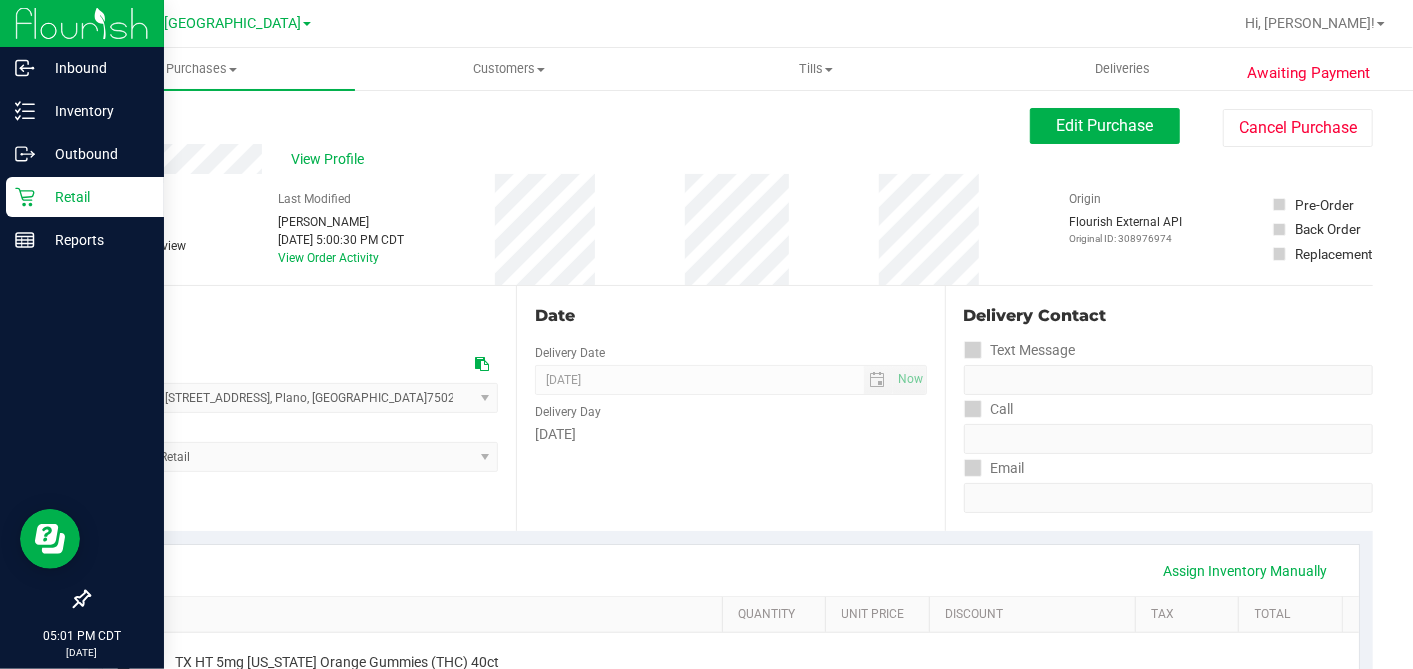 click on "Retail" at bounding box center (95, 197) 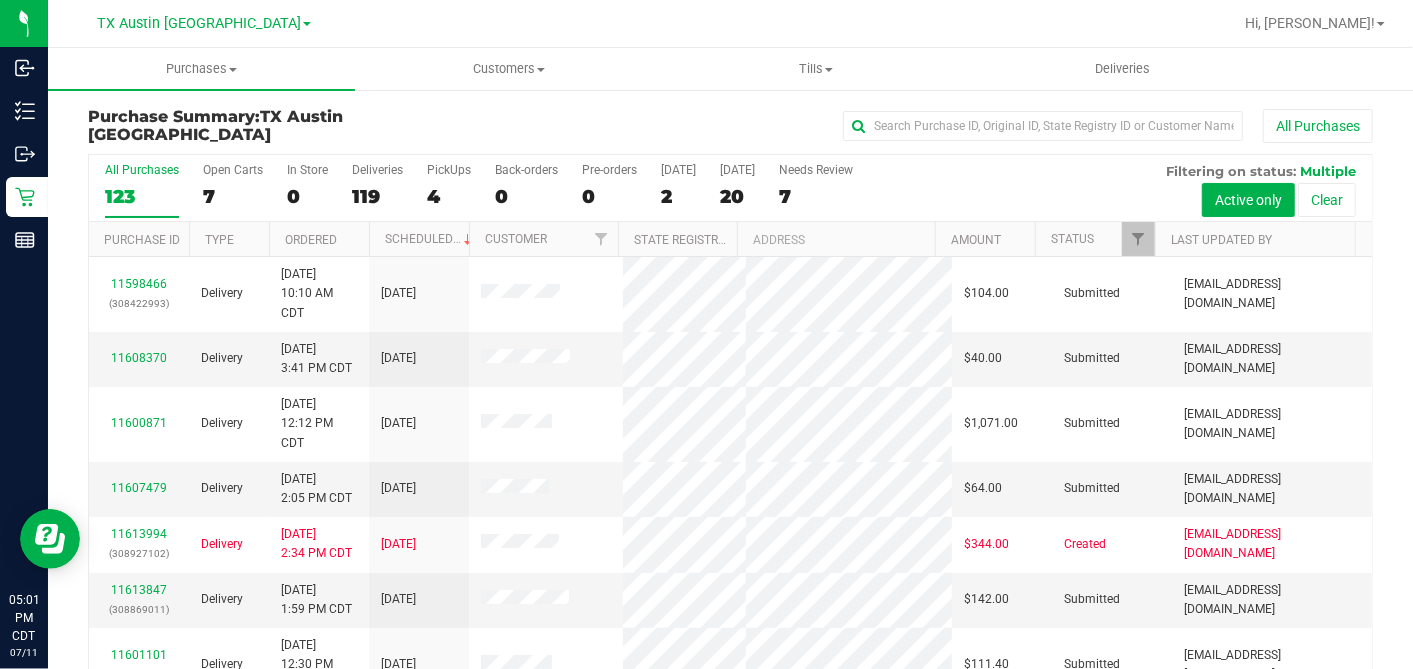 click on "7" at bounding box center (233, 196) 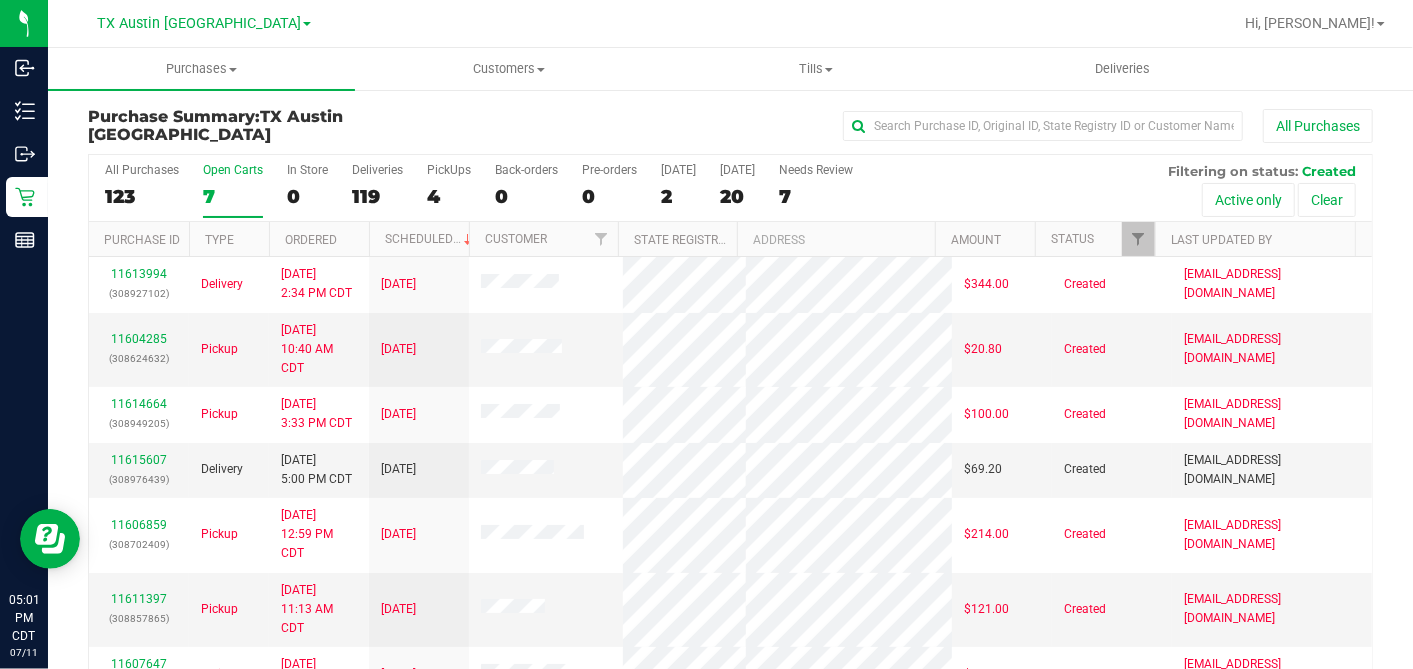 click on "Ordered" at bounding box center (319, 239) 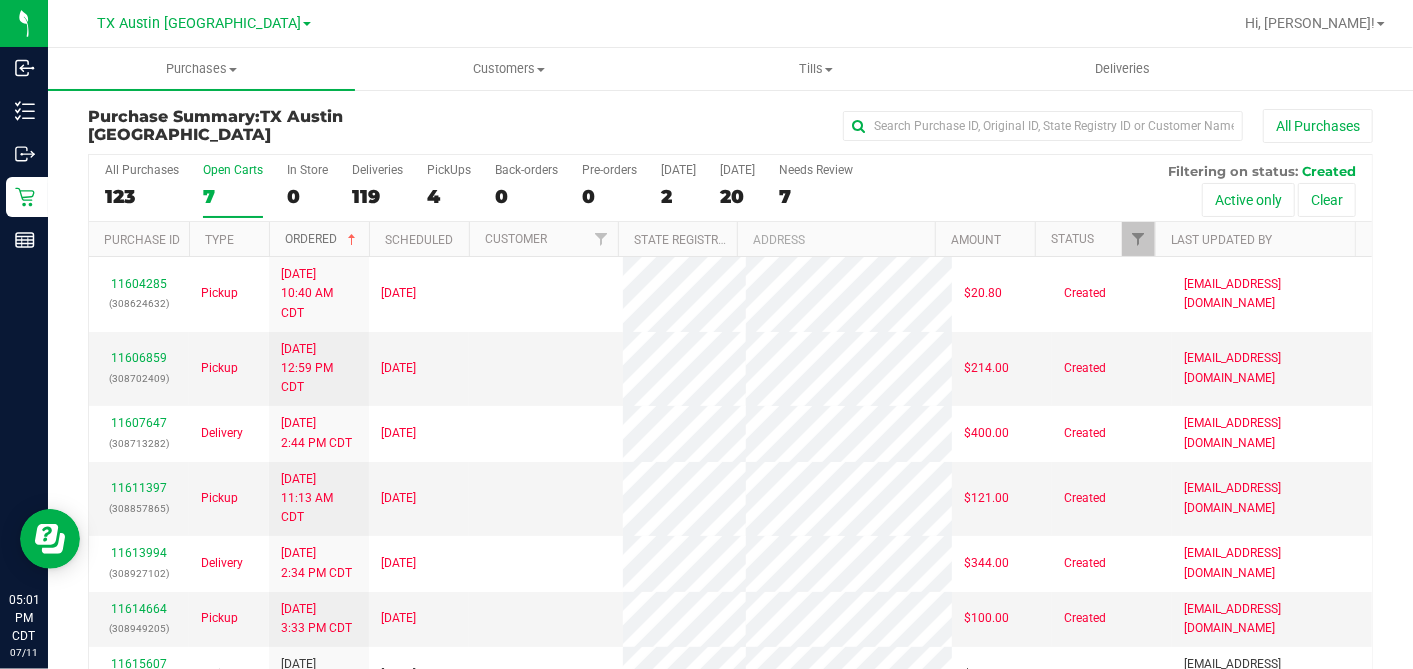 click at bounding box center (352, 240) 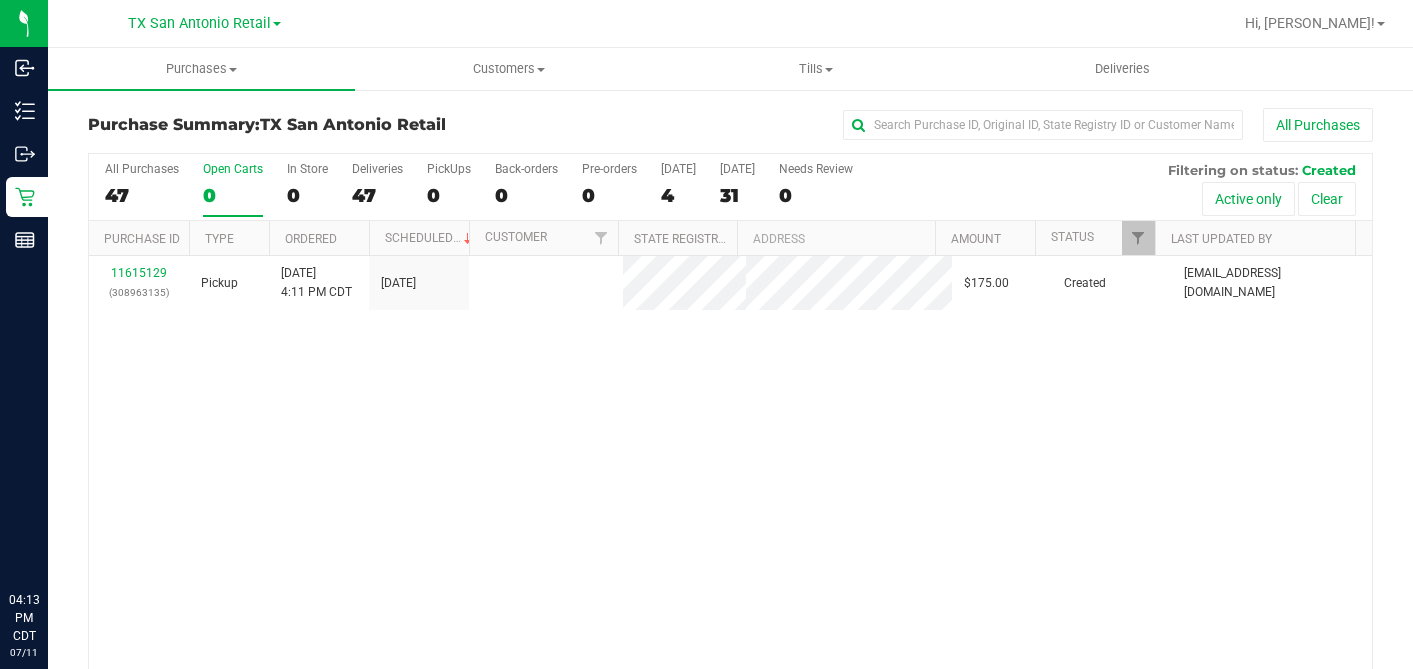 scroll, scrollTop: 0, scrollLeft: 0, axis: both 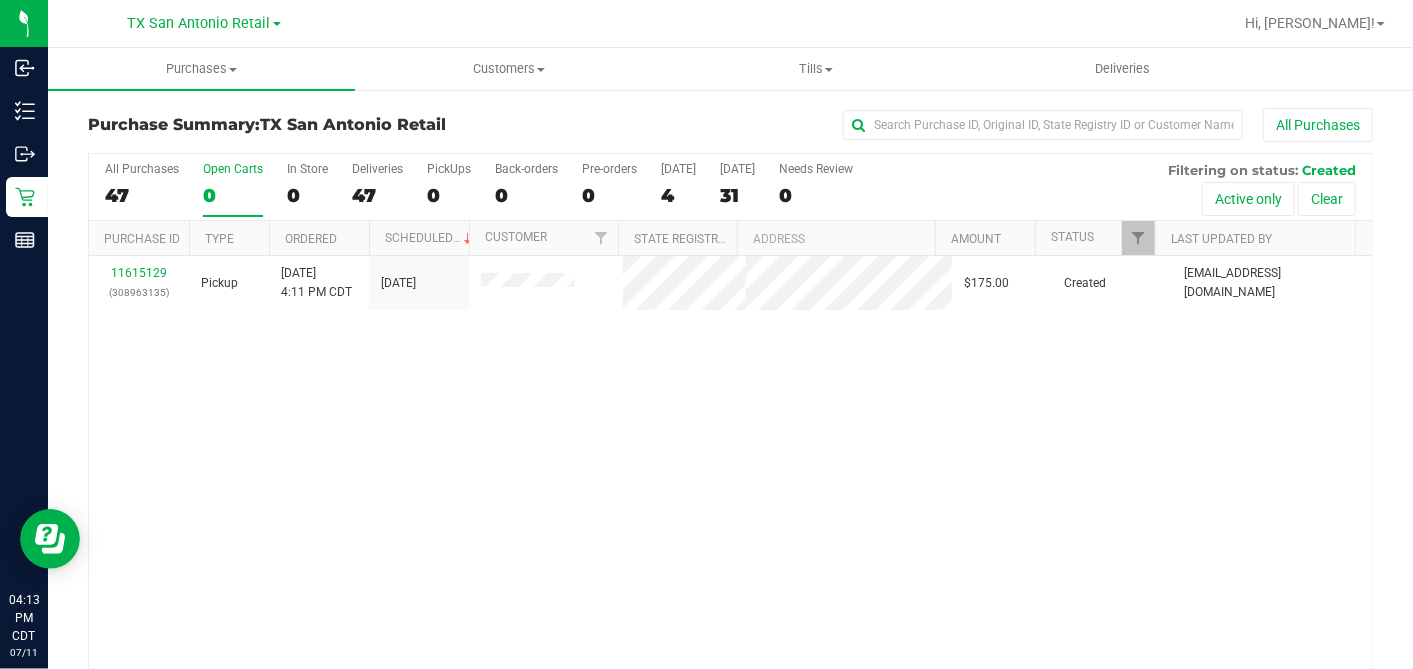 click on "All Purchases
47
Open Carts
0
In Store
0
Deliveries
47
PickUps
0
Back-orders
0
Pre-orders
0
[DATE]
4
[DATE]
31" at bounding box center (730, 439) 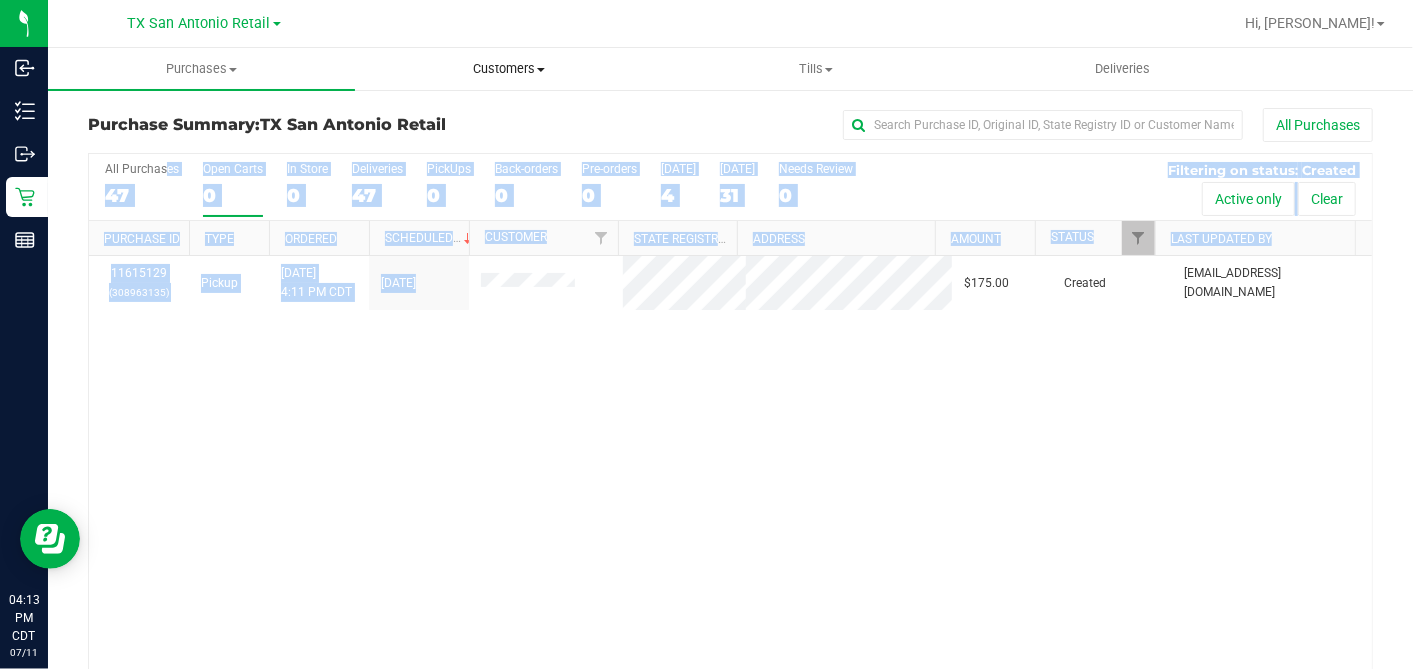click on "Customers" at bounding box center [508, 69] 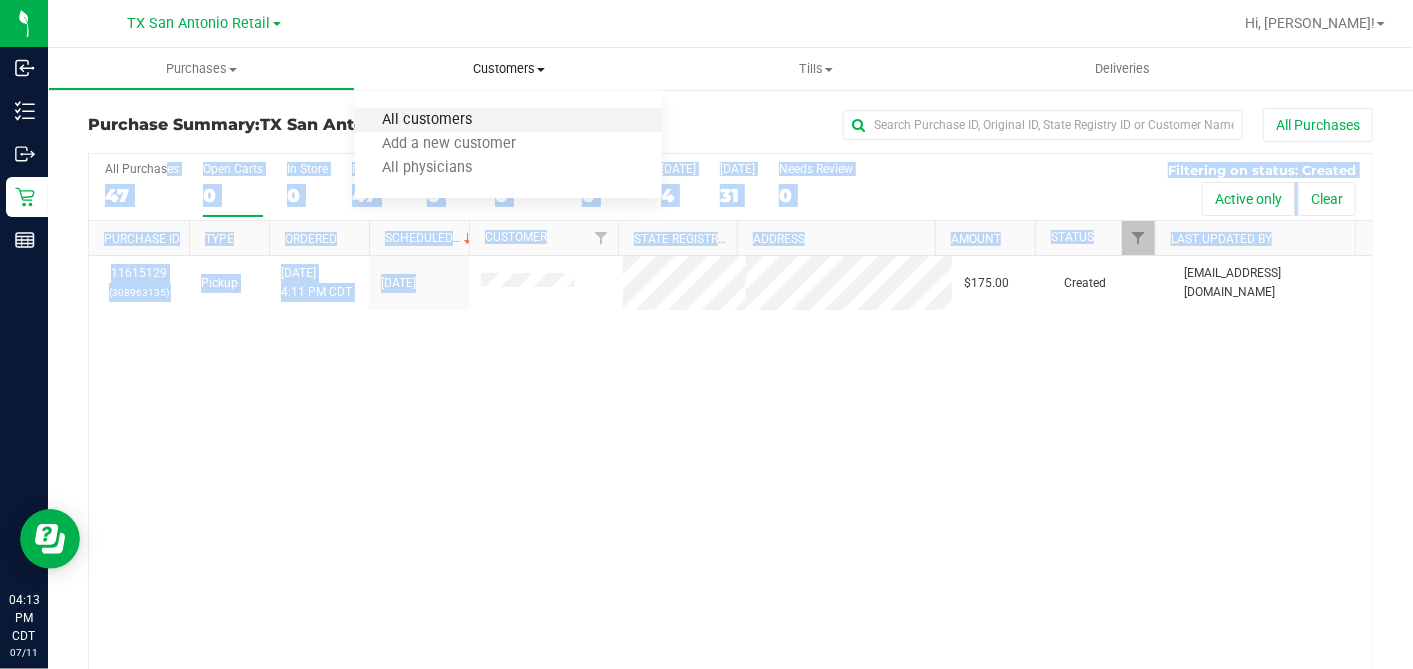 click on "All customers" at bounding box center (427, 120) 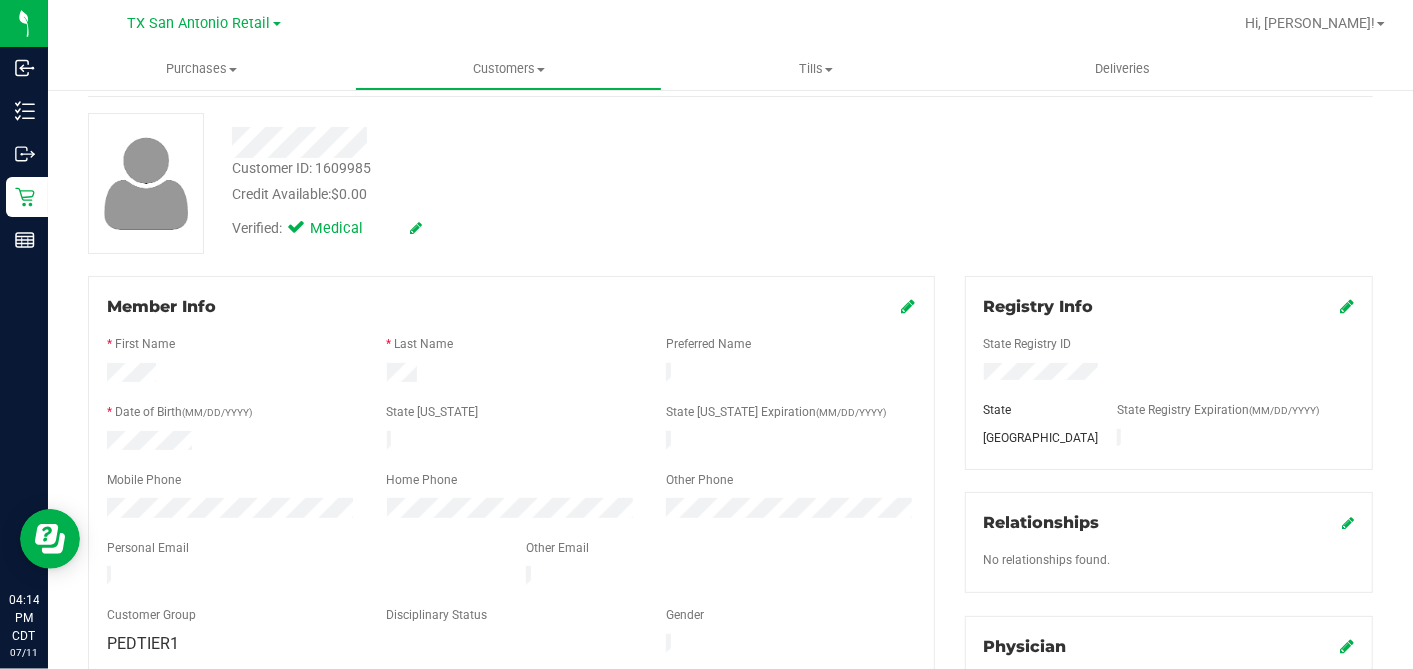 scroll, scrollTop: 0, scrollLeft: 0, axis: both 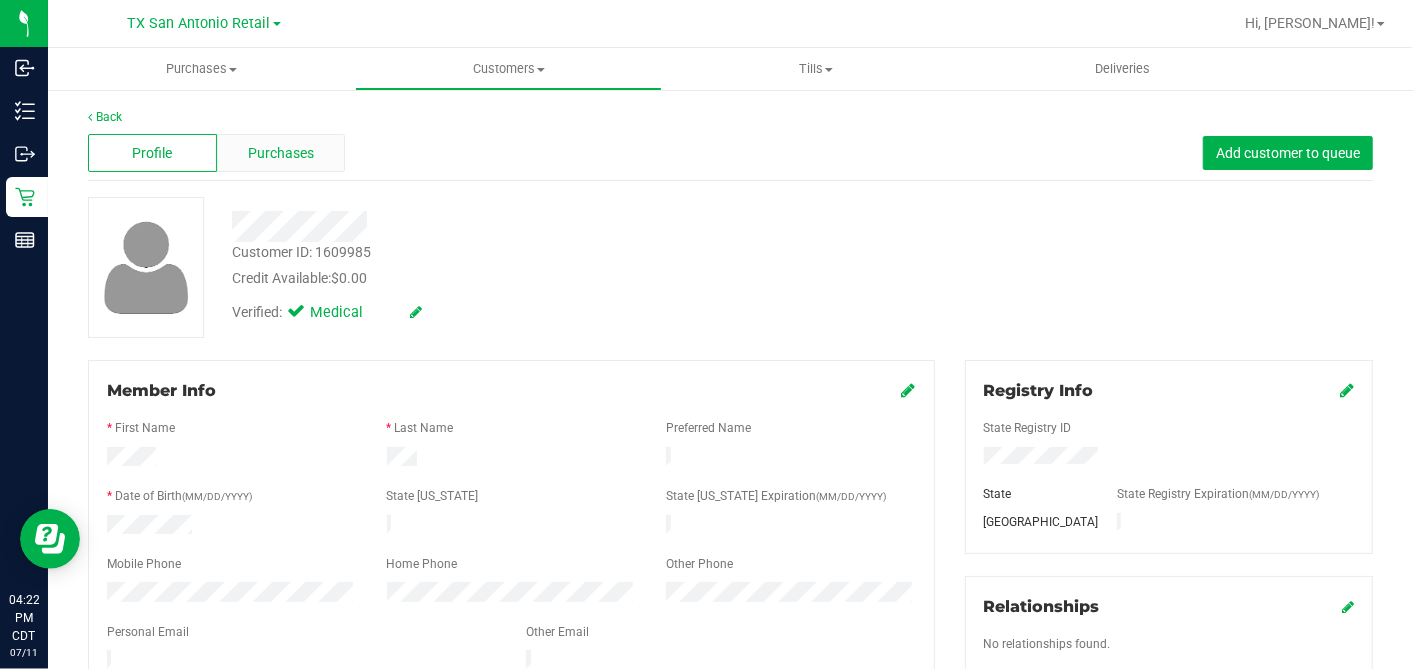 click on "Purchases" at bounding box center [281, 153] 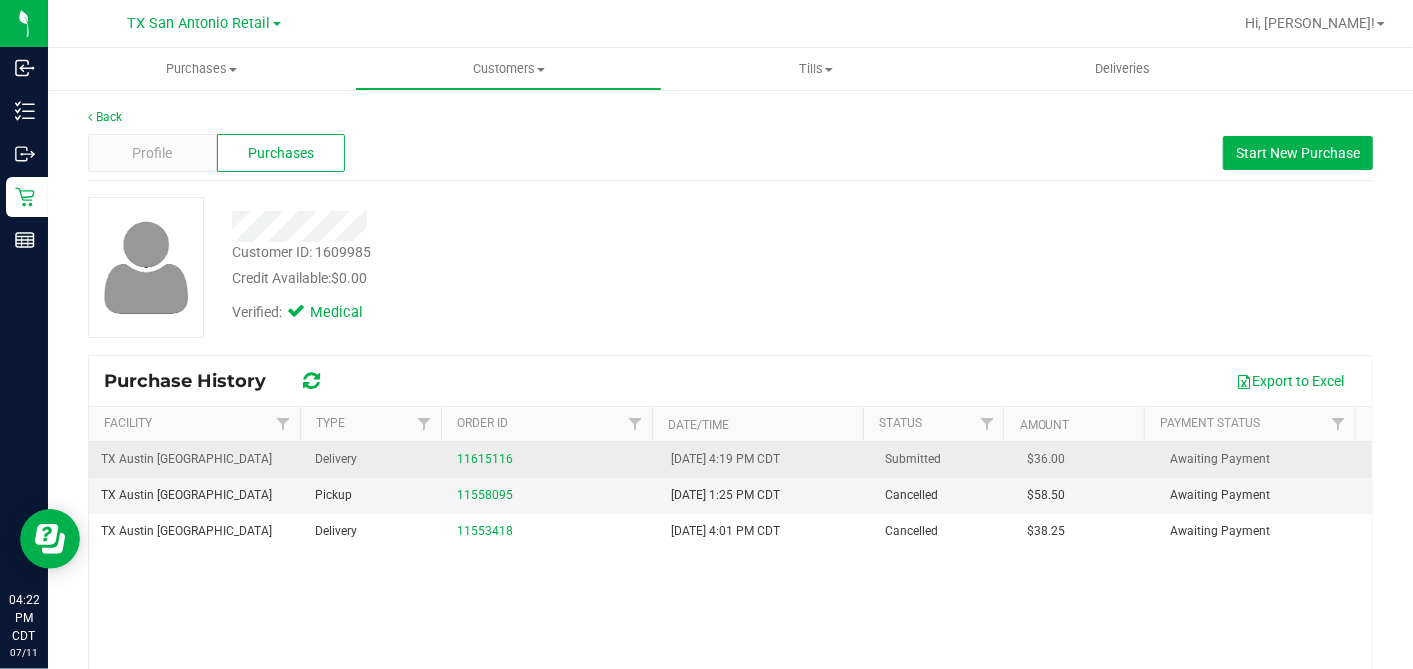 click on "$36.00" at bounding box center [1047, 459] 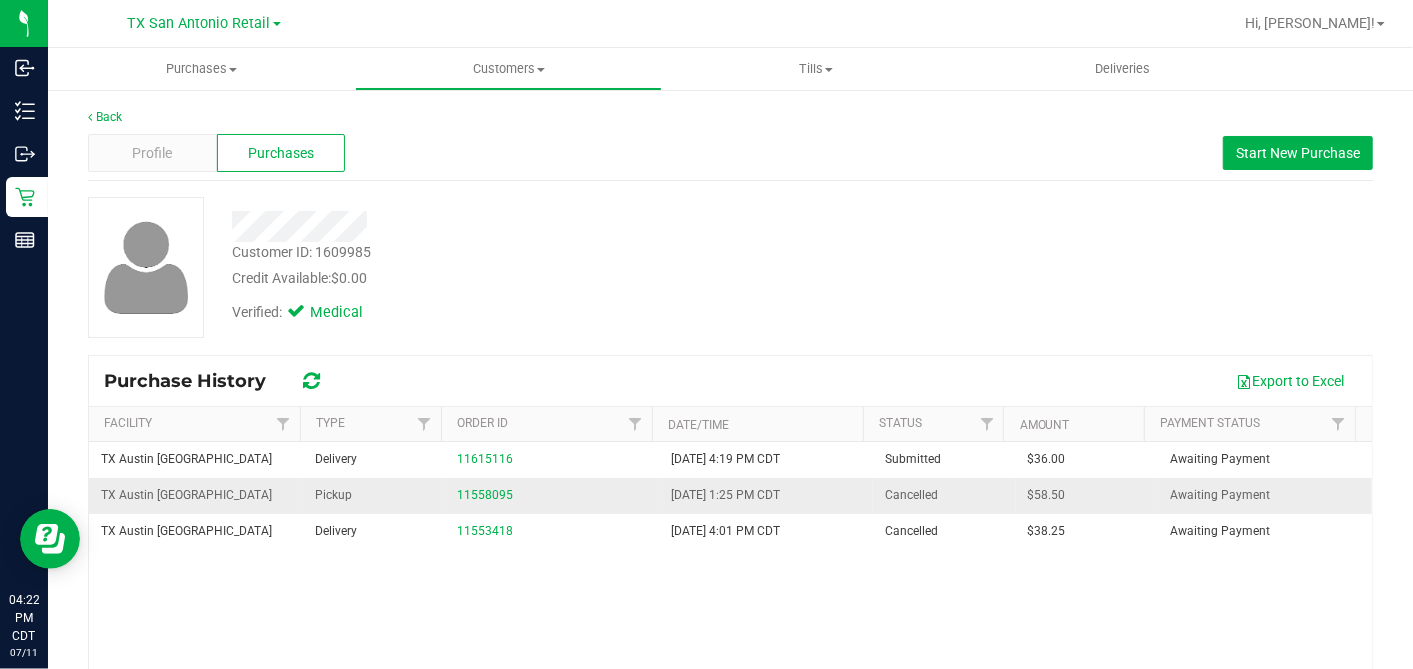 copy on "36.00" 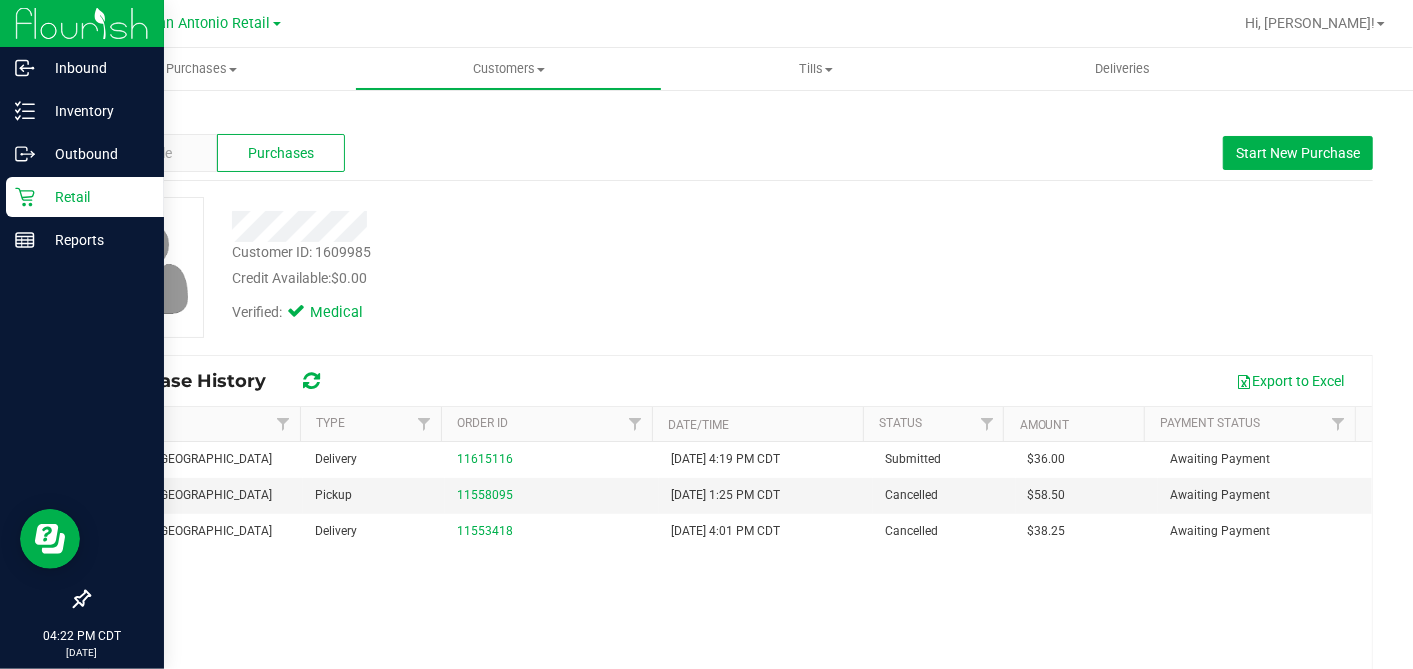 click on "Retail" at bounding box center (85, 197) 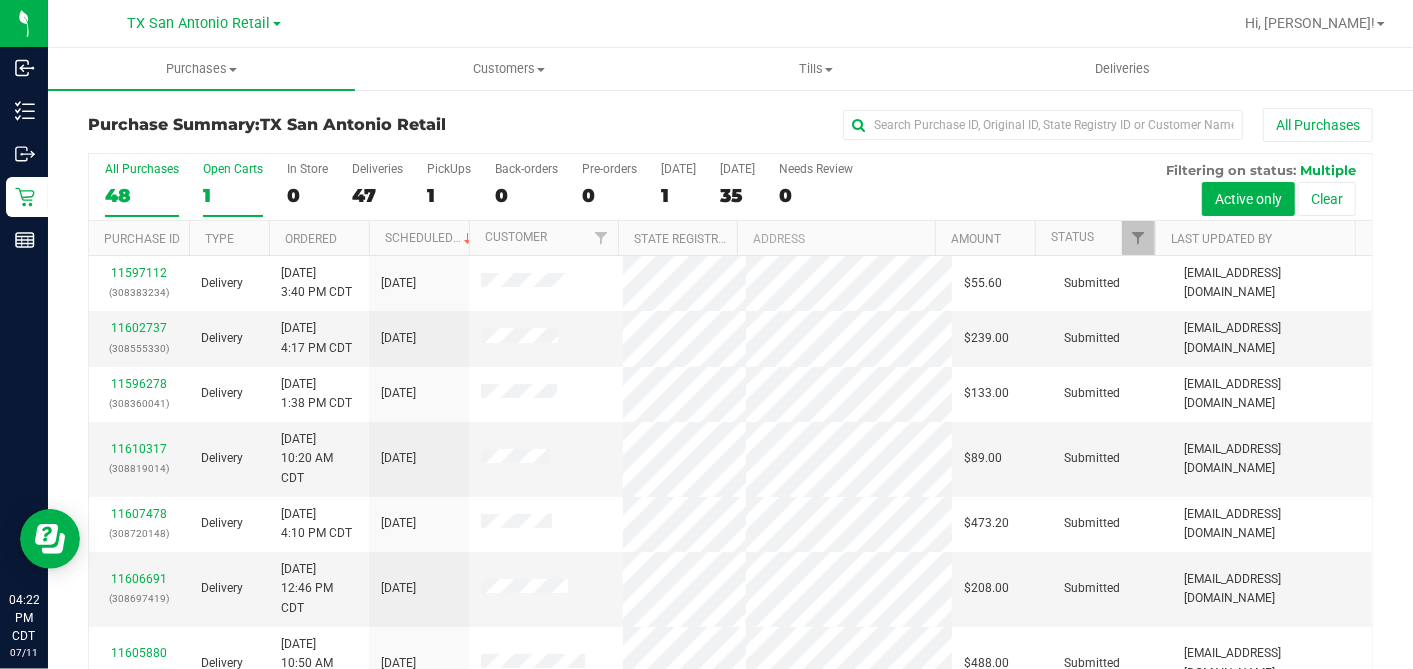 click on "1" at bounding box center [233, 195] 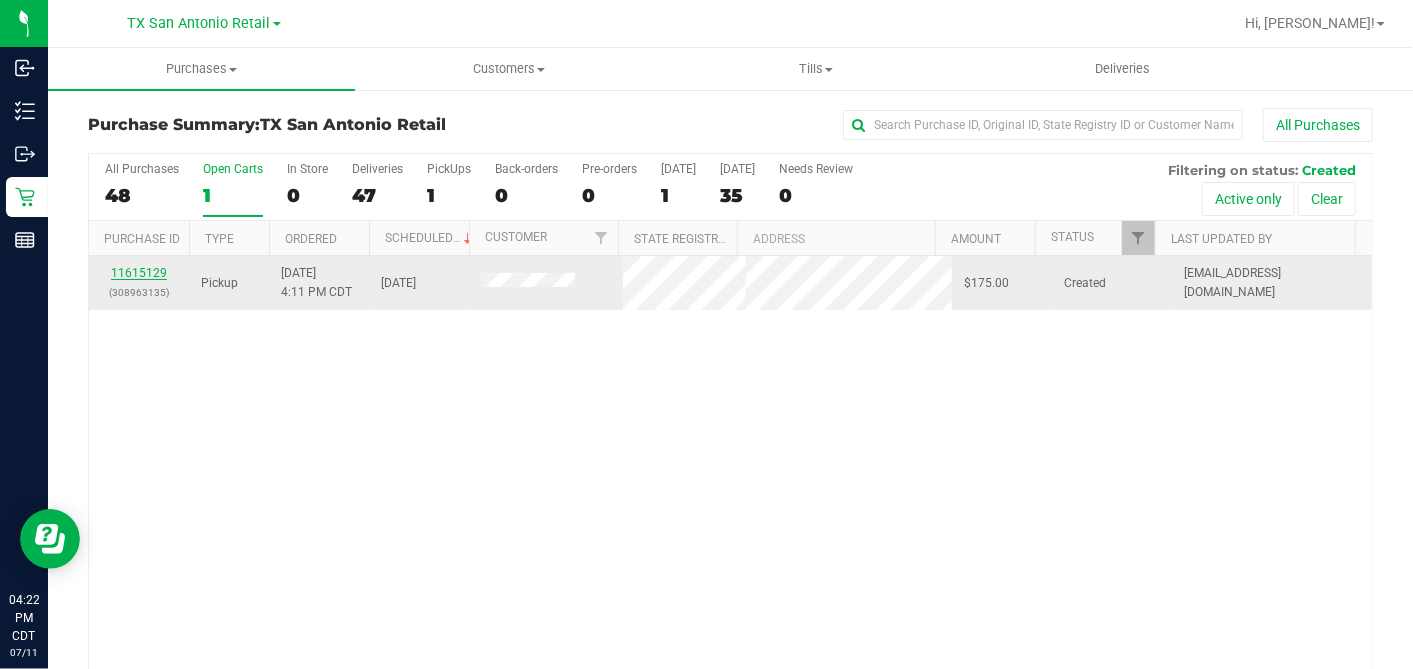 click on "11615129" at bounding box center [139, 273] 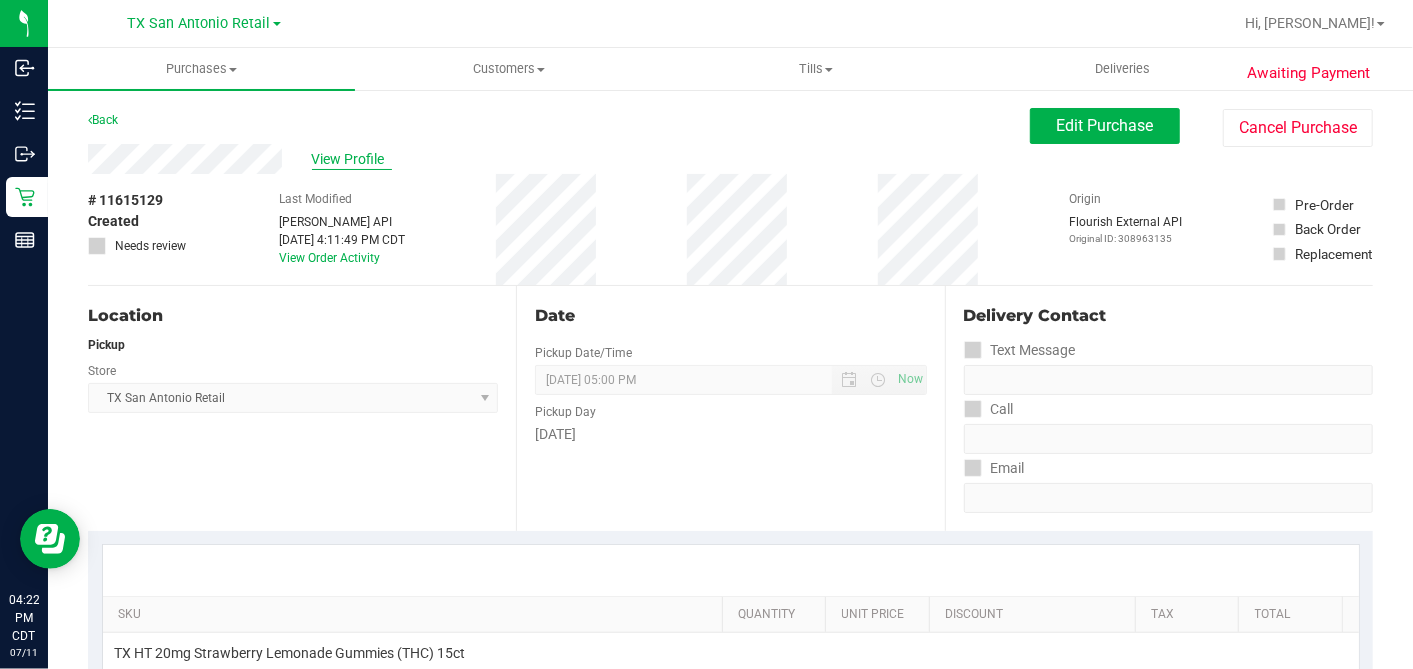 click on "View Profile" at bounding box center [352, 159] 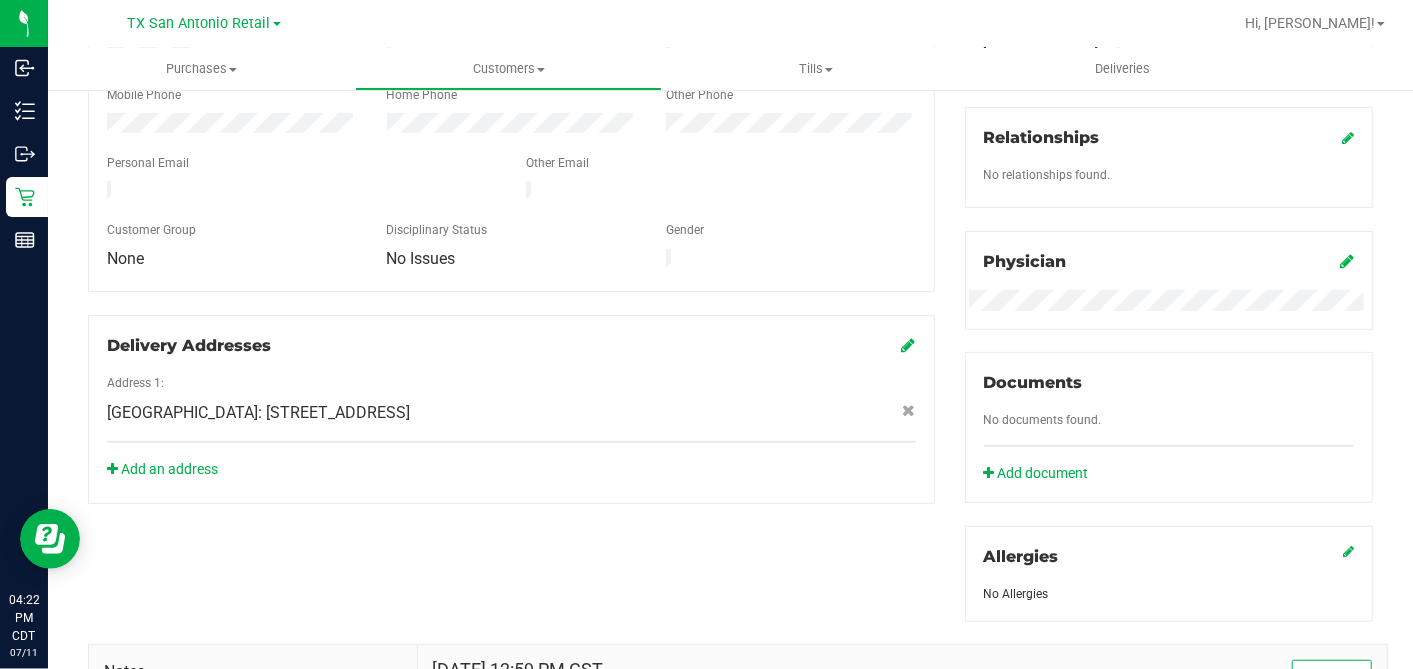 scroll, scrollTop: 826, scrollLeft: 0, axis: vertical 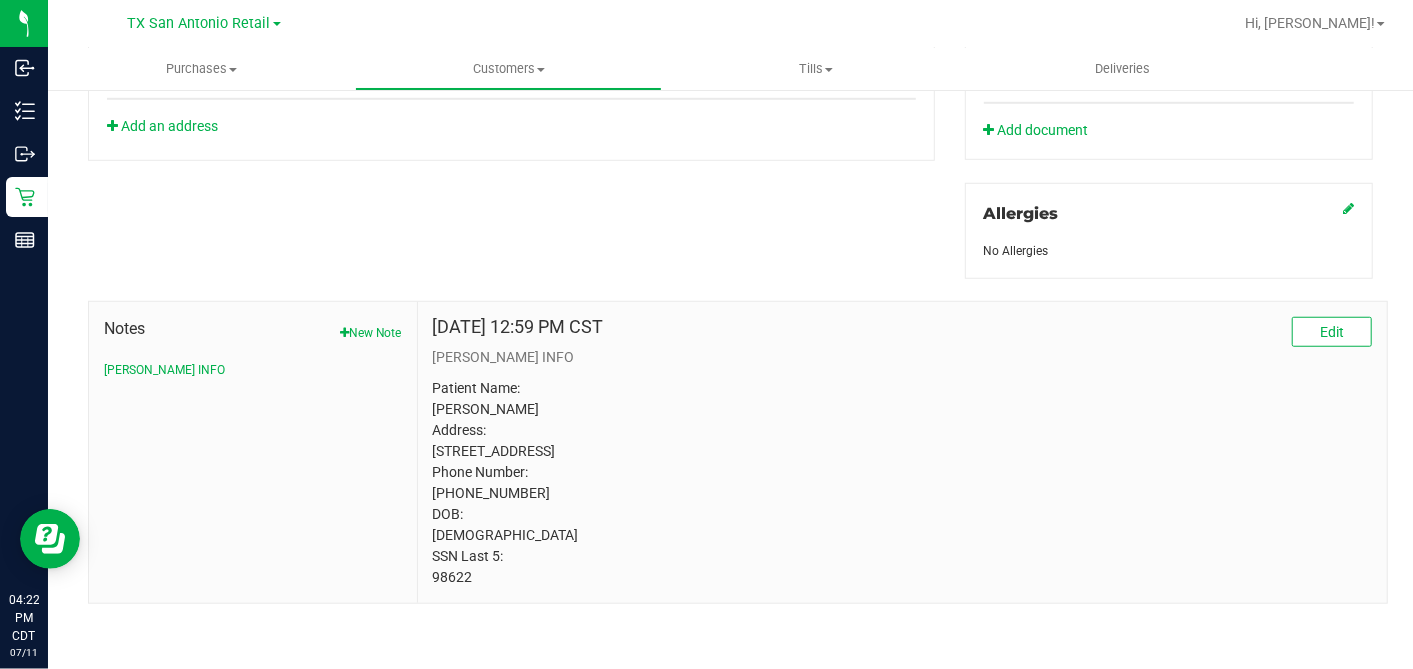 click on "Patient Name:
[PERSON_NAME]
Address:
[STREET_ADDRESS]
Phone Number:
[PHONE_NUMBER]
DOB:
[DEMOGRAPHIC_DATA]
SSN Last 5:
98622" at bounding box center (902, 483) 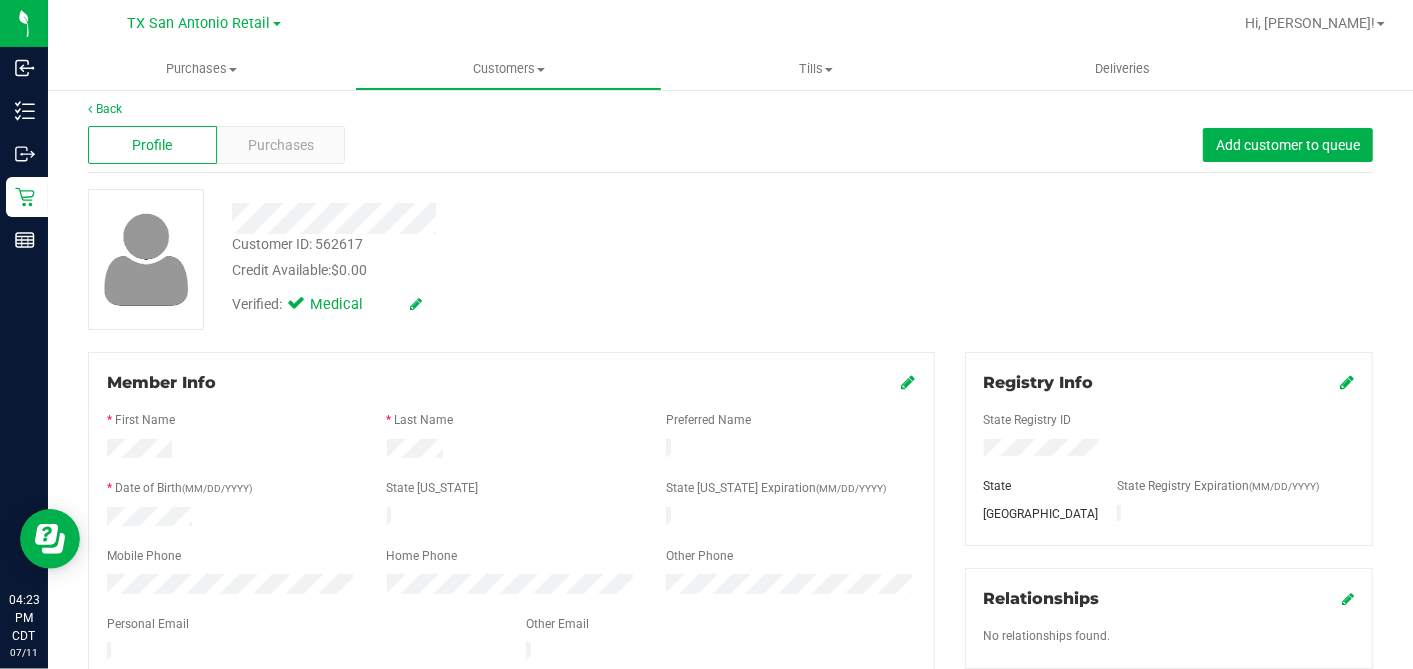 scroll, scrollTop: 0, scrollLeft: 0, axis: both 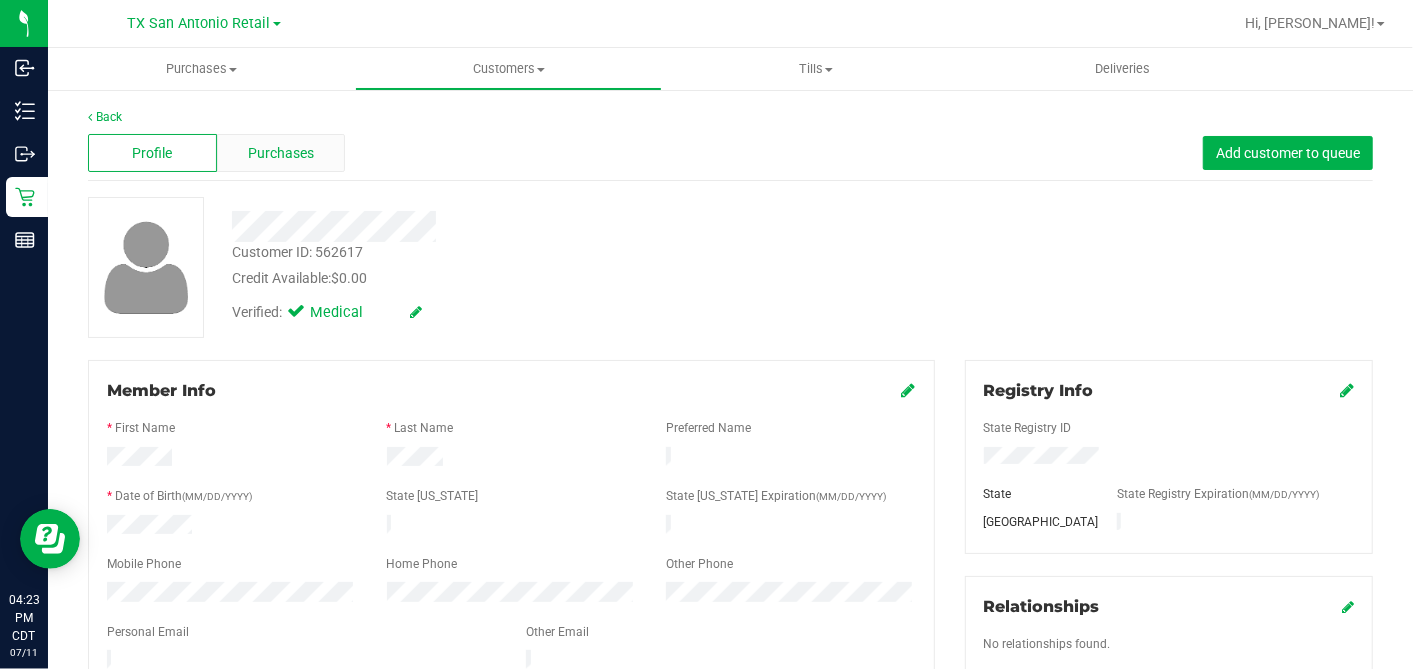 click on "Purchases" at bounding box center (281, 153) 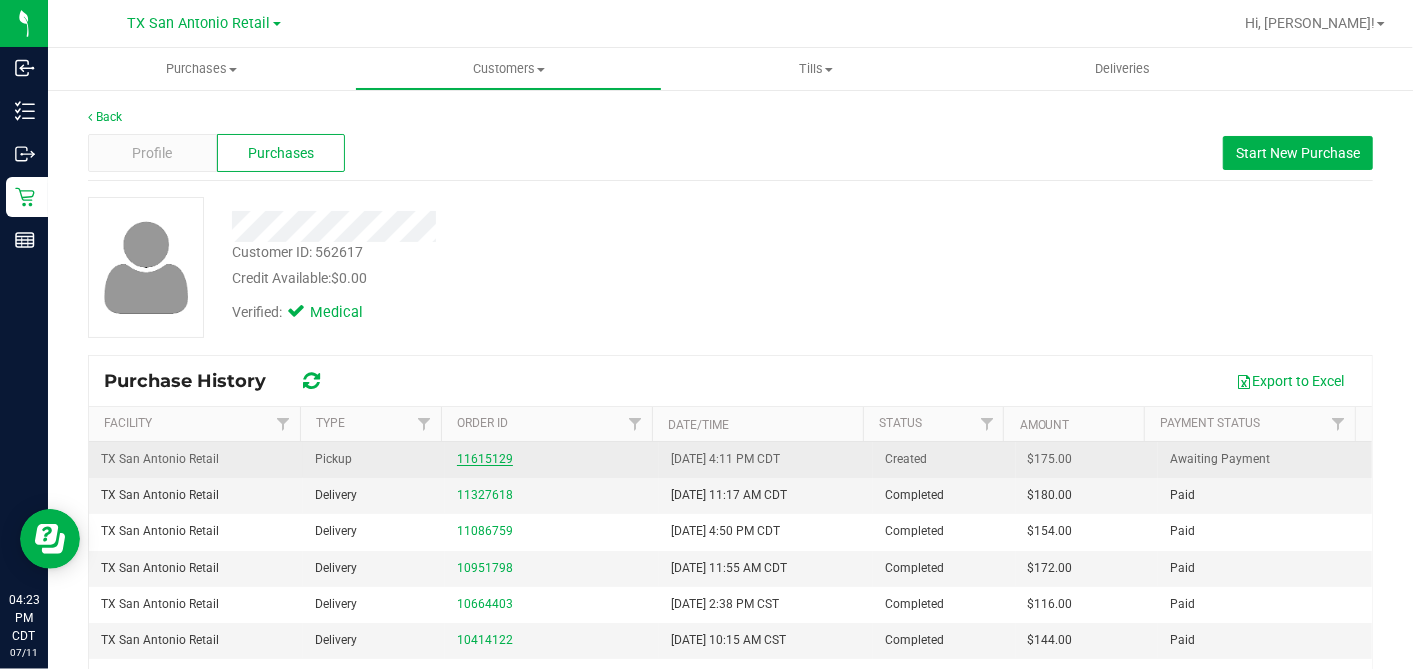 click on "11615129" at bounding box center (485, 459) 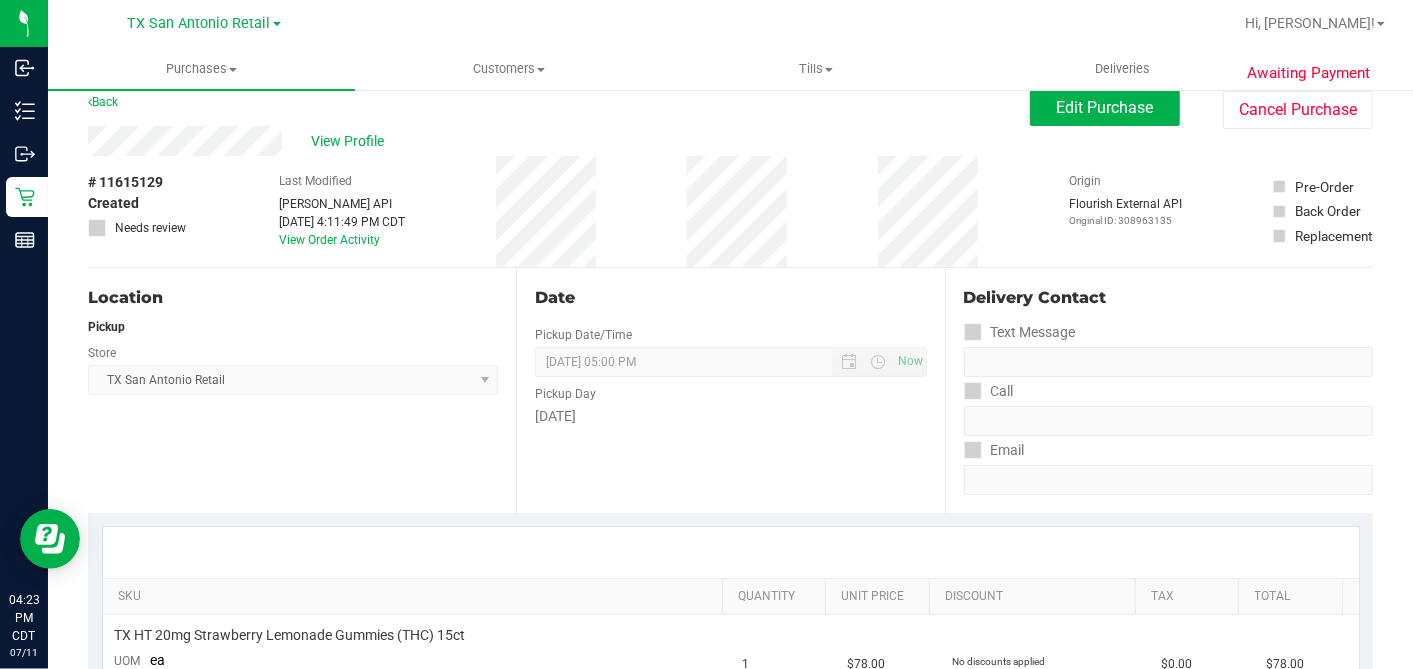 scroll, scrollTop: 0, scrollLeft: 0, axis: both 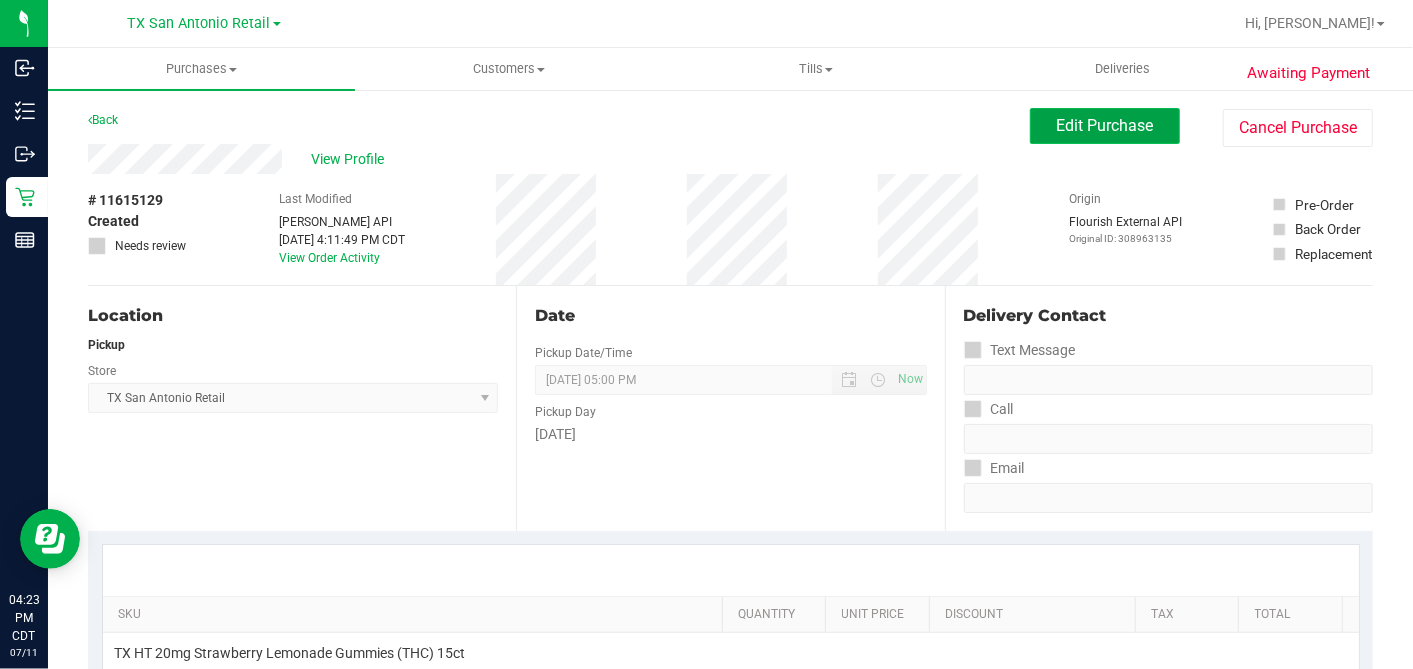 click on "Edit Purchase" at bounding box center [1105, 126] 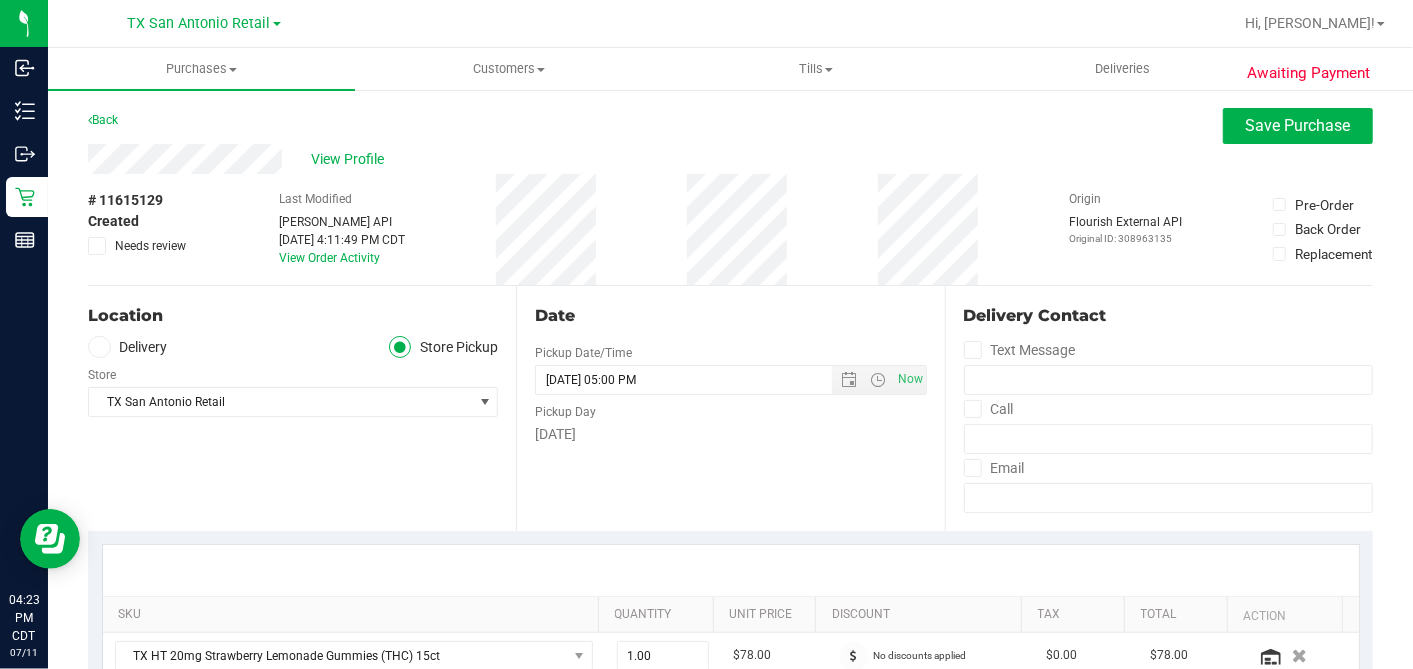 click at bounding box center (99, 347) 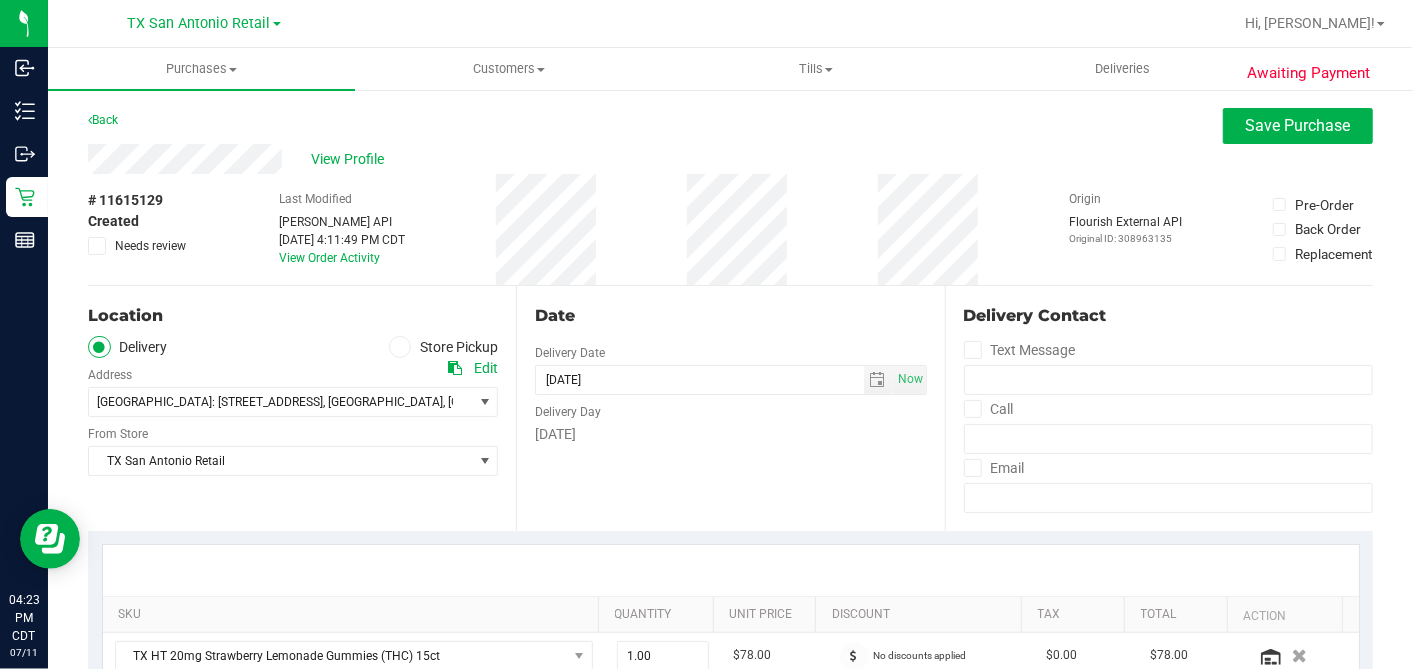 click on "Date
Delivery Date
[DATE]
Now
[DATE] 05:00 PM
Now
Delivery Day
[DATE]" at bounding box center [730, 408] 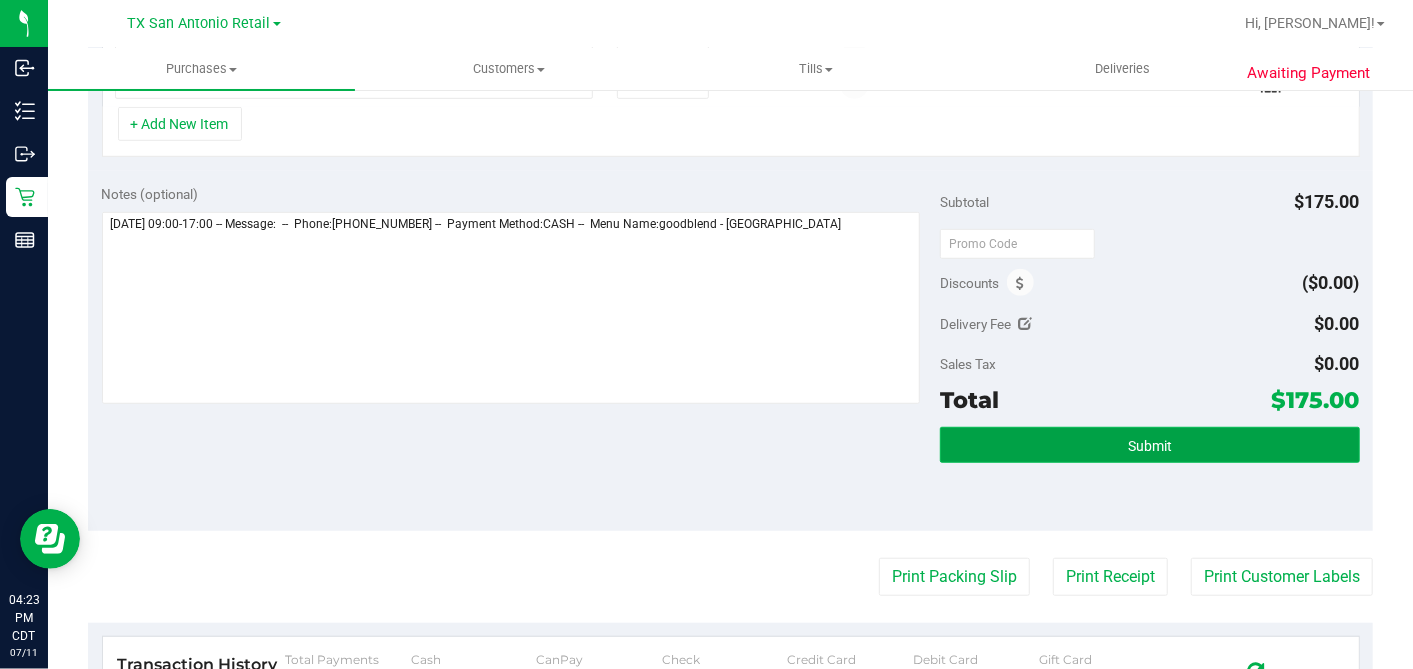 click on "Submit" at bounding box center [1149, 445] 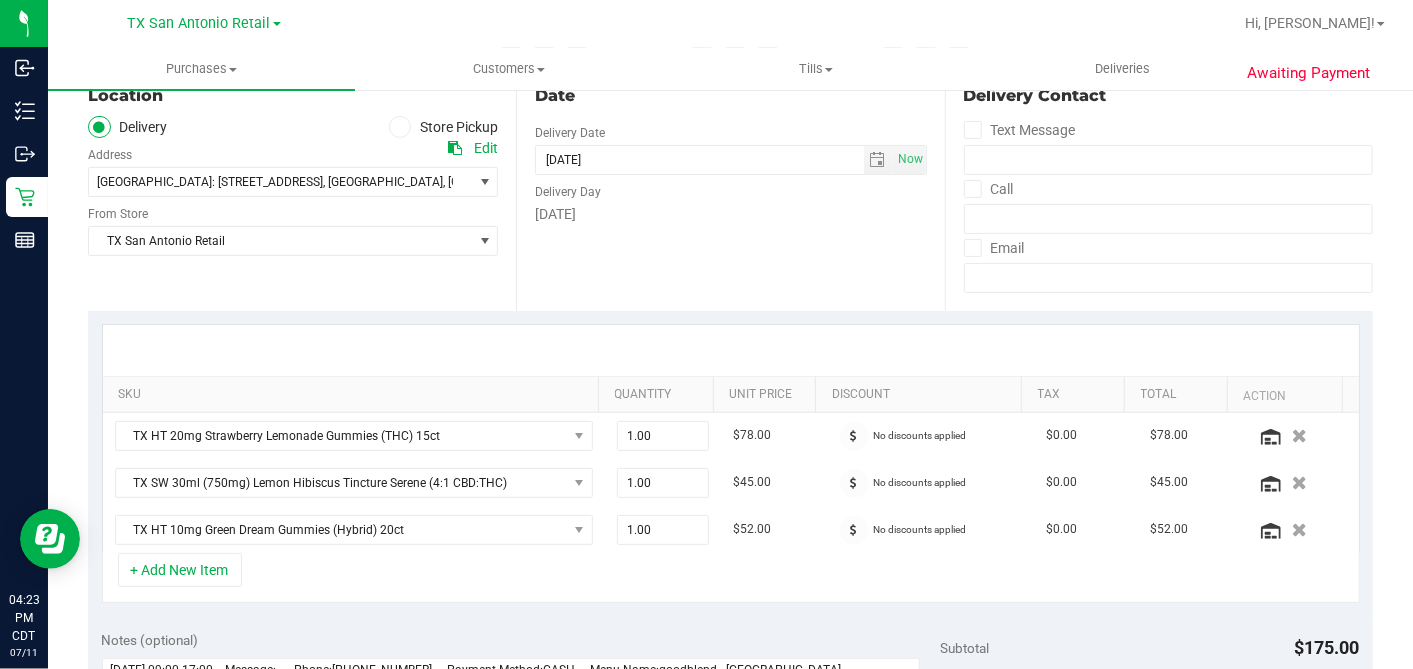 scroll, scrollTop: 0, scrollLeft: 0, axis: both 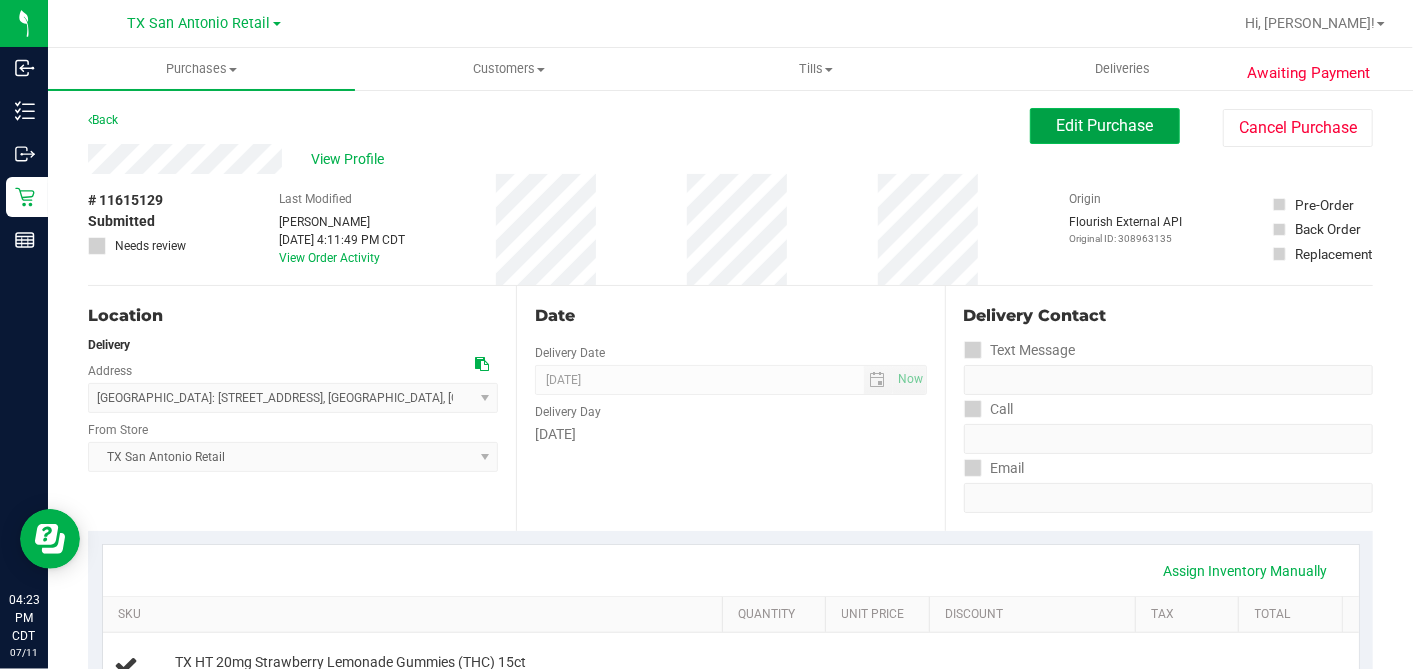 click on "Edit Purchase" at bounding box center [1105, 125] 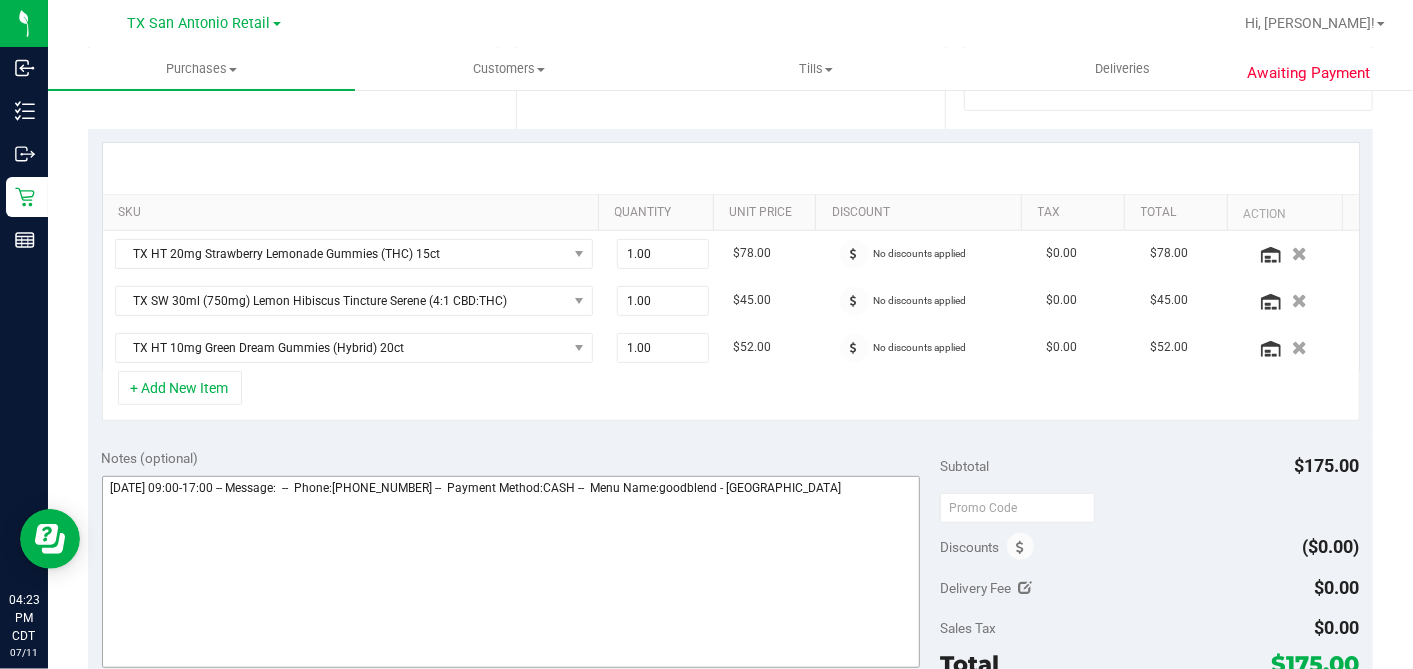 scroll, scrollTop: 555, scrollLeft: 0, axis: vertical 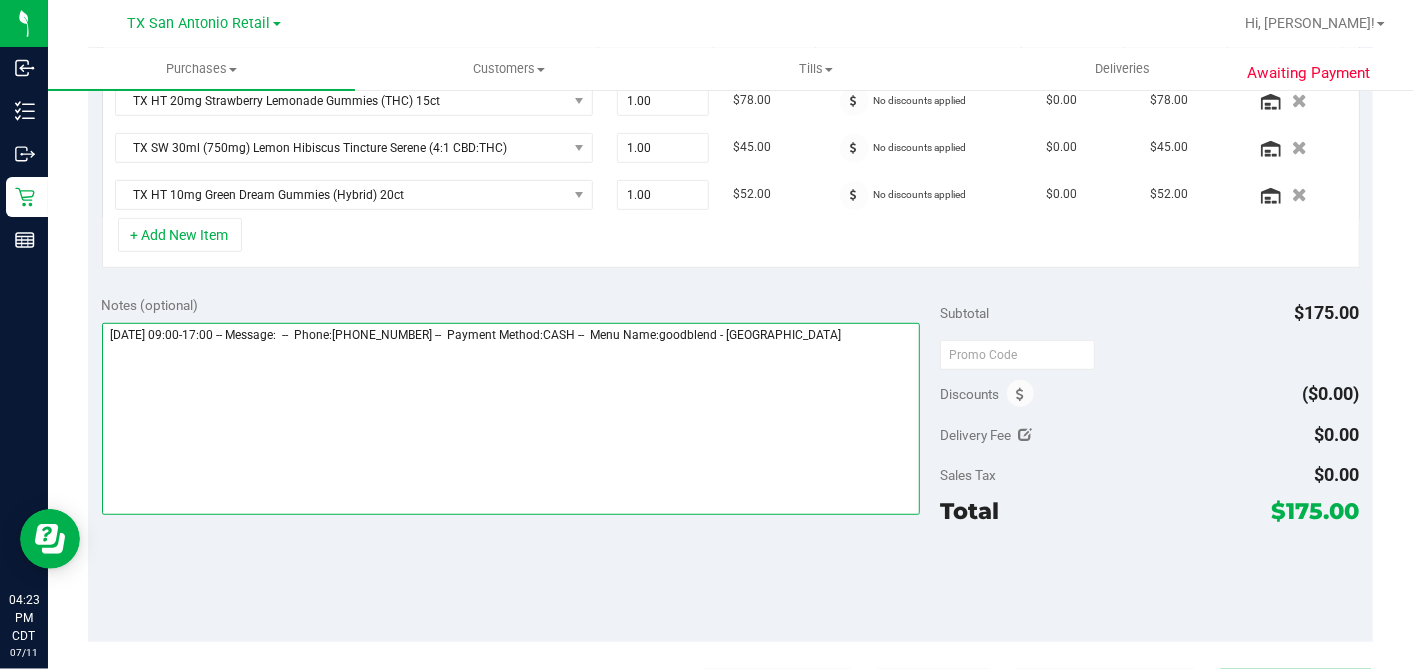 drag, startPoint x: 854, startPoint y: 338, endPoint x: 828, endPoint y: 323, distance: 30.016663 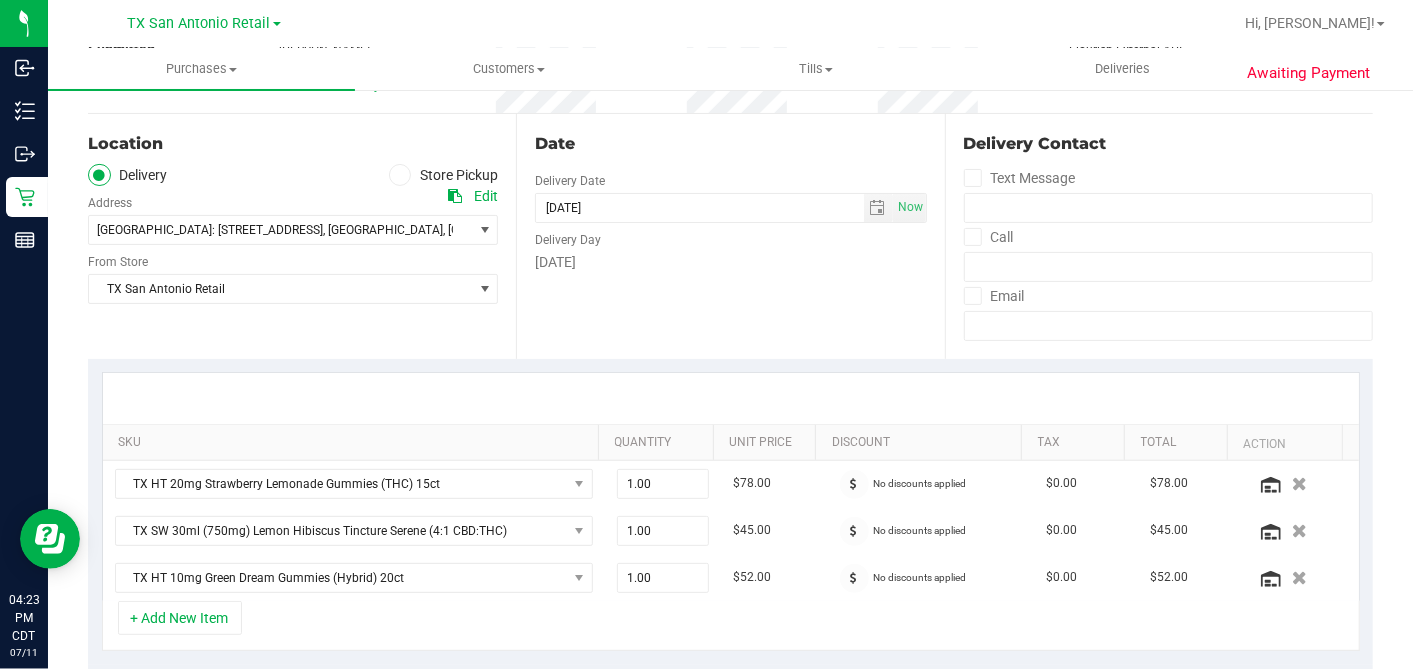 scroll, scrollTop: 0, scrollLeft: 0, axis: both 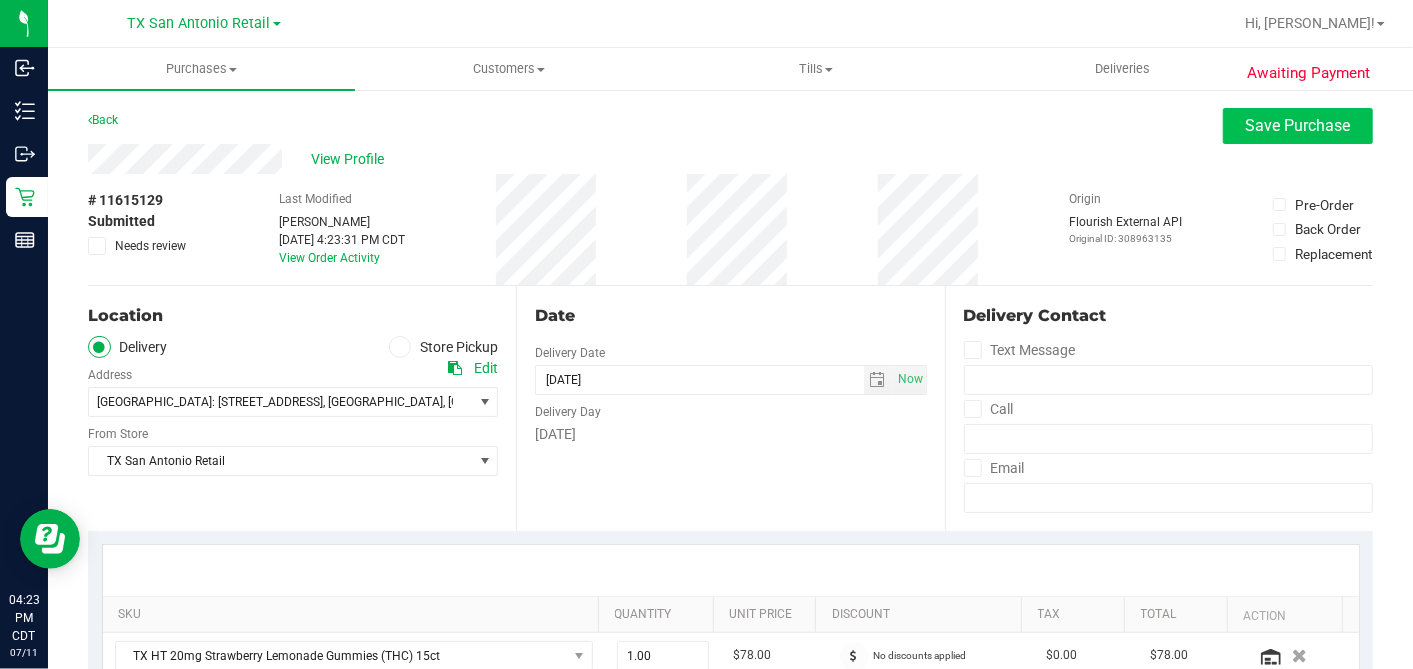type on "[DATE] 09:00-17:00 -- Message:  --  Phone:[PHONE_NUMBER] --  Payment Method:CASH --  Menu Name:goodblend - [GEOGRAPHIC_DATA]
RX VERIFIED. SA PU 7/12 - DH" 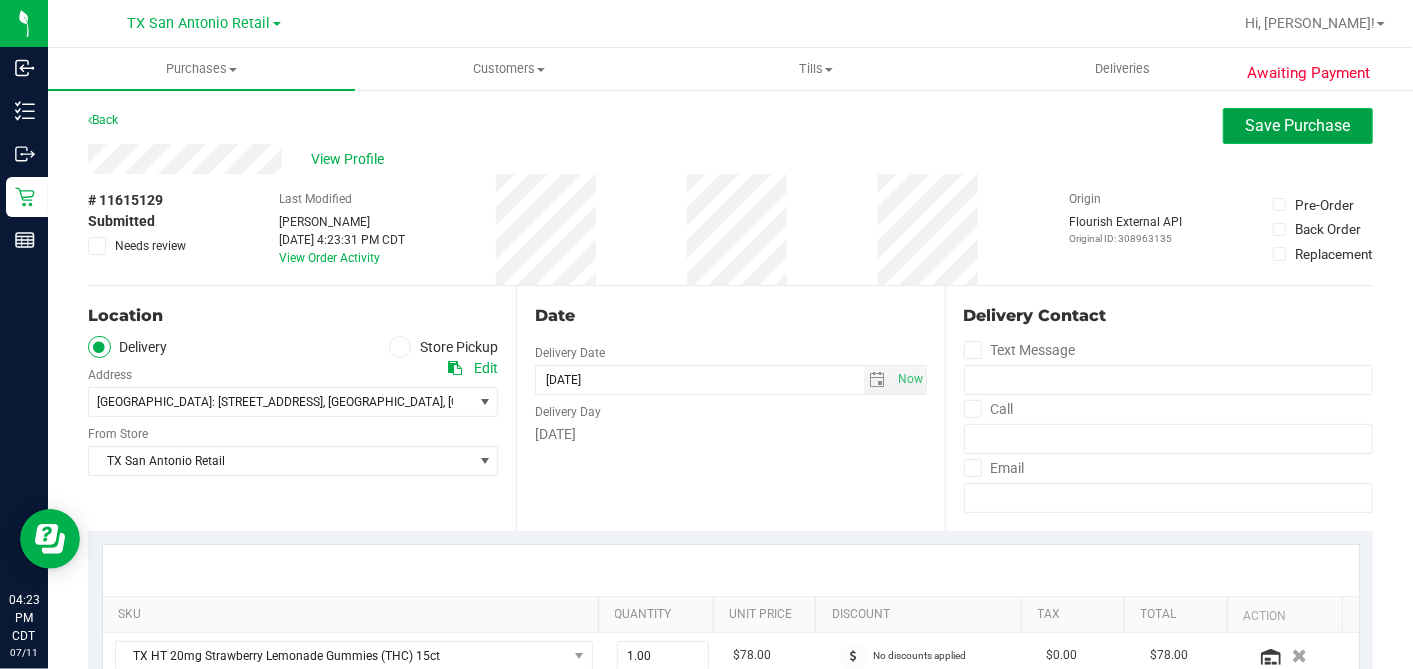 click on "Save Purchase" at bounding box center [1298, 125] 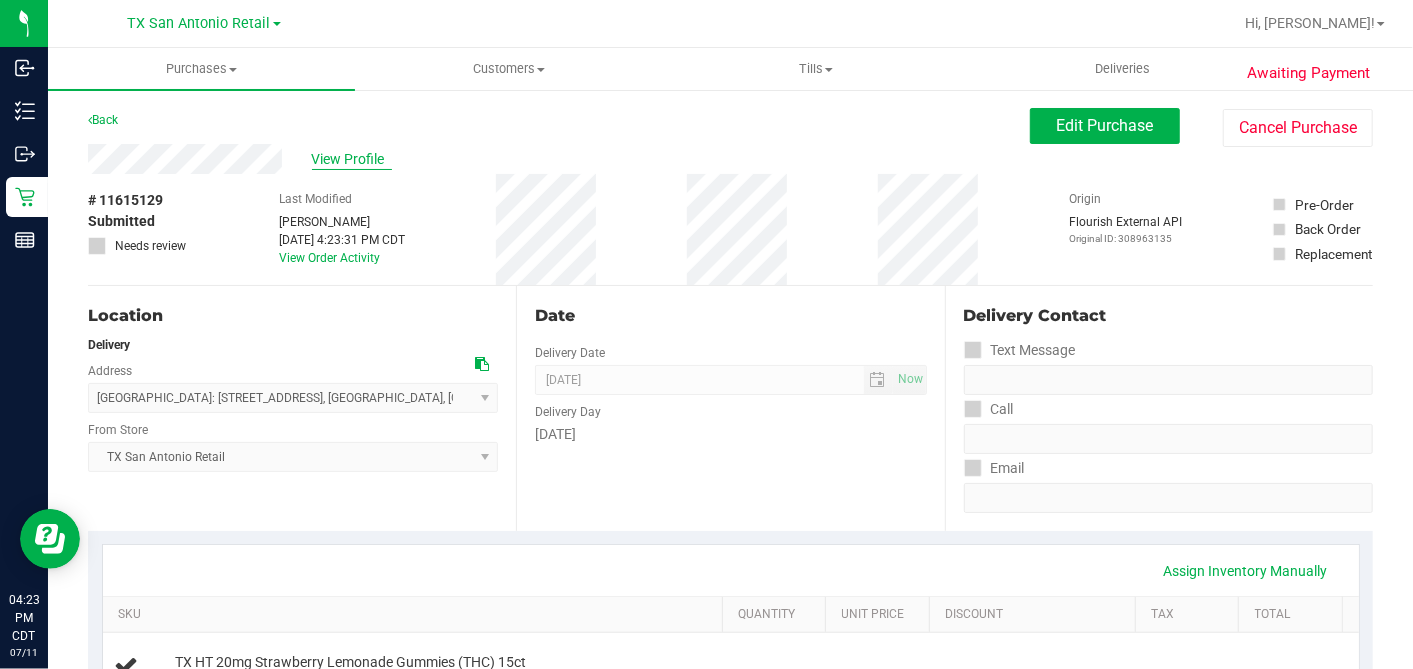 click on "View Profile" at bounding box center (352, 159) 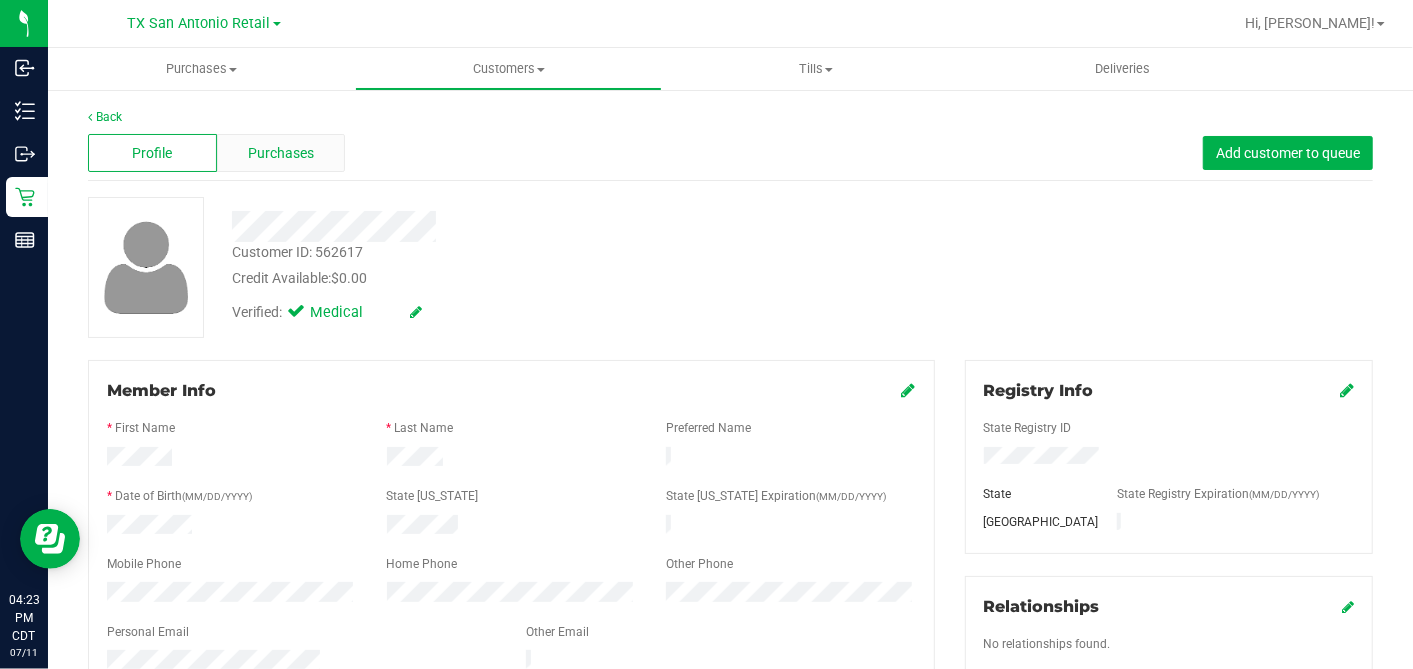 click on "Purchases" at bounding box center [281, 153] 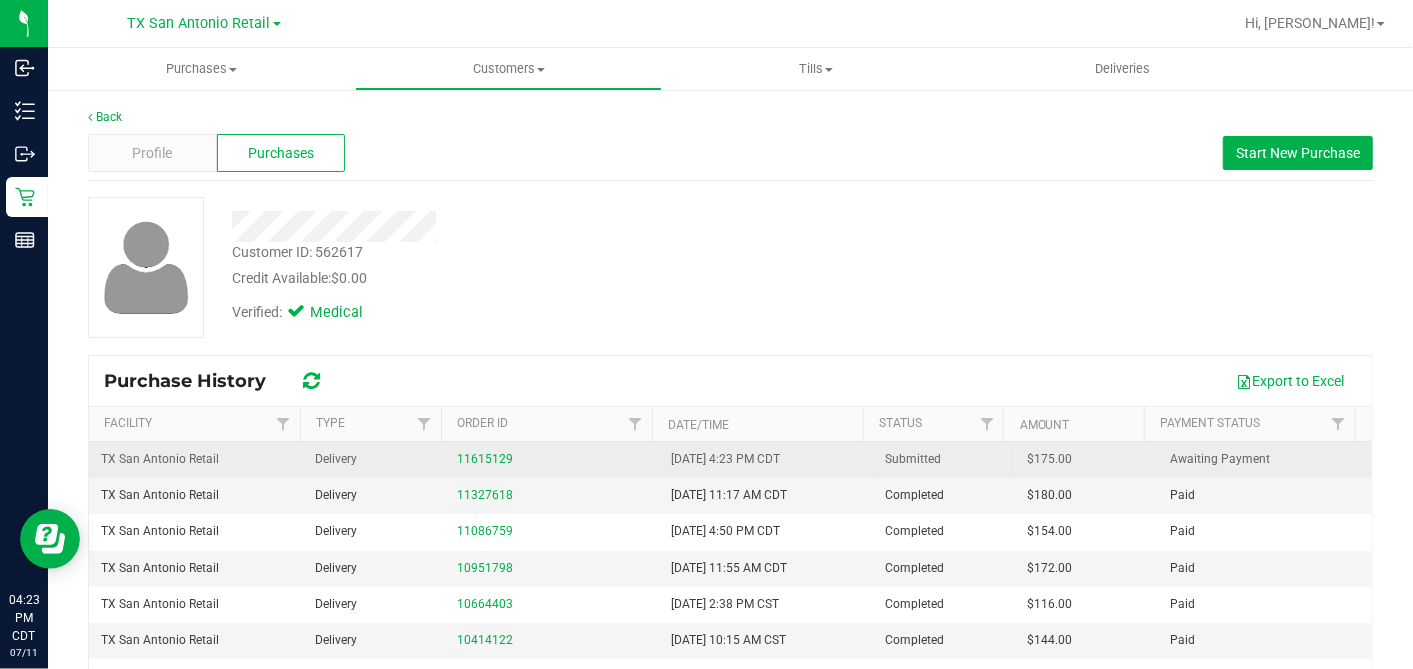 click on "$175.00" at bounding box center (1050, 459) 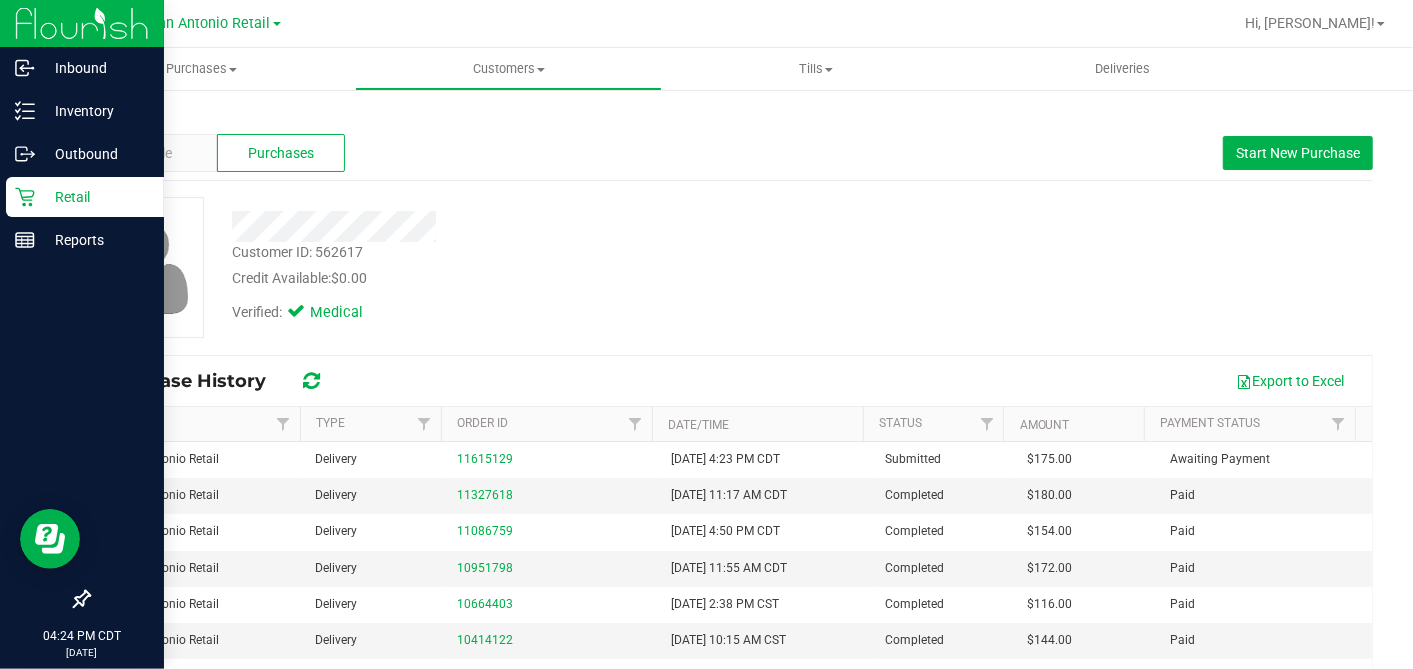 click on "Retail" at bounding box center (95, 197) 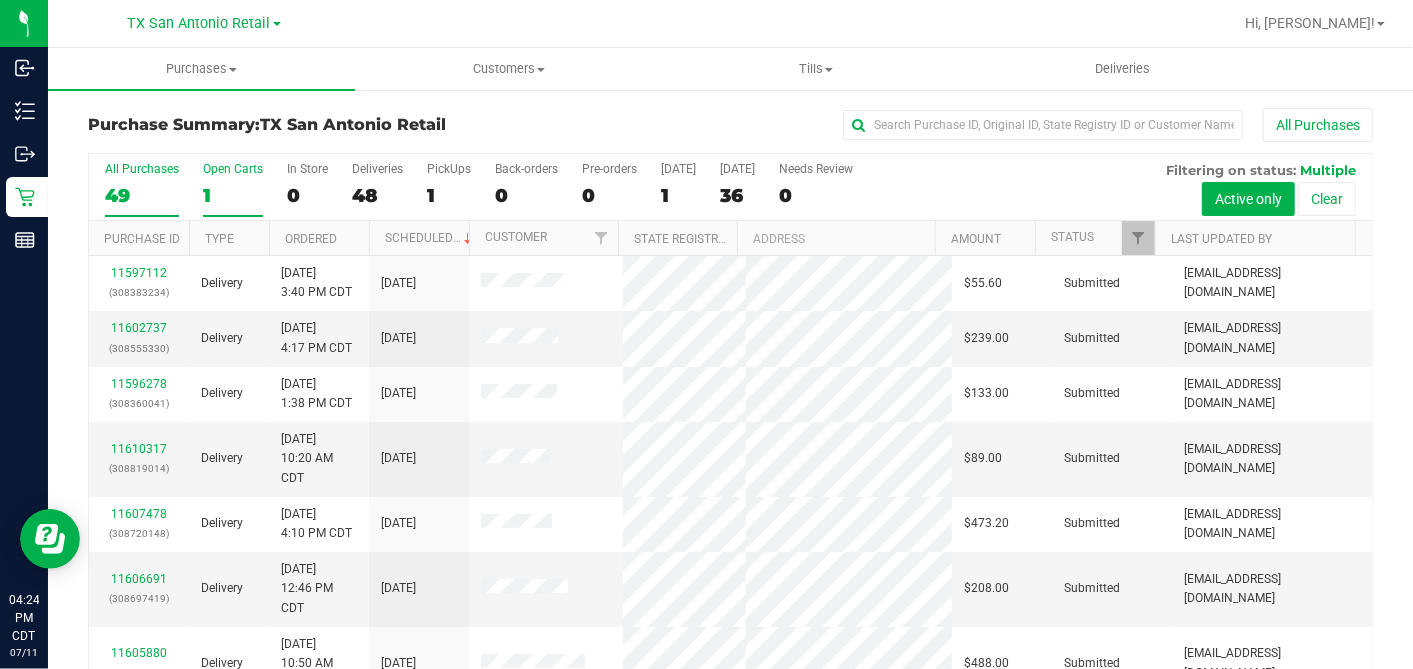 click on "Open Carts
1" at bounding box center [233, 189] 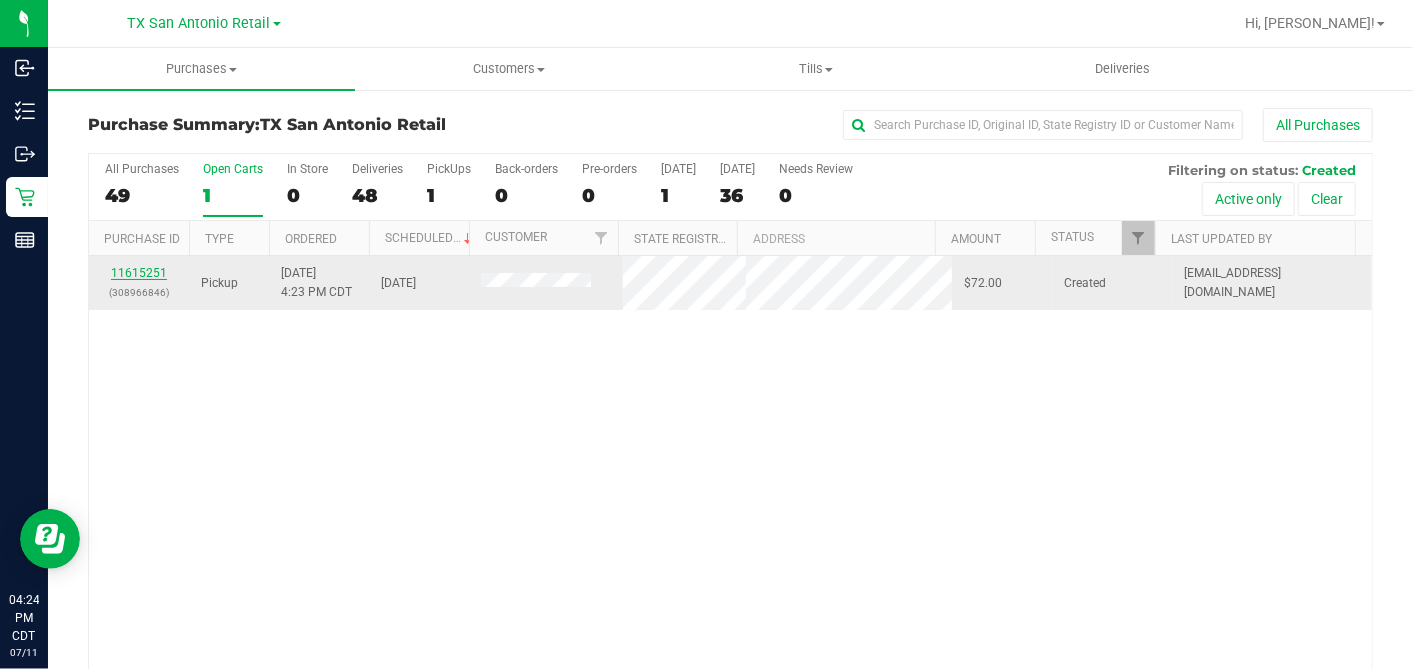 click on "11615251" at bounding box center (139, 273) 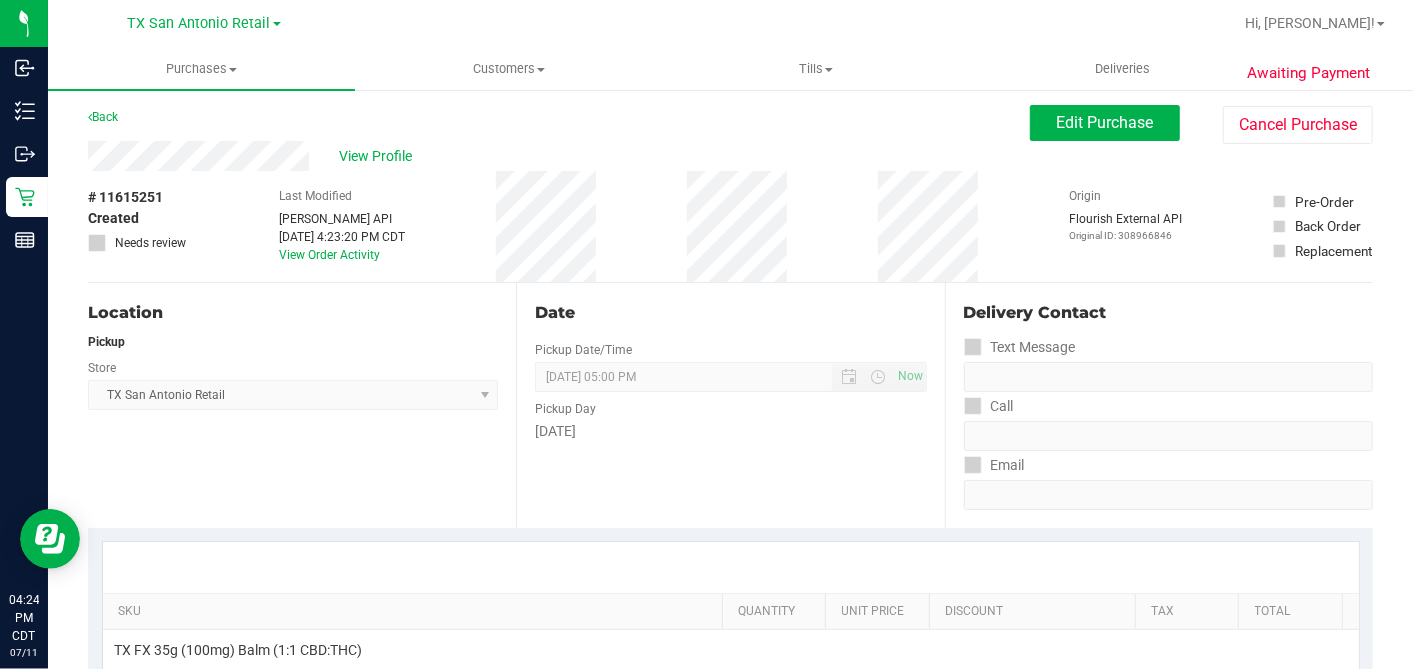 scroll, scrollTop: 0, scrollLeft: 0, axis: both 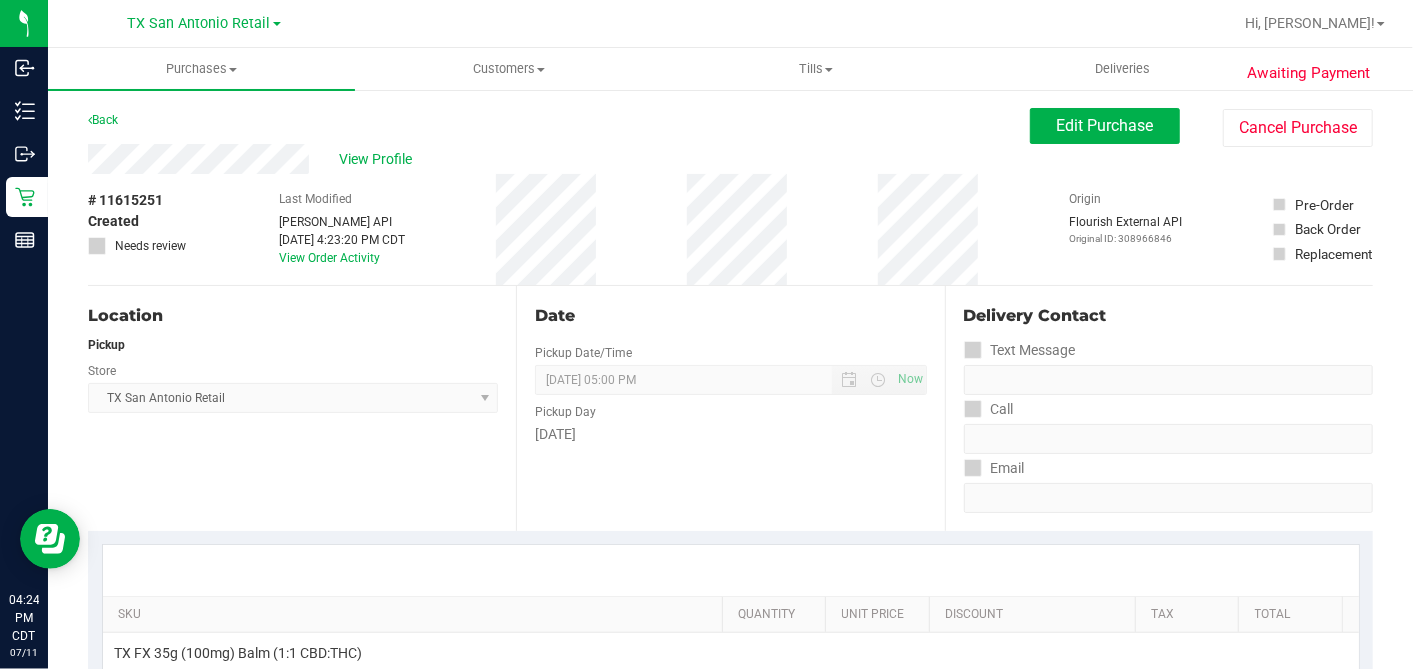 click on "# 11615251
Created
Needs review
Last Modified
[PERSON_NAME] API
[DATE] 4:23:20 PM CDT
View Order Activity
Origin
Flourish External API
Original ID: 308966846
Pre-Order
Back Order" at bounding box center (730, 229) 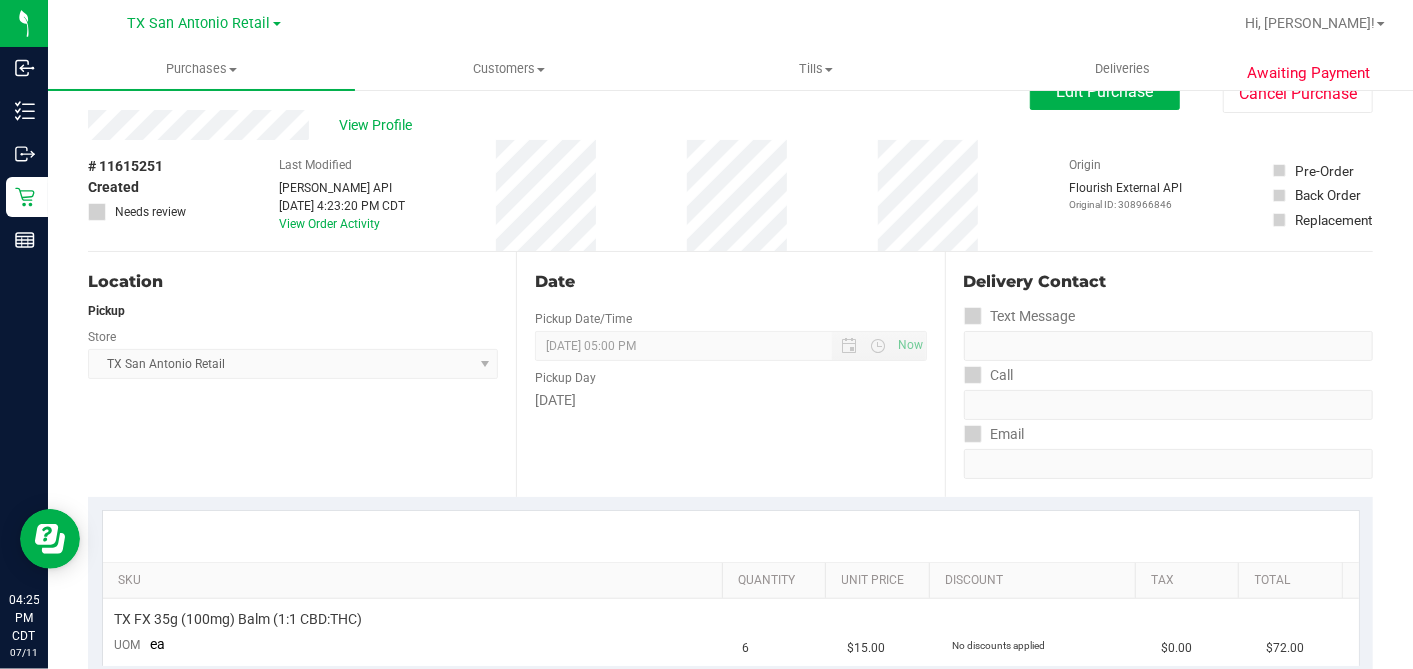scroll, scrollTop: 0, scrollLeft: 0, axis: both 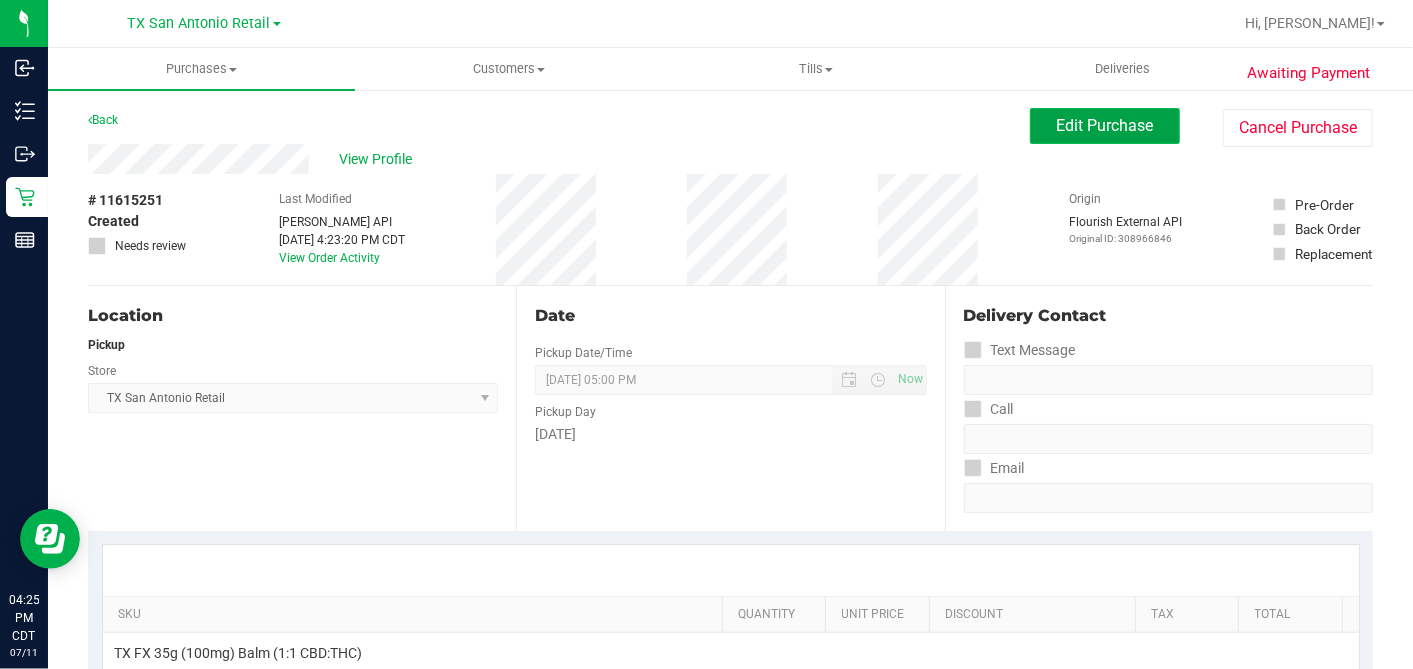 click on "Edit Purchase" at bounding box center [1105, 125] 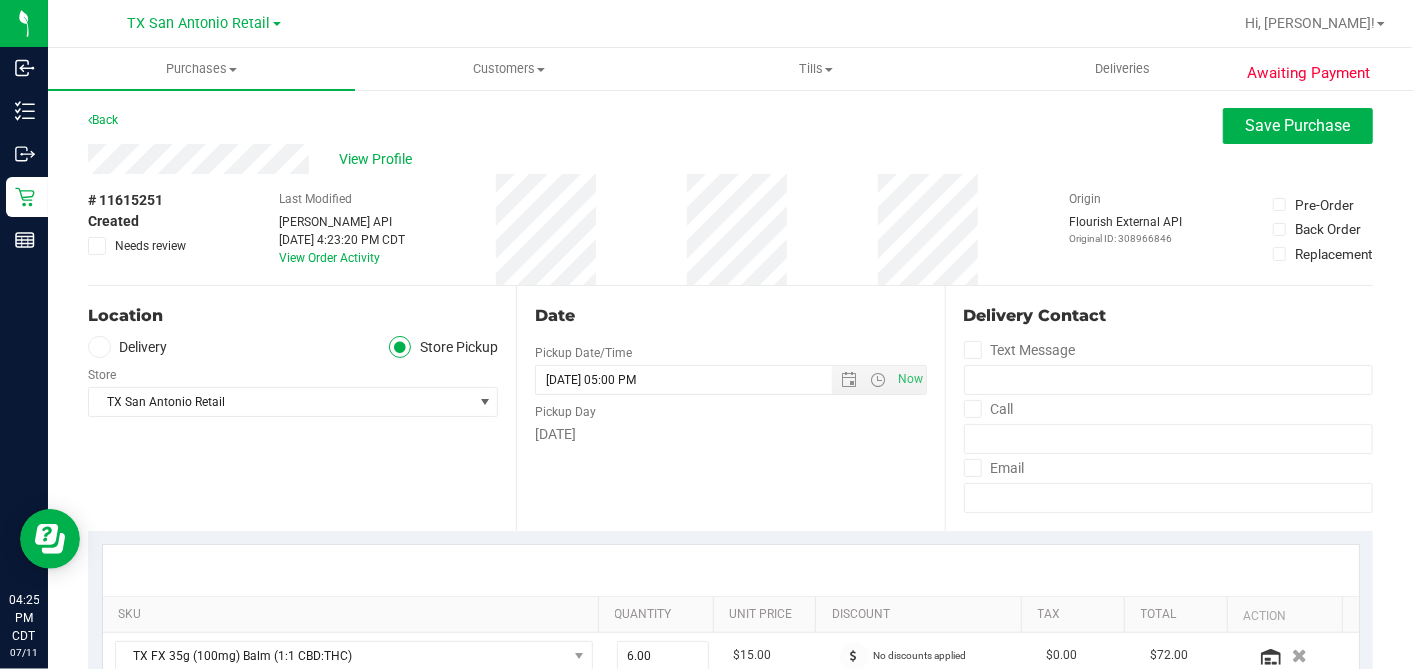 click on "Delivery" at bounding box center [128, 347] 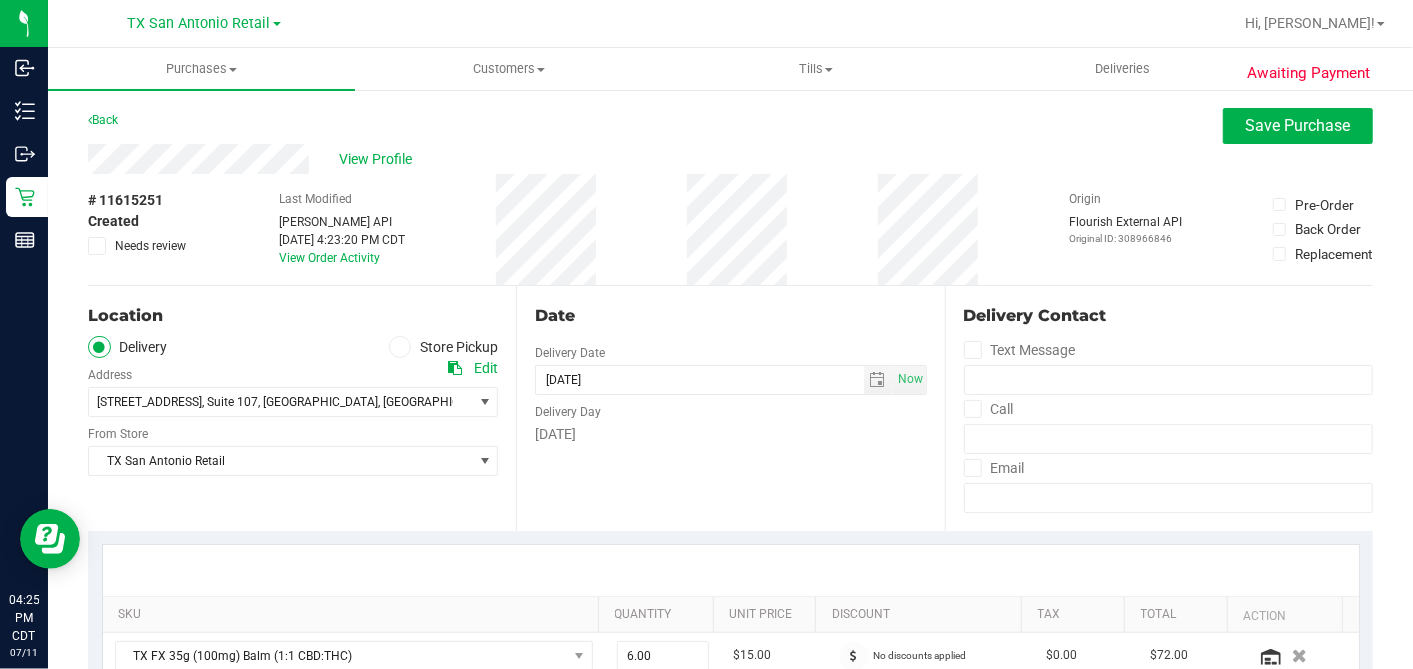 click on "Date
Delivery Date
[DATE]
Now
[DATE] 05:00 PM
Now
Delivery Day
[DATE]" at bounding box center (730, 408) 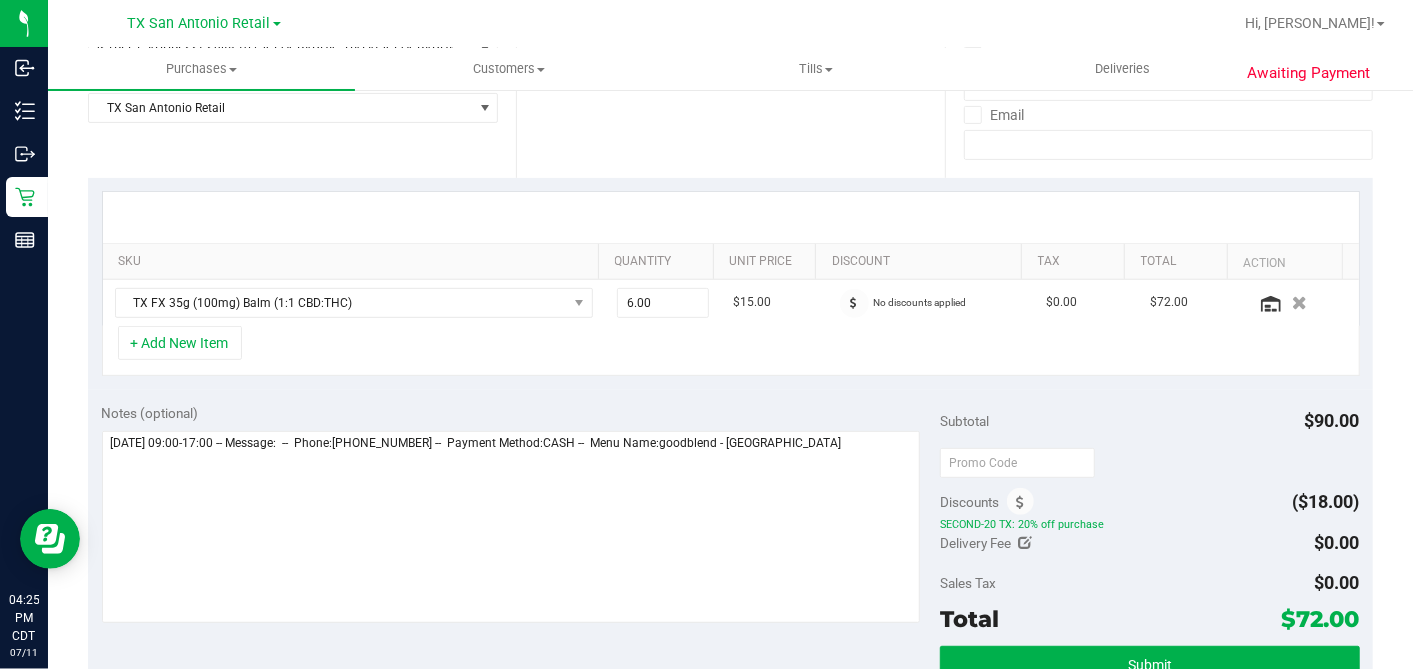 scroll, scrollTop: 333, scrollLeft: 0, axis: vertical 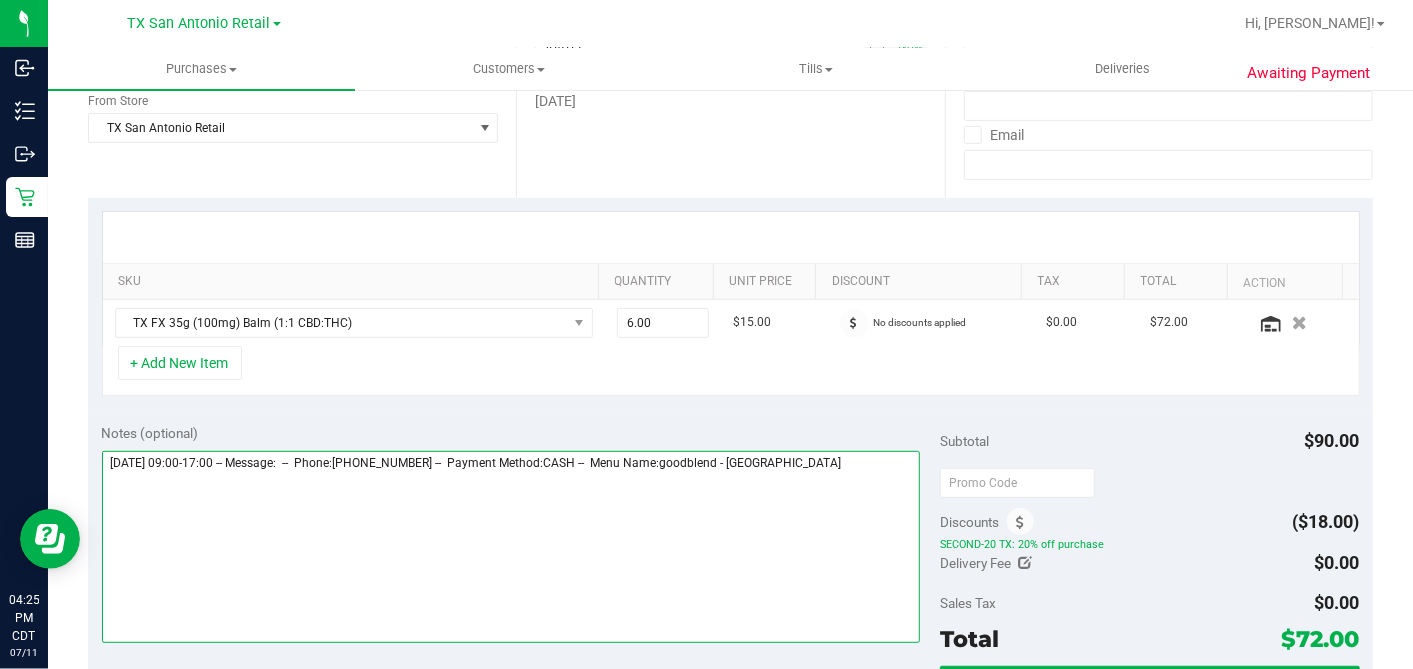 click at bounding box center [511, 547] 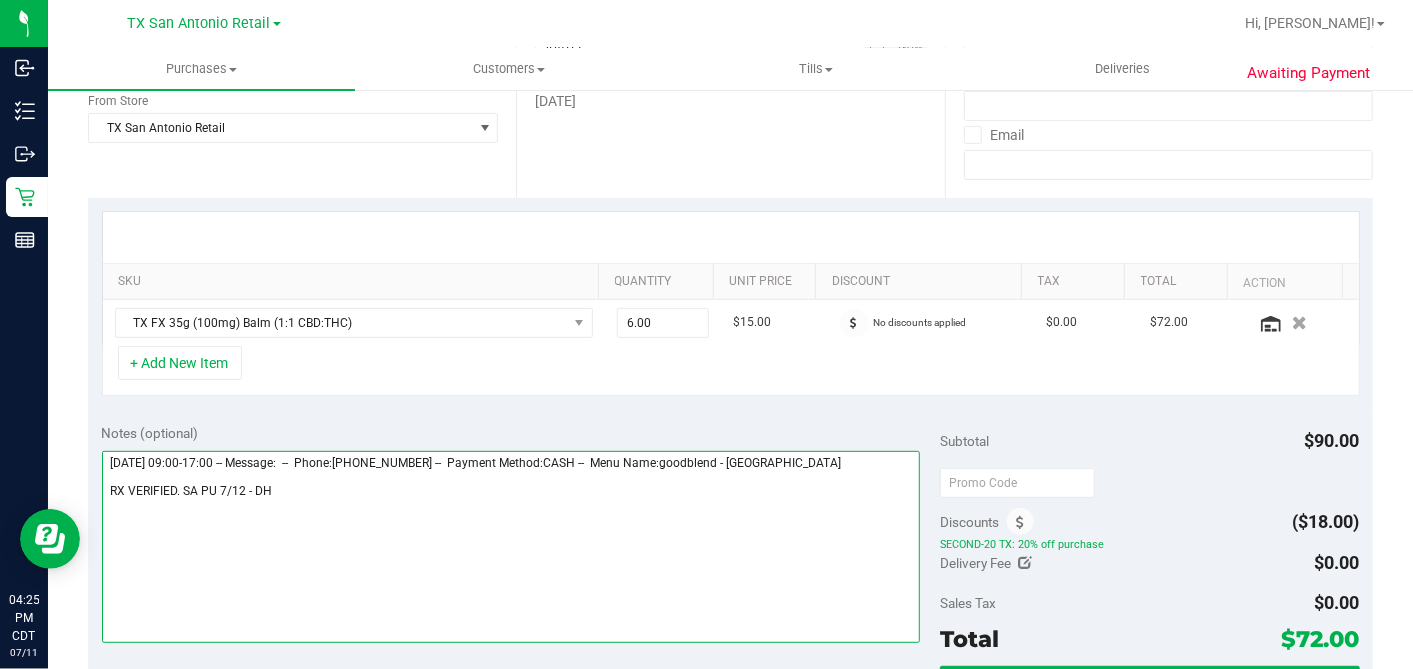 type on "[DATE] 09:00-17:00 -- Message:  --  Phone:[PHONE_NUMBER] --  Payment Method:CASH --  Menu Name:goodblend - [GEOGRAPHIC_DATA]
RX VERIFIED. SA PU 7/12 - DH" 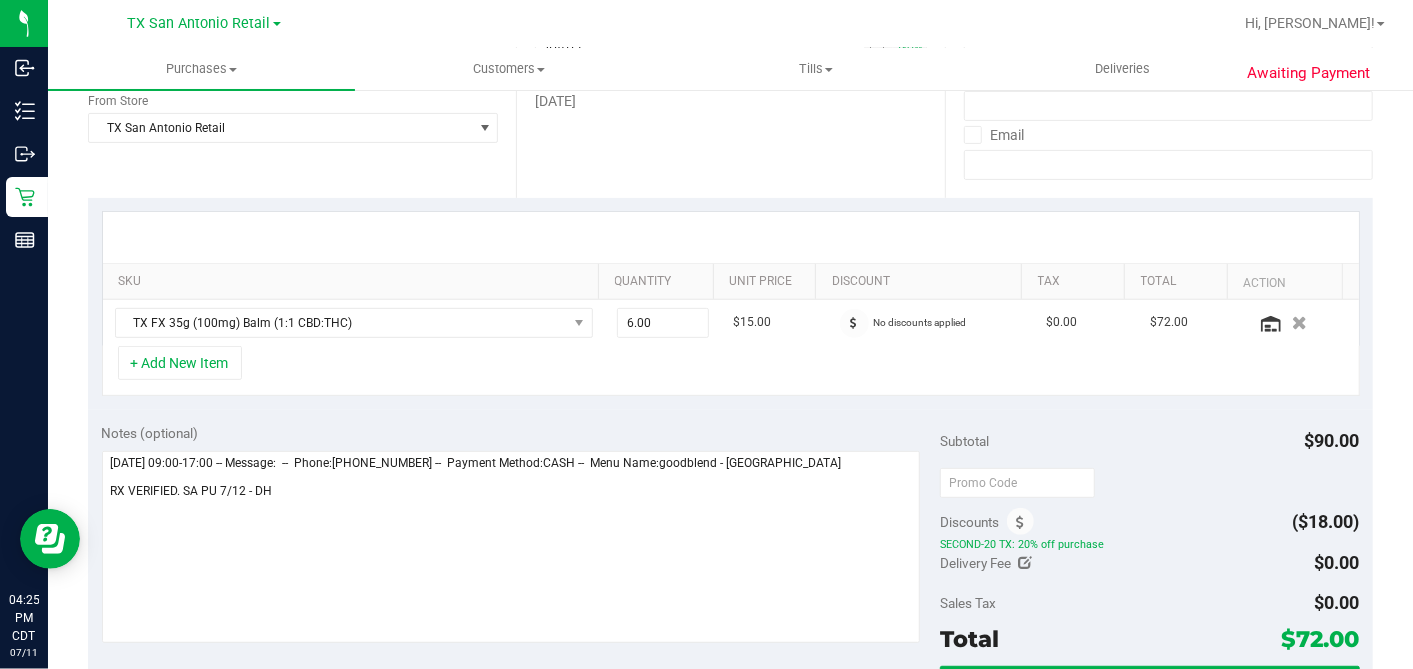 click on "Notes (optional)" at bounding box center [521, 433] 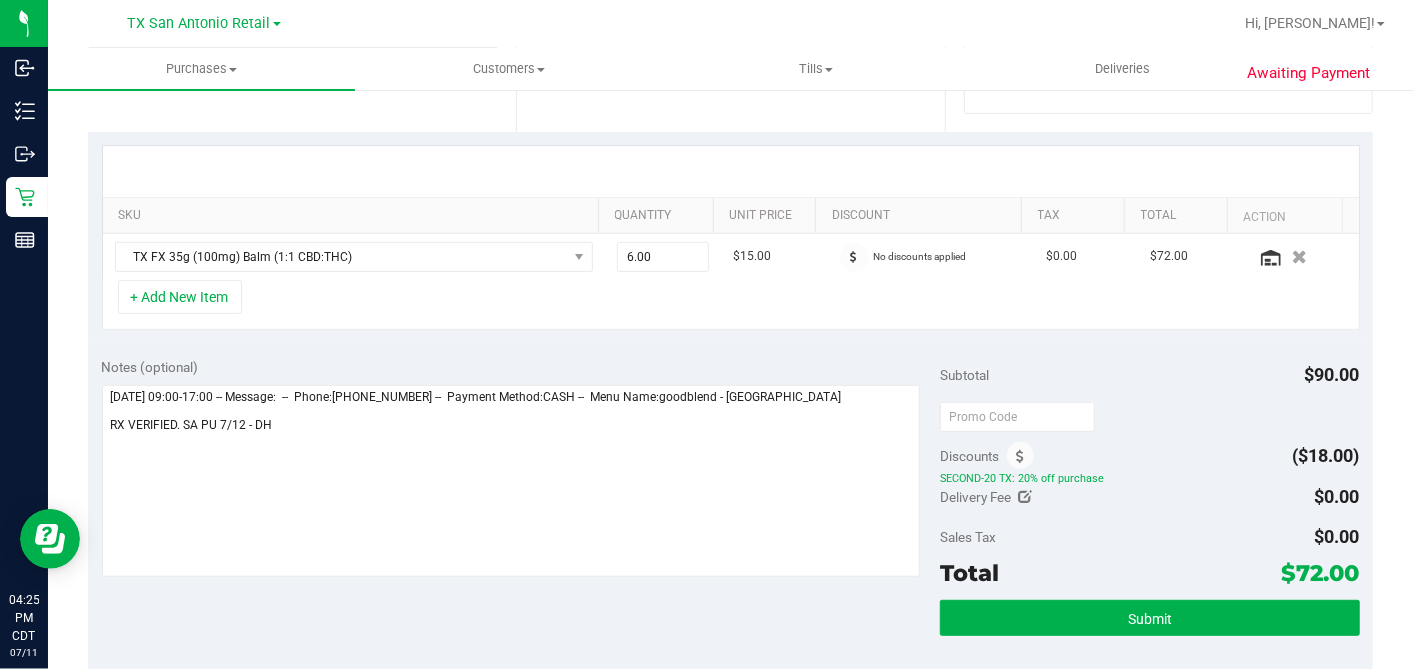 scroll, scrollTop: 444, scrollLeft: 0, axis: vertical 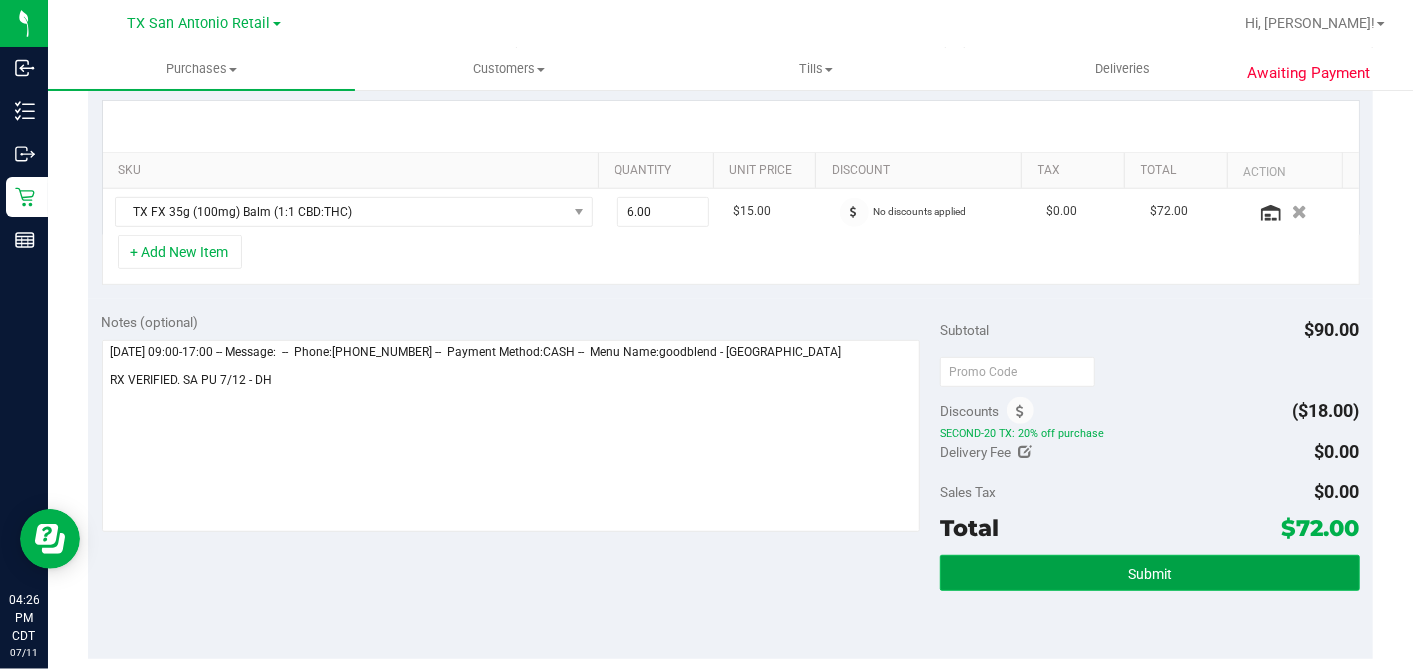 click on "Submit" at bounding box center [1150, 574] 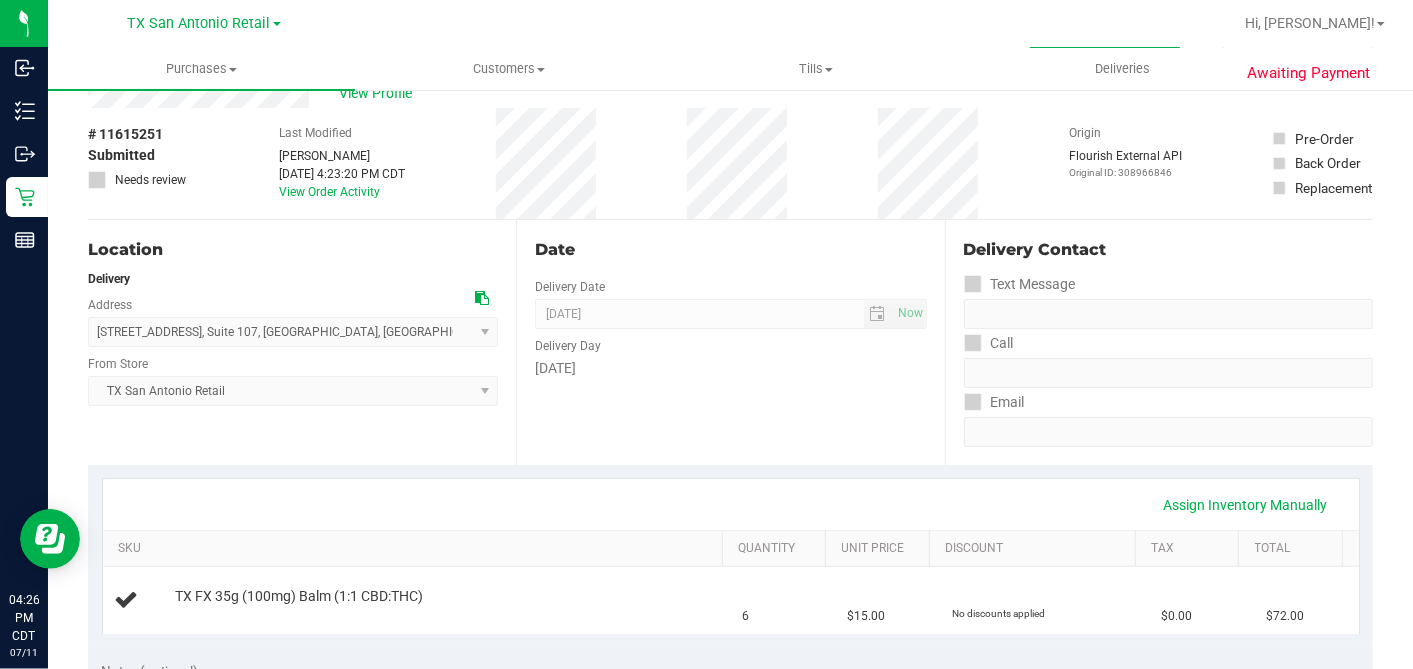 scroll, scrollTop: 0, scrollLeft: 0, axis: both 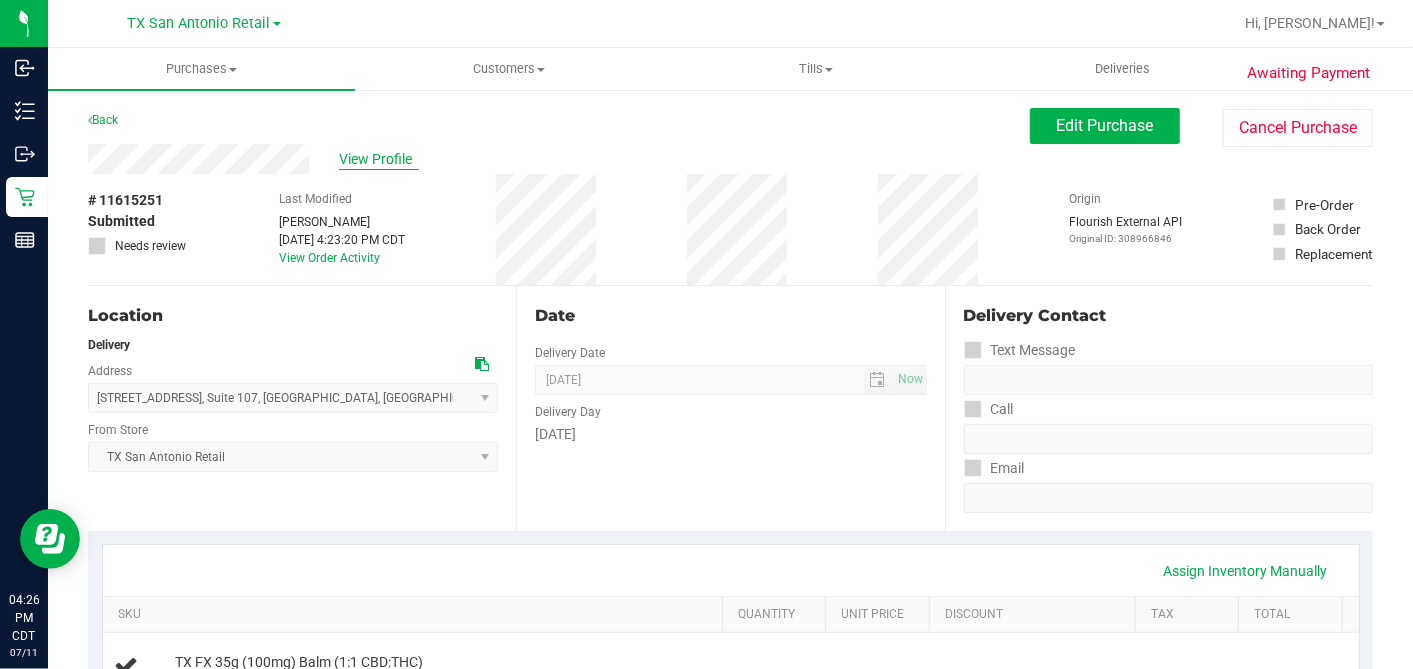 click on "View Profile" at bounding box center [379, 159] 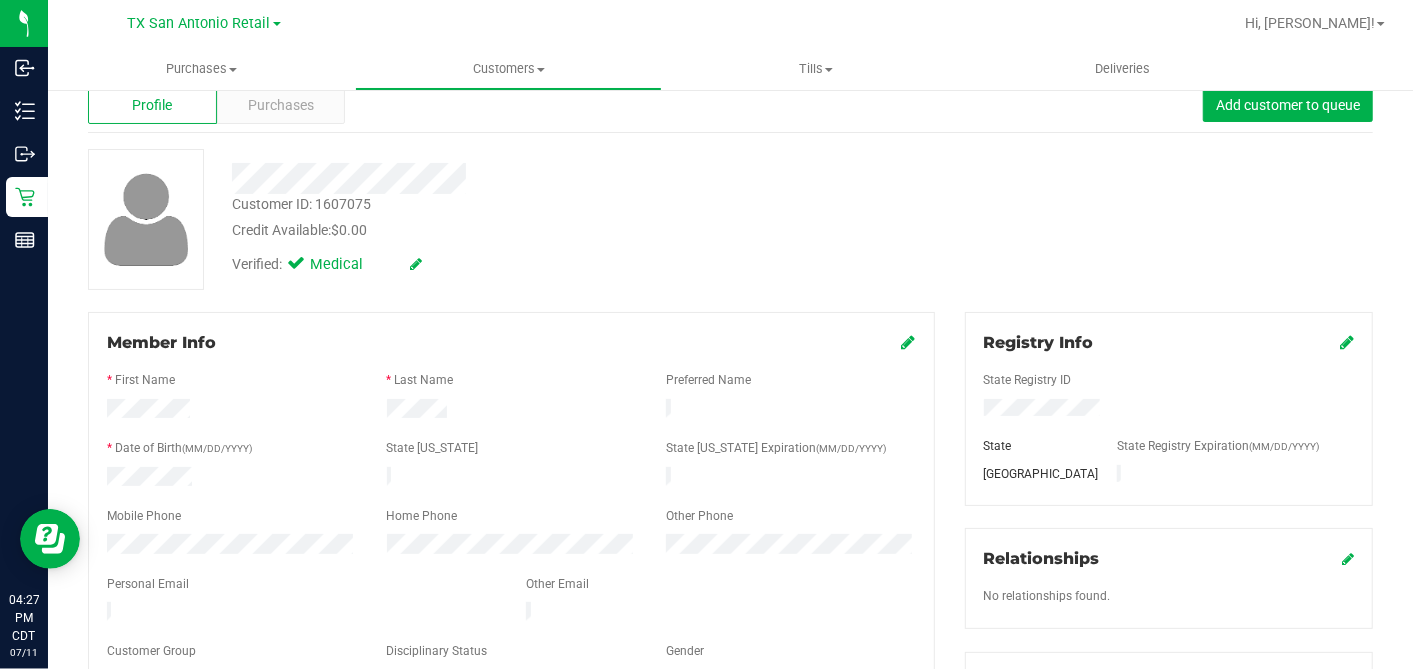 scroll, scrollTop: 0, scrollLeft: 0, axis: both 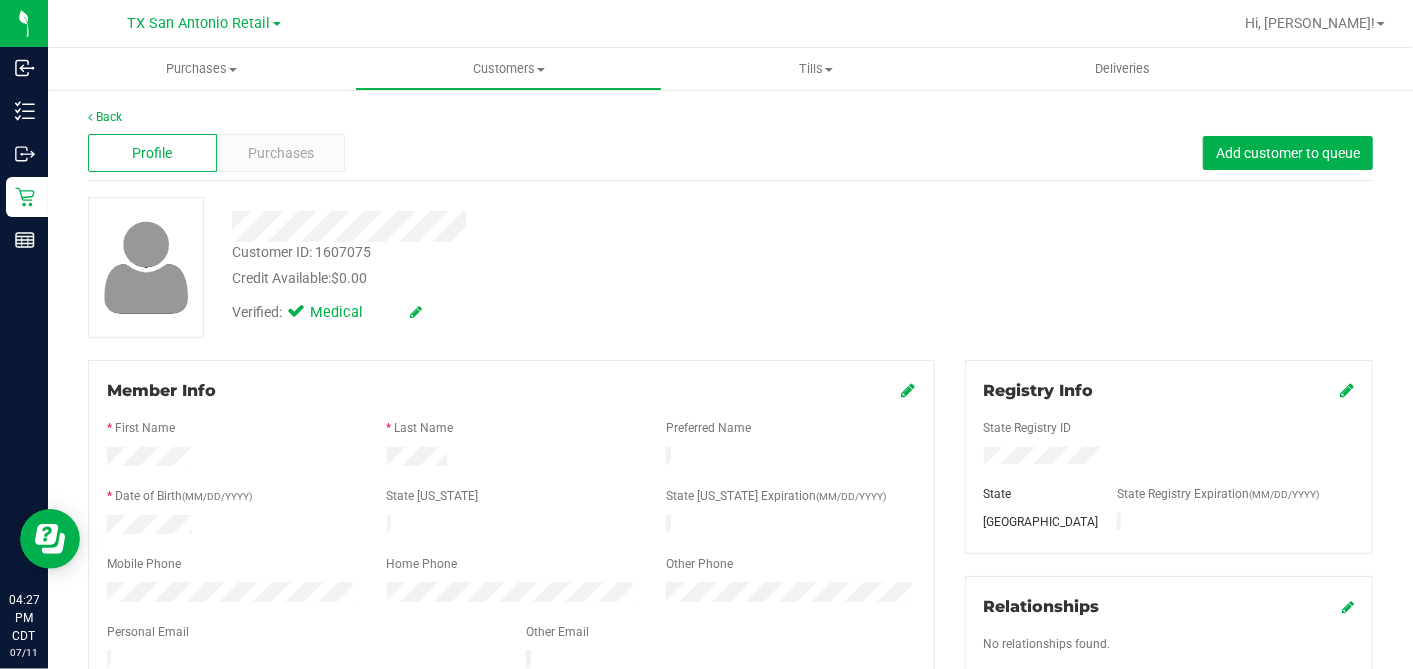 drag, startPoint x: 320, startPoint y: 143, endPoint x: 52, endPoint y: 171, distance: 269.4587 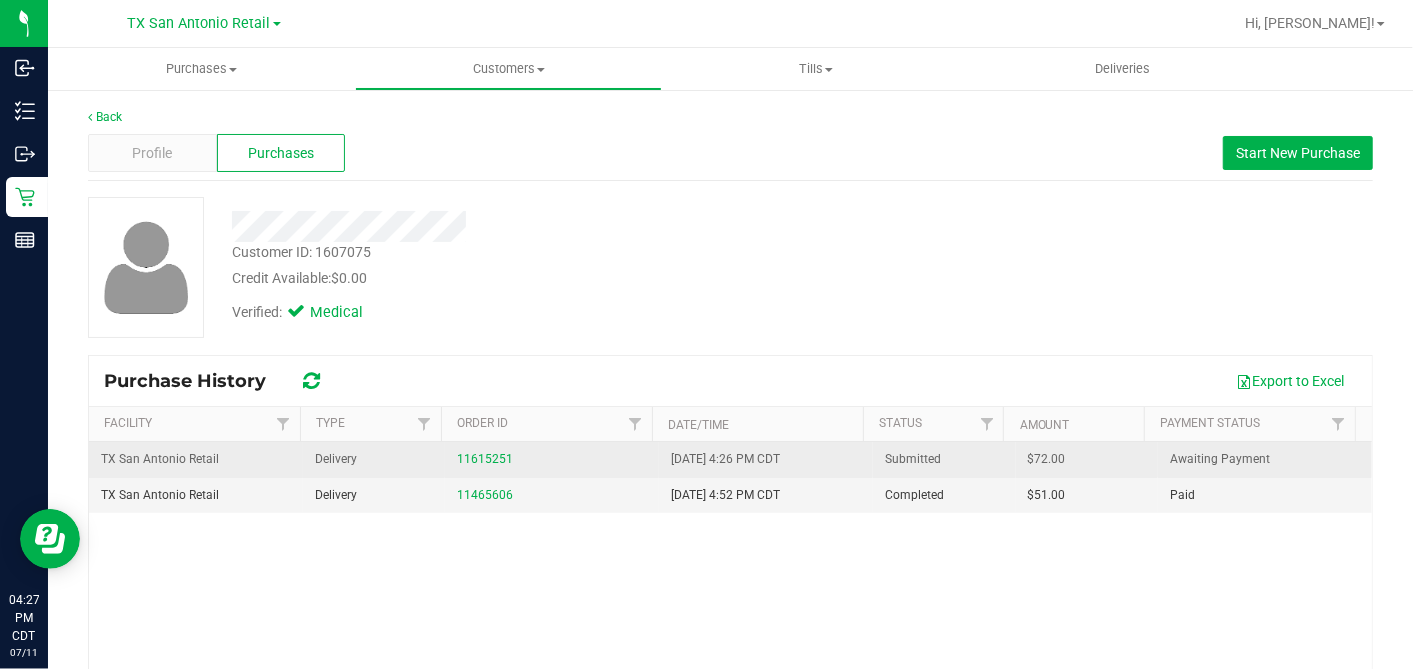 click on "$72.00" at bounding box center [1047, 459] 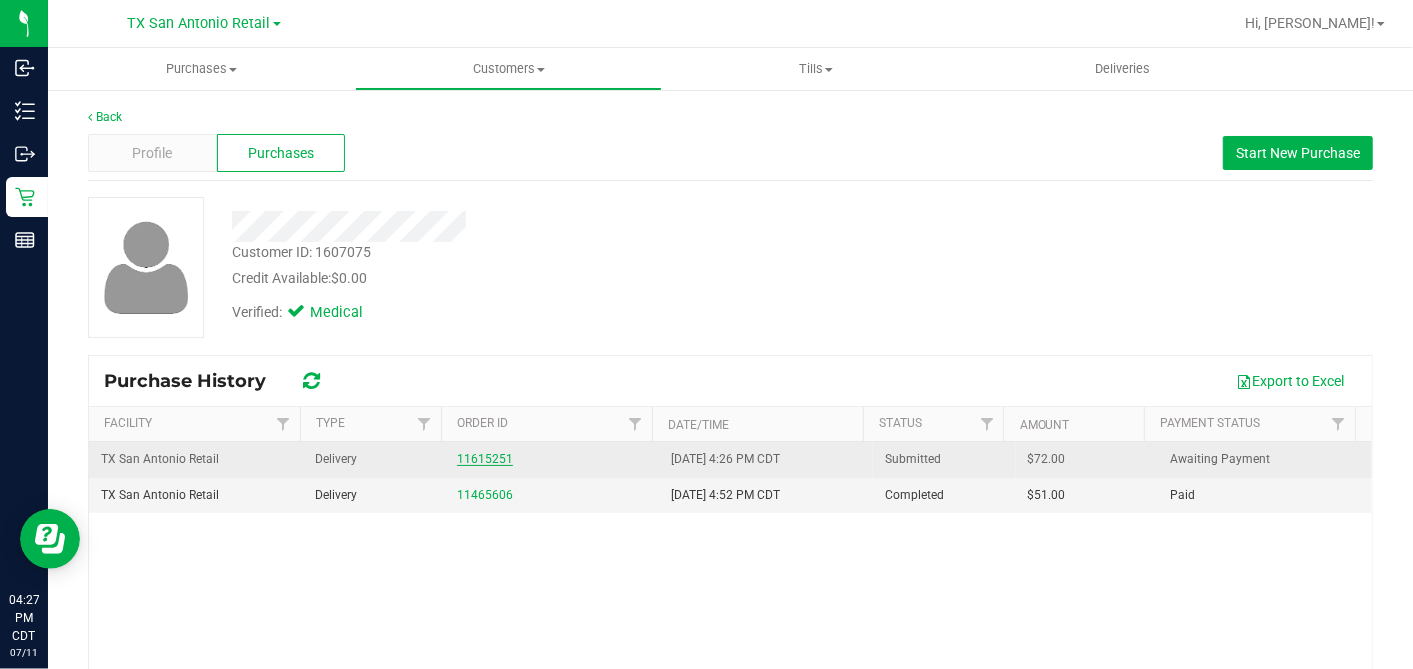 click on "11615251" at bounding box center [485, 459] 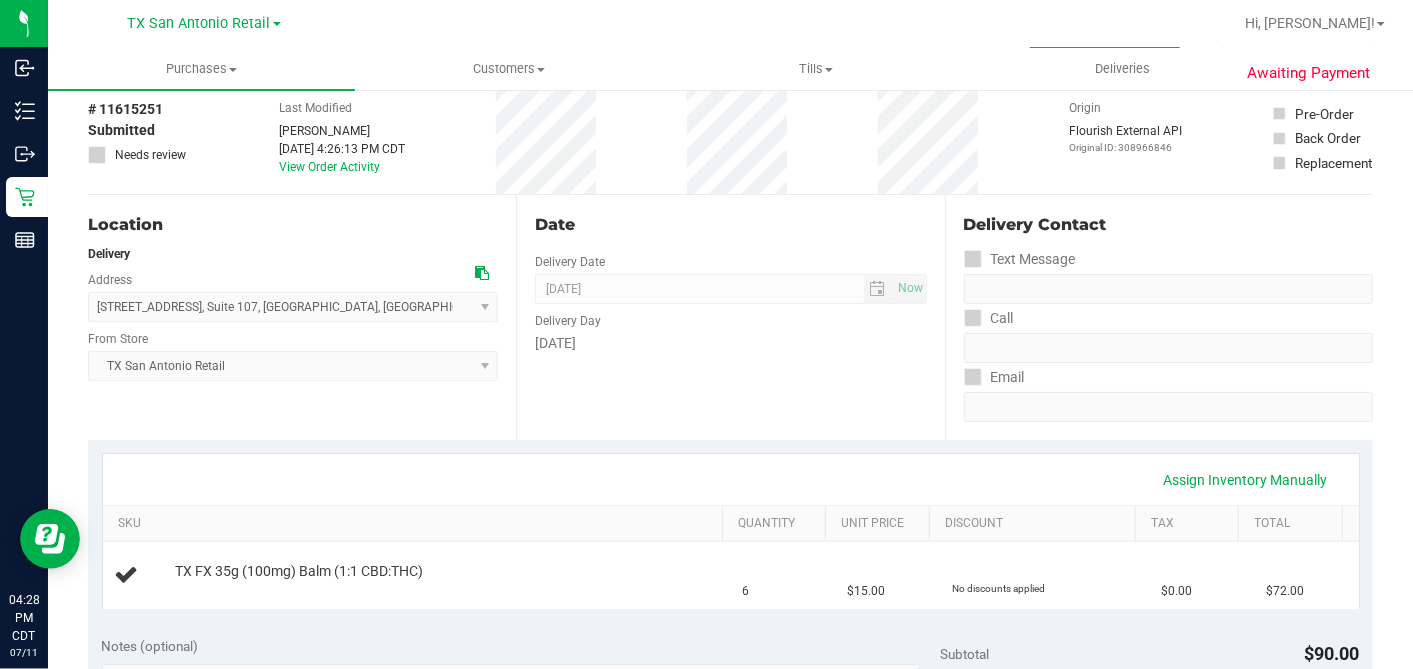 scroll, scrollTop: 0, scrollLeft: 0, axis: both 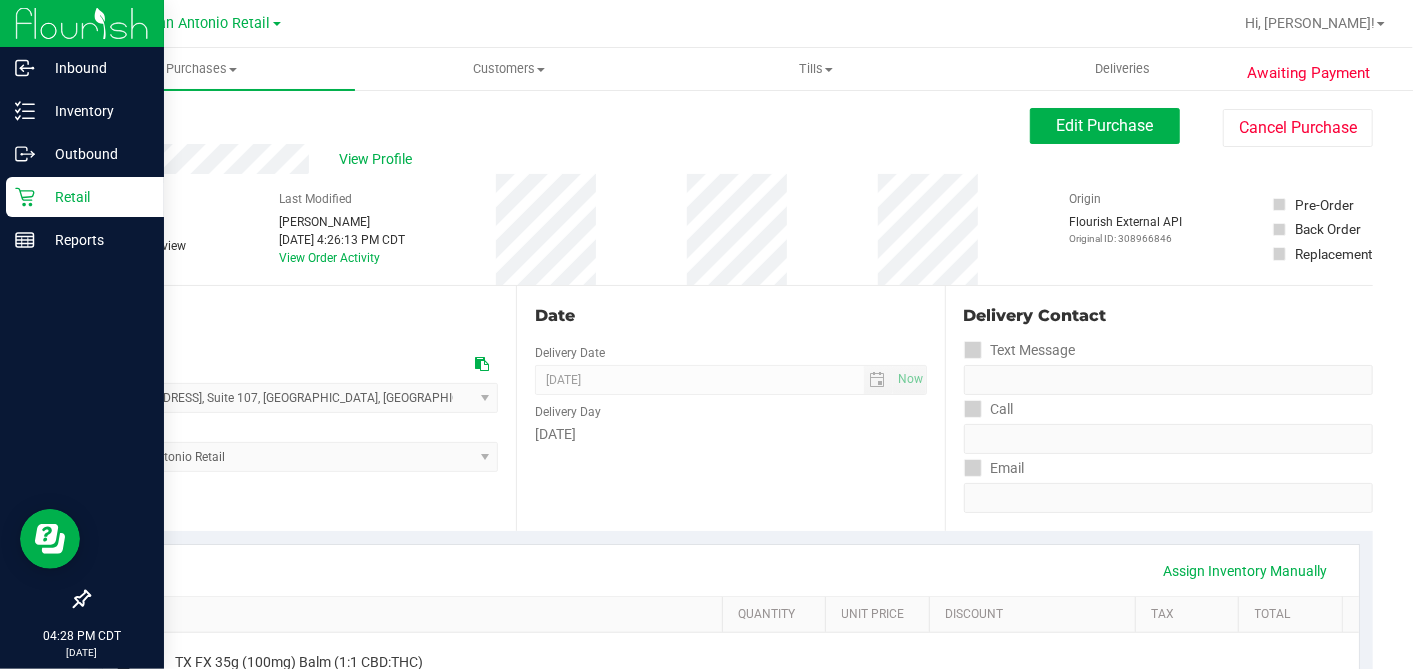 click on "Retail" at bounding box center [85, 197] 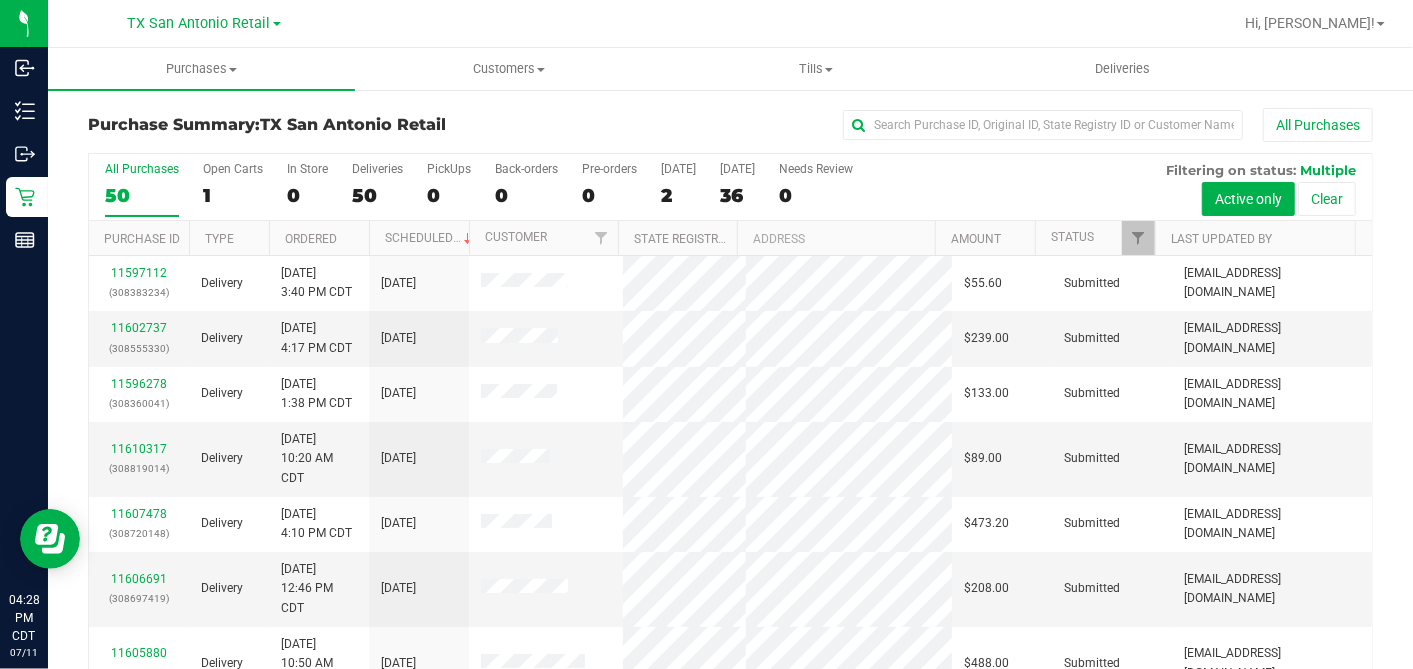 click on "All Purchases
50
Open Carts
1
In Store
0
Deliveries
50
PickUps
0
Back-orders
0
Pre-orders
0
[DATE]
2
[DATE]
36" at bounding box center (730, 187) 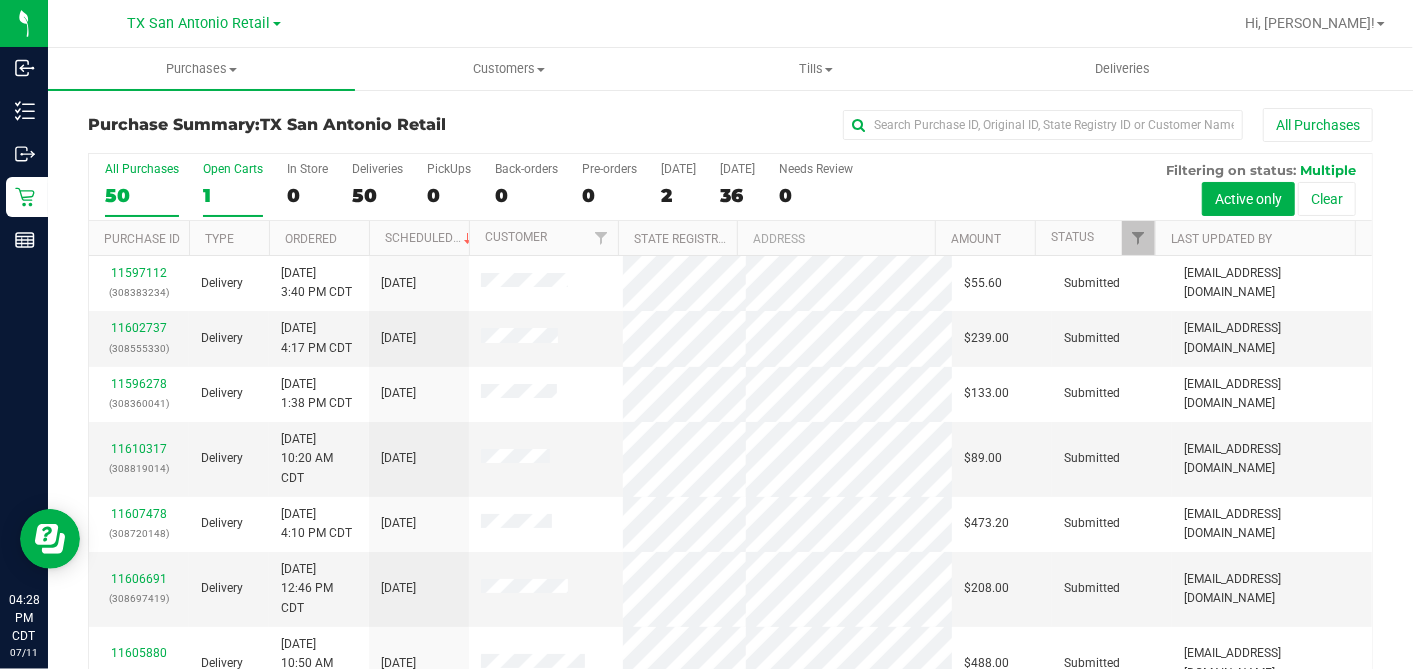 click on "1" at bounding box center (233, 195) 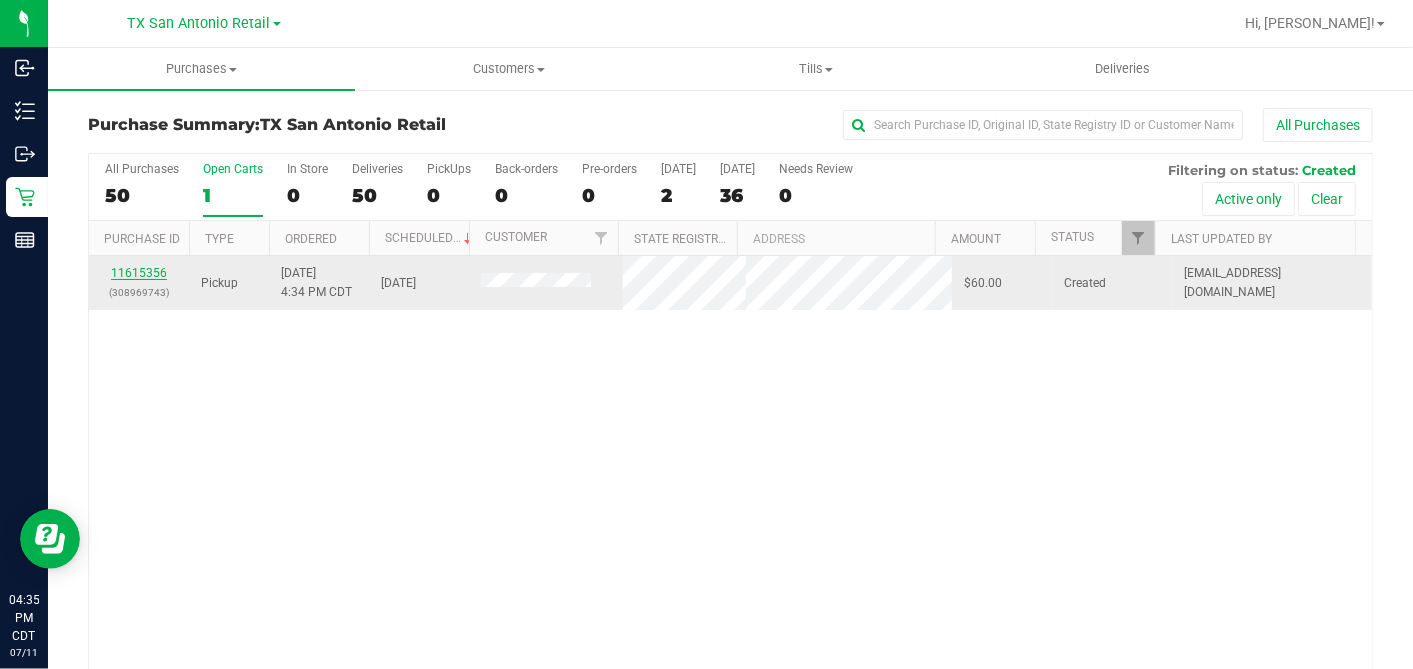 click on "11615356" at bounding box center (139, 273) 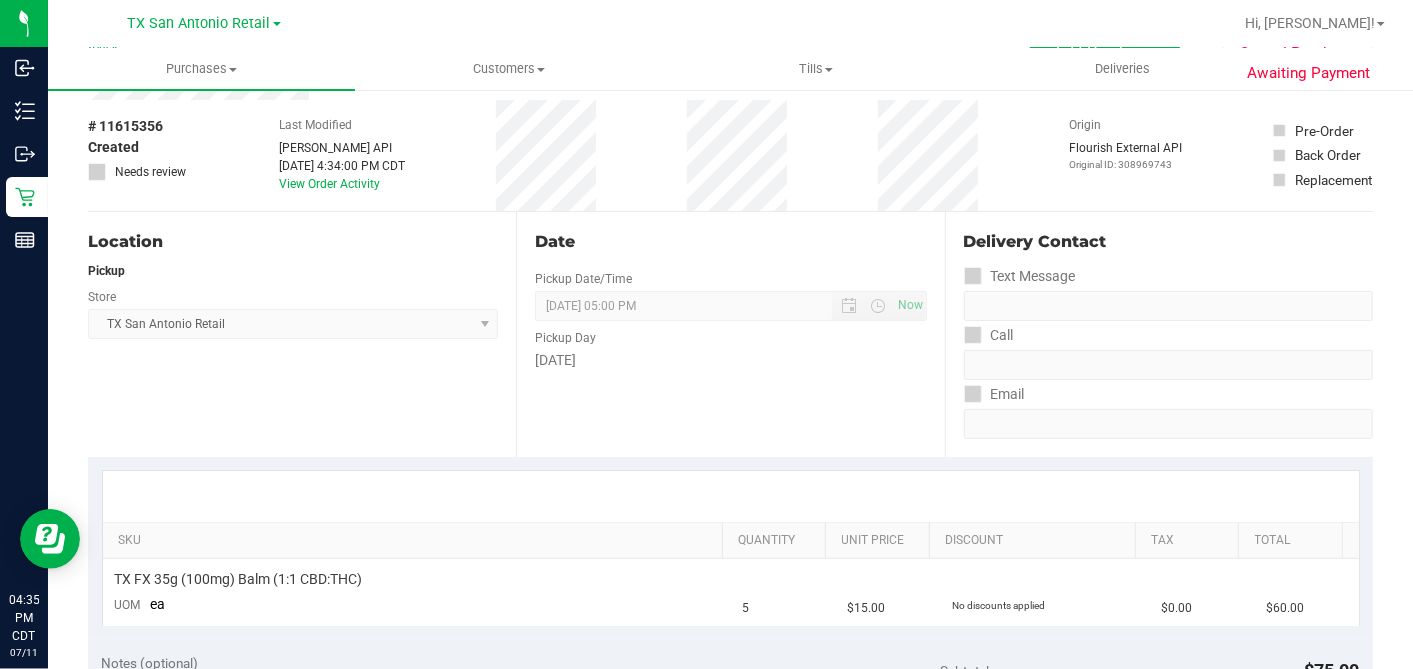 scroll, scrollTop: 0, scrollLeft: 0, axis: both 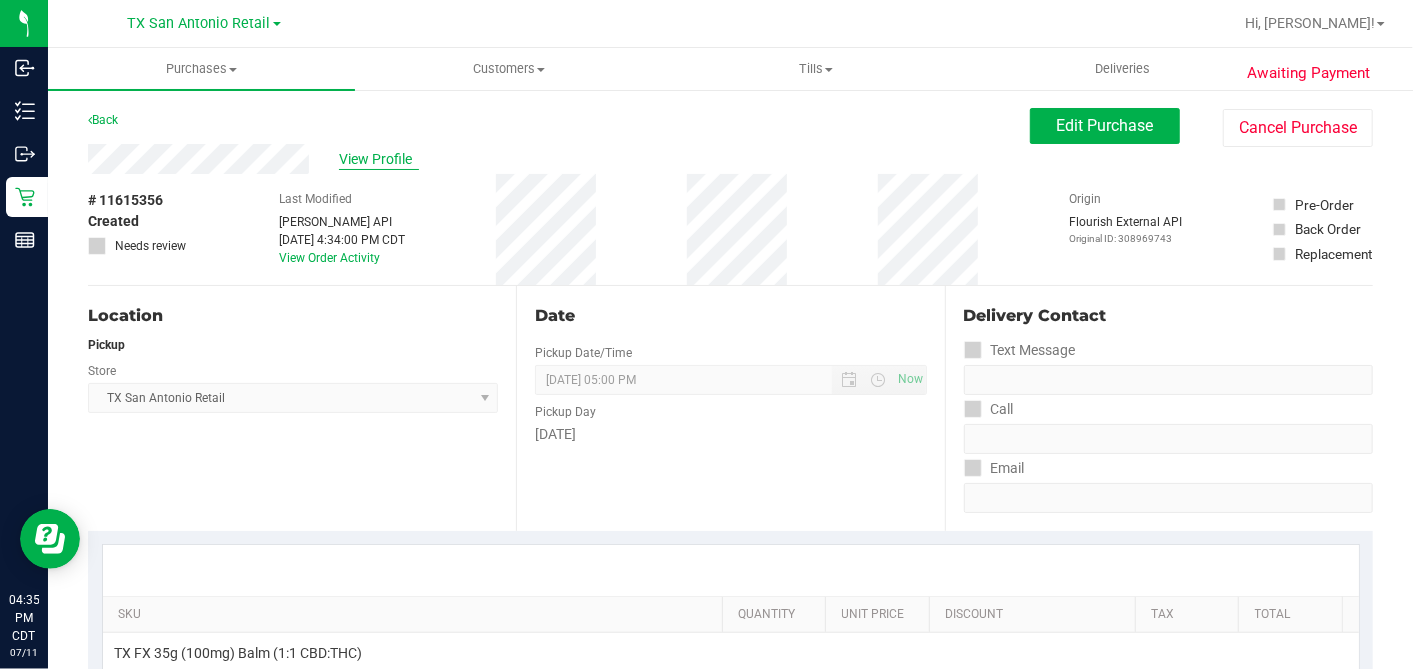 click on "View Profile" at bounding box center (379, 159) 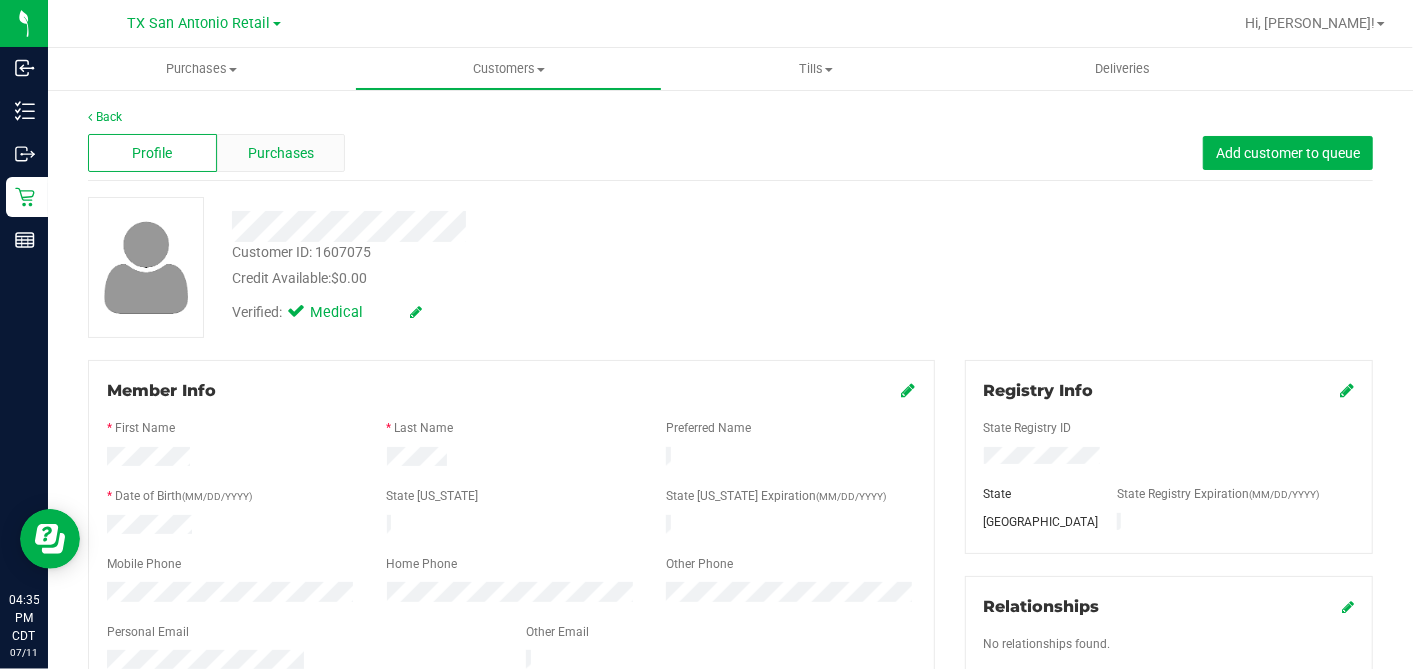 click on "Purchases" at bounding box center [281, 153] 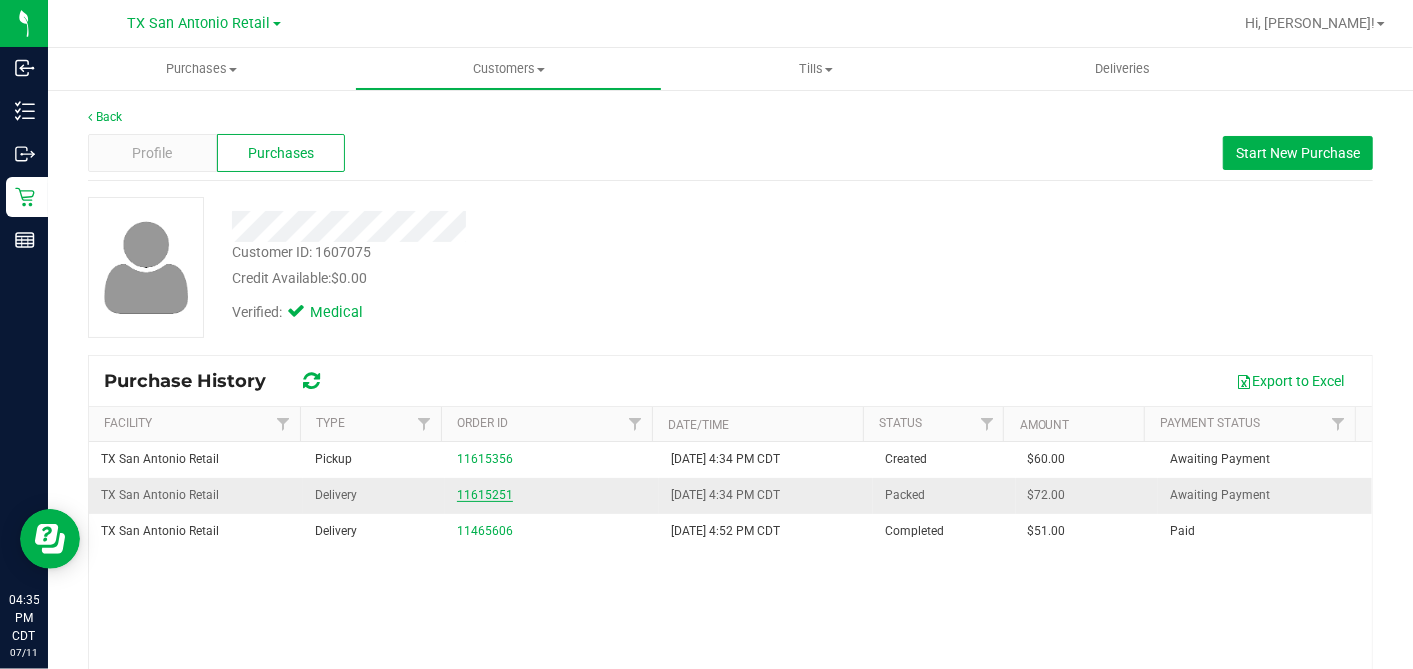 click on "11615251" at bounding box center (485, 495) 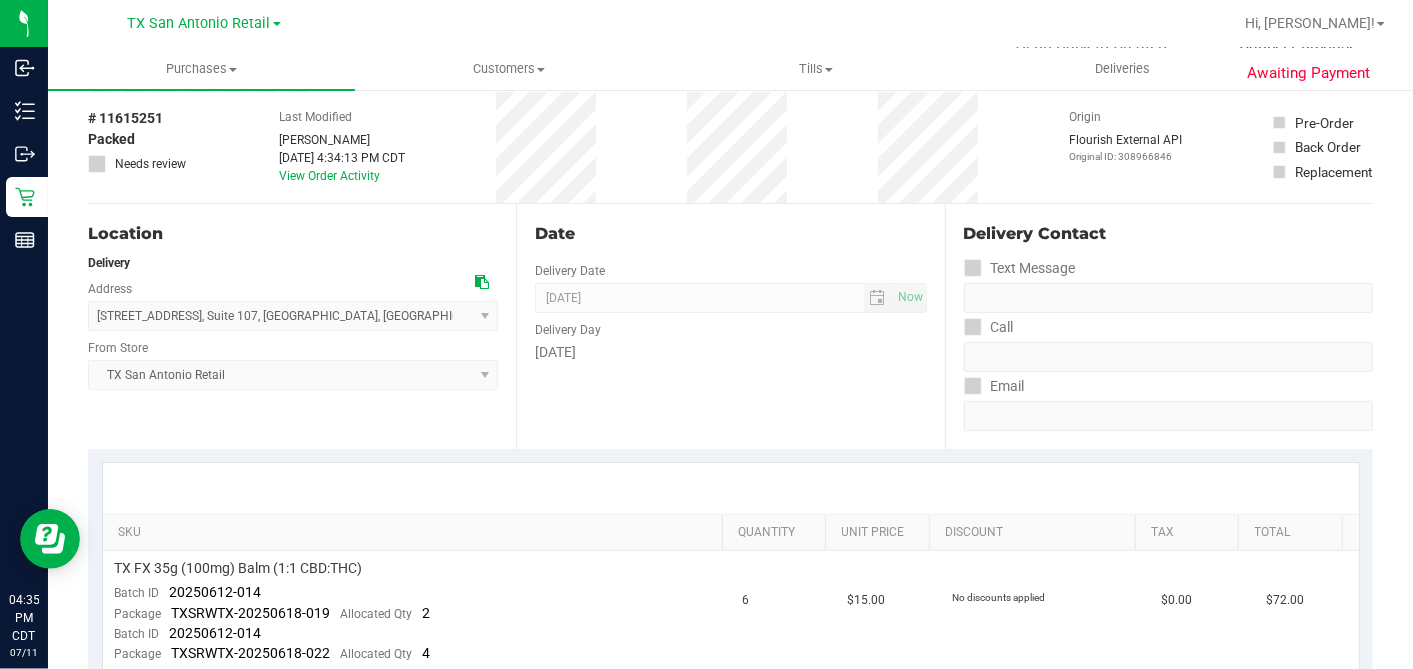 scroll, scrollTop: 0, scrollLeft: 0, axis: both 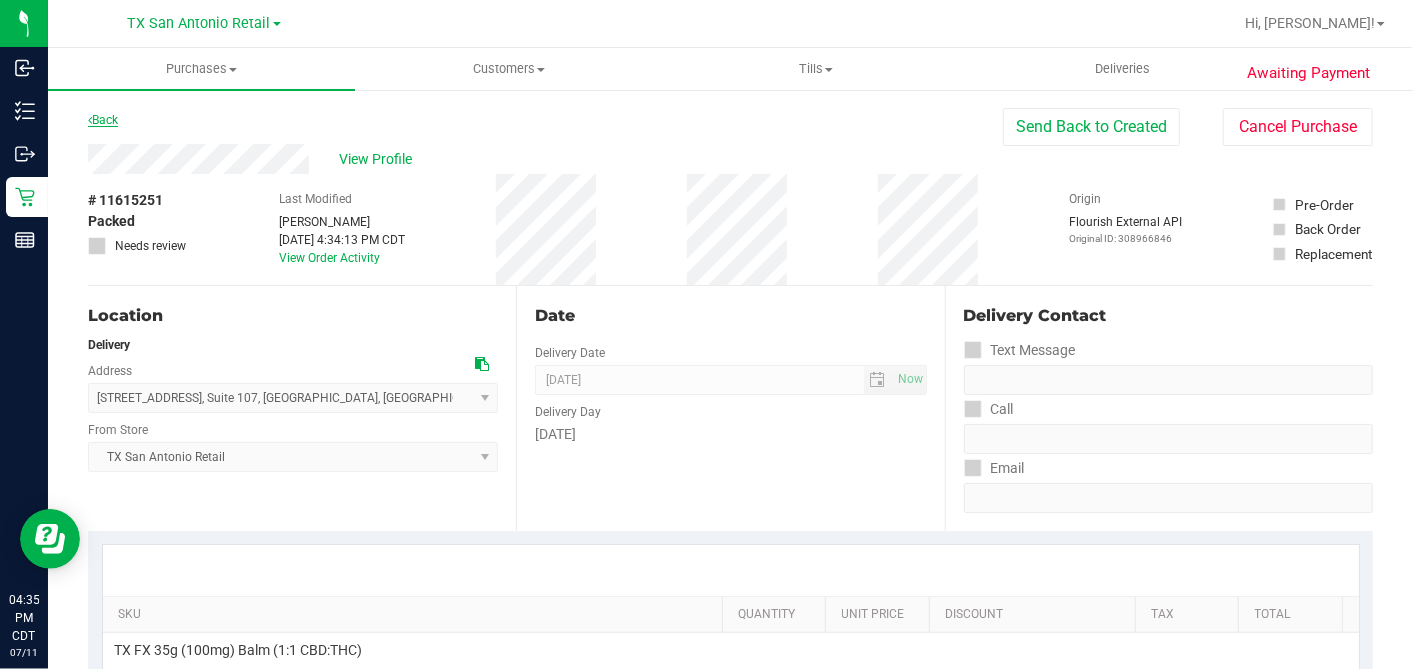 click on "Back" at bounding box center [103, 120] 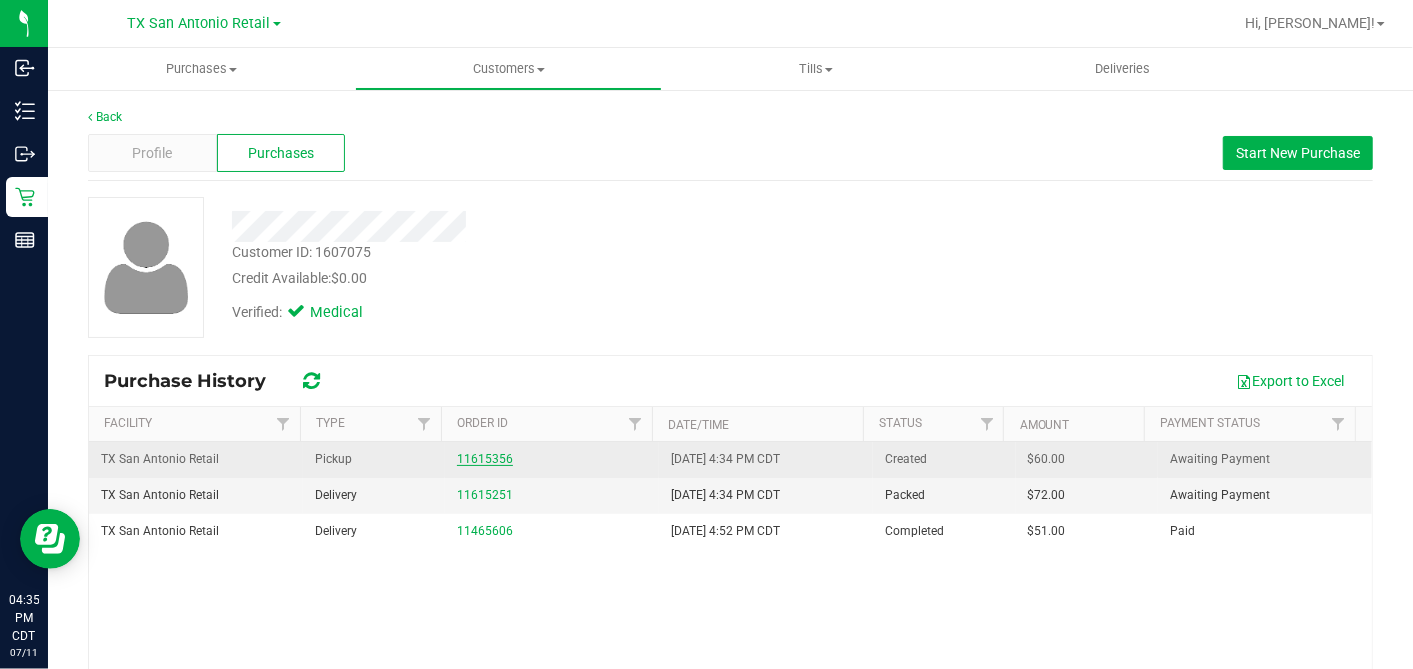 click on "11615356" at bounding box center [485, 459] 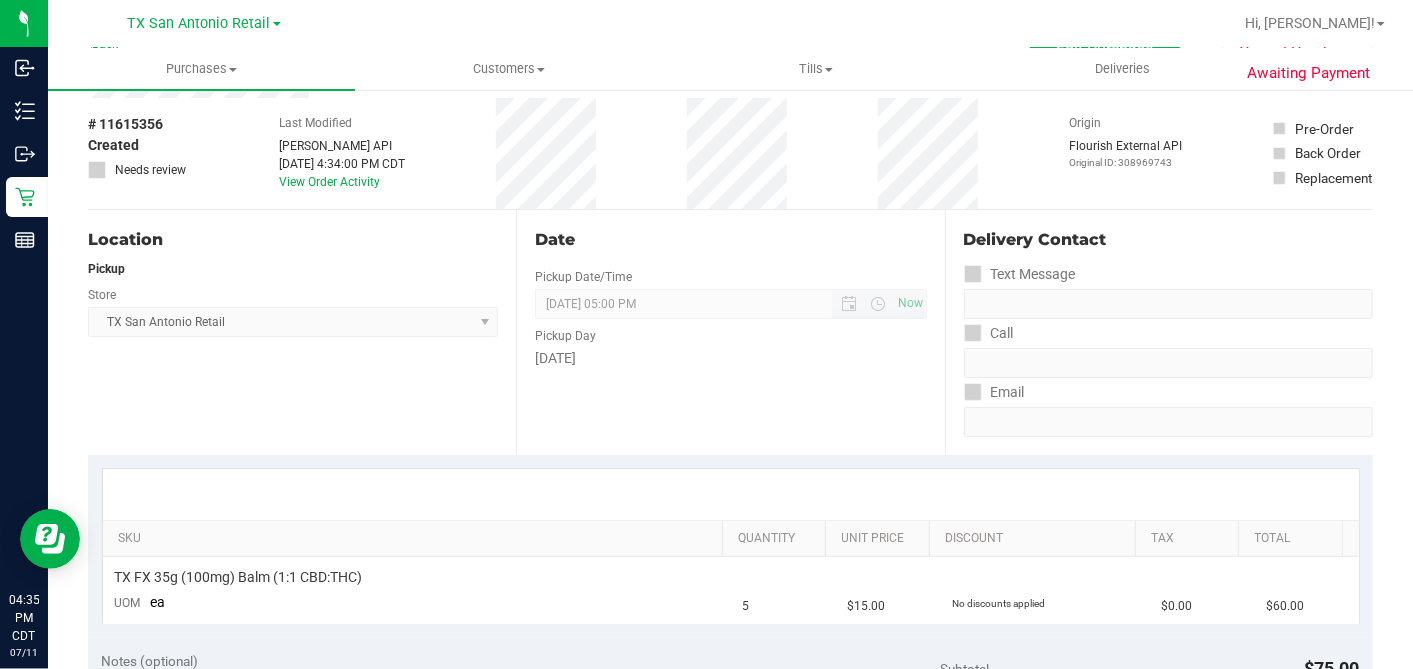 scroll, scrollTop: 0, scrollLeft: 0, axis: both 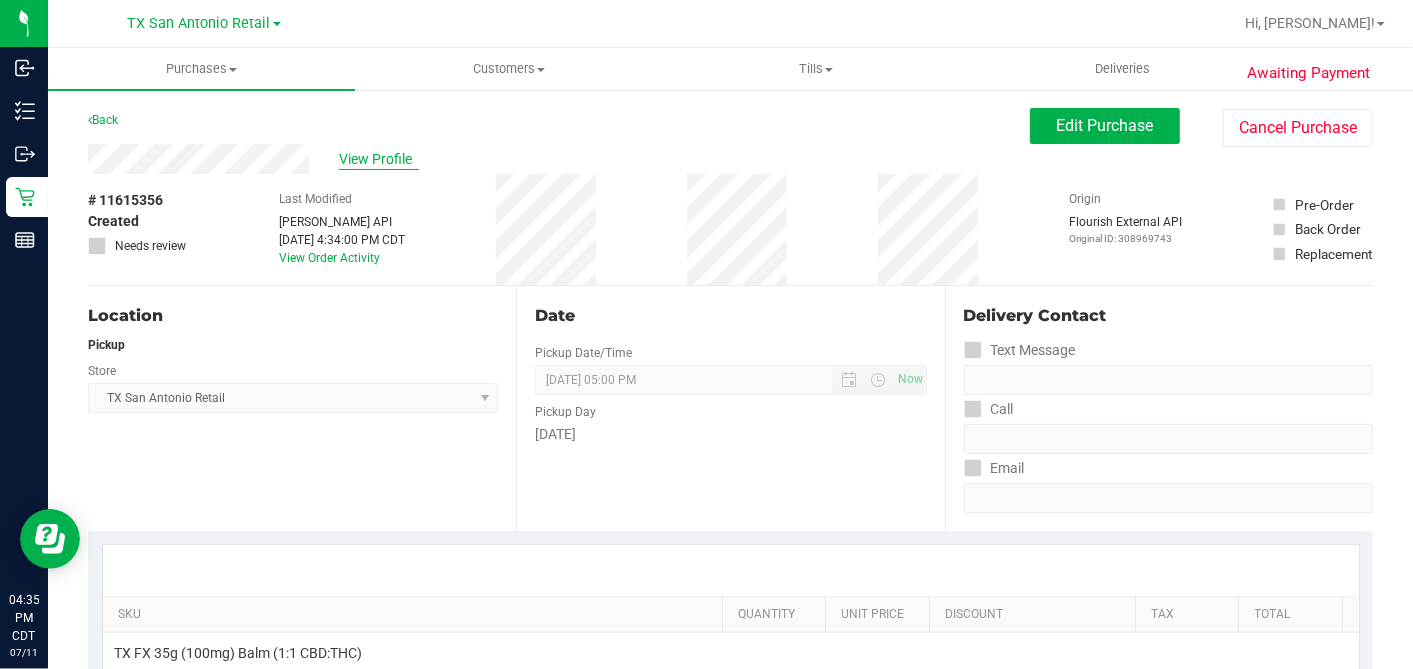 click on "View Profile" at bounding box center (379, 159) 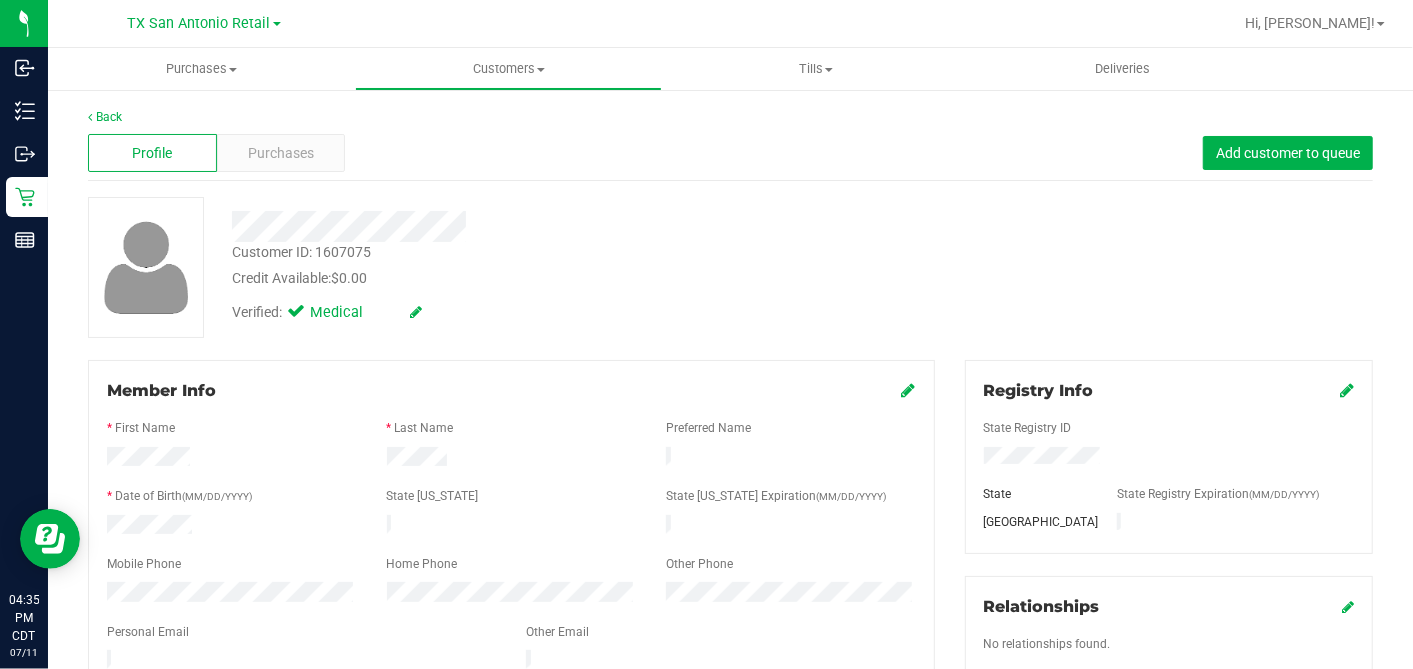 click on "Verified:
Medical" at bounding box center (546, 311) 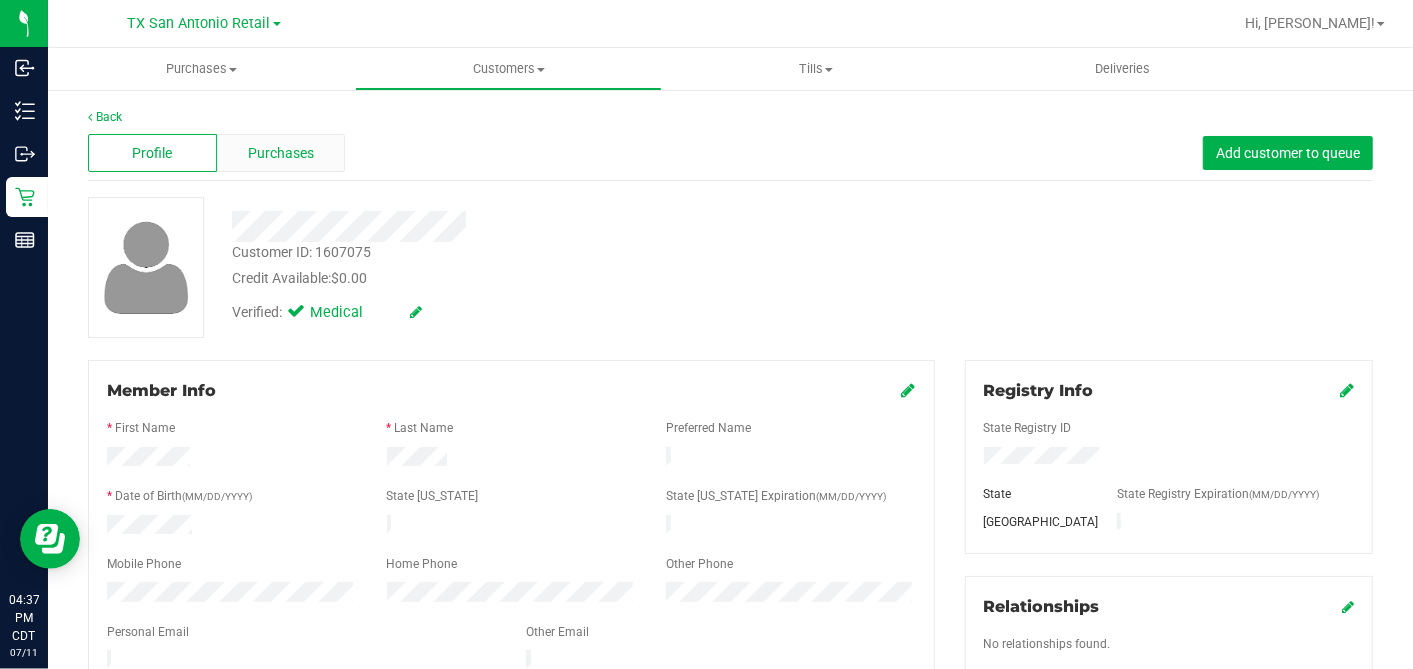 click on "Purchases" at bounding box center [281, 153] 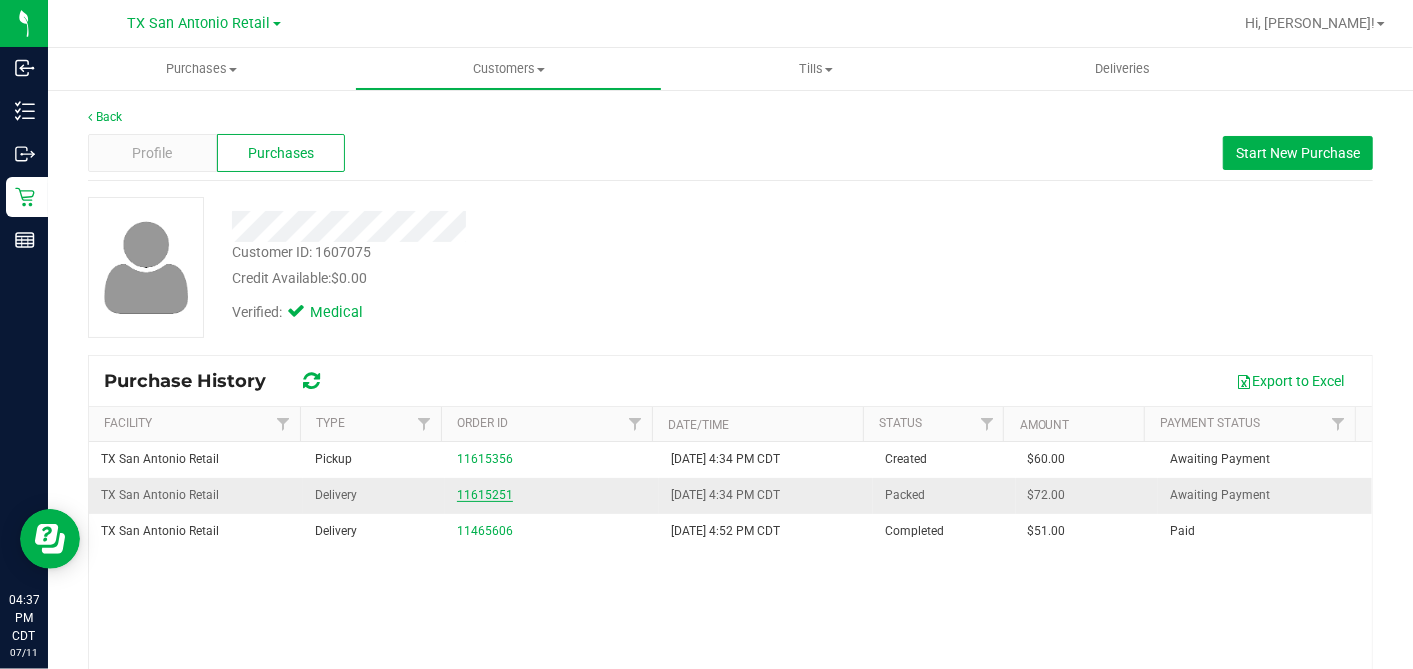 click on "11615251" at bounding box center [485, 495] 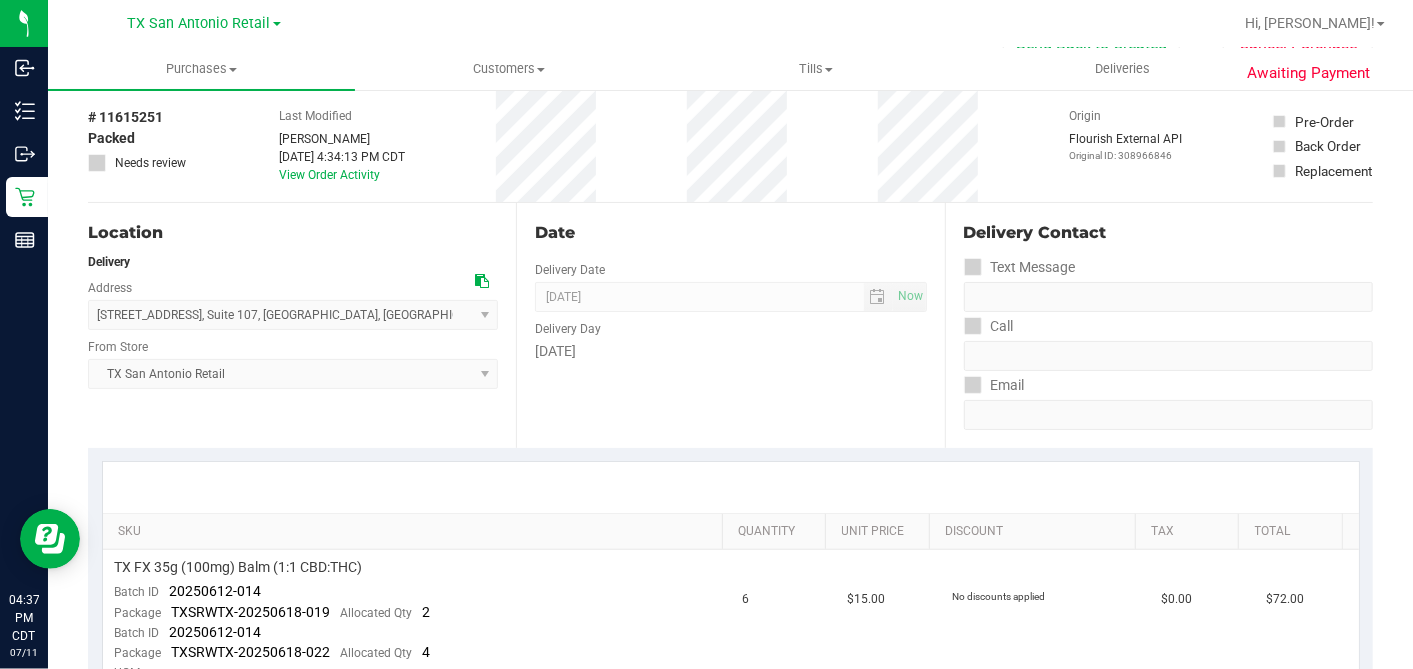 scroll, scrollTop: 0, scrollLeft: 0, axis: both 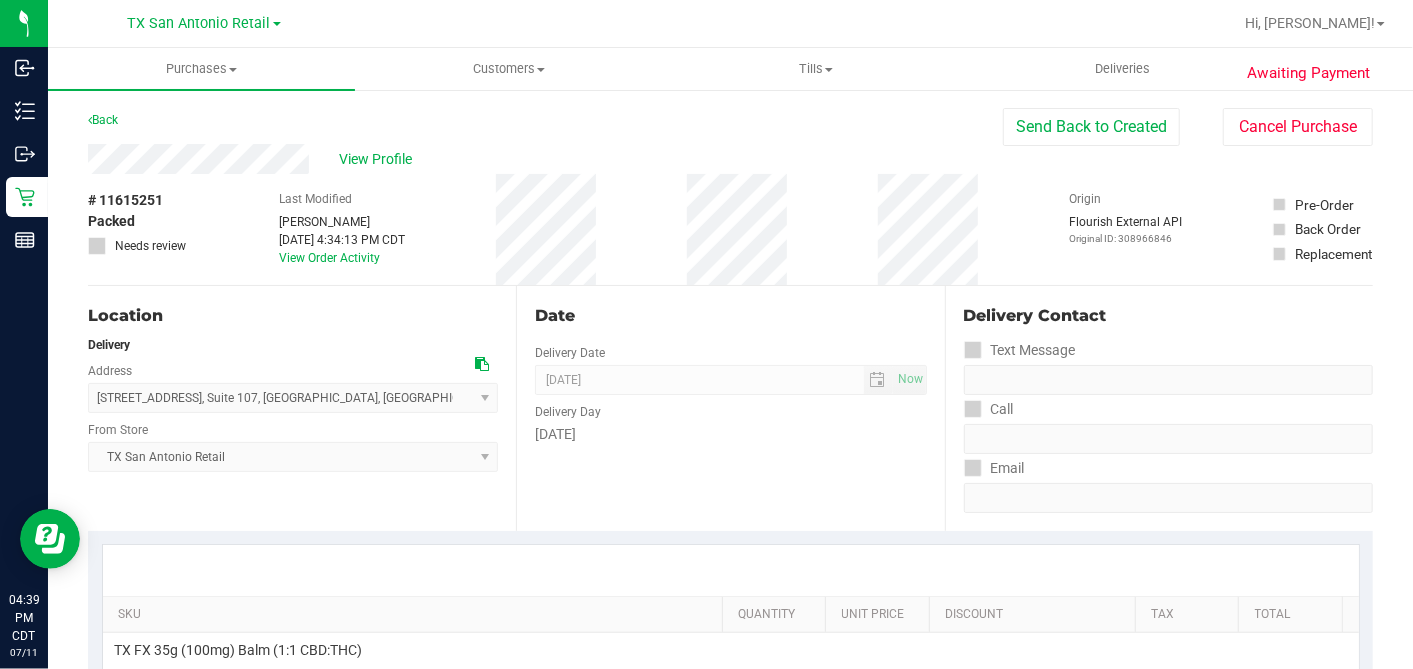 click on "Date" at bounding box center (730, 316) 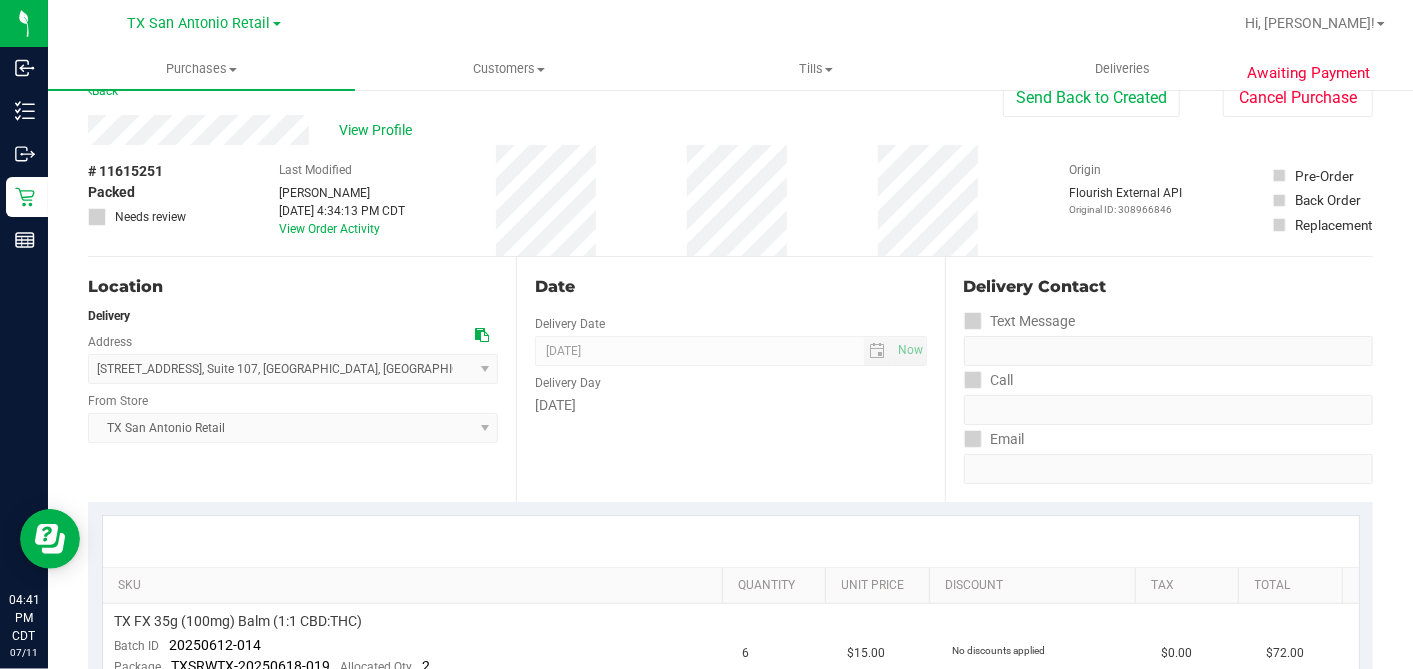 scroll, scrollTop: 0, scrollLeft: 0, axis: both 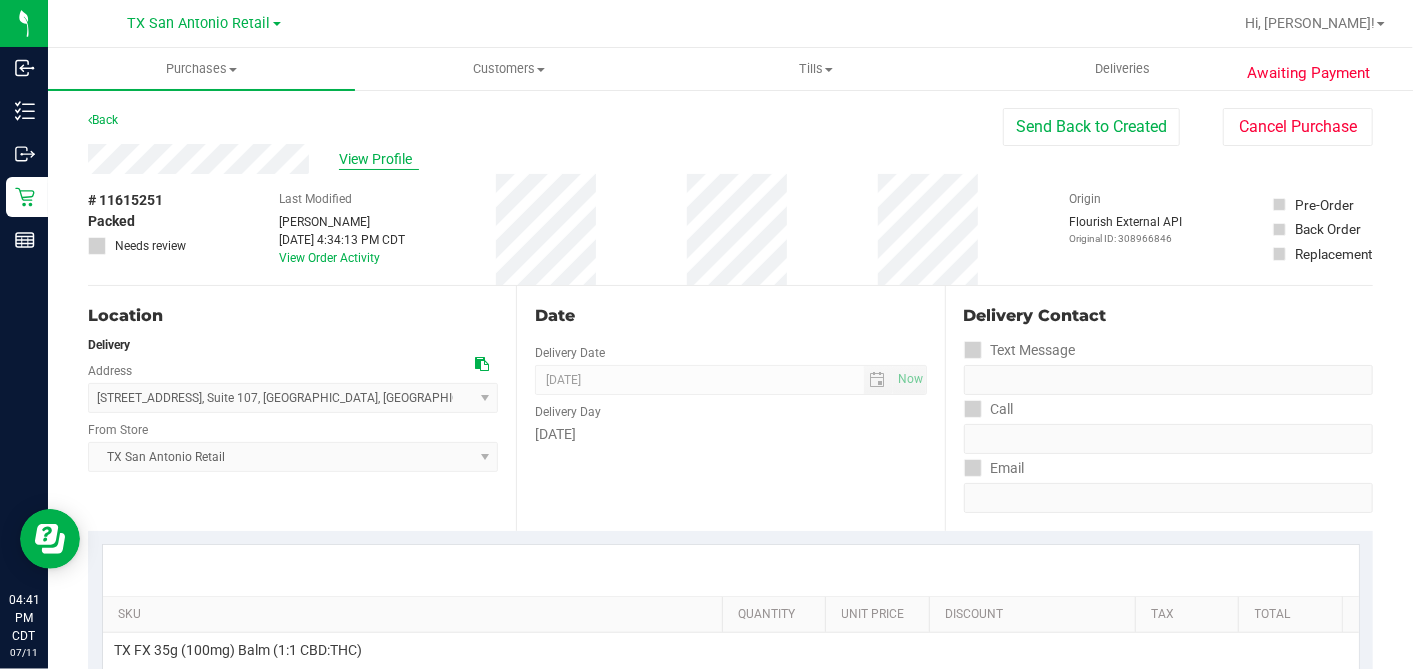 click on "View Profile" at bounding box center (379, 159) 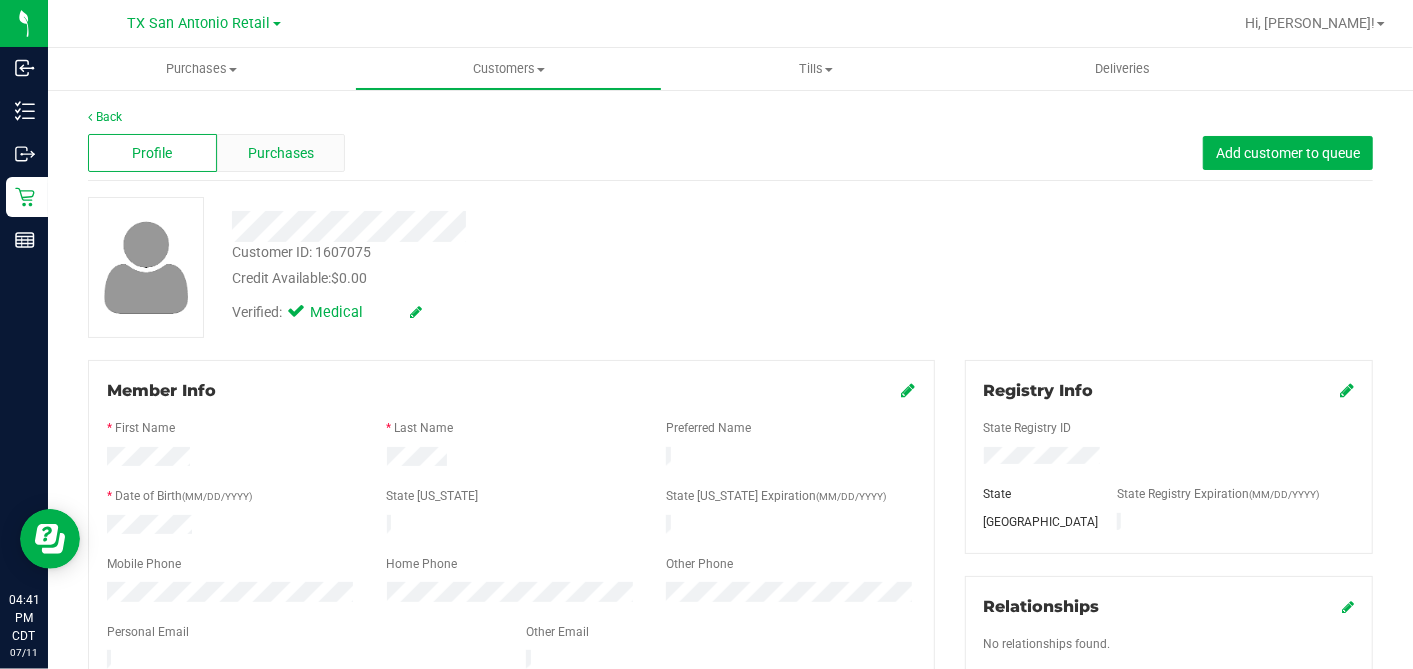 click on "Purchases" at bounding box center (281, 153) 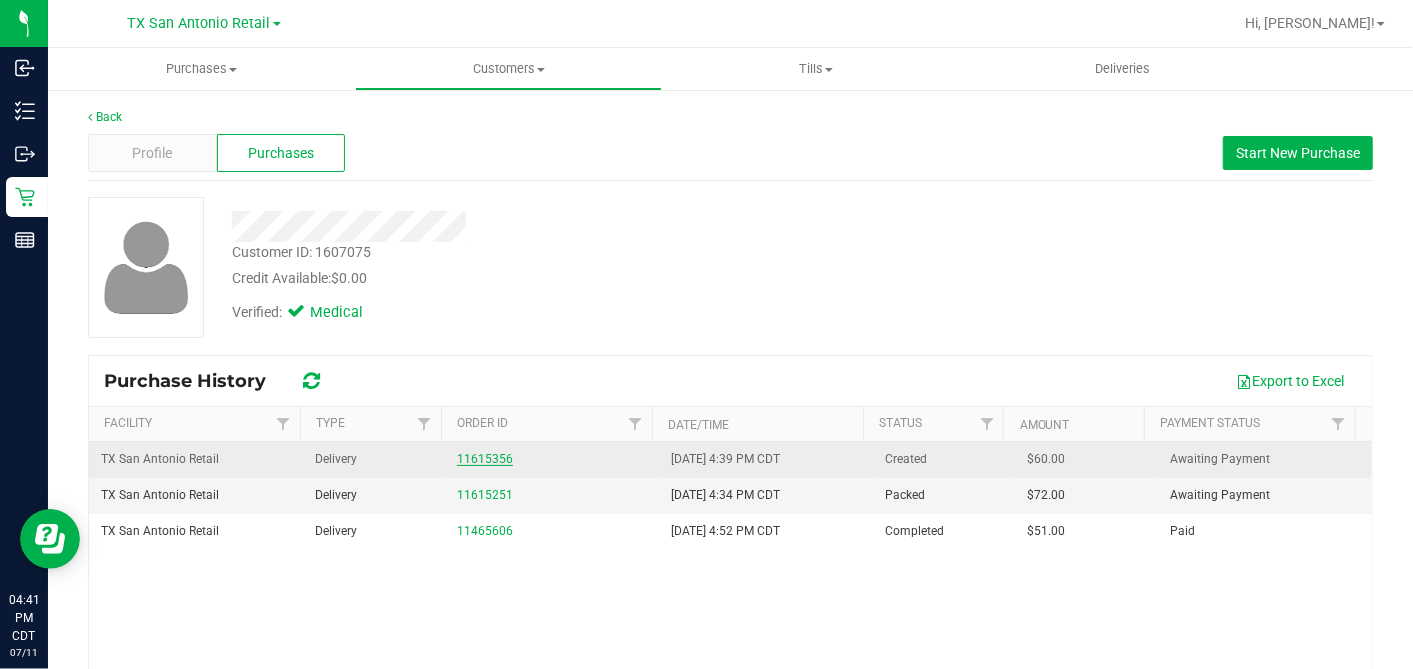 click on "11615356" at bounding box center (485, 459) 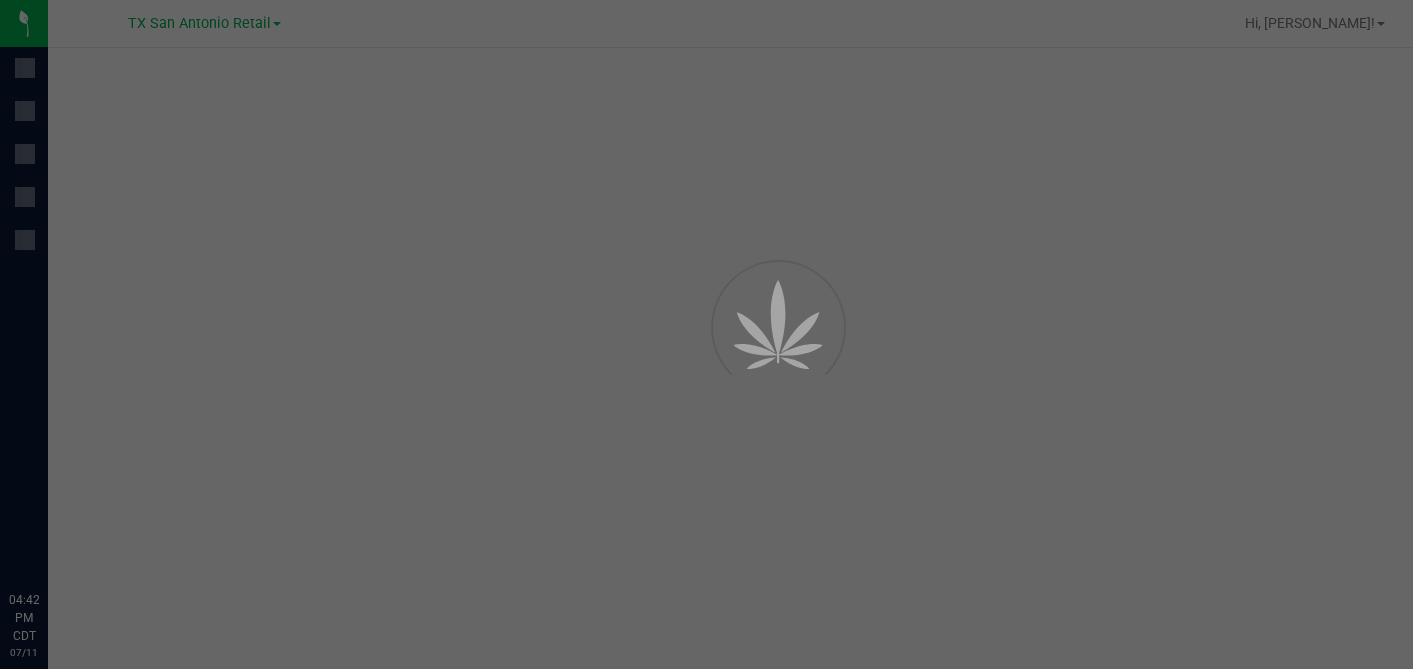 scroll, scrollTop: 0, scrollLeft: 0, axis: both 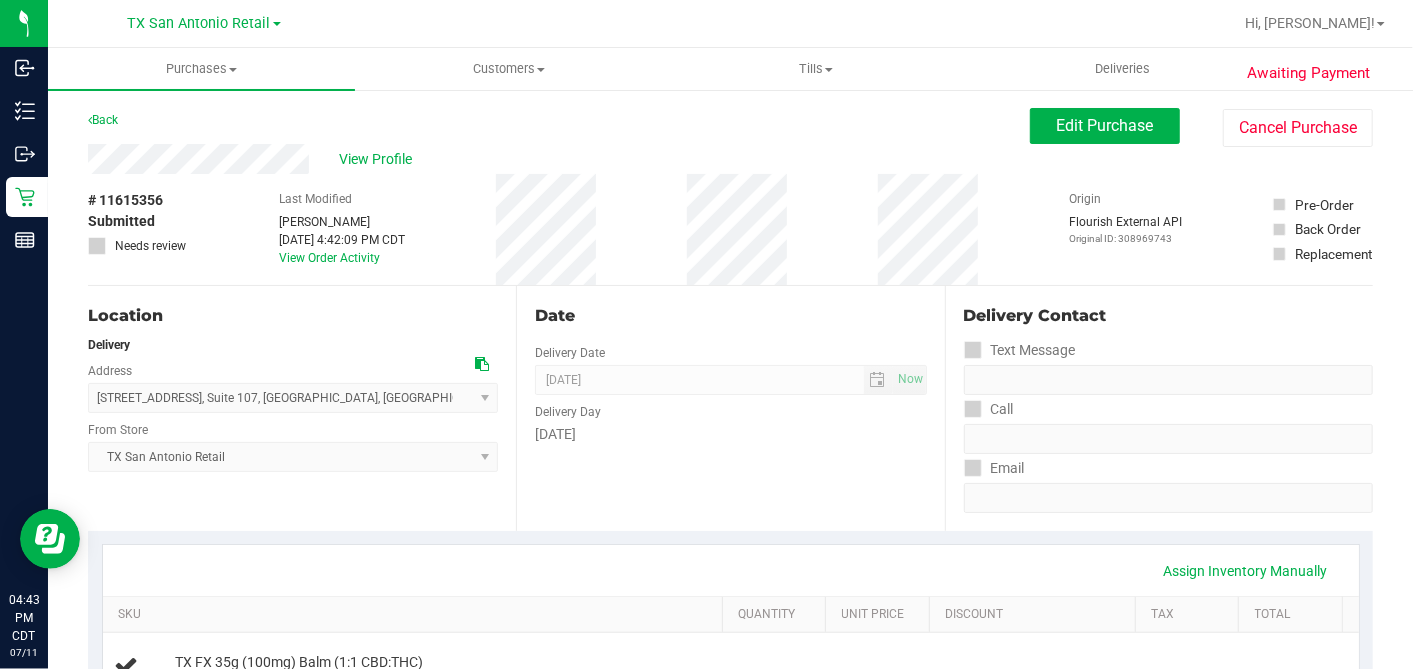 click on "# 11615356
Submitted
Needs review
Last Modified
[PERSON_NAME]
[DATE] 4:42:09 PM CDT
View Order Activity
Origin
Flourish External API
Original ID: 308969743
Pre-Order
Back Order" at bounding box center (730, 229) 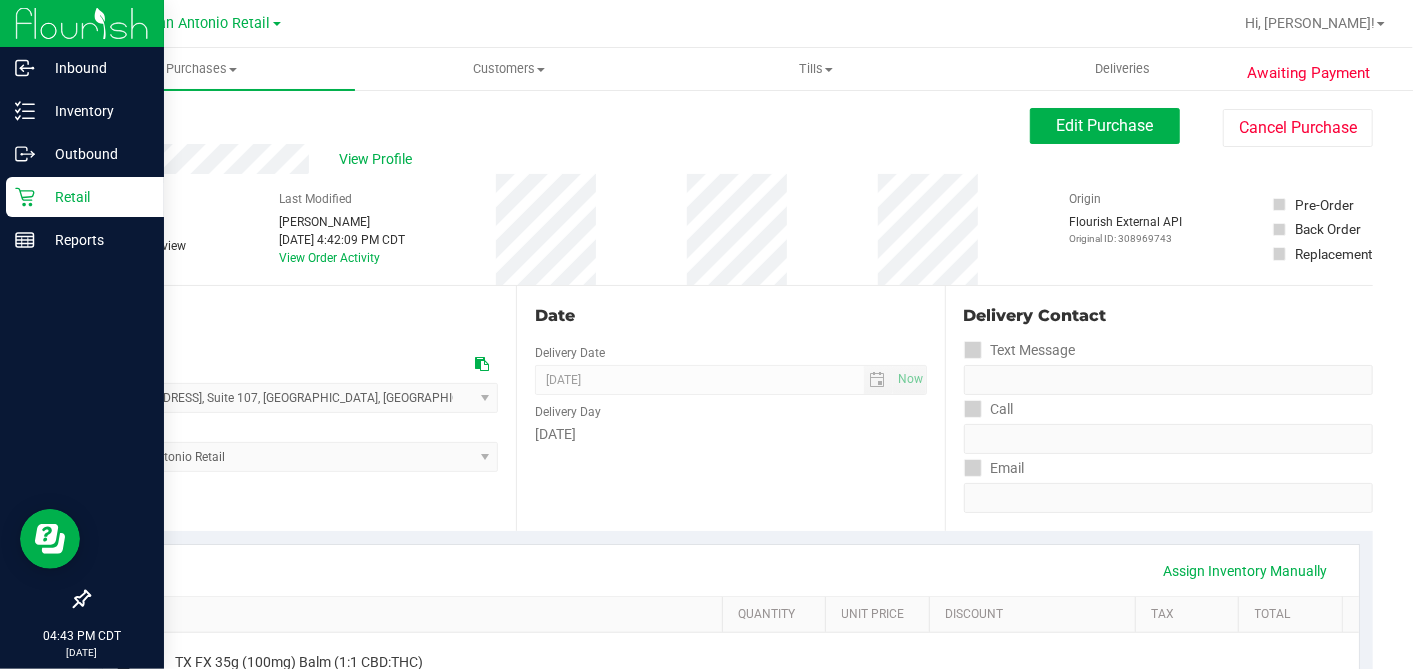 click on "Retail" at bounding box center (95, 197) 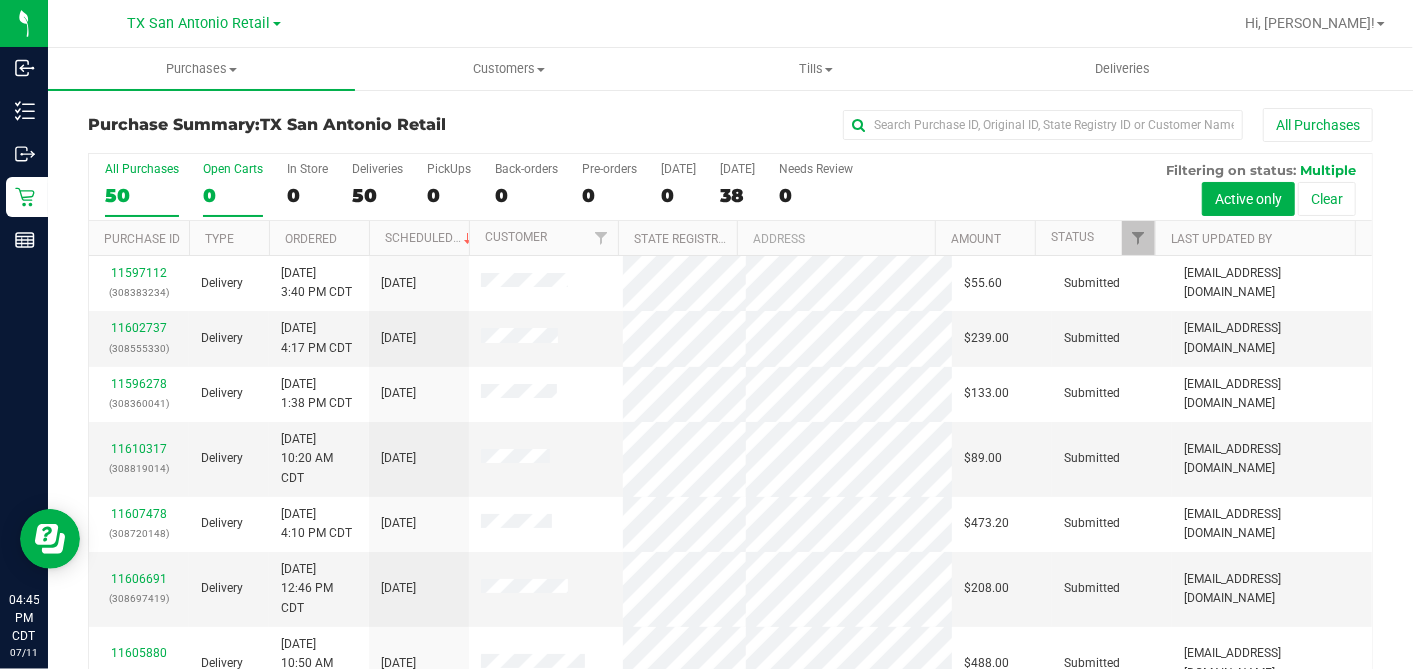 click on "0" at bounding box center [233, 195] 